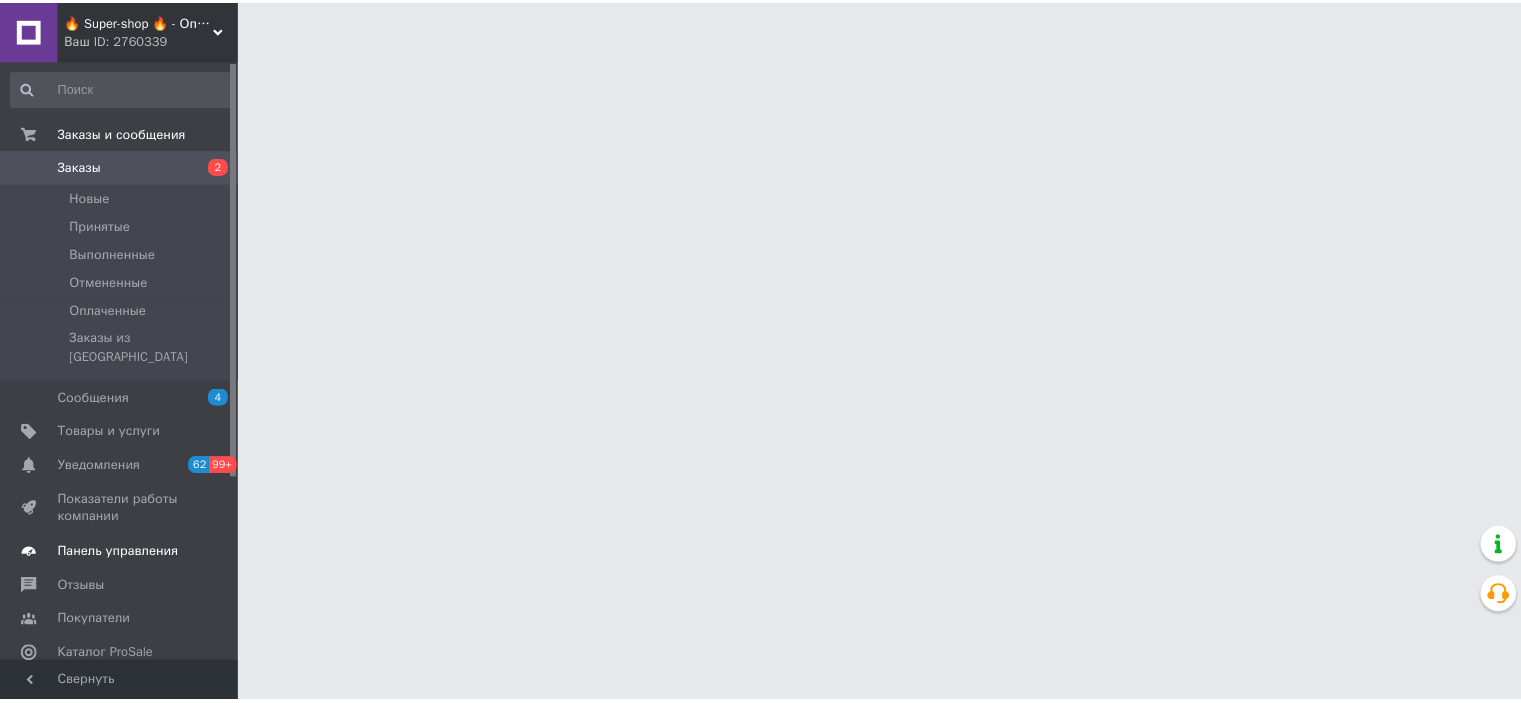scroll, scrollTop: 0, scrollLeft: 0, axis: both 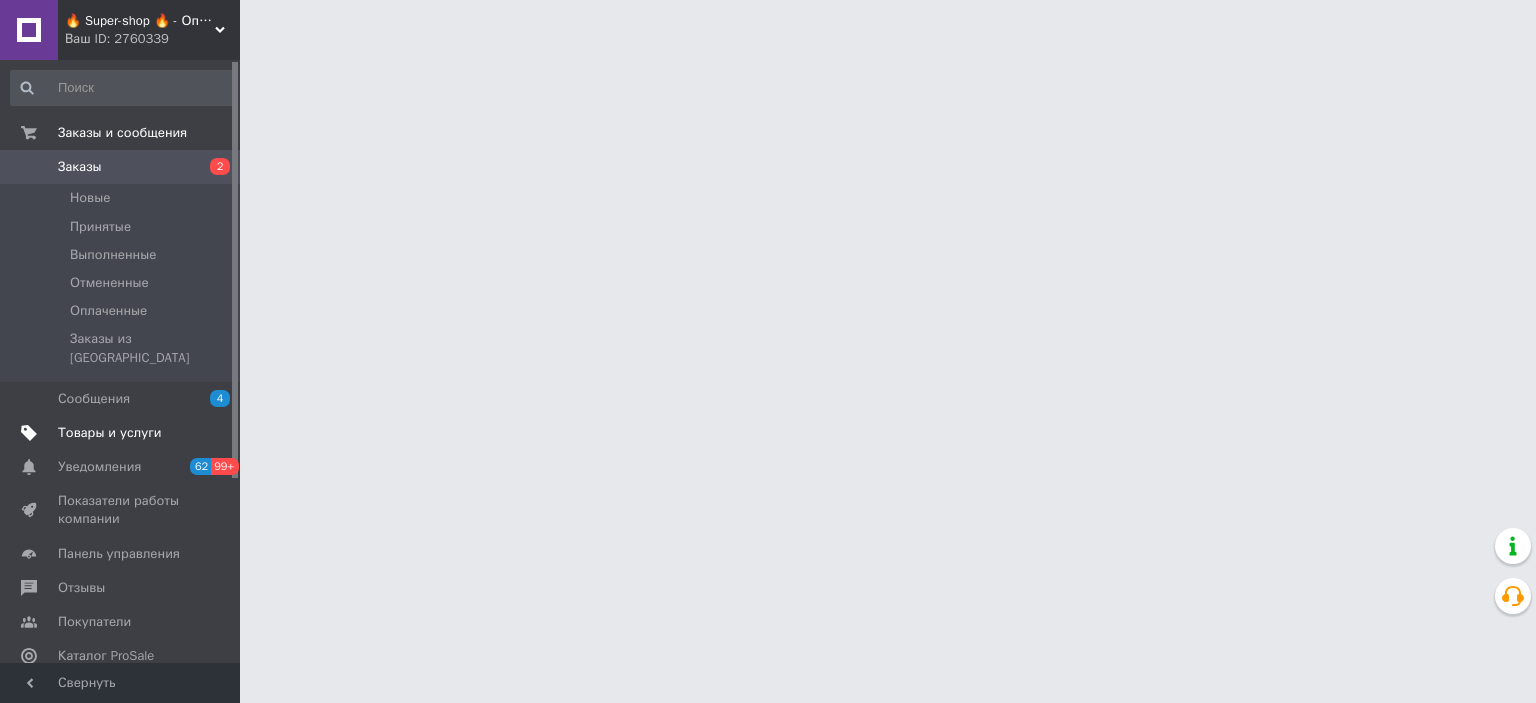 click on "Товары и услуги" at bounding box center [121, 433] 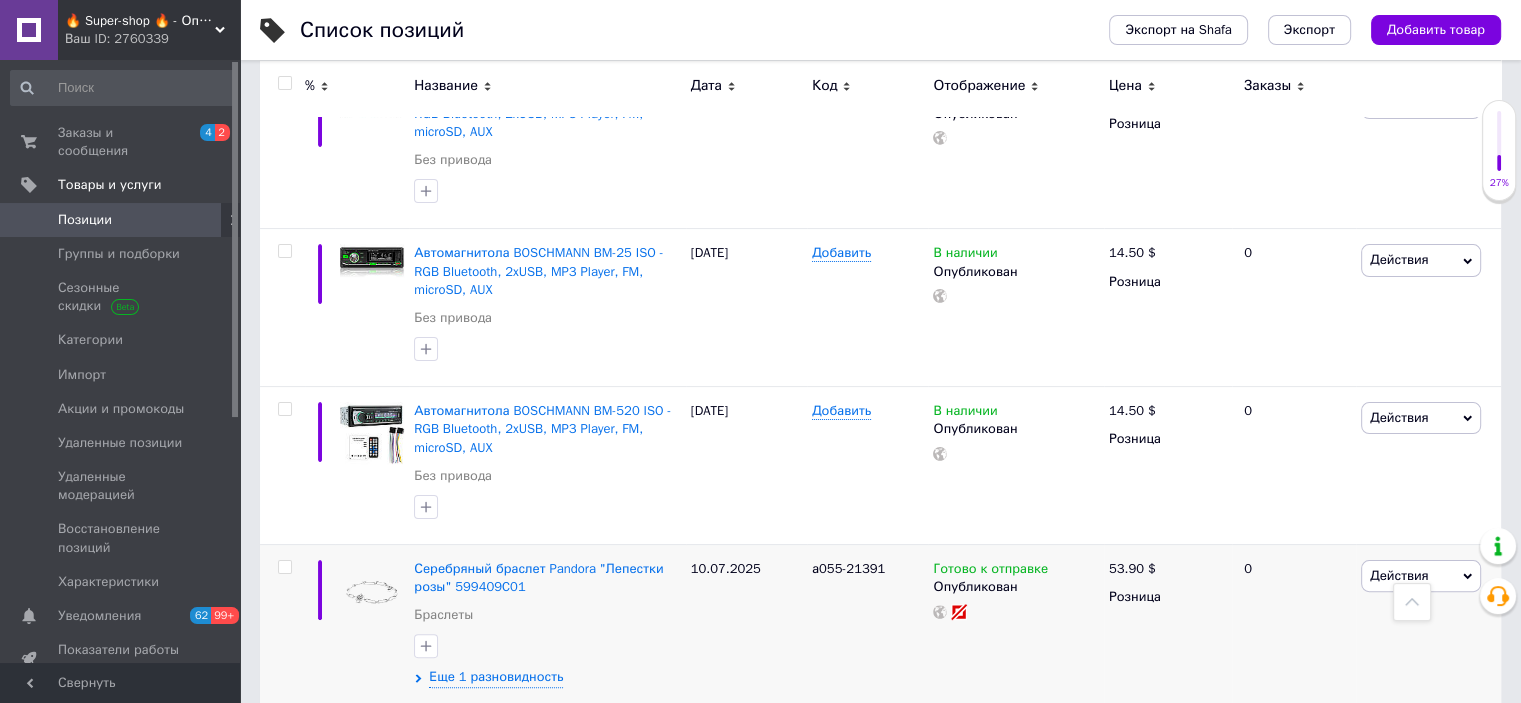 scroll, scrollTop: 100, scrollLeft: 0, axis: vertical 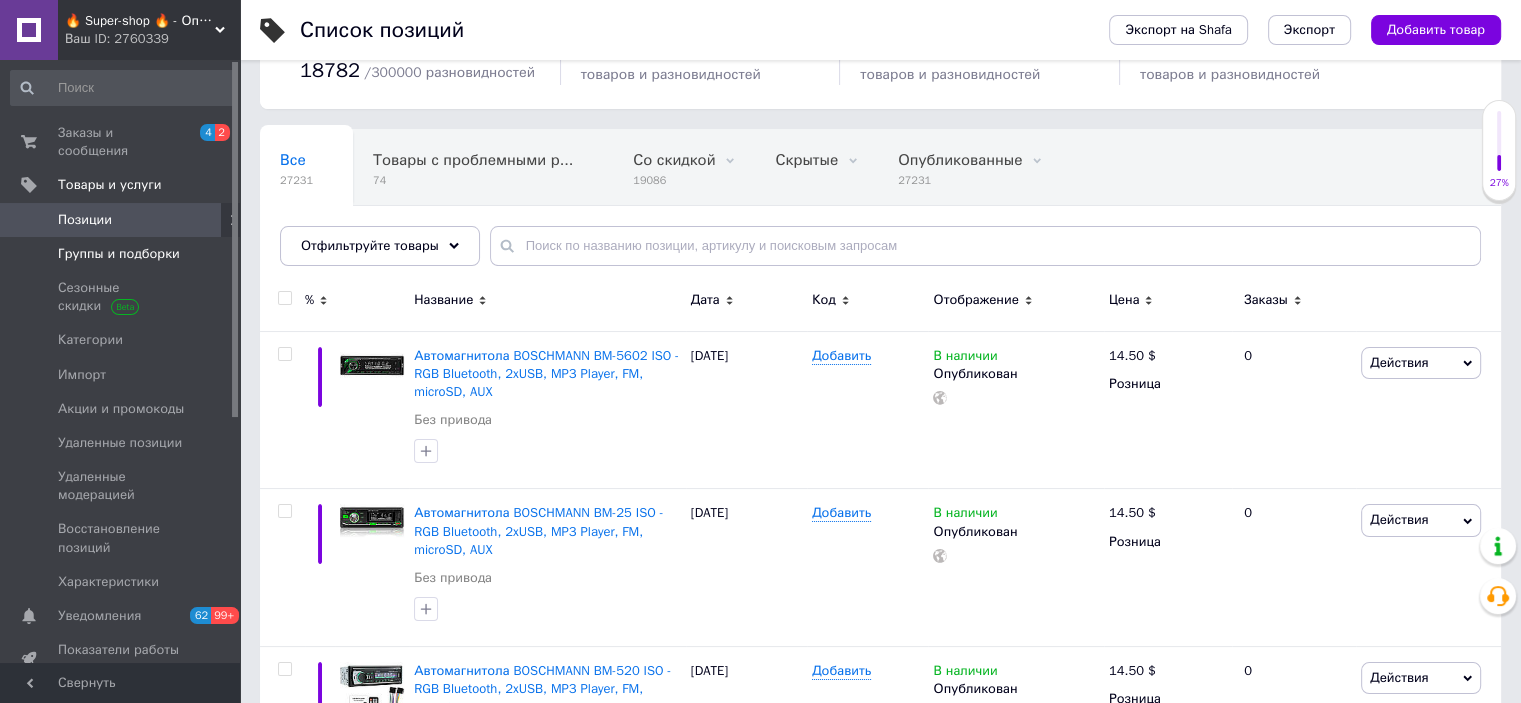 click on "Группы и подборки" at bounding box center [119, 254] 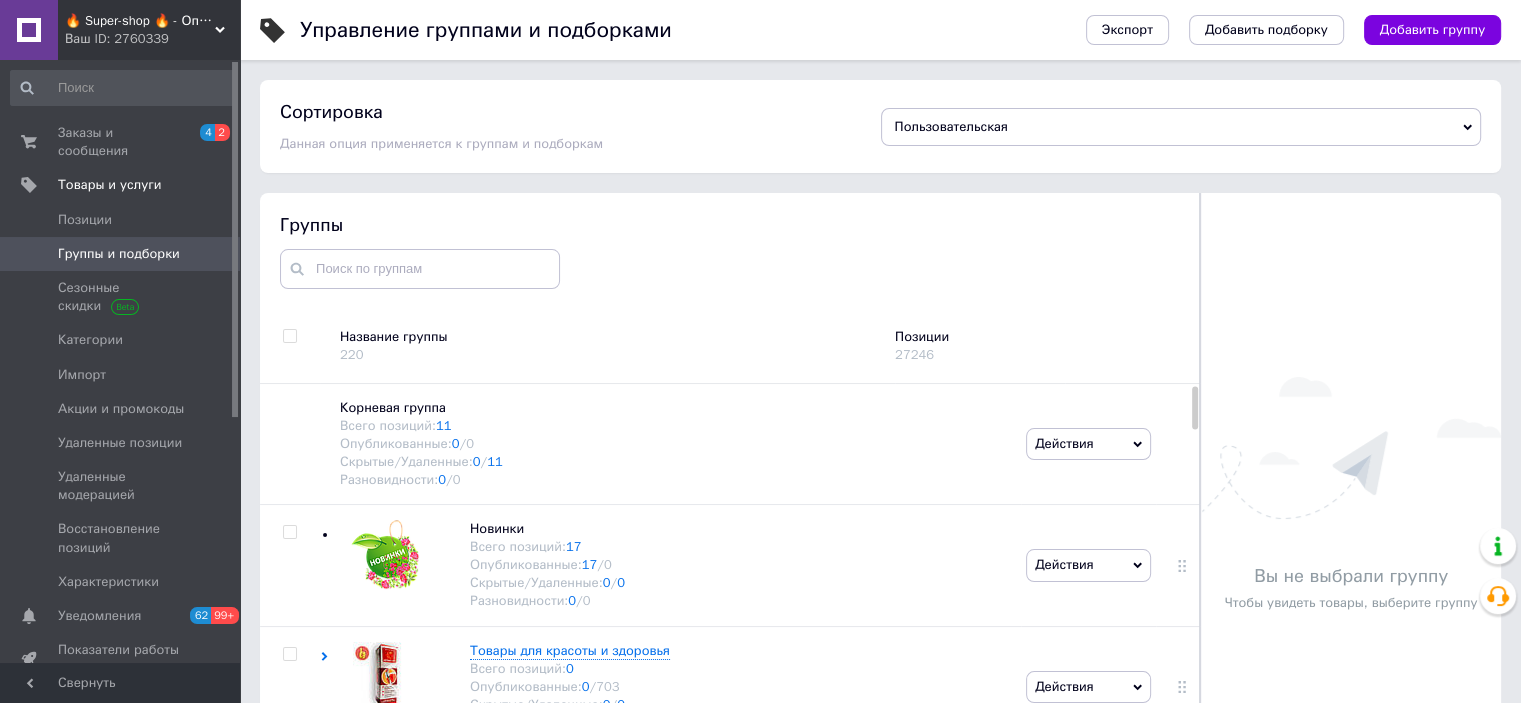 scroll, scrollTop: 57, scrollLeft: 0, axis: vertical 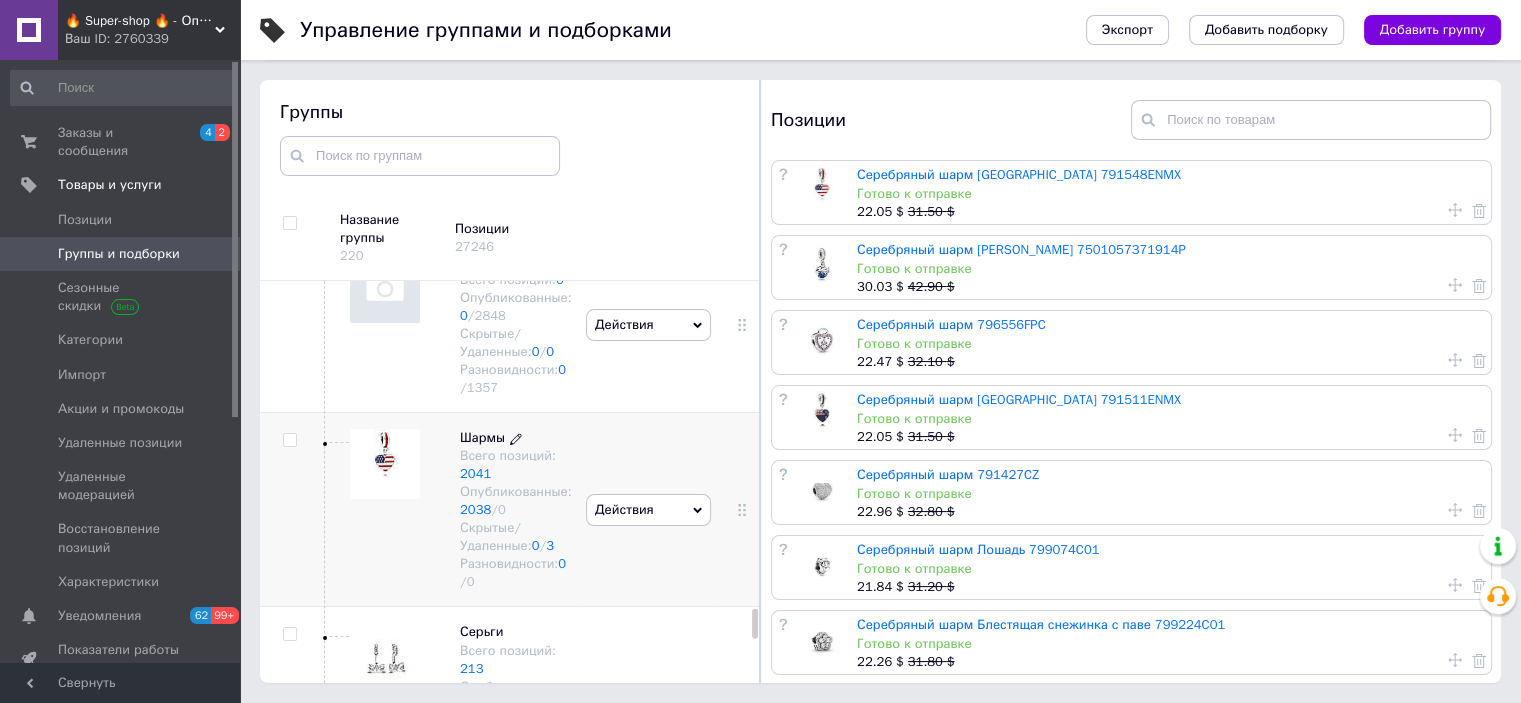click 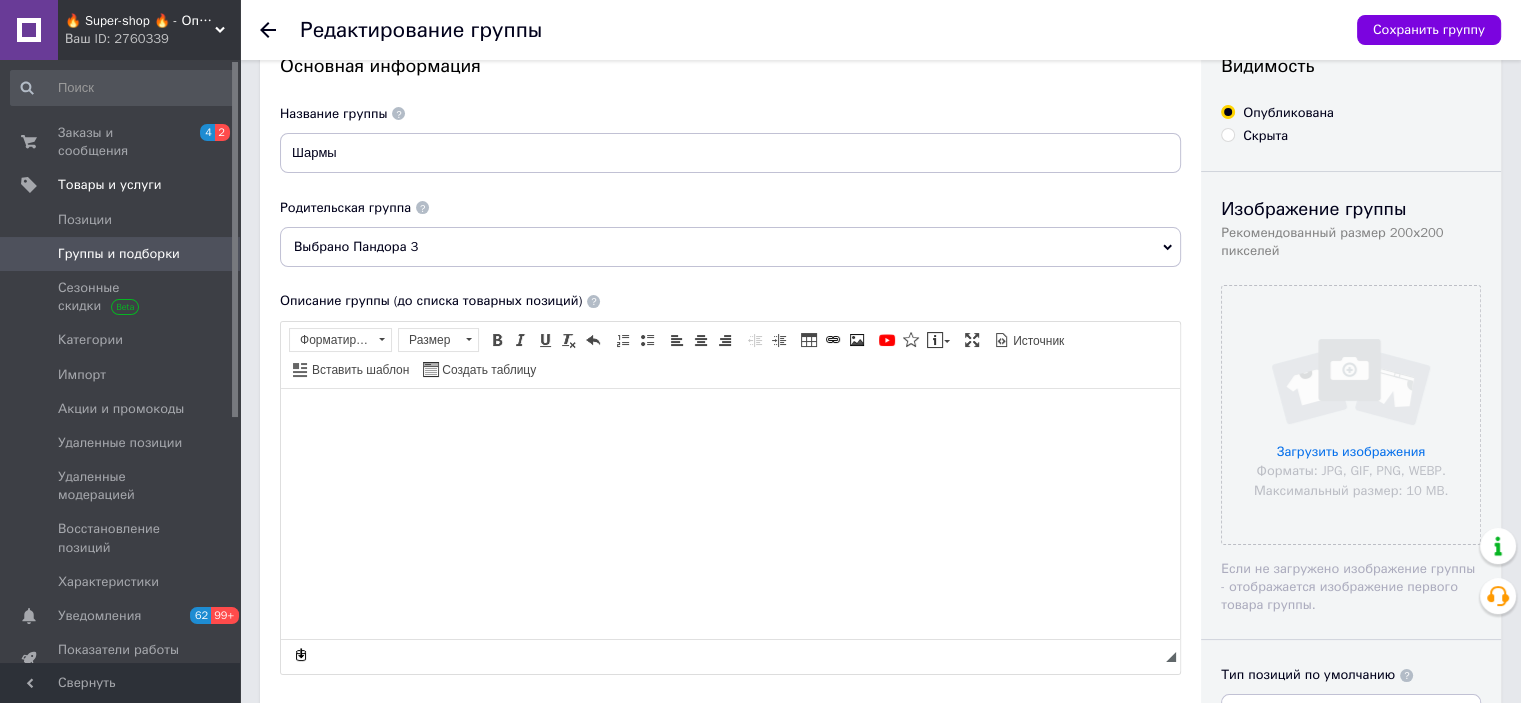 scroll, scrollTop: 100, scrollLeft: 0, axis: vertical 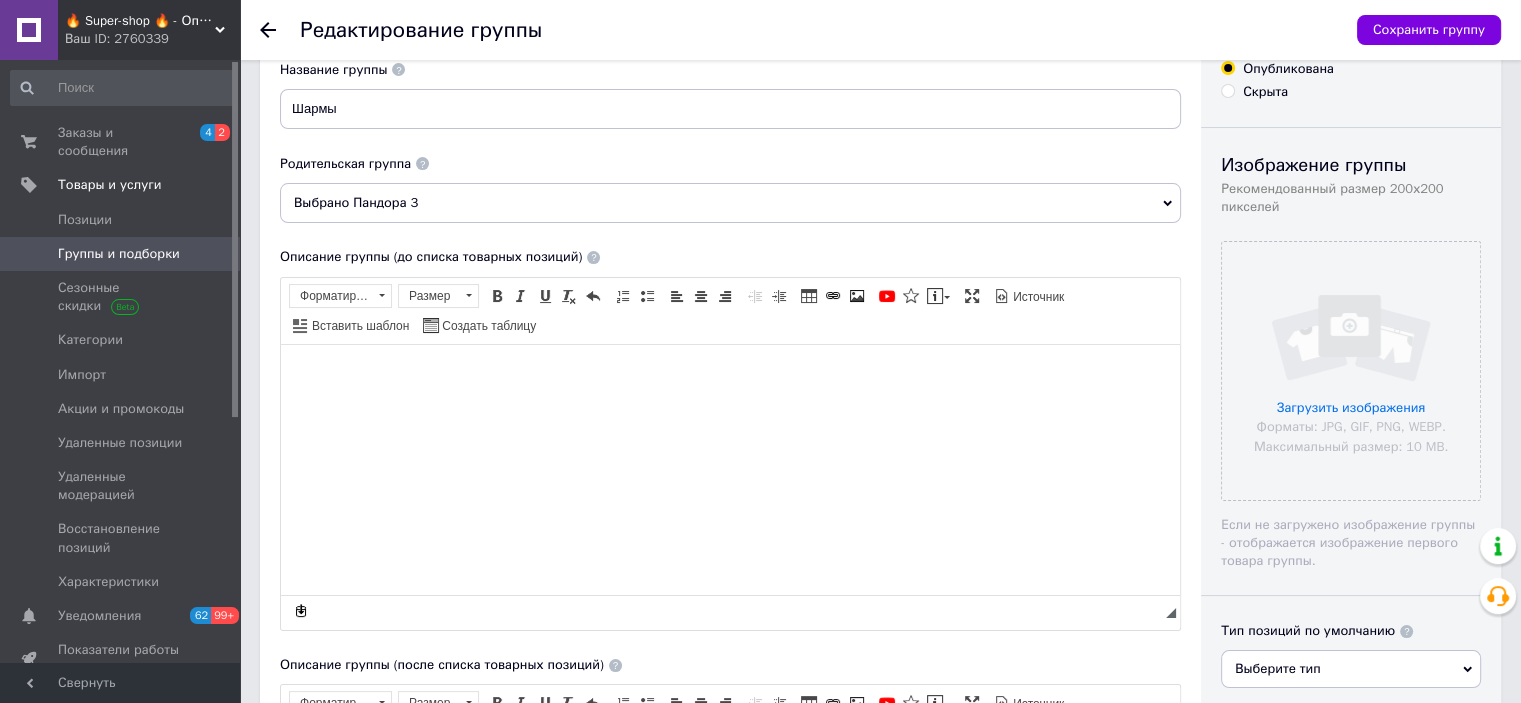 click on "Выбрано Пандора 3" at bounding box center [730, 203] 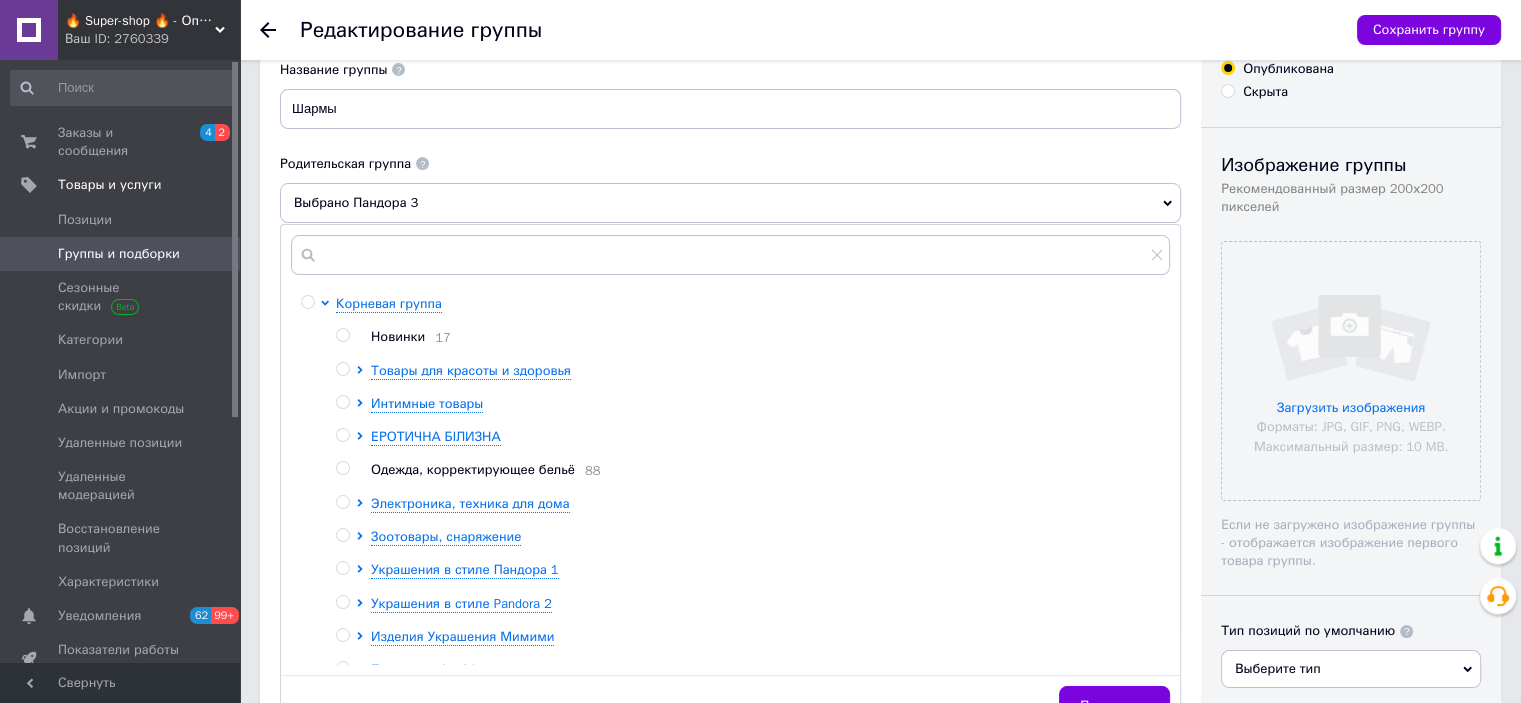 scroll, scrollTop: 100, scrollLeft: 0, axis: vertical 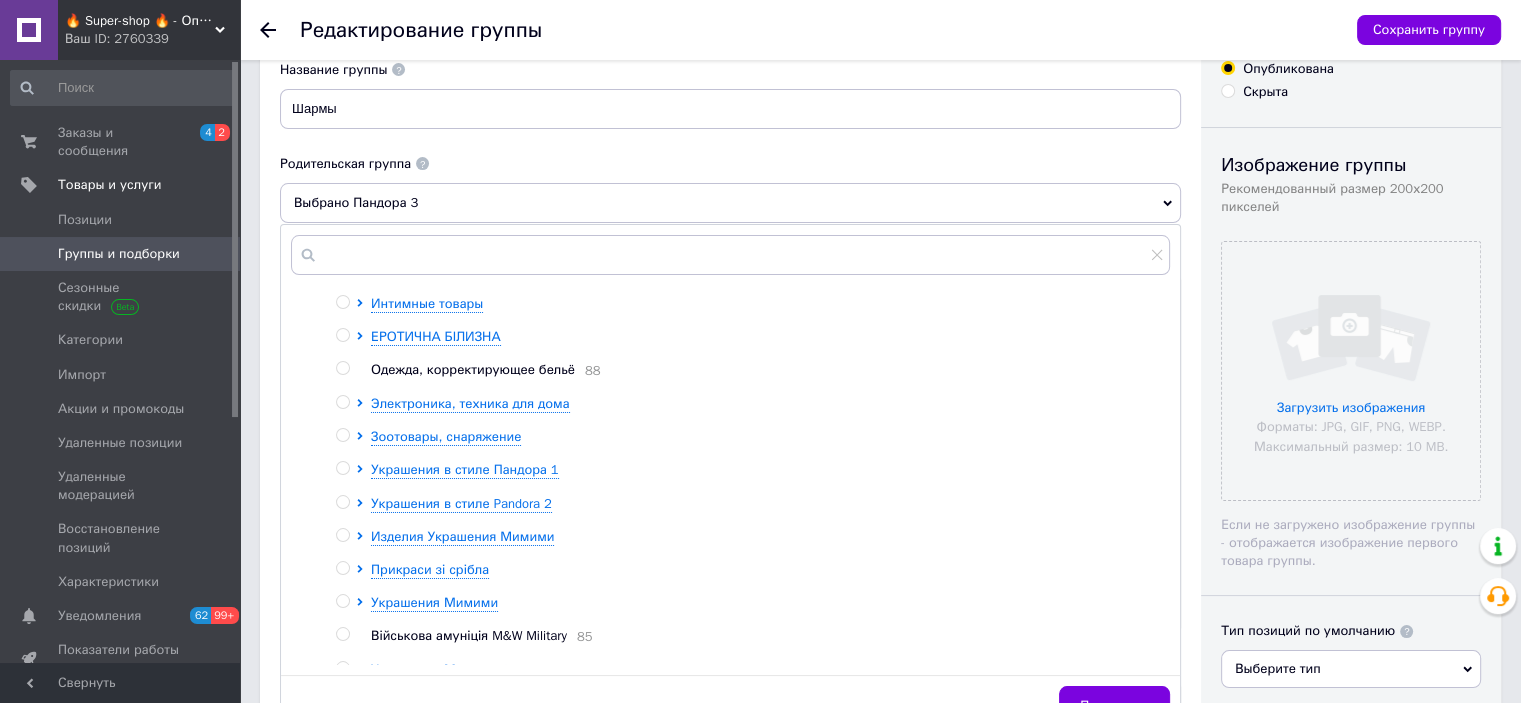 click on "Редактирование группы Сохранить группу Основная информация Название группы Шармы Родительская группа Выбрано Пандора 3 Корневая группа Новинки 17 Товары для красоты и здоровья Интимные товары ЕРОТИЧНА БІЛИЗНА Одежда, корректирующее бельё 88 Электроника, техника для дома Зоотовары, снаряжение Украшения в стиле Пандора 1 Украшения в стиле Pandora 2 Изделия Украшения Мимими Прикраси зі срібла  Украшения Мимими Військова амуніція M&W Military 85 Украшения Мимими 3 ЕЛІТНА ЖІНОЧА БІЛИЗНА Сумки и аксессуары Портативные радиостанции Фонари, лампы, ночники, освещение" at bounding box center (880, 694) 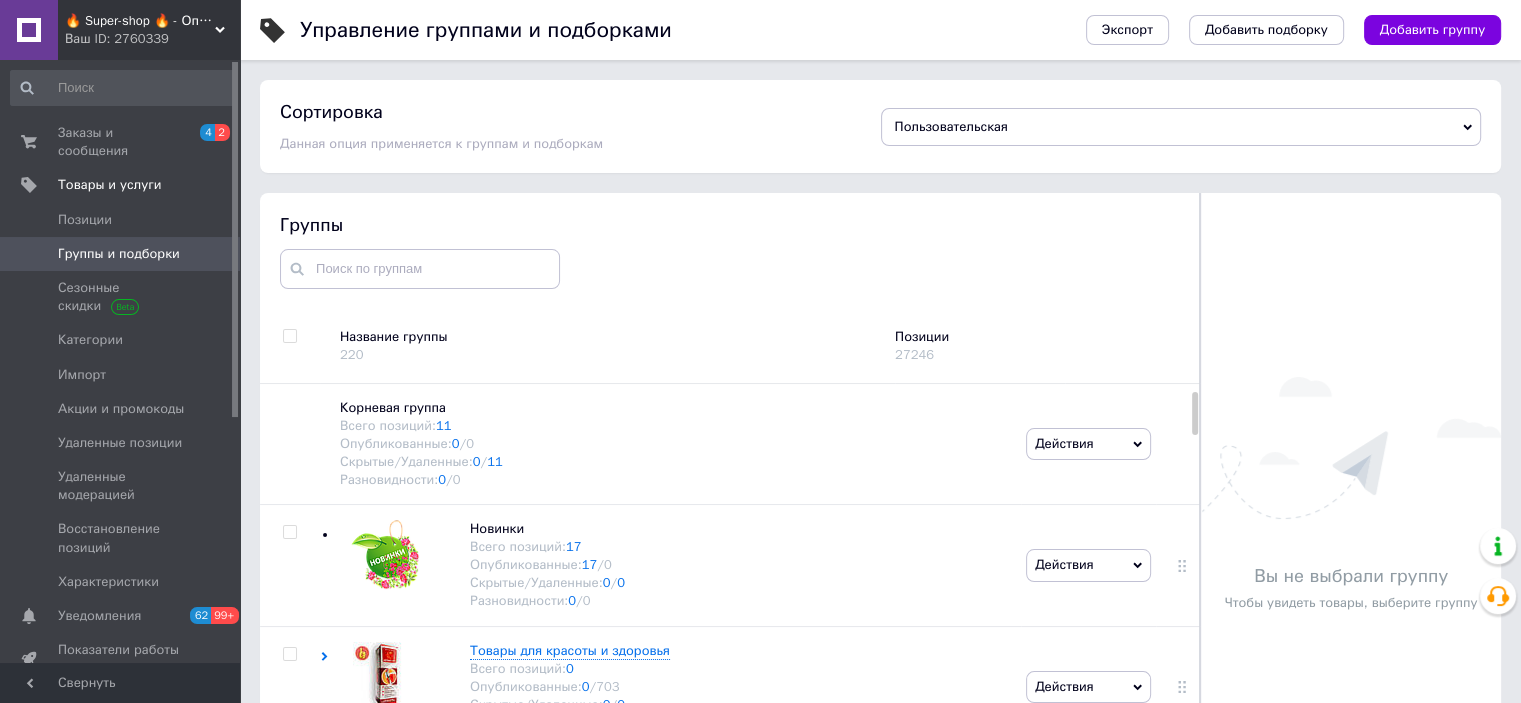 scroll, scrollTop: 108, scrollLeft: 0, axis: vertical 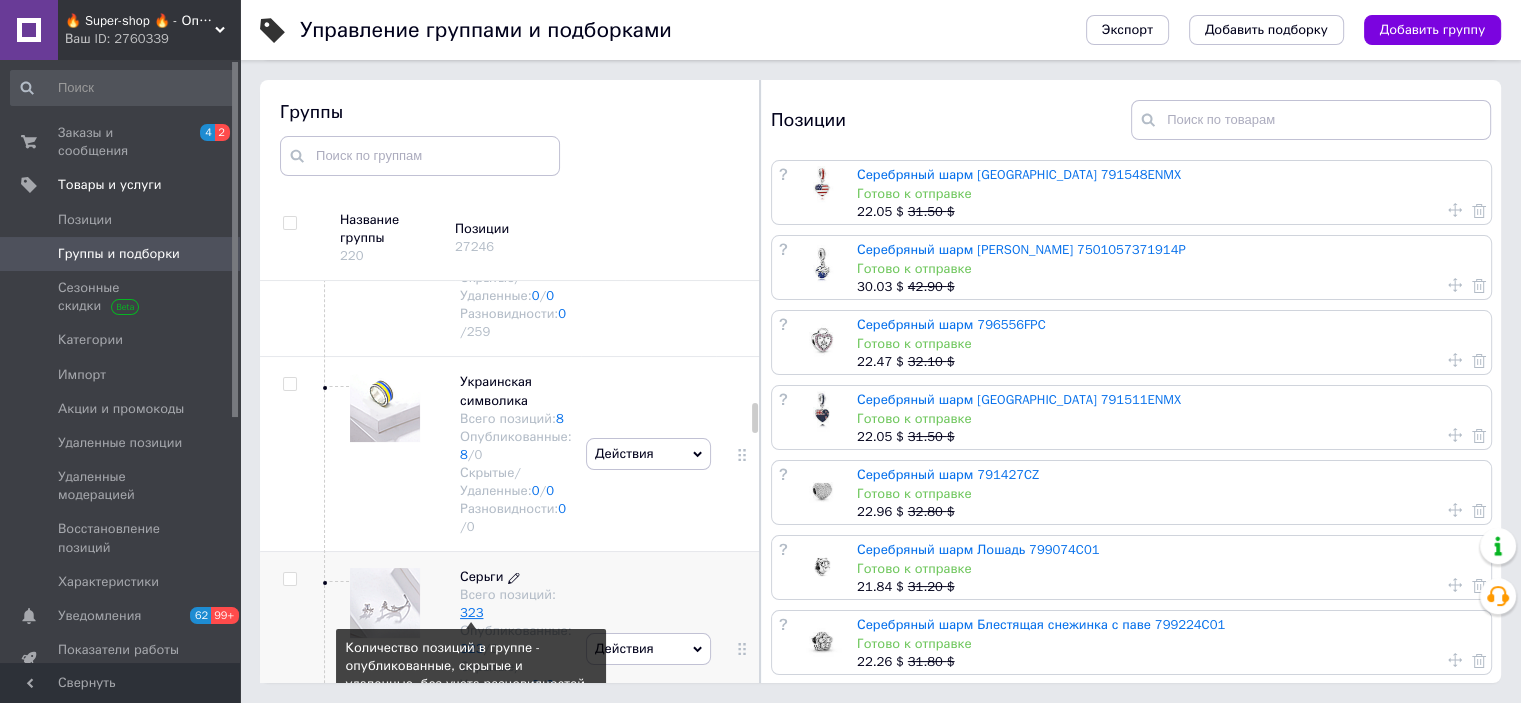 click on "323" at bounding box center (471, 612) 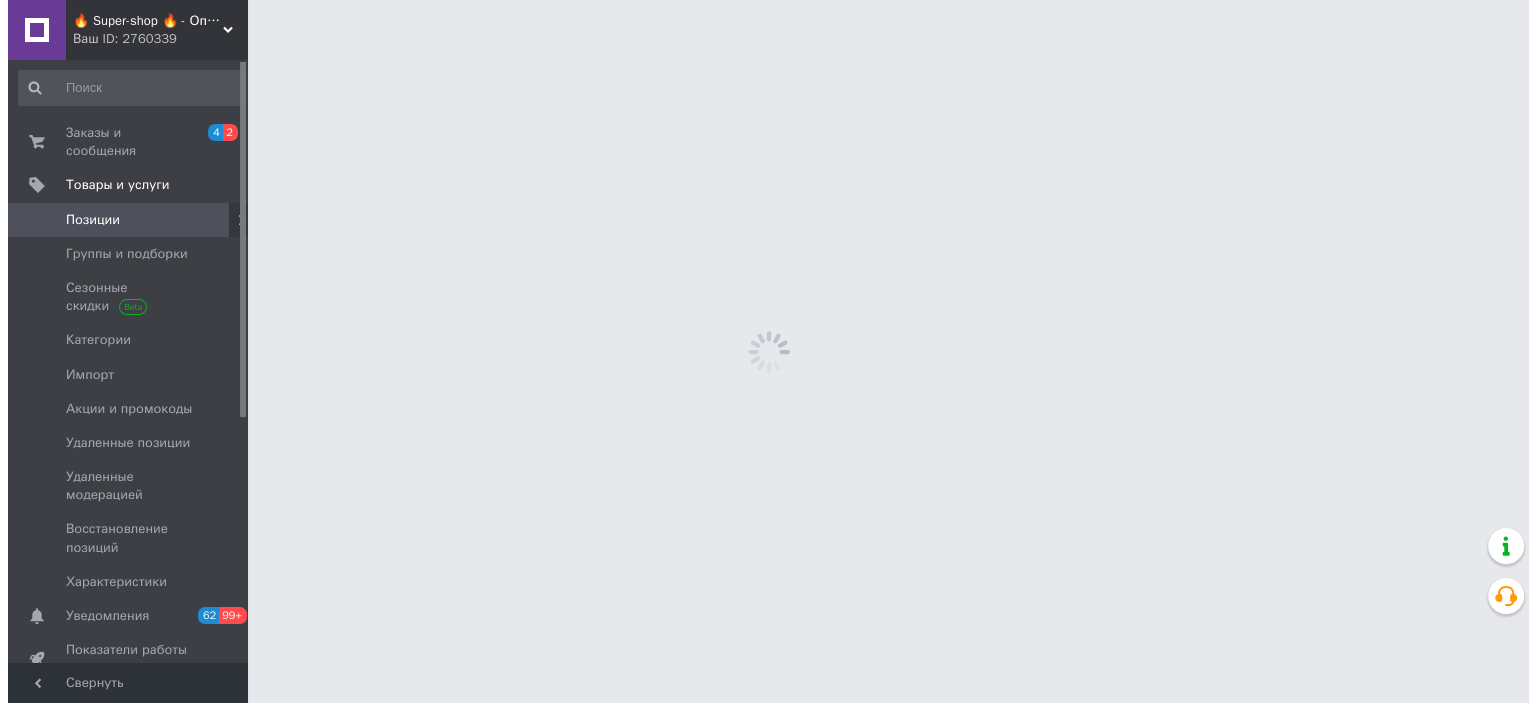 scroll, scrollTop: 0, scrollLeft: 0, axis: both 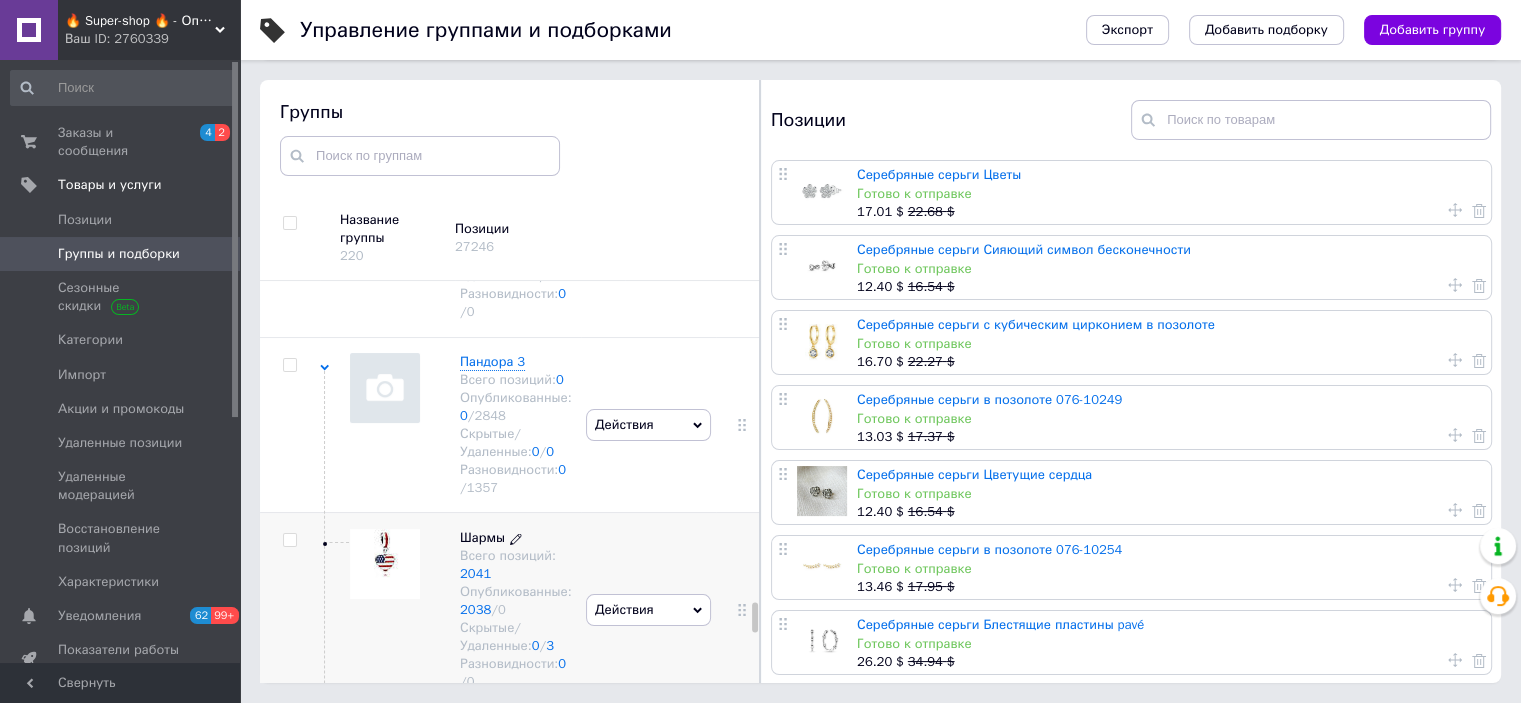 click 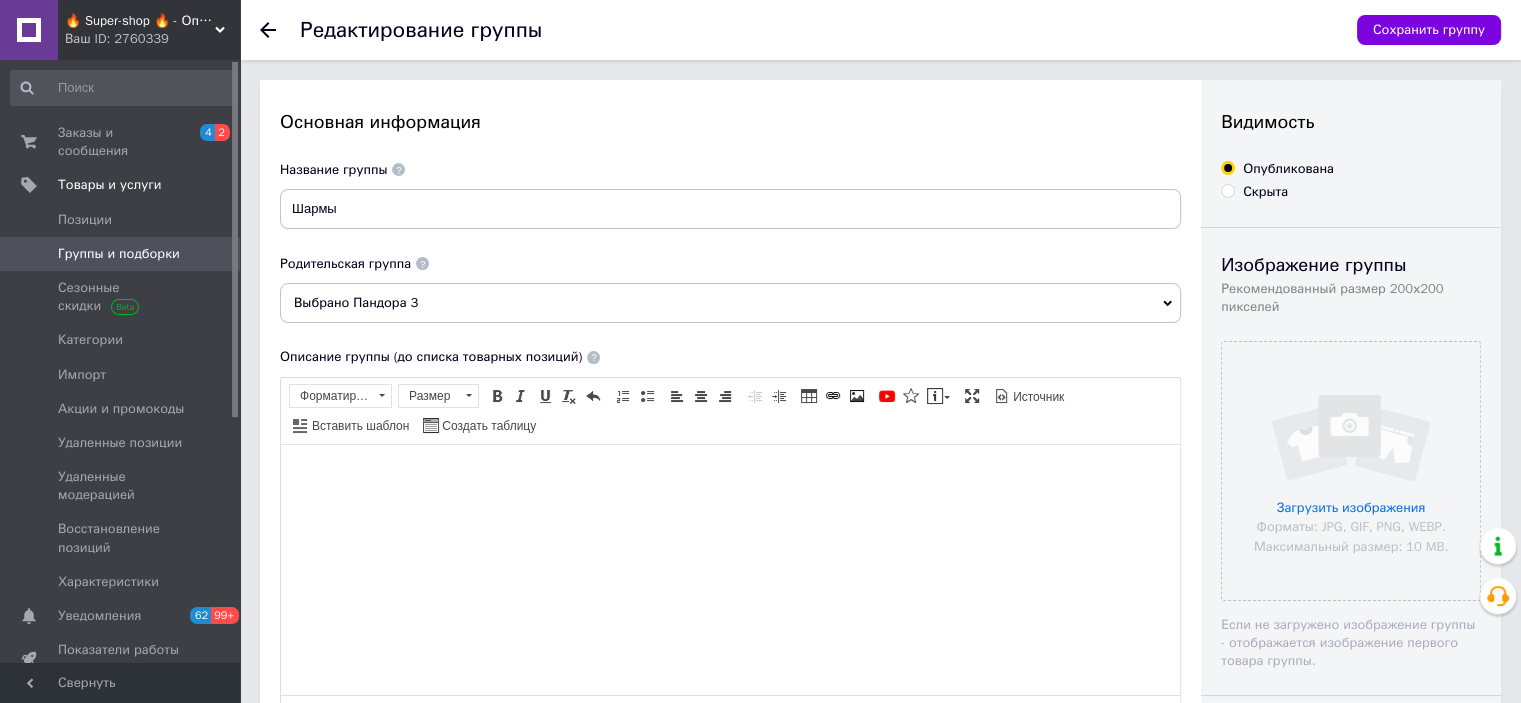 scroll, scrollTop: 0, scrollLeft: 0, axis: both 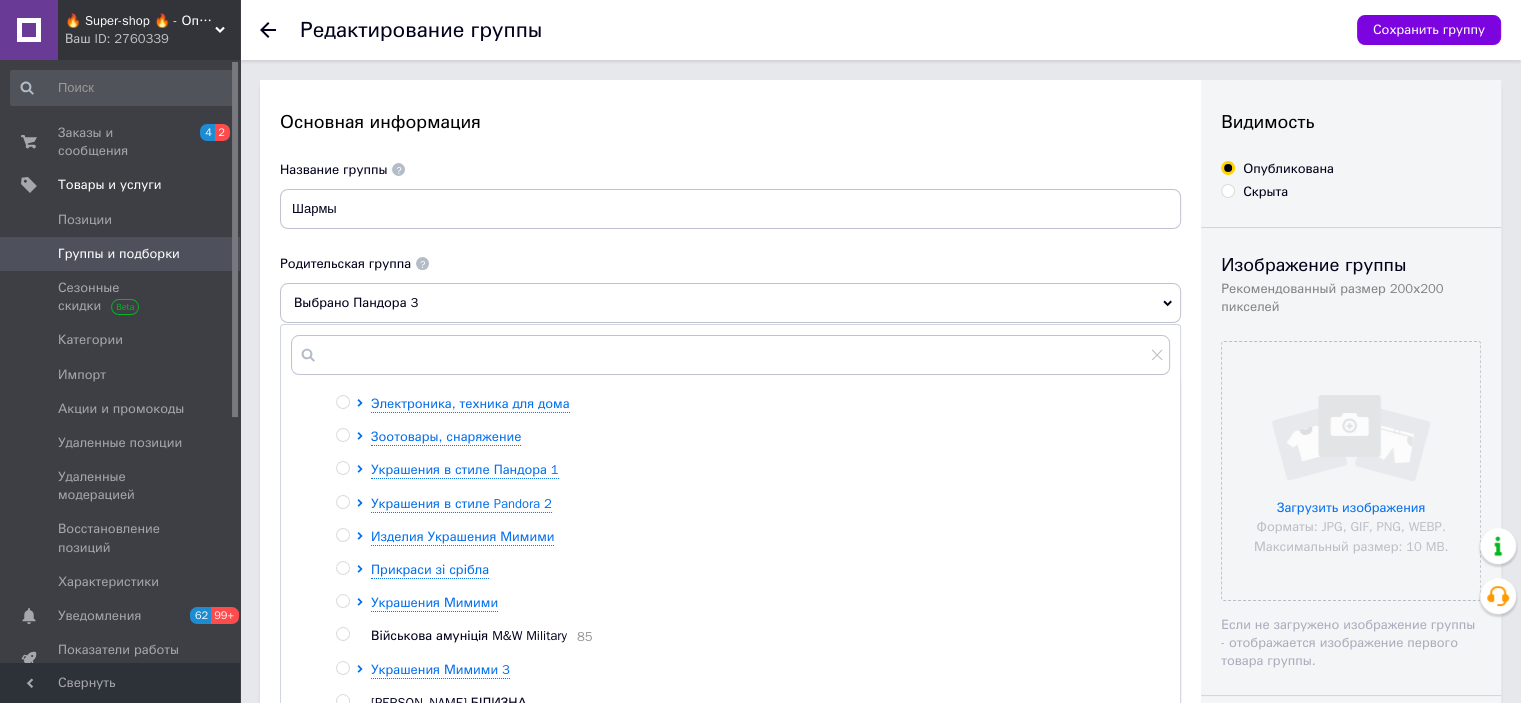 click at bounding box center [342, 535] 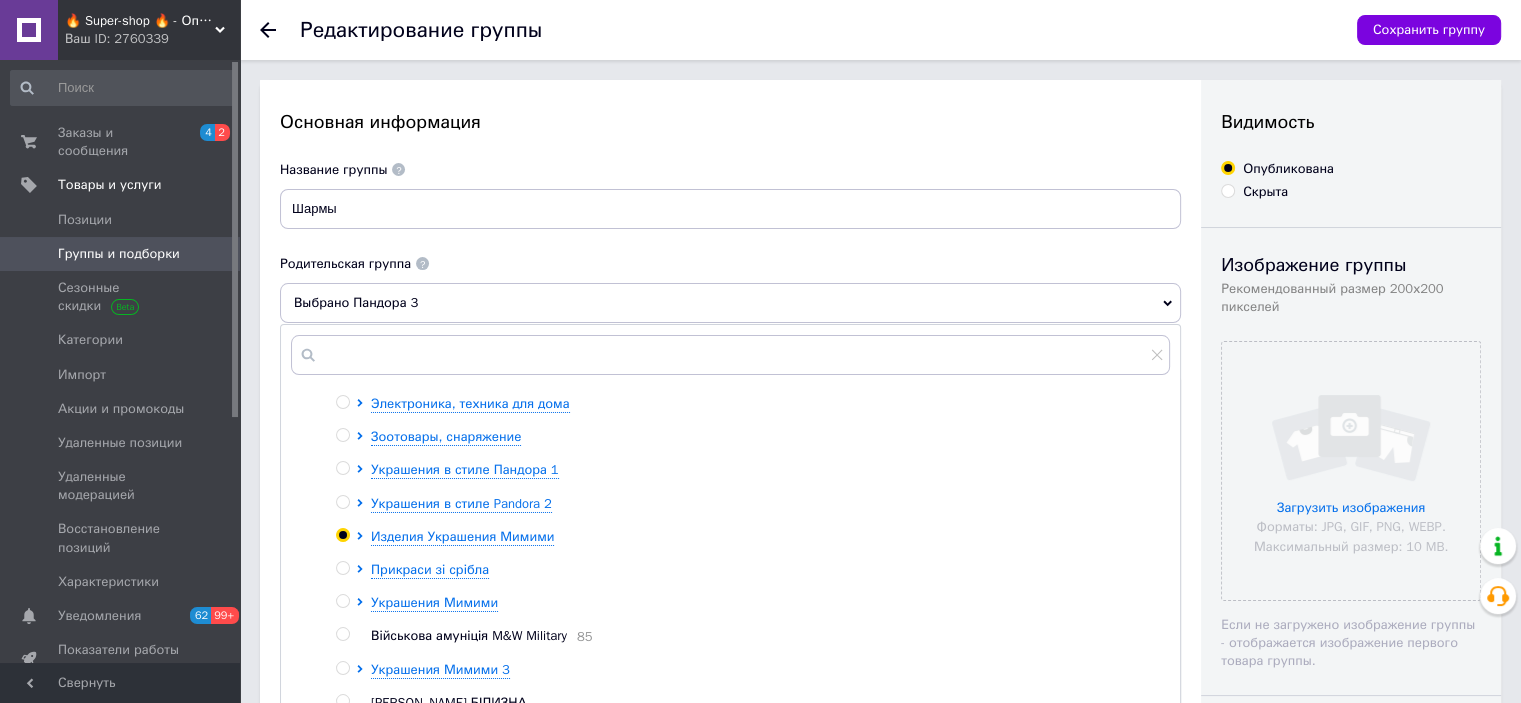 radio on "true" 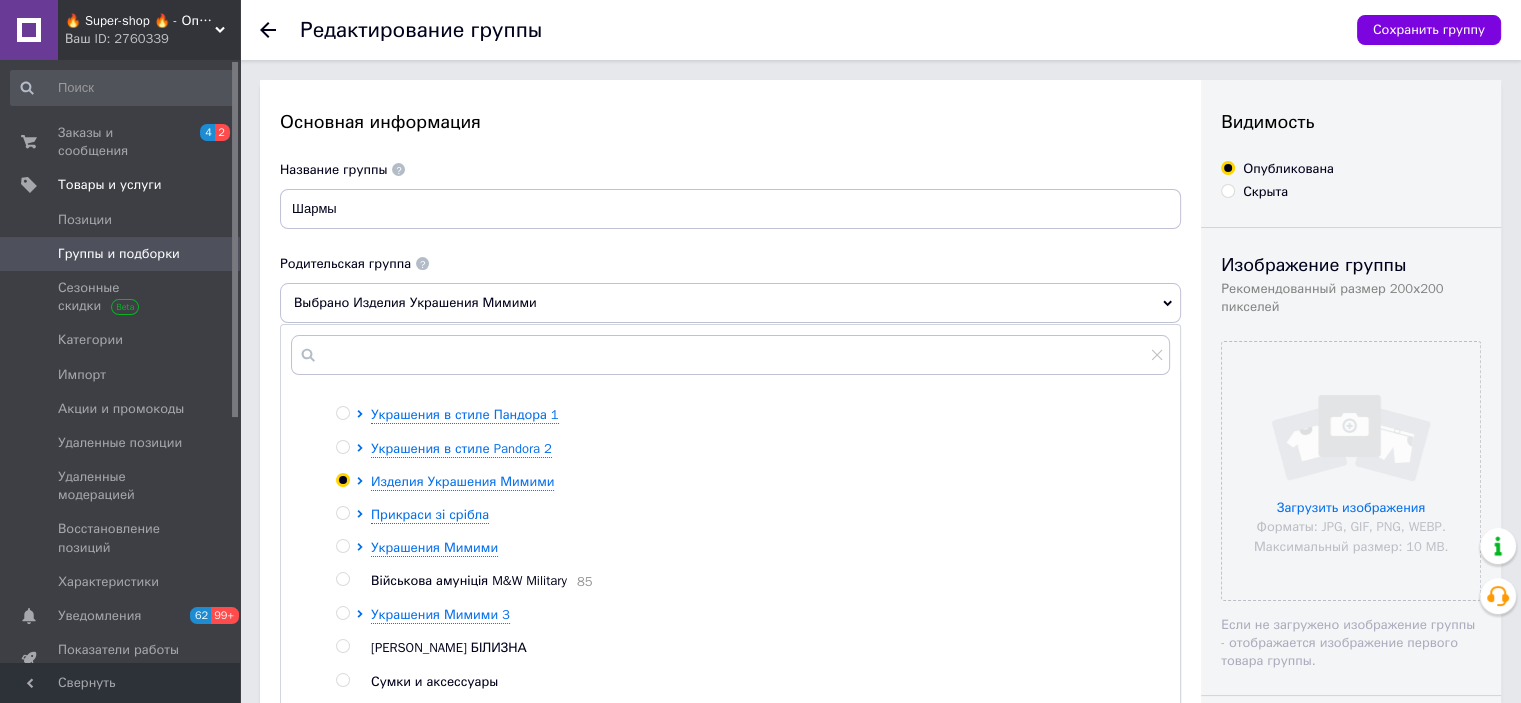 scroll, scrollTop: 284, scrollLeft: 0, axis: vertical 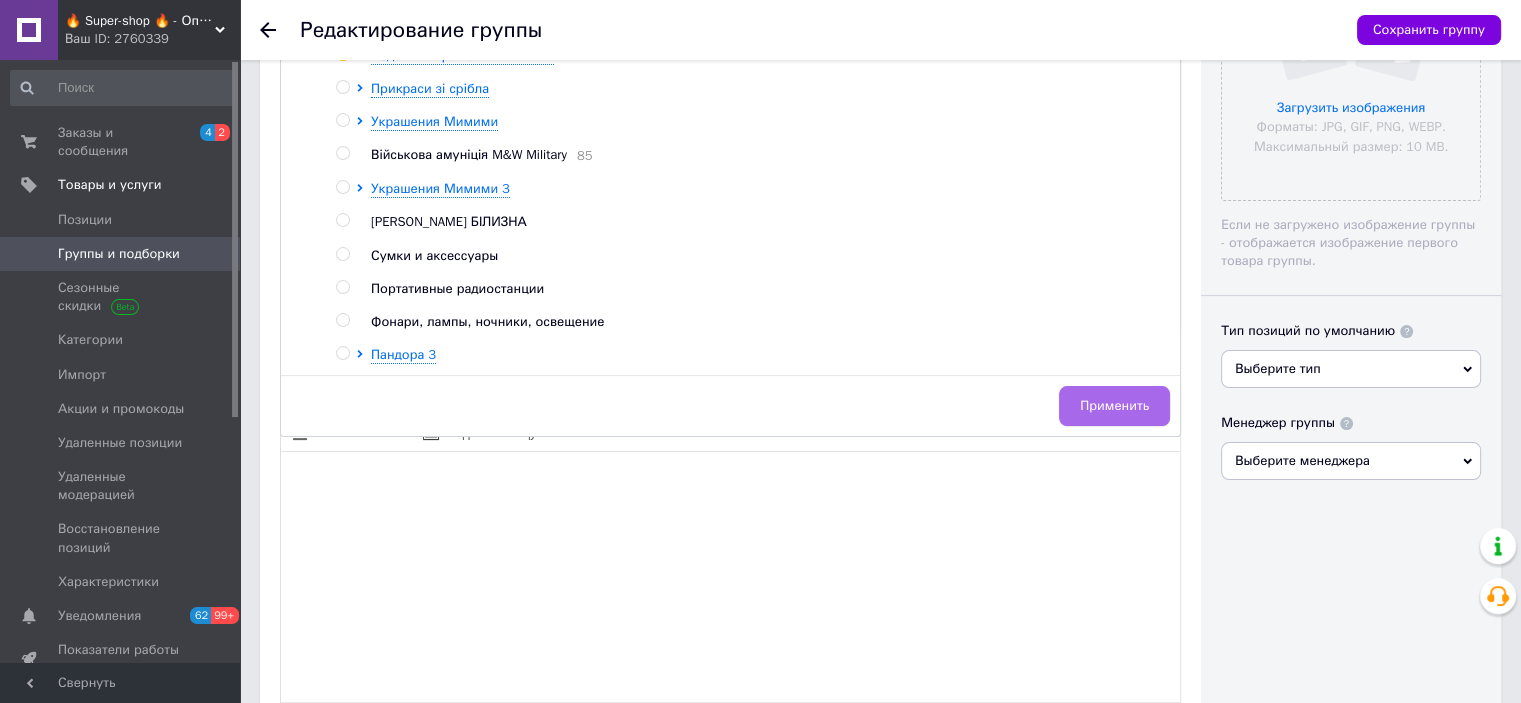 click on "Применить" at bounding box center [1114, 406] 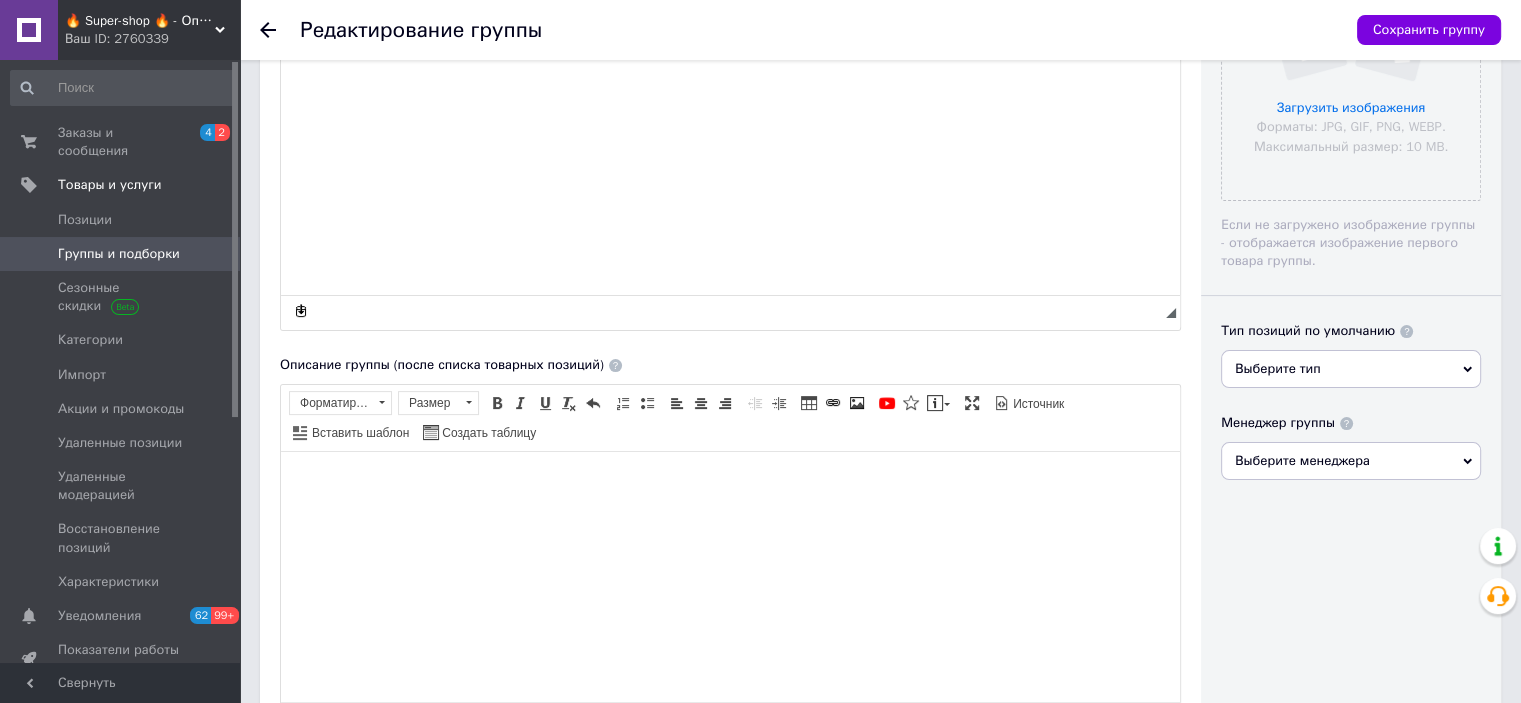 click on "Сохранить группу" at bounding box center (1419, 30) 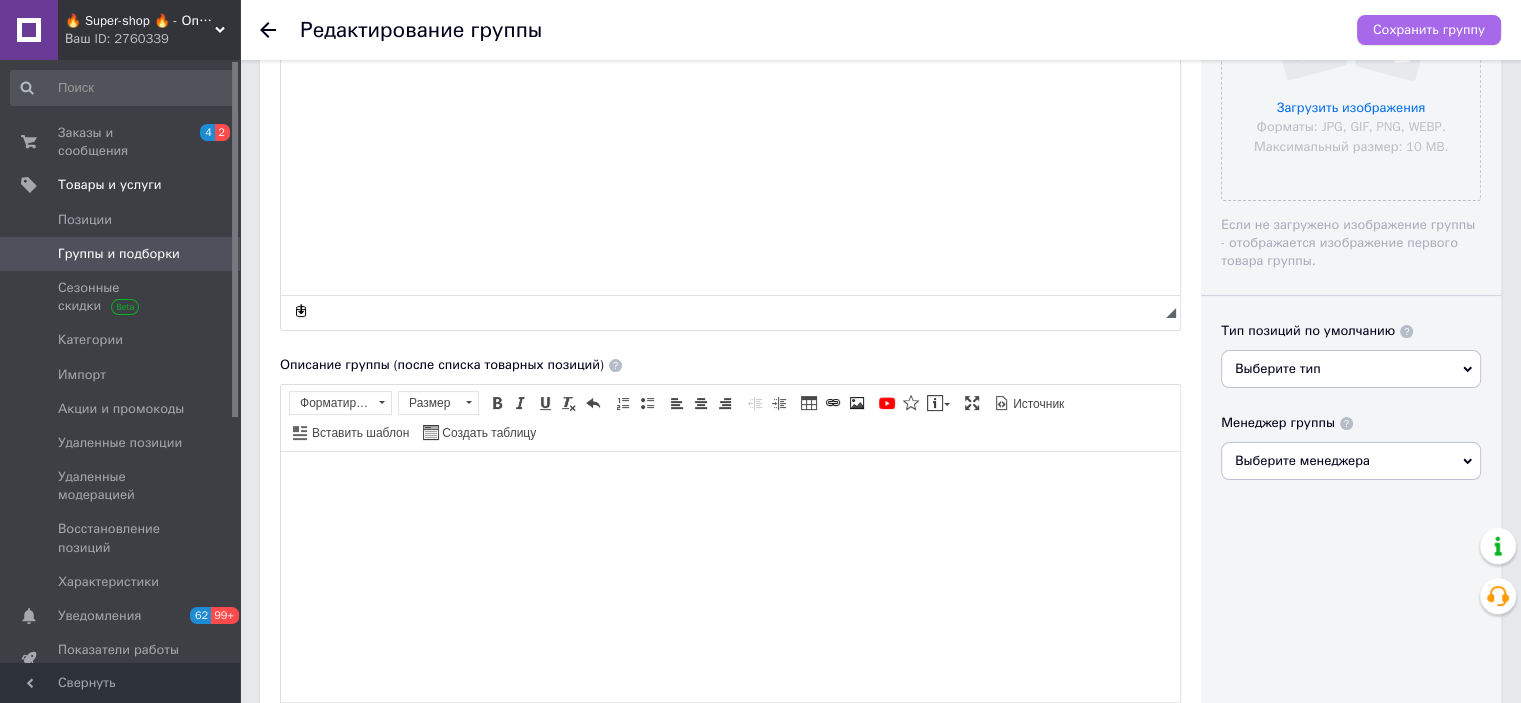 click on "Сохранить группу" at bounding box center (1429, 30) 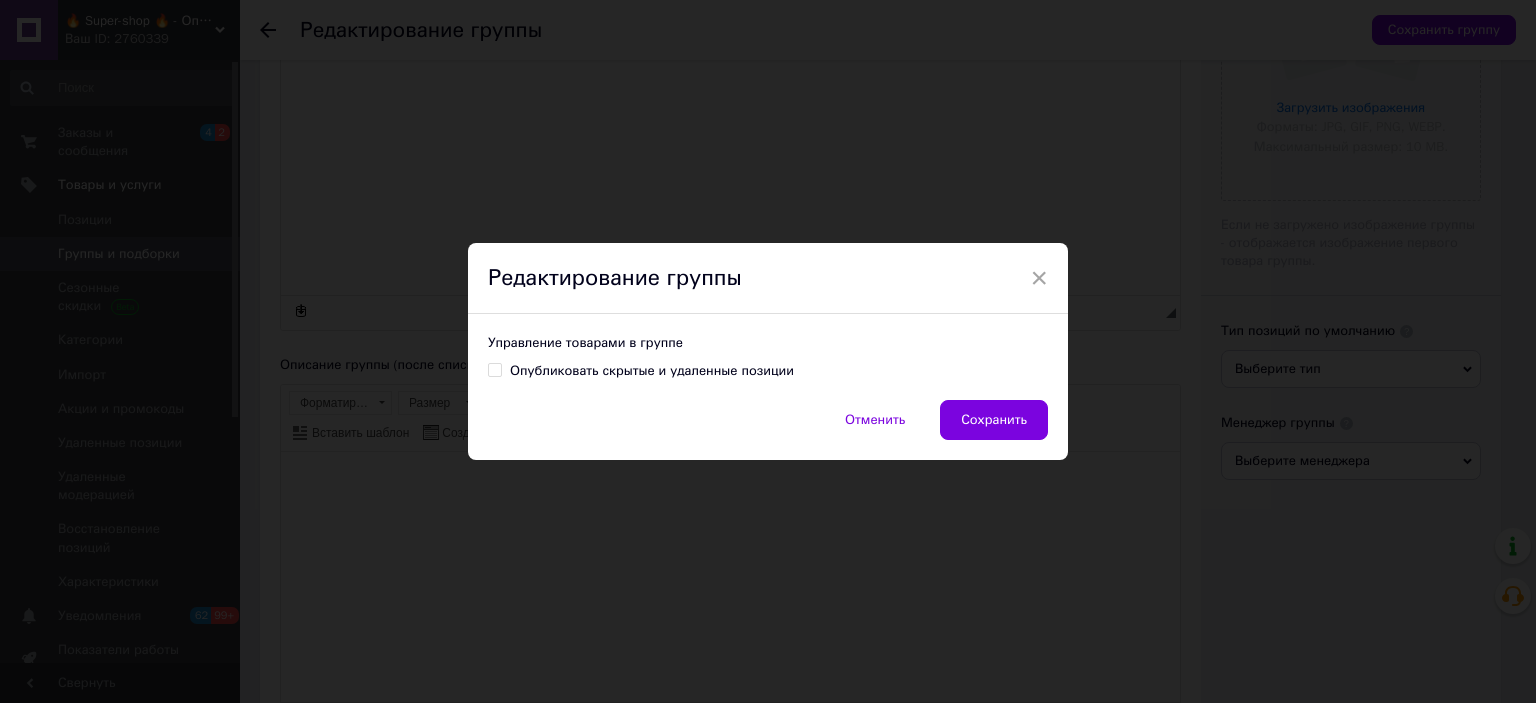 drag, startPoint x: 492, startPoint y: 367, endPoint x: 560, endPoint y: 374, distance: 68.359344 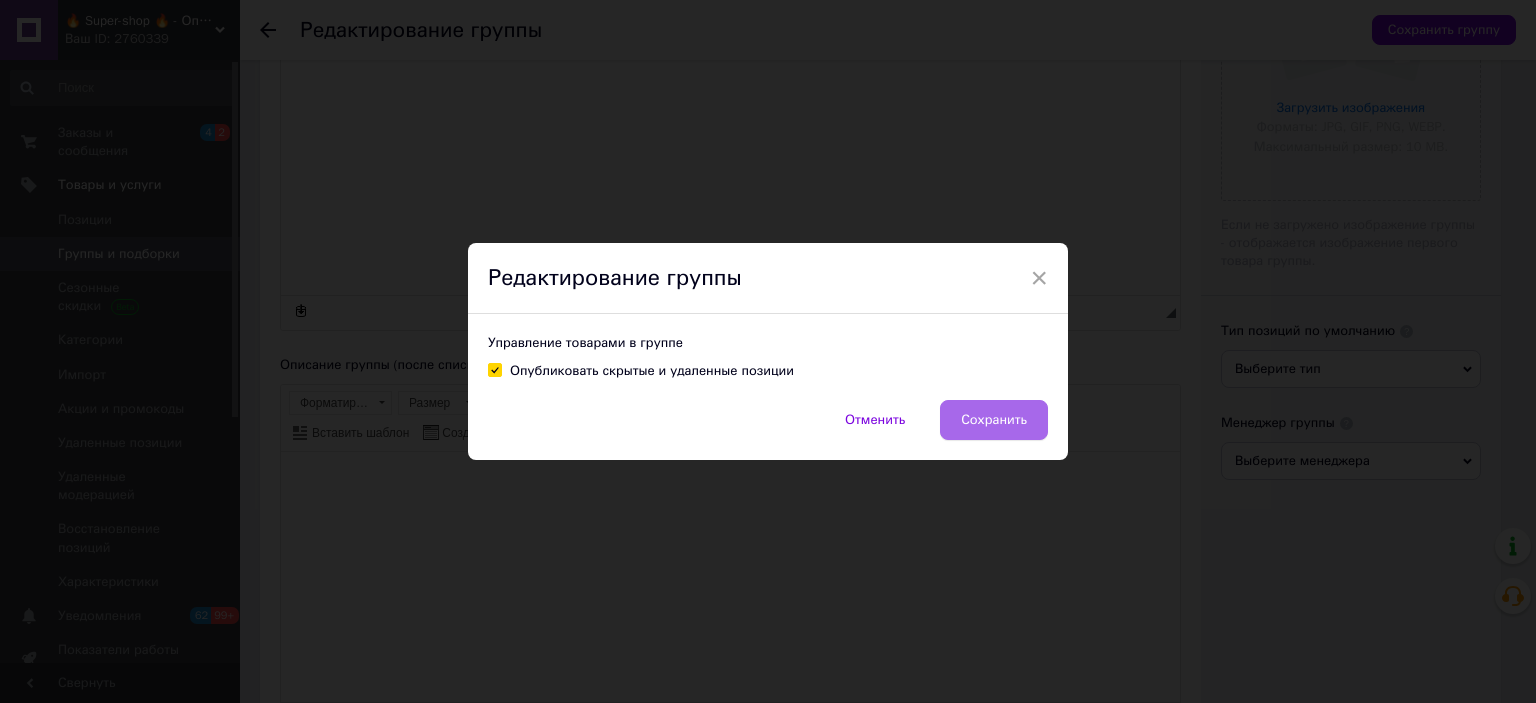 drag, startPoint x: 1021, startPoint y: 426, endPoint x: 892, endPoint y: 415, distance: 129.46814 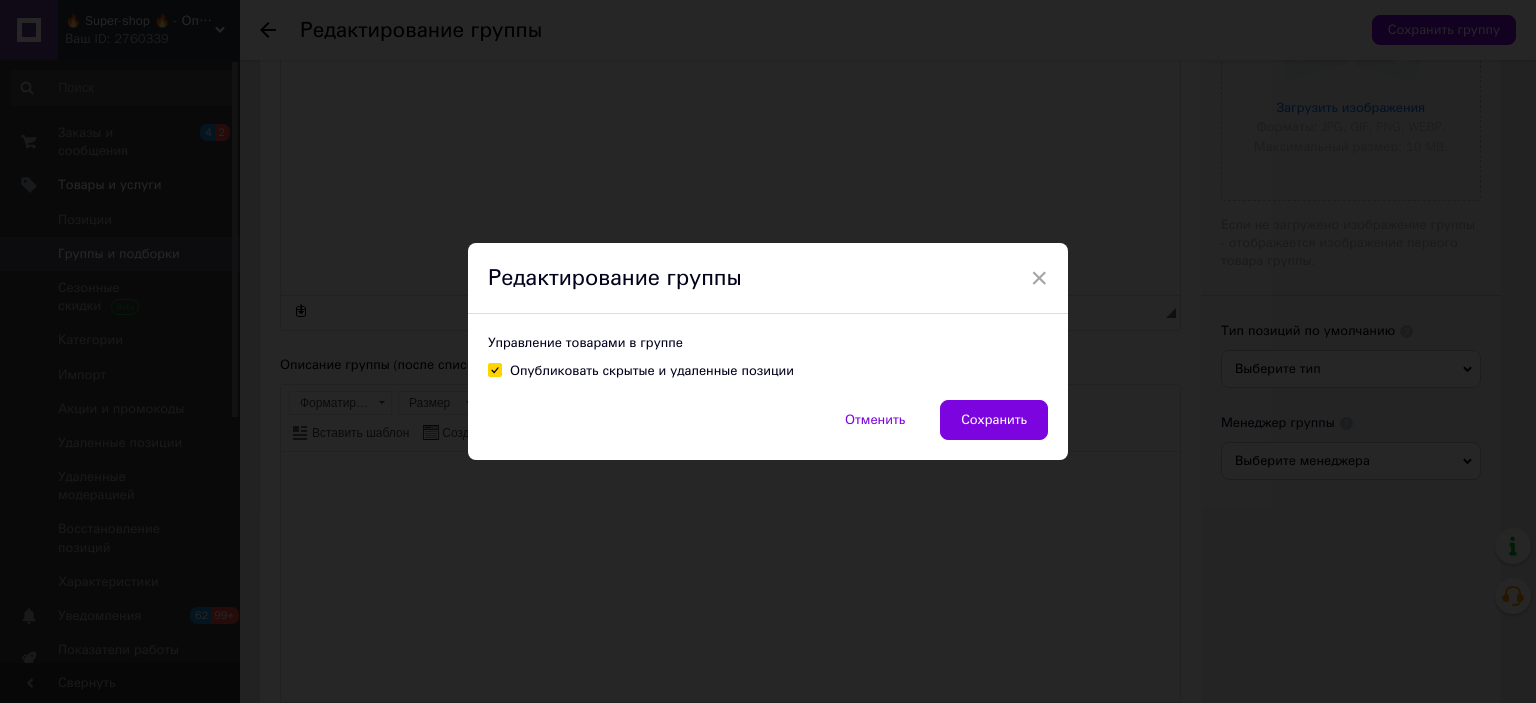 click on "Сохранить" at bounding box center (994, 420) 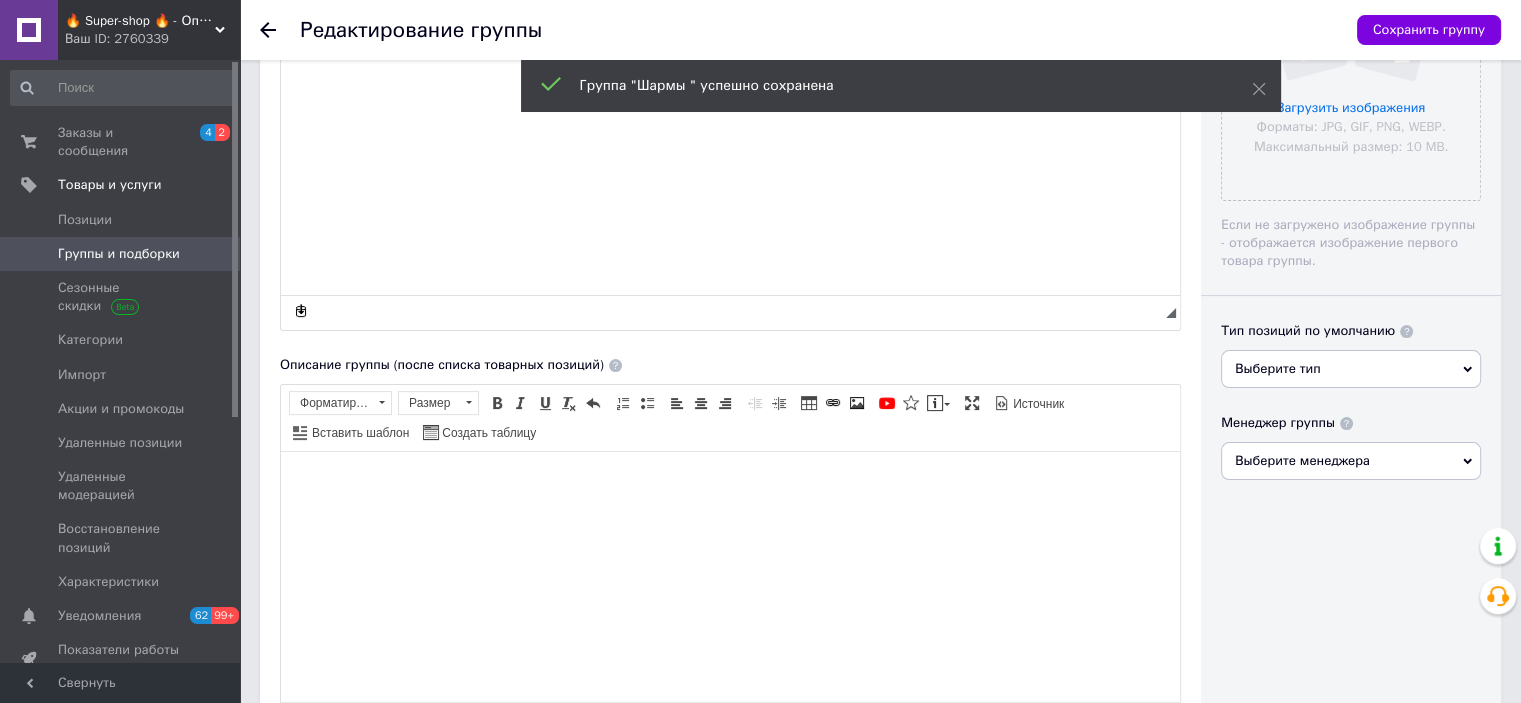 click on "Группы и подборки" at bounding box center [119, 254] 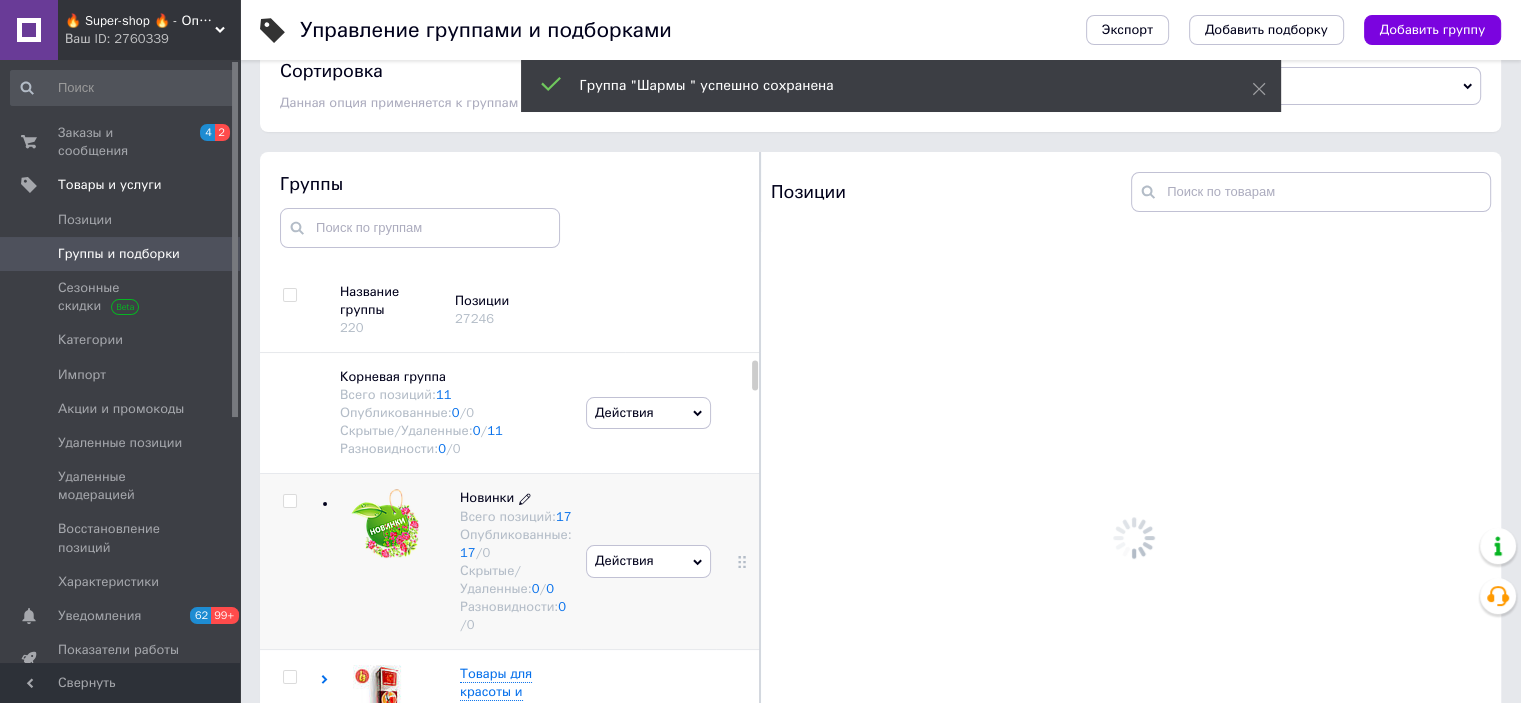 scroll, scrollTop: 113, scrollLeft: 0, axis: vertical 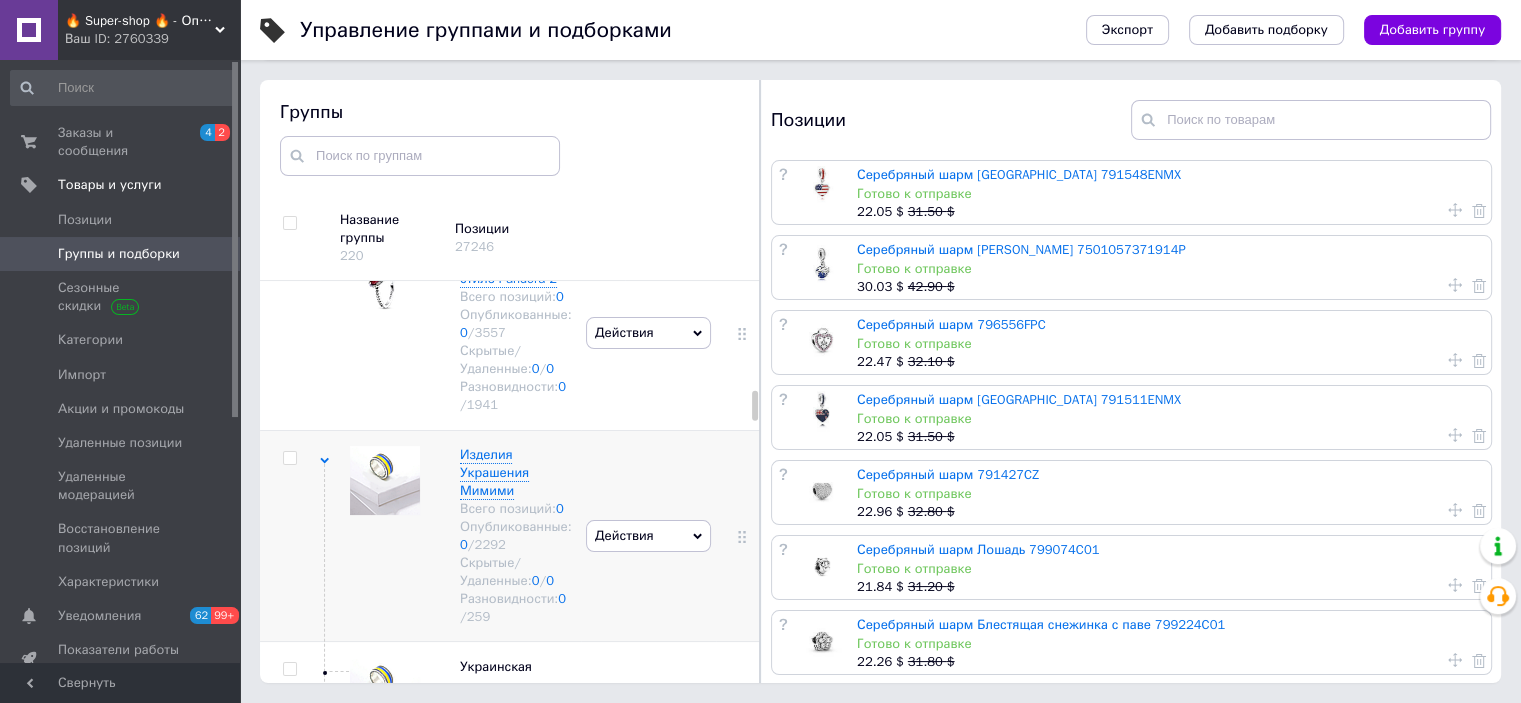 click 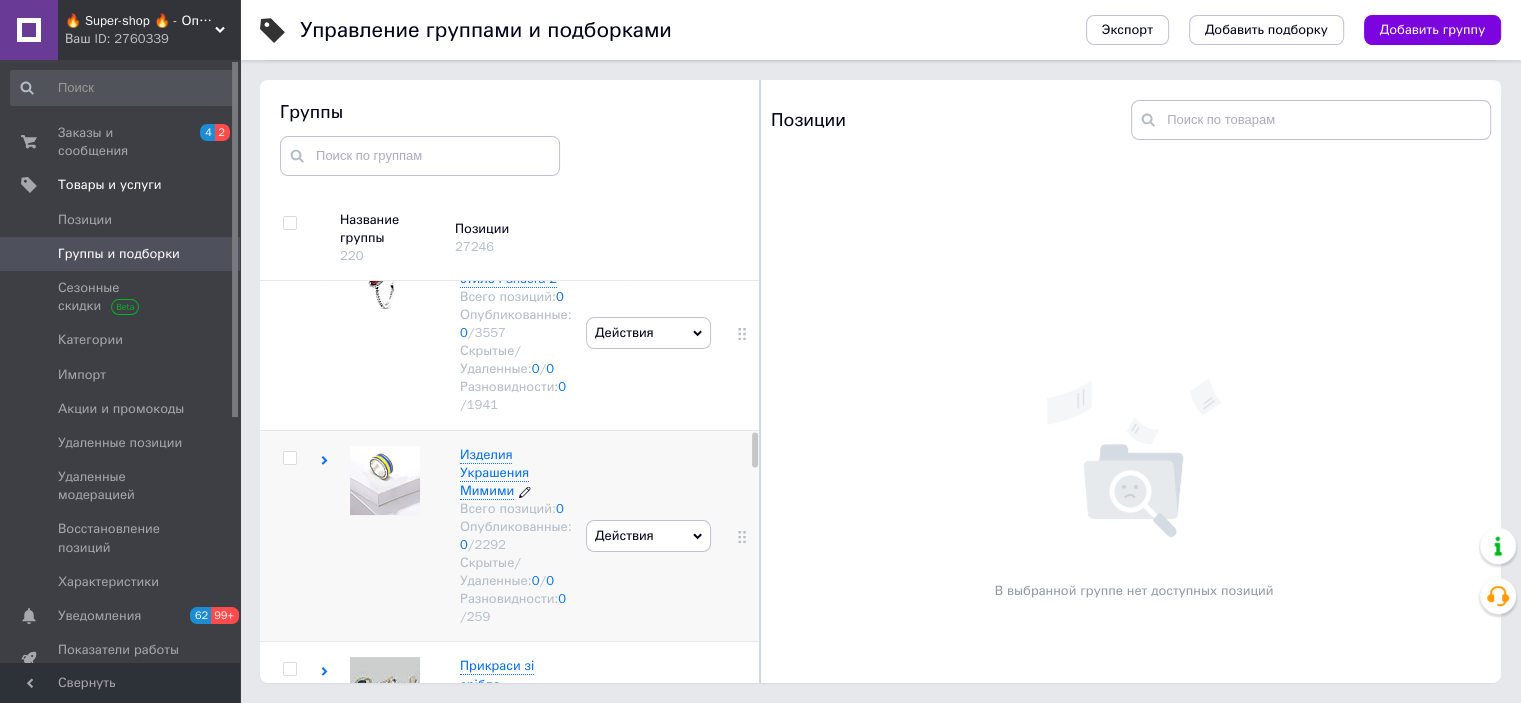 click on "Изделия Украшения Мимими" at bounding box center (494, 472) 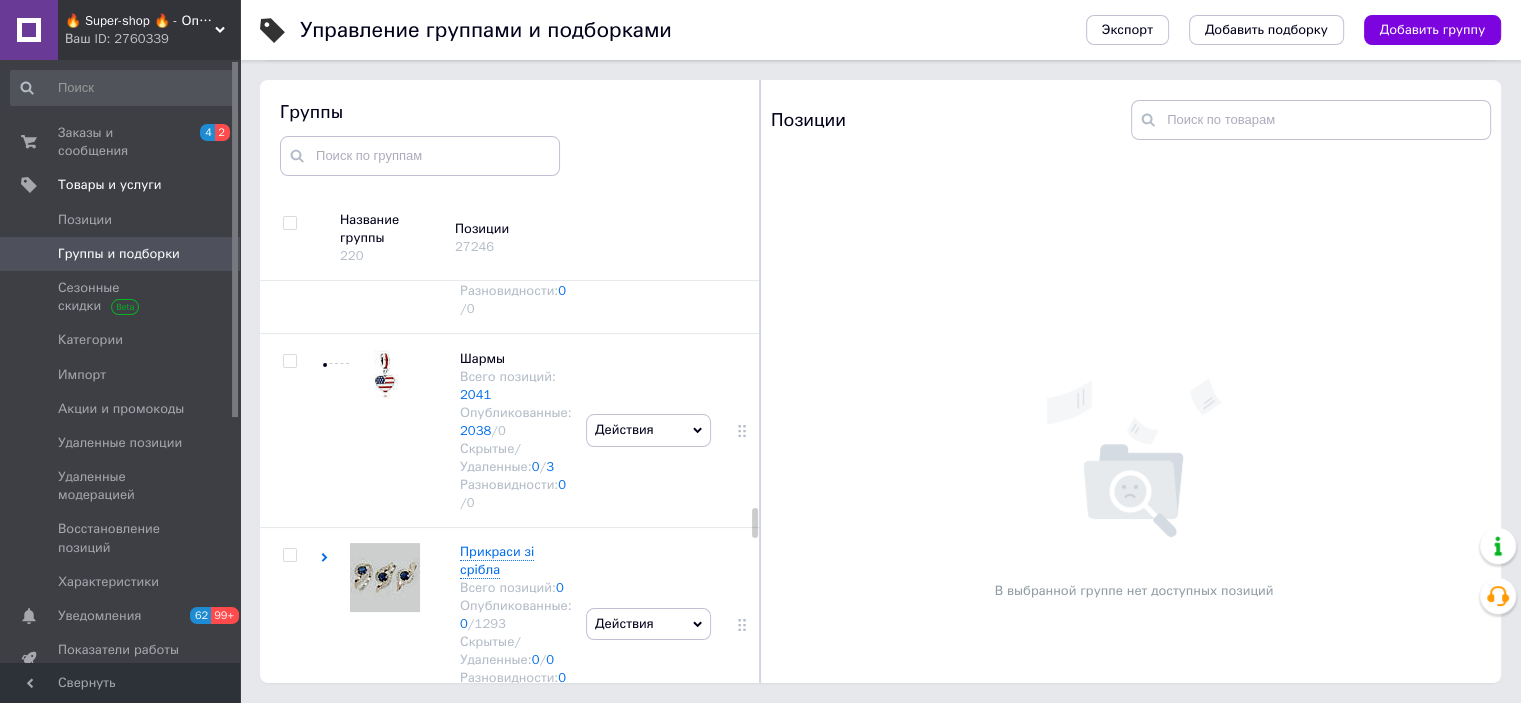 scroll, scrollTop: 3632, scrollLeft: 0, axis: vertical 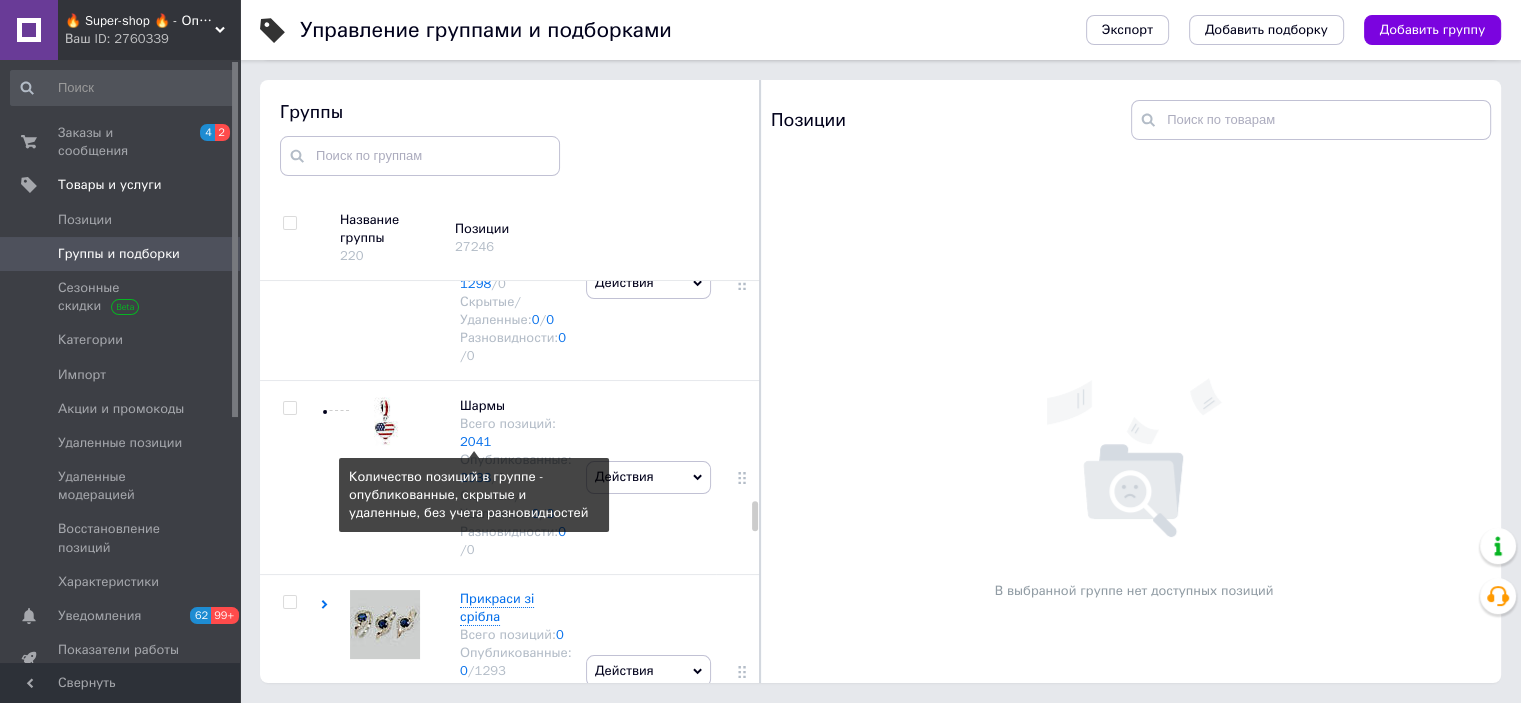 click on "2041" at bounding box center [475, 441] 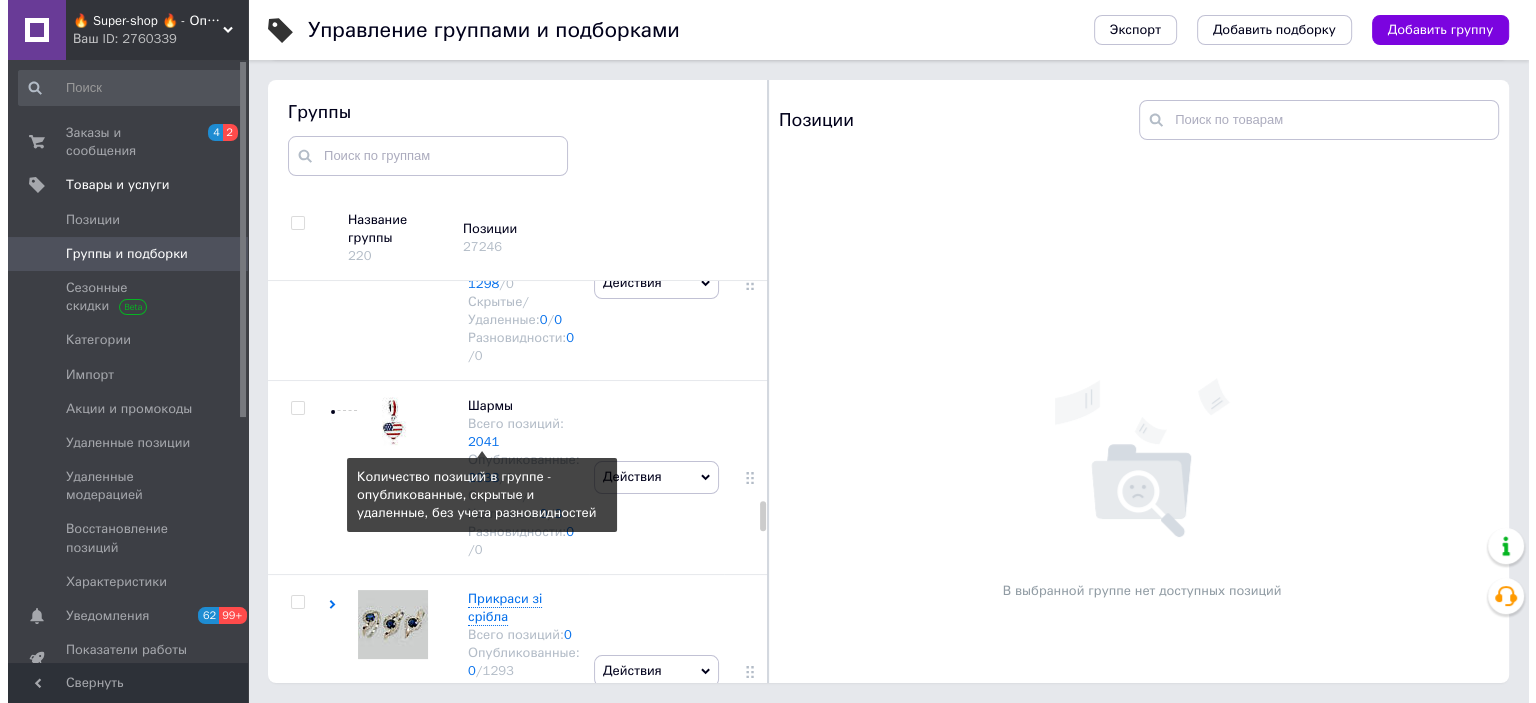 scroll, scrollTop: 0, scrollLeft: 0, axis: both 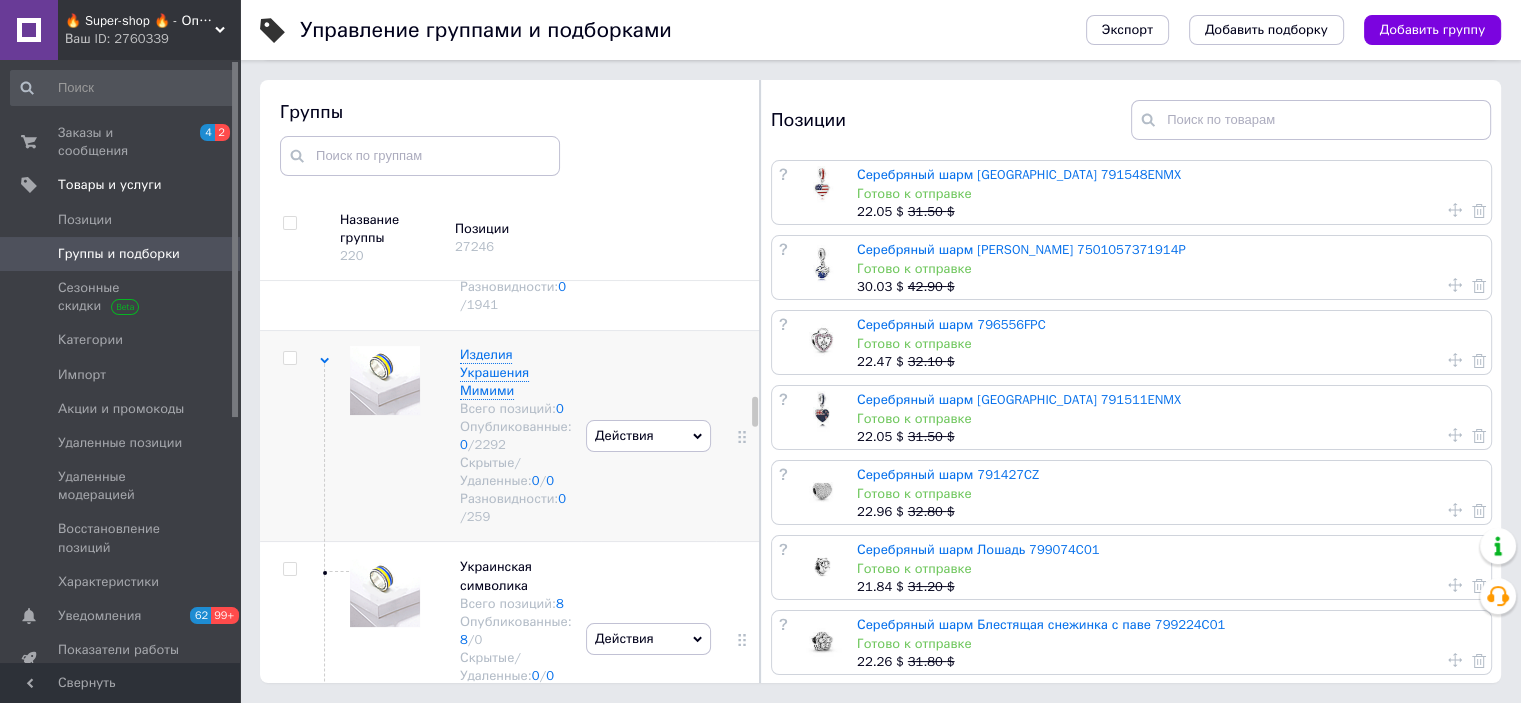 click 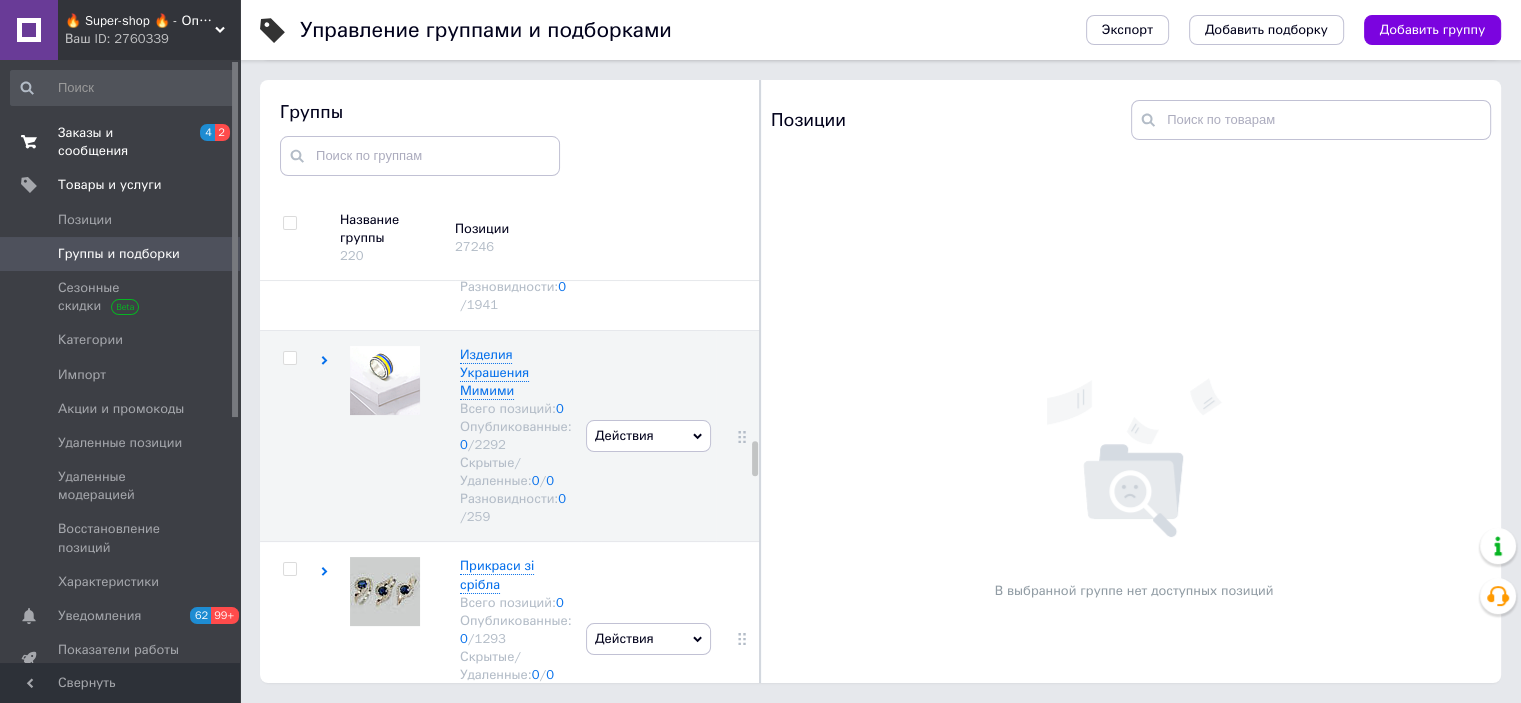 click on "Заказы и сообщения" at bounding box center [121, 142] 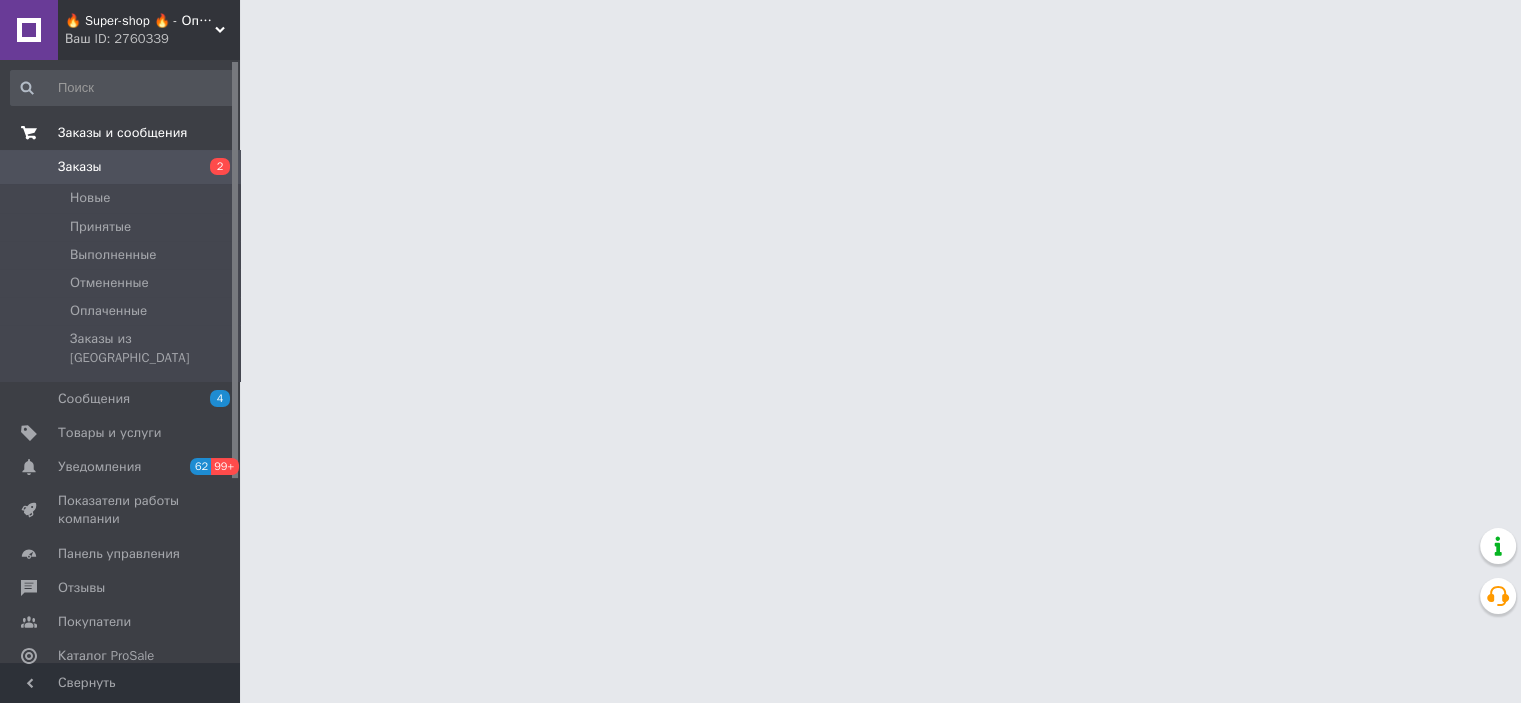 scroll, scrollTop: 0, scrollLeft: 0, axis: both 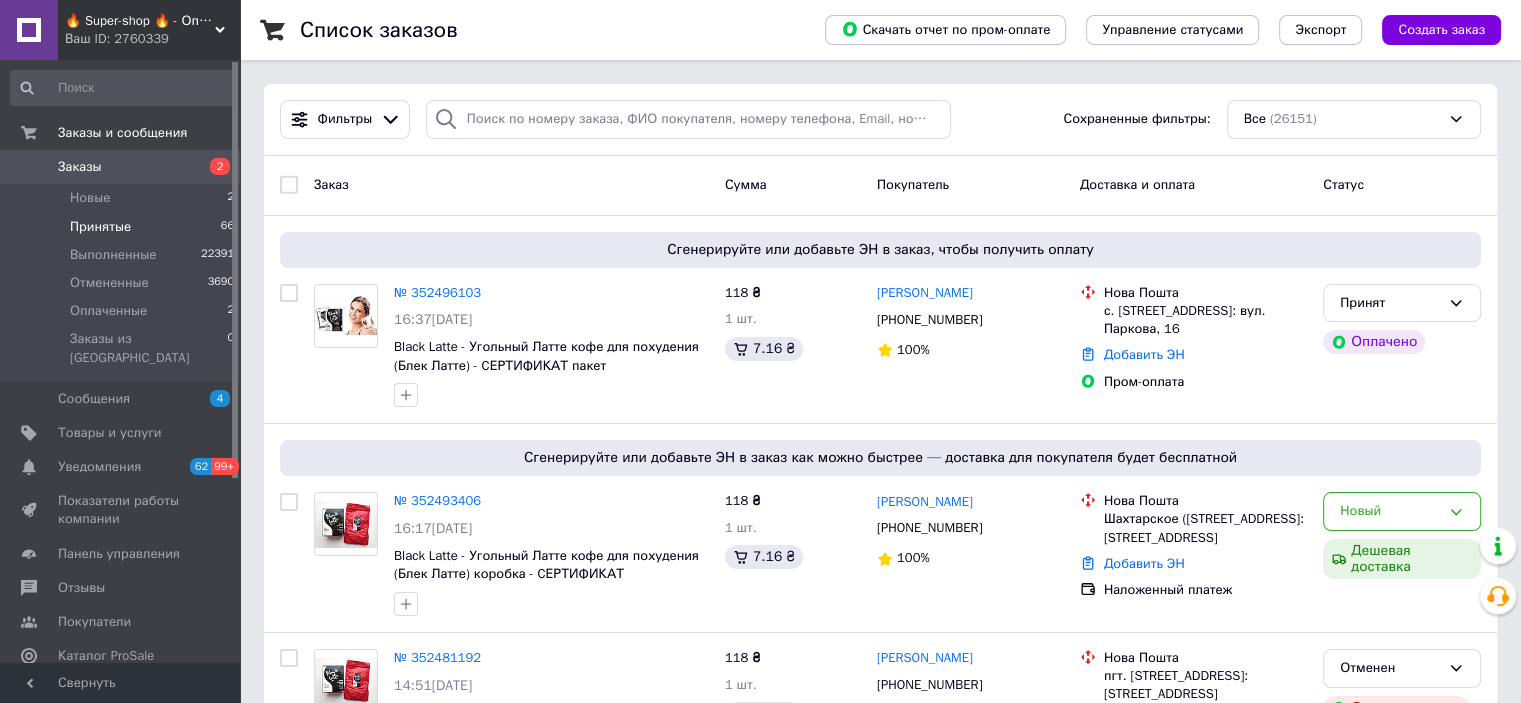 click on "Принятые 66" at bounding box center (123, 227) 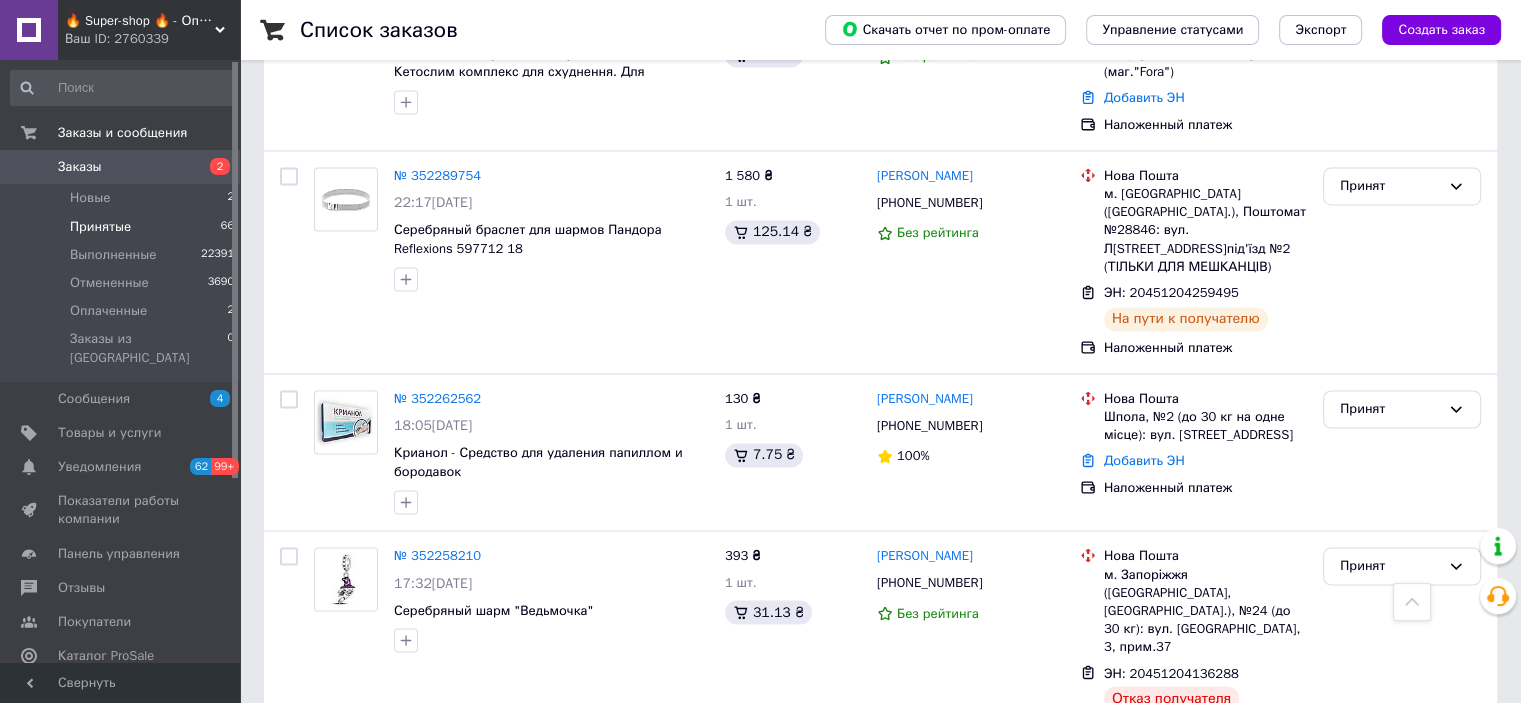 scroll, scrollTop: 3246, scrollLeft: 0, axis: vertical 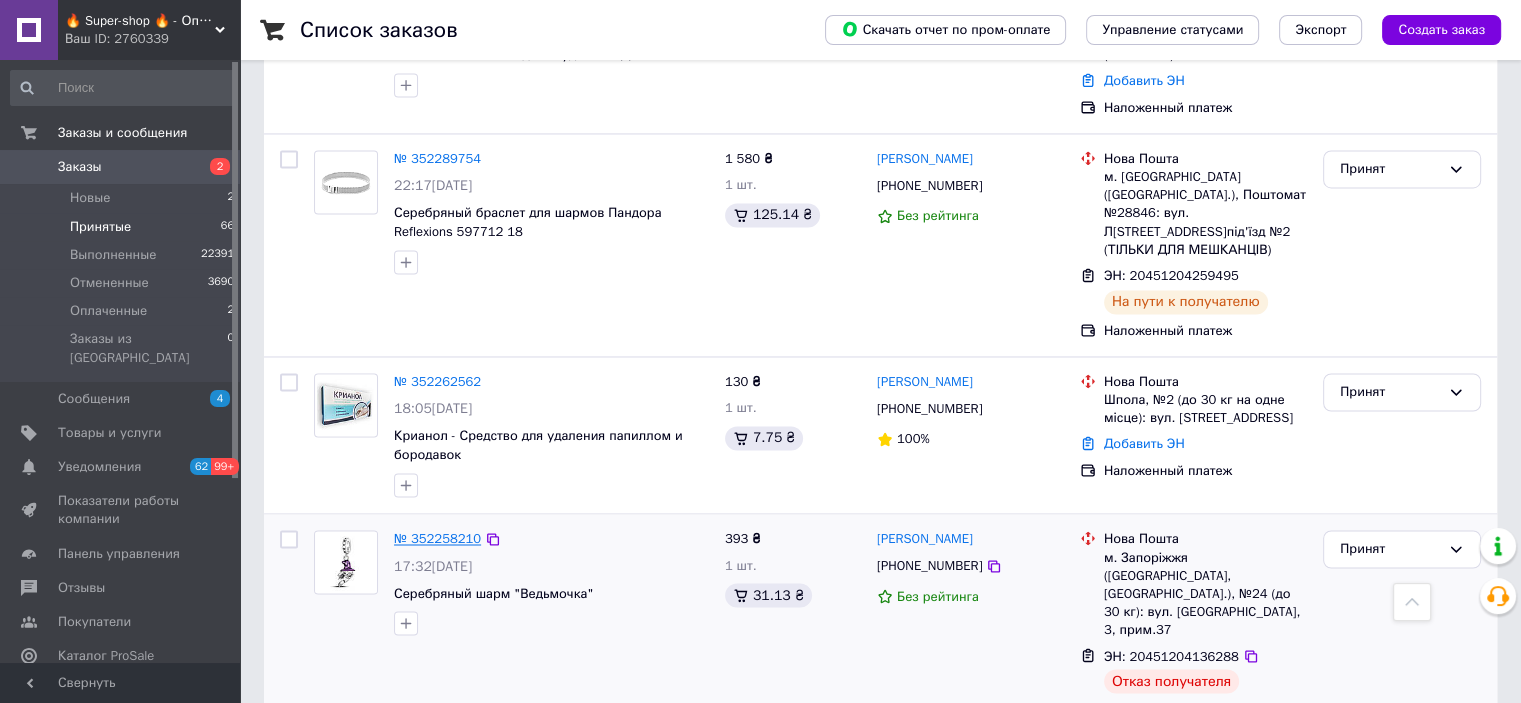 click on "№ 352258210" at bounding box center [437, 538] 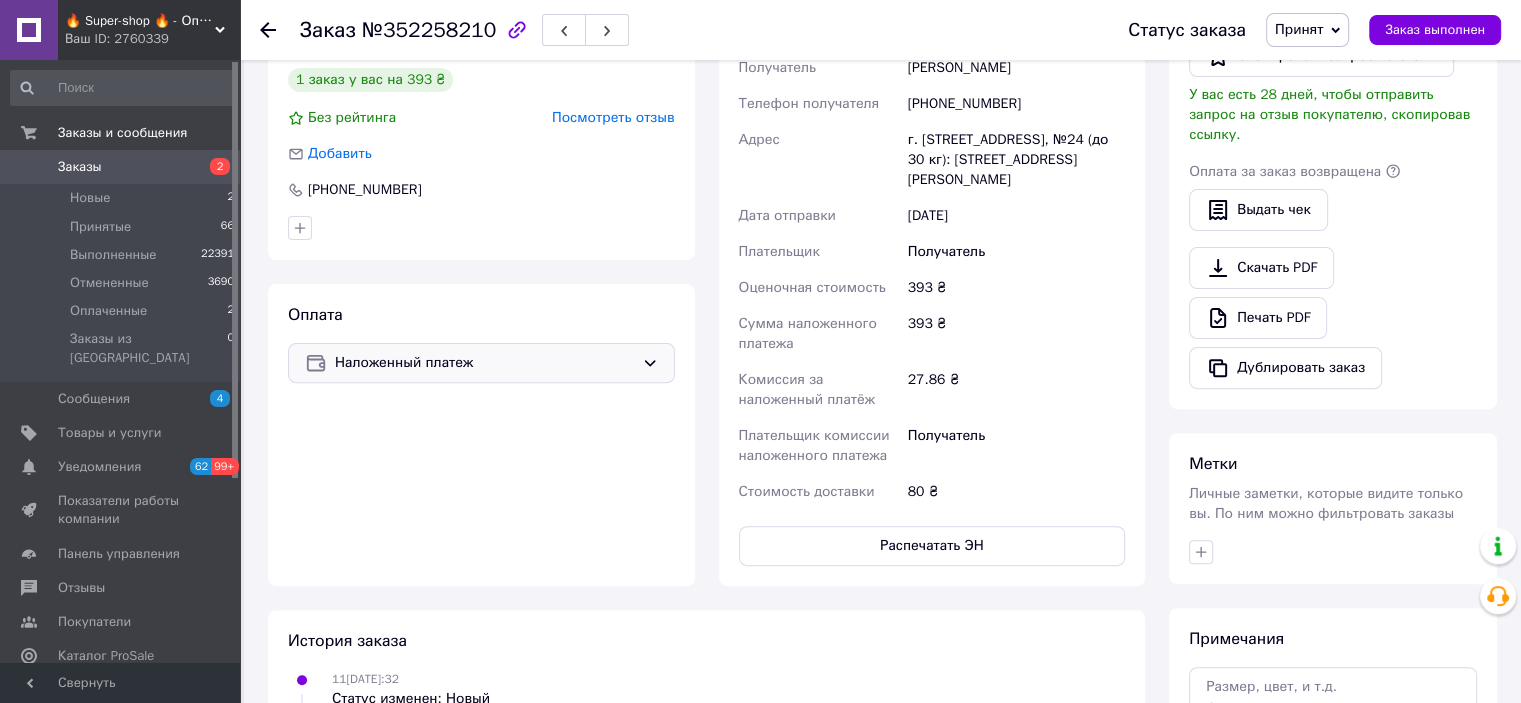 scroll, scrollTop: 1000, scrollLeft: 0, axis: vertical 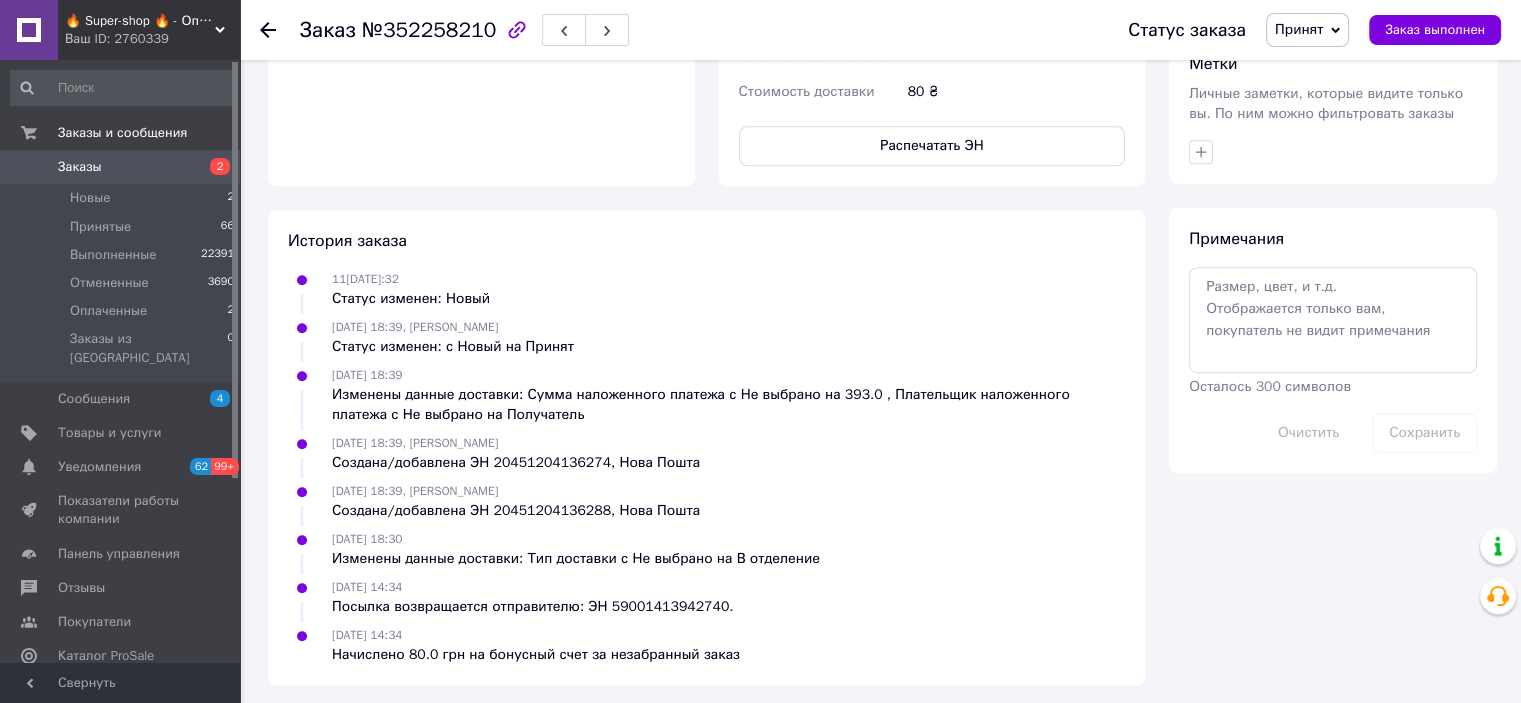 click on "Принят" at bounding box center (1299, 29) 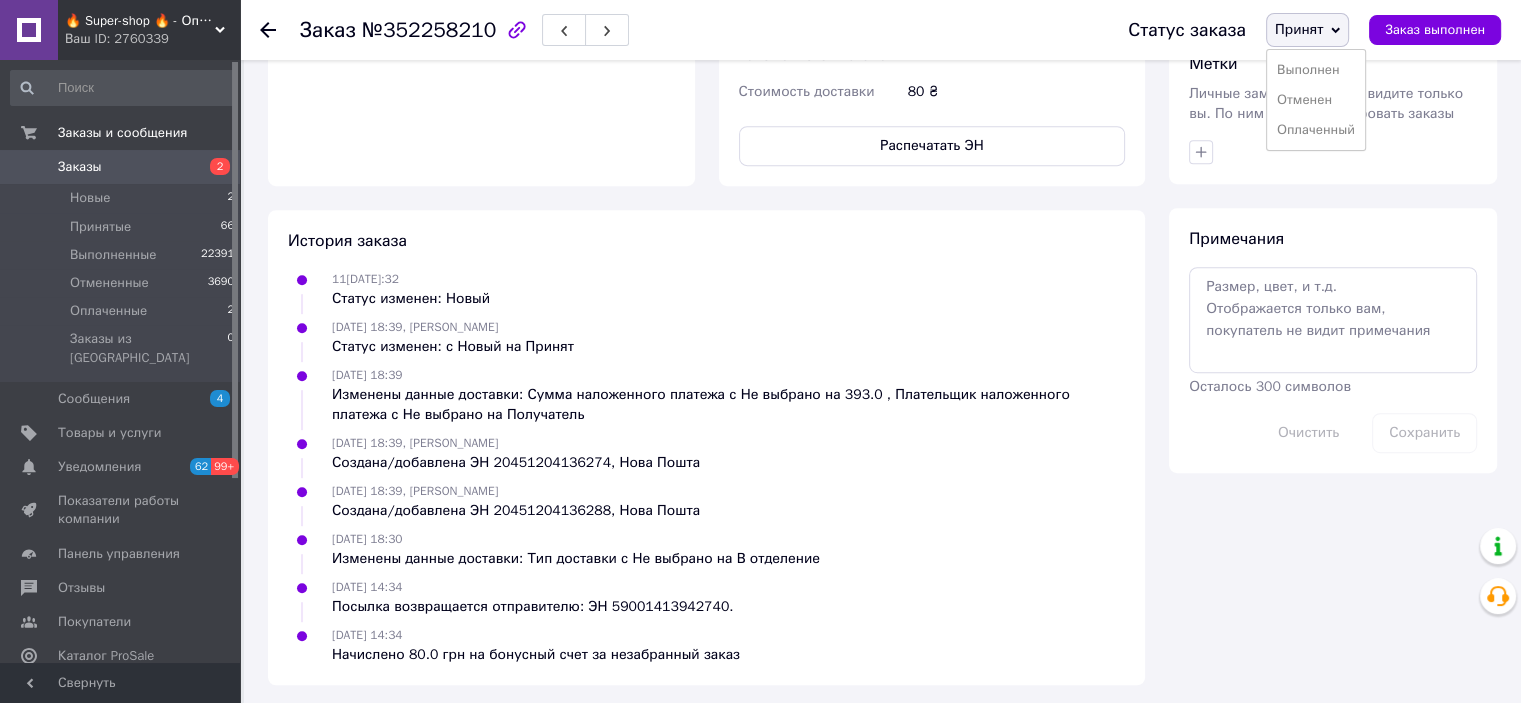 click on "Выполнен" at bounding box center (1316, 70) 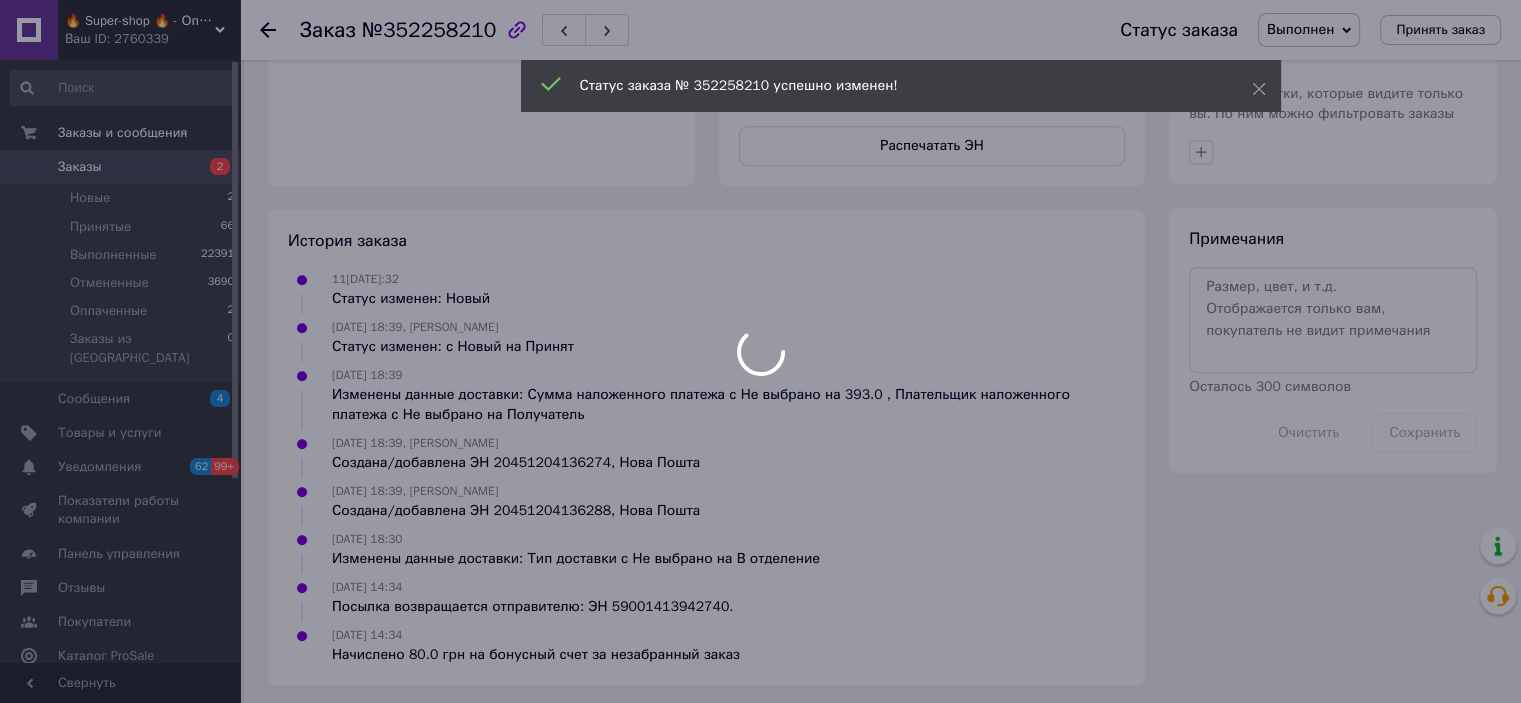 scroll, scrollTop: 810, scrollLeft: 0, axis: vertical 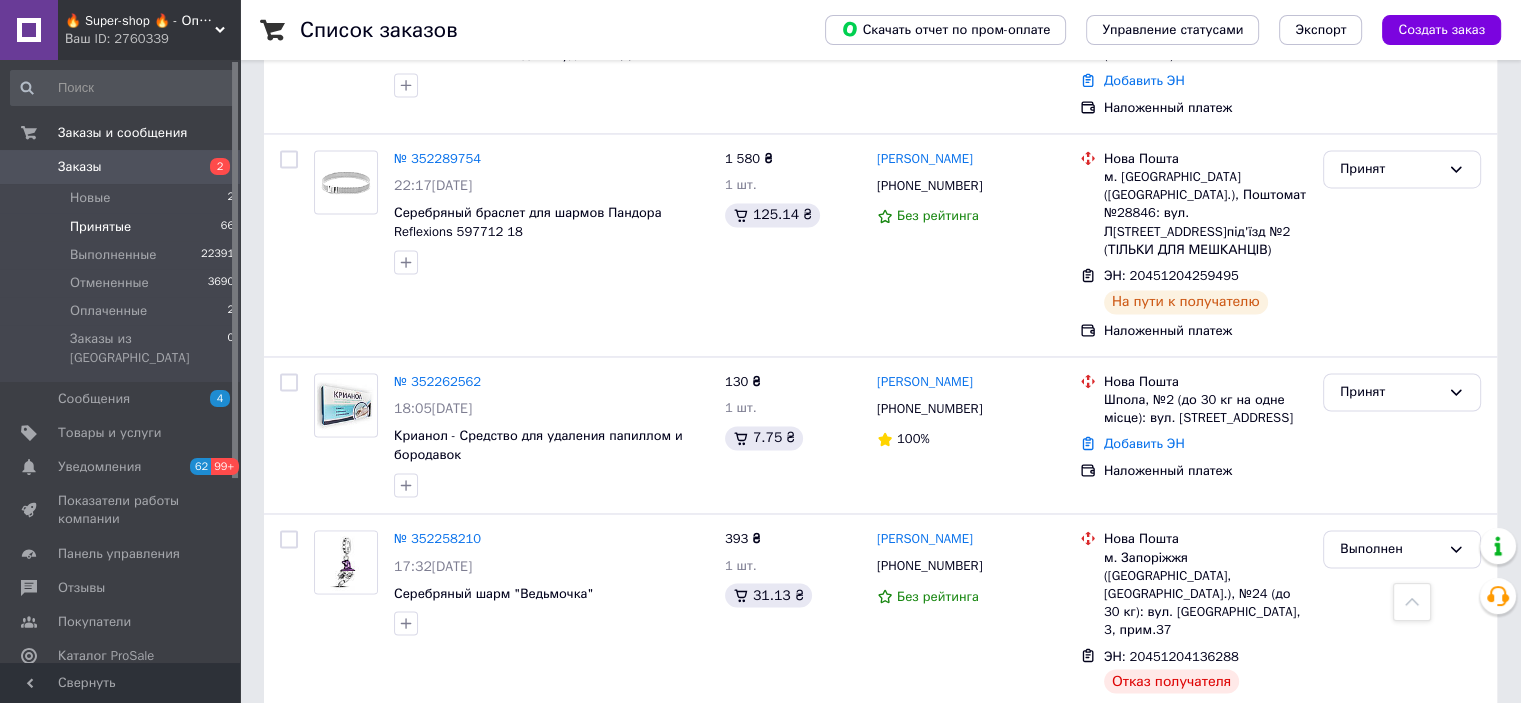 click on "2" at bounding box center [327, 939] 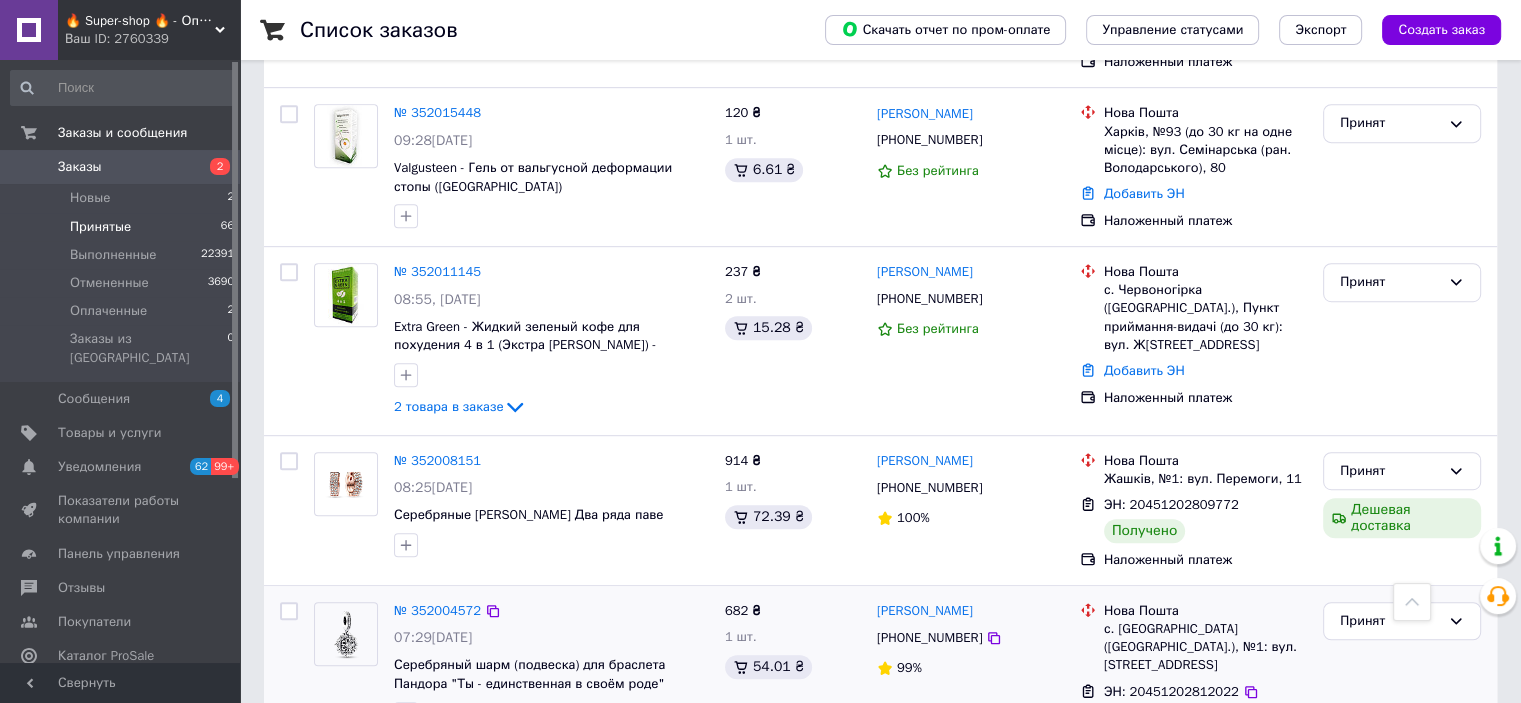 scroll, scrollTop: 1100, scrollLeft: 0, axis: vertical 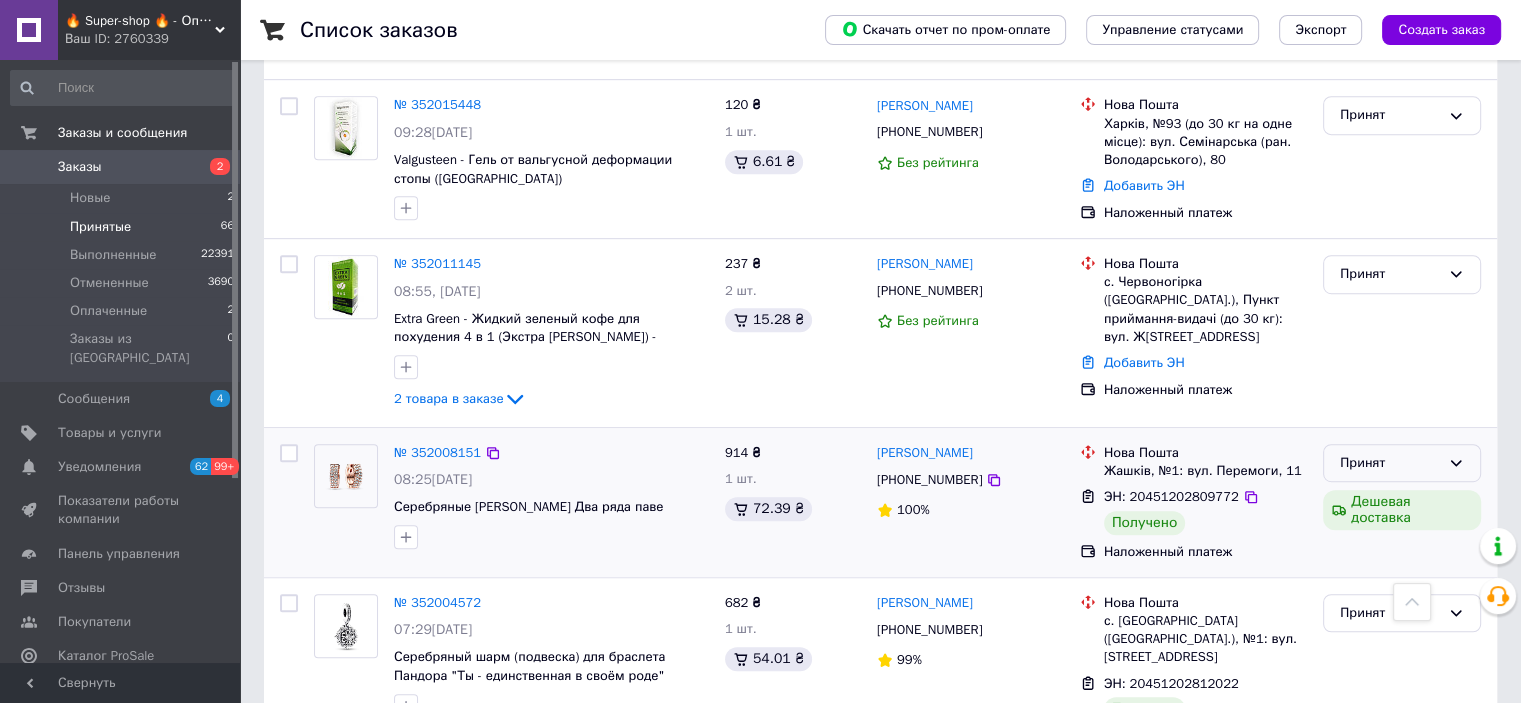 click on "Принят" at bounding box center (1390, 463) 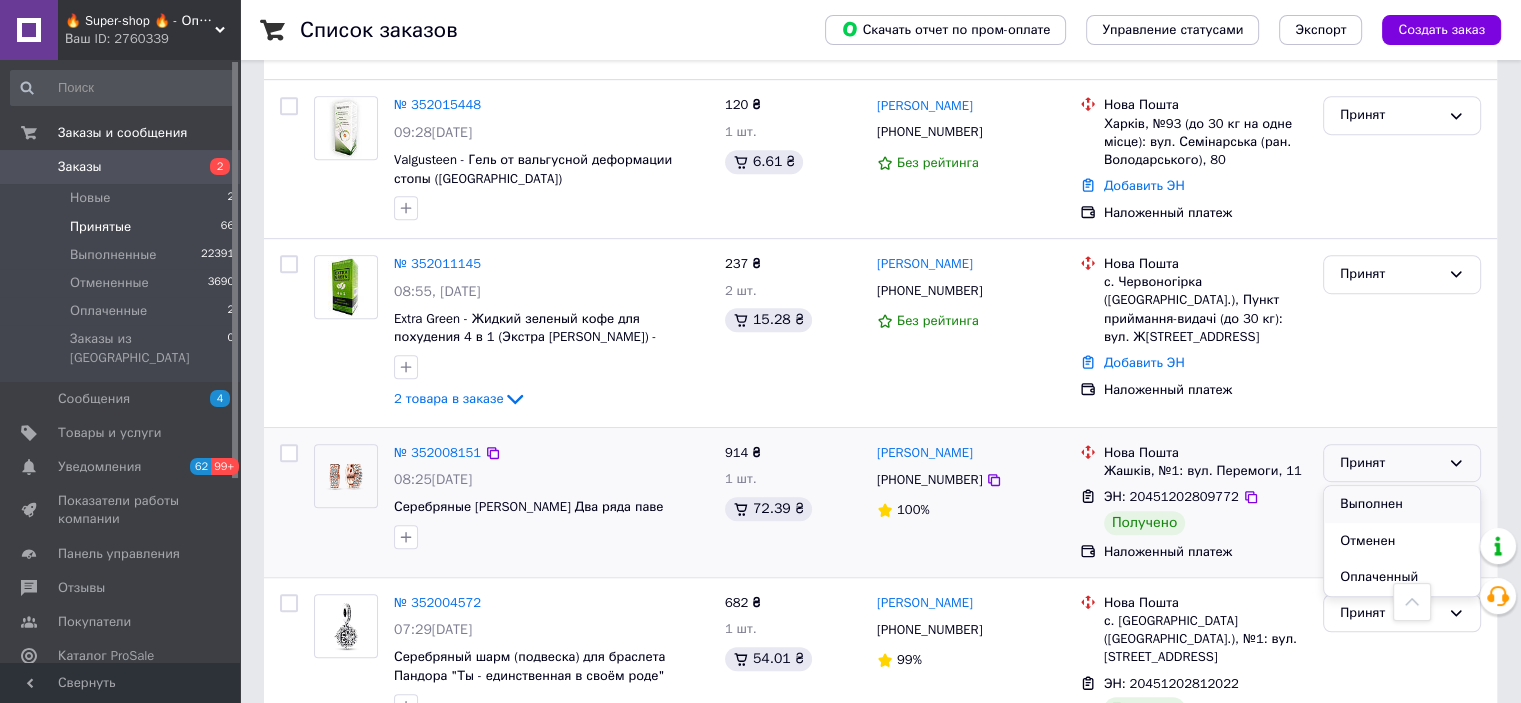 click on "Выполнен" at bounding box center [1402, 504] 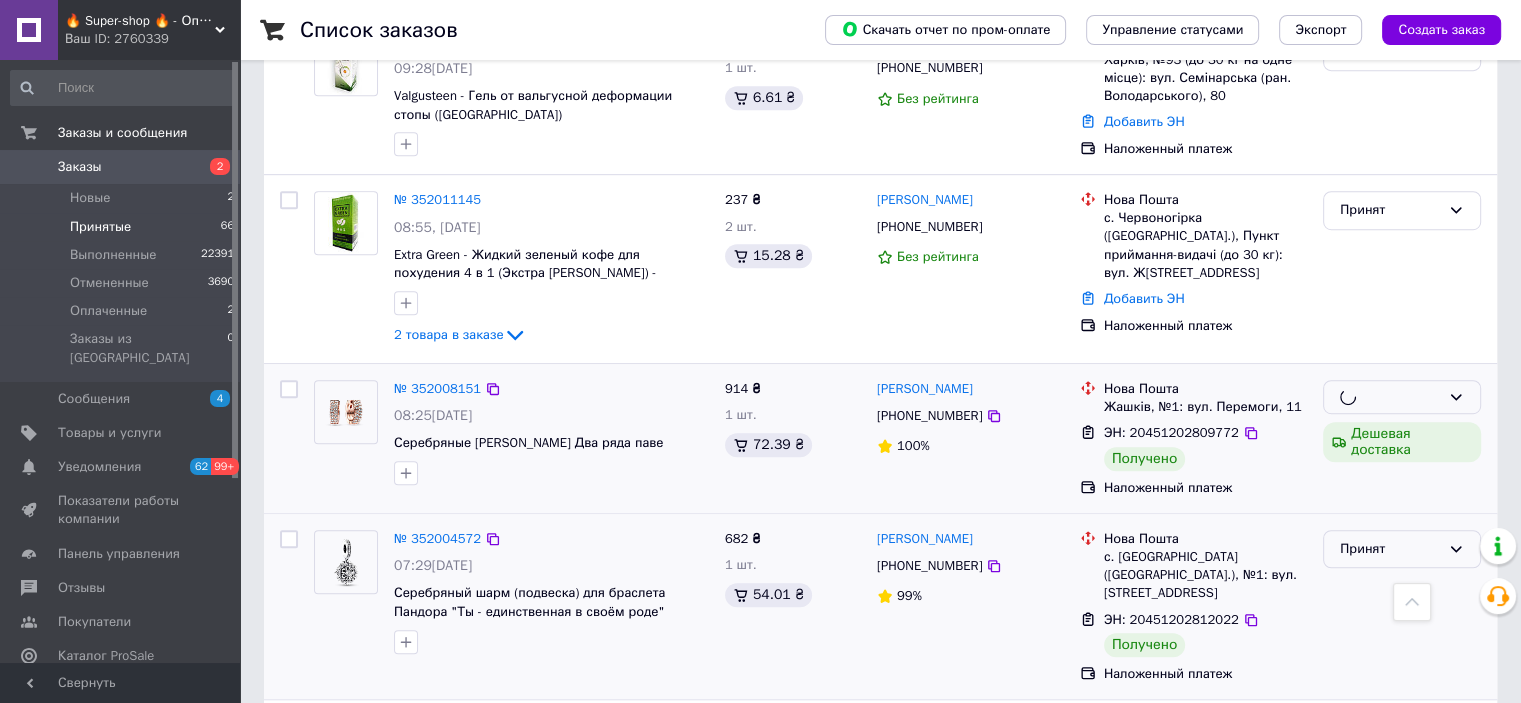 scroll, scrollTop: 1200, scrollLeft: 0, axis: vertical 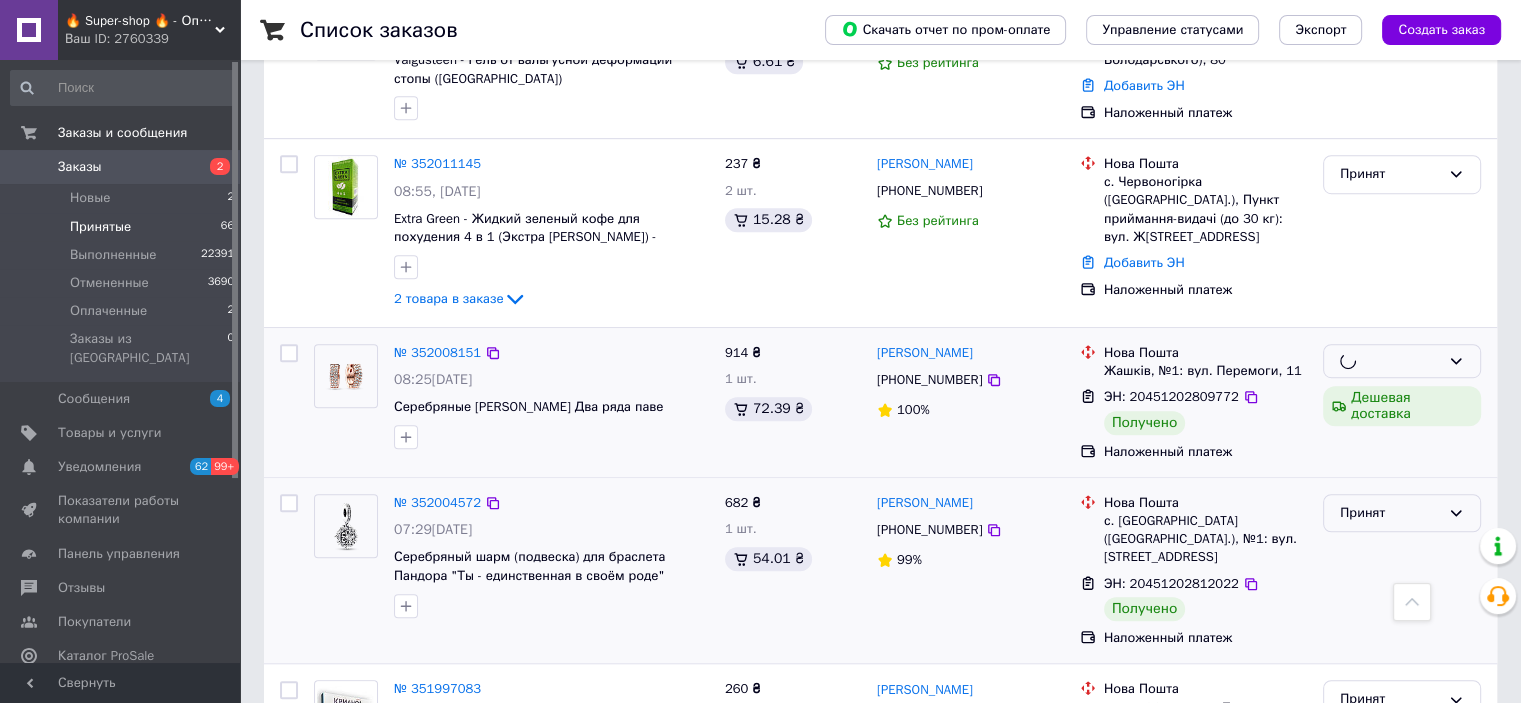 click on "Принят" at bounding box center (1390, 513) 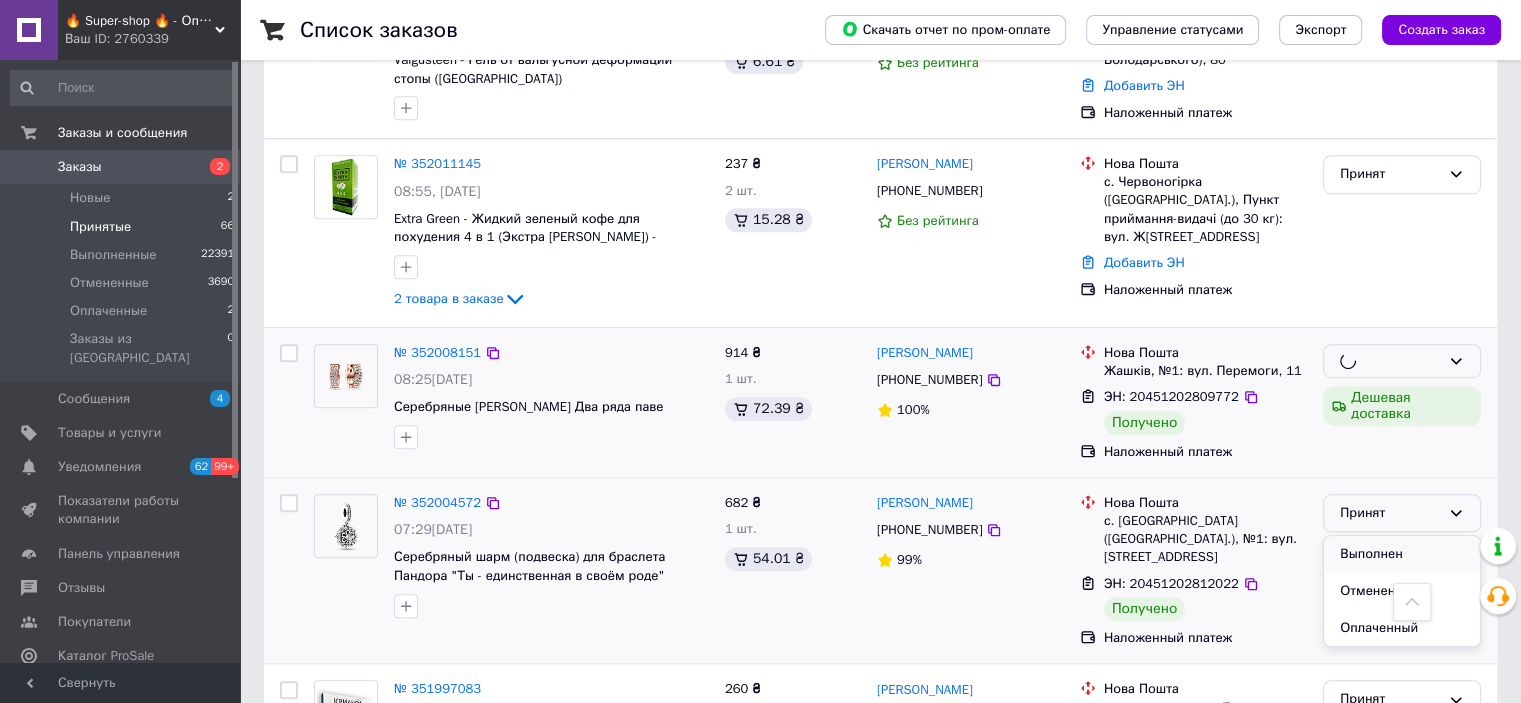 click on "Выполнен" at bounding box center (1402, 554) 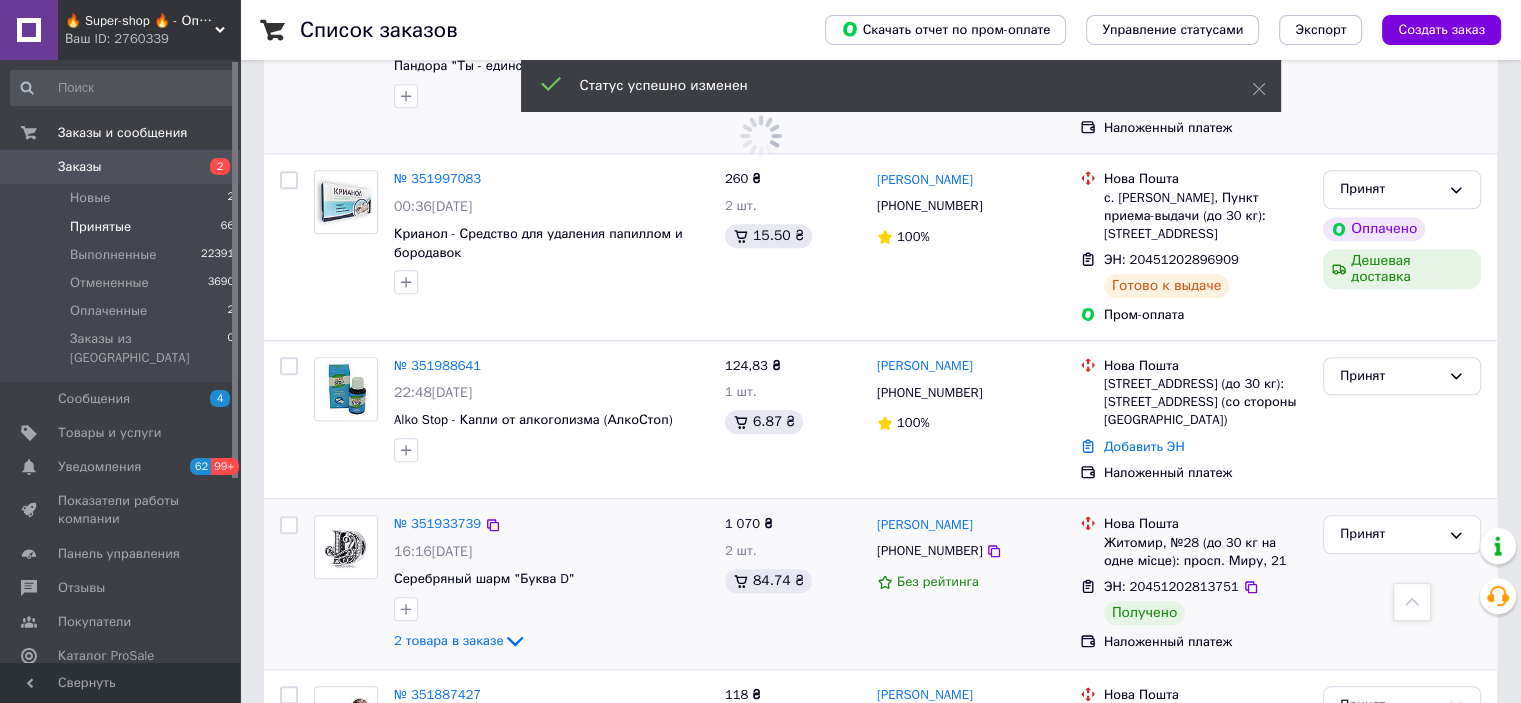 scroll, scrollTop: 1800, scrollLeft: 0, axis: vertical 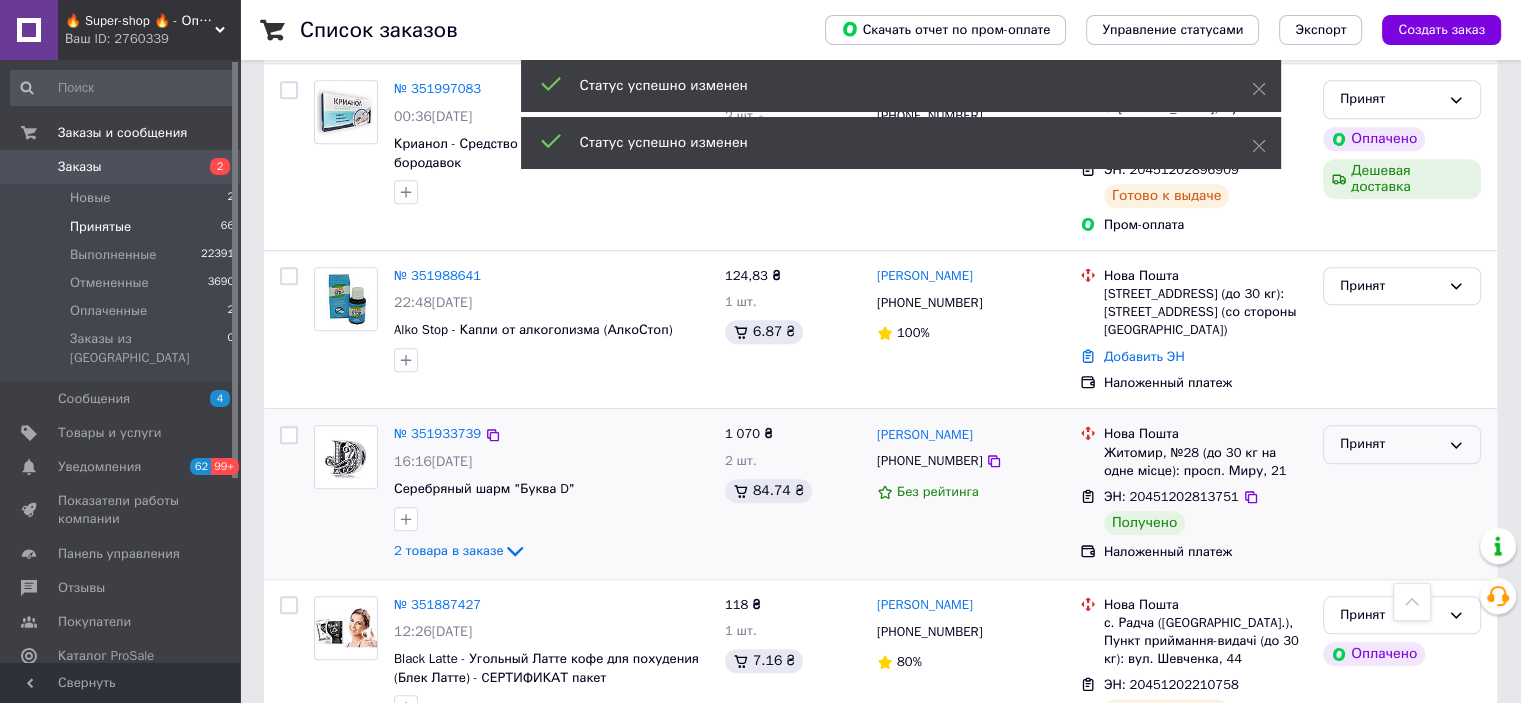 click on "Принят" at bounding box center [1402, 444] 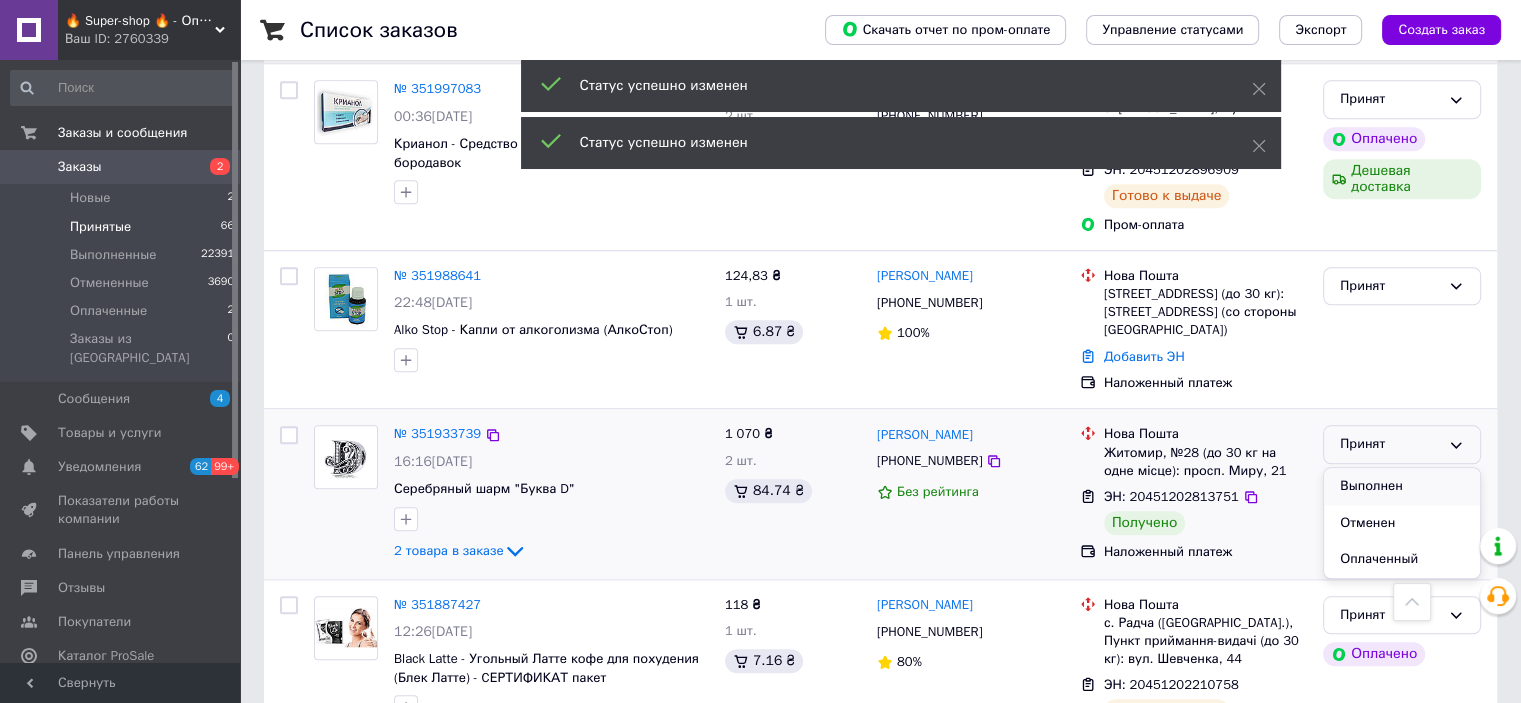 click on "Выполнен" at bounding box center (1402, 486) 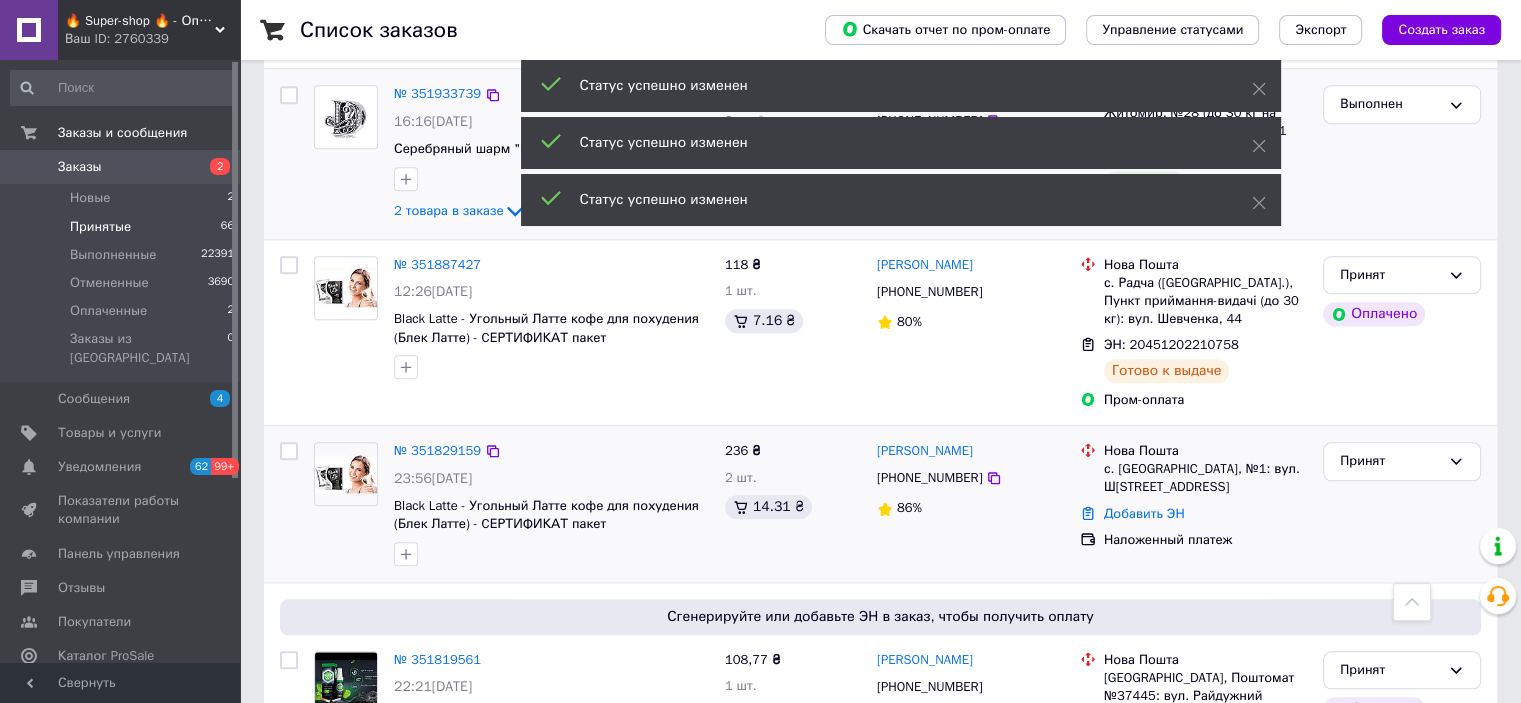 scroll, scrollTop: 2400, scrollLeft: 0, axis: vertical 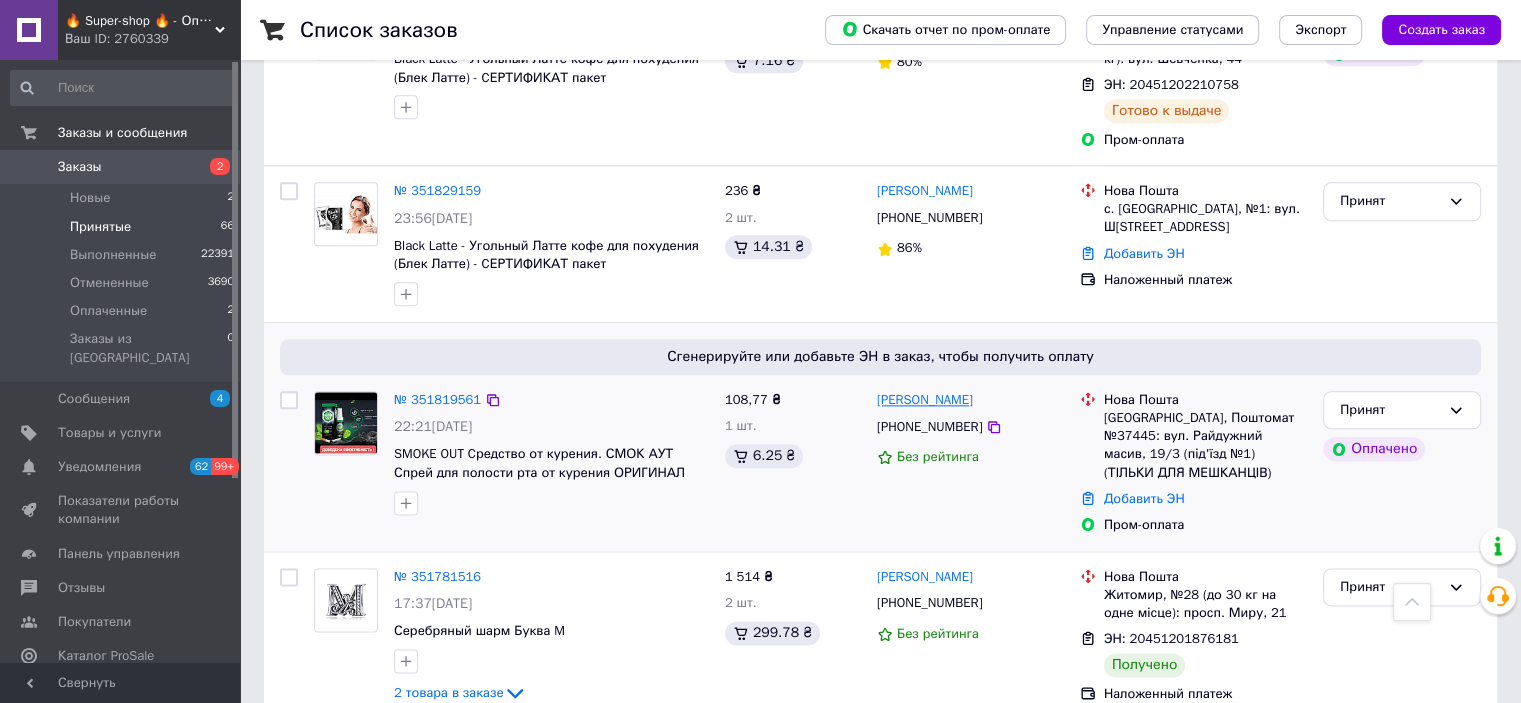 click on "Олег Малюта" at bounding box center (925, 400) 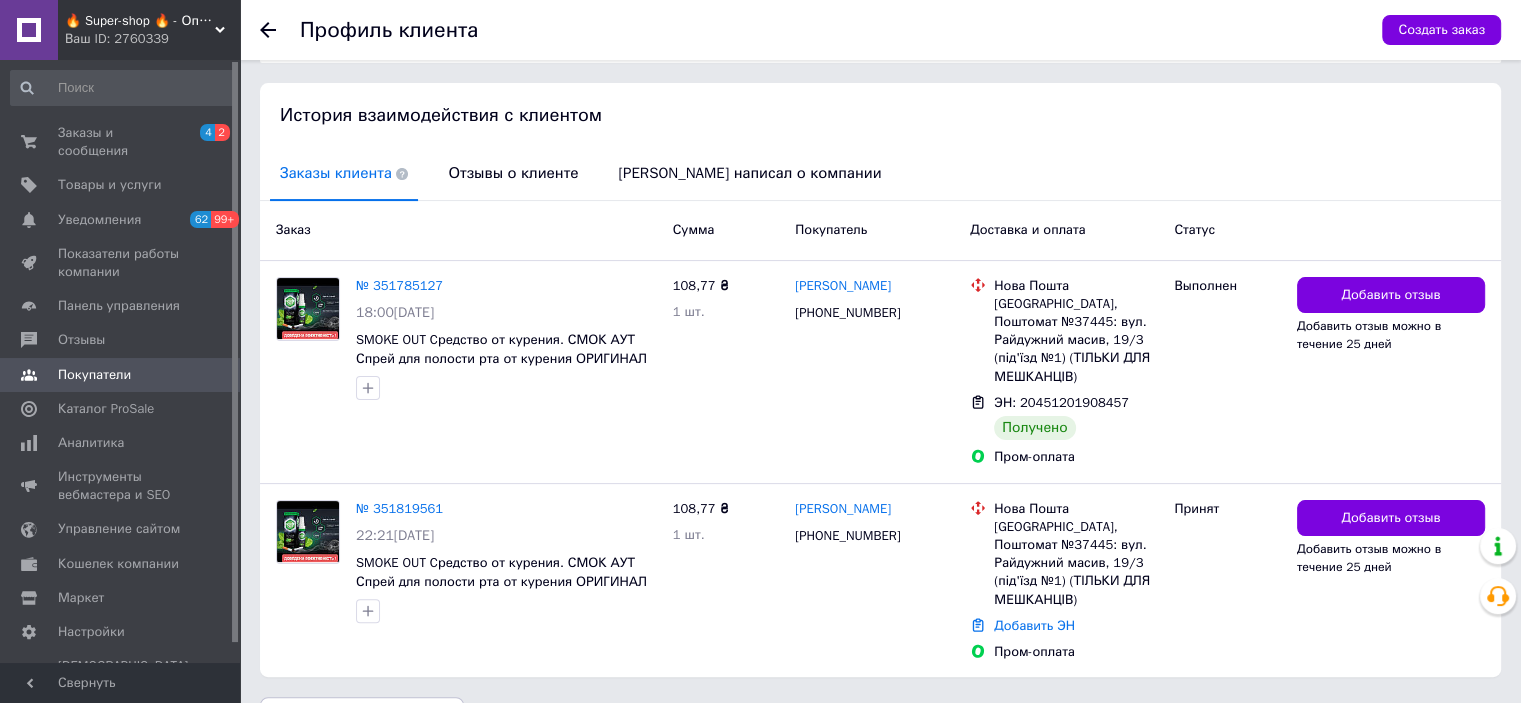 scroll, scrollTop: 396, scrollLeft: 0, axis: vertical 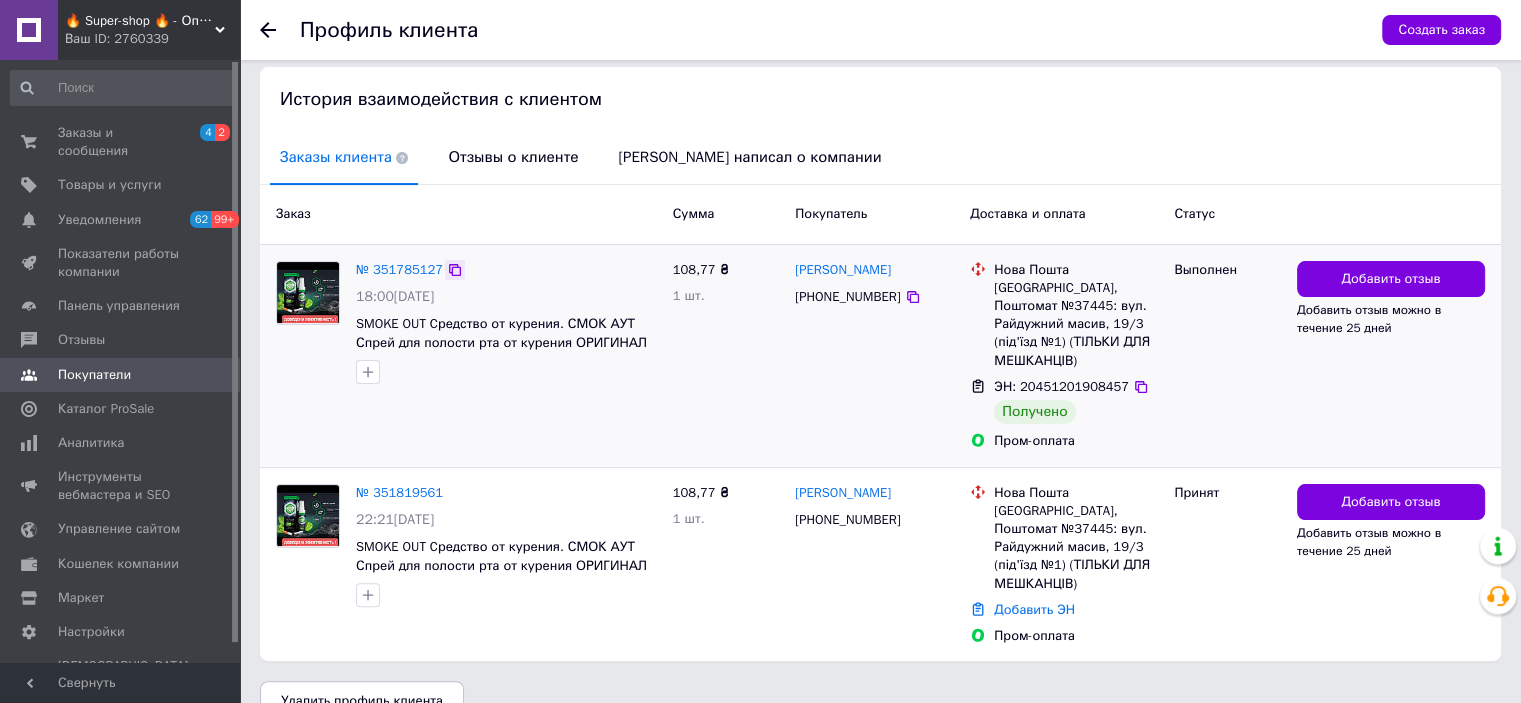click 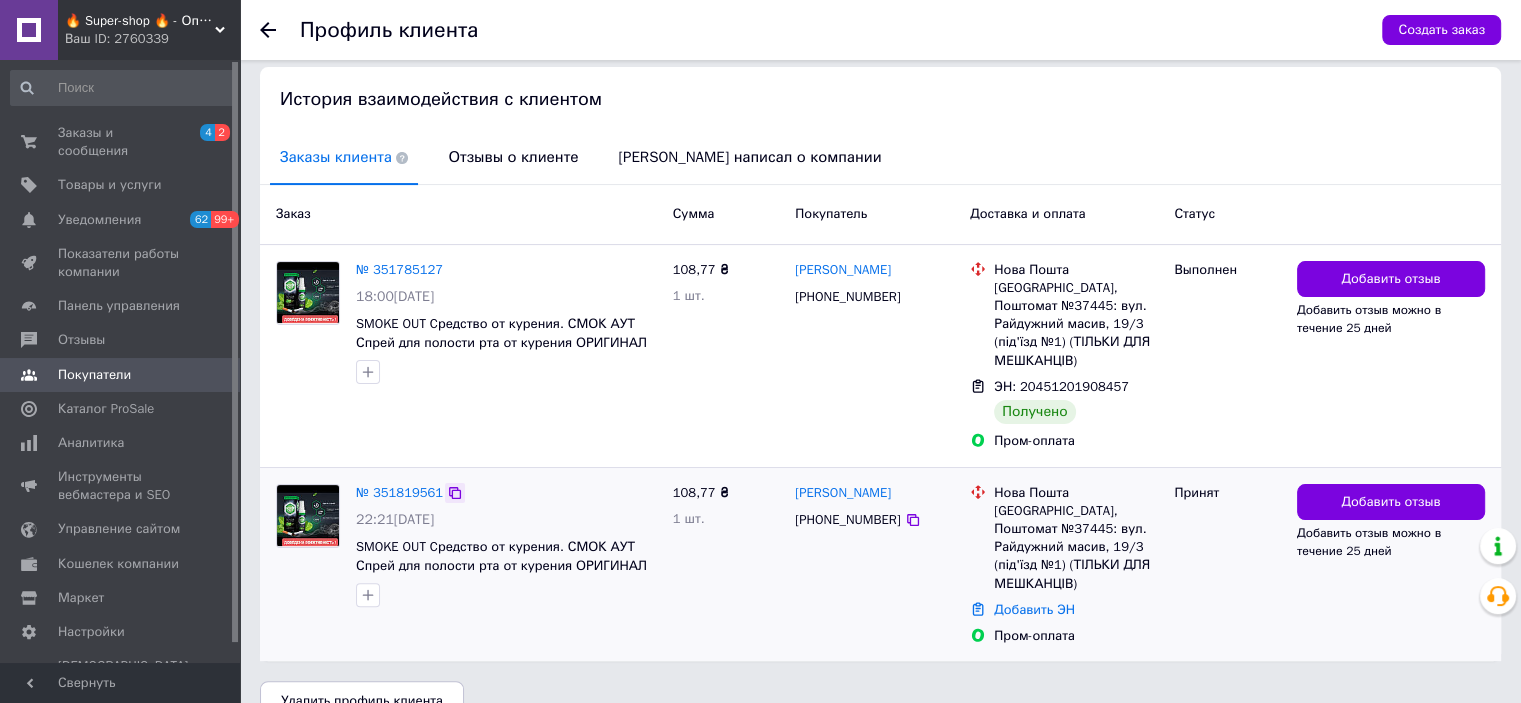 click 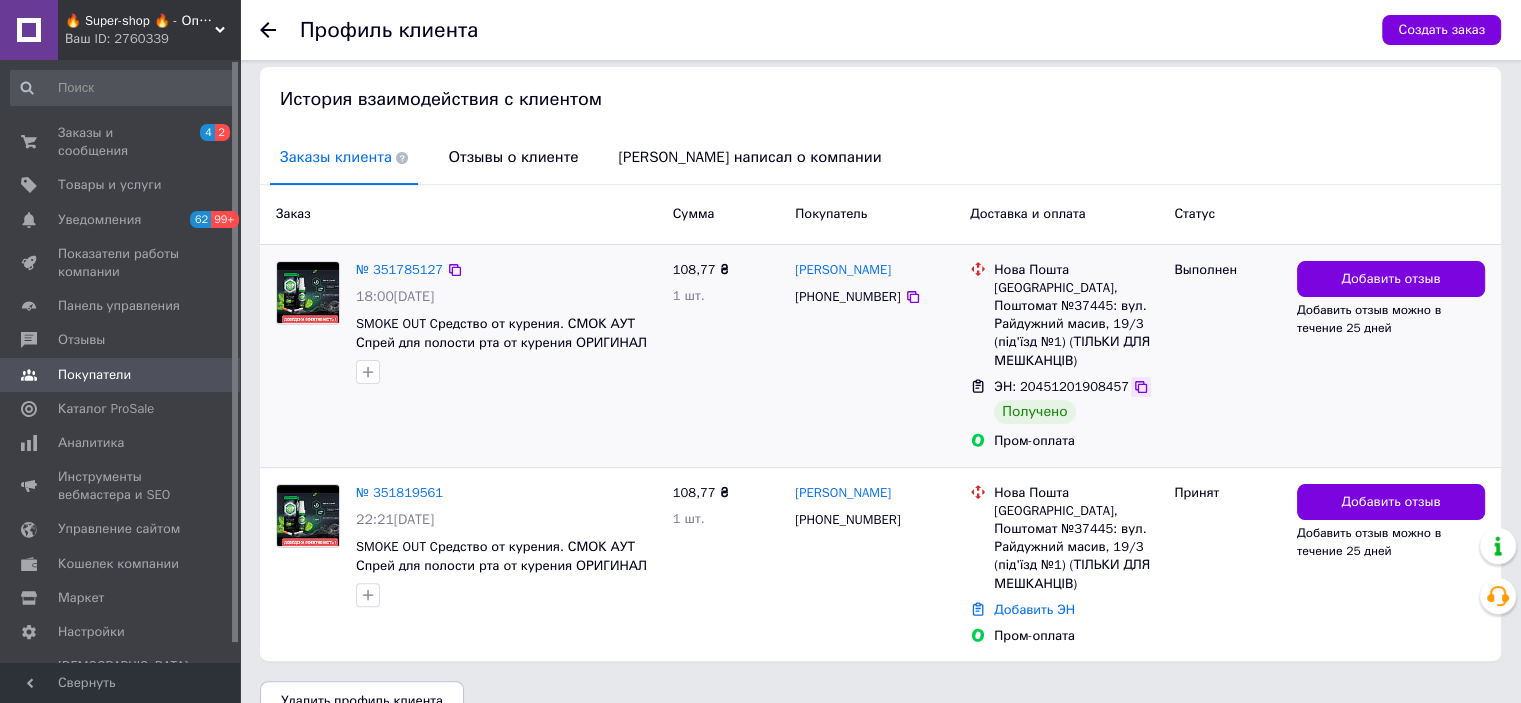 click 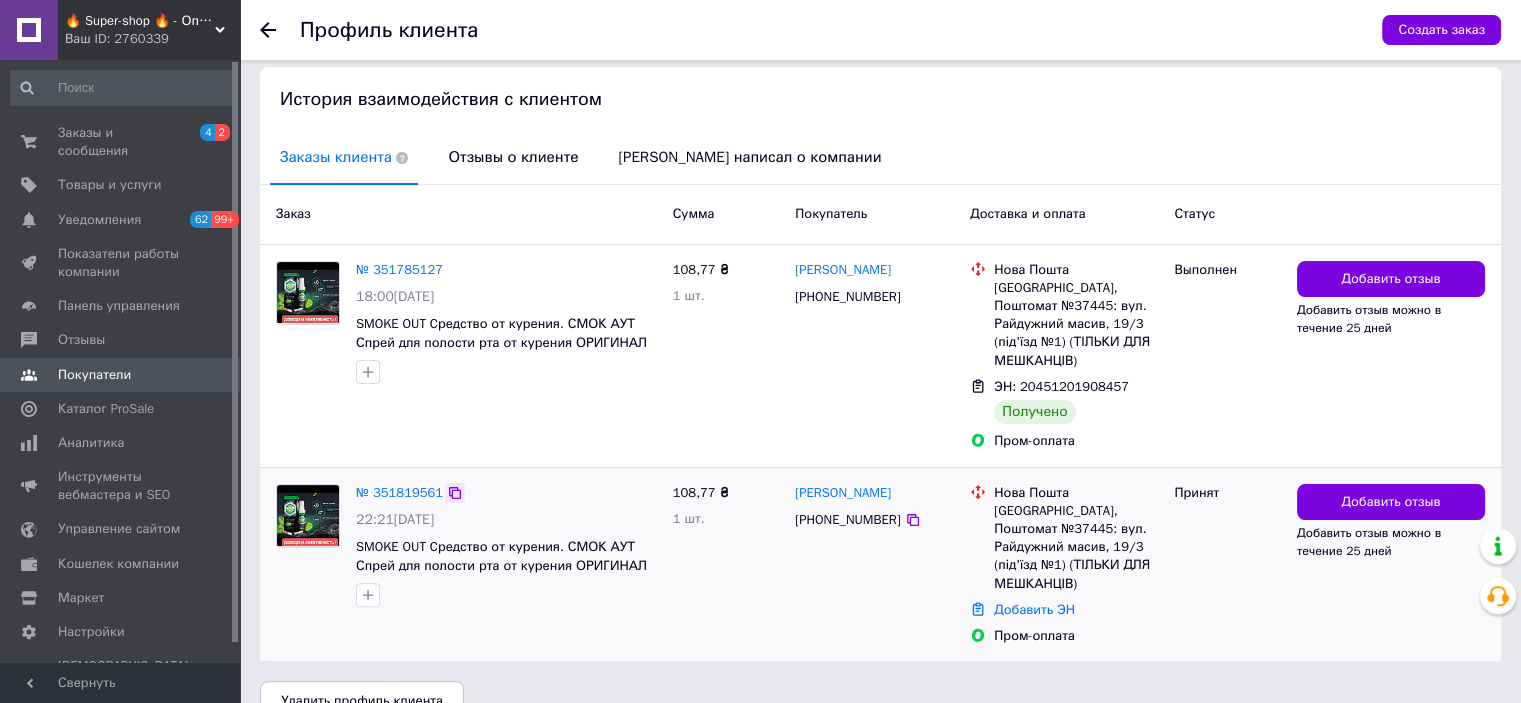 click 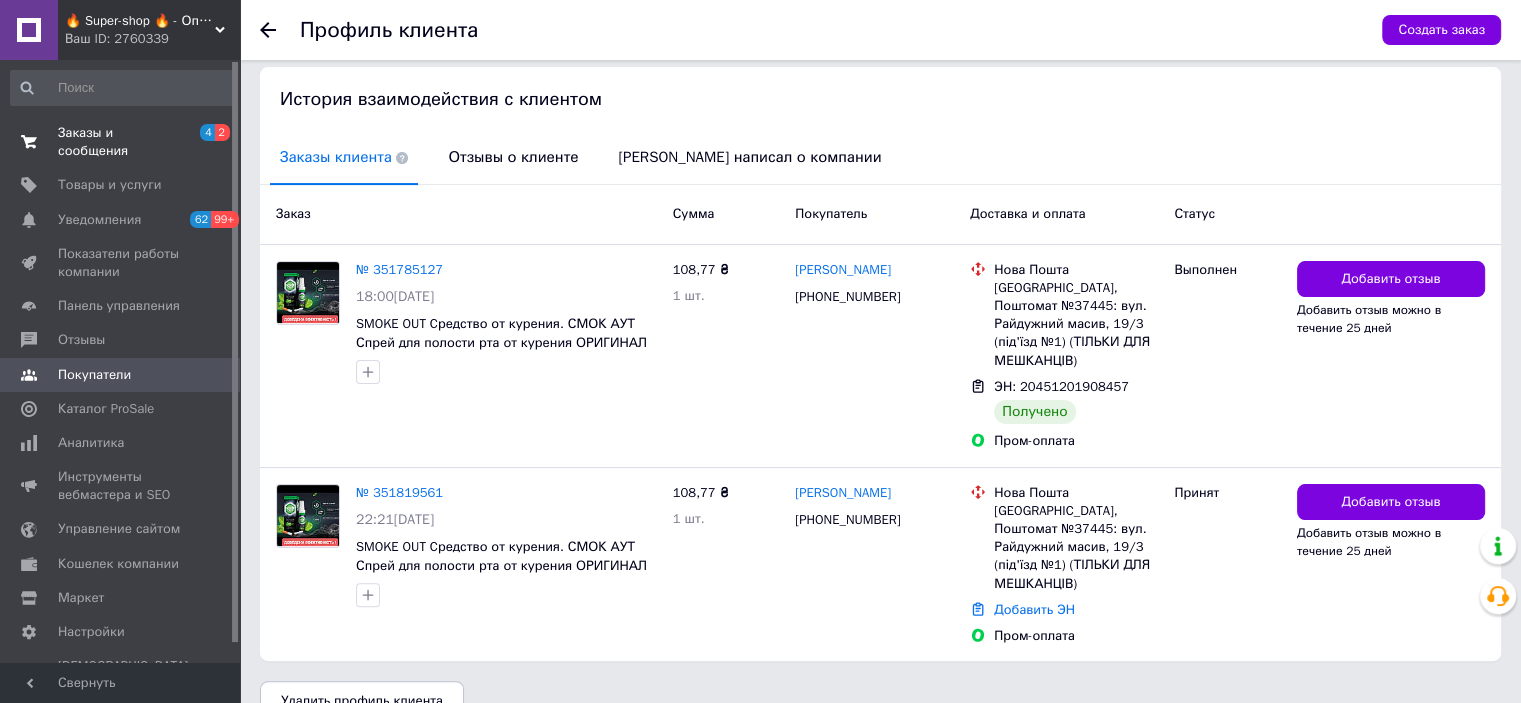 click on "Заказы и сообщения" at bounding box center [121, 142] 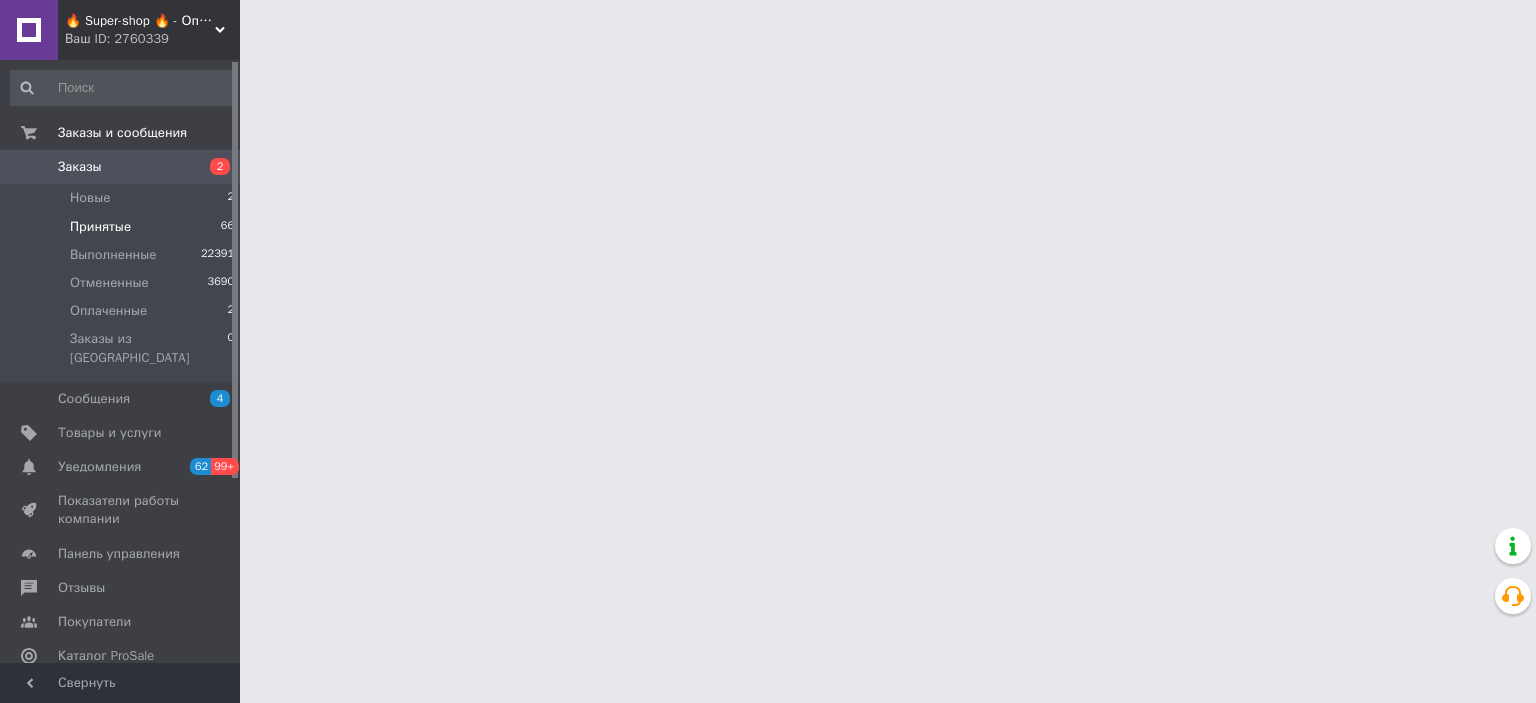 click on "Принятые 66" at bounding box center [123, 227] 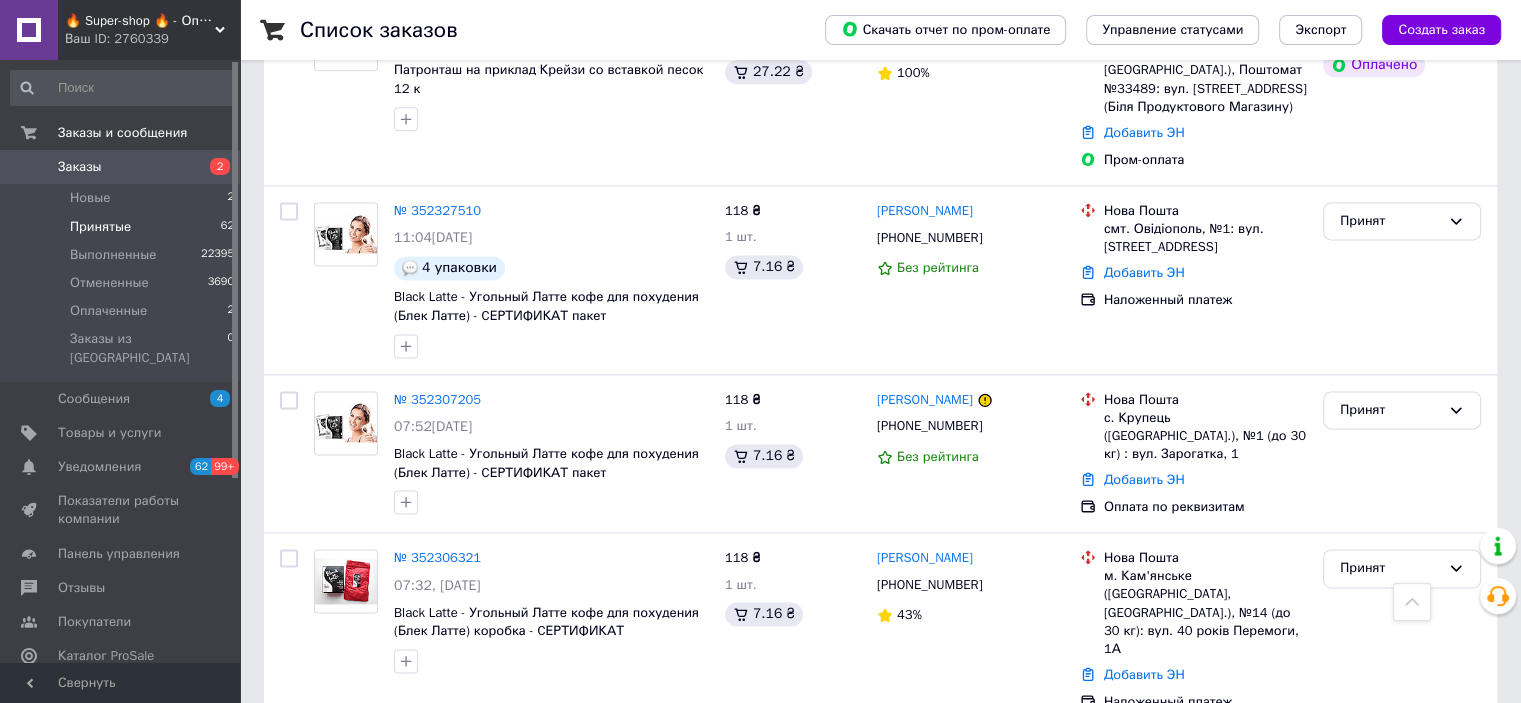 scroll, scrollTop: 3255, scrollLeft: 0, axis: vertical 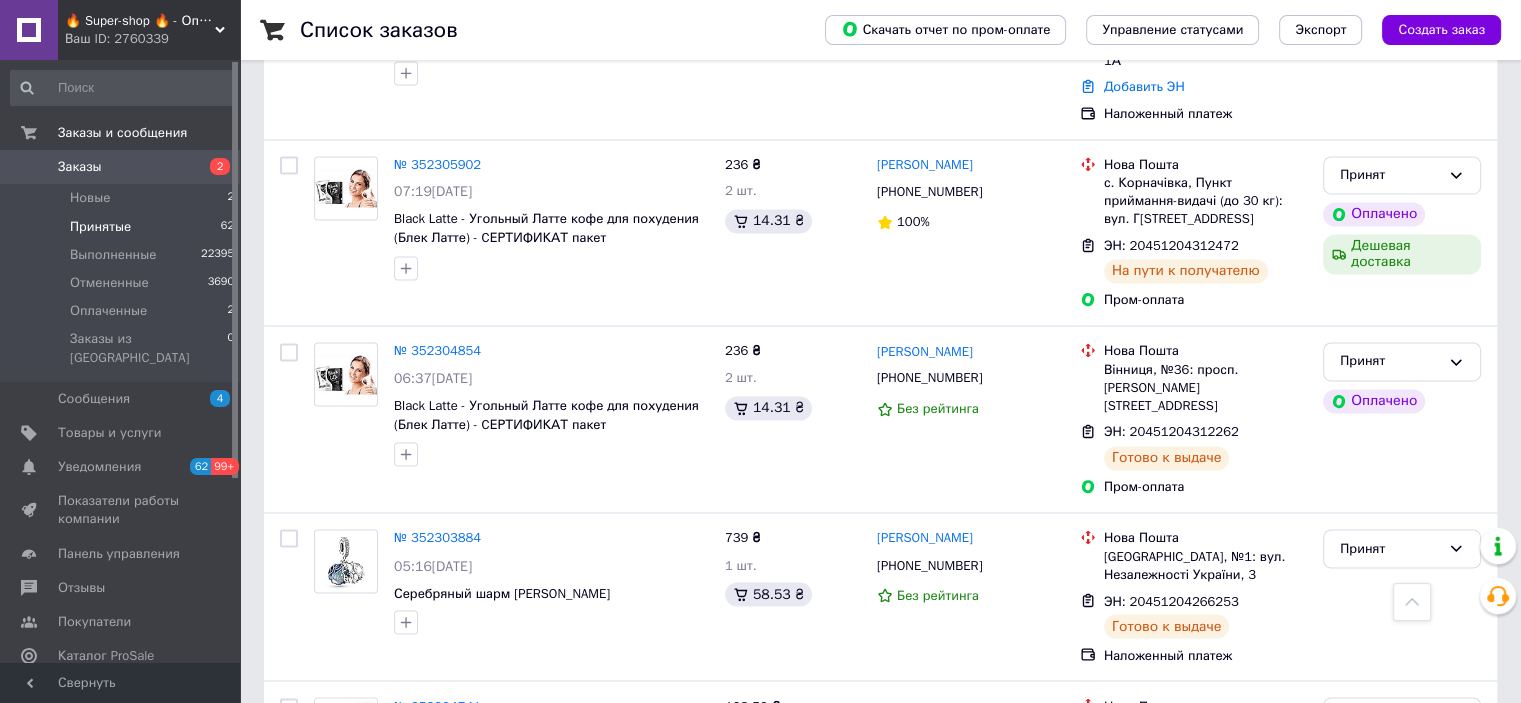 click on "Принятые" at bounding box center [100, 227] 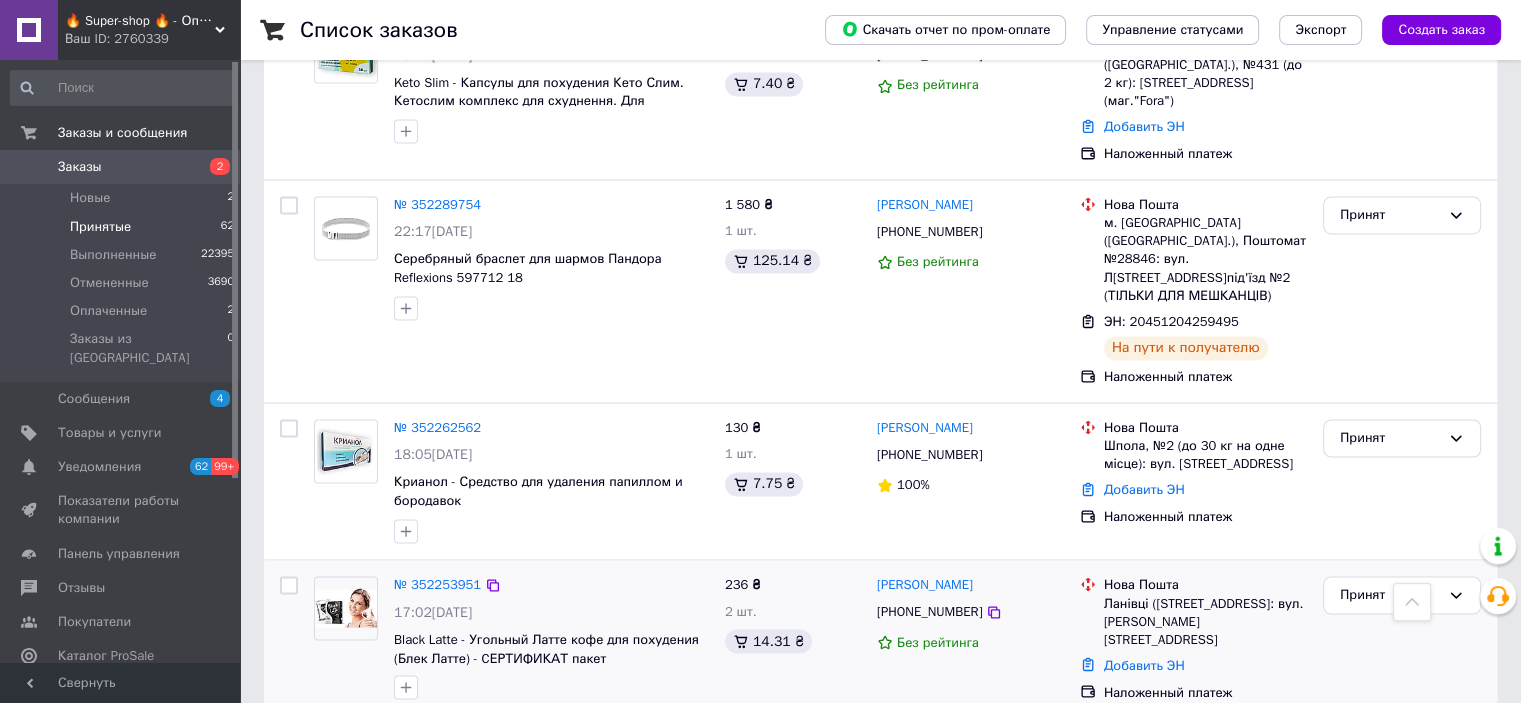 scroll, scrollTop: 3218, scrollLeft: 0, axis: vertical 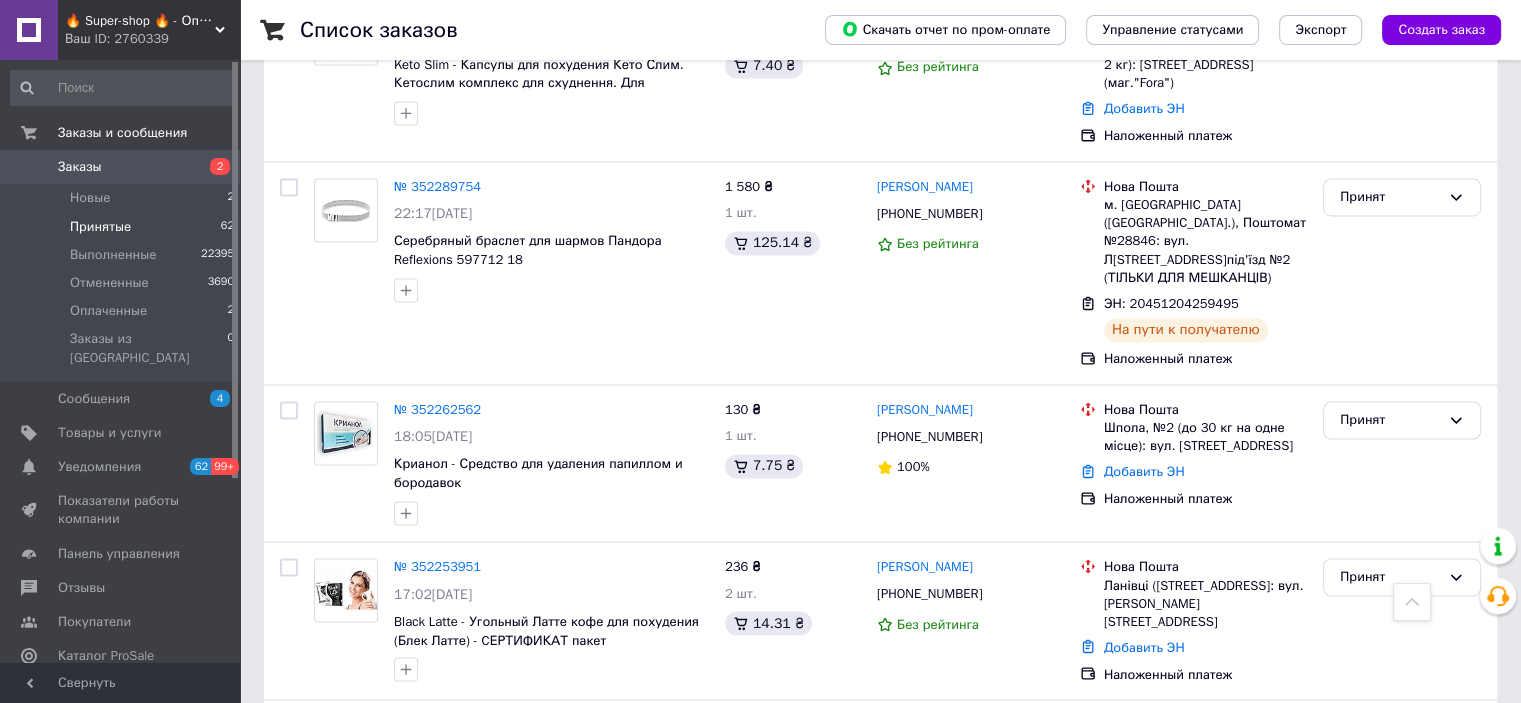 click on "2" at bounding box center [327, 903] 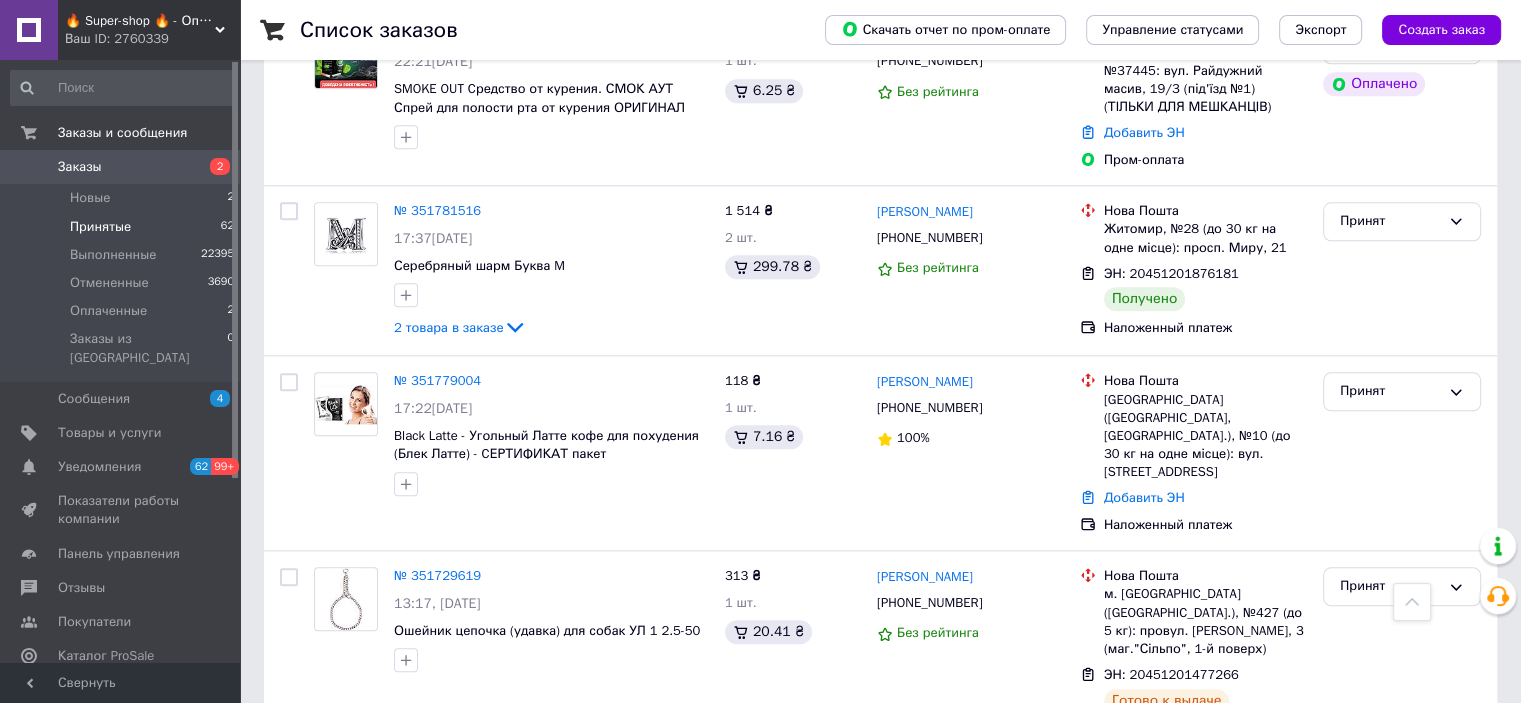scroll, scrollTop: 1900, scrollLeft: 0, axis: vertical 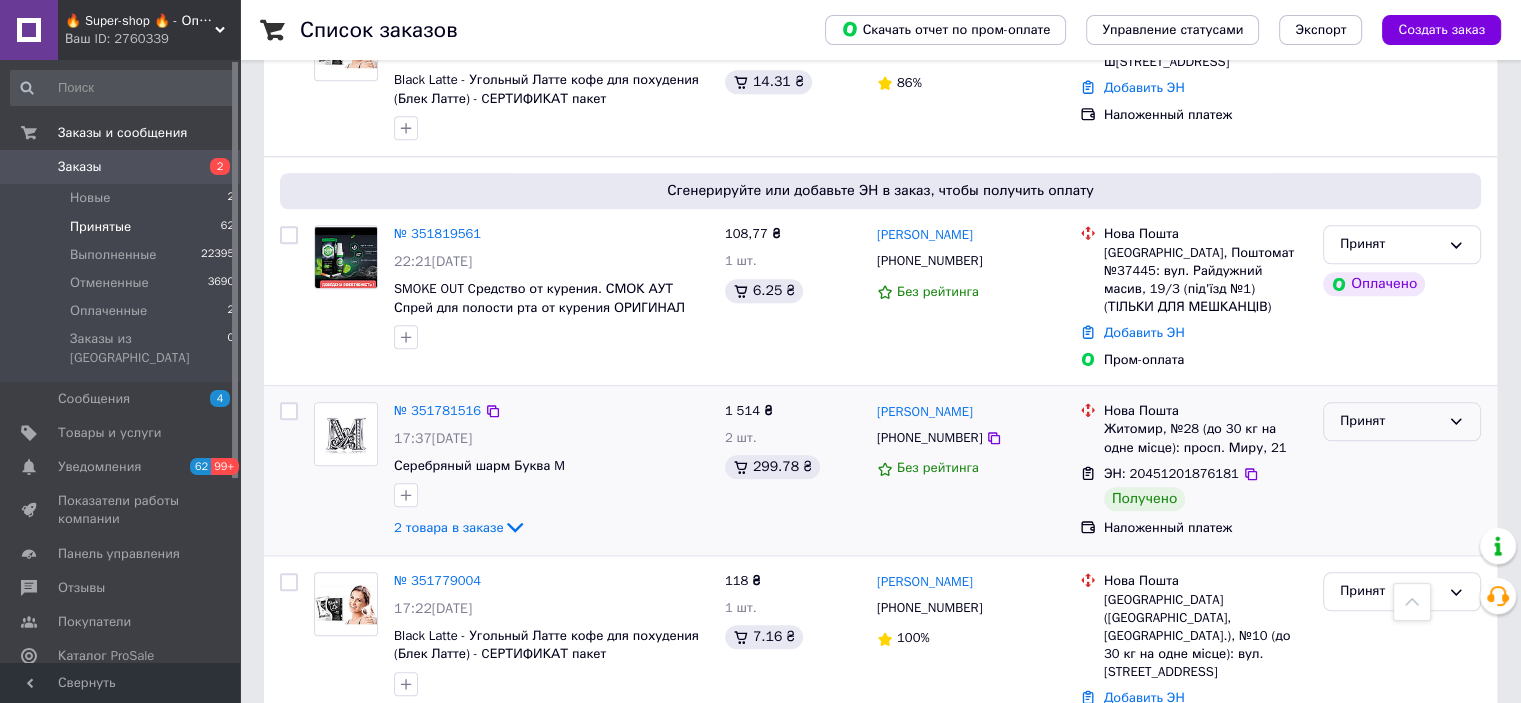 click on "Принят" at bounding box center (1390, 421) 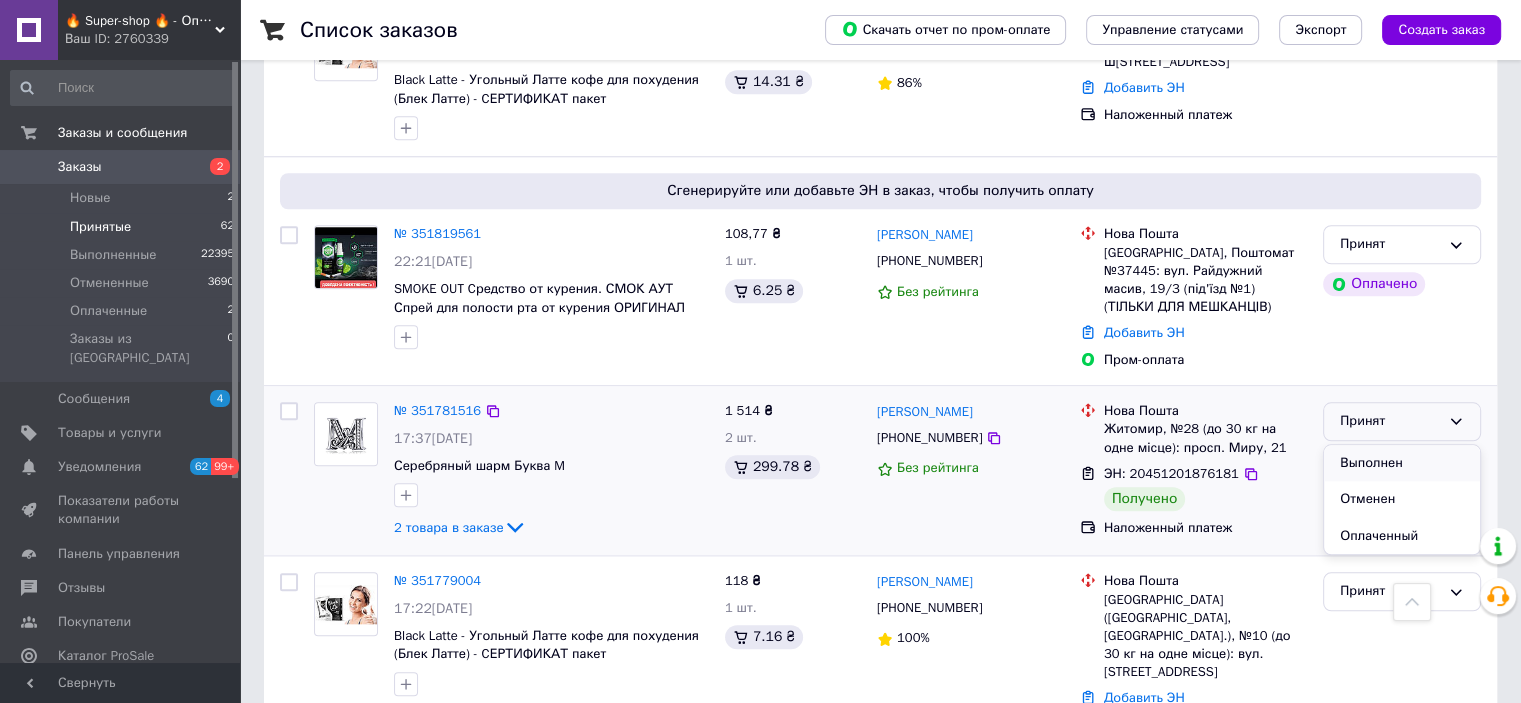 click on "Выполнен" at bounding box center (1402, 463) 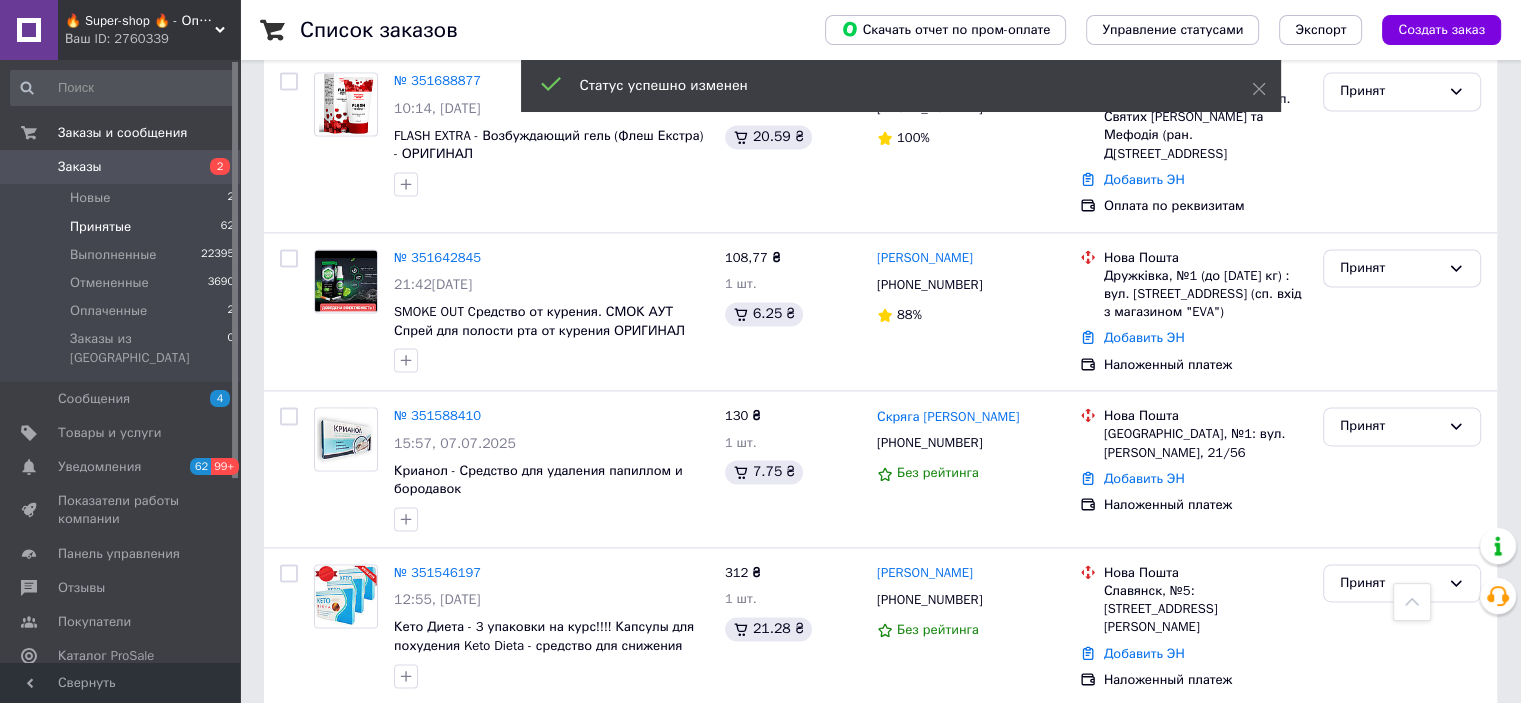 scroll, scrollTop: 3000, scrollLeft: 0, axis: vertical 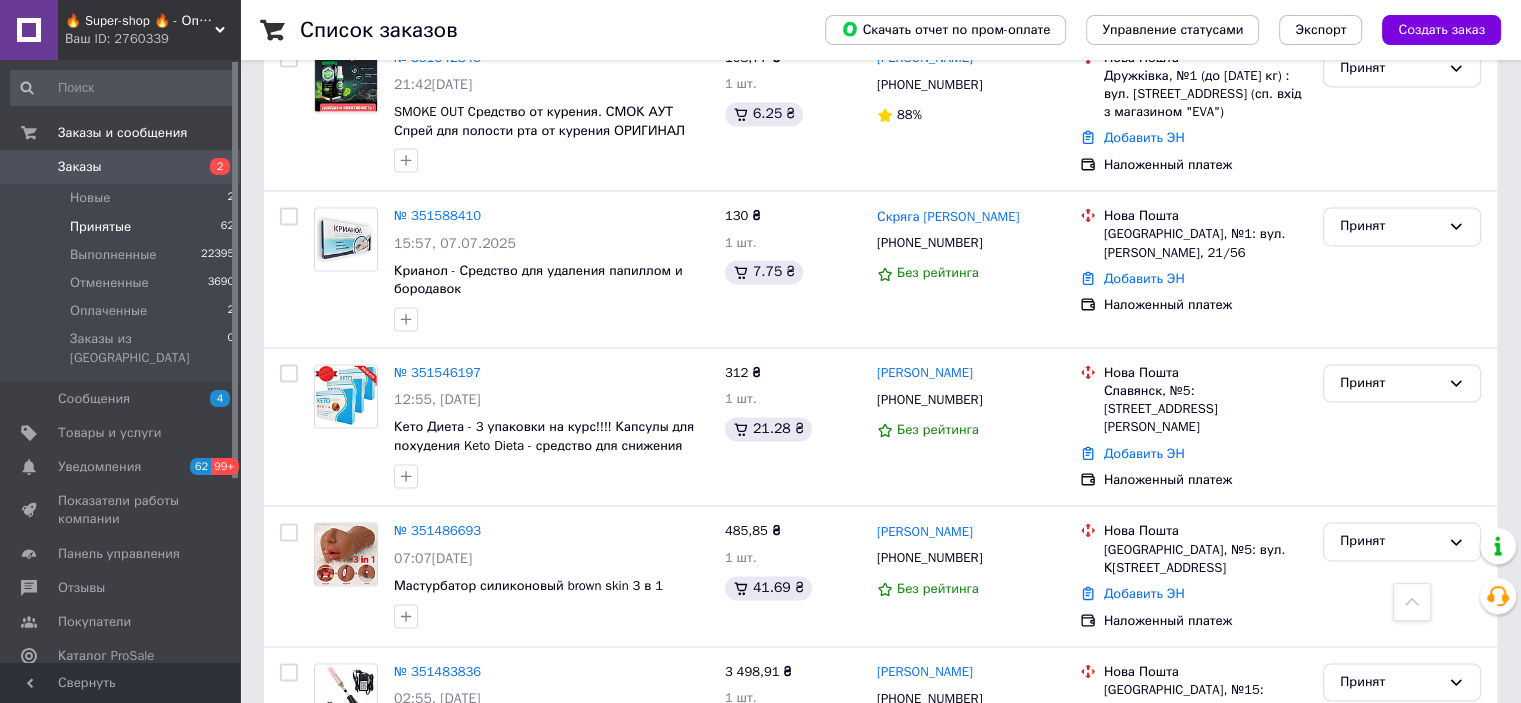 click on "3" at bounding box center [505, 831] 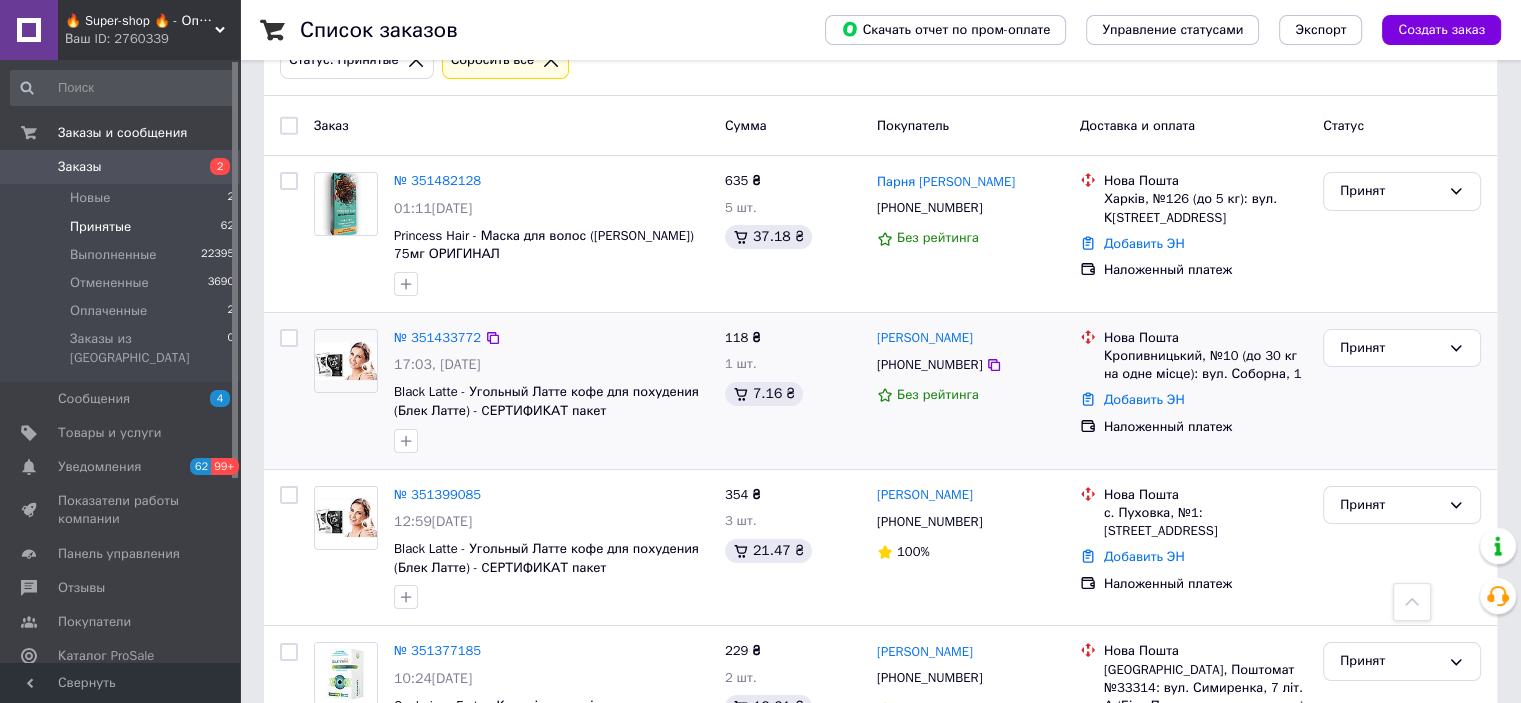 scroll, scrollTop: 0, scrollLeft: 0, axis: both 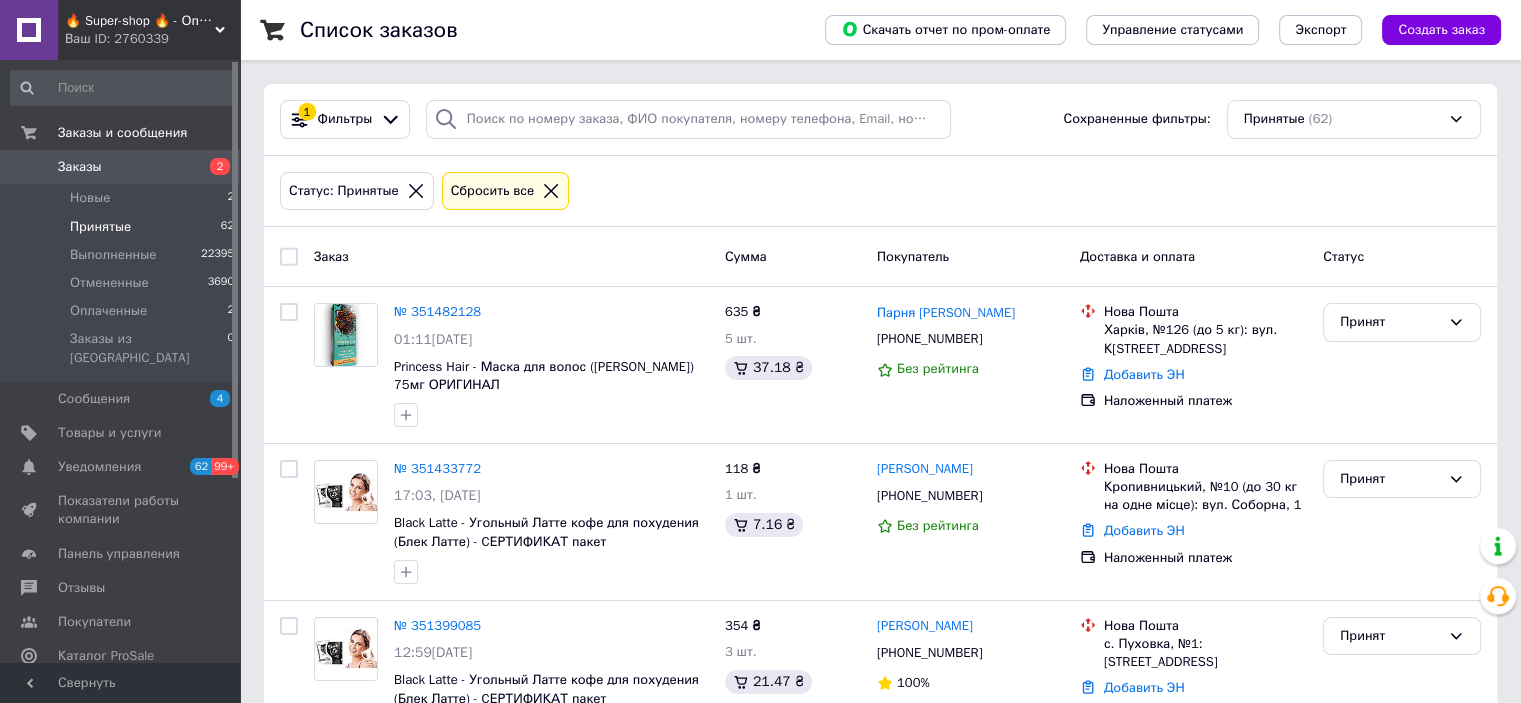 click at bounding box center [289, 257] 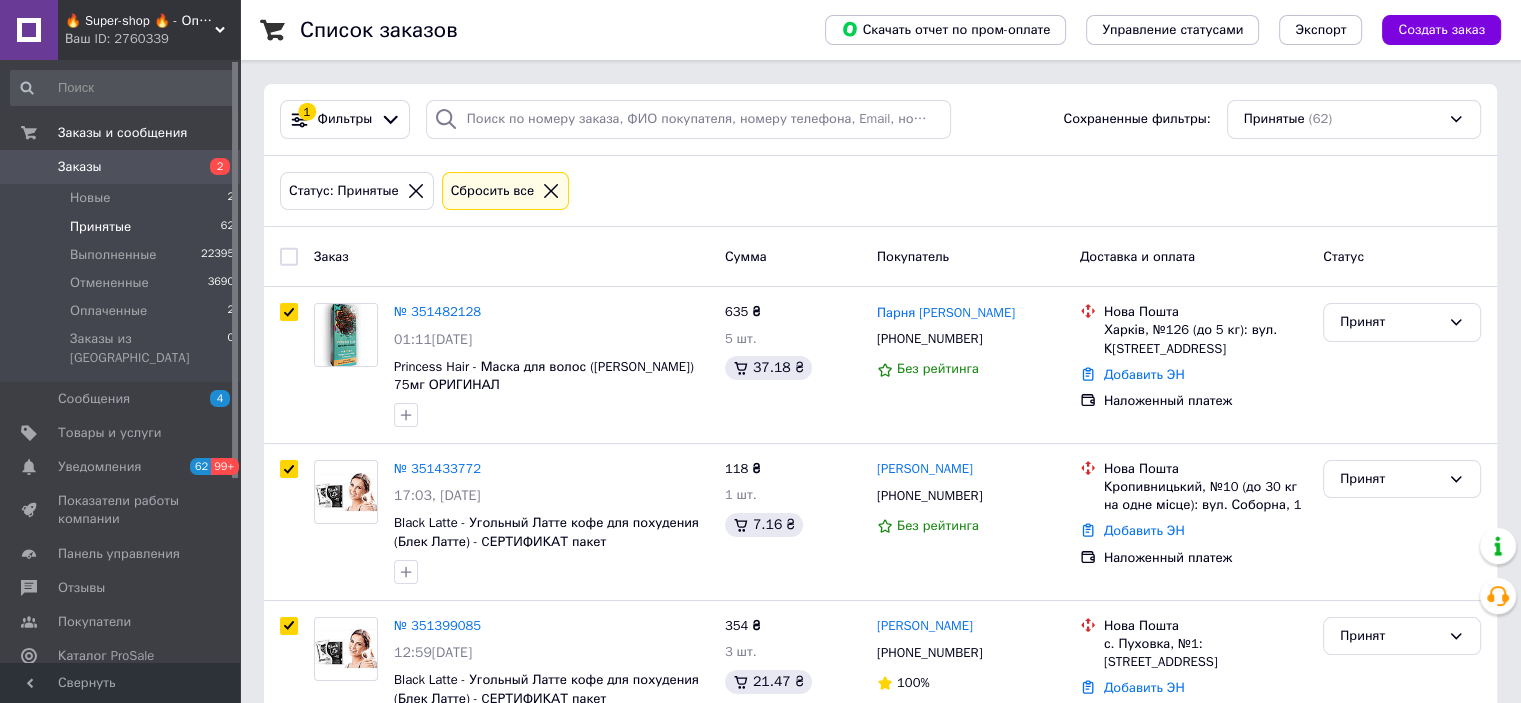 checkbox on "true" 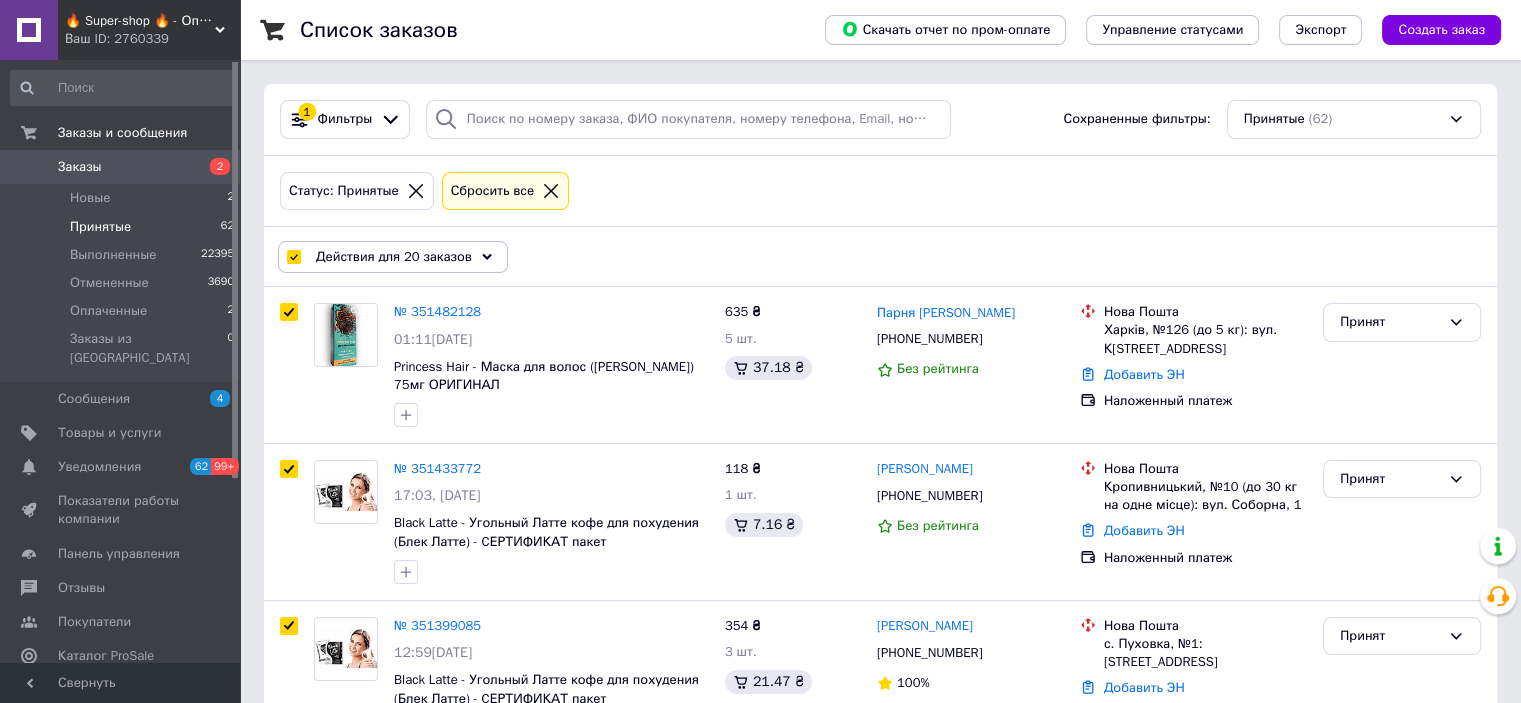 click on "Действия для 20 заказов" at bounding box center (393, 257) 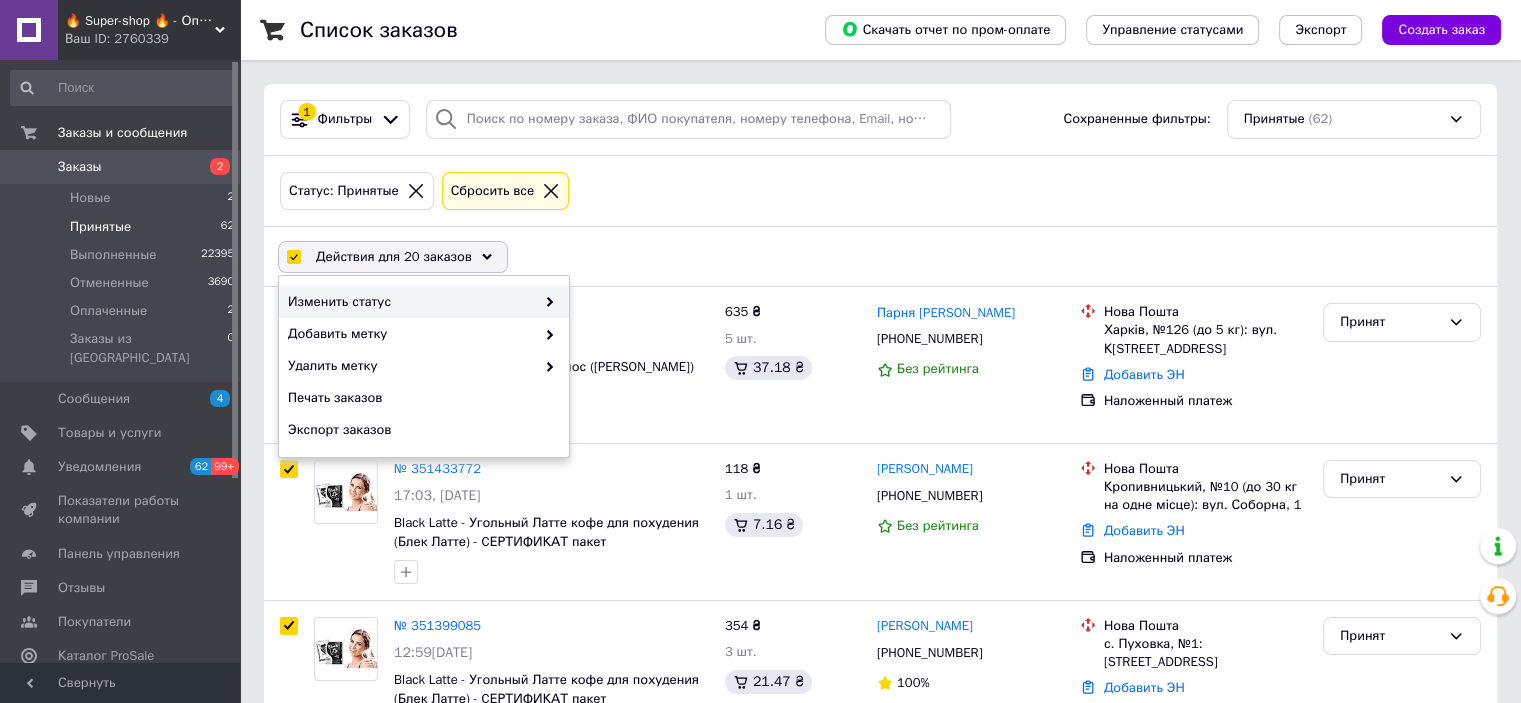 click on "Изменить статус" at bounding box center (411, 302) 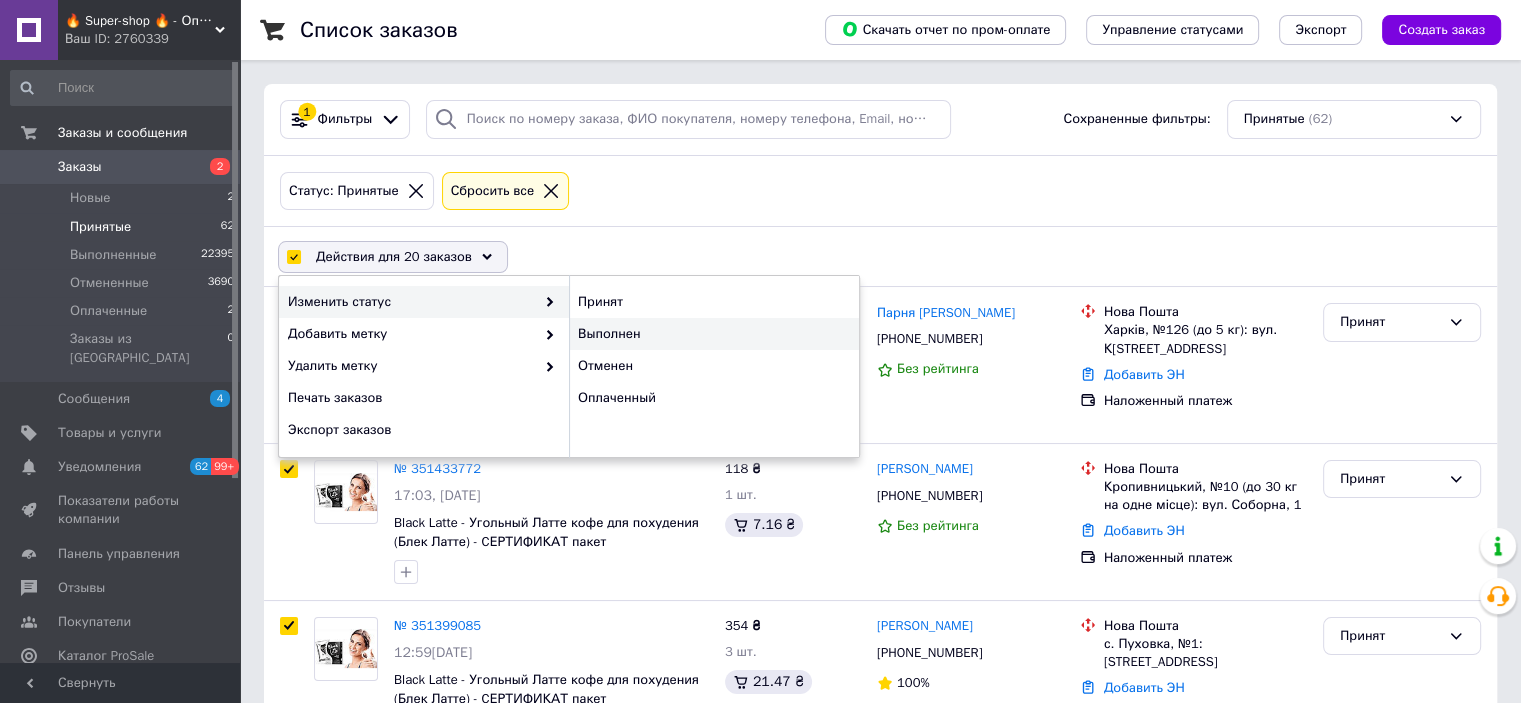 click on "Выполнен" at bounding box center (714, 334) 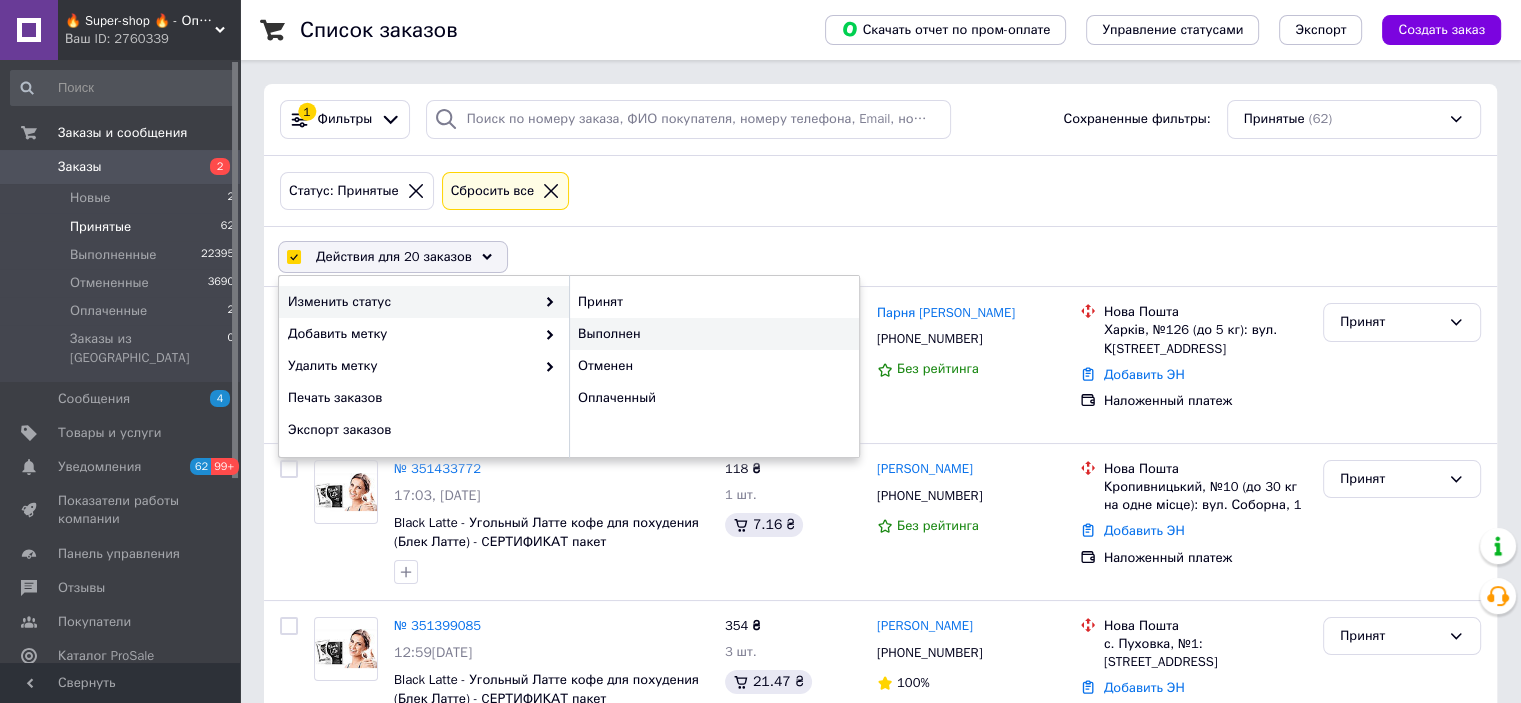 checkbox on "false" 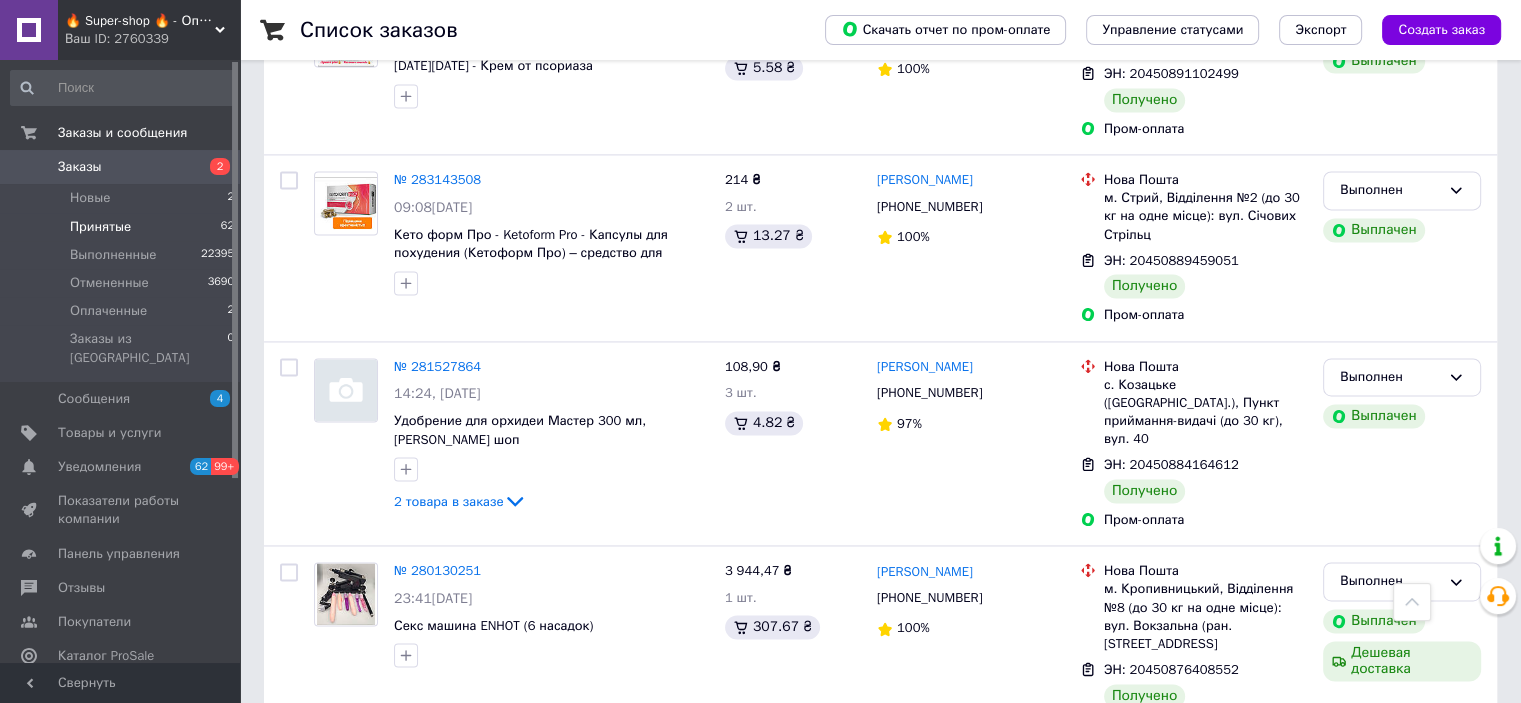scroll, scrollTop: 3088, scrollLeft: 0, axis: vertical 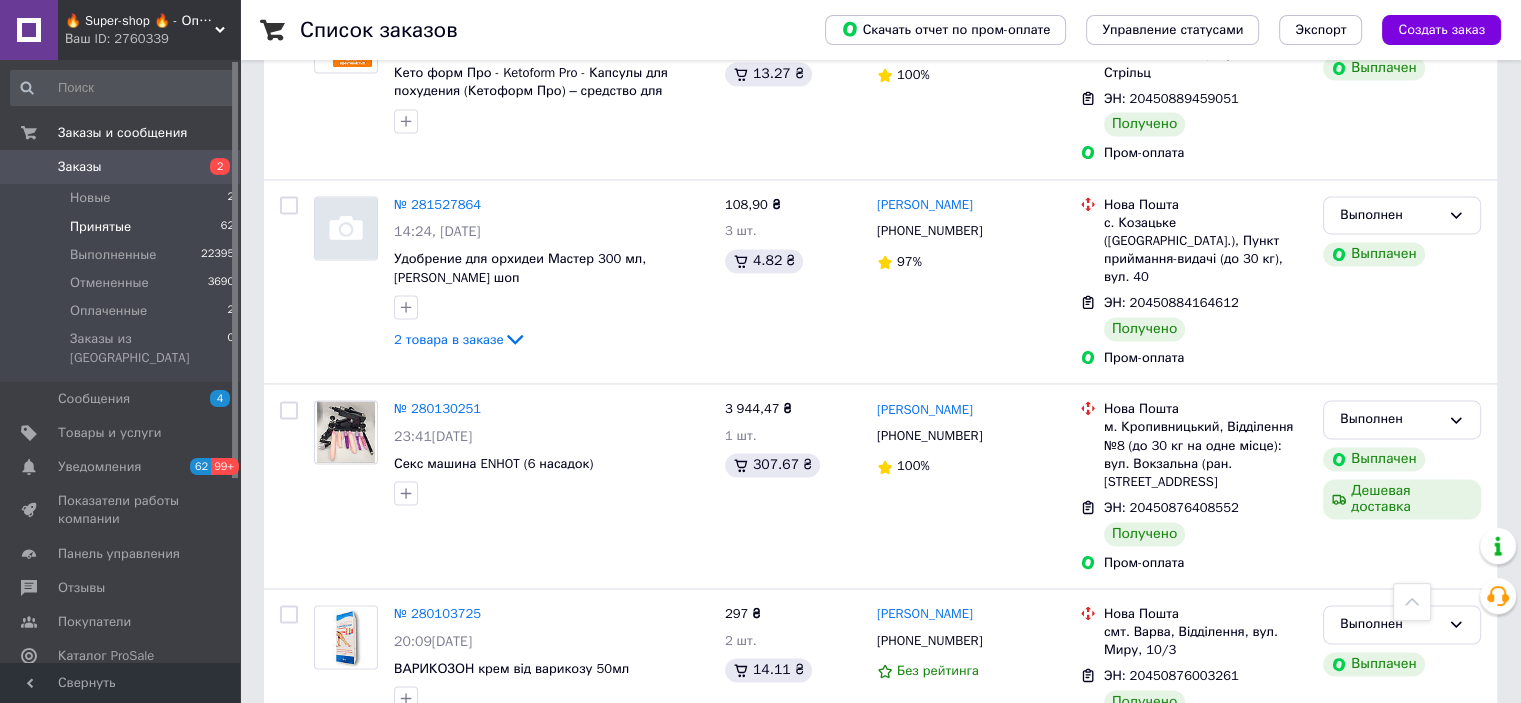 click on "2" at bounding box center (460, 801) 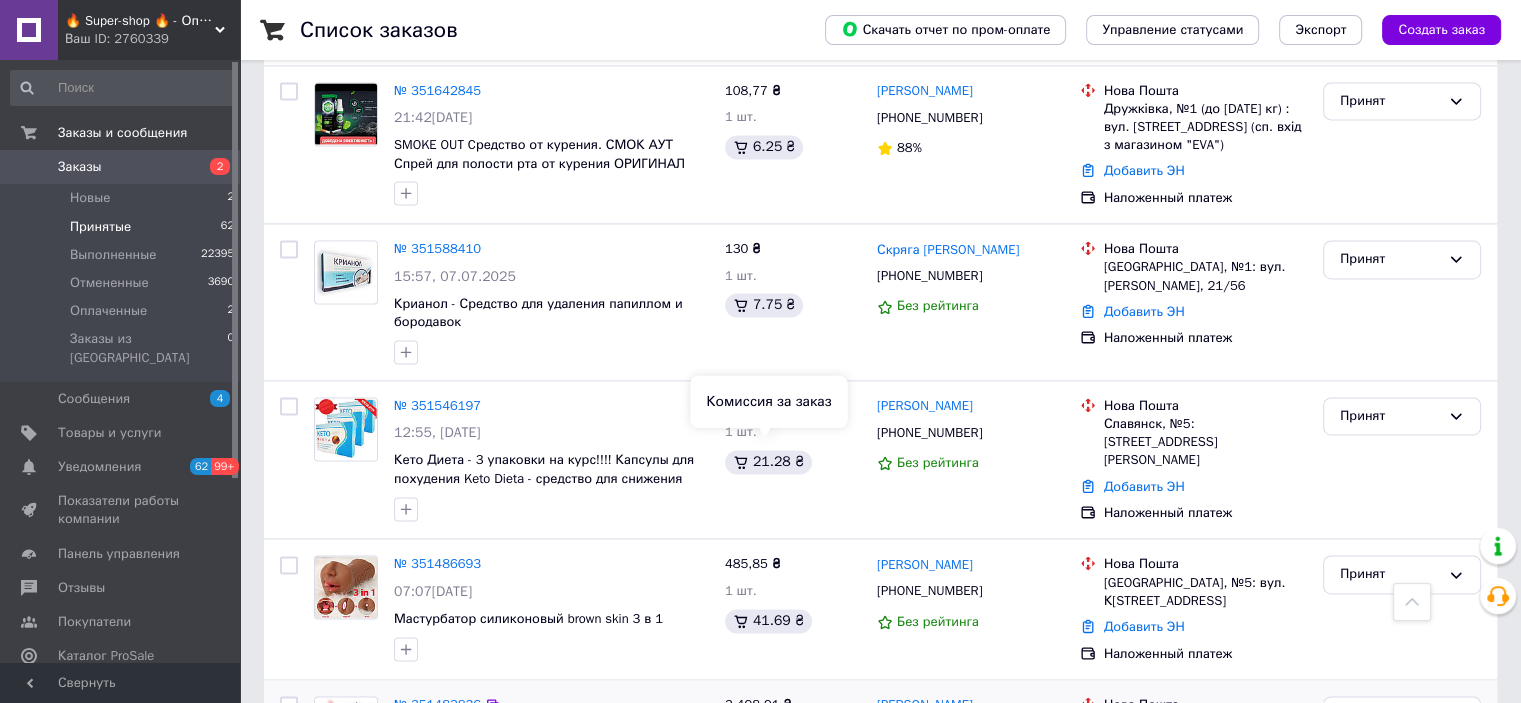 scroll, scrollTop: 3000, scrollLeft: 0, axis: vertical 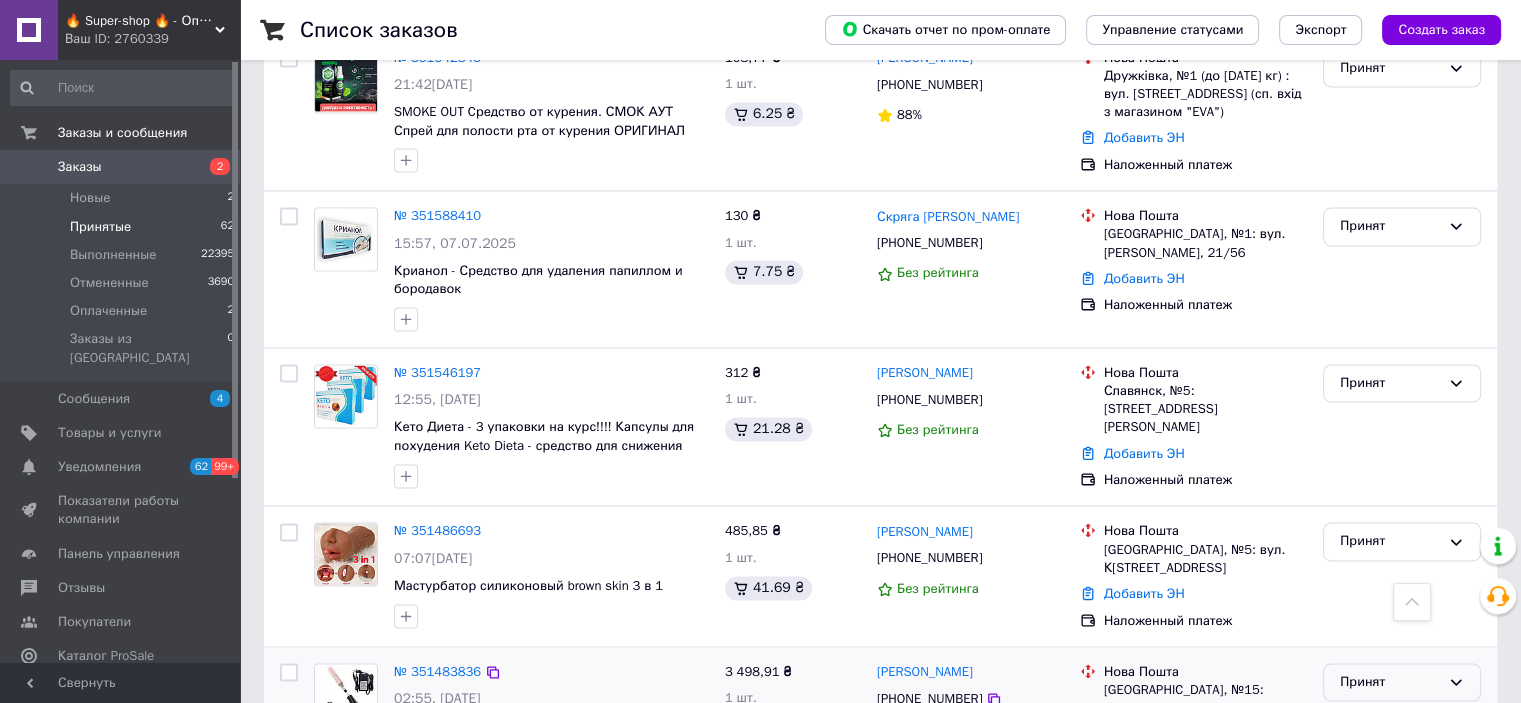 click on "Принят" at bounding box center (1390, 682) 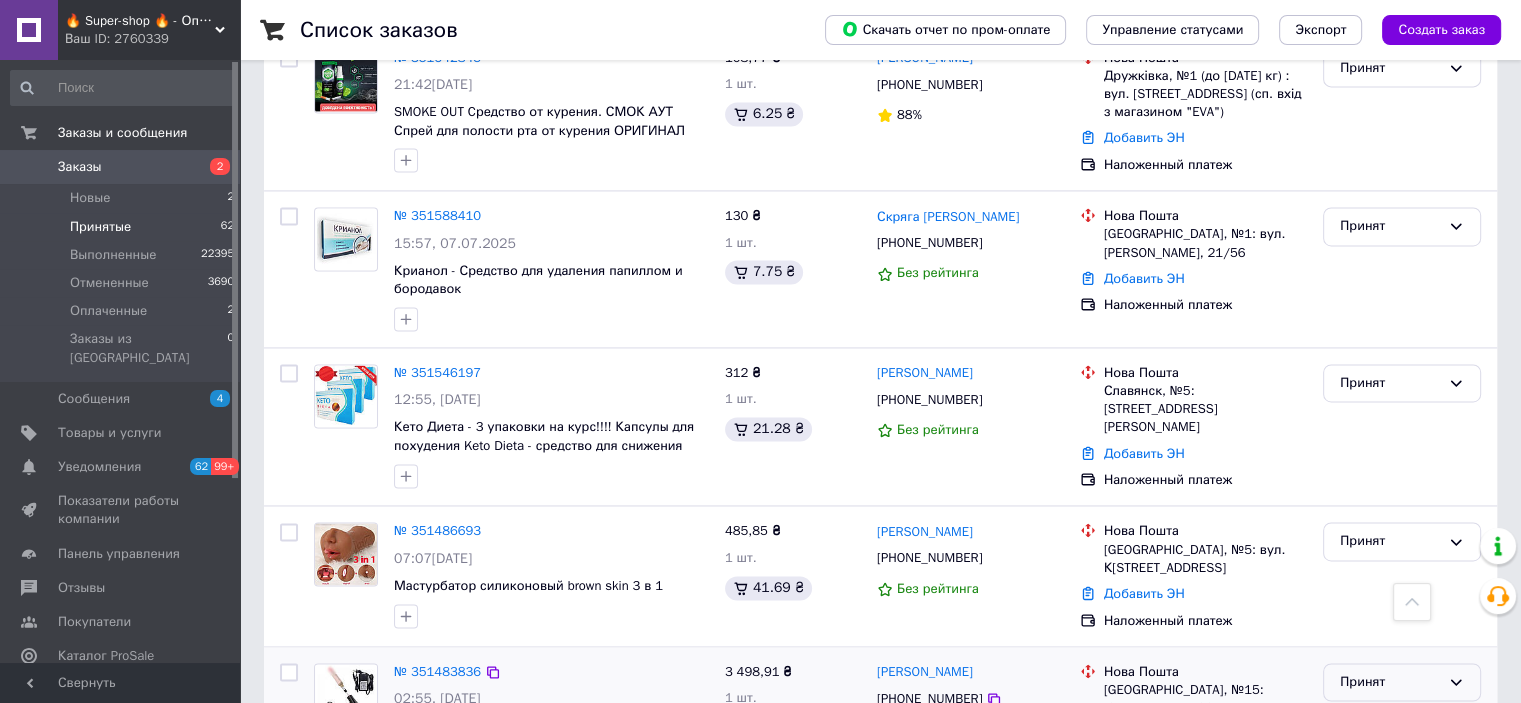click on "Выполнен" at bounding box center (1402, 723) 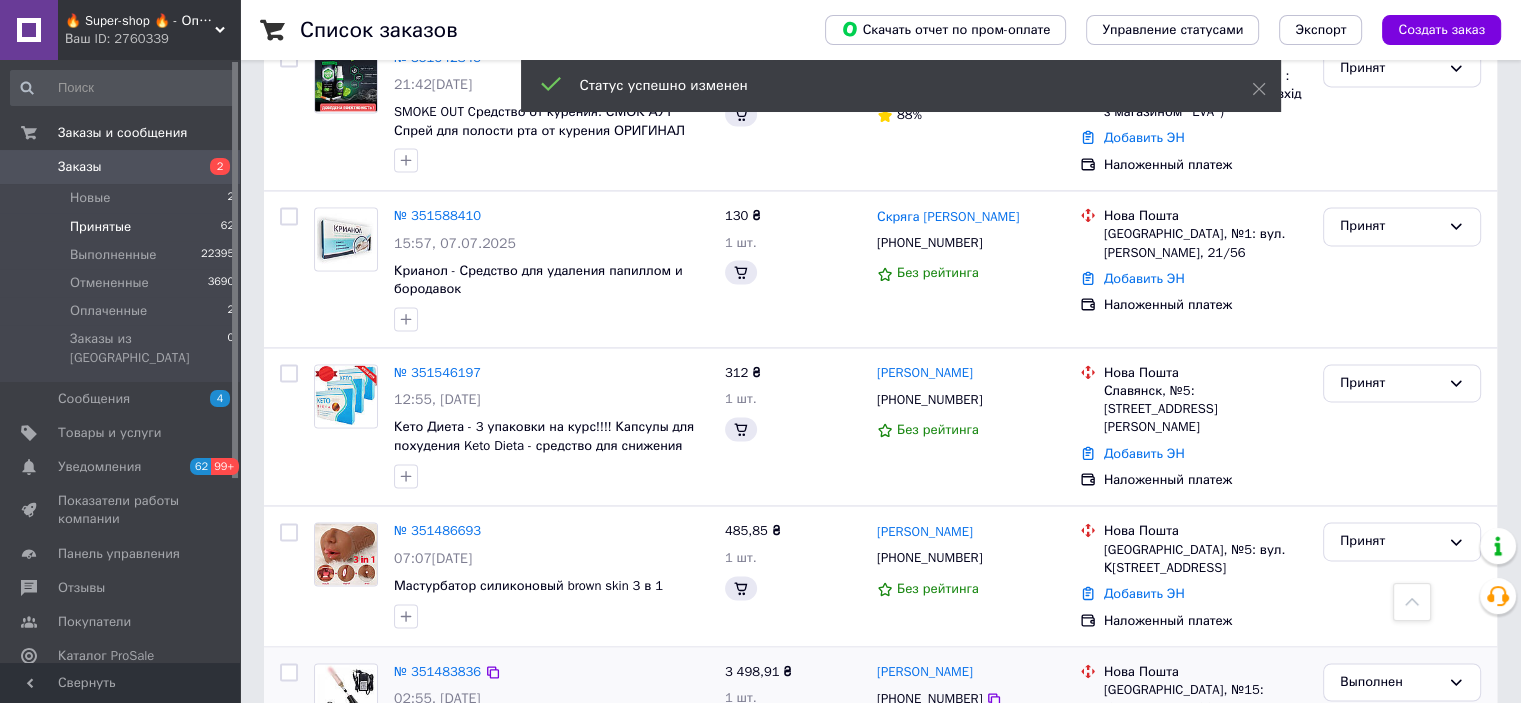 scroll, scrollTop: 2997, scrollLeft: 0, axis: vertical 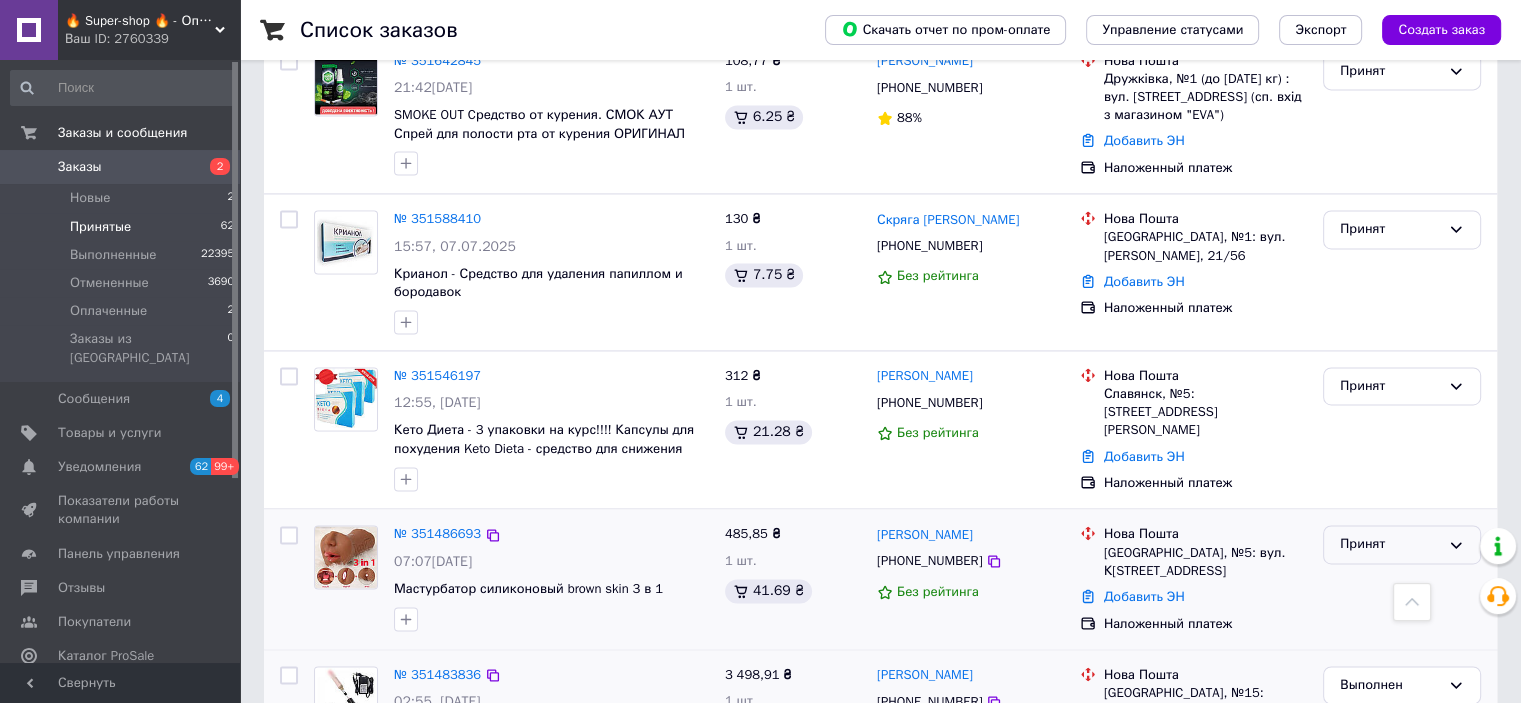 click on "Принят" at bounding box center [1390, 544] 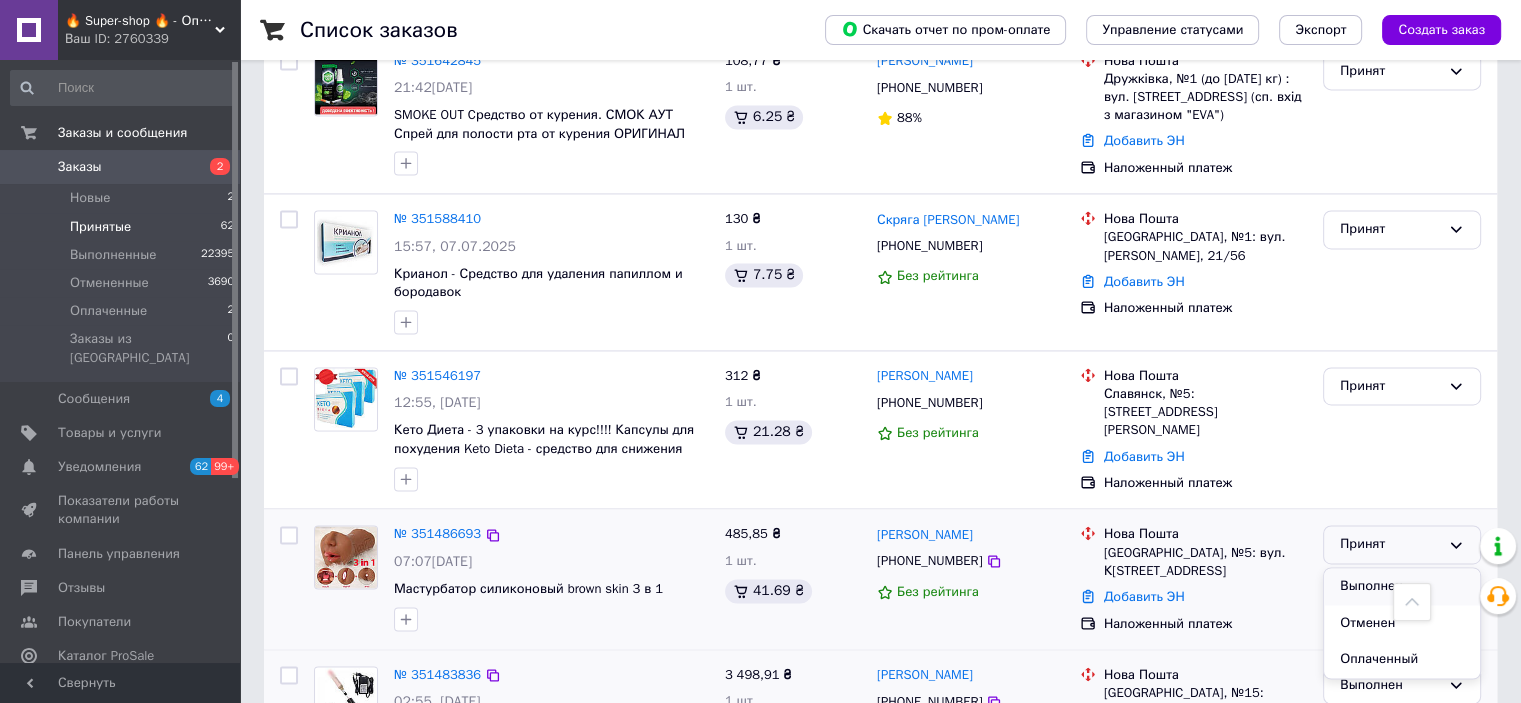 click on "Выполнен" at bounding box center [1402, 586] 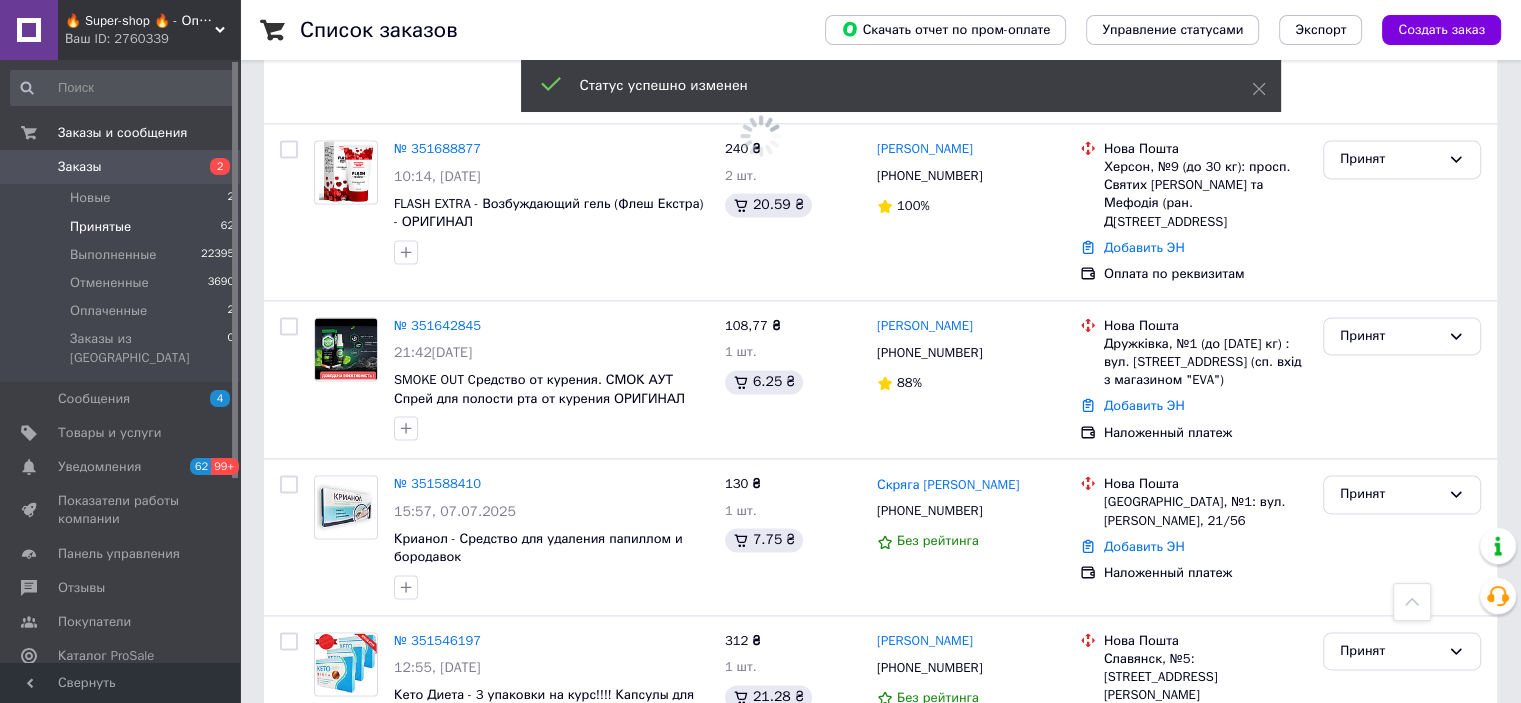 scroll, scrollTop: 2697, scrollLeft: 0, axis: vertical 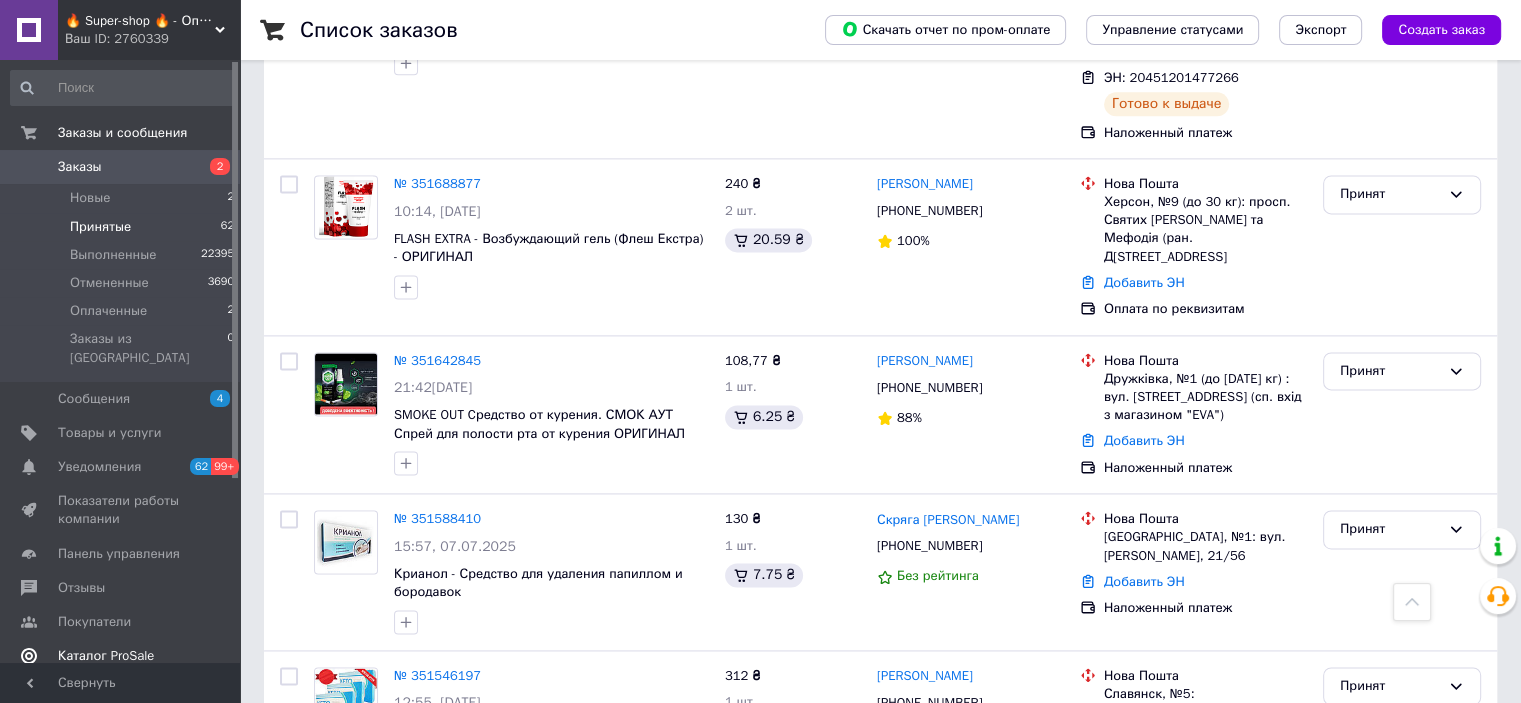 click on "Отзывы" at bounding box center (121, 588) 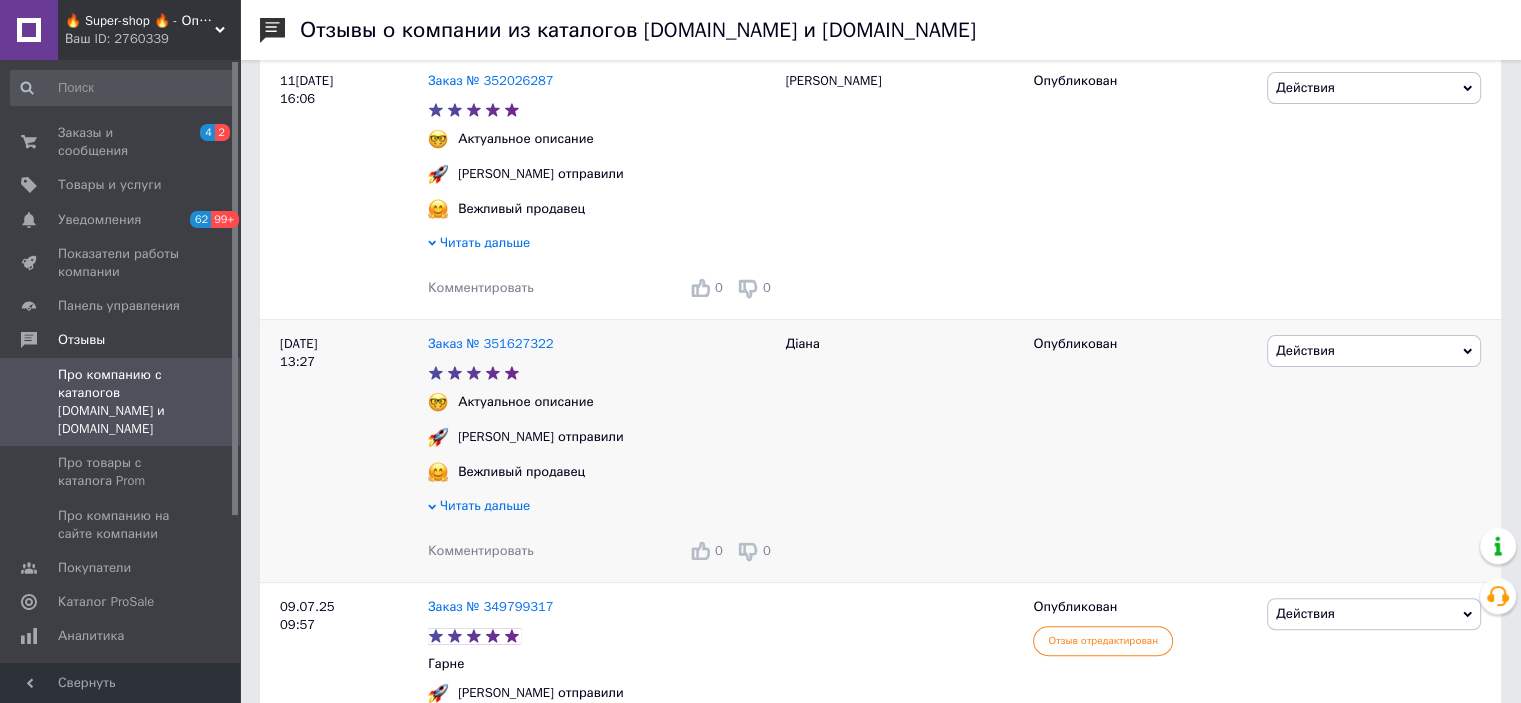 scroll, scrollTop: 1000, scrollLeft: 0, axis: vertical 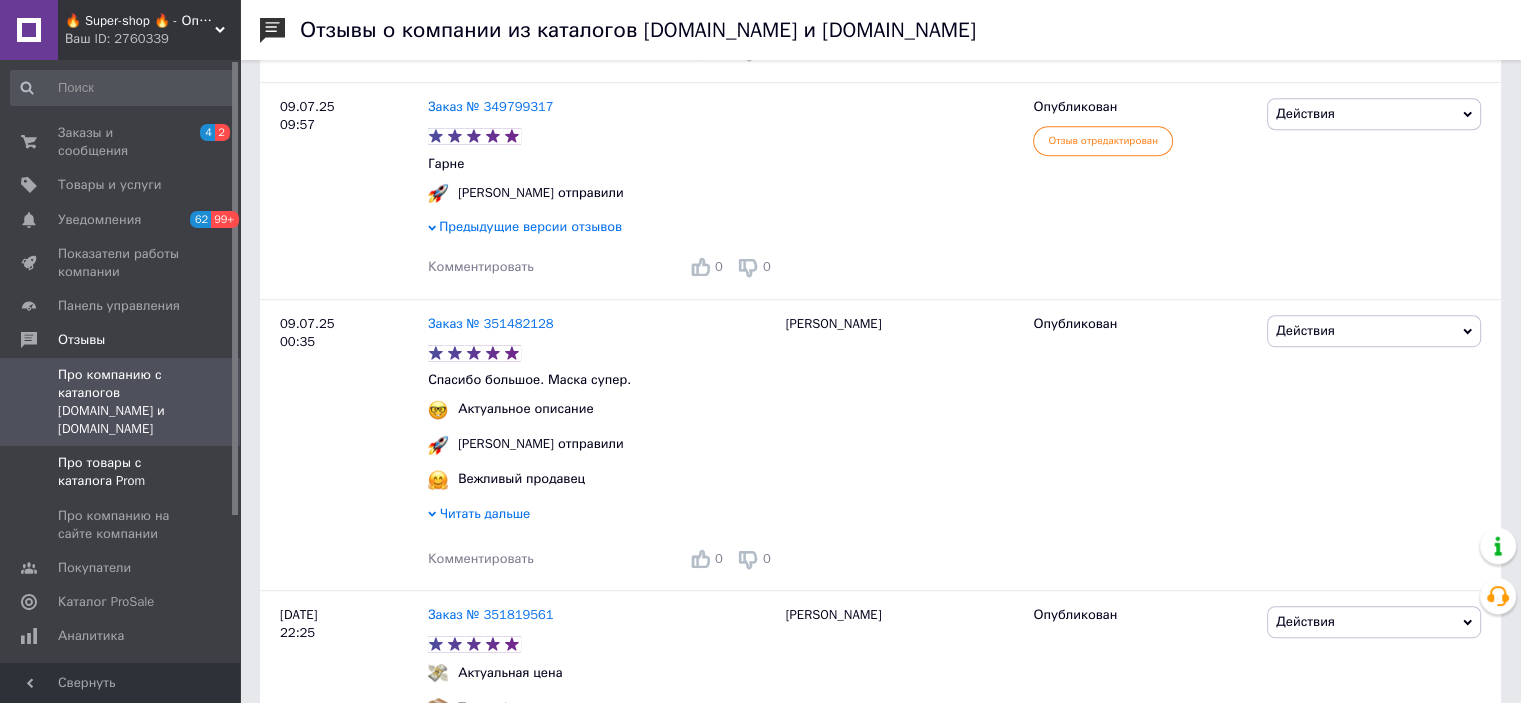 click on "Про товары с каталога Prom" at bounding box center [121, 472] 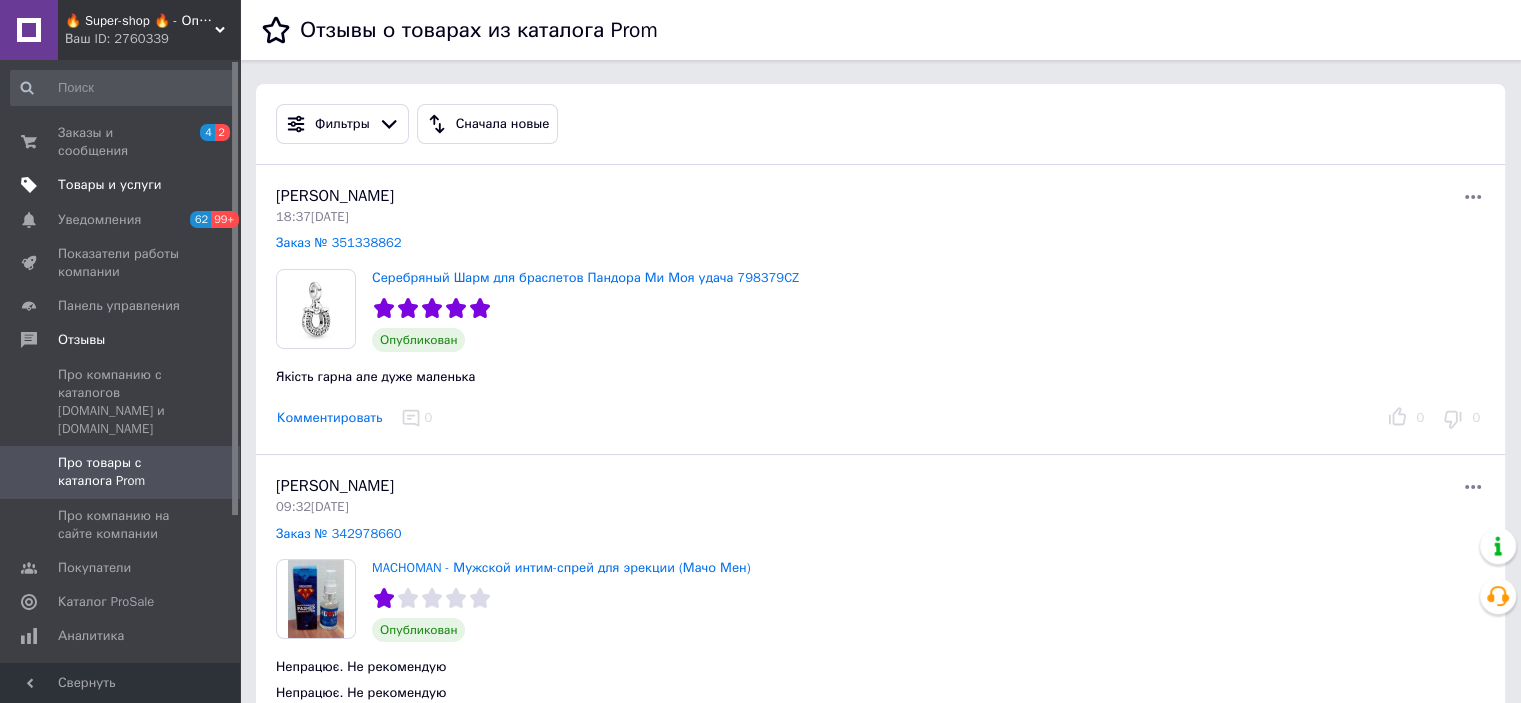 click on "Товары и услуги" at bounding box center (110, 185) 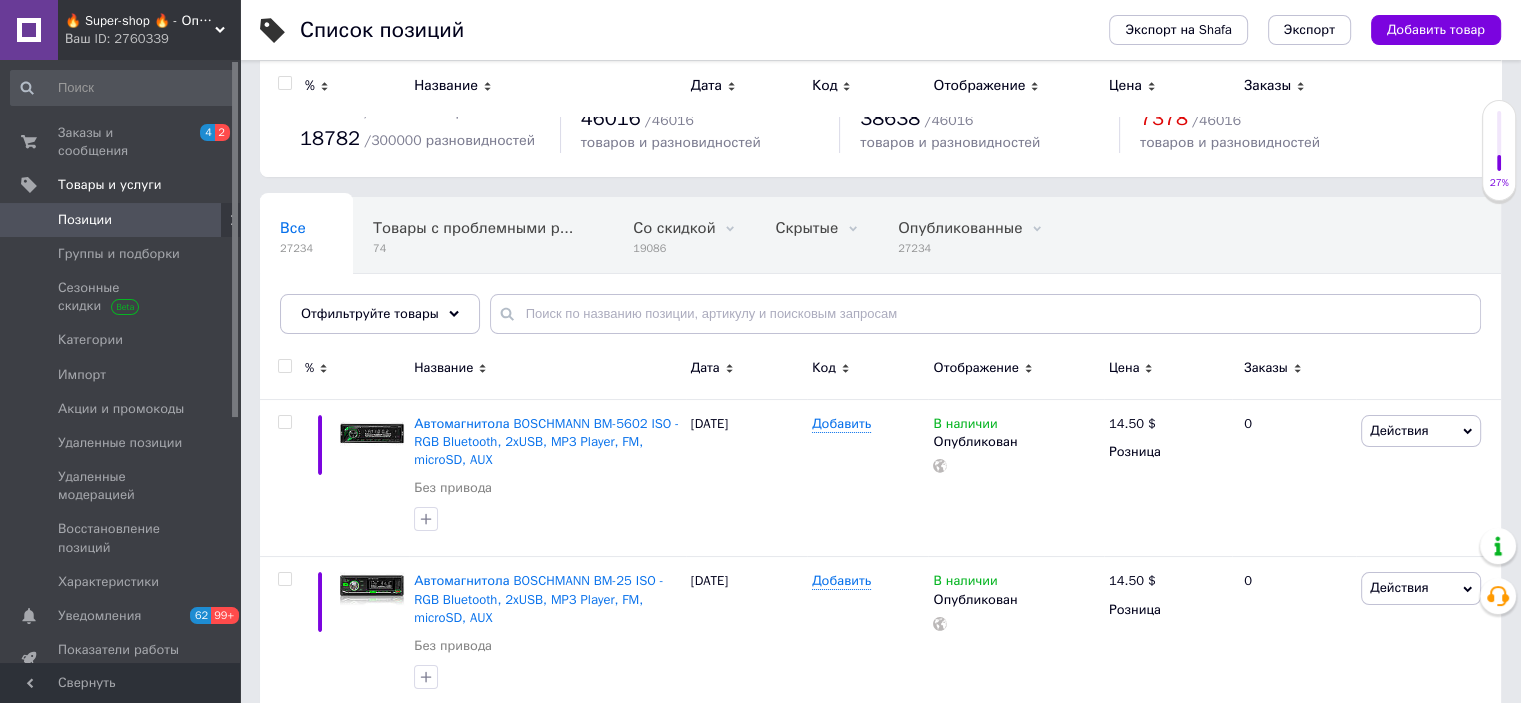 scroll, scrollTop: 0, scrollLeft: 0, axis: both 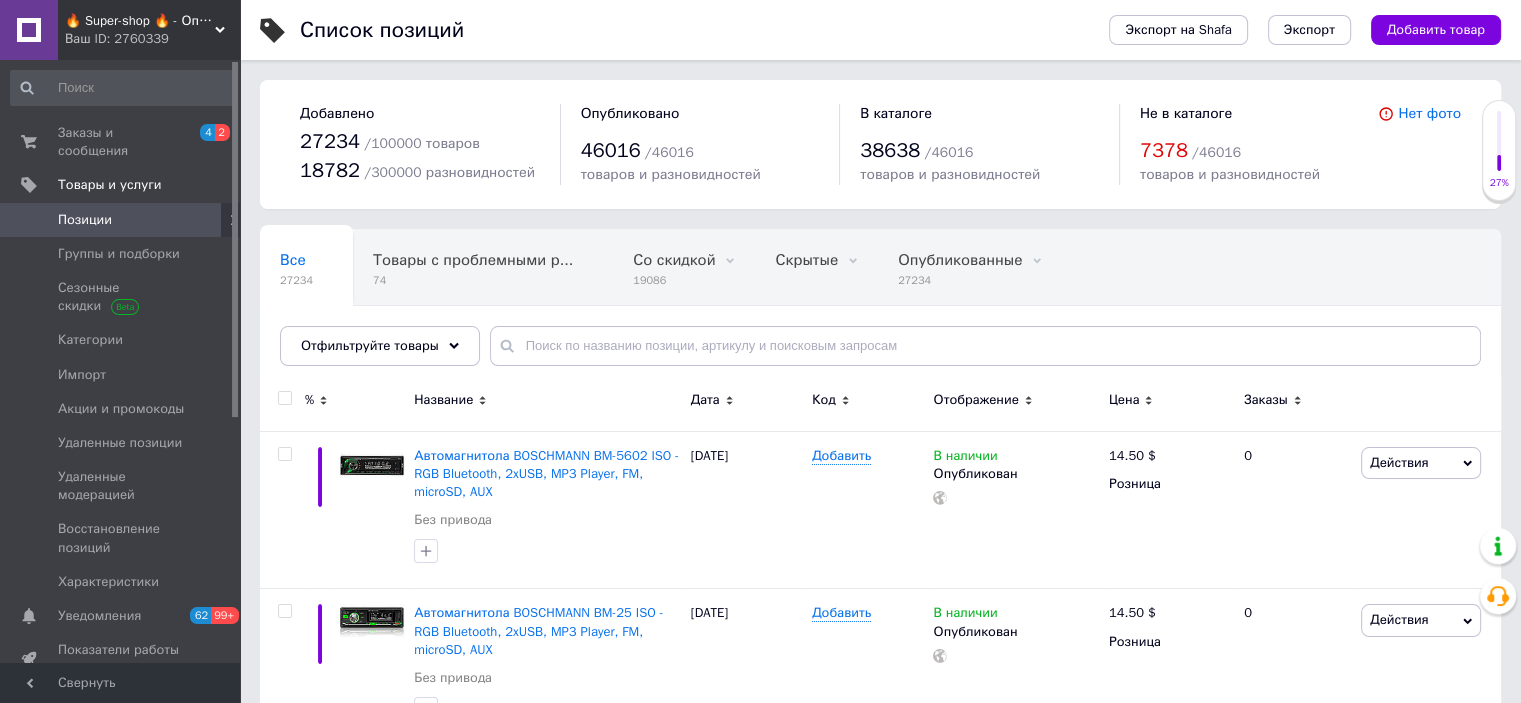 click at bounding box center [284, 398] 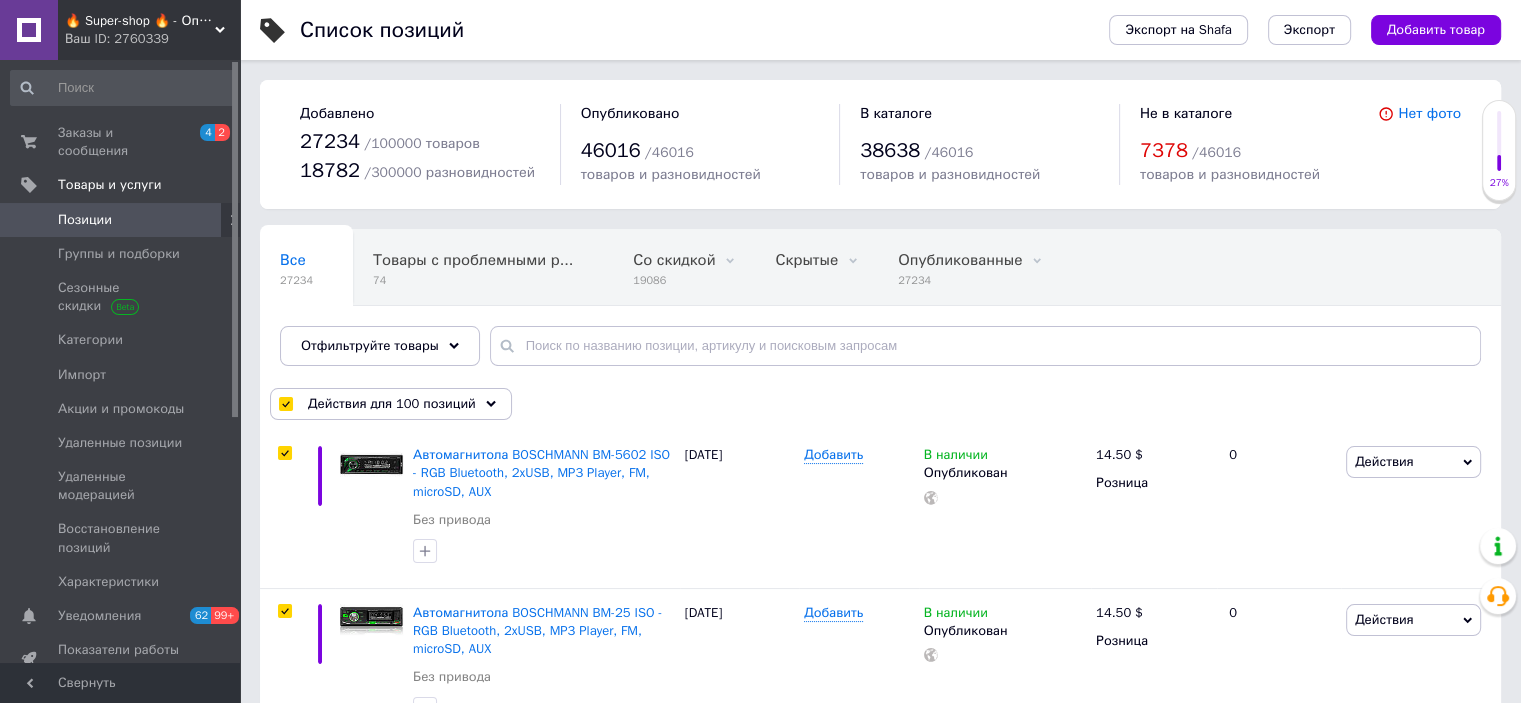 checkbox on "true" 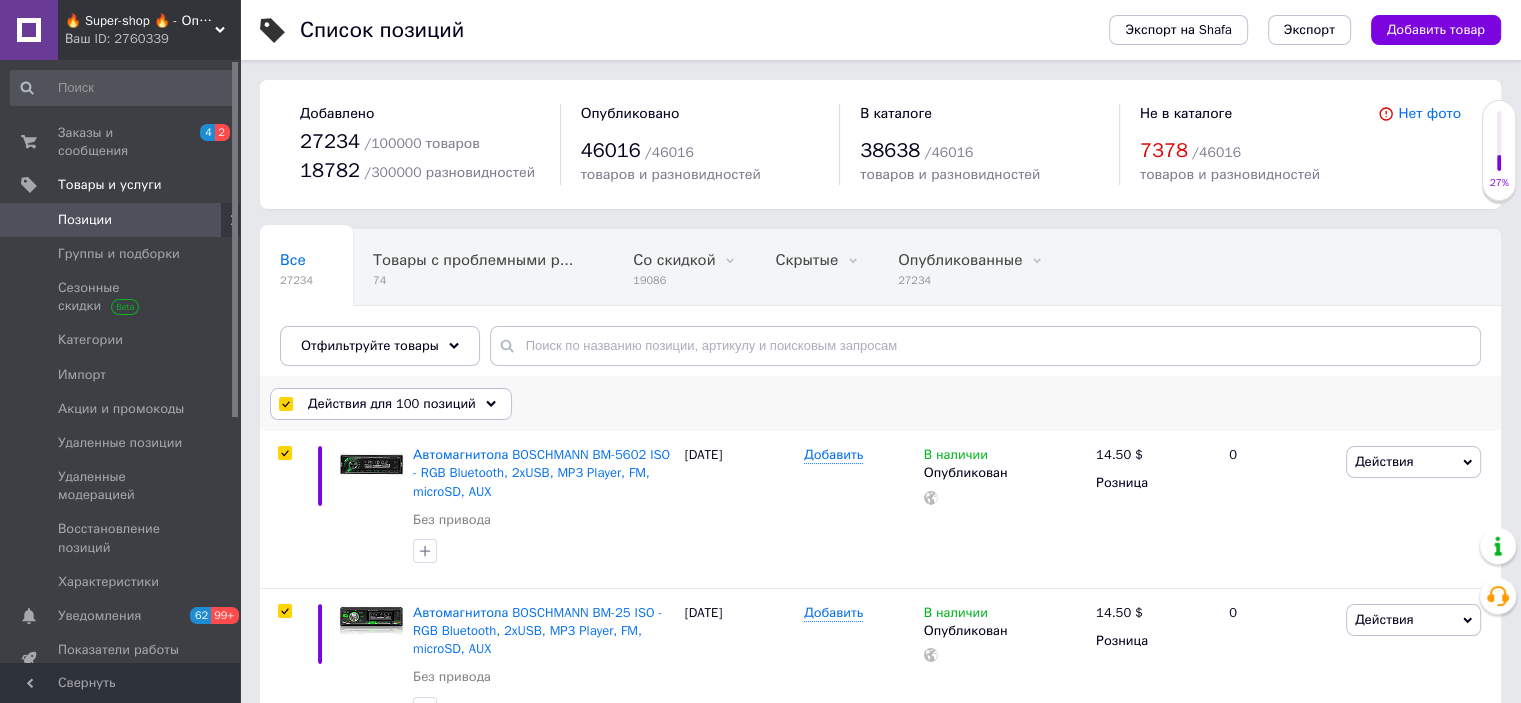 click on "Действия для 100 позиций" at bounding box center [392, 404] 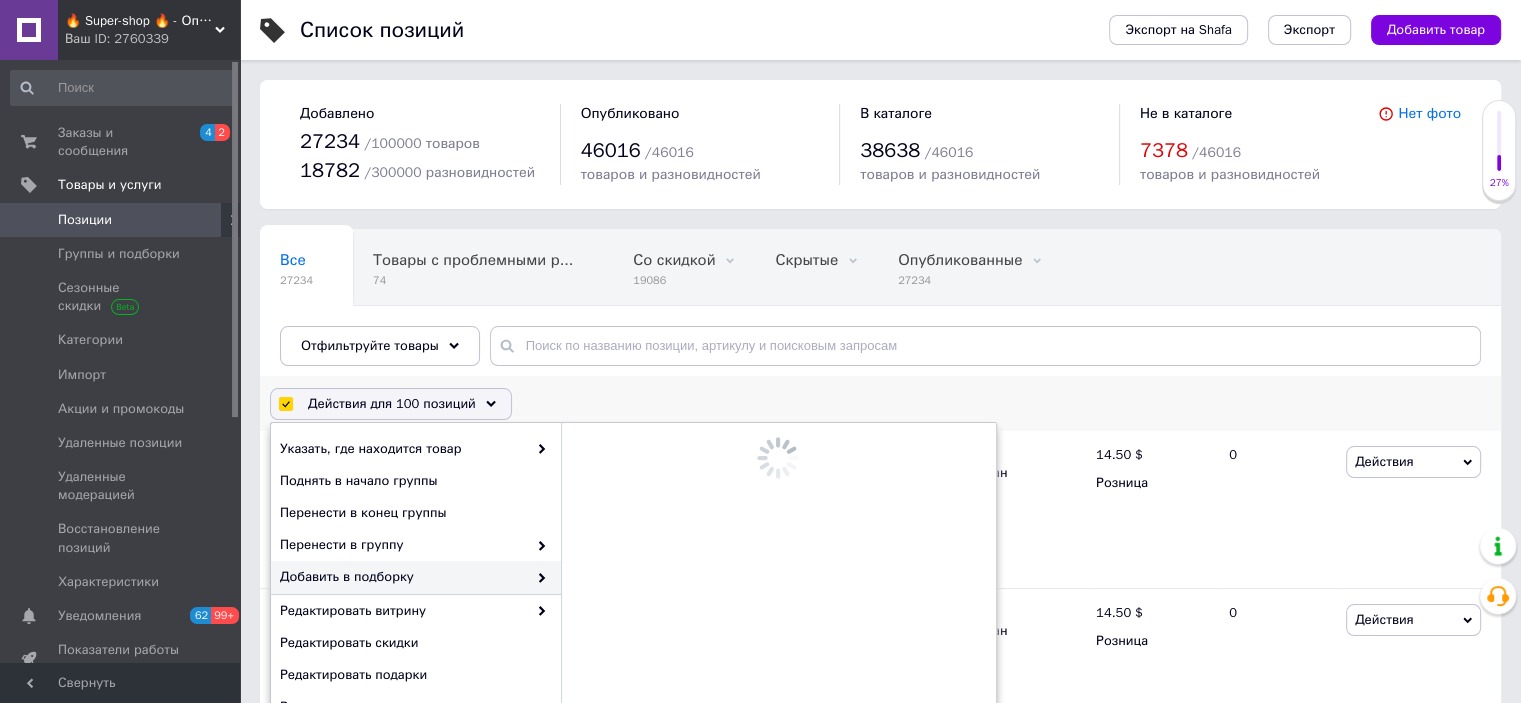 scroll, scrollTop: 184, scrollLeft: 0, axis: vertical 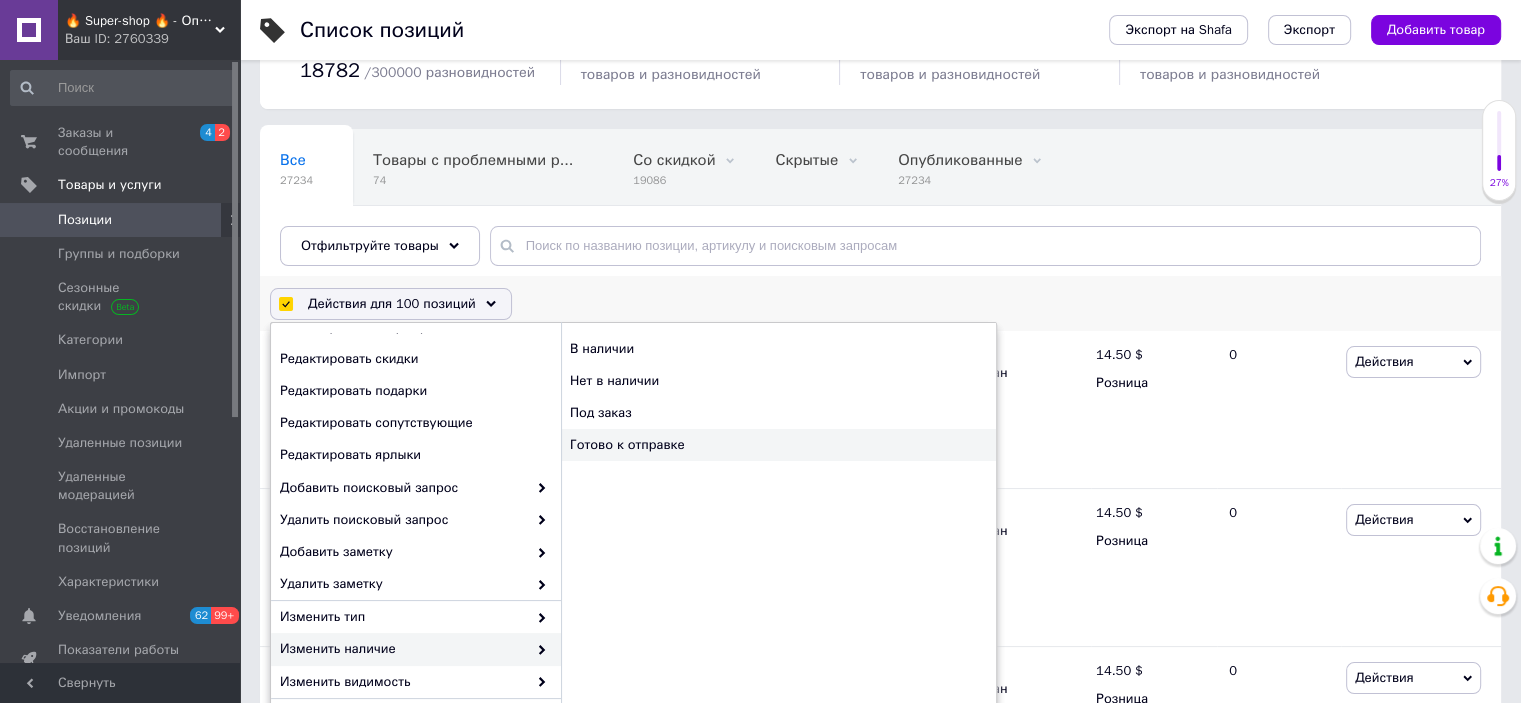 click on "Готово к отправке" at bounding box center (778, 445) 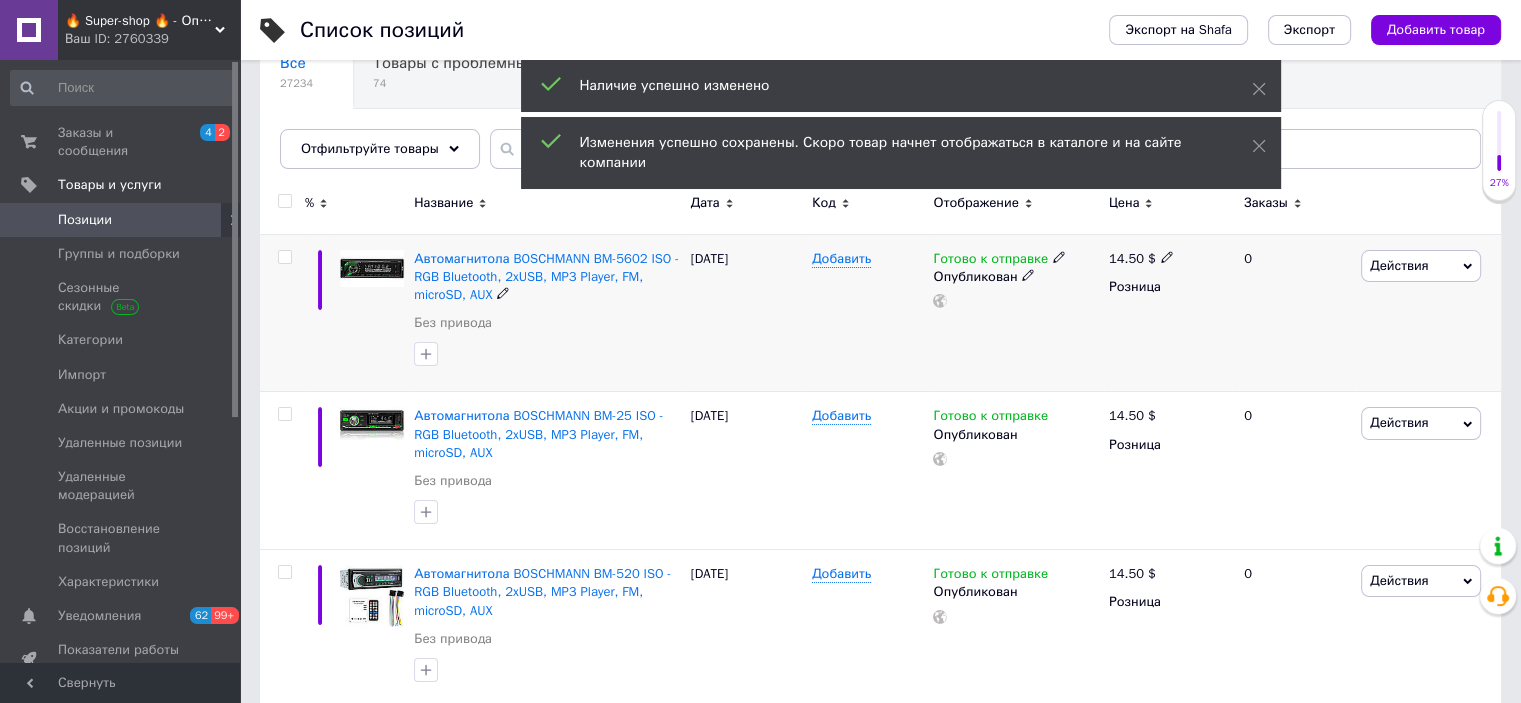 scroll, scrollTop: 300, scrollLeft: 0, axis: vertical 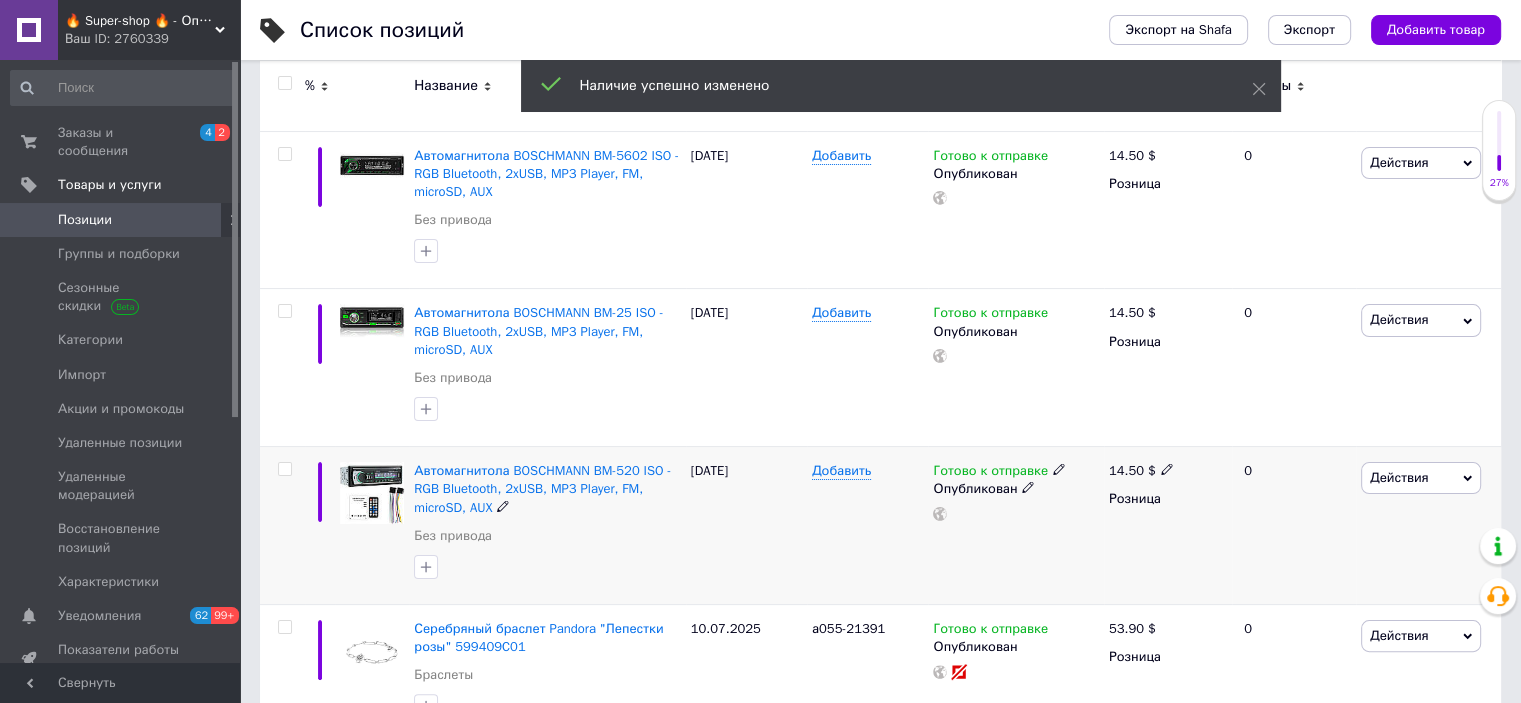click on "14.50   $" at bounding box center (1141, 471) 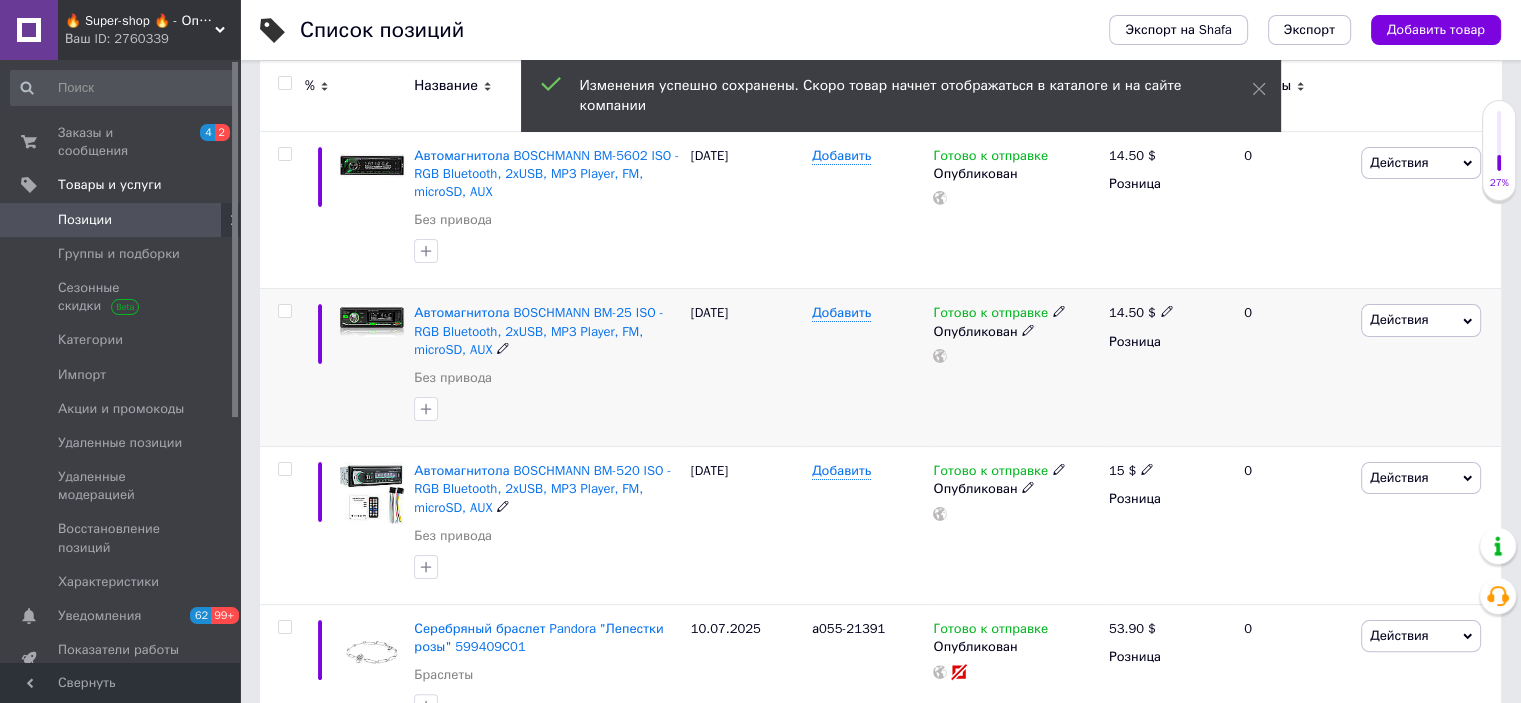 click on "14.50   $" at bounding box center (1141, 313) 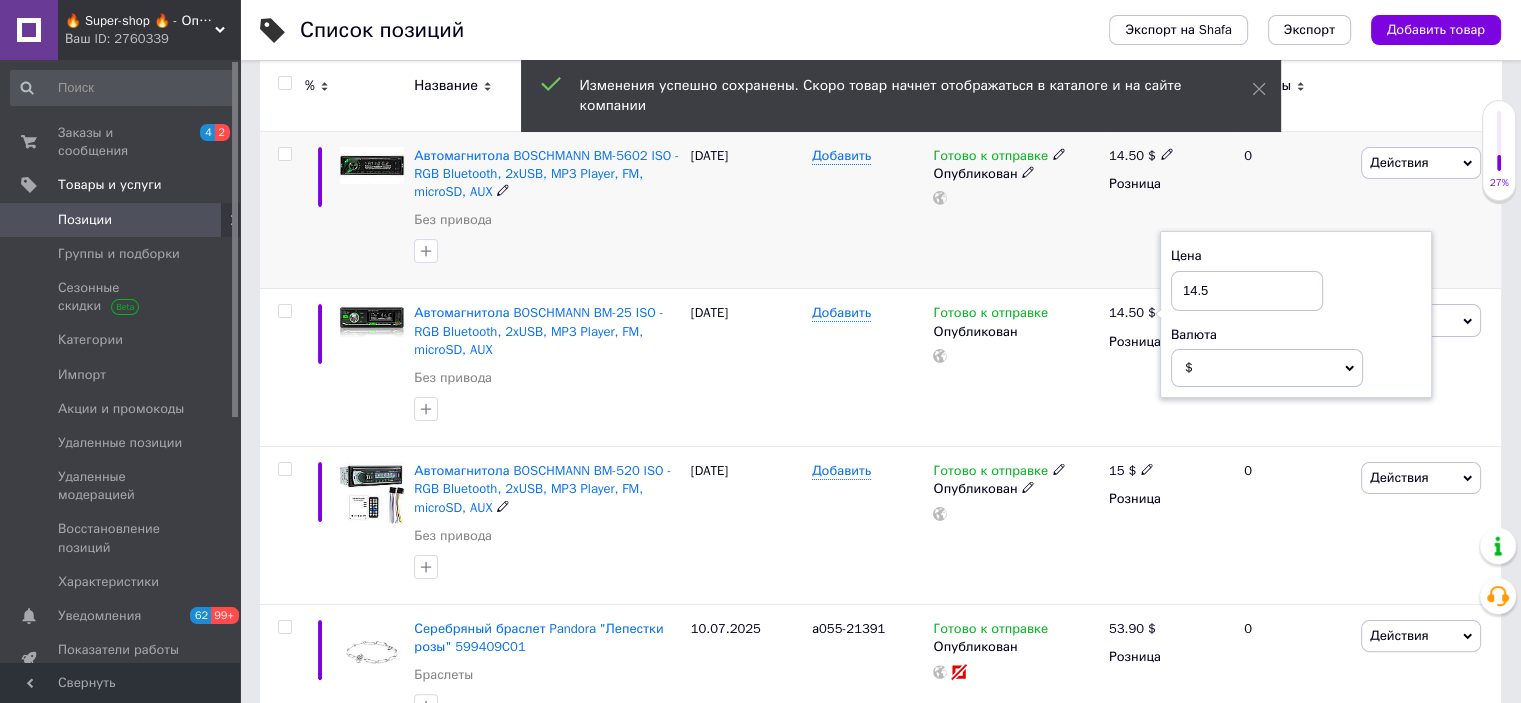 drag, startPoint x: 1241, startPoint y: 292, endPoint x: 1140, endPoint y: 273, distance: 102.77159 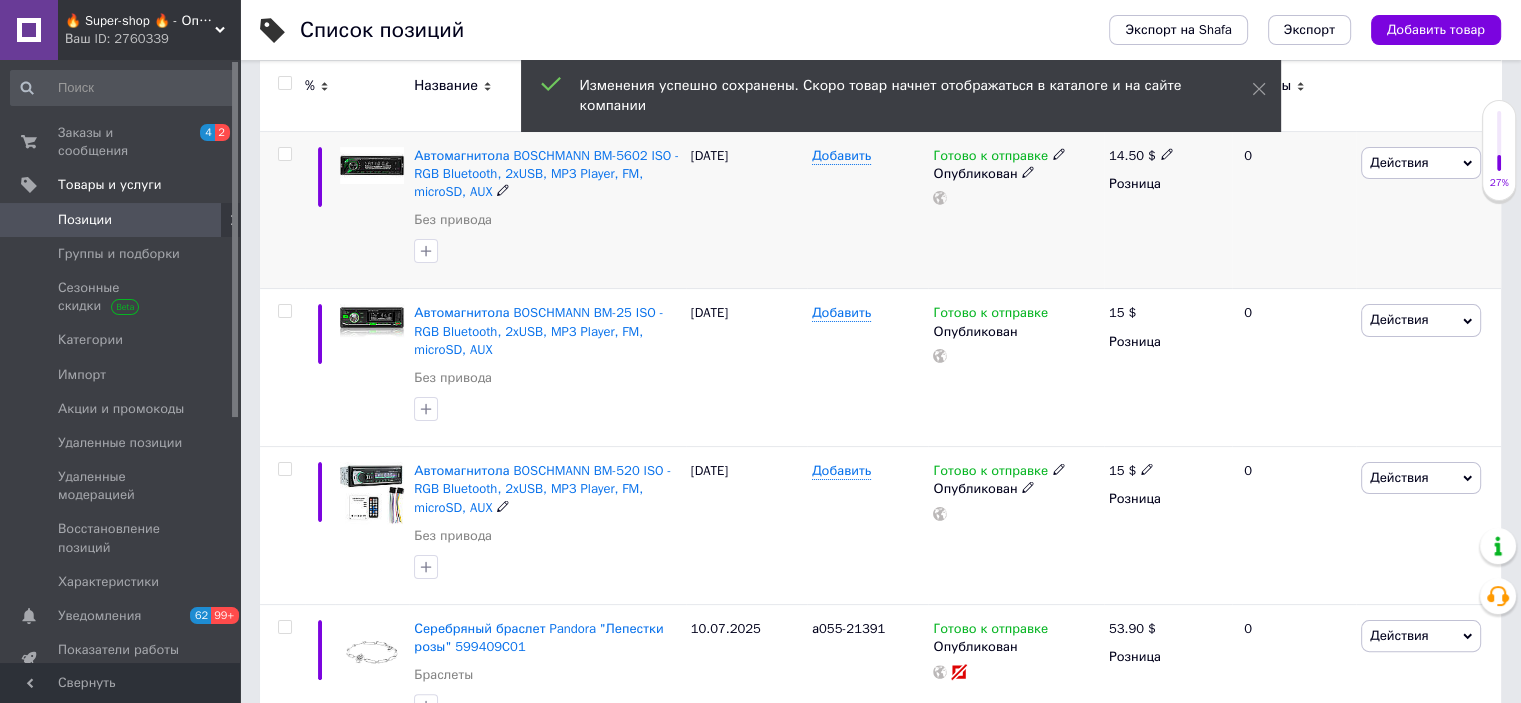 click 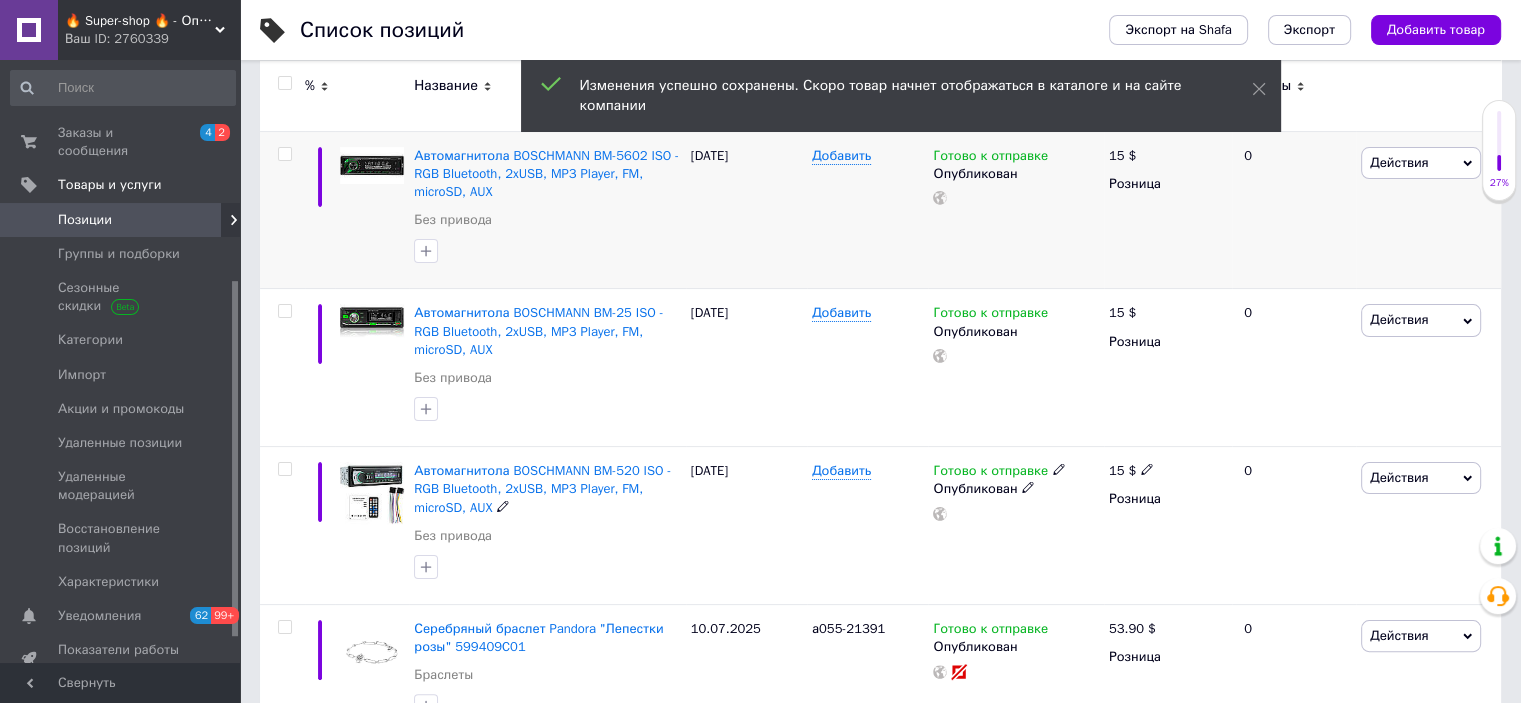 scroll, scrollTop: 400, scrollLeft: 0, axis: vertical 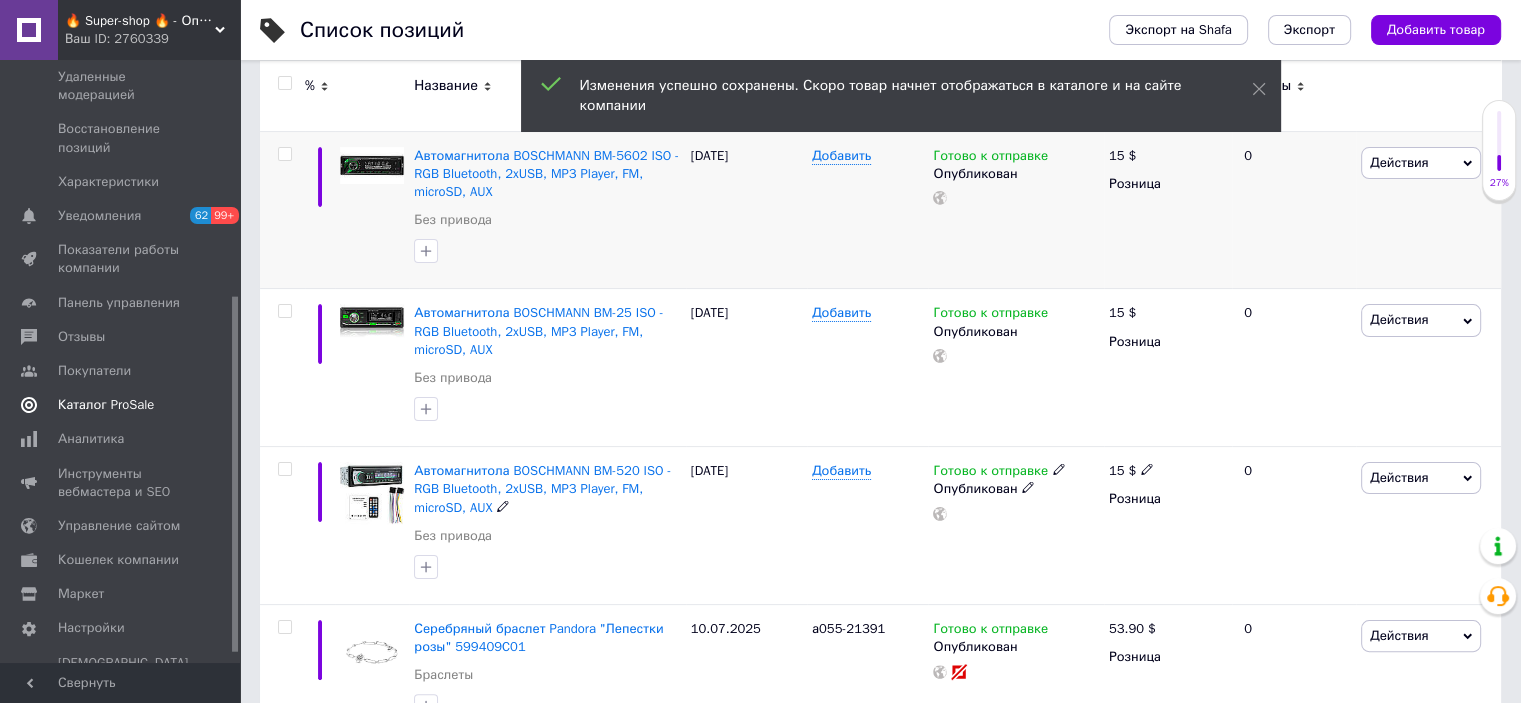 click on "Каталог ProSale" at bounding box center [106, 405] 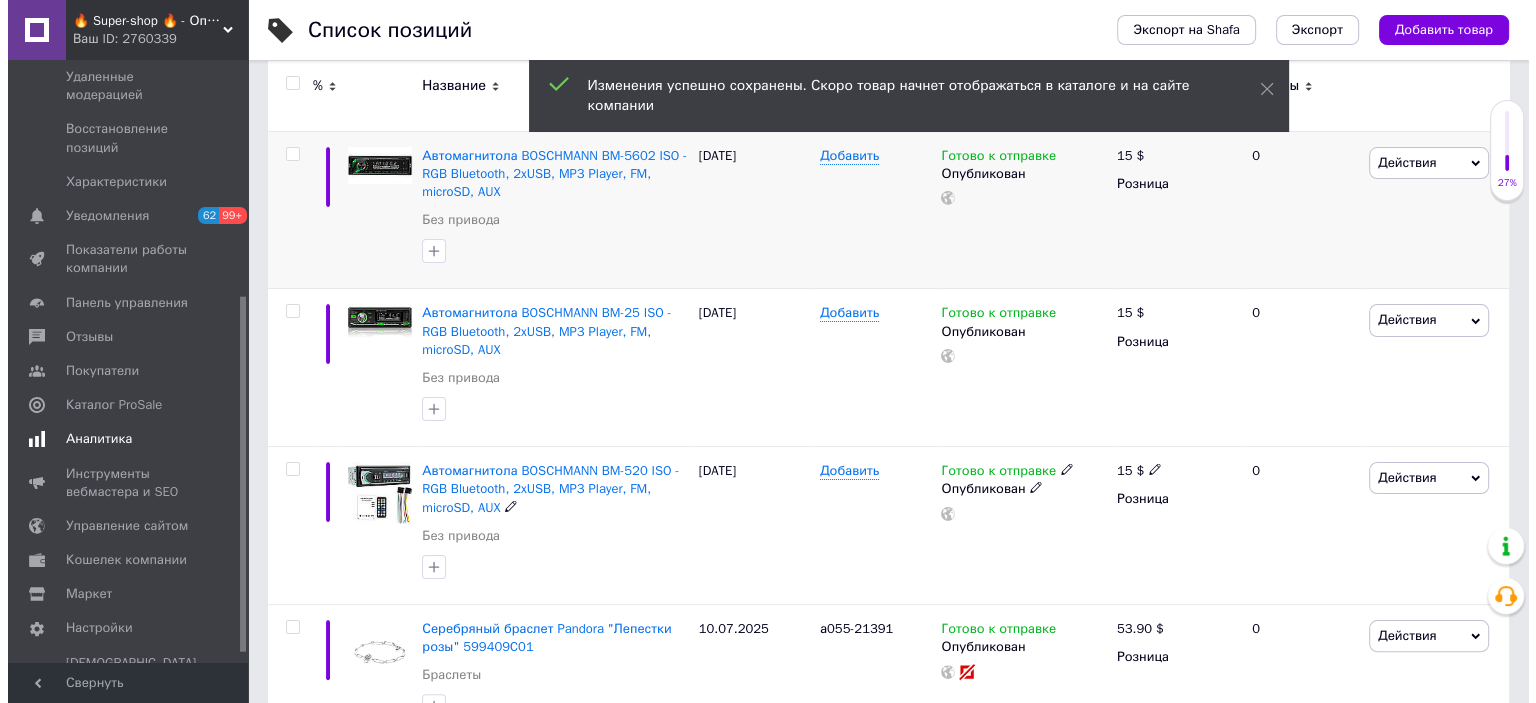 scroll, scrollTop: 0, scrollLeft: 0, axis: both 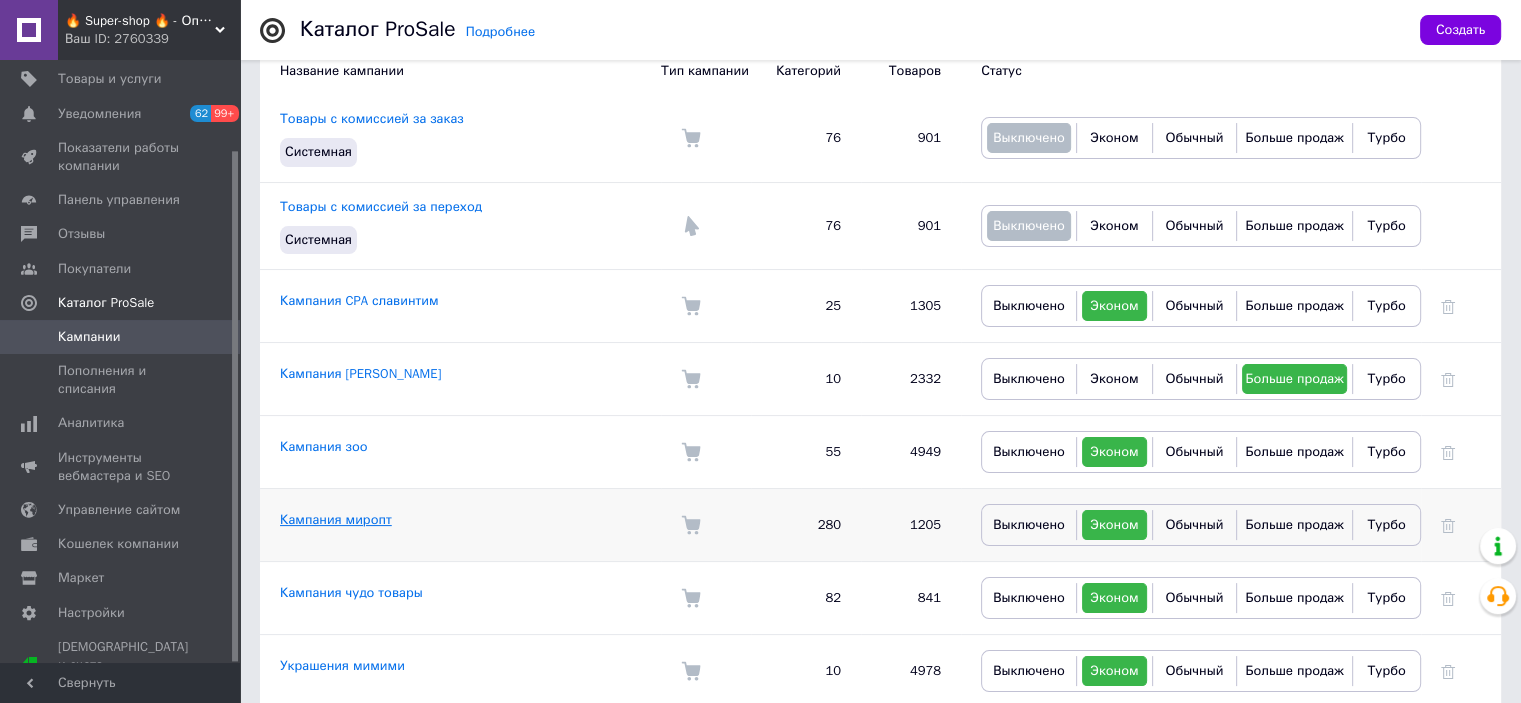 click on "Кампания миропт" at bounding box center [336, 519] 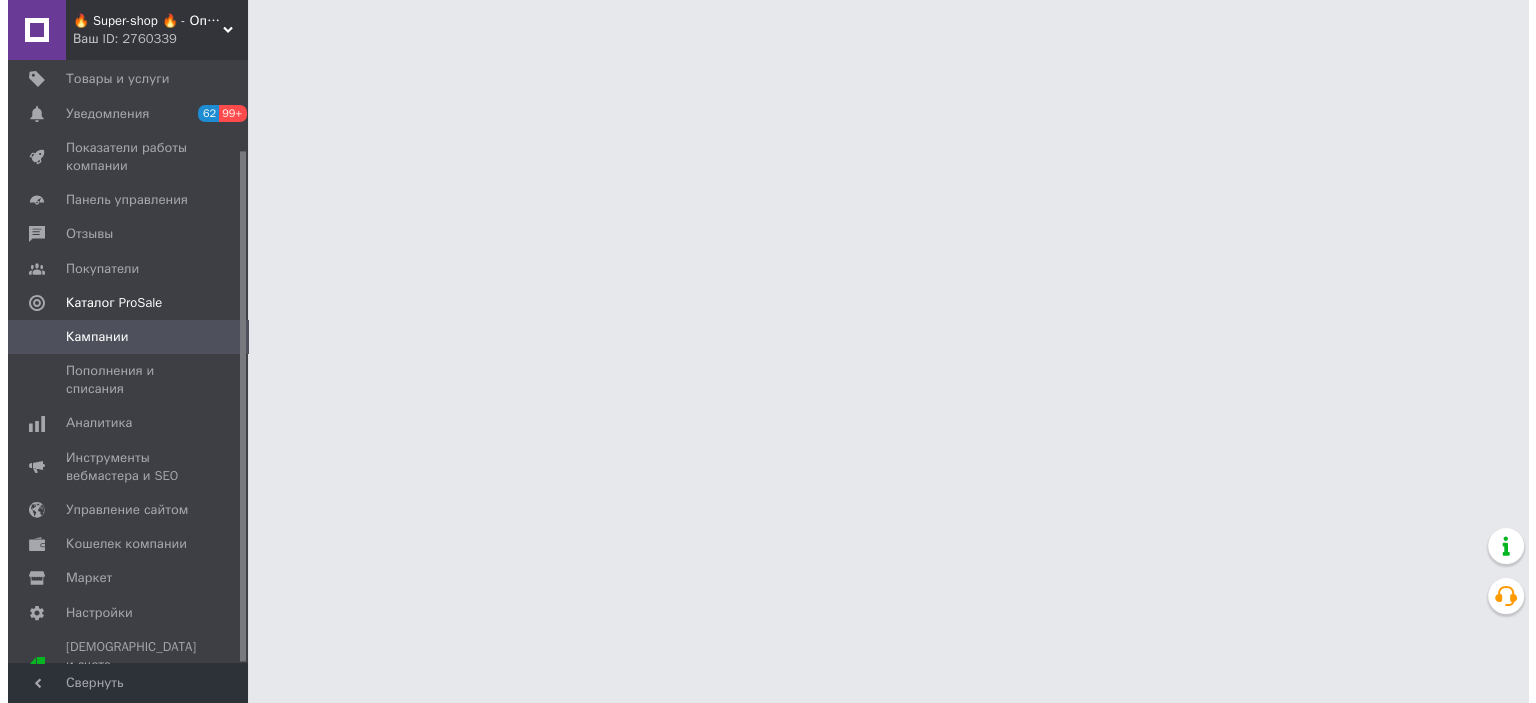 scroll, scrollTop: 0, scrollLeft: 0, axis: both 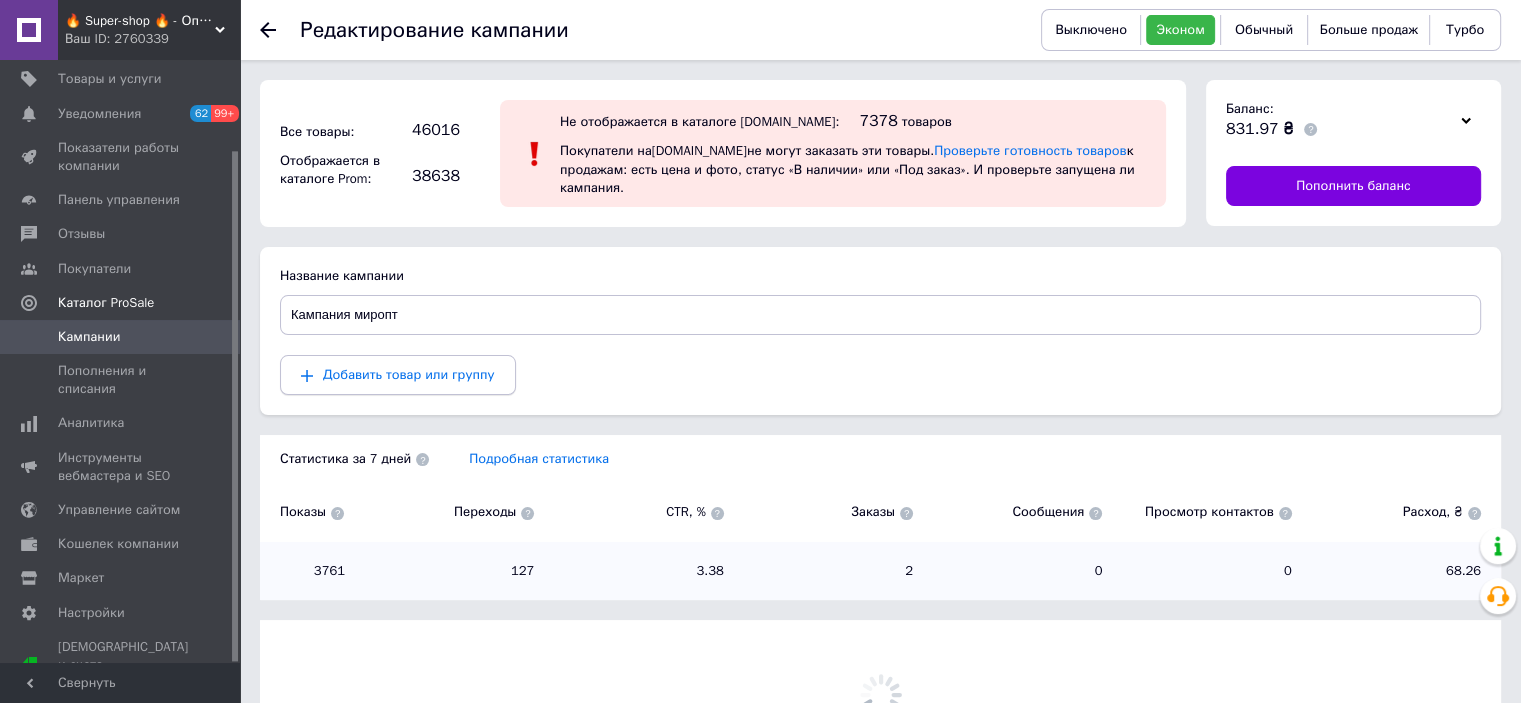click on "Добавить товар или группу" at bounding box center (409, 374) 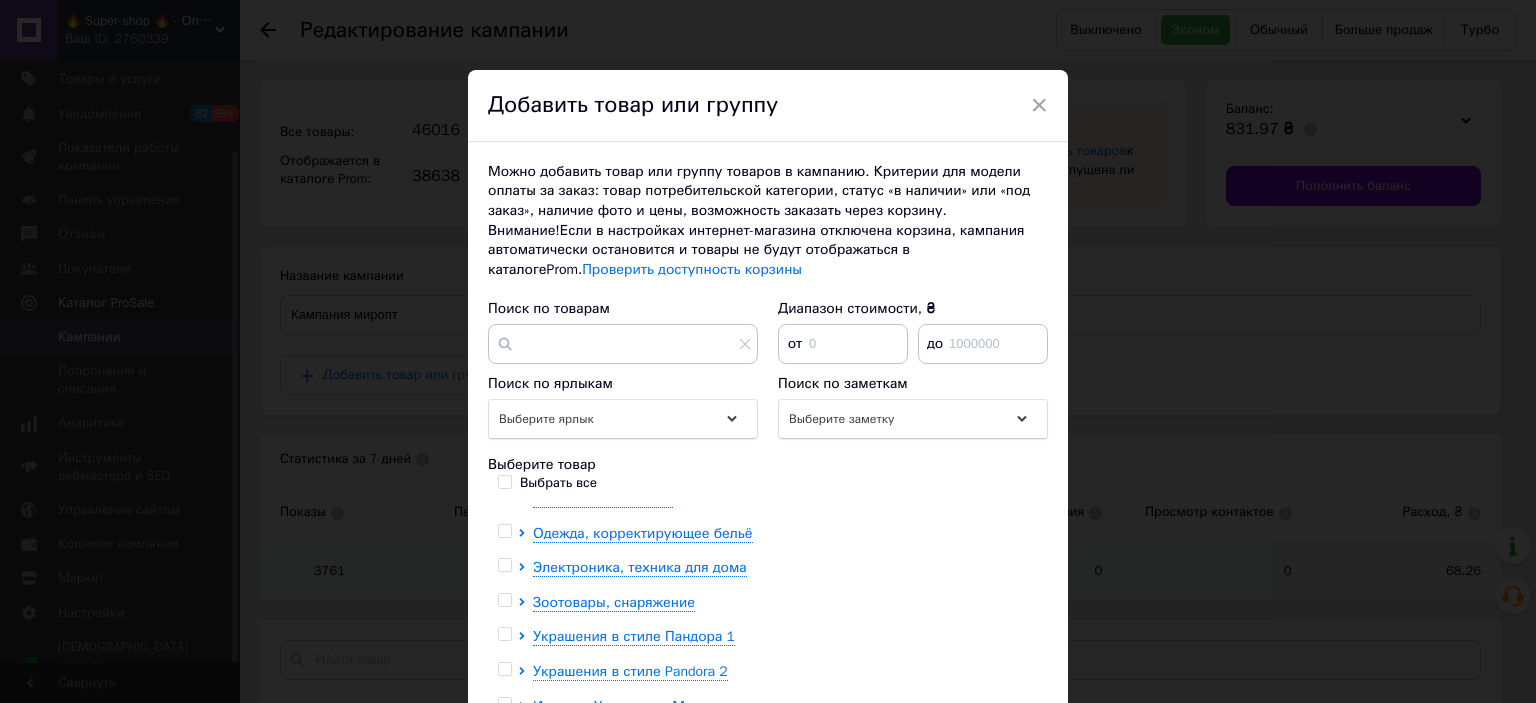 scroll, scrollTop: 133, scrollLeft: 0, axis: vertical 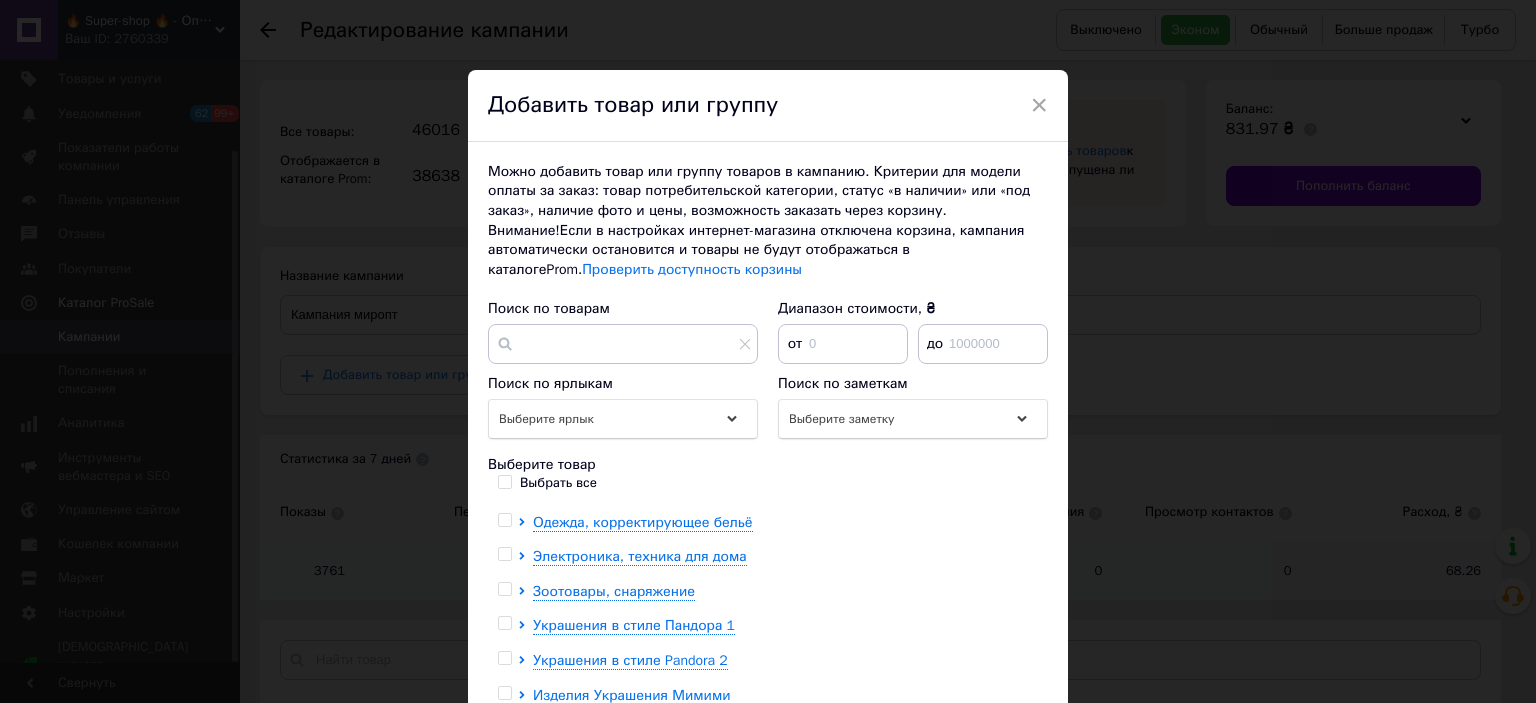 drag, startPoint x: 504, startPoint y: 557, endPoint x: 658, endPoint y: 577, distance: 155.29327 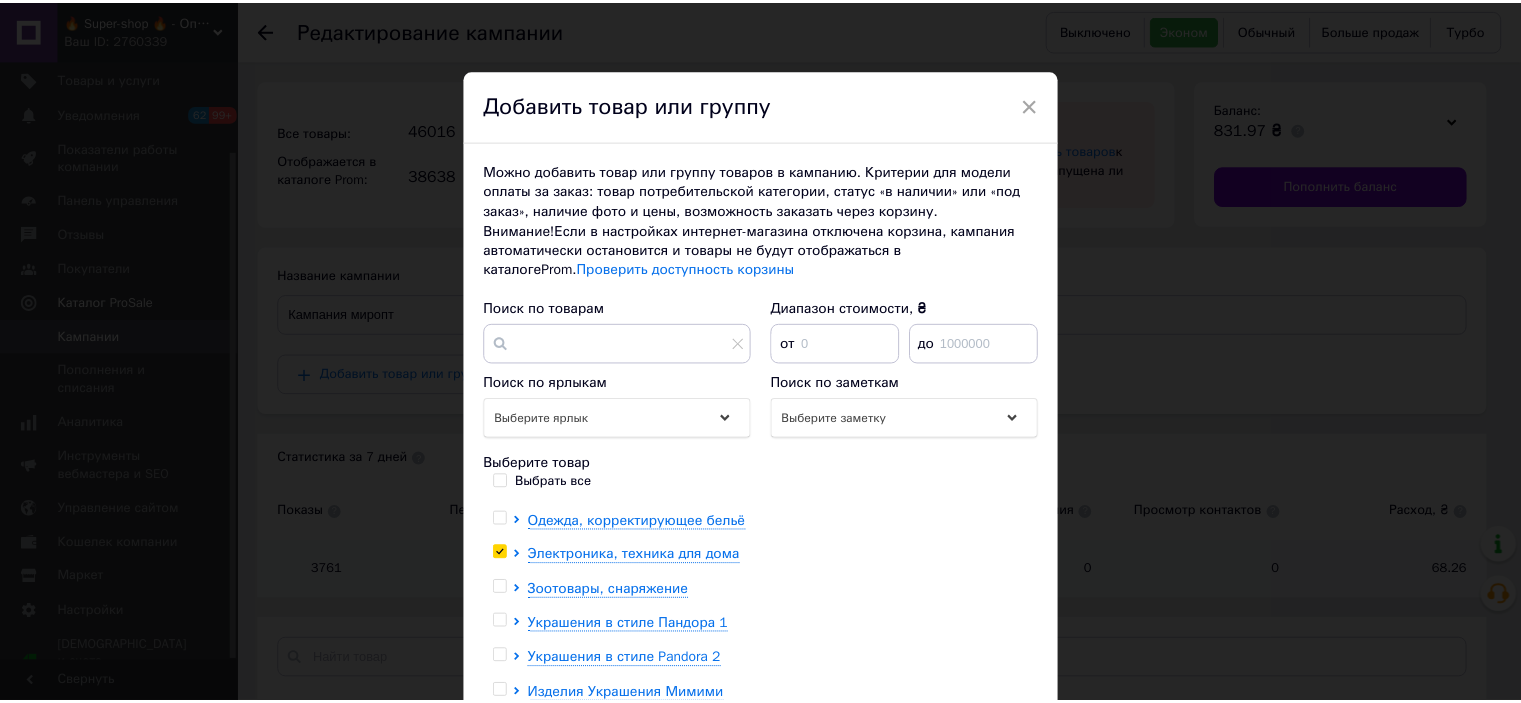 scroll, scrollTop: 300, scrollLeft: 0, axis: vertical 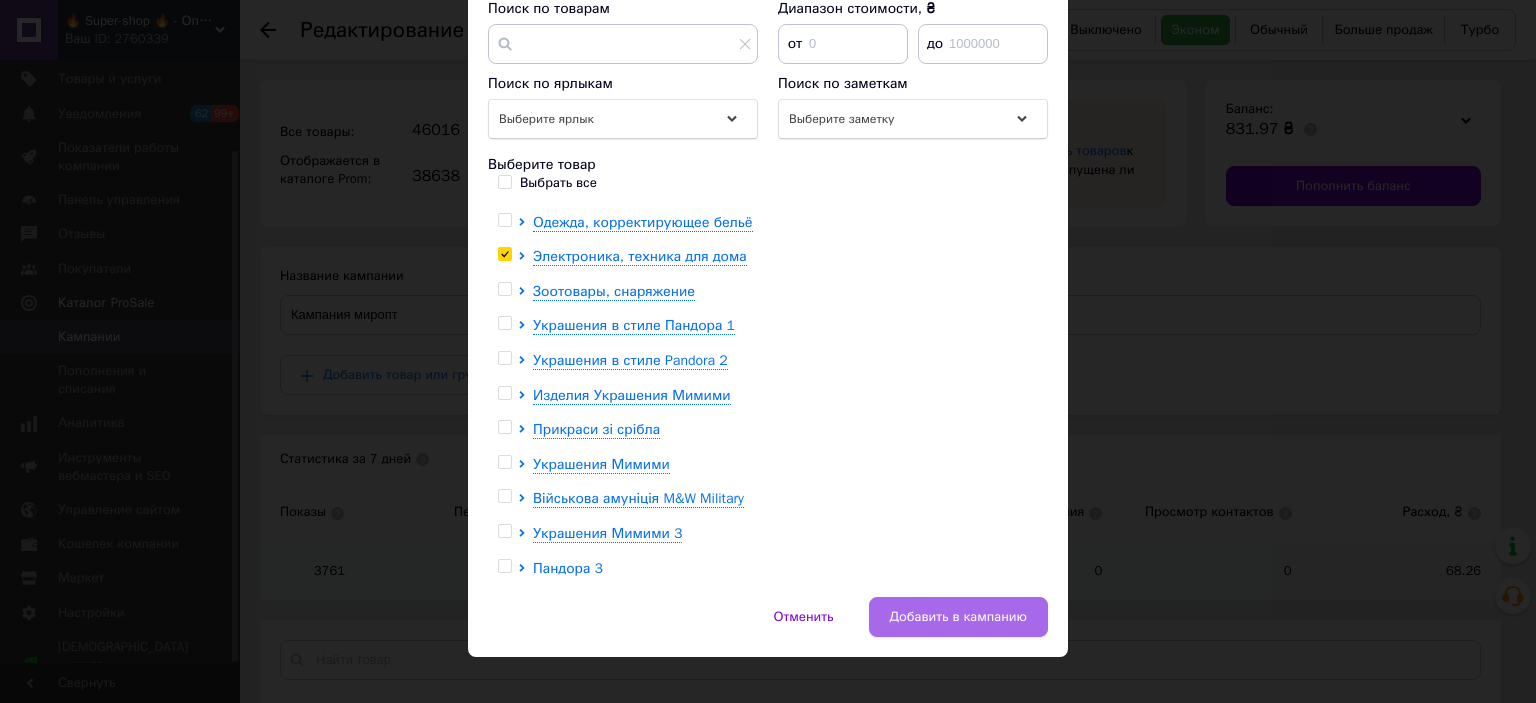 click on "Добавить в кампанию" at bounding box center [958, 617] 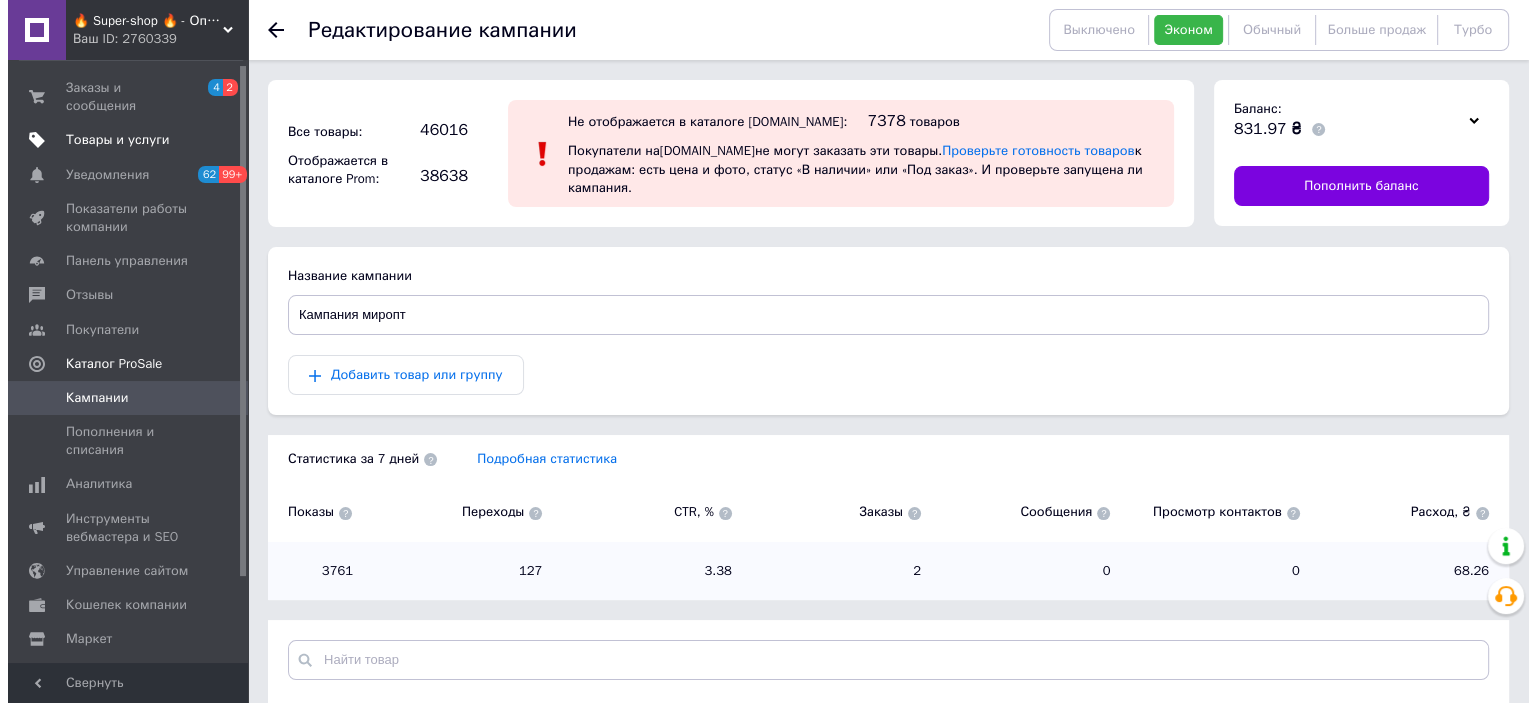 scroll, scrollTop: 0, scrollLeft: 0, axis: both 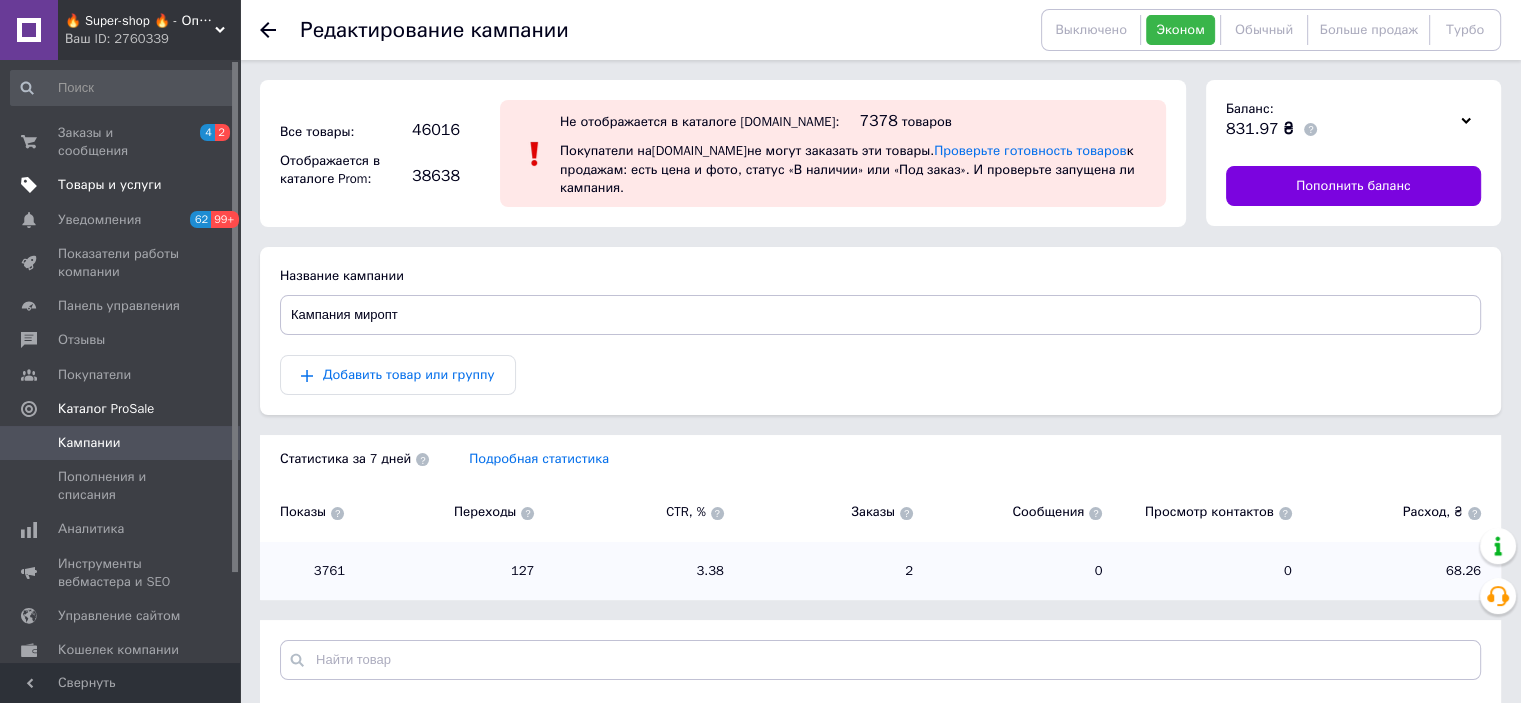 click on "Товары и услуги" at bounding box center [110, 185] 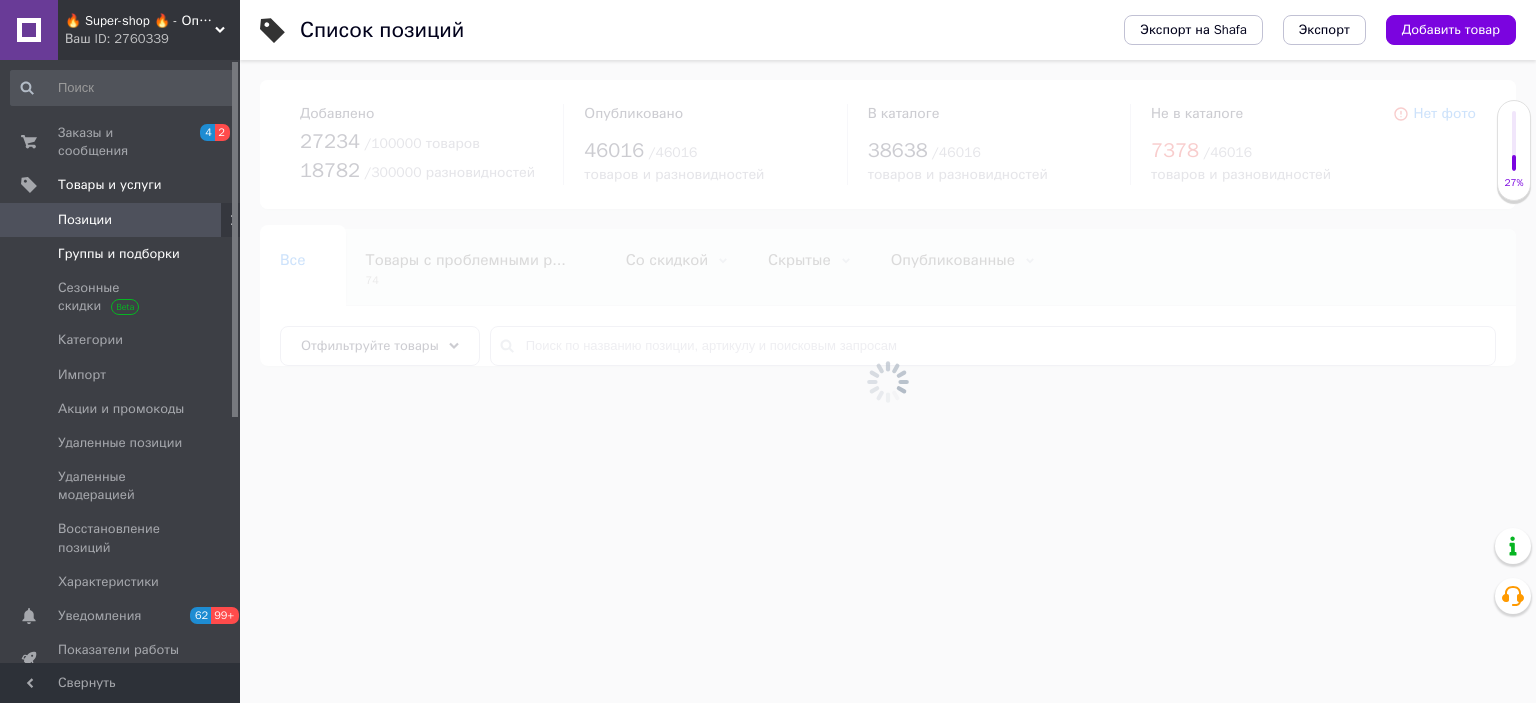 click on "Группы и подборки" at bounding box center (119, 254) 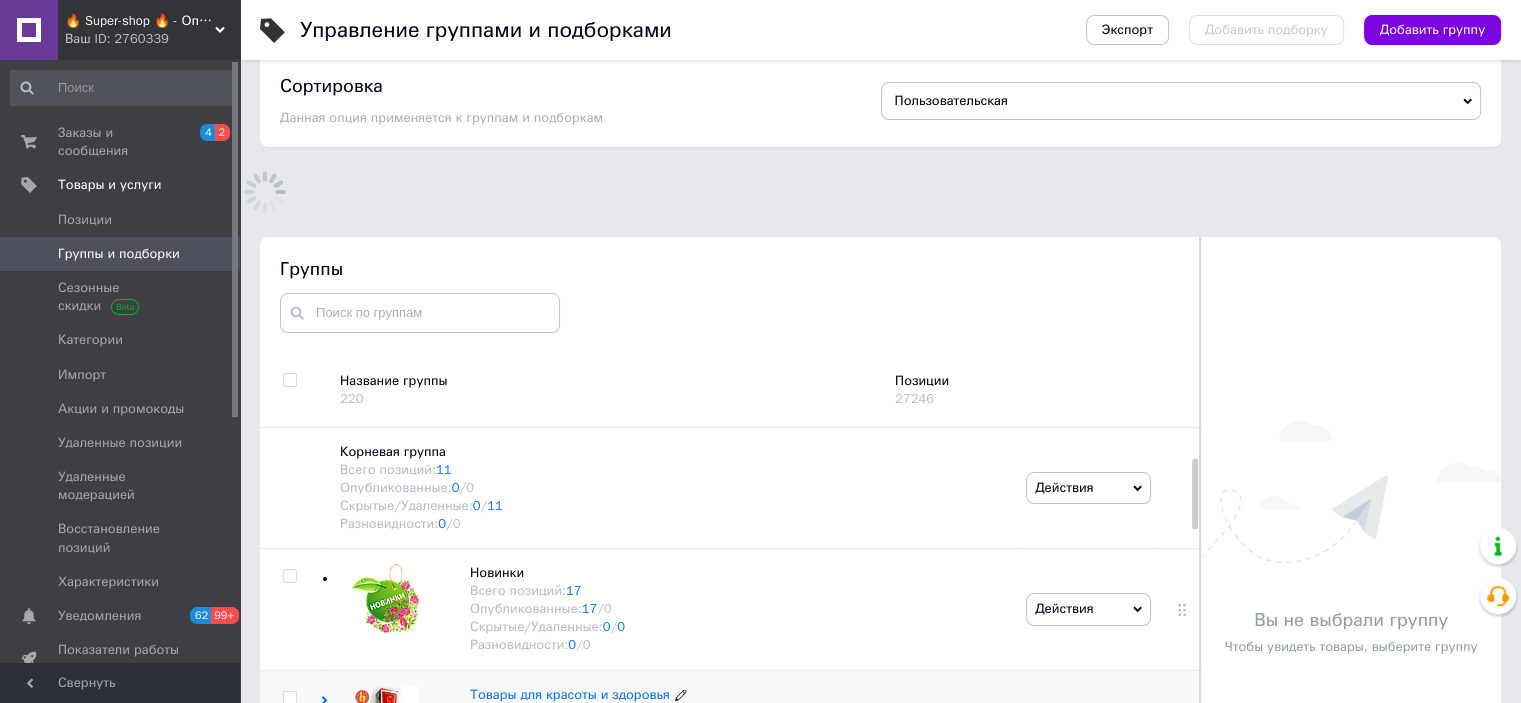 scroll, scrollTop: 139, scrollLeft: 0, axis: vertical 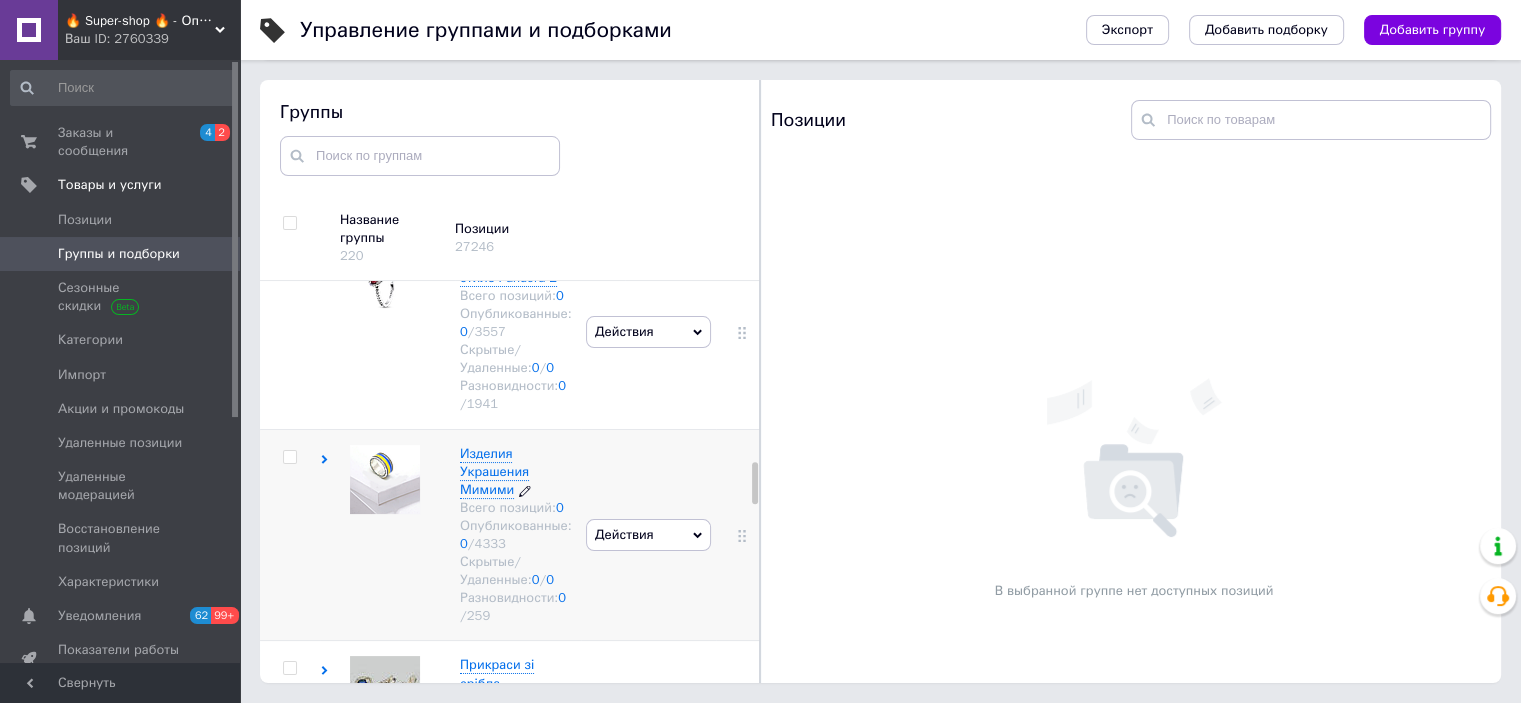click on "Изделия Украшения Мимими" at bounding box center (494, 471) 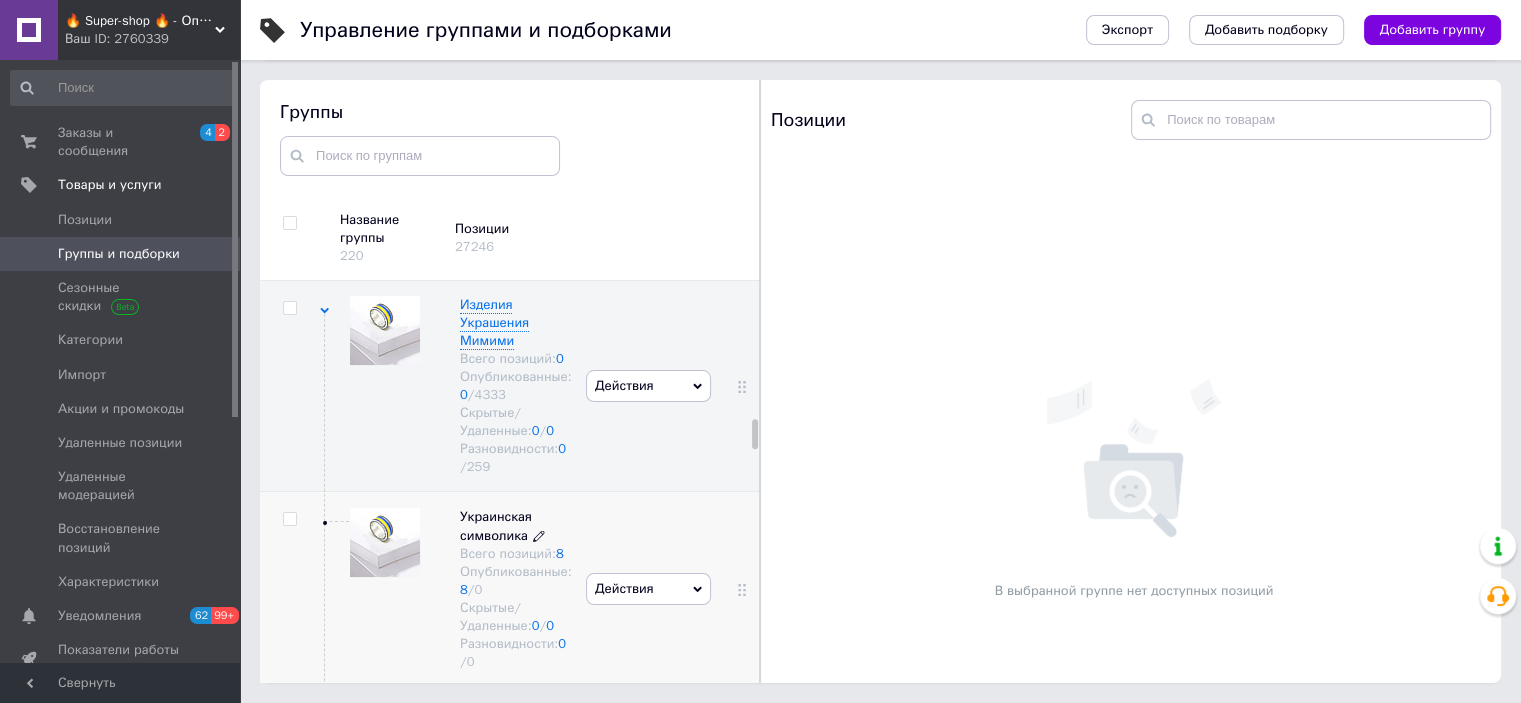 scroll, scrollTop: 1933, scrollLeft: 0, axis: vertical 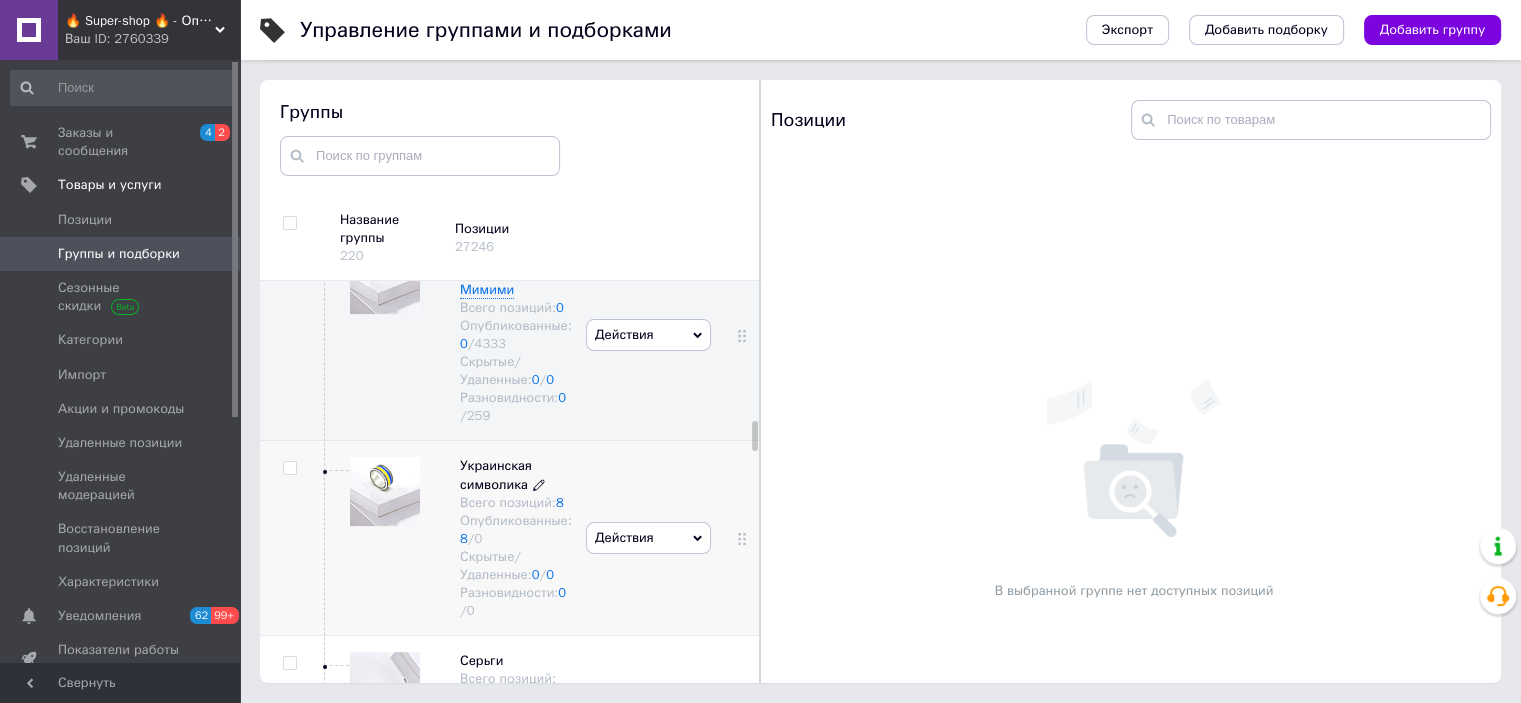 click on "Опубликованные:  8  /  0" at bounding box center [516, 530] 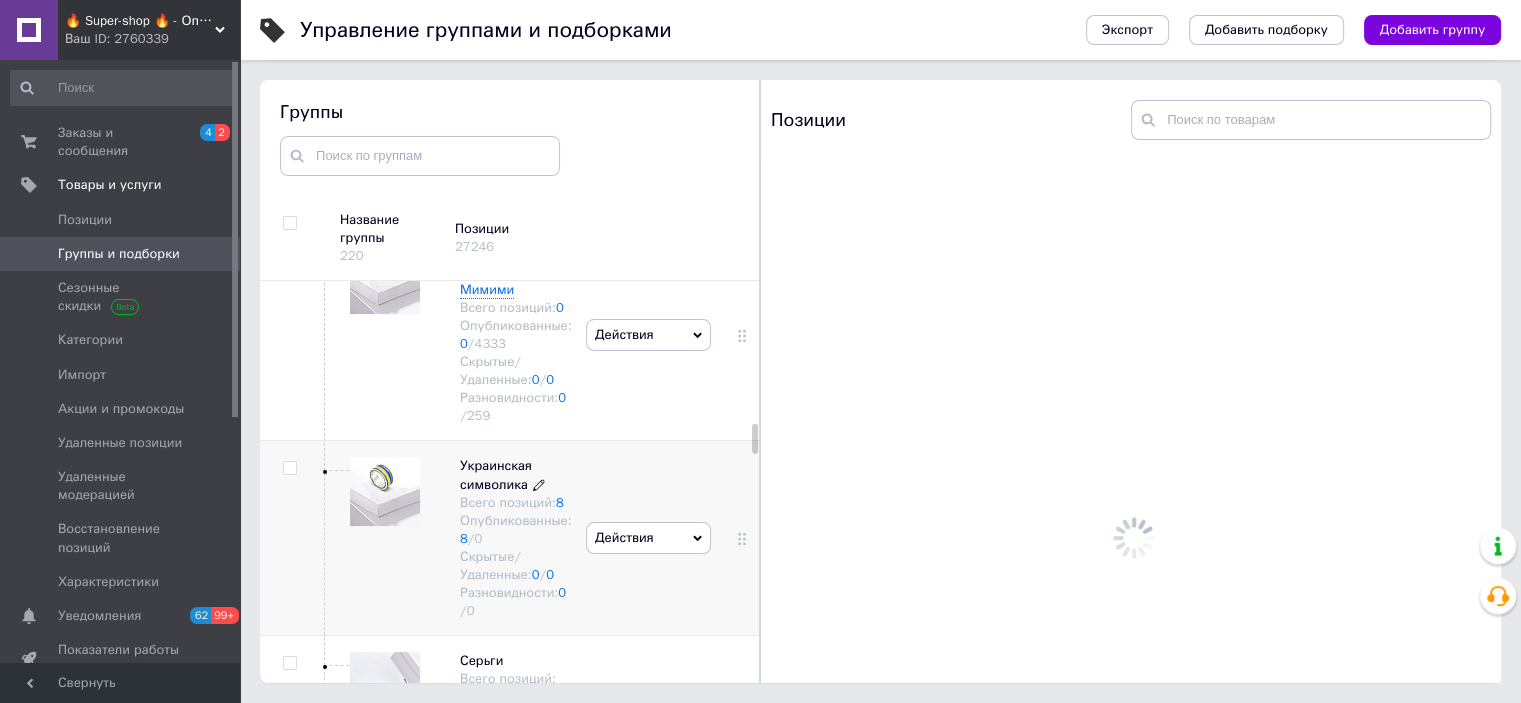 scroll, scrollTop: 2033, scrollLeft: 0, axis: vertical 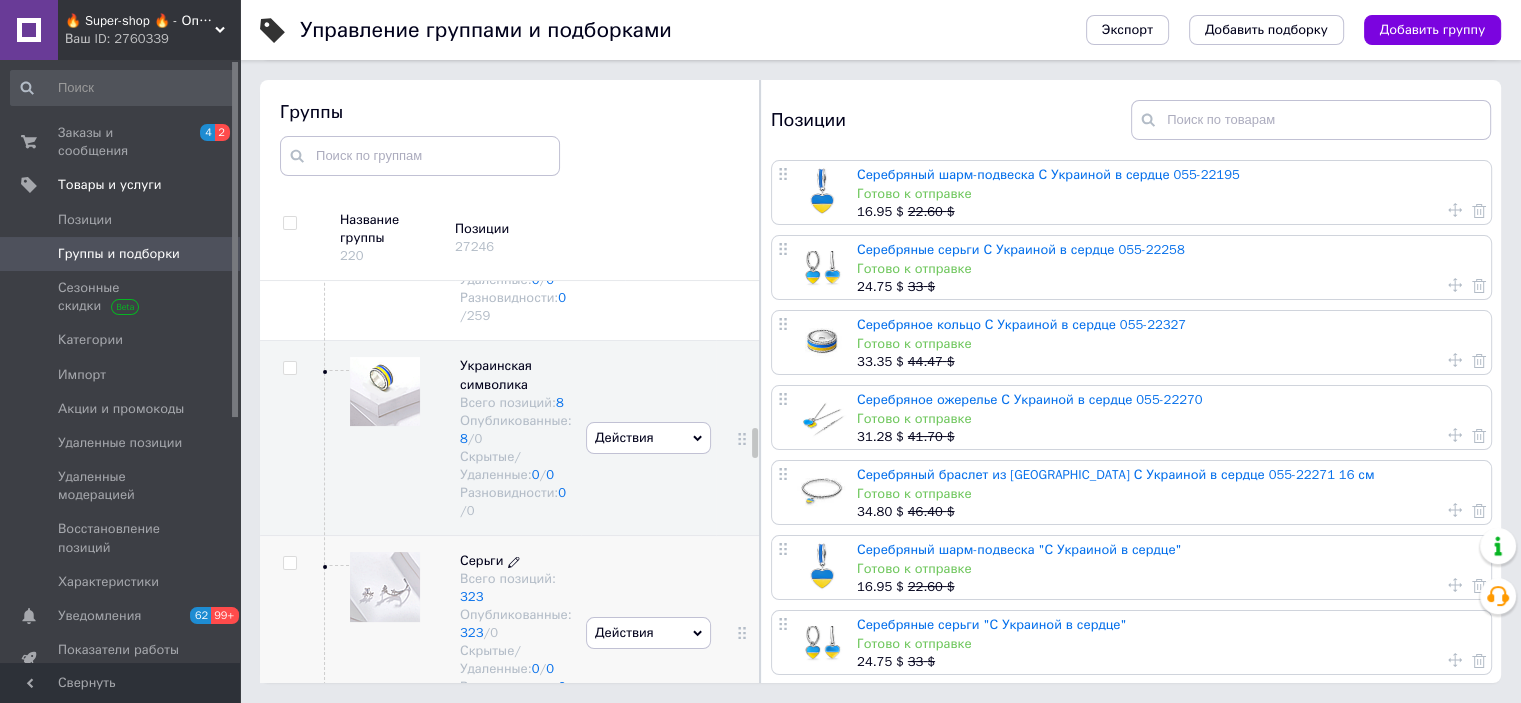 click on "Всего позиций:  323" at bounding box center (516, 588) 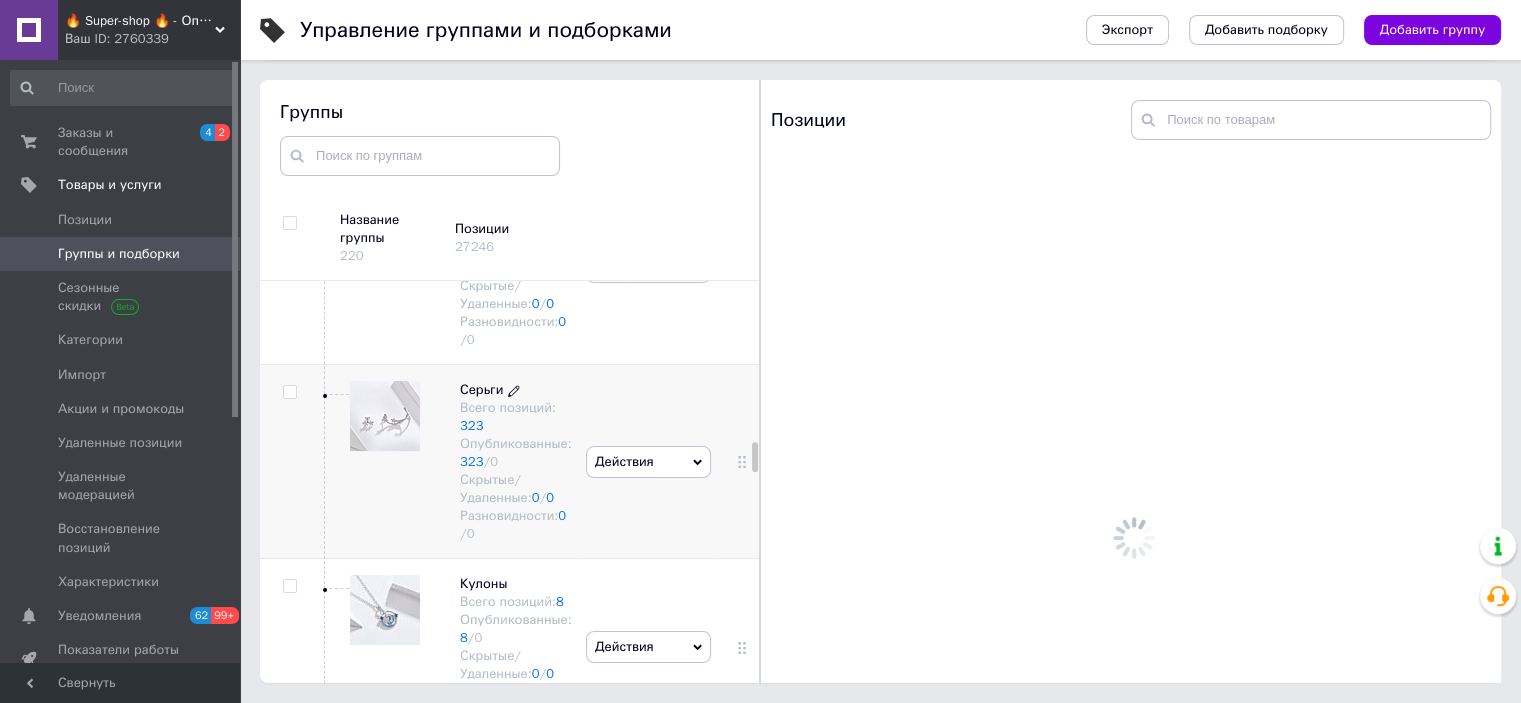 scroll, scrollTop: 2233, scrollLeft: 0, axis: vertical 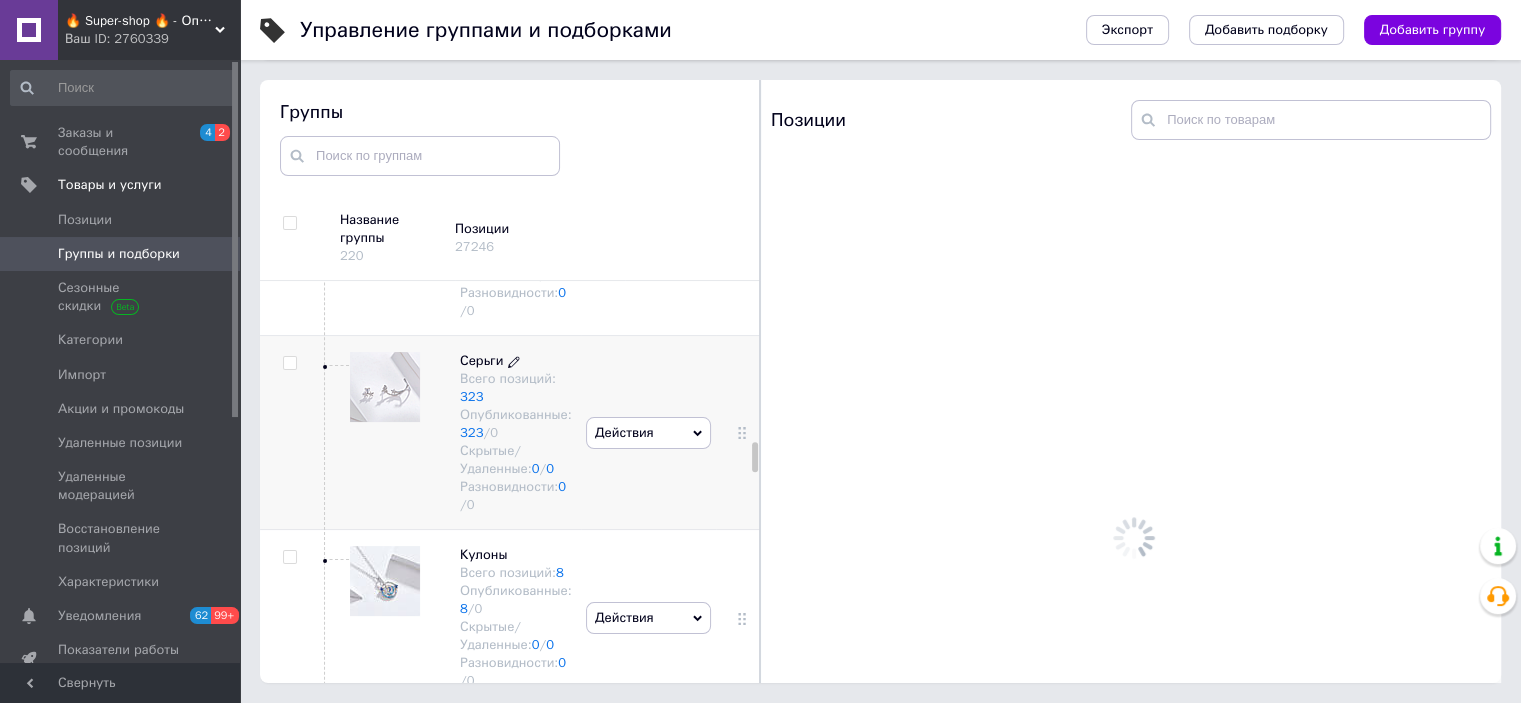 click on "Опубликованные:  8  /  0" at bounding box center [516, 600] 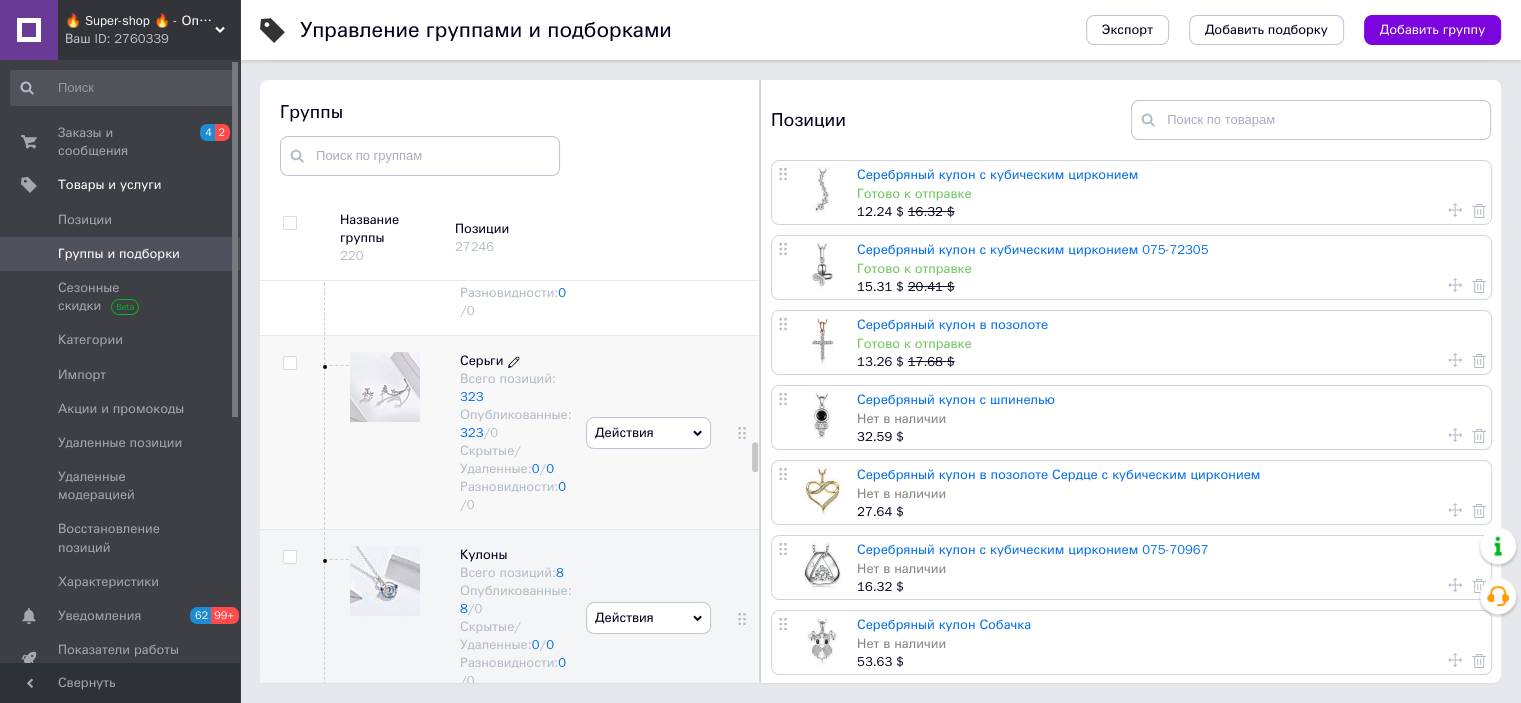 click on "Разновидности:  0  /  0" at bounding box center [516, 496] 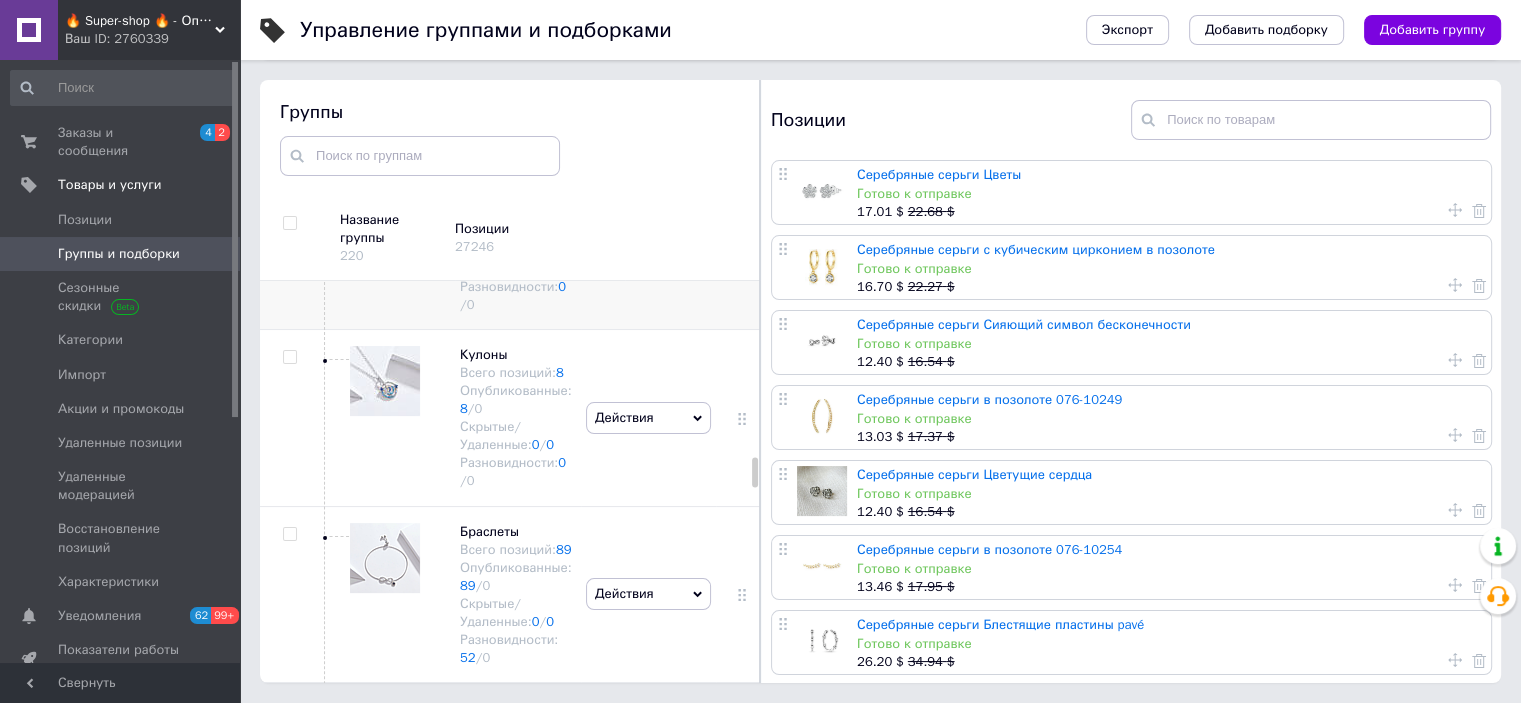 scroll, scrollTop: 2633, scrollLeft: 0, axis: vertical 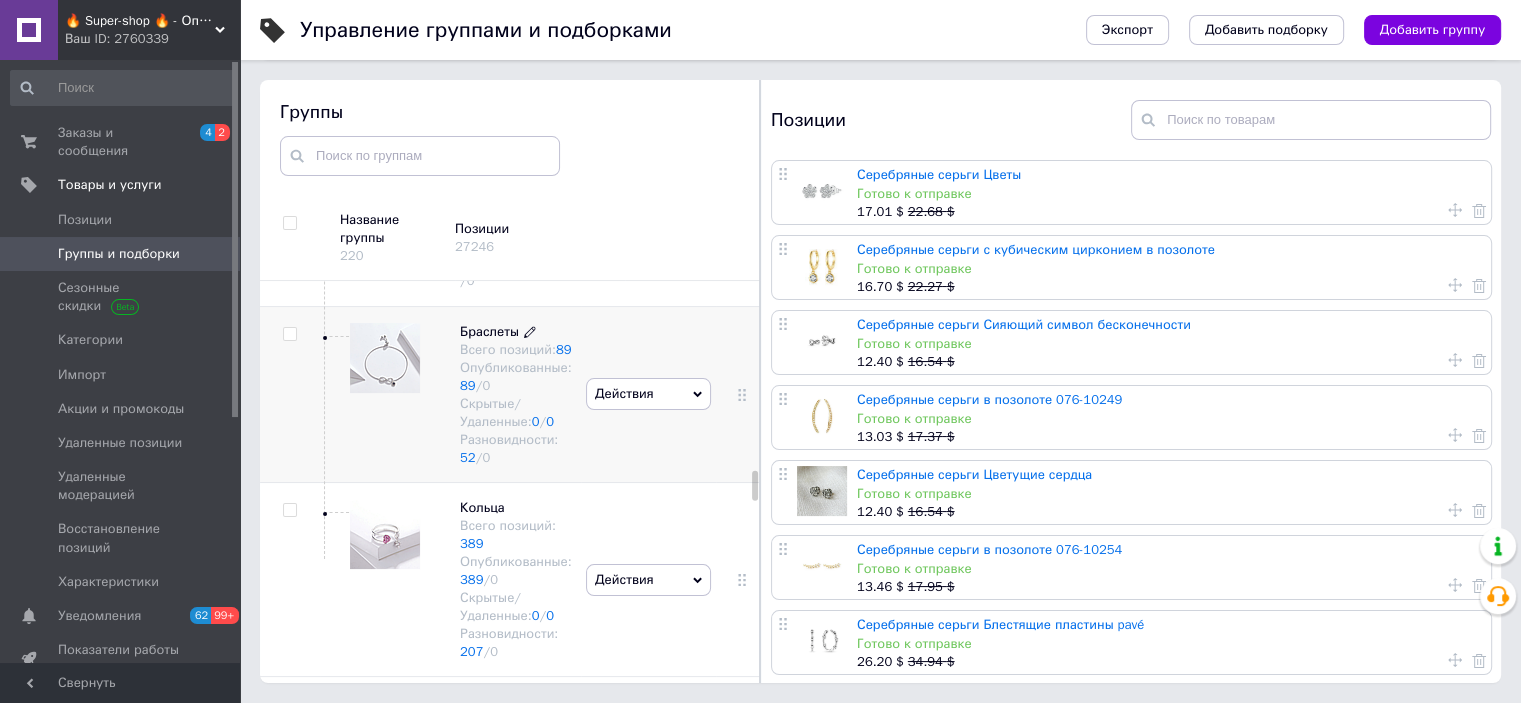 click on "Разновидности:  52  /  0" at bounding box center [516, 449] 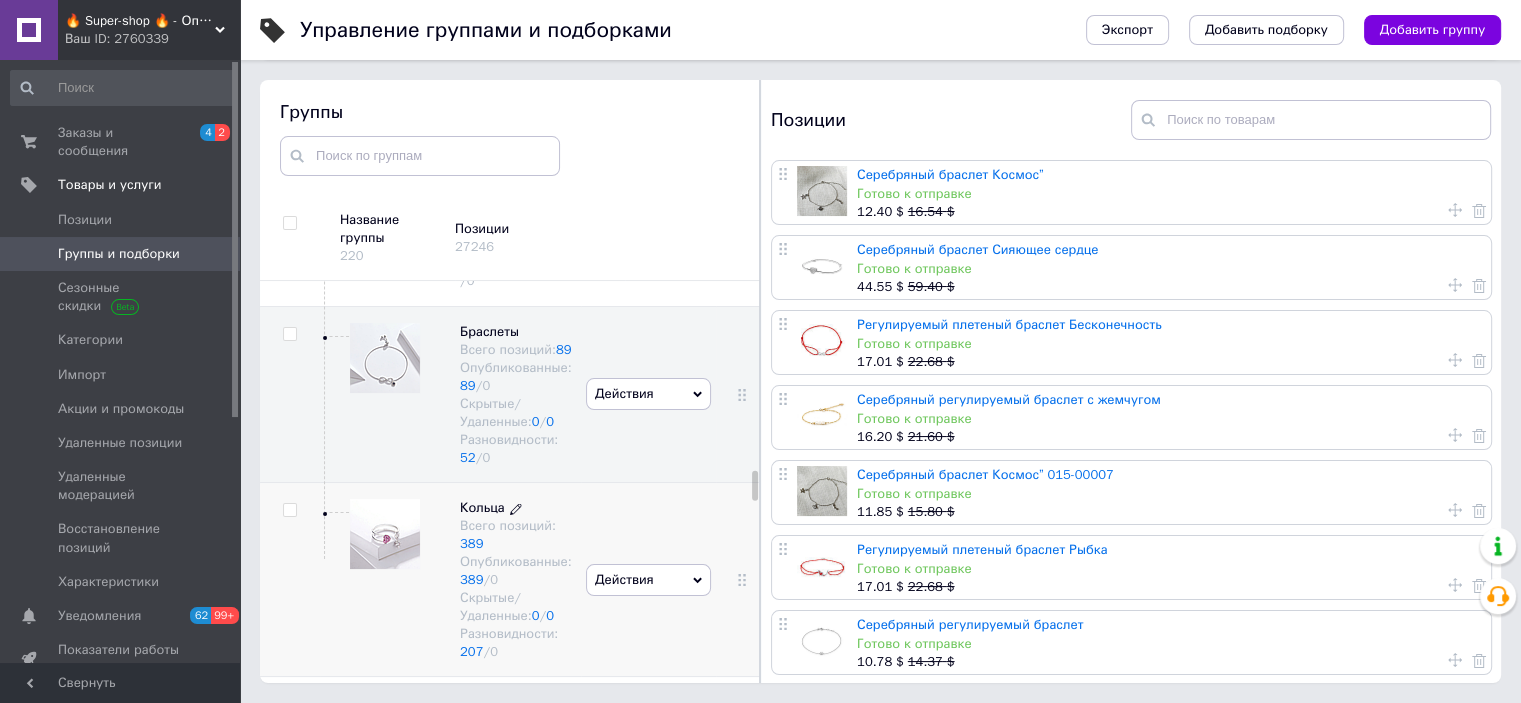 click on "Опубликованные:  389  /  0" at bounding box center [516, 571] 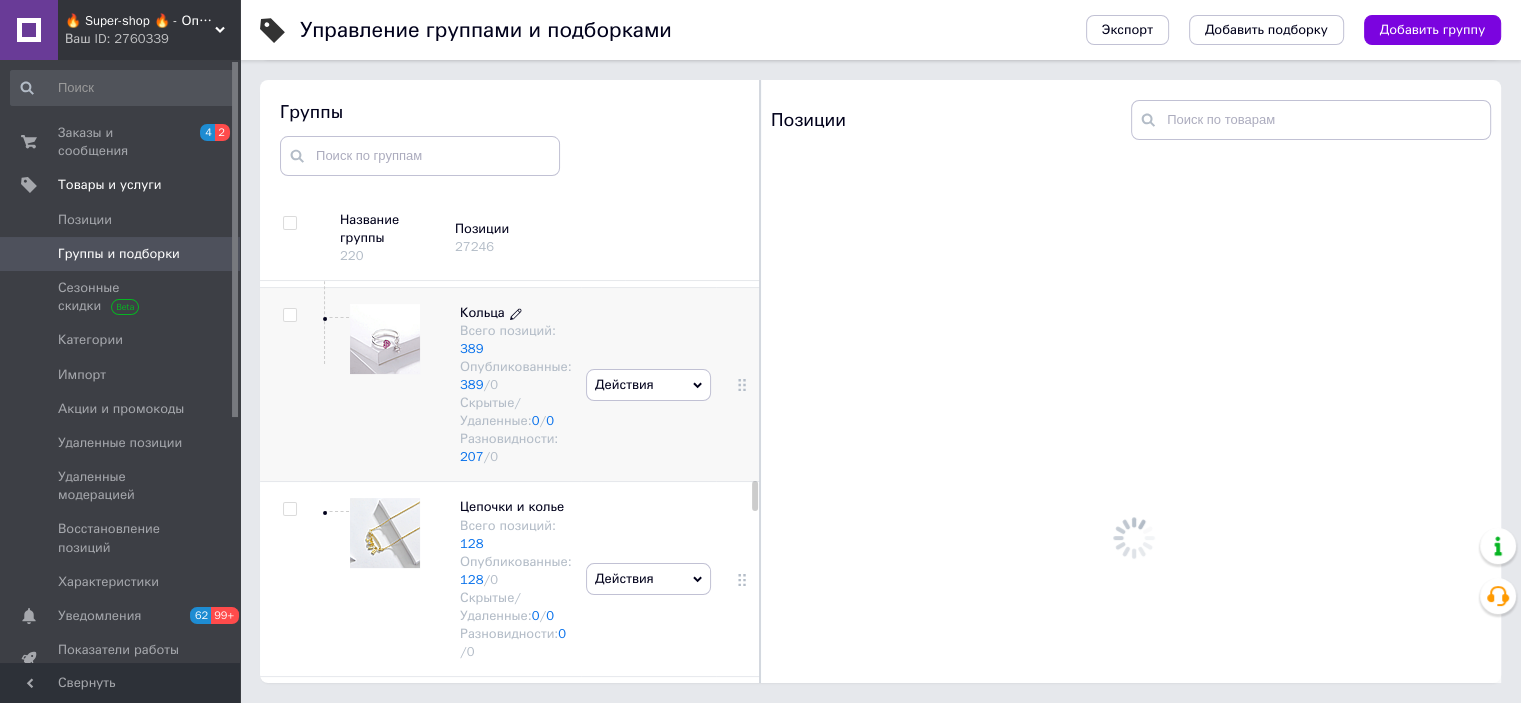 scroll, scrollTop: 2833, scrollLeft: 0, axis: vertical 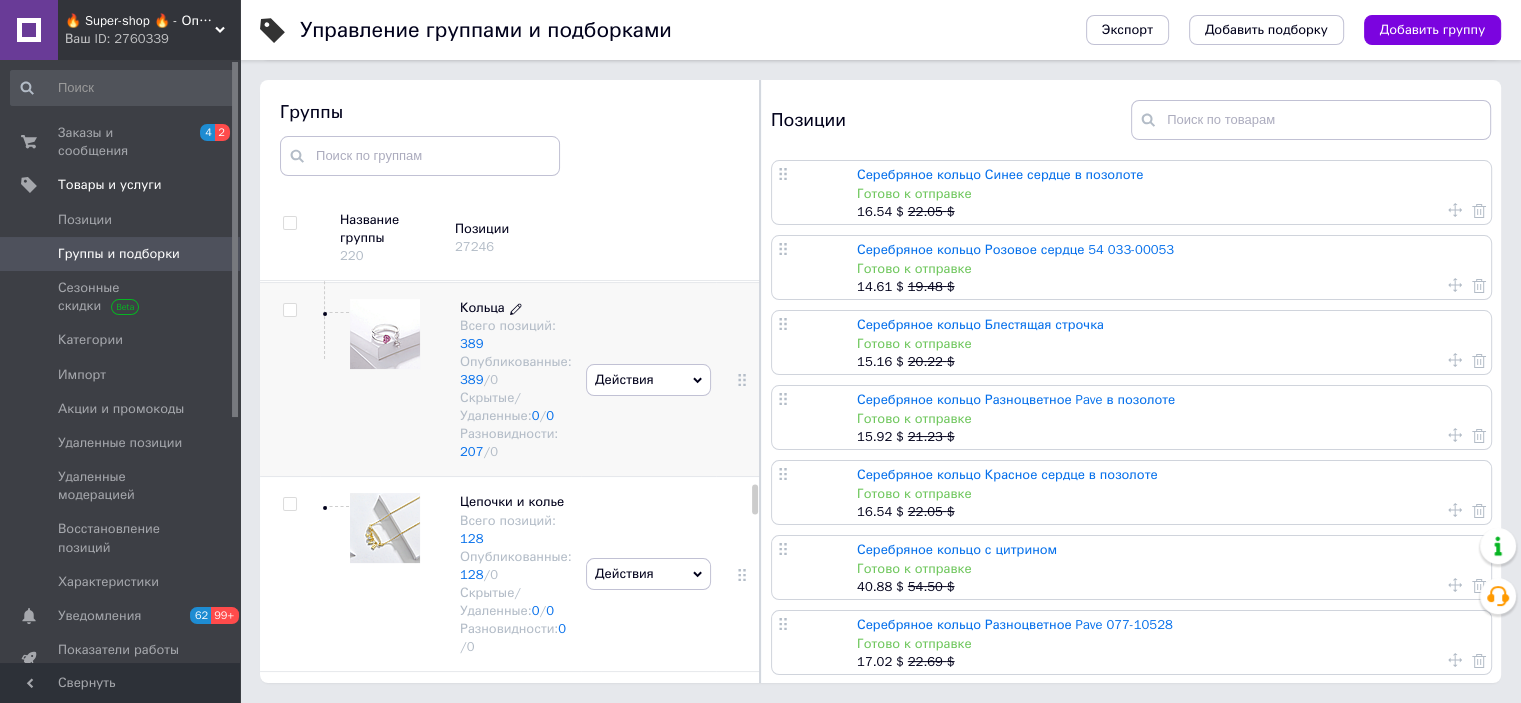 click on "Всего позиций:  128" at bounding box center (516, 530) 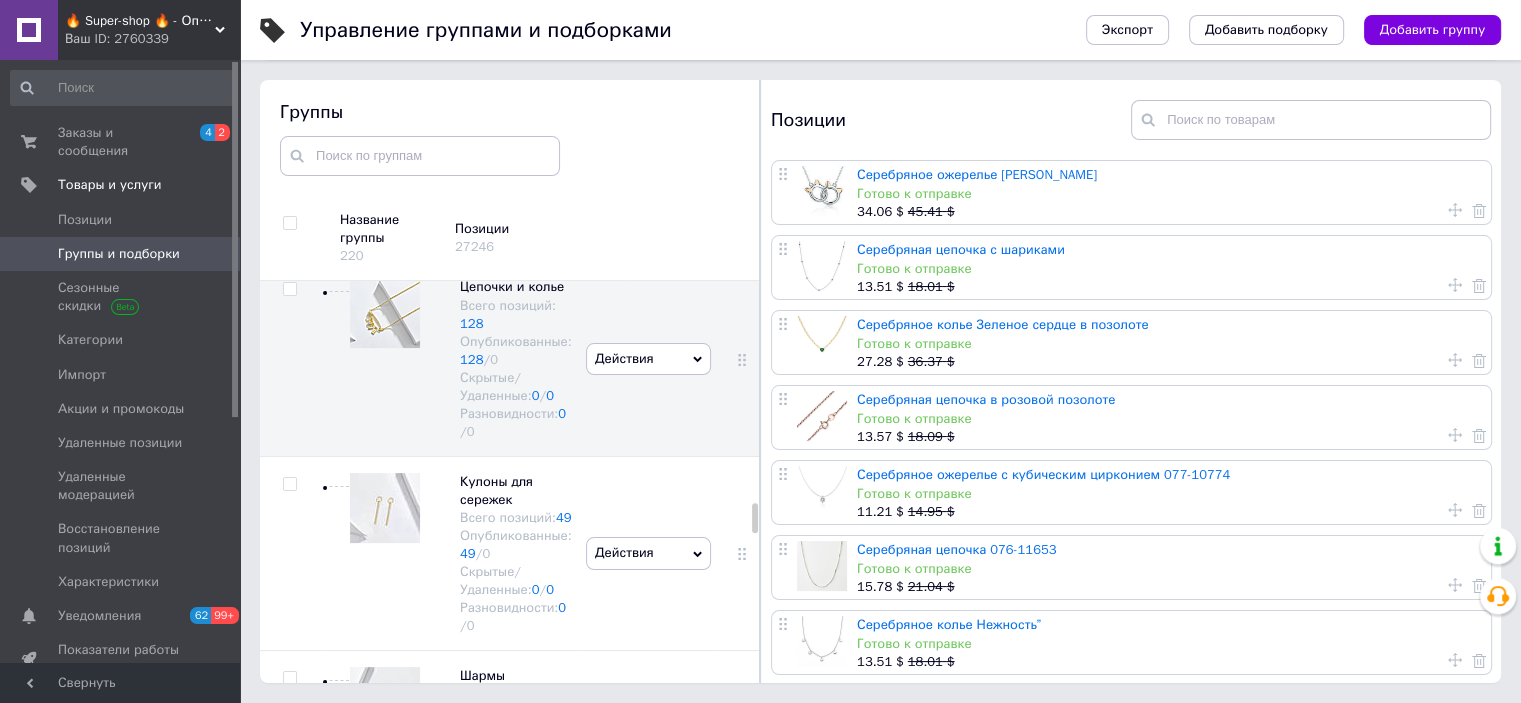 scroll, scrollTop: 3133, scrollLeft: 0, axis: vertical 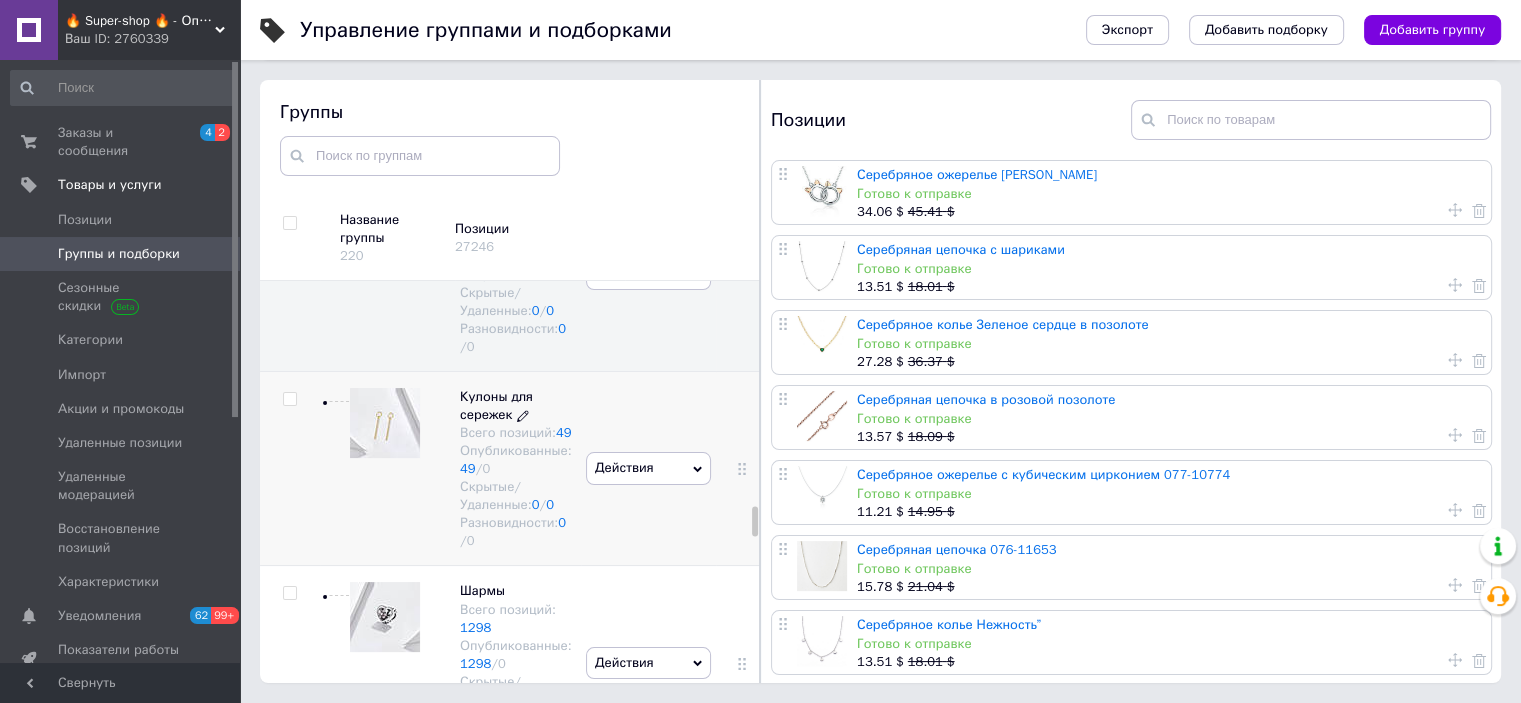 click on "Опубликованные:  49  /  0" at bounding box center [516, 460] 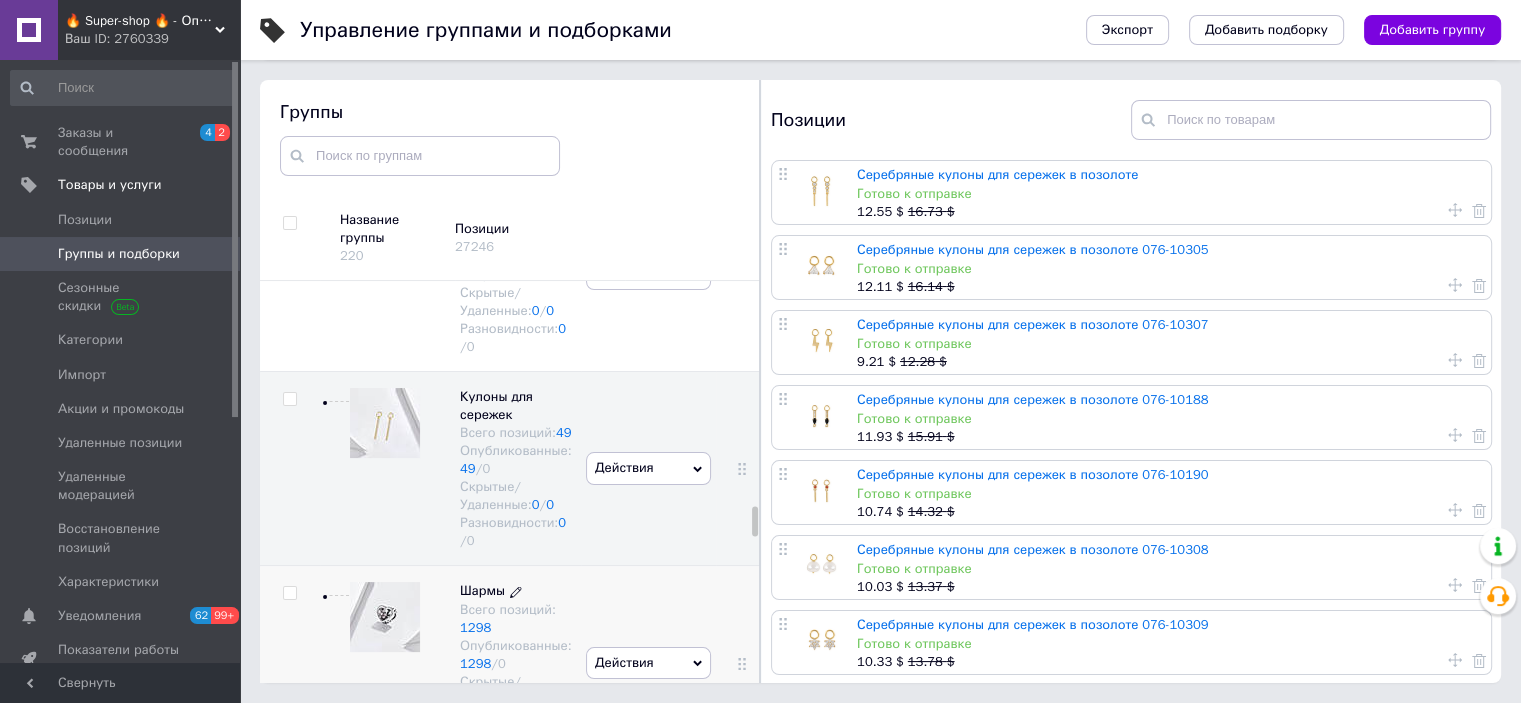 click on "Всего позиций:  1298" at bounding box center (516, 619) 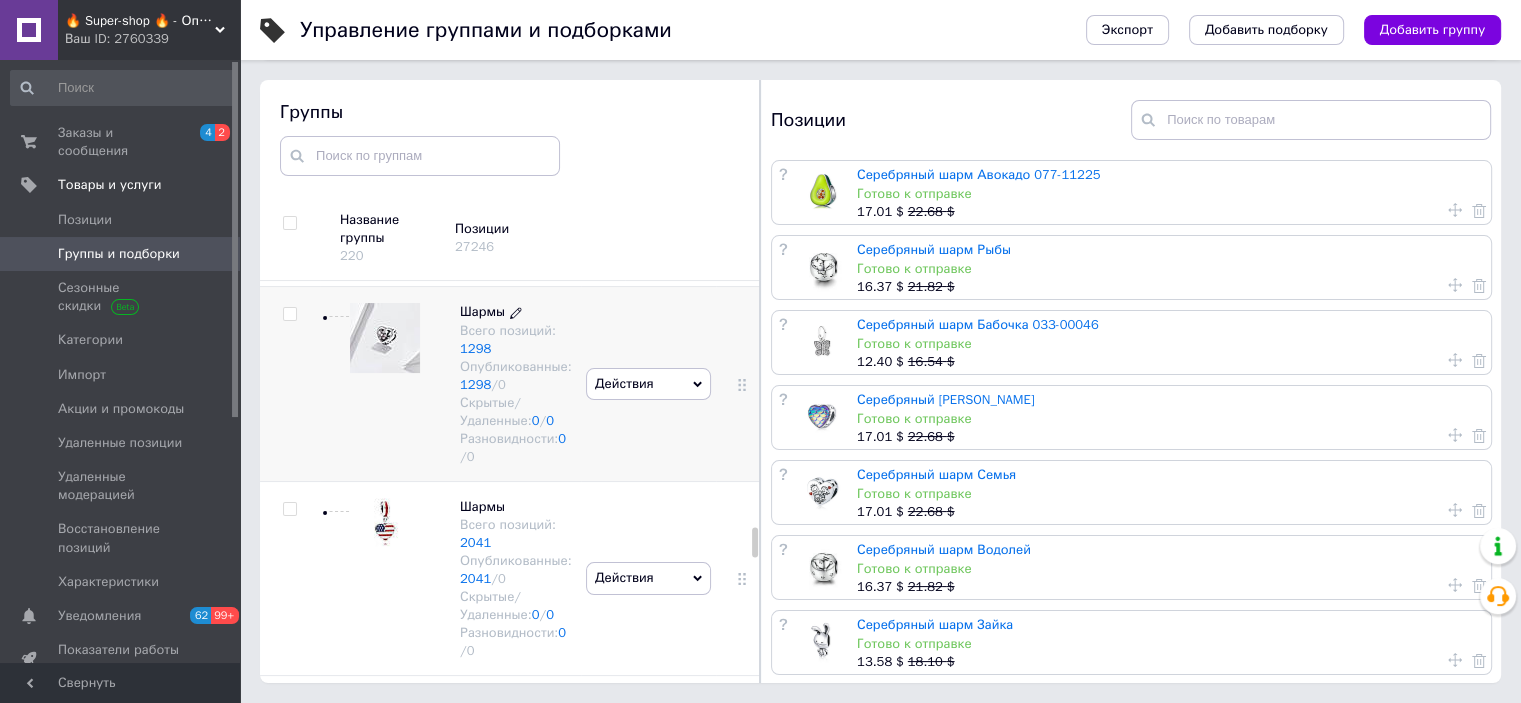 scroll, scrollTop: 3433, scrollLeft: 0, axis: vertical 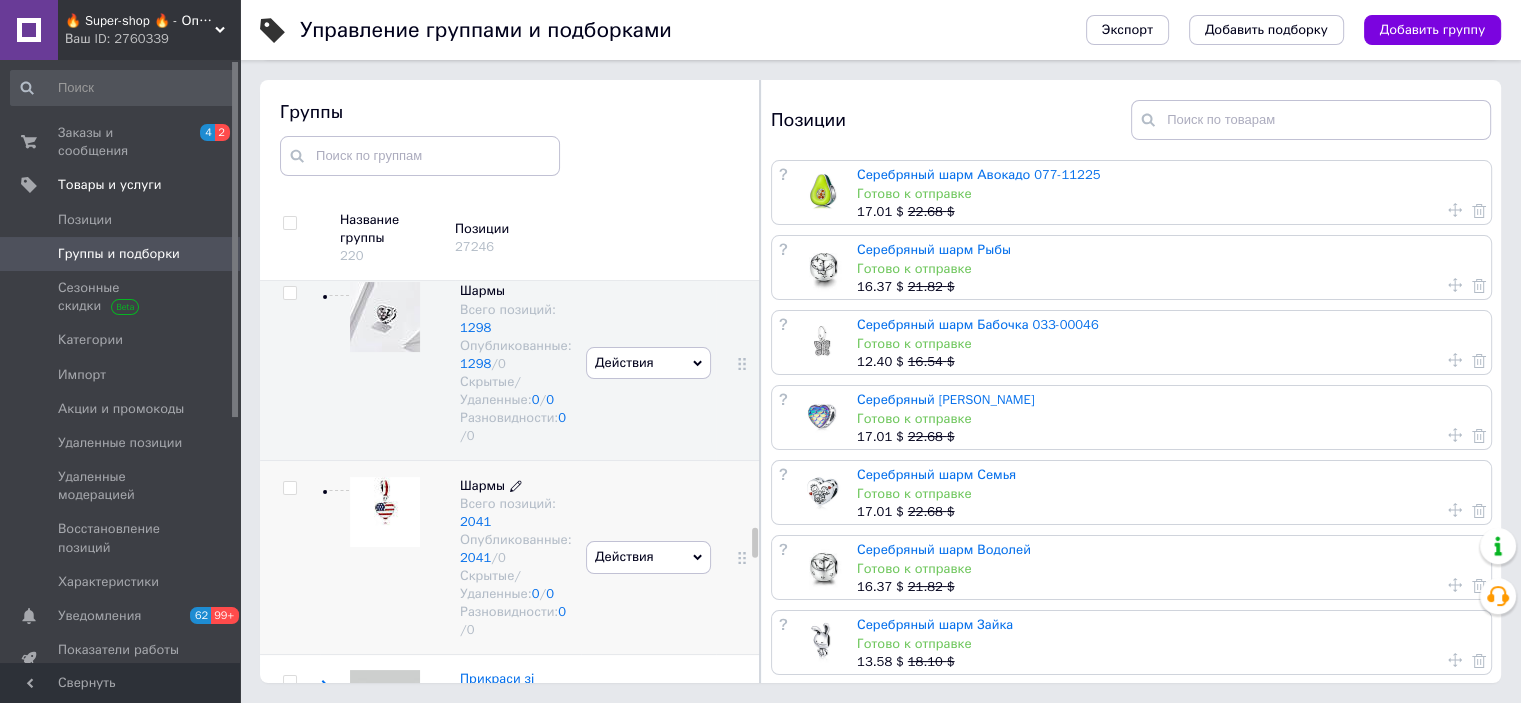 click on "Всего позиций:  2041" at bounding box center (516, 513) 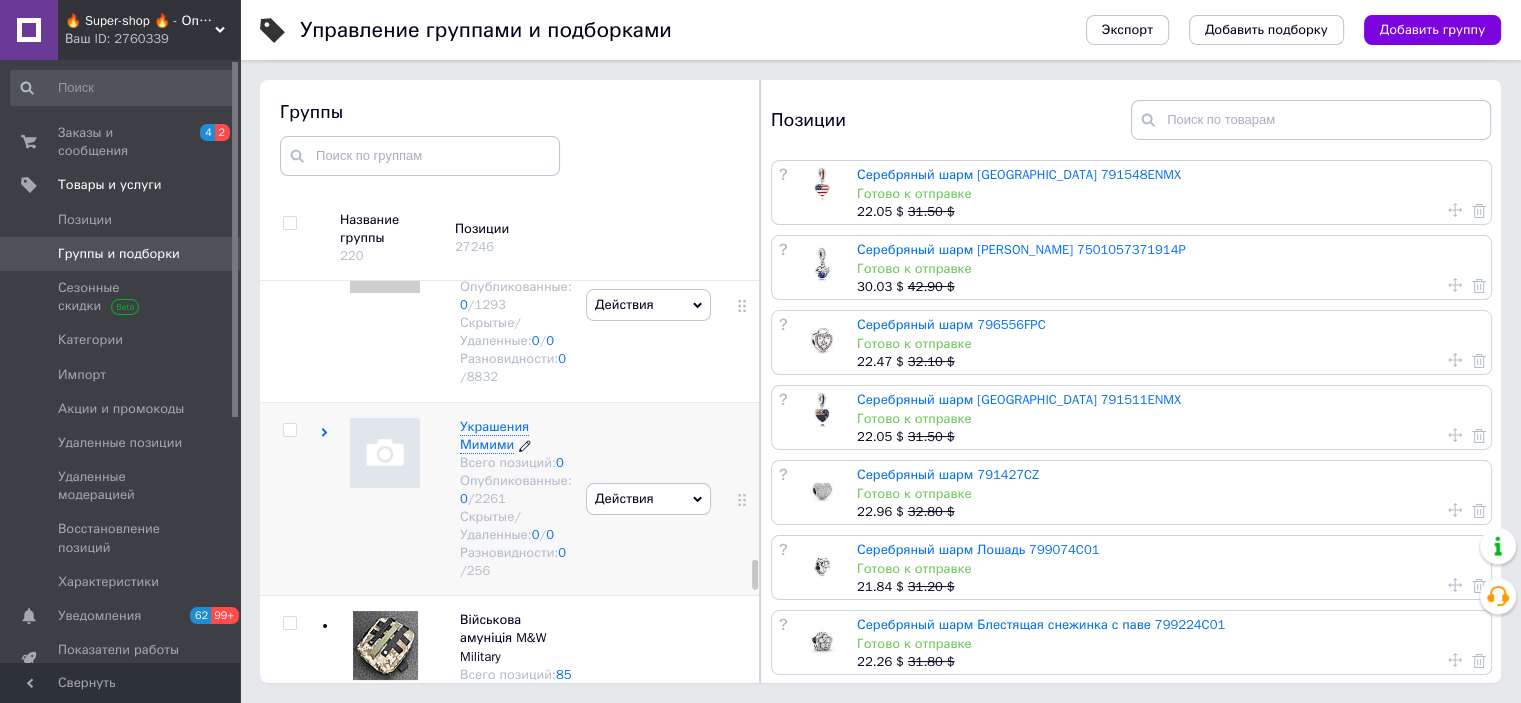 scroll, scrollTop: 3833, scrollLeft: 0, axis: vertical 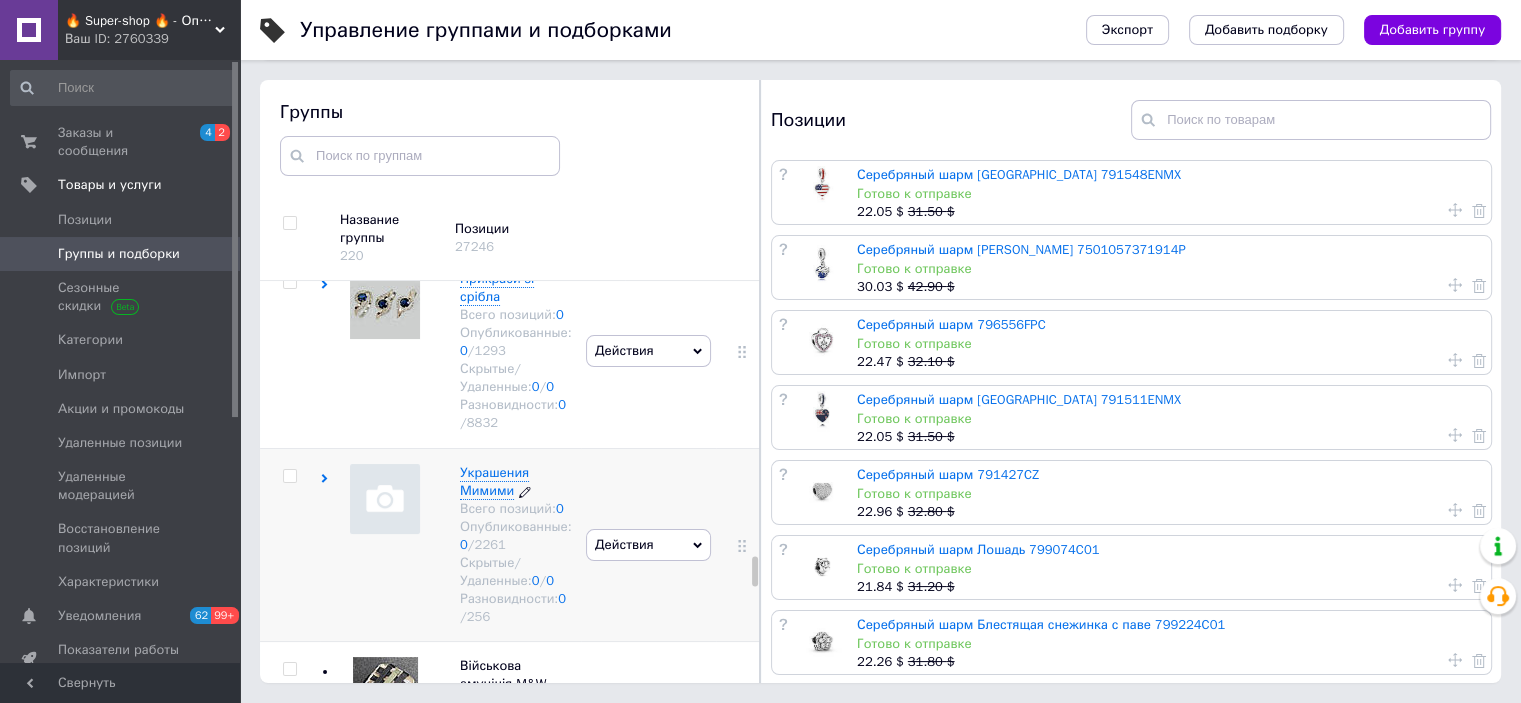 drag, startPoint x: 473, startPoint y: 504, endPoint x: 476, endPoint y: 515, distance: 11.401754 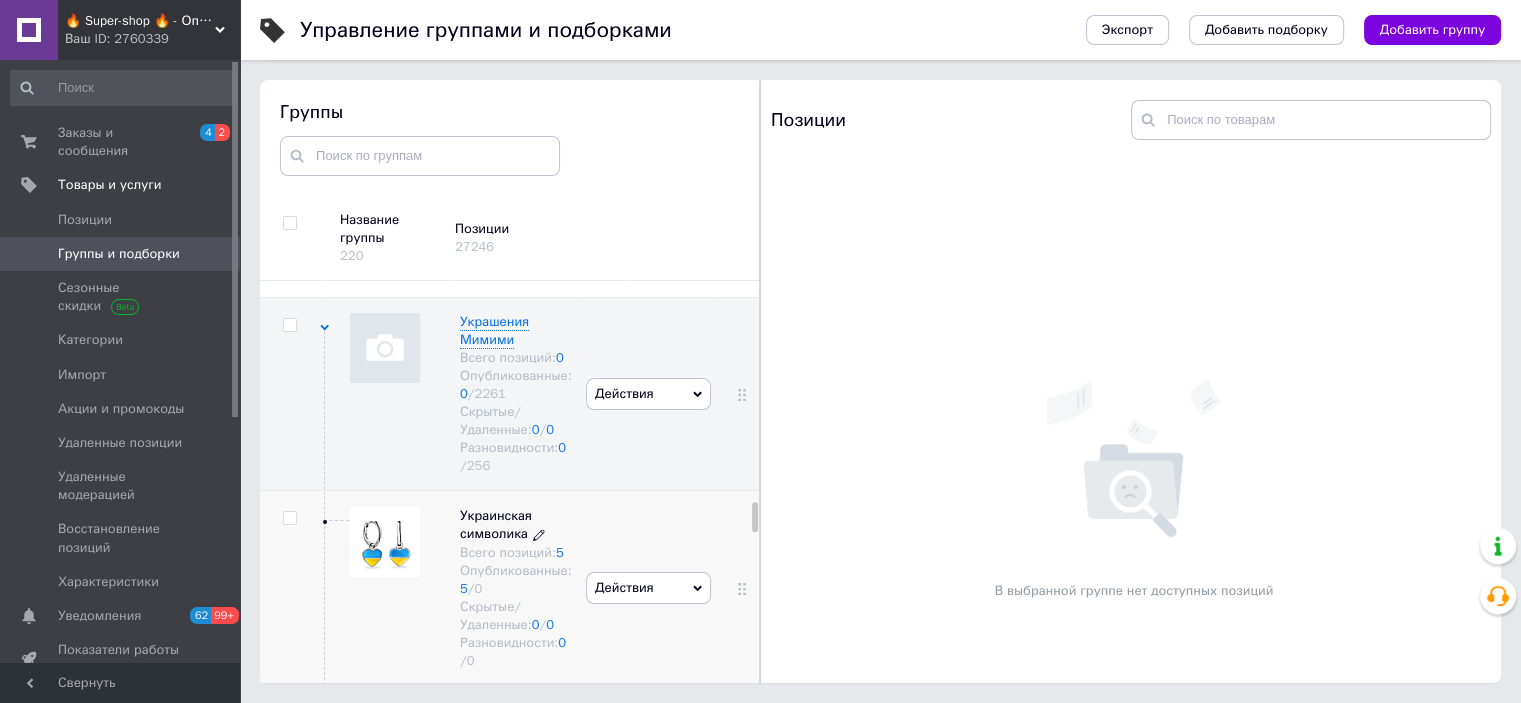 scroll, scrollTop: 4033, scrollLeft: 0, axis: vertical 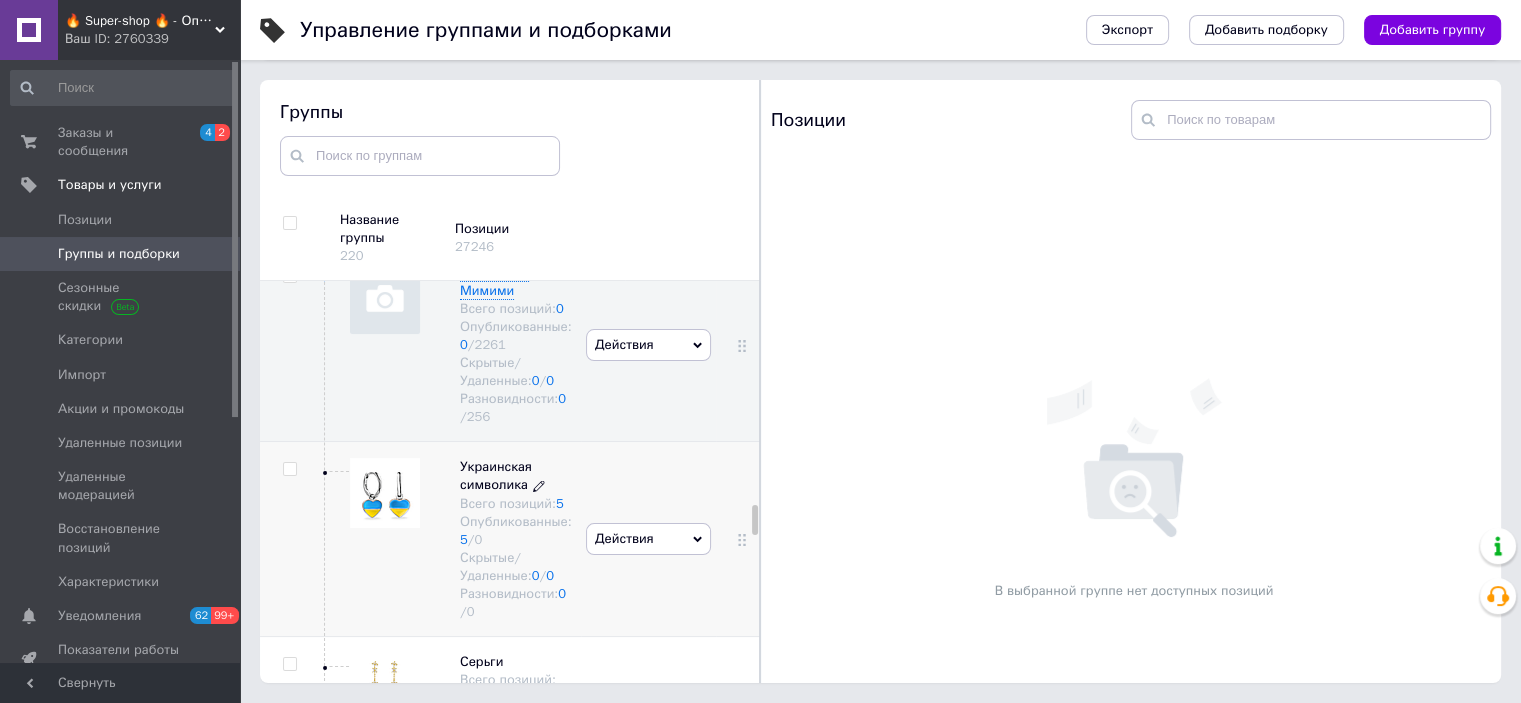 click on "Скрытые/Удаленные:  0  /  0" at bounding box center [516, 567] 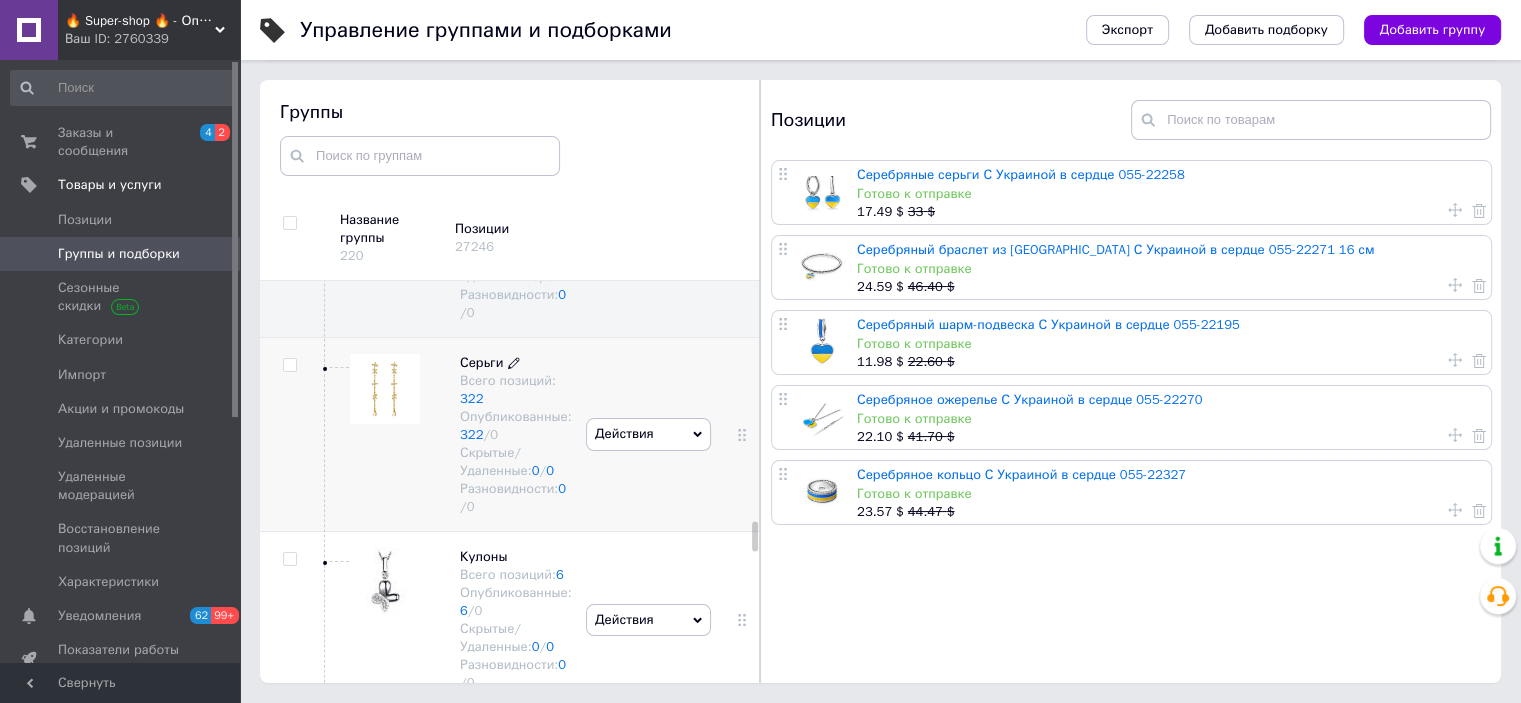 scroll, scrollTop: 4333, scrollLeft: 0, axis: vertical 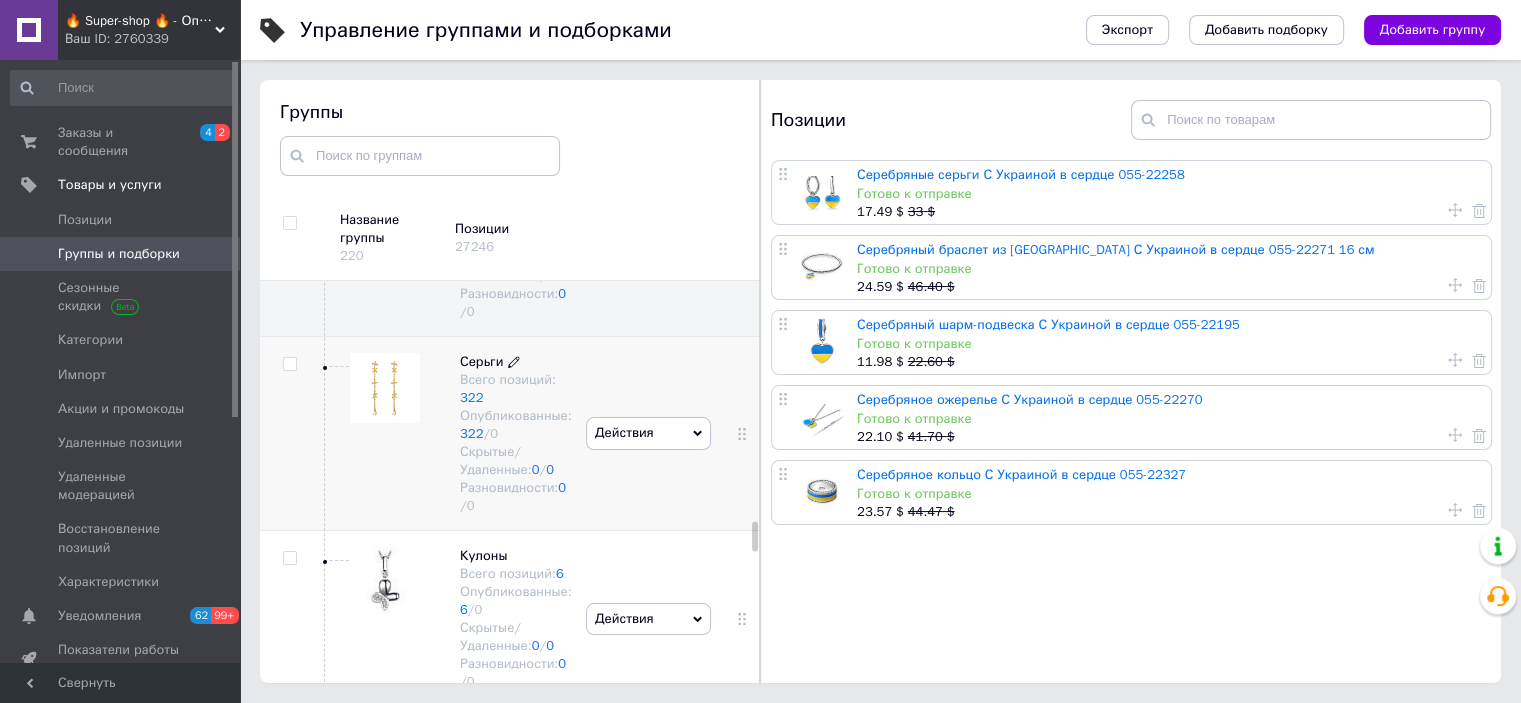 click on "Скрытые/Удаленные:  0  /  0" at bounding box center (516, 461) 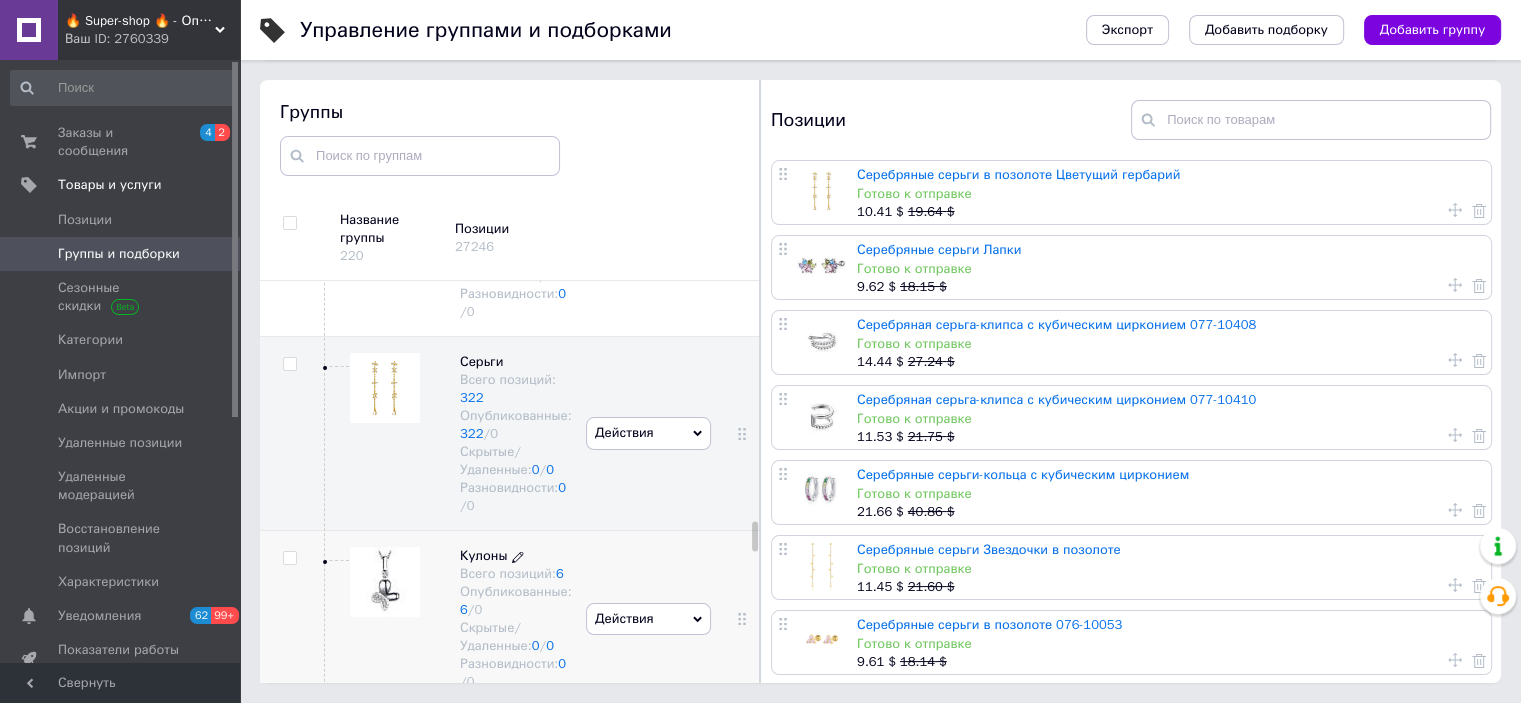 click on "Опубликованные:  6  /  0" at bounding box center [516, 601] 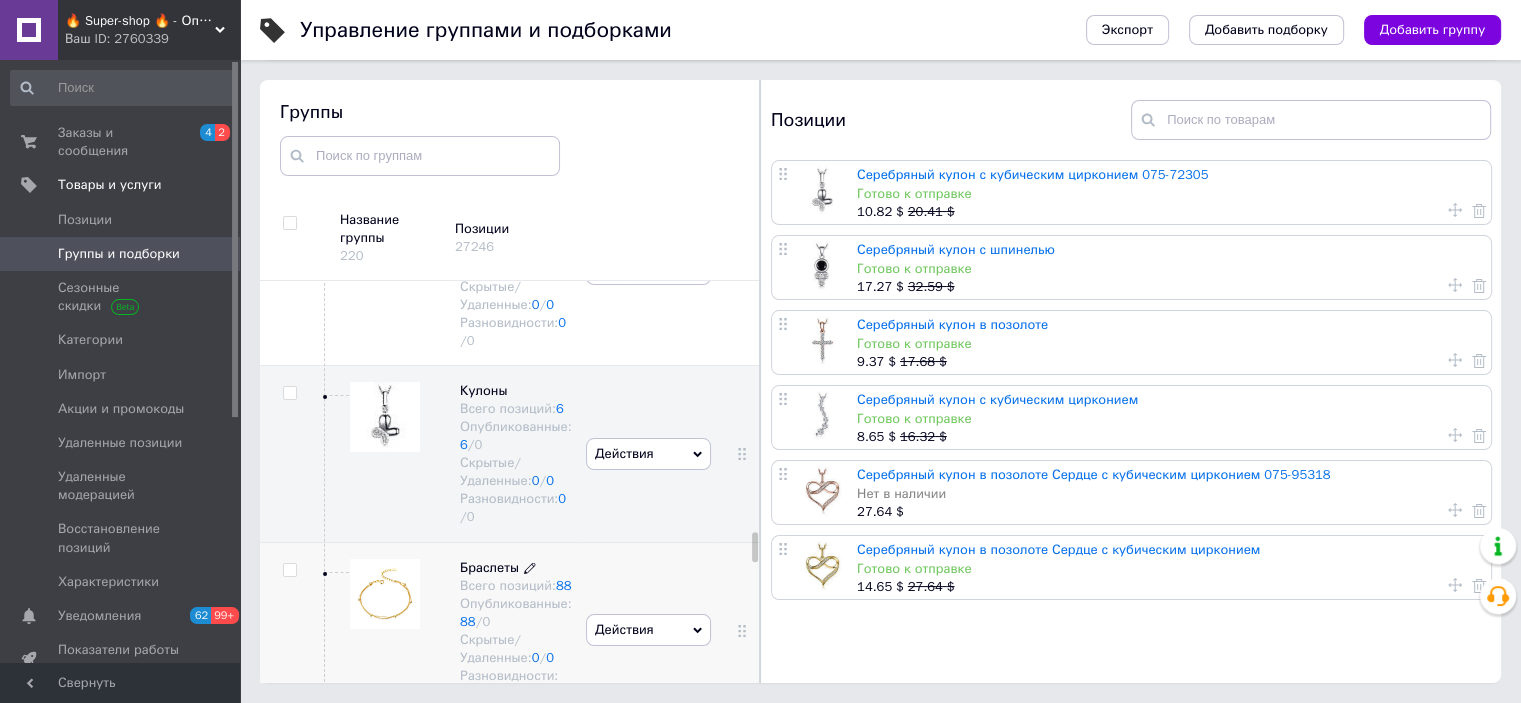 scroll, scrollTop: 4533, scrollLeft: 0, axis: vertical 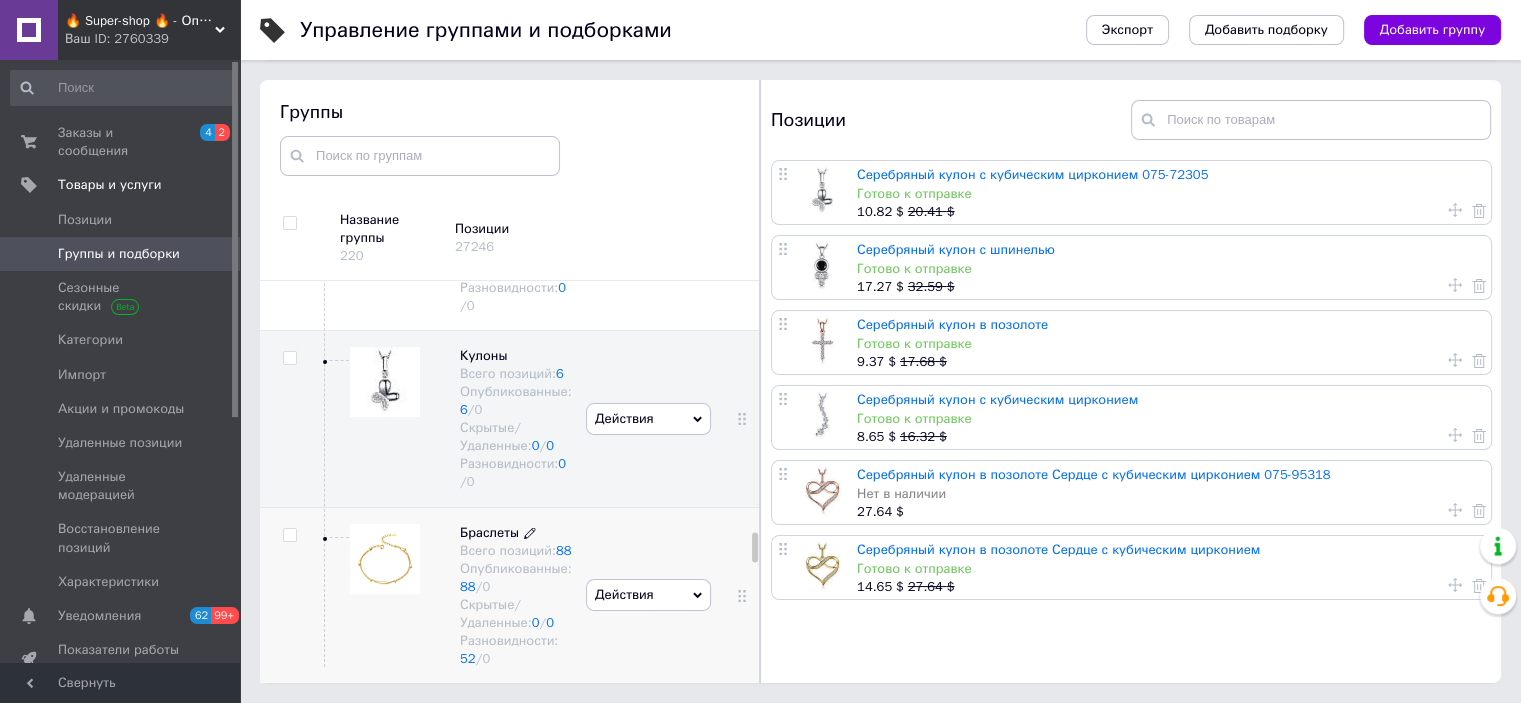 click on "Опубликованные:  88  /  0" at bounding box center (516, 578) 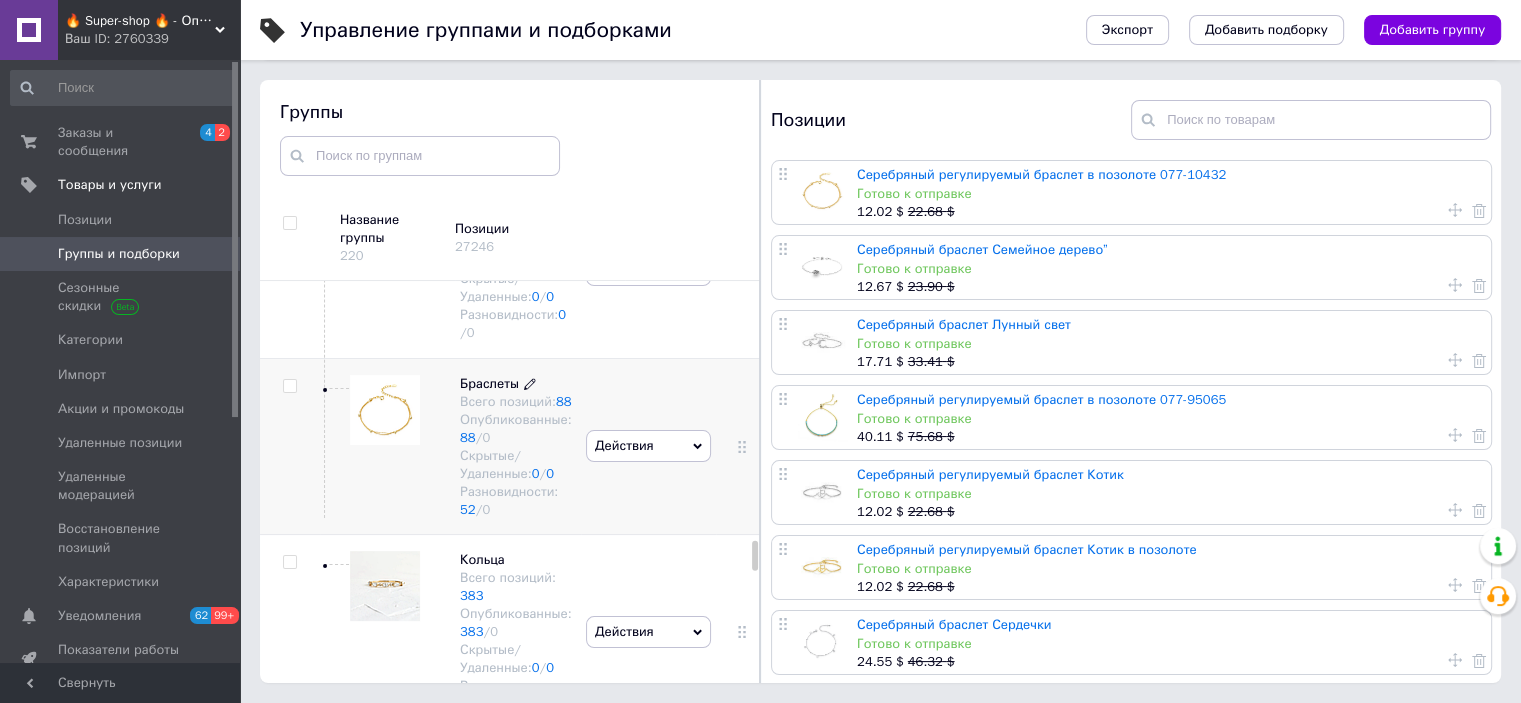 scroll, scrollTop: 4733, scrollLeft: 0, axis: vertical 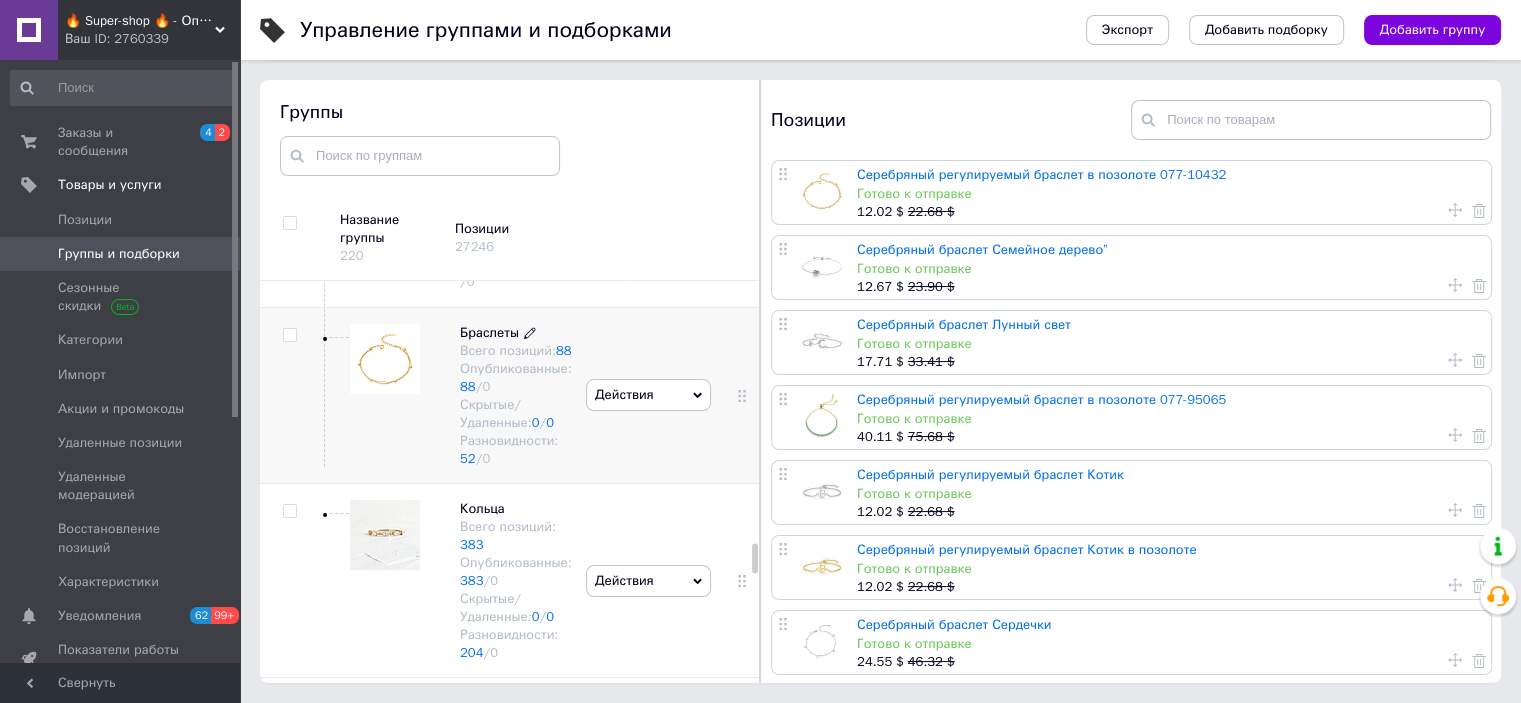 click on "Опубликованные:  383  /  0" at bounding box center (516, 572) 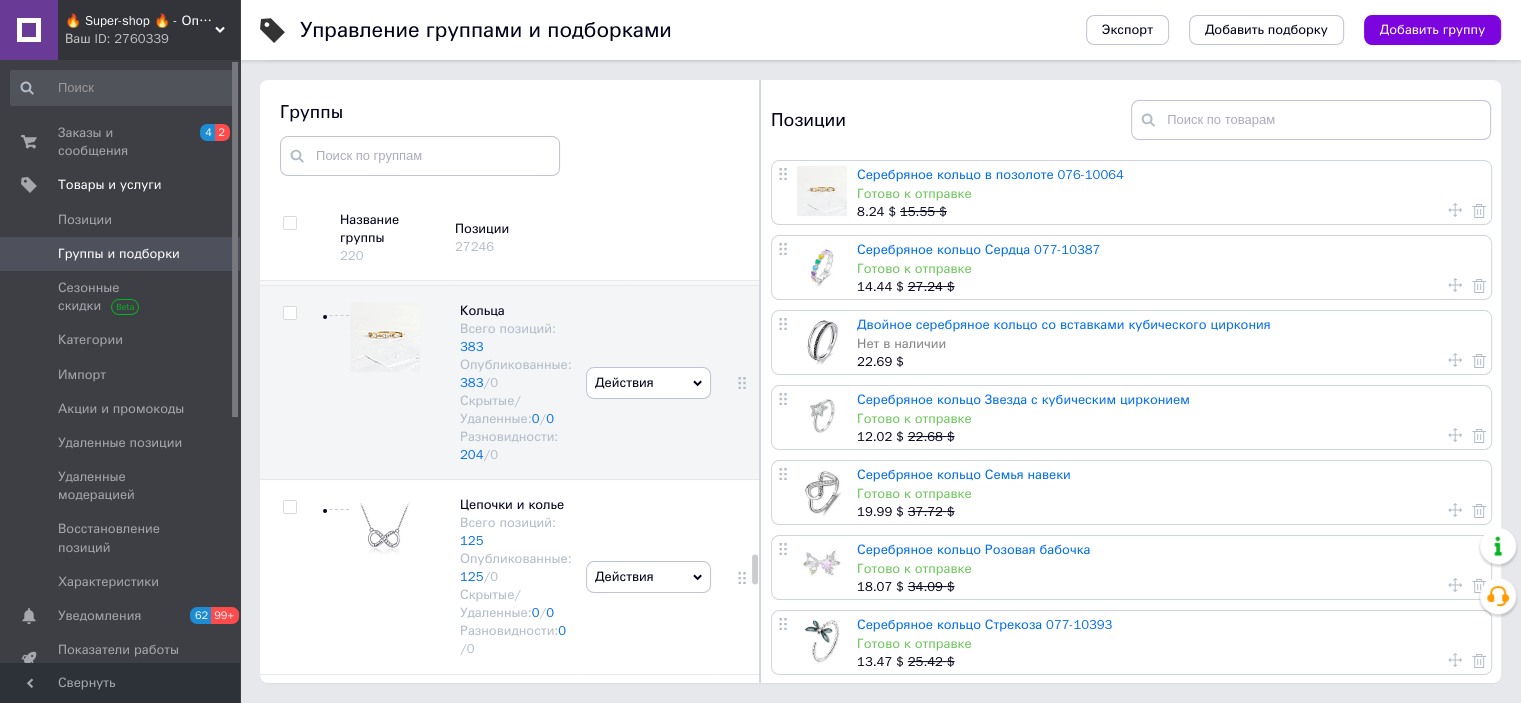 scroll, scrollTop: 4933, scrollLeft: 0, axis: vertical 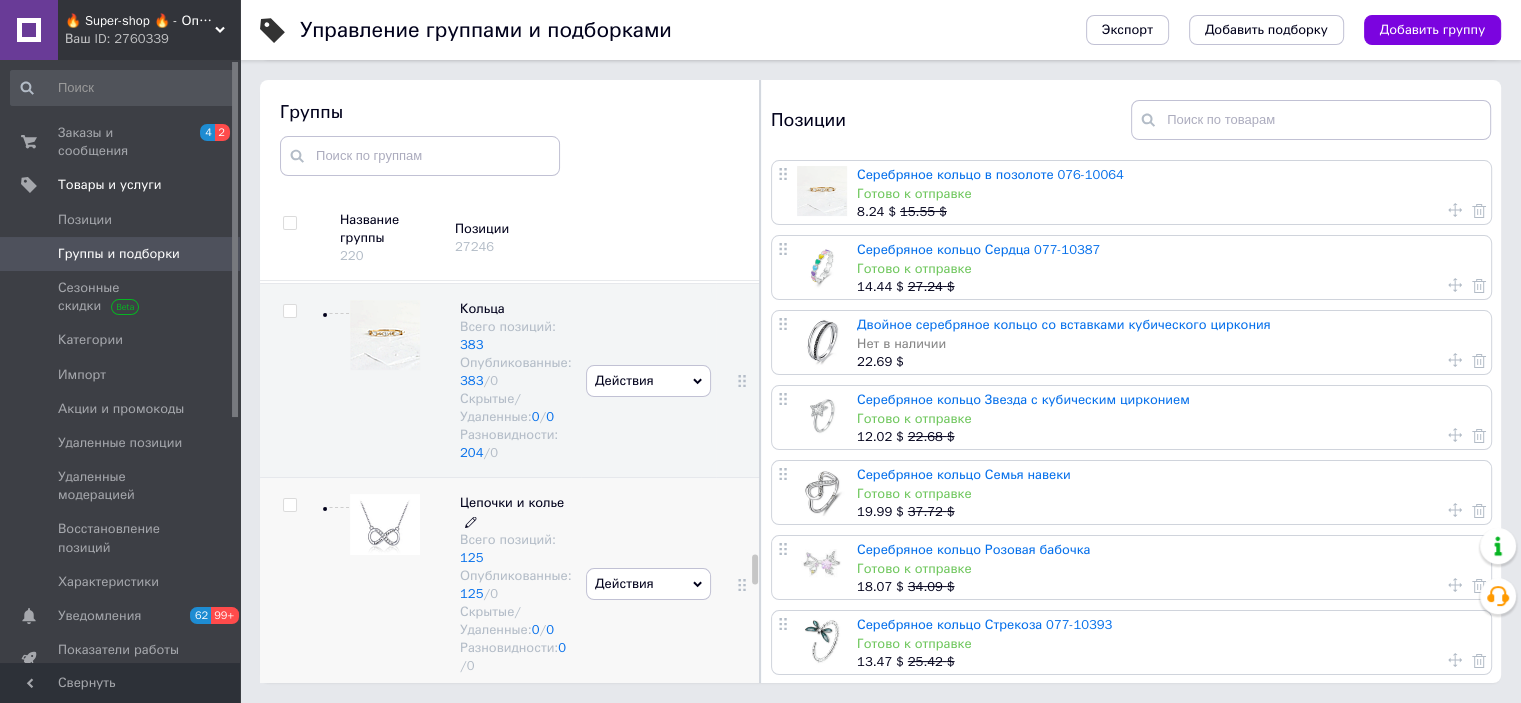 click on "Опубликованные:  125  /  0" at bounding box center (516, 585) 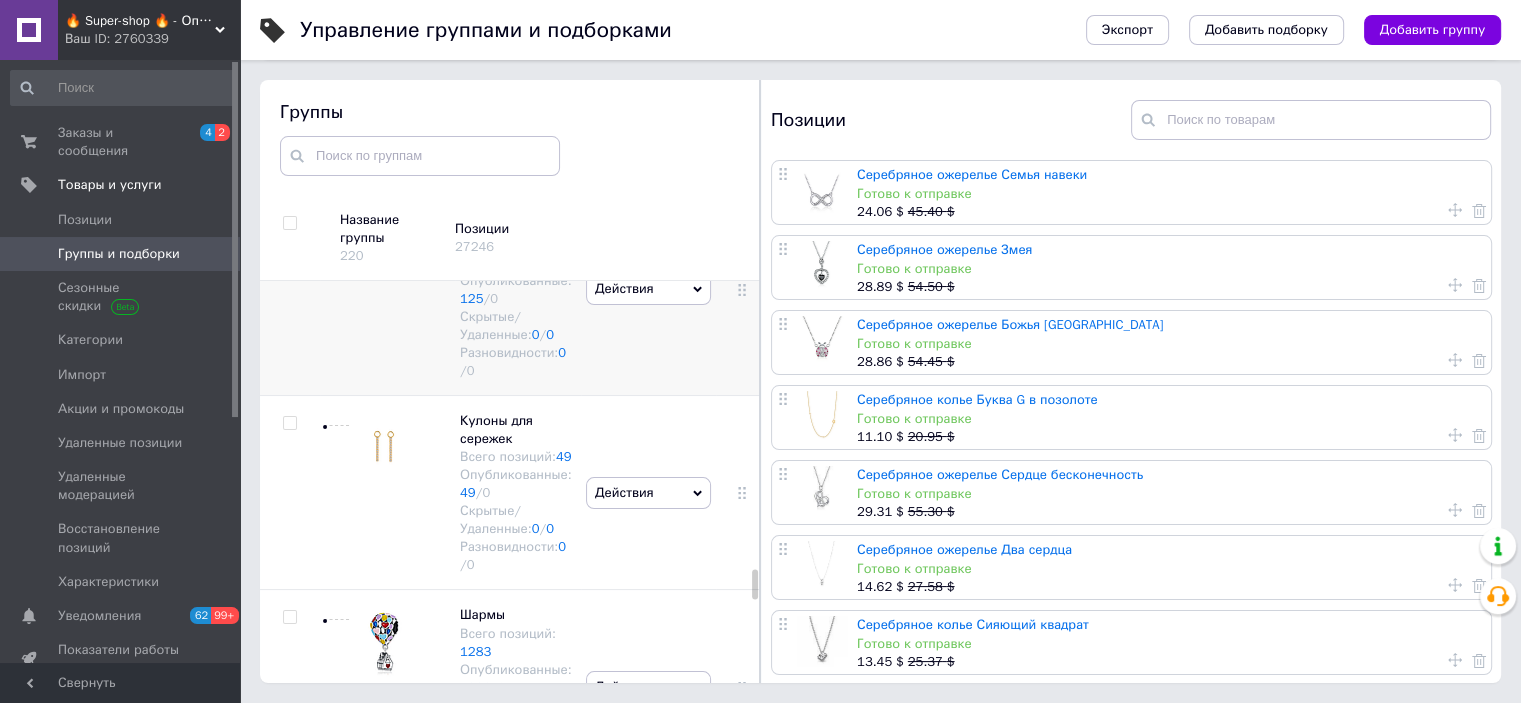 scroll, scrollTop: 5233, scrollLeft: 0, axis: vertical 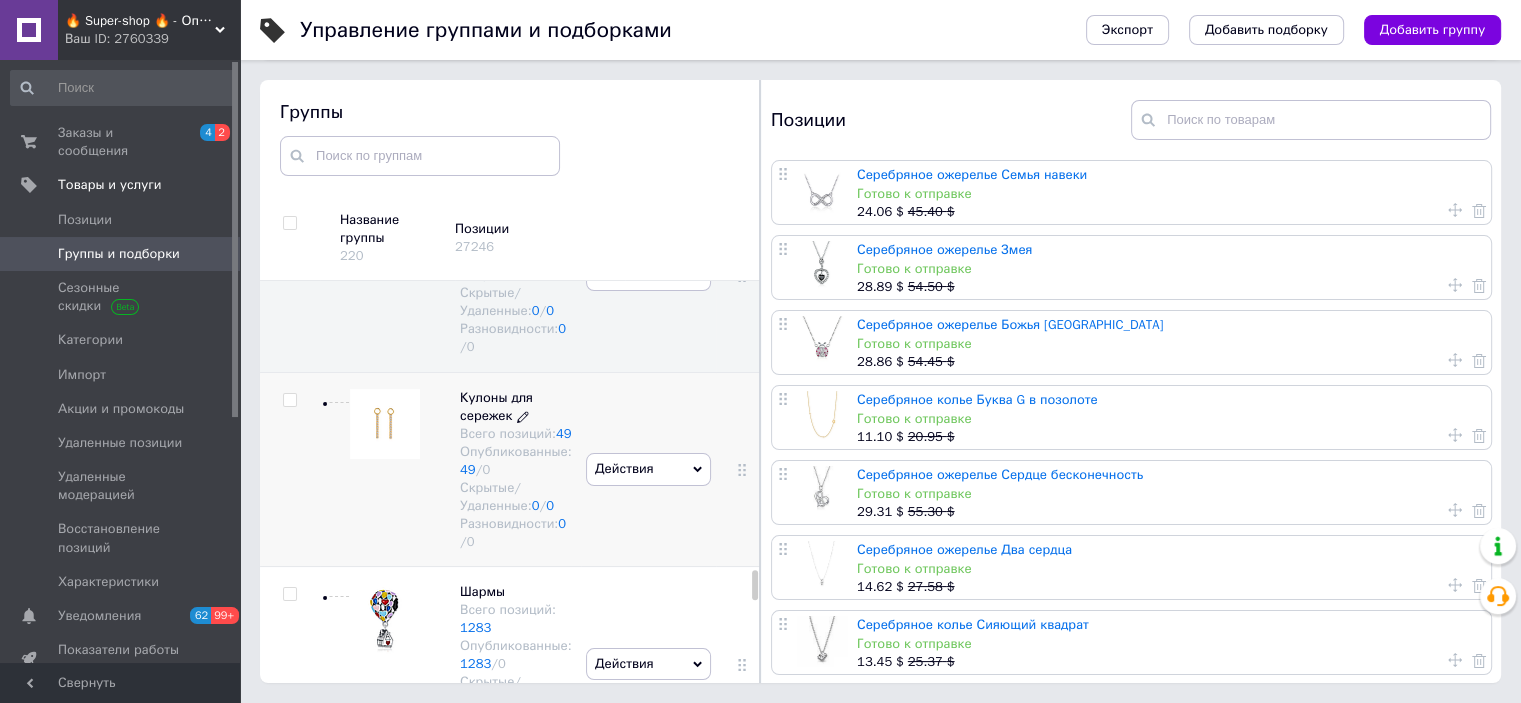 click on "Скрытые/Удаленные:  0  /  0" at bounding box center (516, 497) 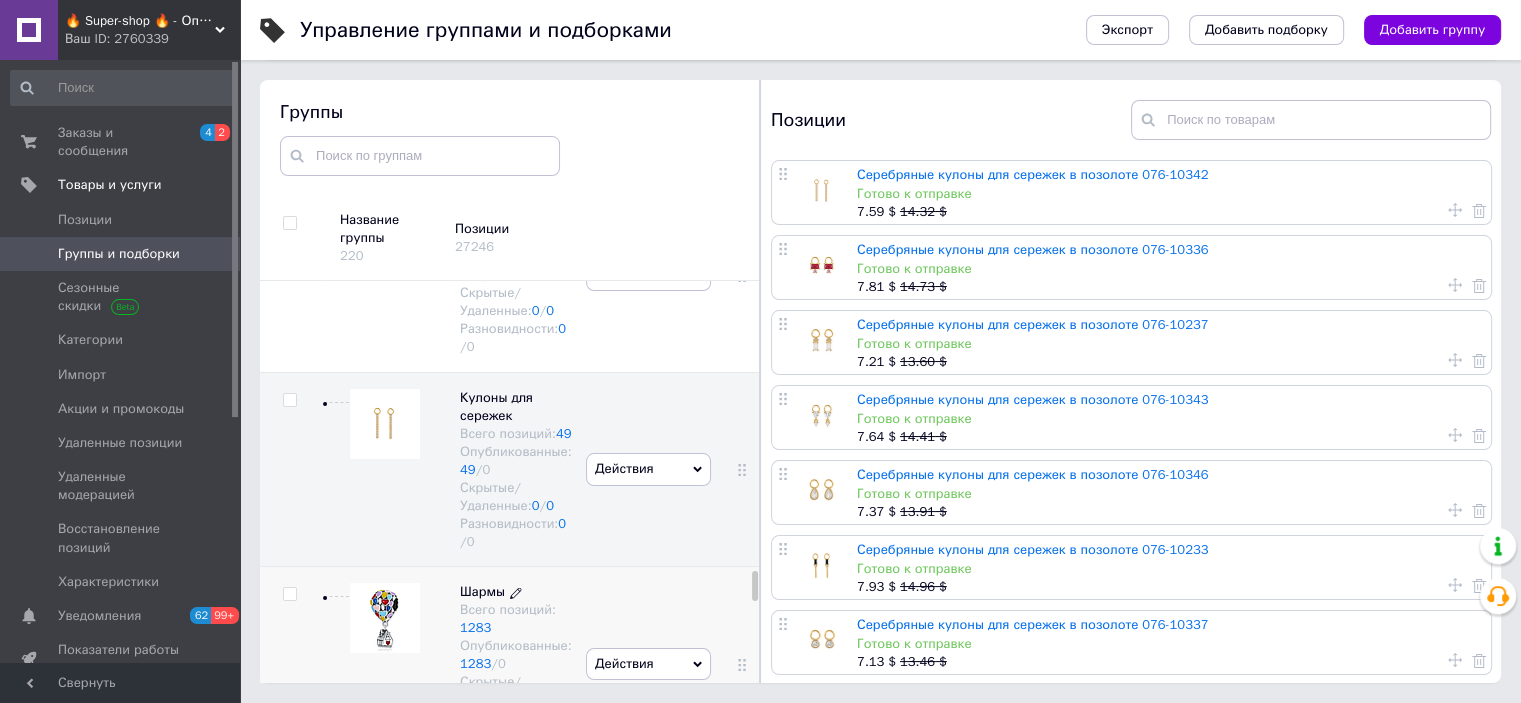 click on "Опубликованные:  1283  /  0" at bounding box center (516, 655) 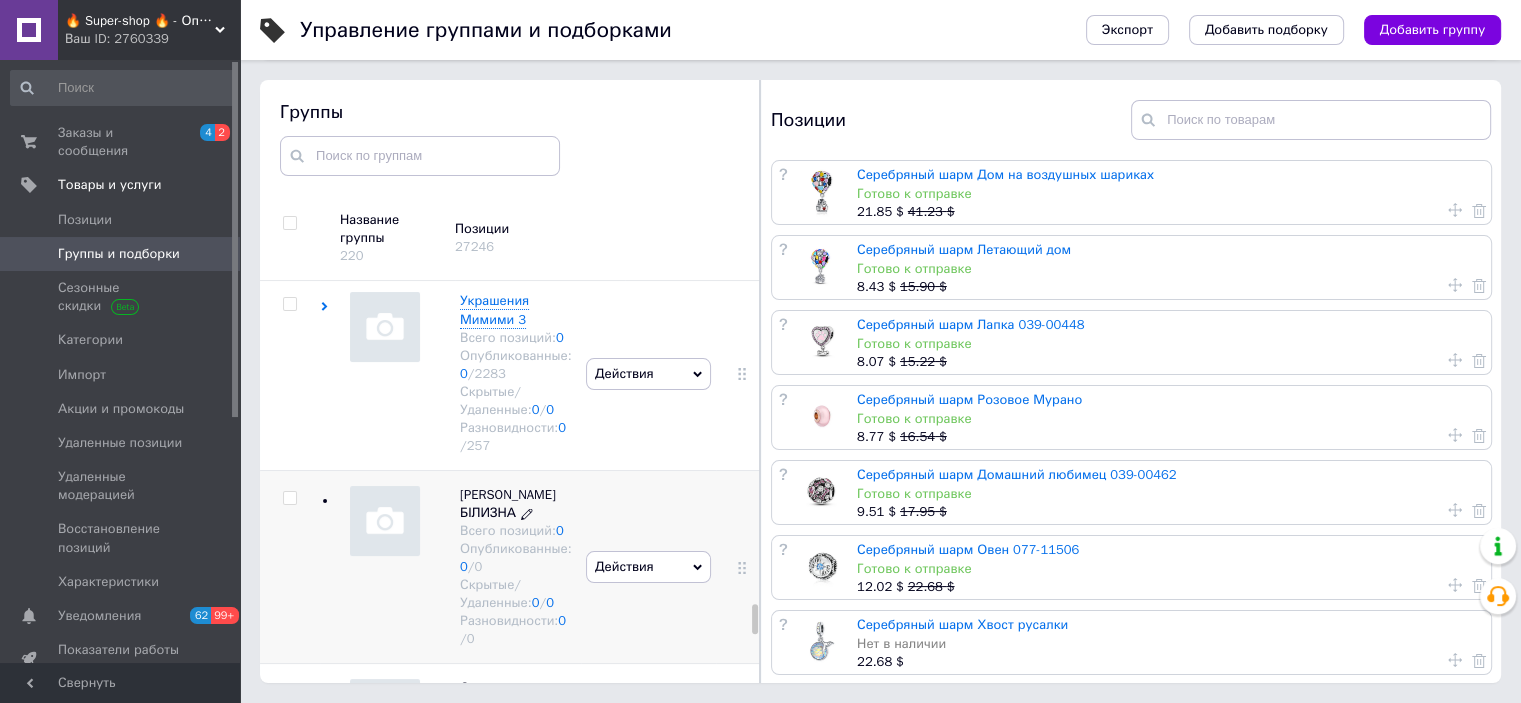 scroll, scrollTop: 5833, scrollLeft: 0, axis: vertical 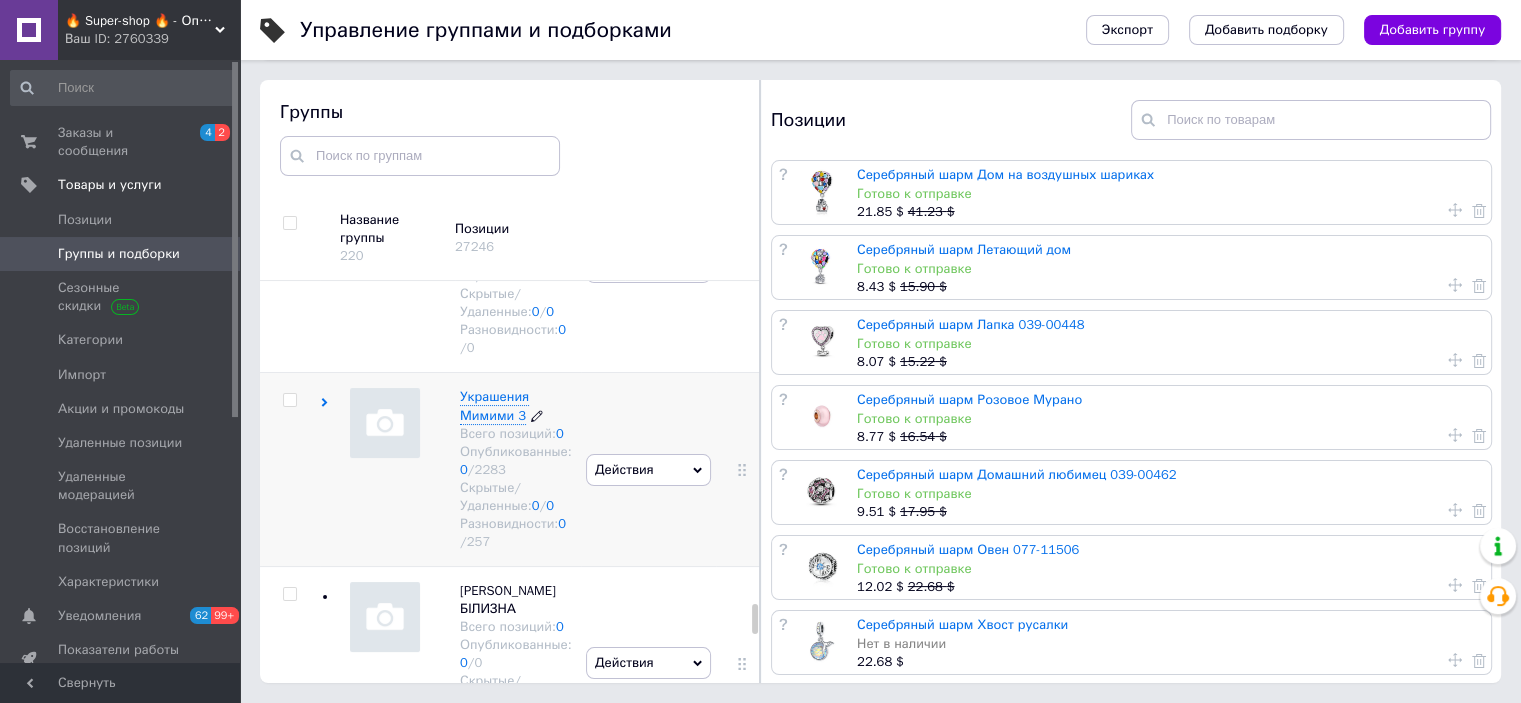 click on "Опубликованные:  0  /  2283" at bounding box center [516, 461] 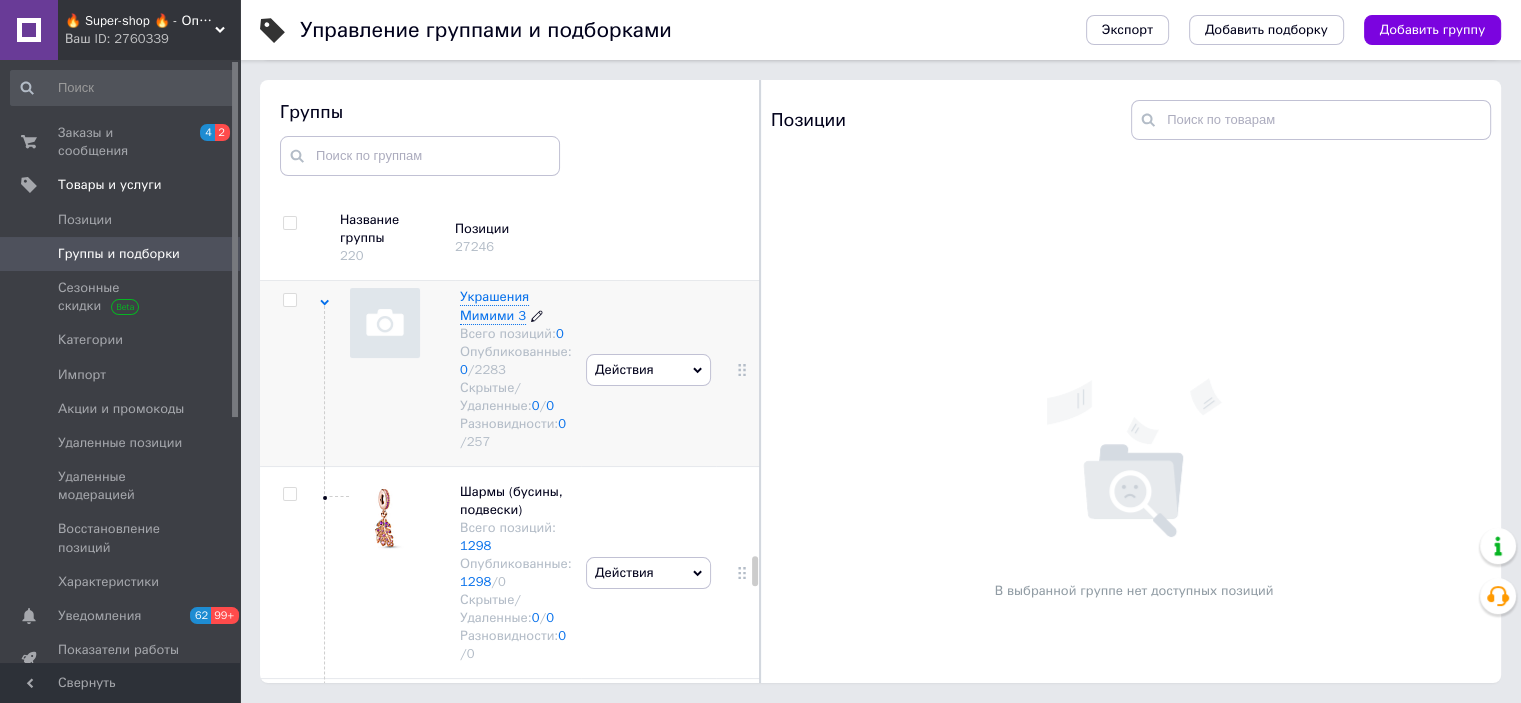 scroll, scrollTop: 6033, scrollLeft: 0, axis: vertical 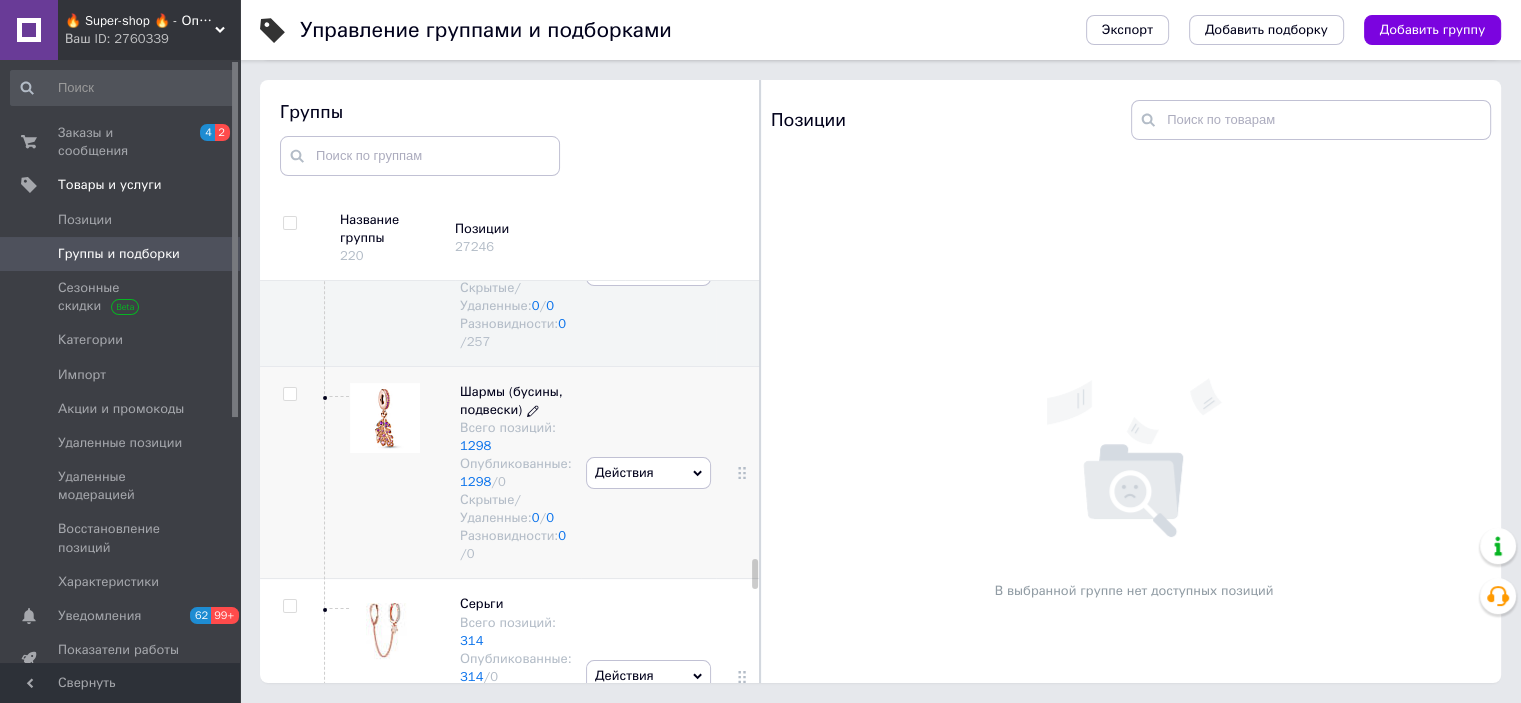click on "Опубликованные:  1298  /  0" at bounding box center (516, 473) 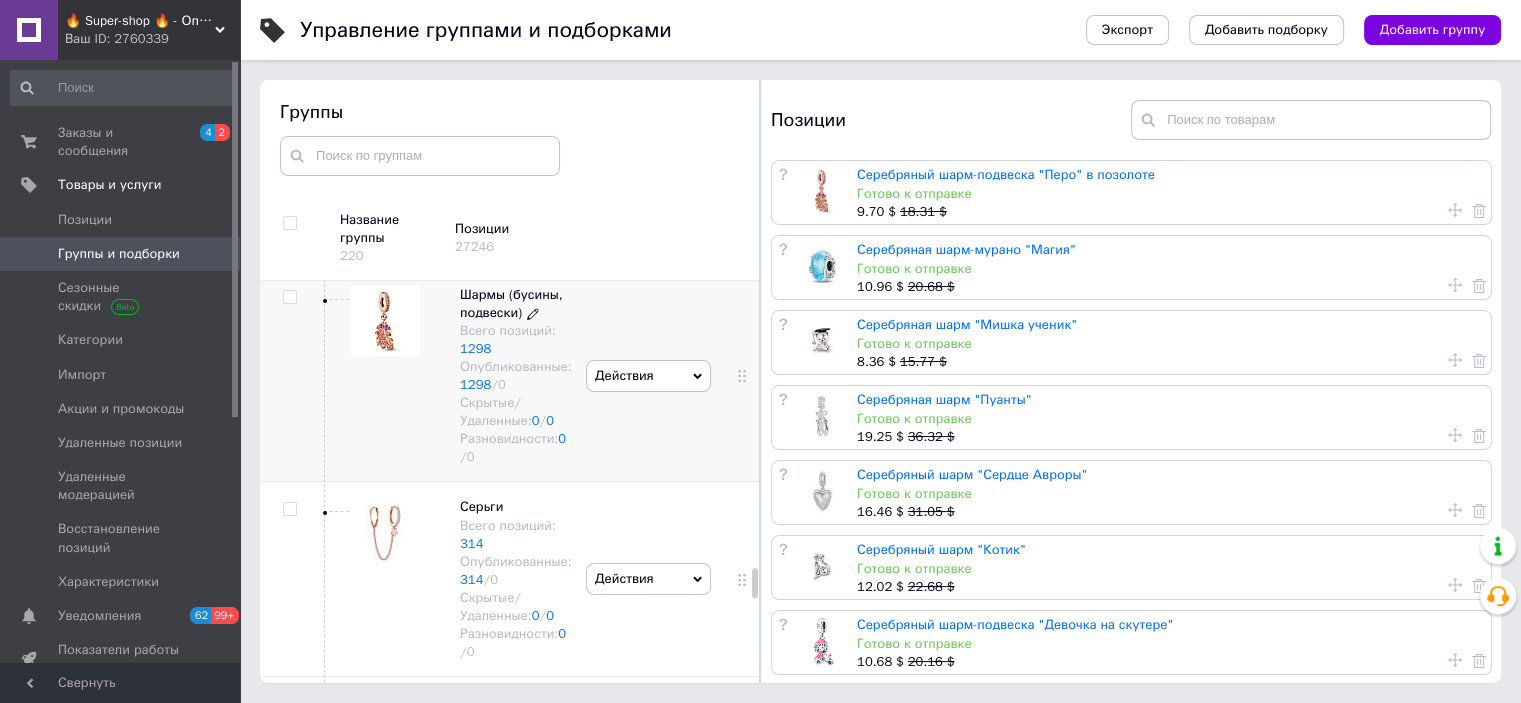 scroll, scrollTop: 6233, scrollLeft: 0, axis: vertical 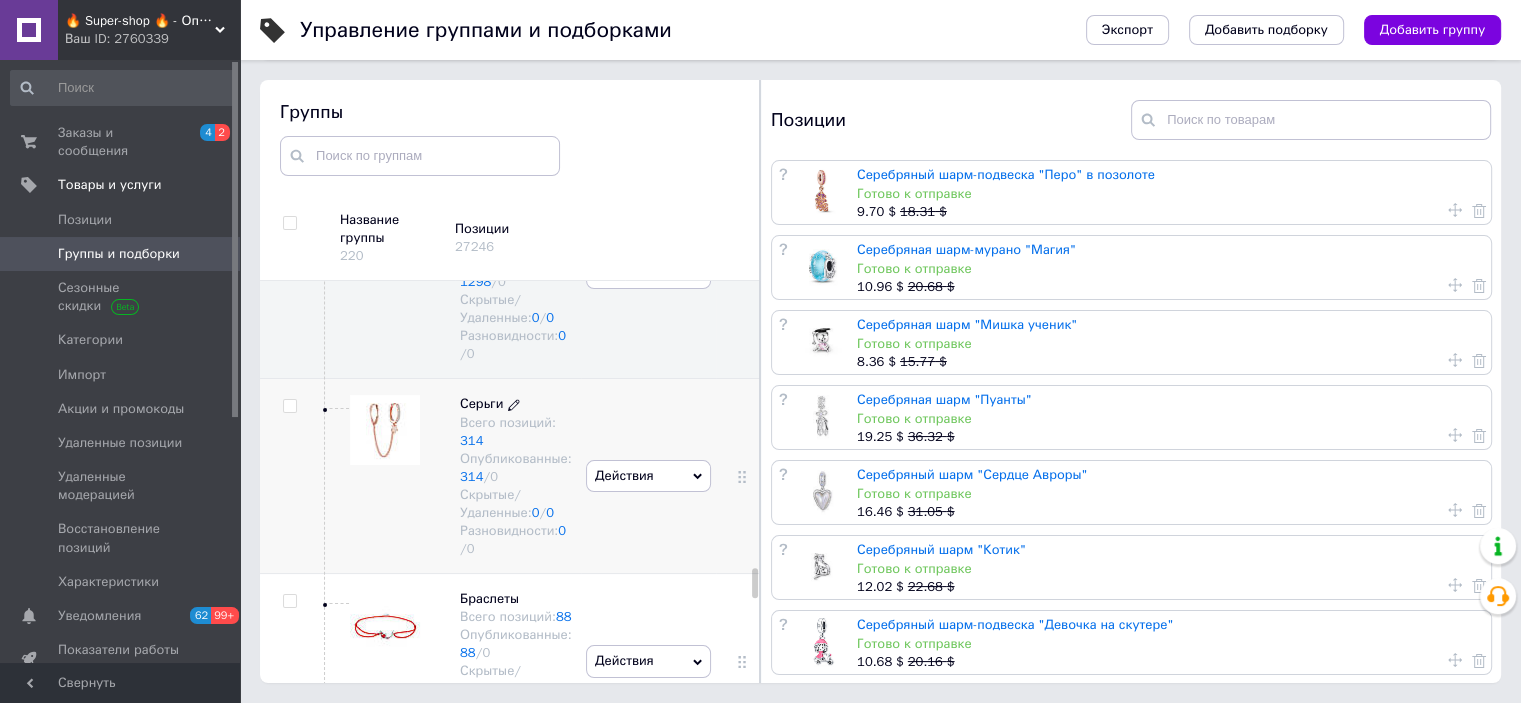 click on "Опубликованные:  314  /  0" at bounding box center [516, 468] 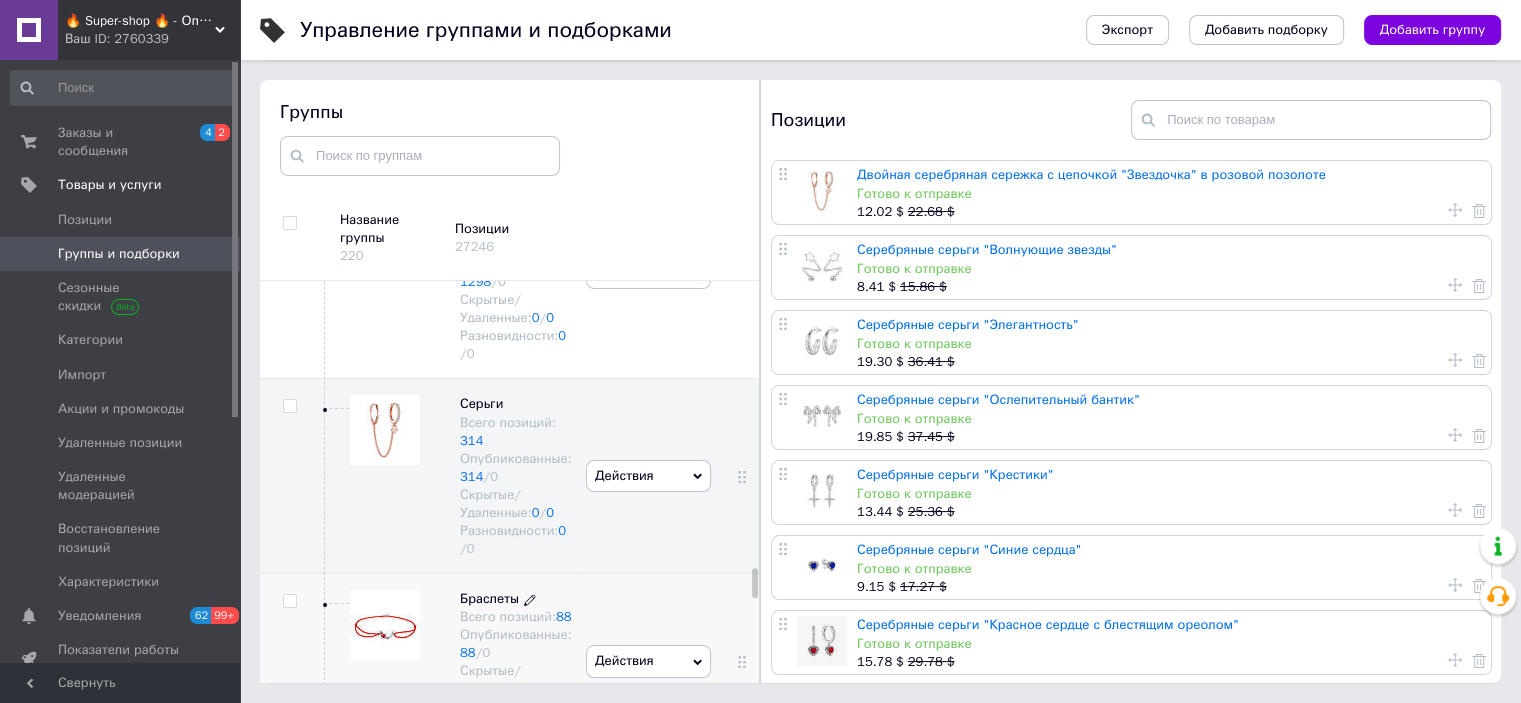 click on "Всего позиций:  88" at bounding box center [516, 617] 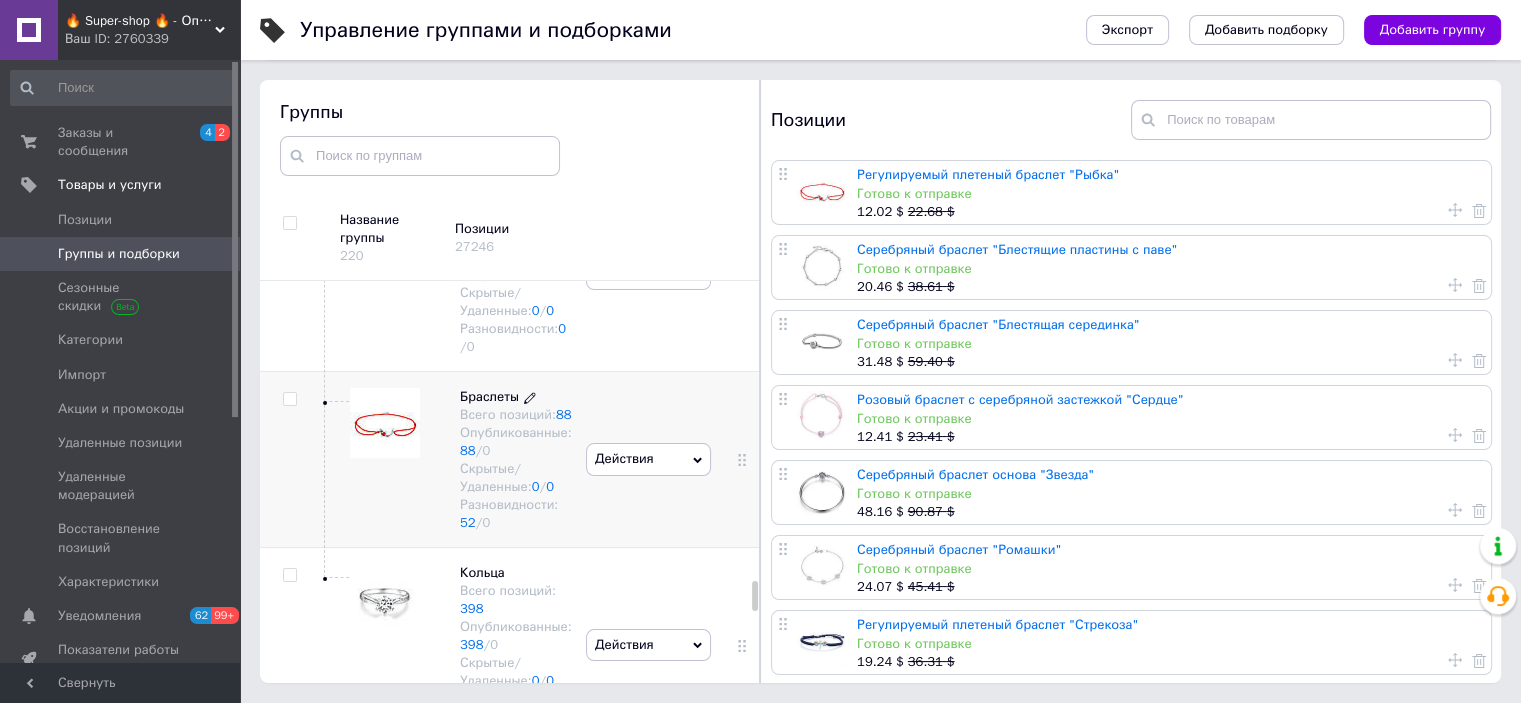 scroll, scrollTop: 6533, scrollLeft: 0, axis: vertical 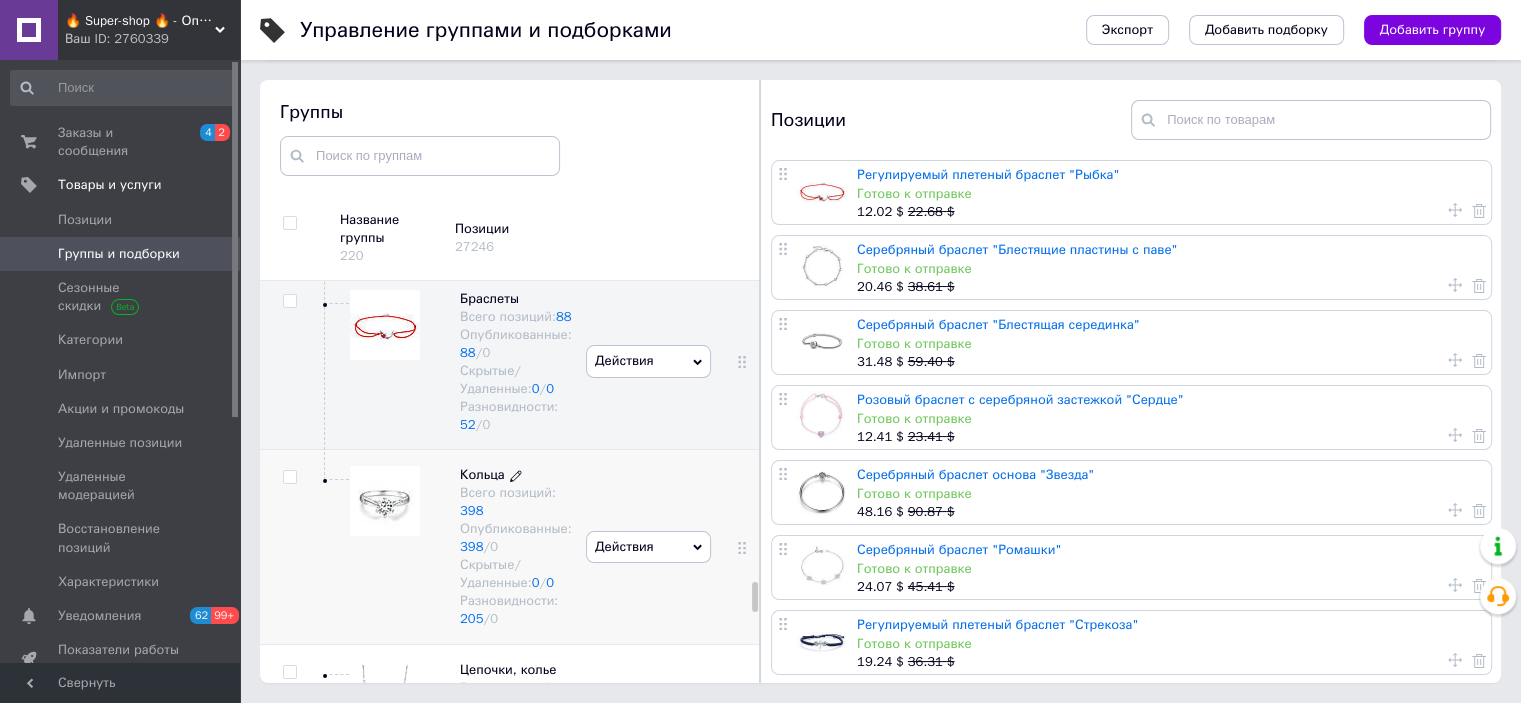 click on "Всего позиций:  398" at bounding box center (516, 502) 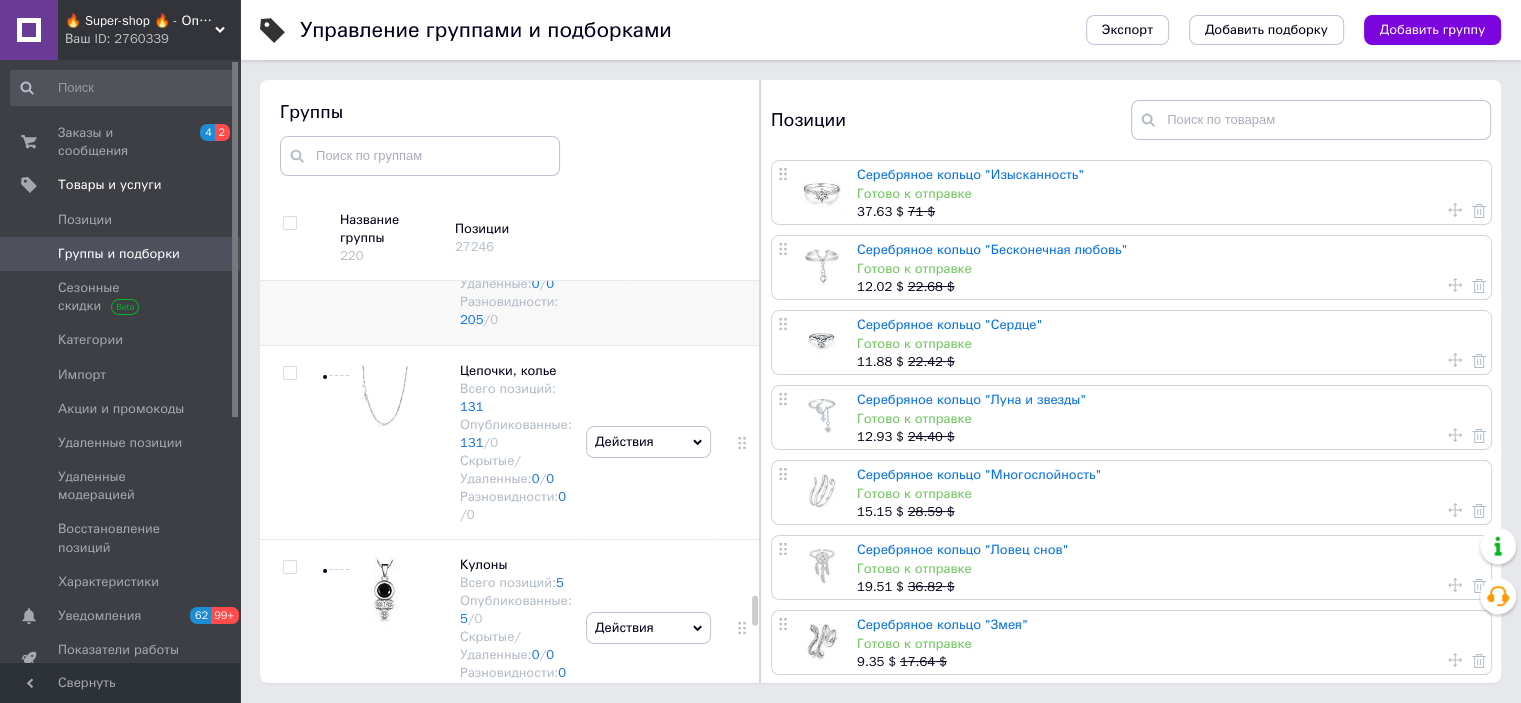 scroll, scrollTop: 6833, scrollLeft: 0, axis: vertical 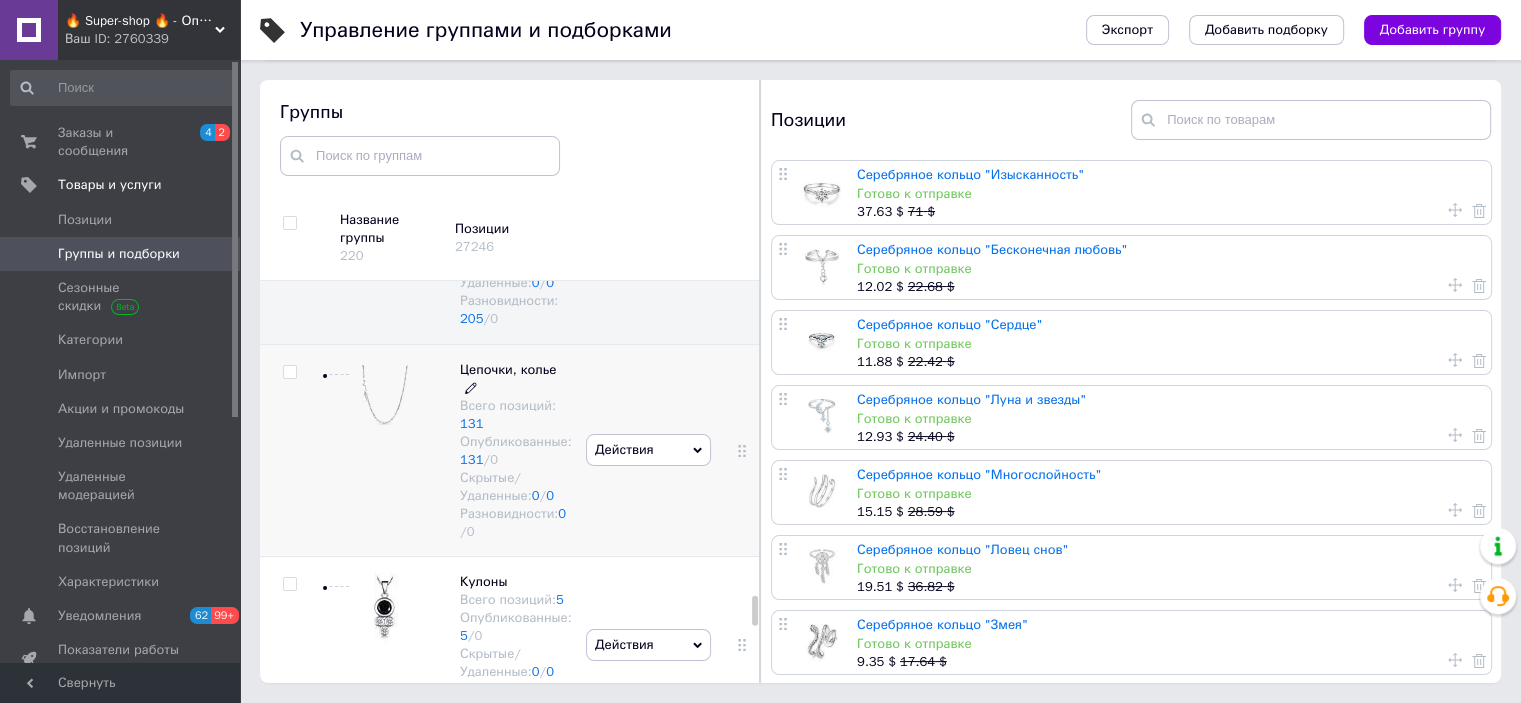 click on "Опубликованные:  131  /  0" at bounding box center [516, 451] 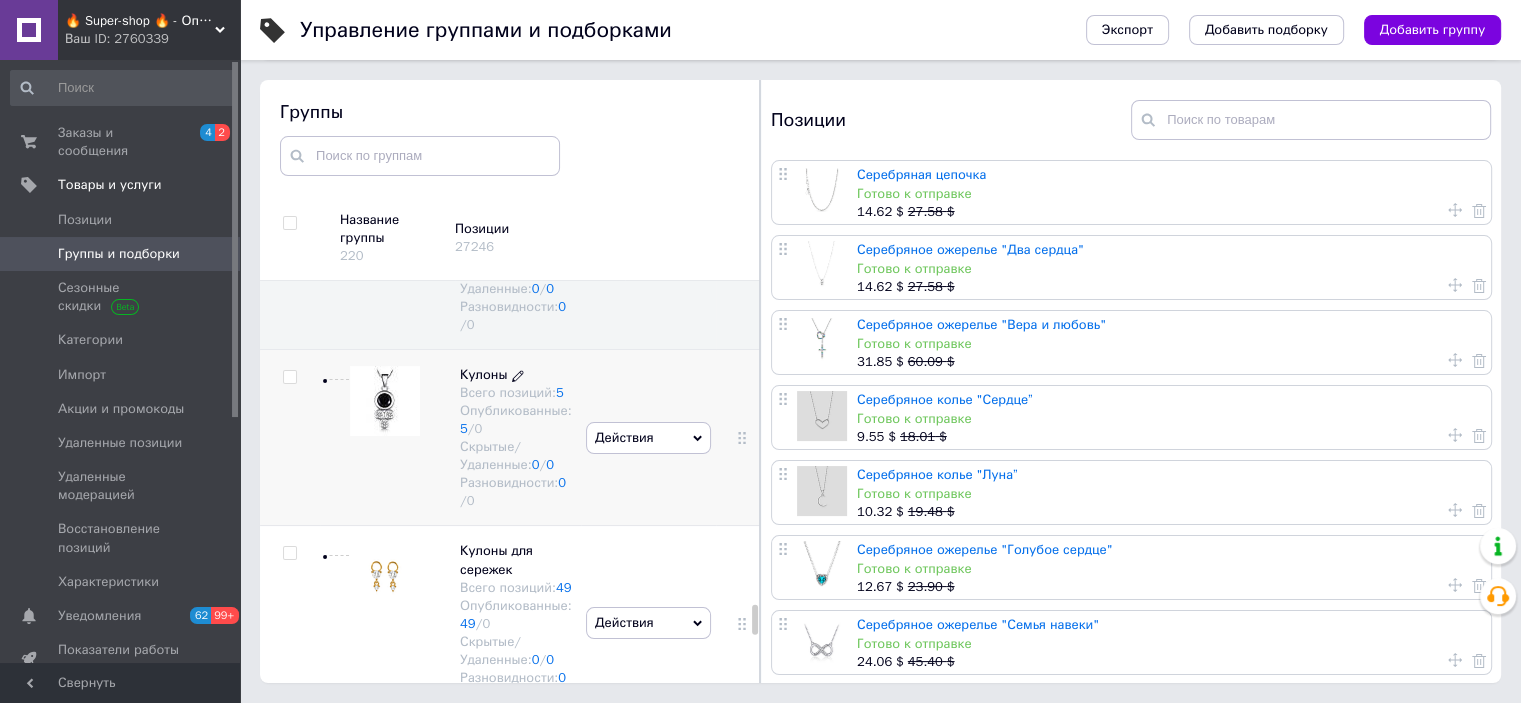 scroll, scrollTop: 7033, scrollLeft: 0, axis: vertical 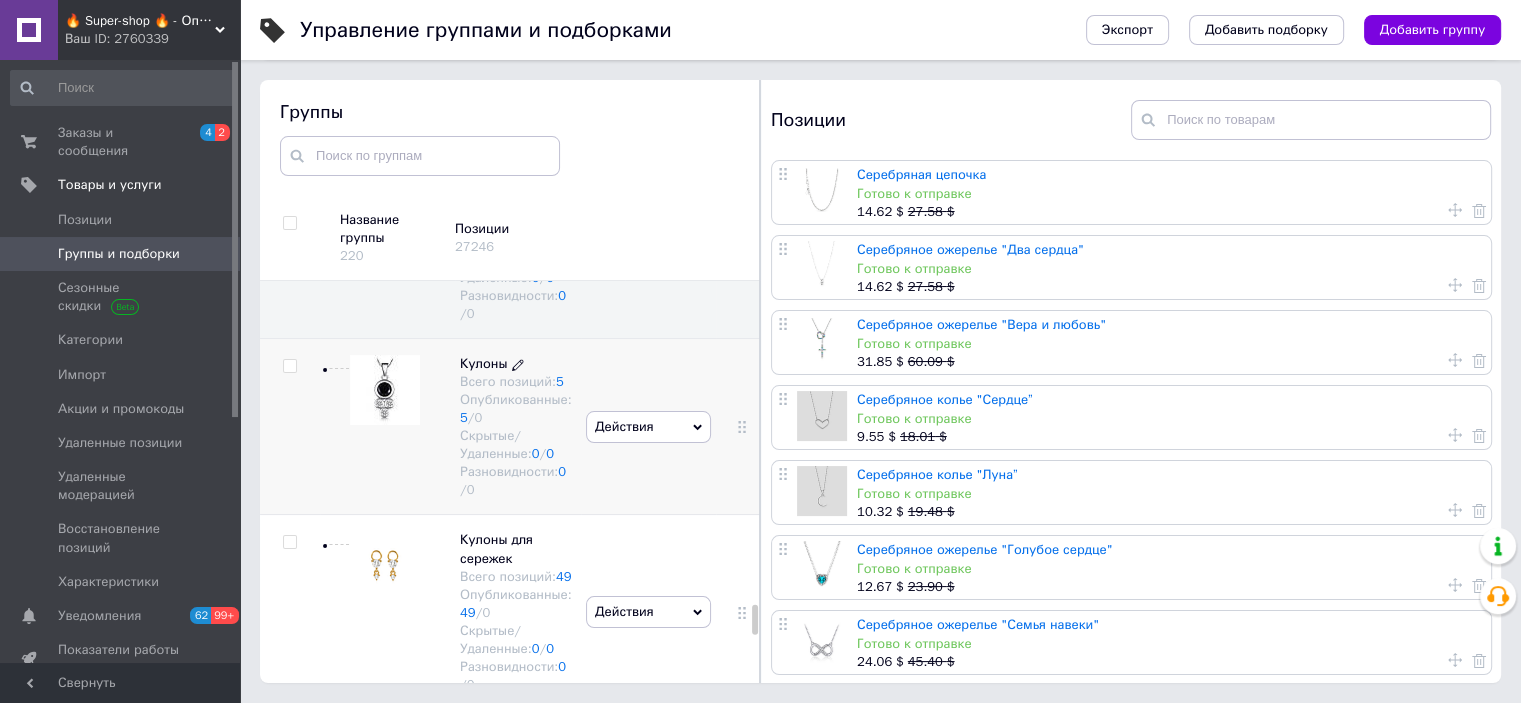 click on "Разновидности:  0  /  0" at bounding box center (516, 481) 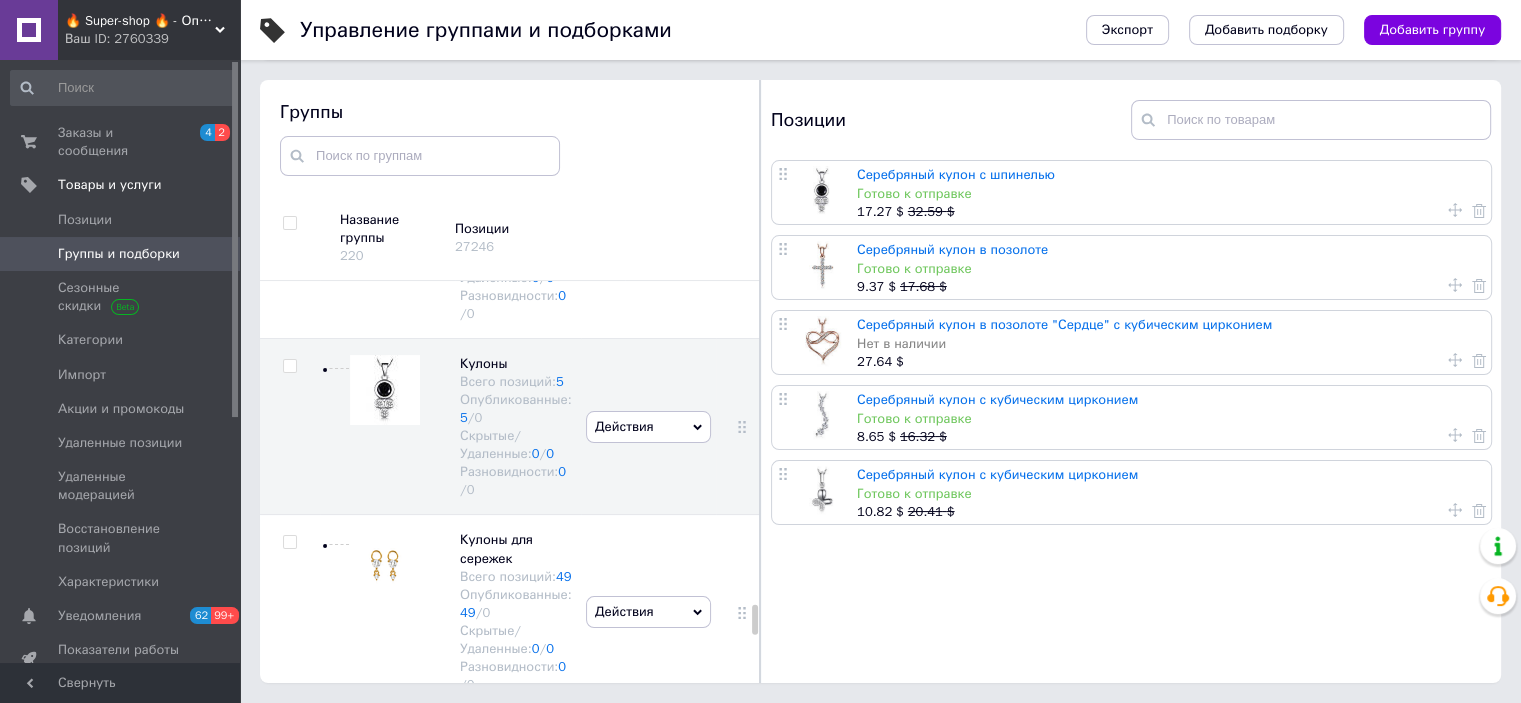 click on "🔥 Super-shop 🔥 - Оптово-роздрібний магазин оригінальних товарів для краси та здоров'я" at bounding box center (140, 21) 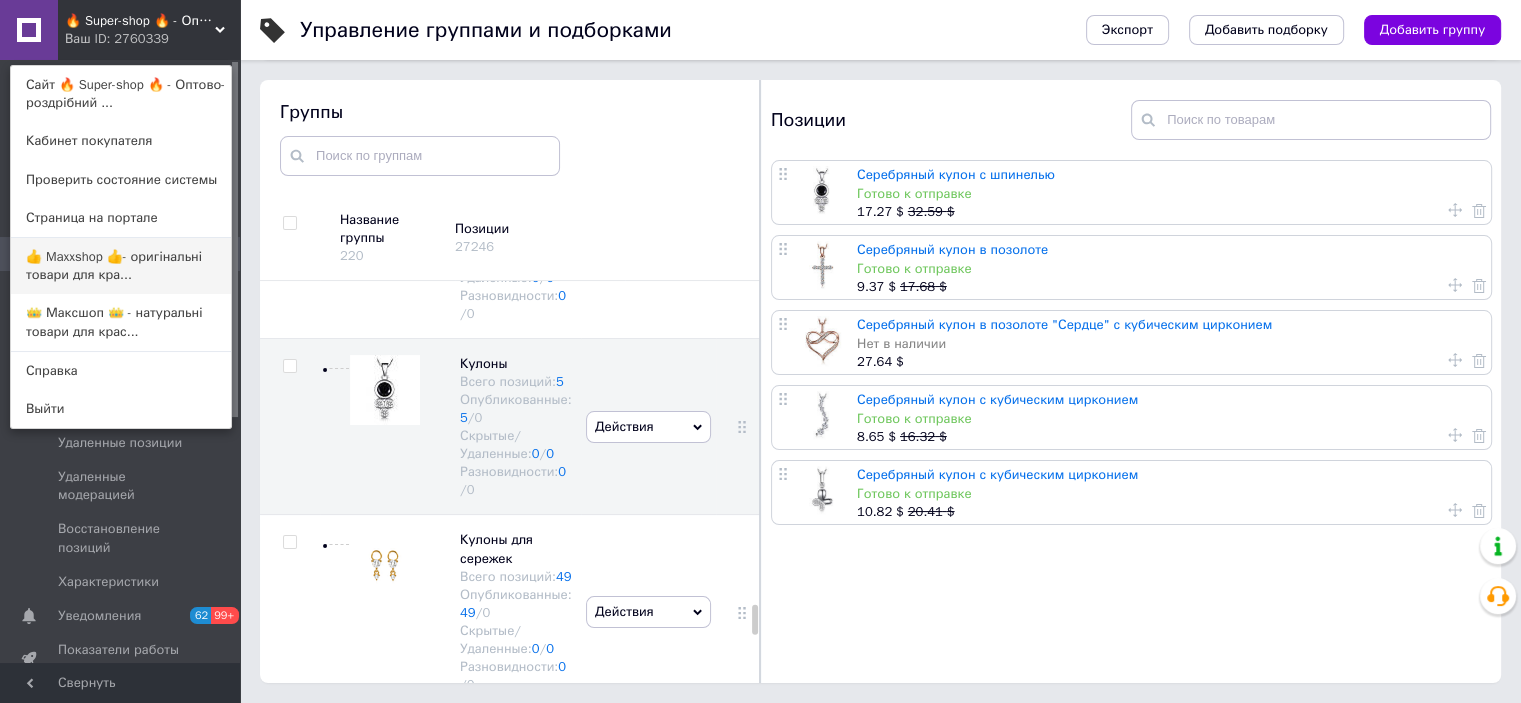 click on "👍 Maxxshop 👍- оригінальні товари для кра..." at bounding box center (121, 266) 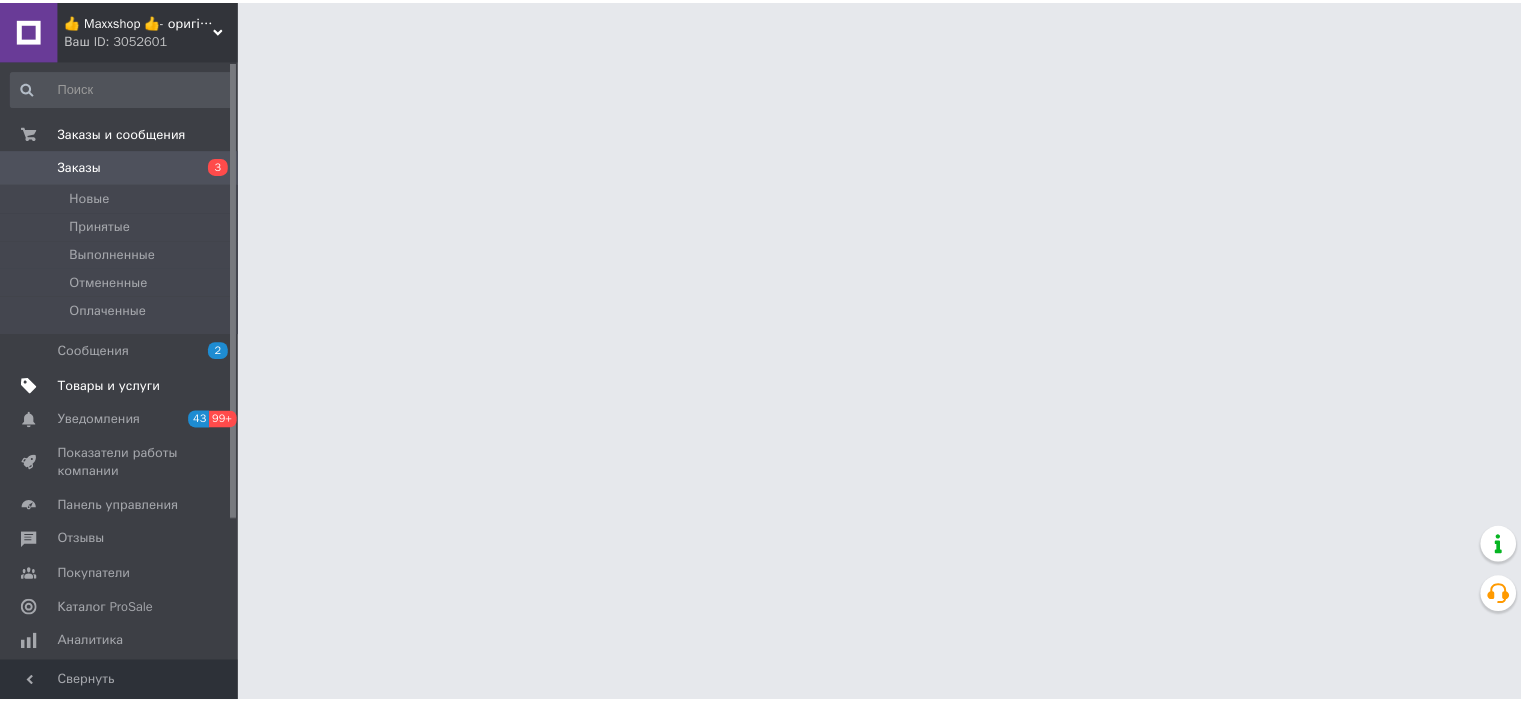 scroll, scrollTop: 0, scrollLeft: 0, axis: both 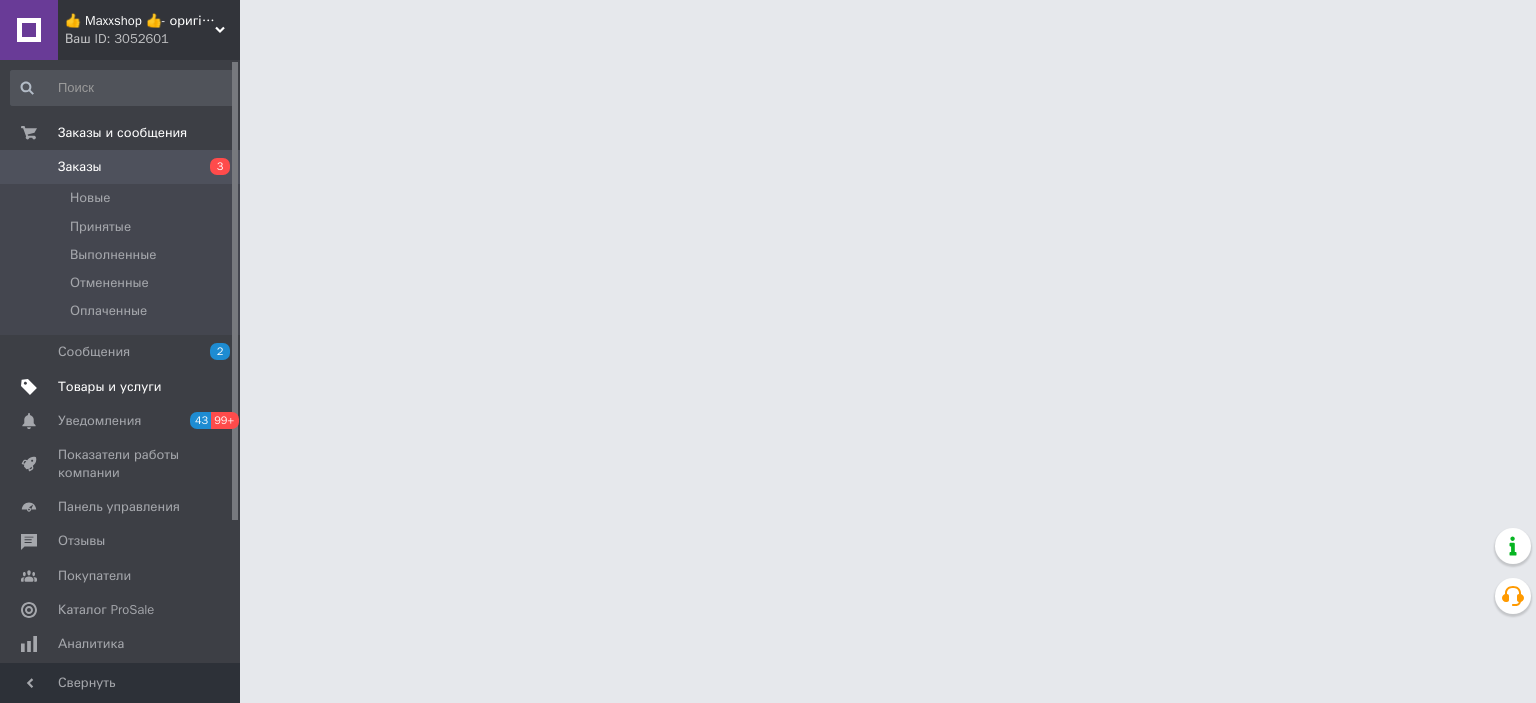 click on "Товары и услуги" at bounding box center (121, 387) 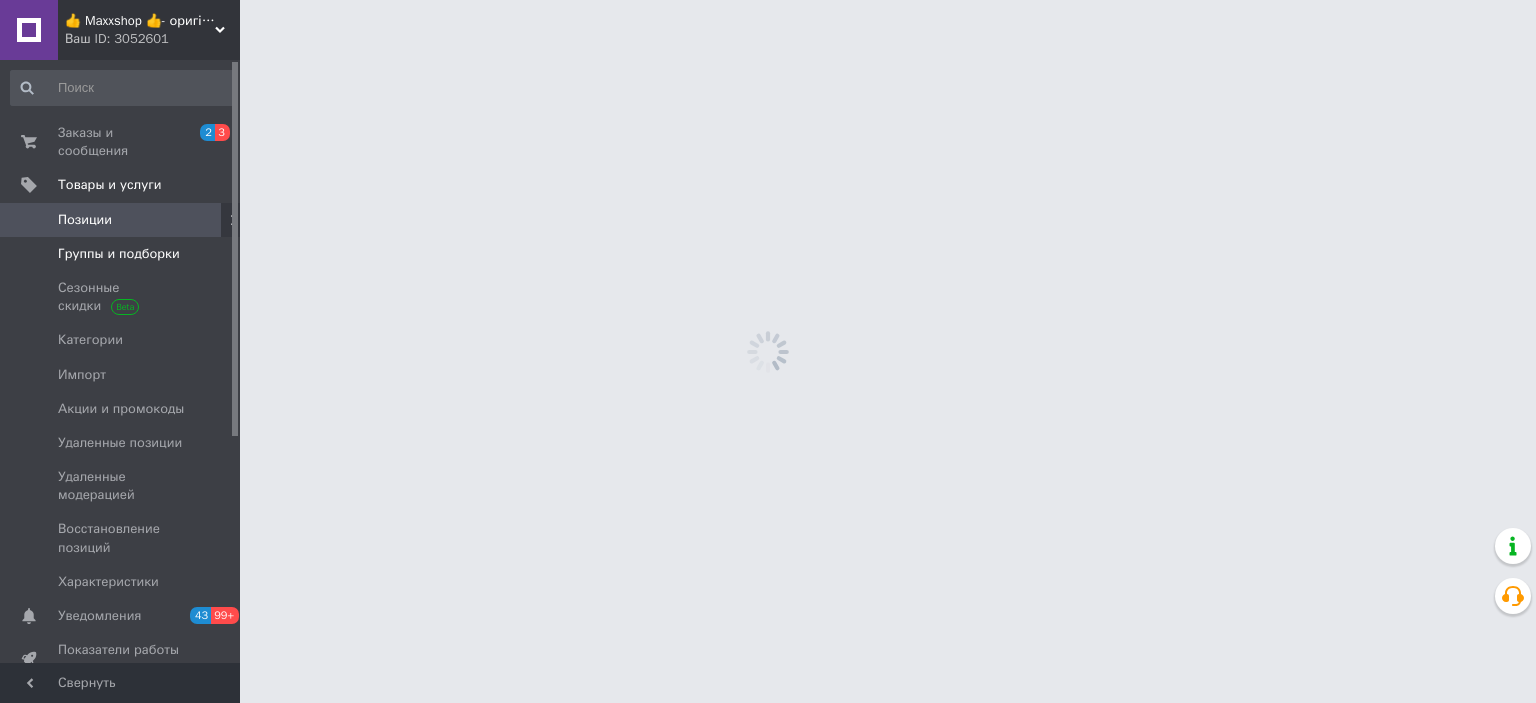 click on "Группы и подборки" at bounding box center [123, 254] 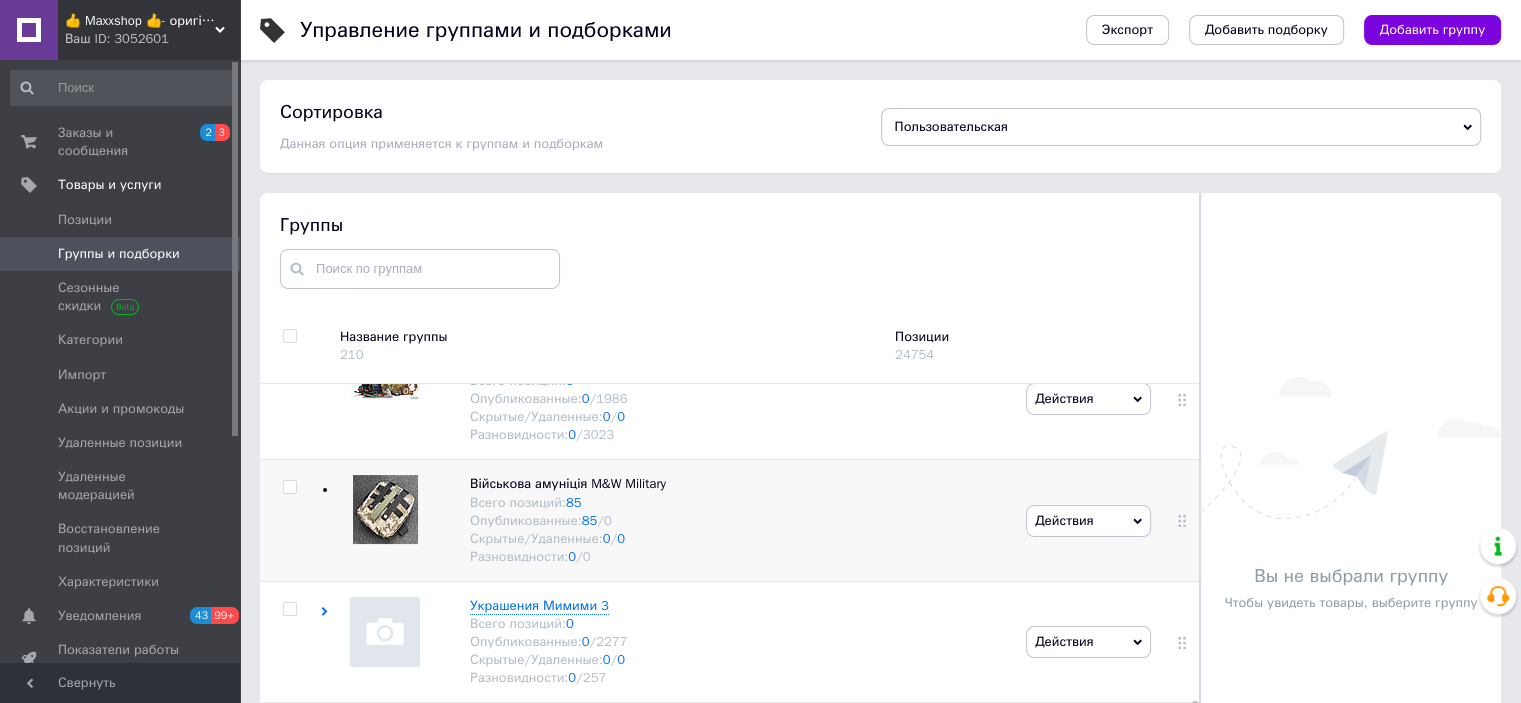 scroll, scrollTop: 1384, scrollLeft: 0, axis: vertical 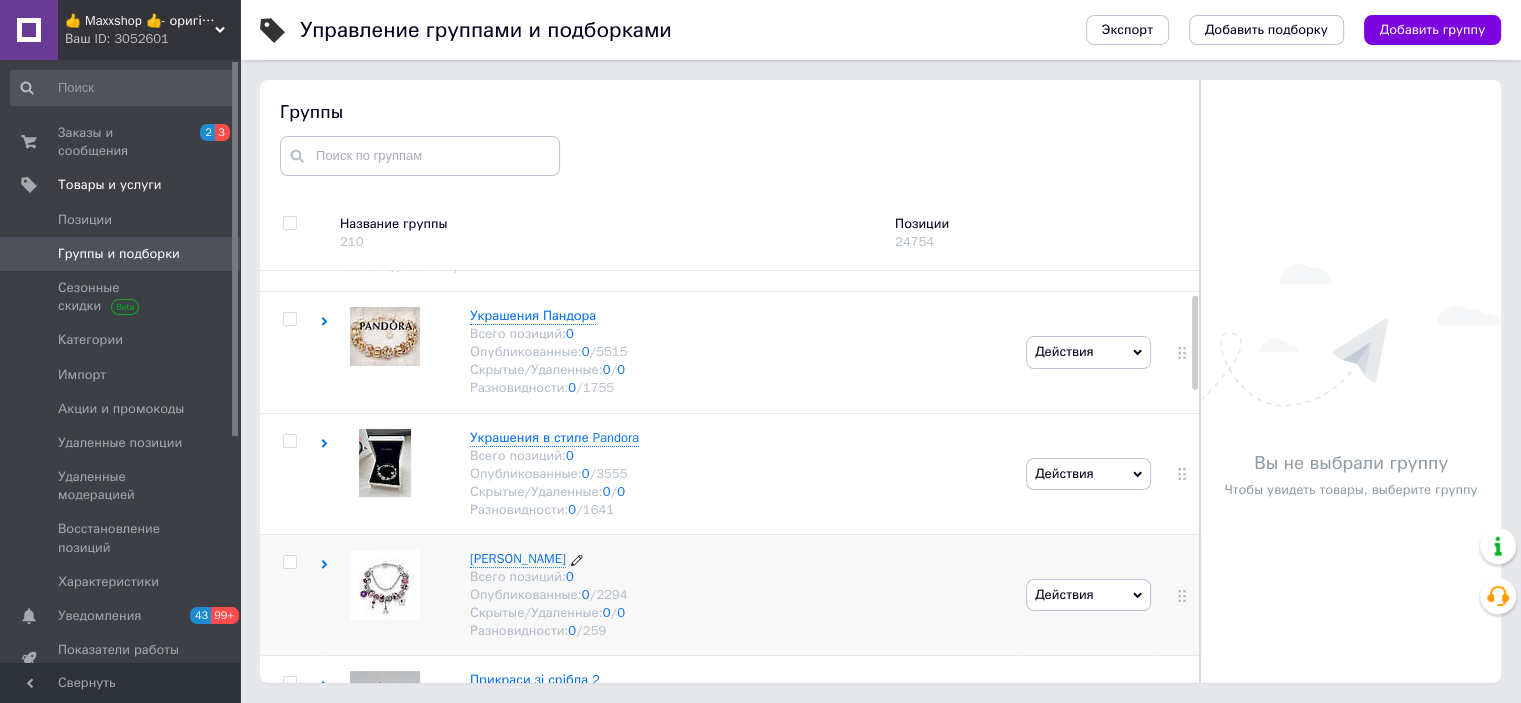 click on "Всего позиций:  0" at bounding box center [548, 577] 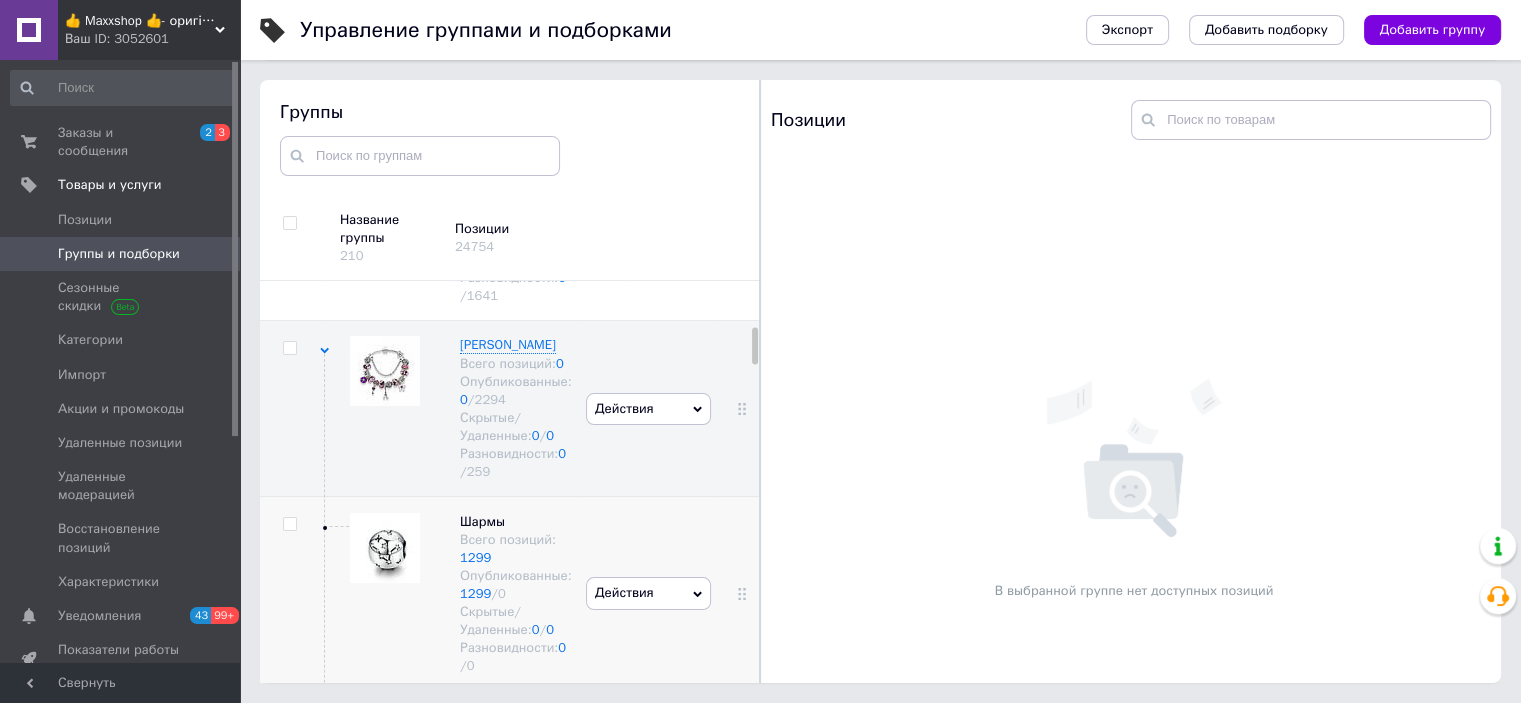 scroll, scrollTop: 500, scrollLeft: 0, axis: vertical 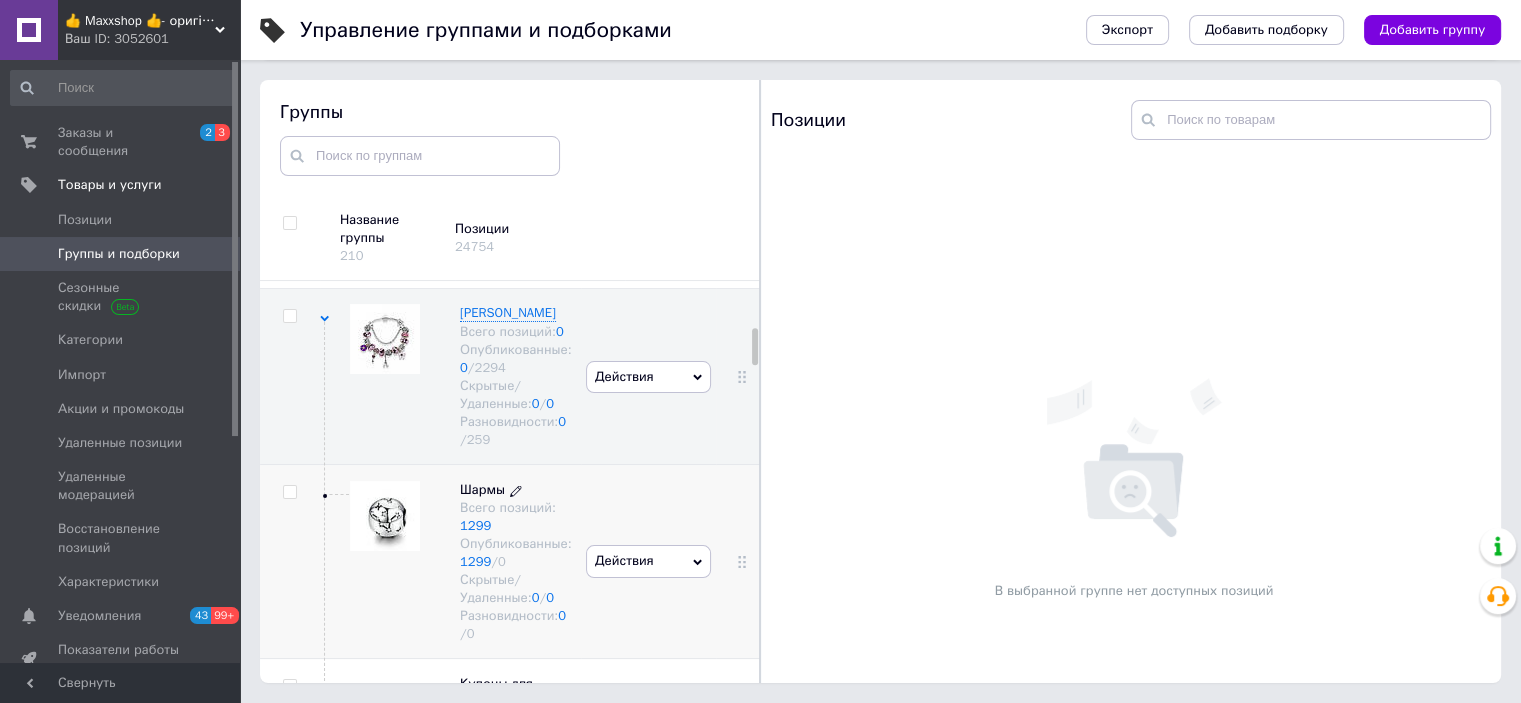 click on "Всего позиций:  1299" at bounding box center (516, 517) 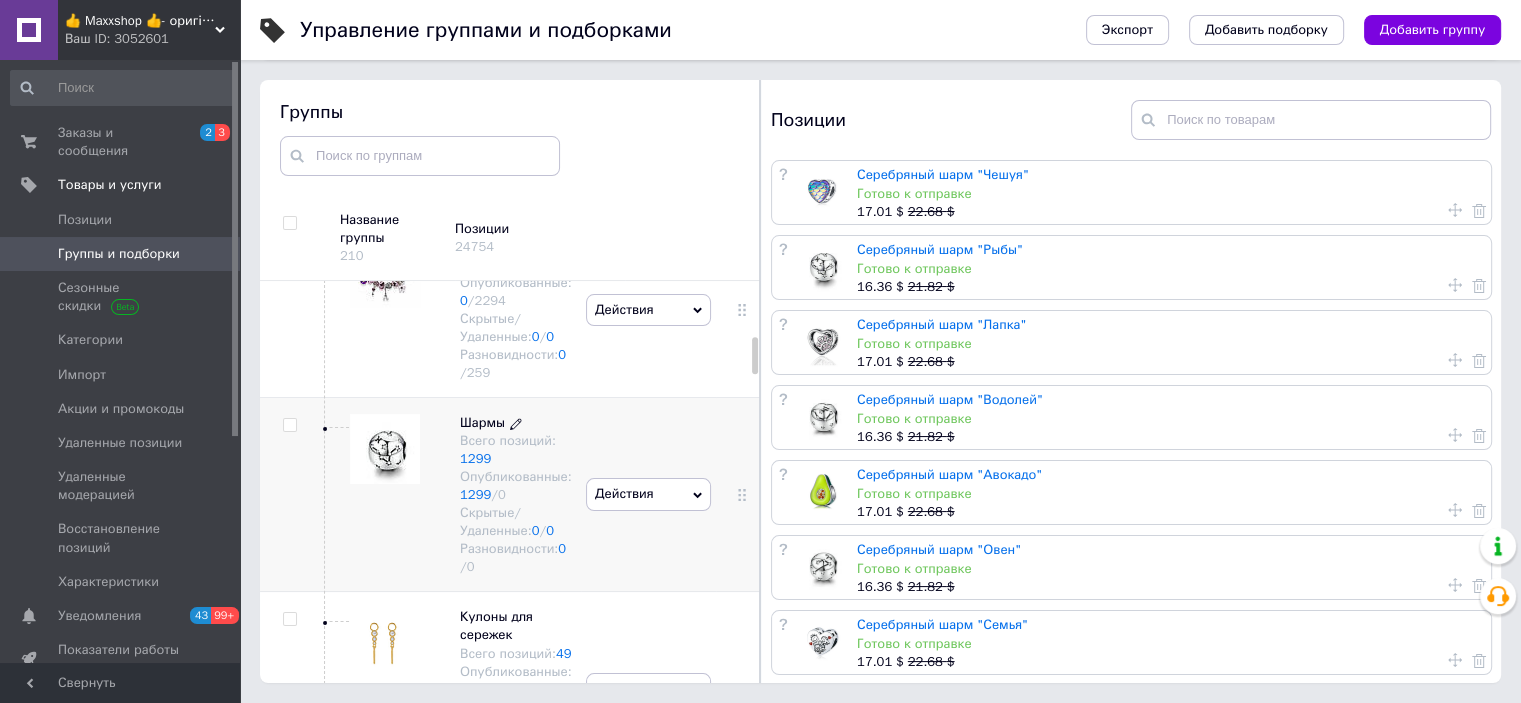 scroll, scrollTop: 600, scrollLeft: 0, axis: vertical 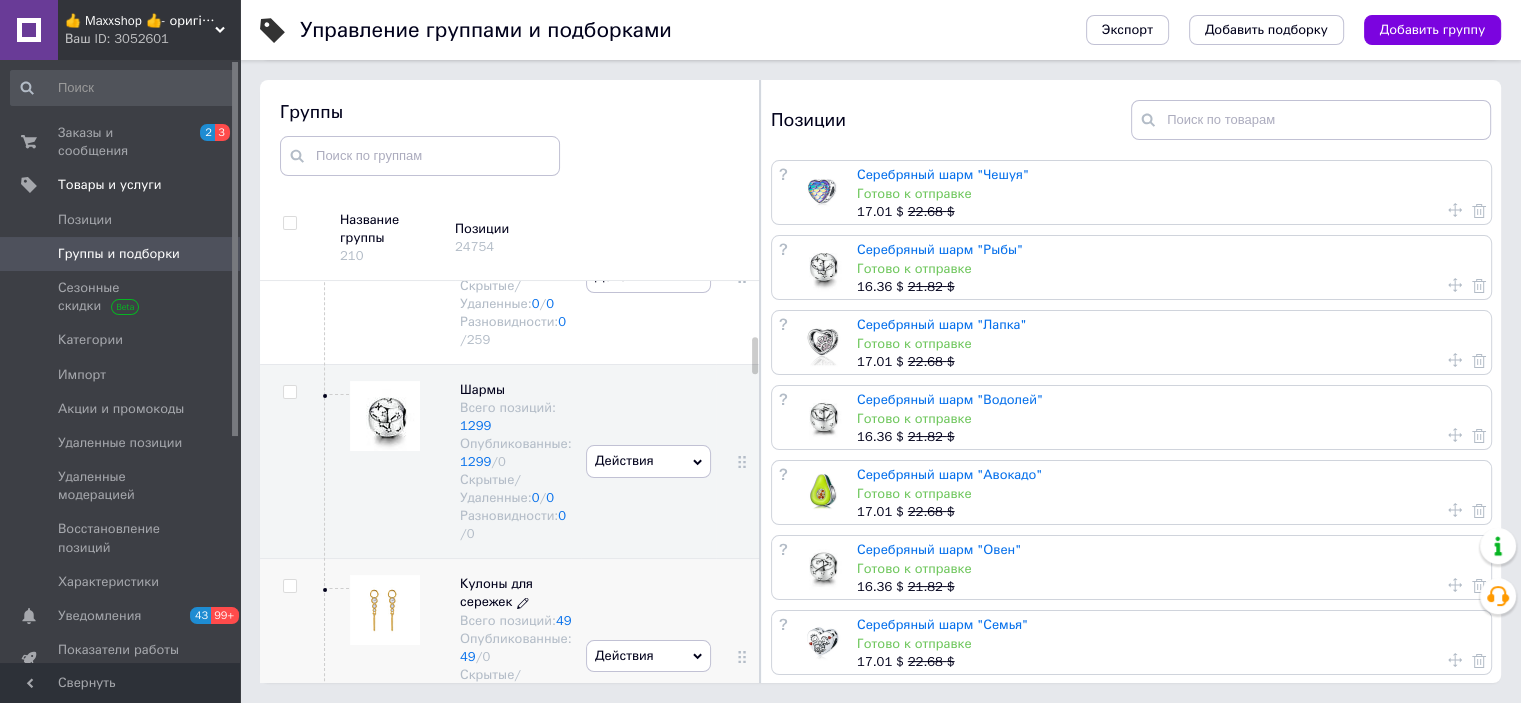 click on "Всего позиций:  49" at bounding box center [516, 621] 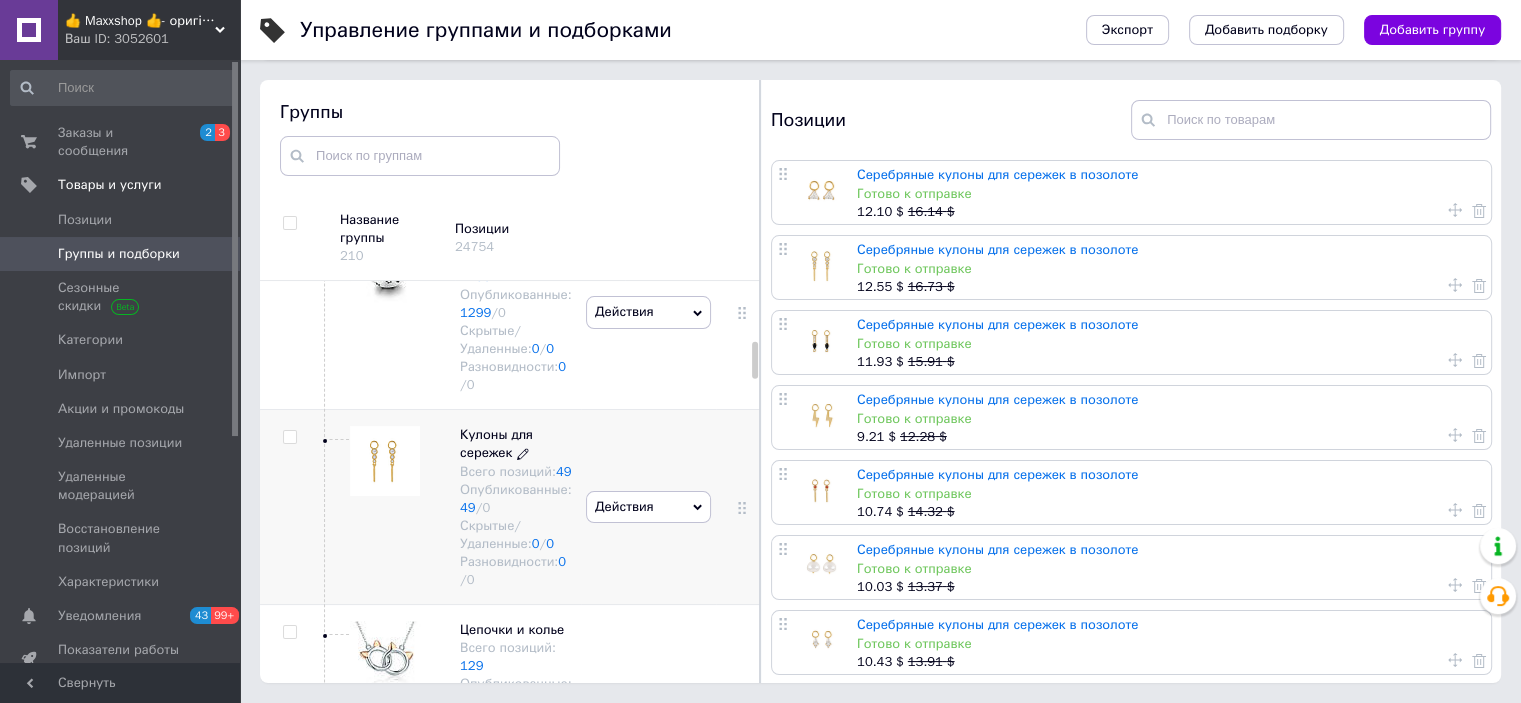 scroll, scrollTop: 800, scrollLeft: 0, axis: vertical 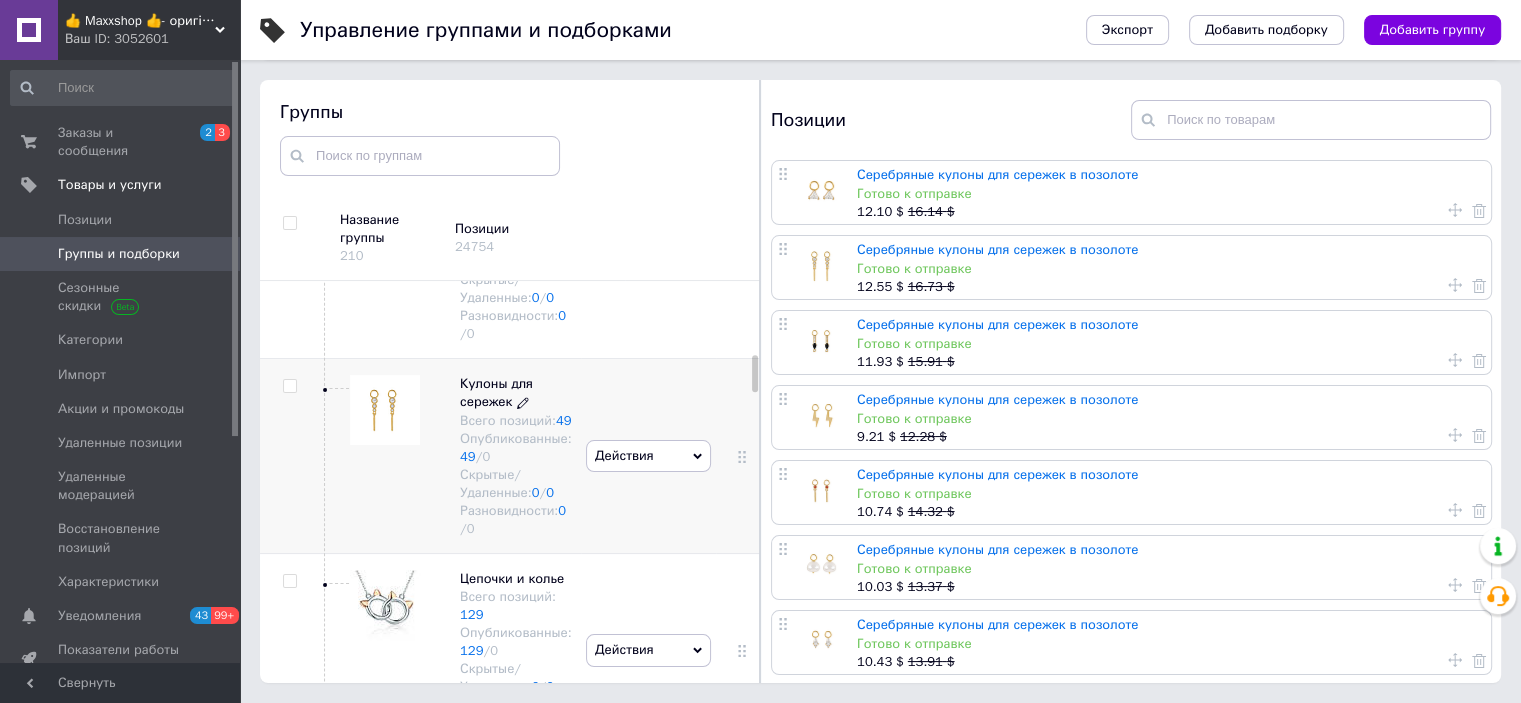 click on "Всего позиций:  129" at bounding box center [516, 606] 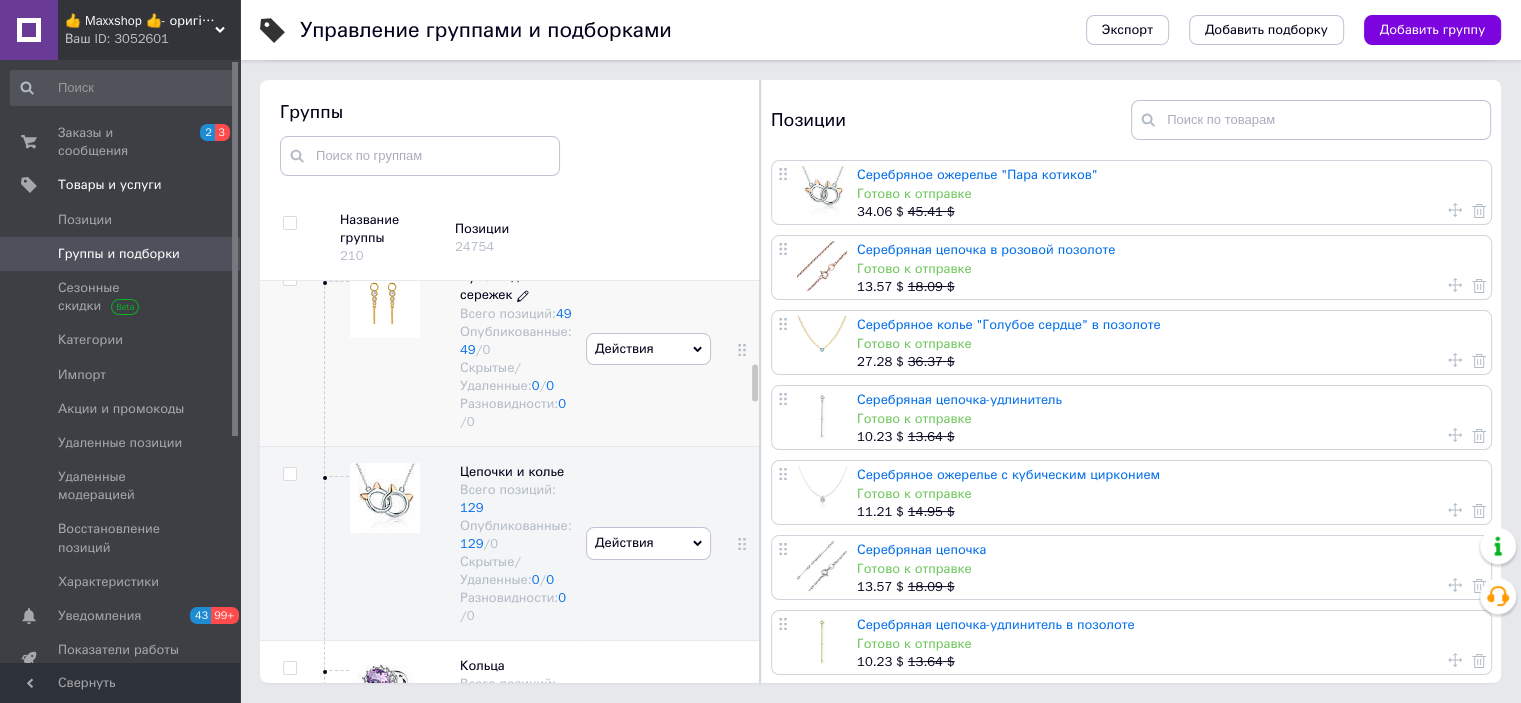 scroll, scrollTop: 1000, scrollLeft: 0, axis: vertical 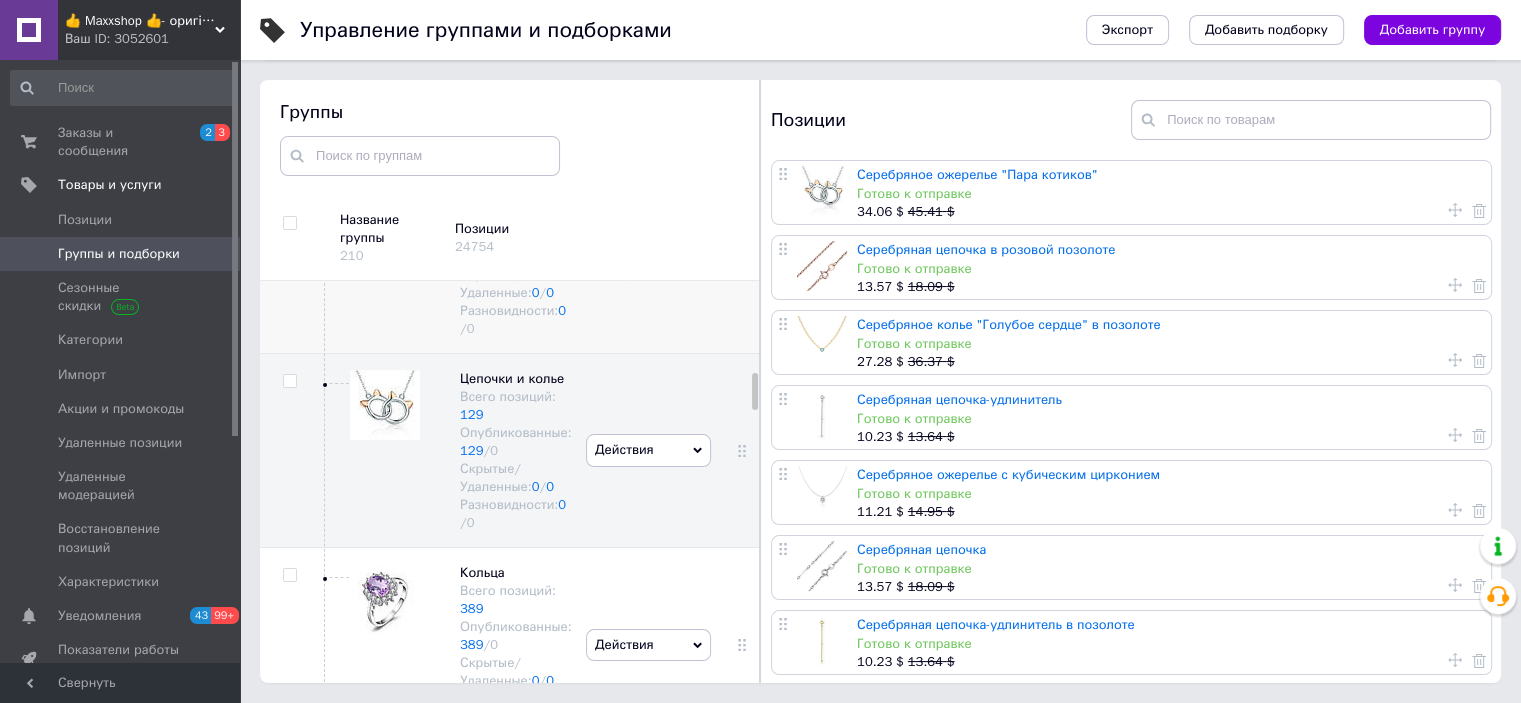 click on "Всего позиций:  389" at bounding box center (516, 600) 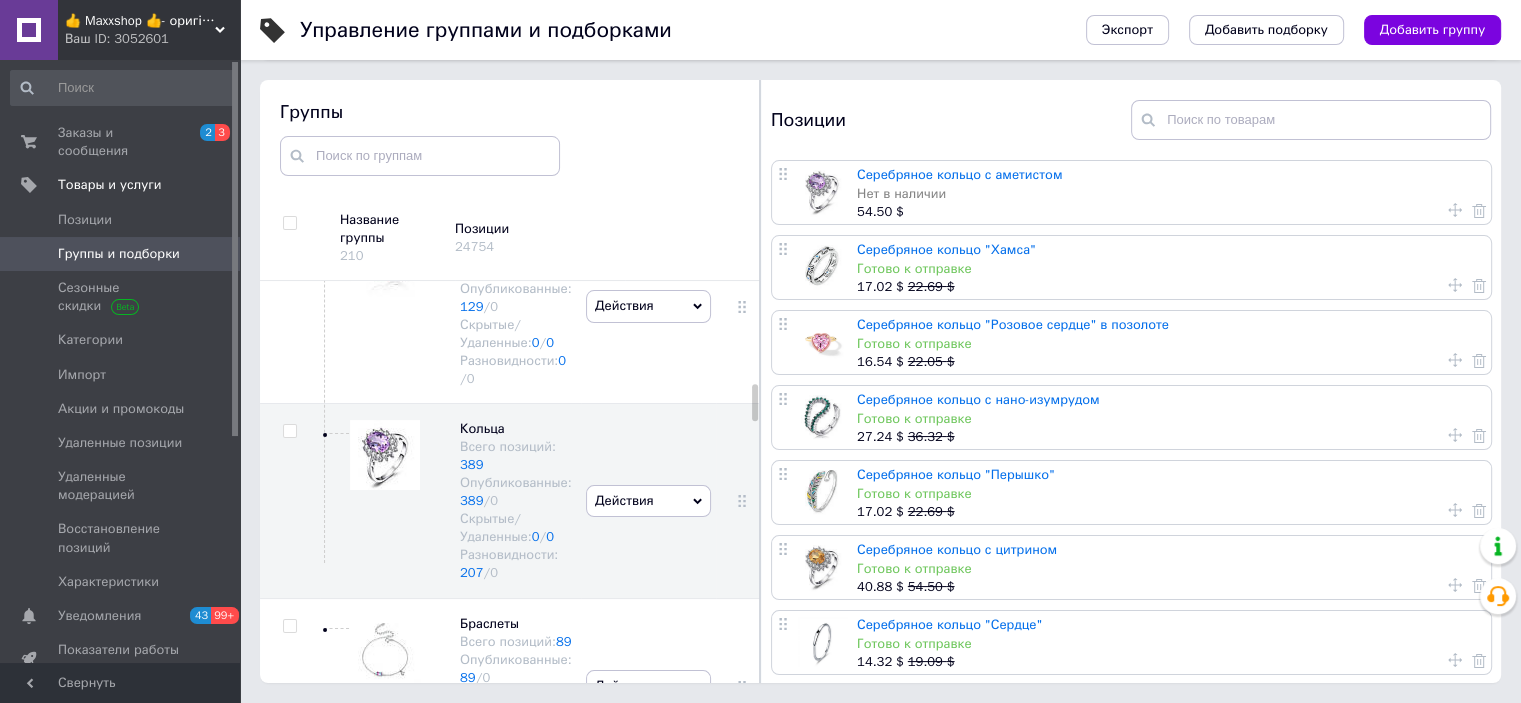 scroll, scrollTop: 1200, scrollLeft: 0, axis: vertical 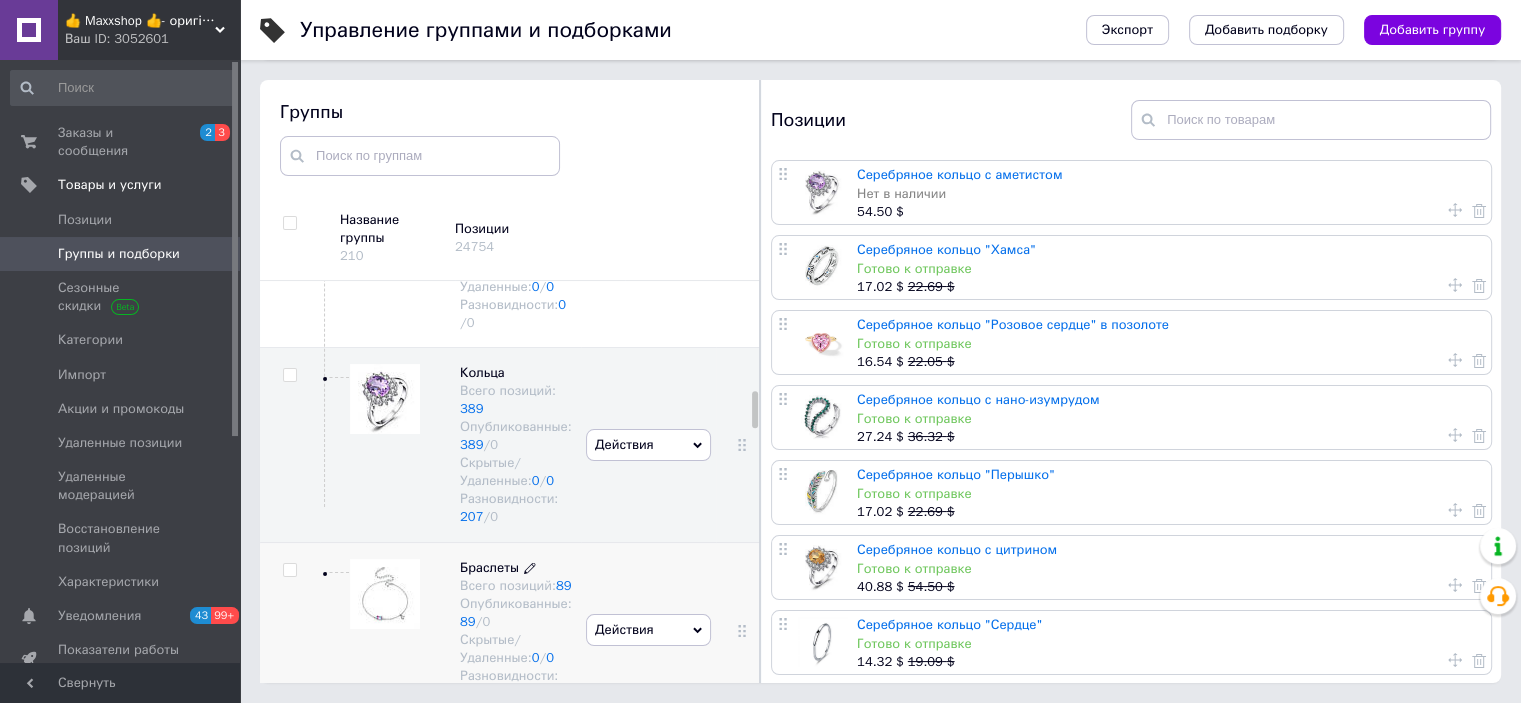 click on "Опубликованные:  89  /  0" at bounding box center (516, 613) 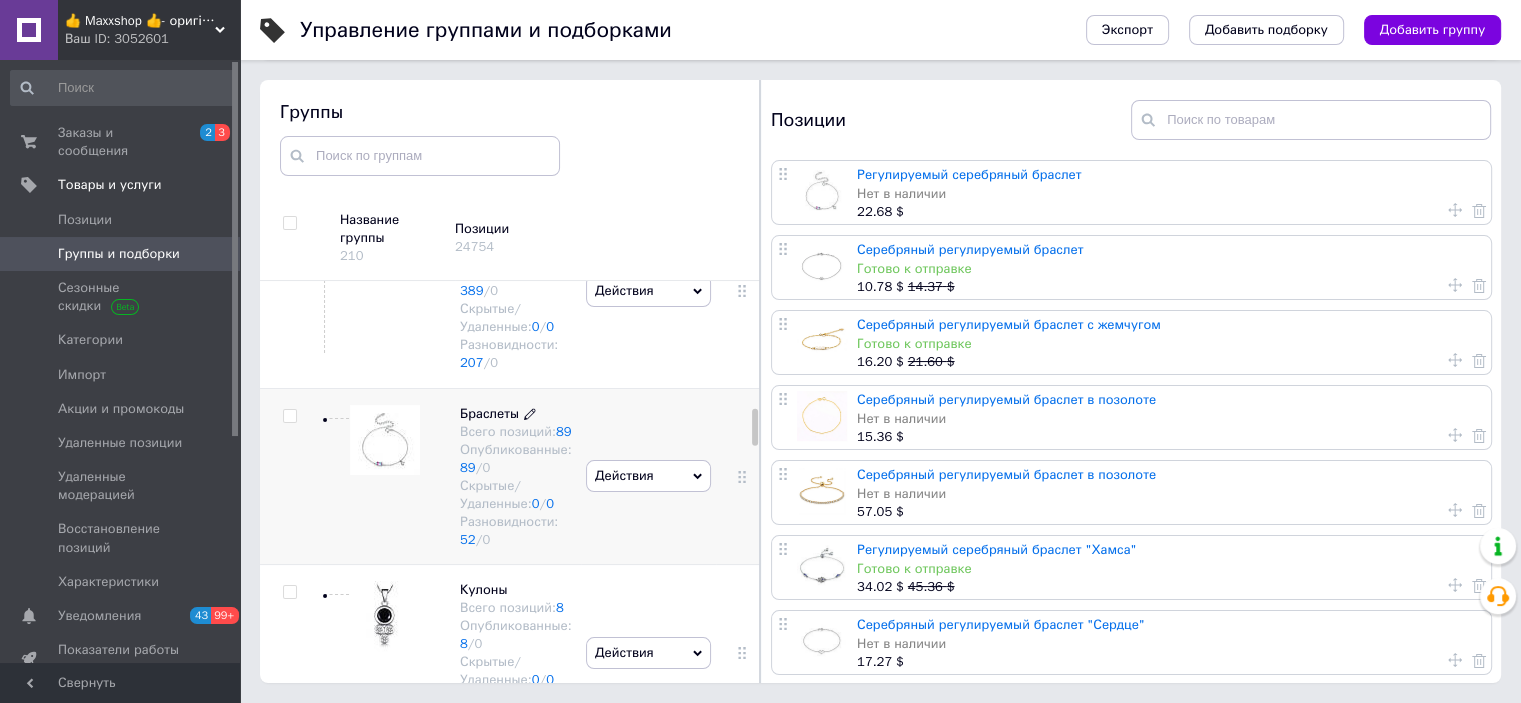 scroll, scrollTop: 1400, scrollLeft: 0, axis: vertical 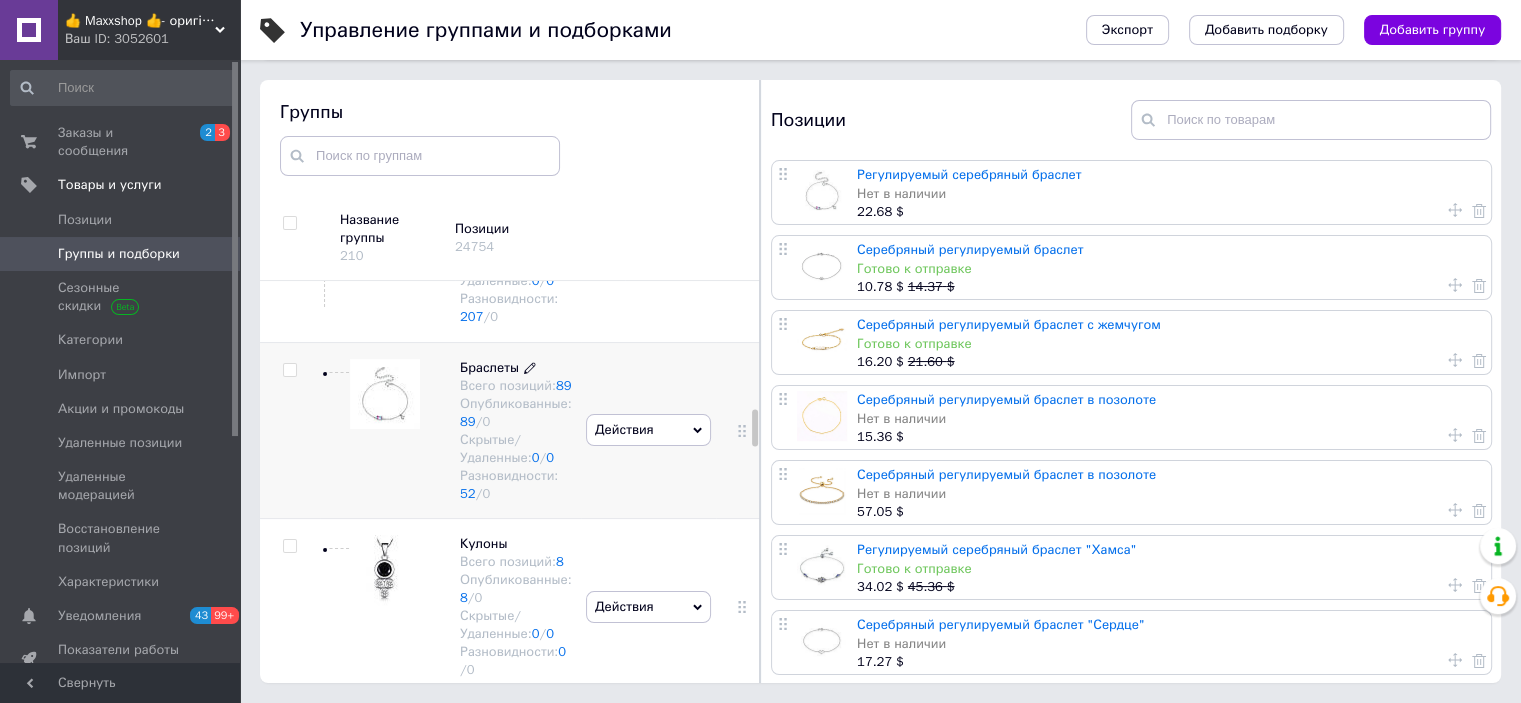 click on "Опубликованные:  8  /  0" at bounding box center [516, 589] 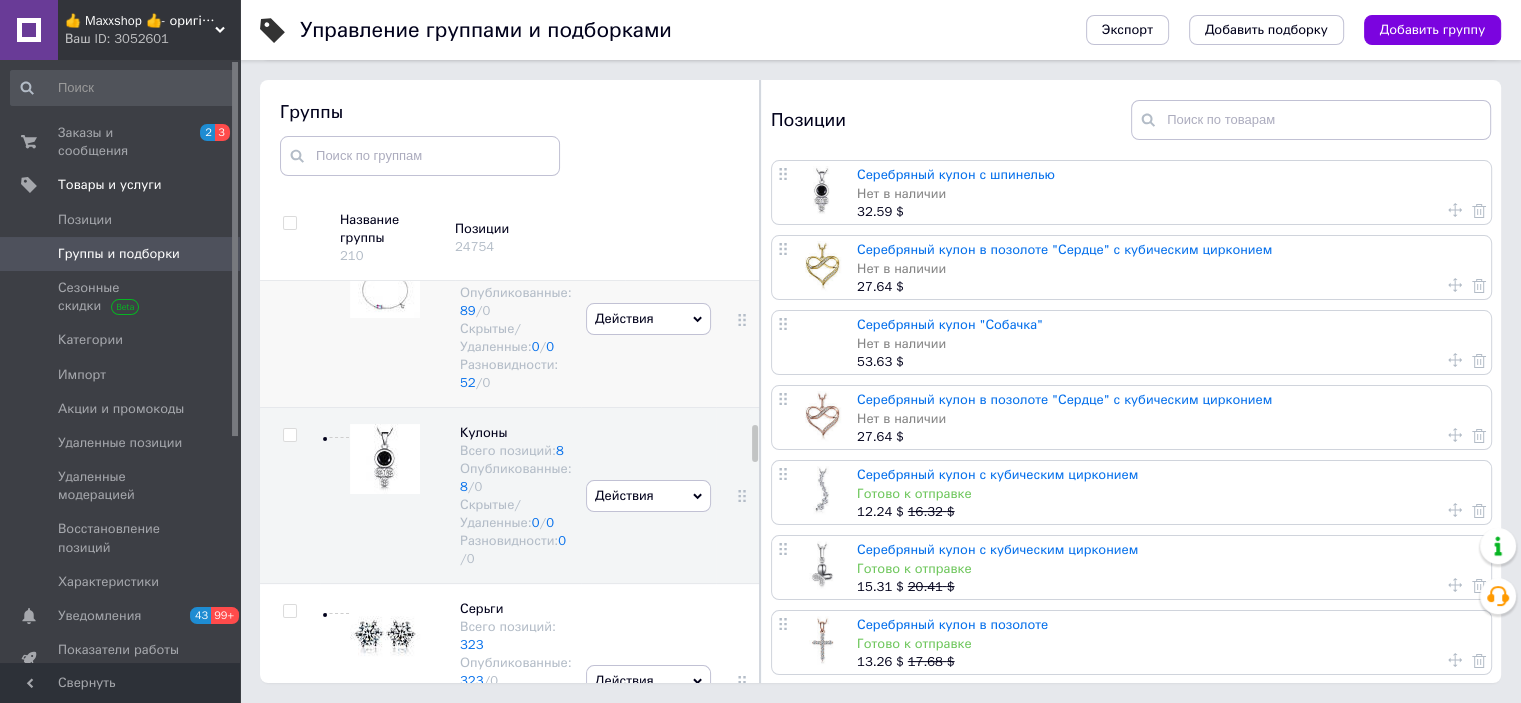 scroll, scrollTop: 1600, scrollLeft: 0, axis: vertical 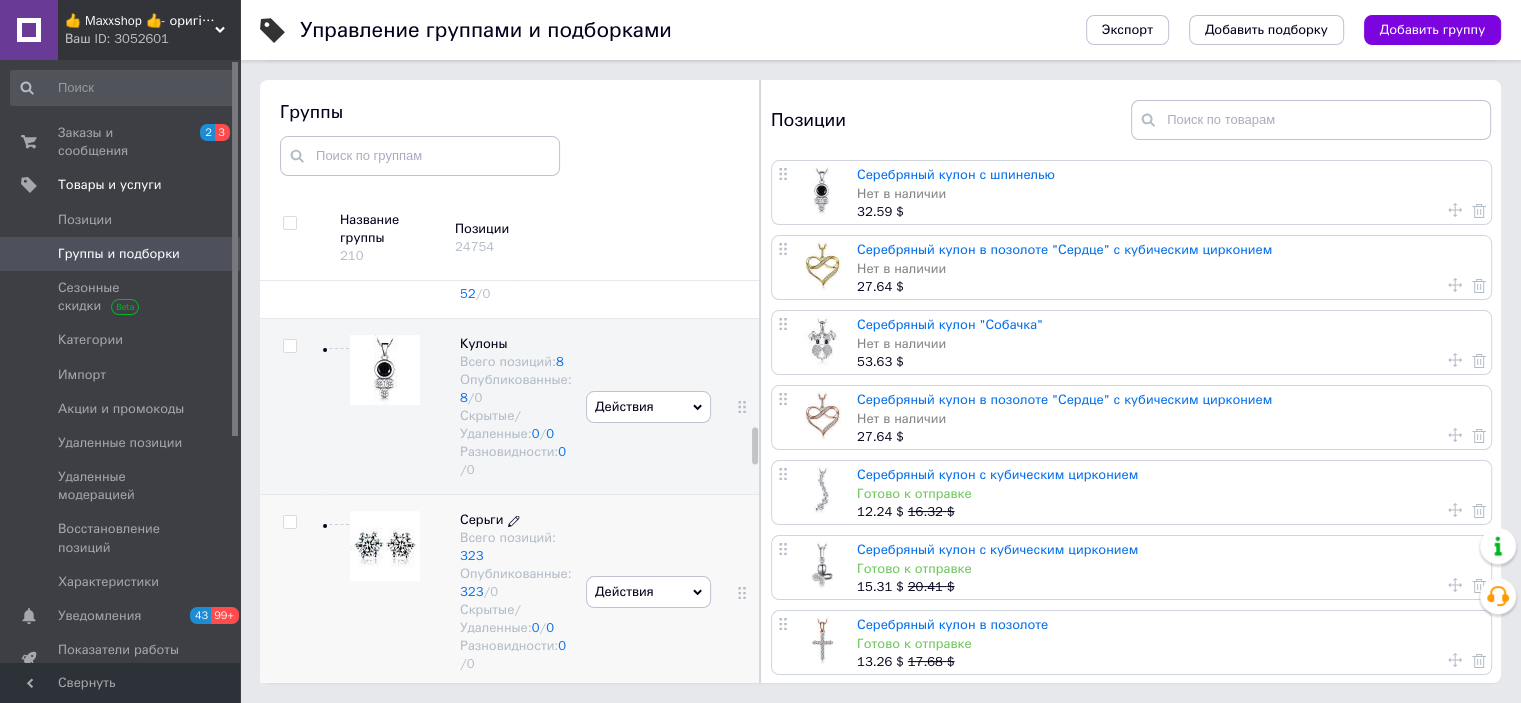 click on "Опубликованные:  323  /  0" at bounding box center (516, 583) 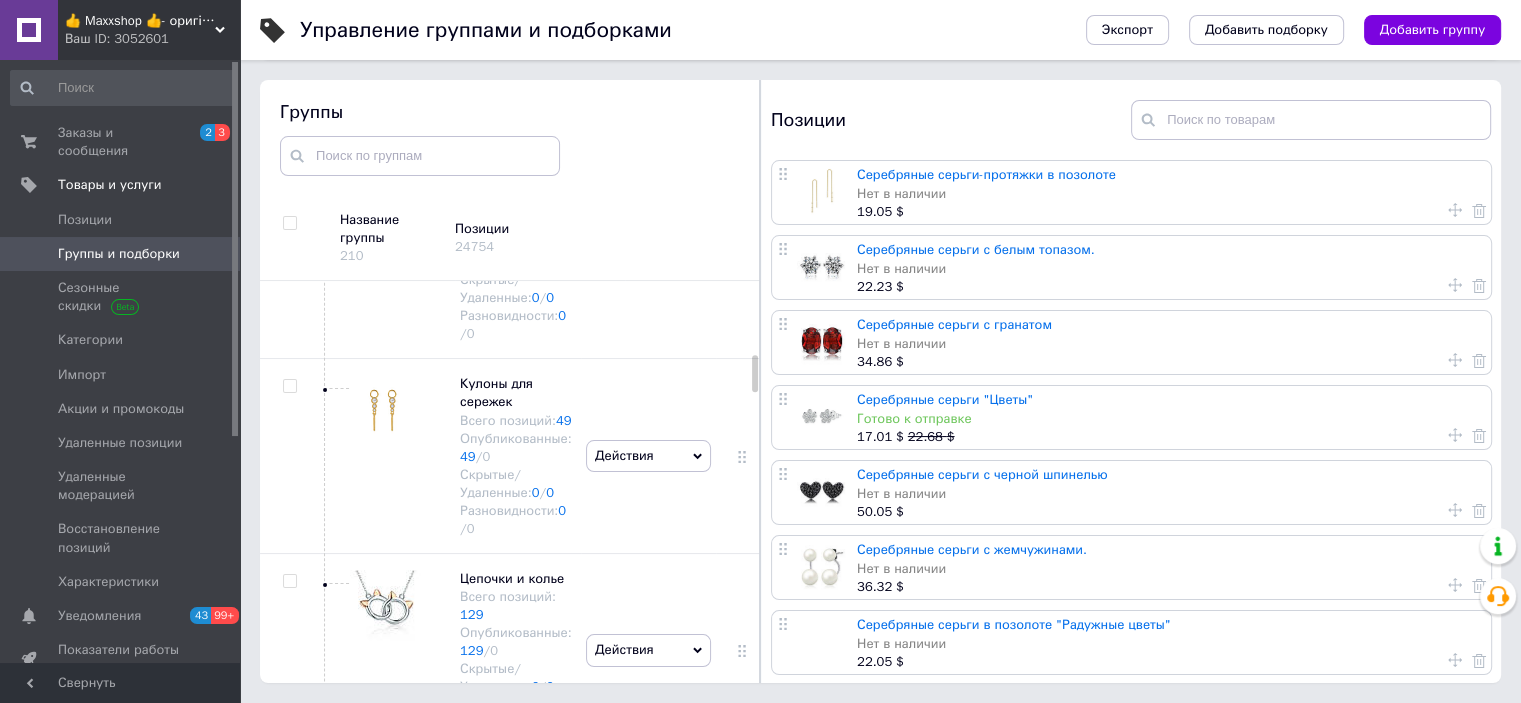 scroll, scrollTop: 400, scrollLeft: 0, axis: vertical 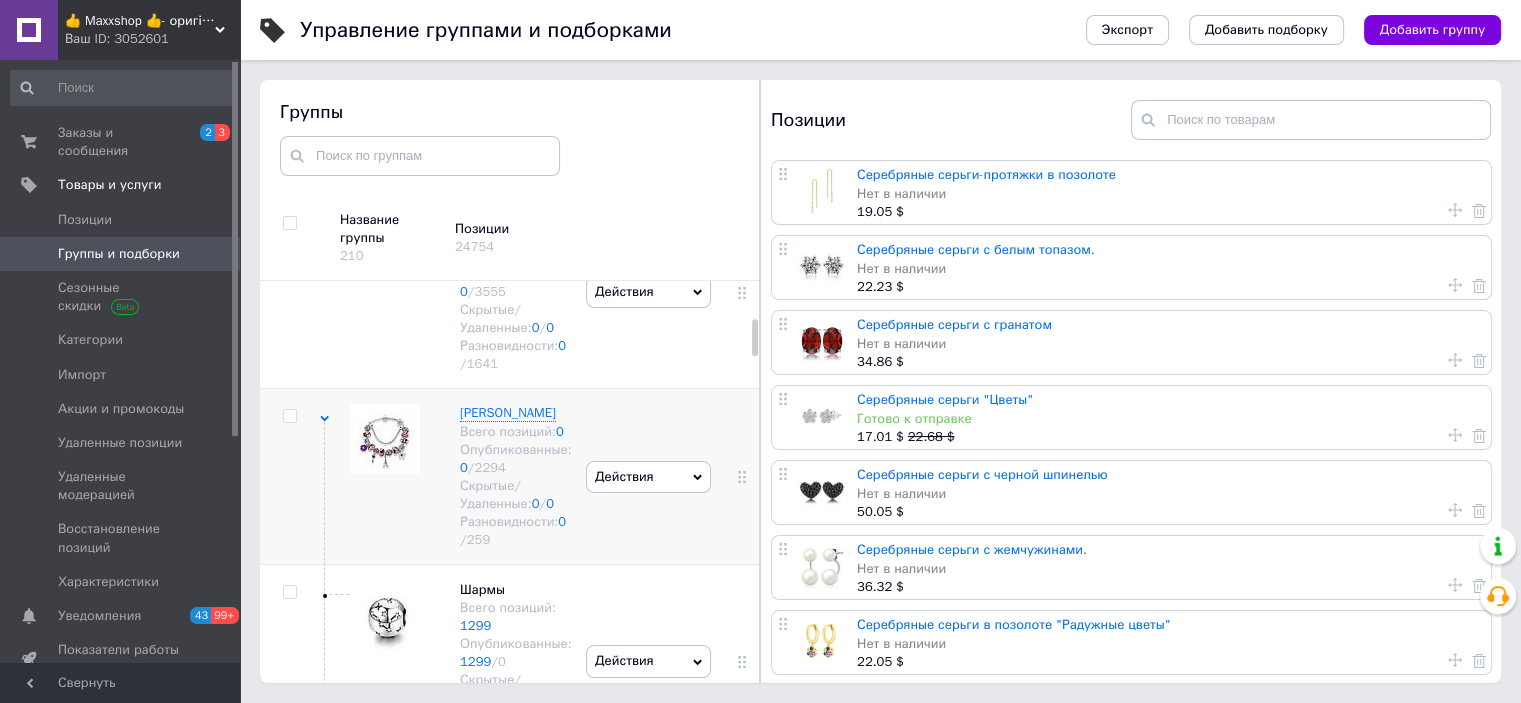 click 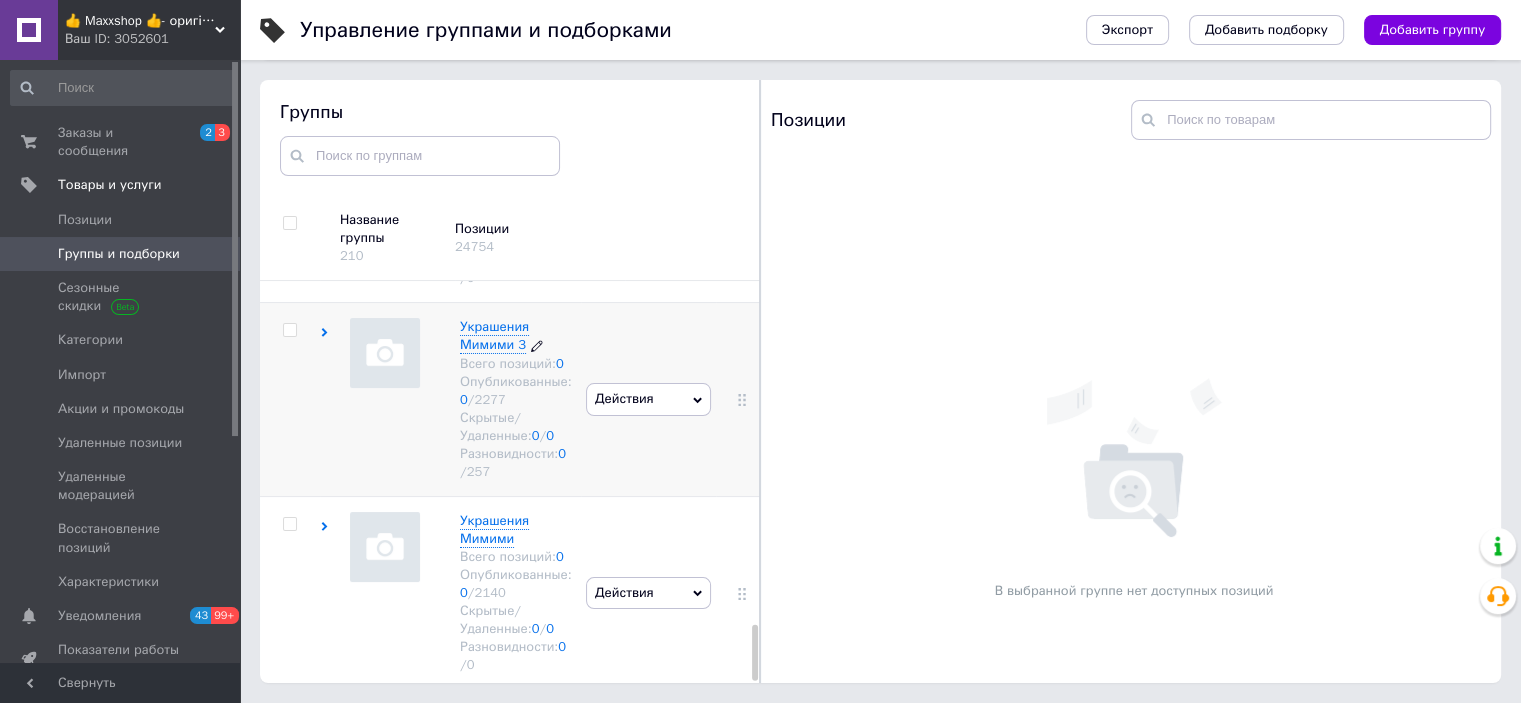 scroll, scrollTop: 2478, scrollLeft: 0, axis: vertical 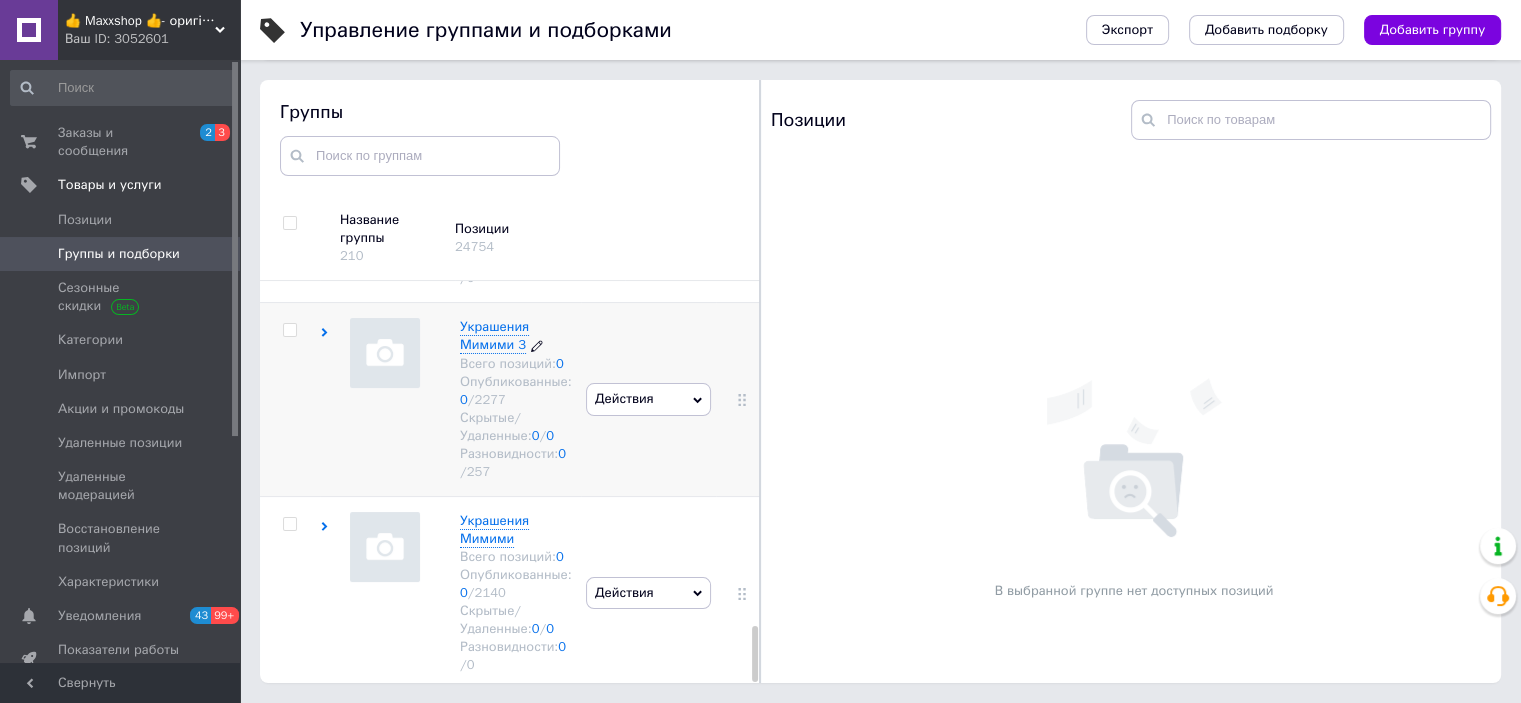 click on "Опубликованные:  0  /  2277" at bounding box center [516, 391] 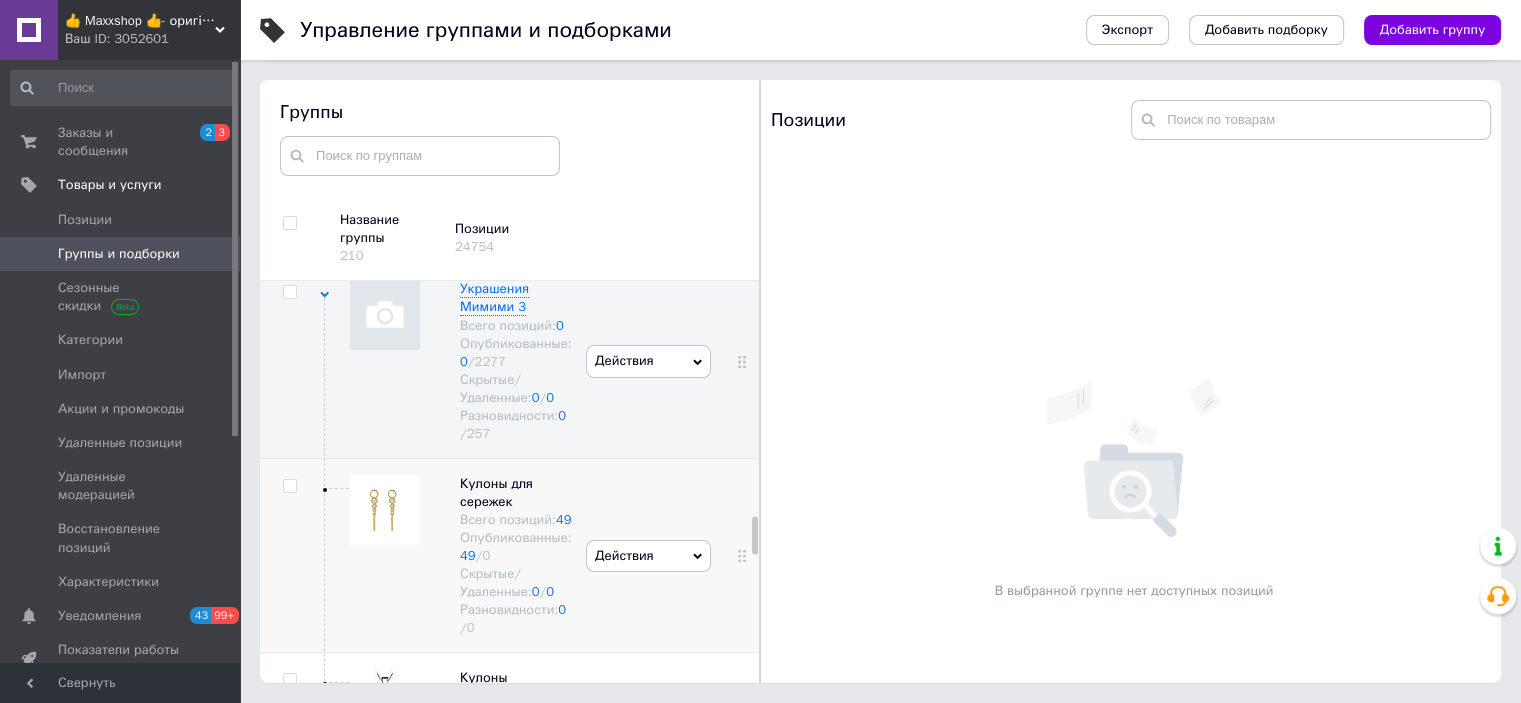 scroll, scrollTop: 2578, scrollLeft: 0, axis: vertical 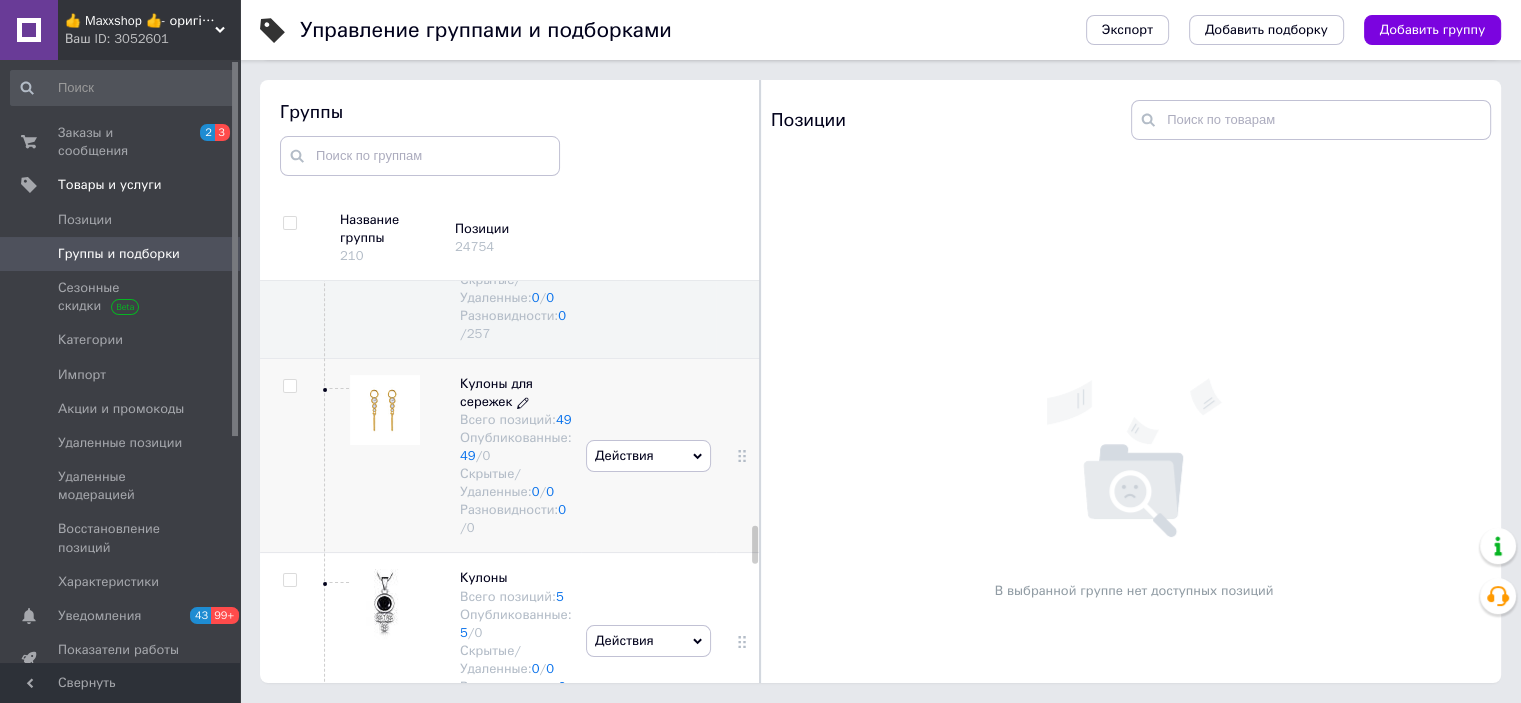 click on "Опубликованные:  49  /  0" at bounding box center [516, 447] 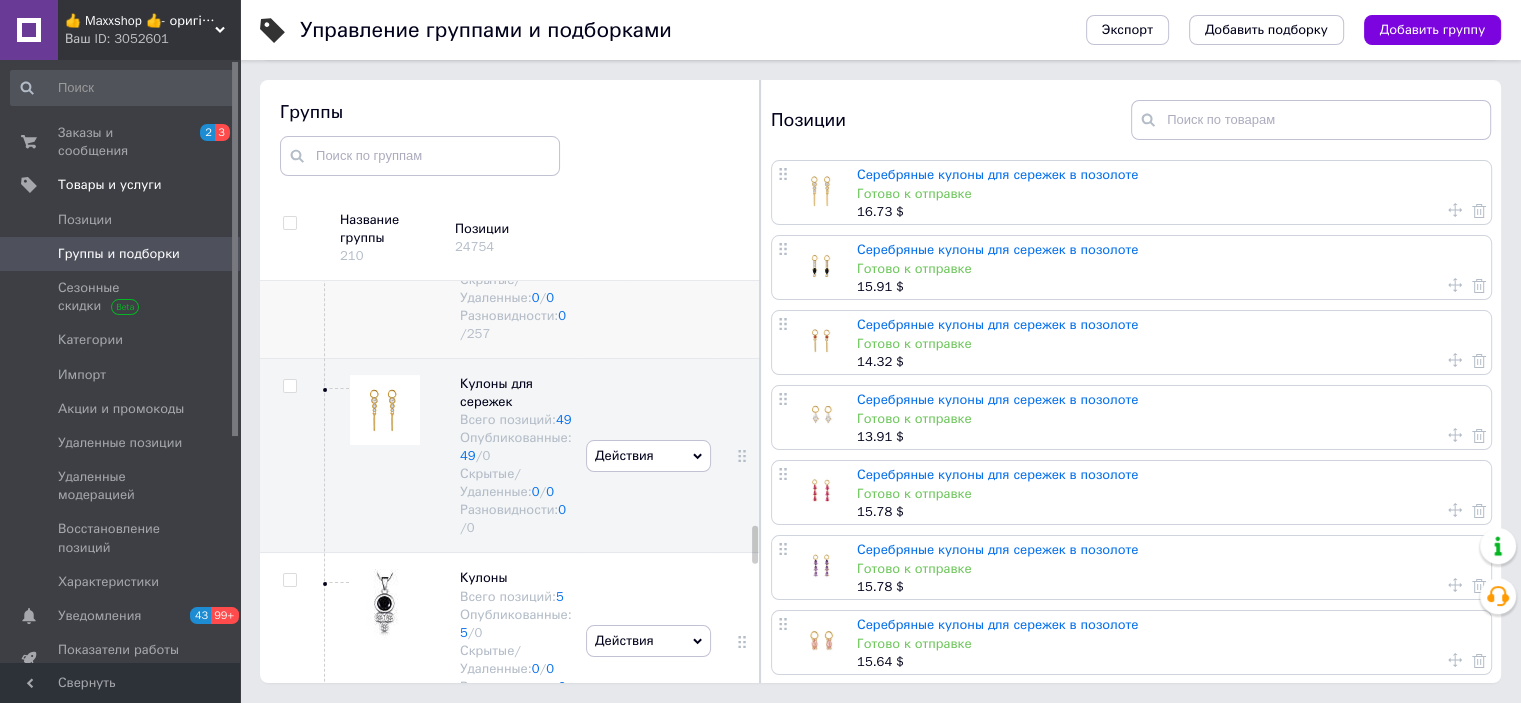 scroll, scrollTop: 2378, scrollLeft: 0, axis: vertical 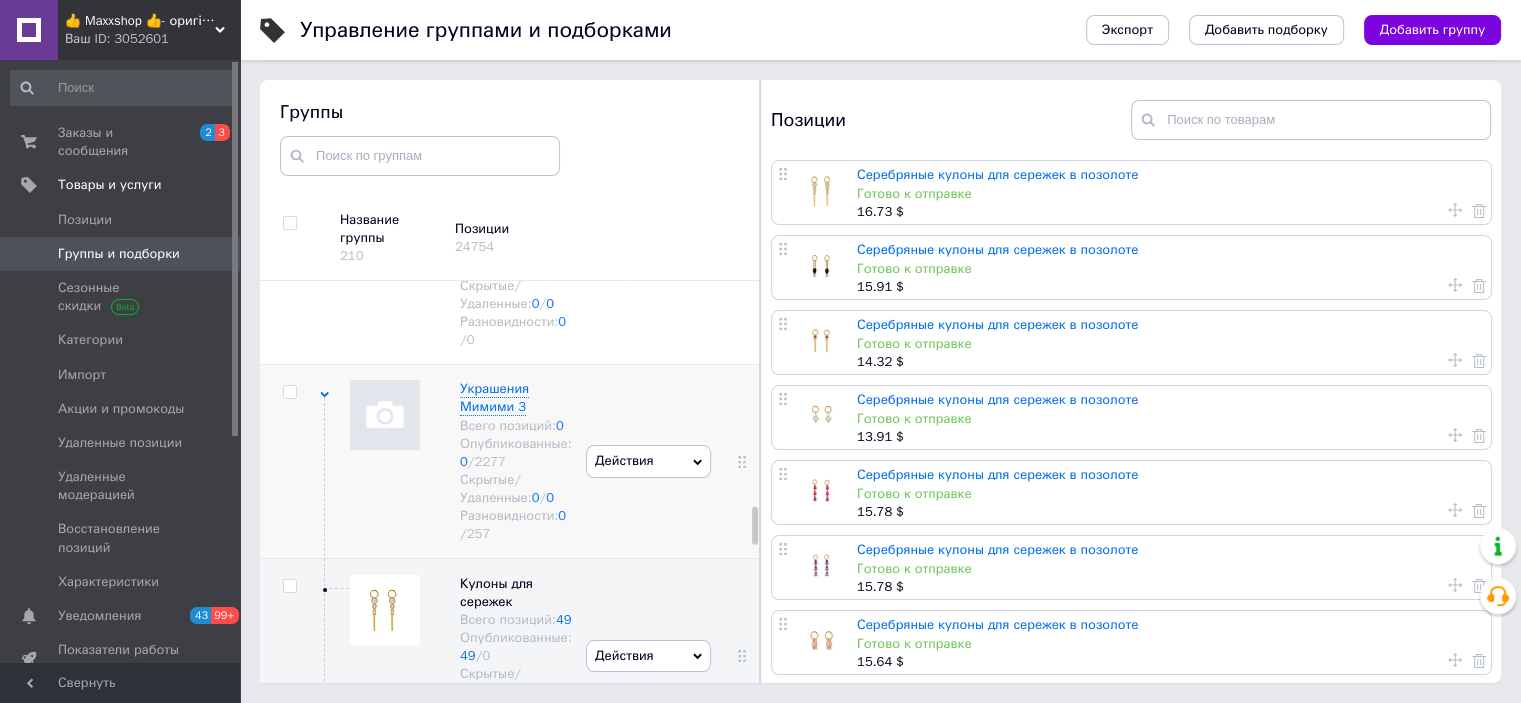 click 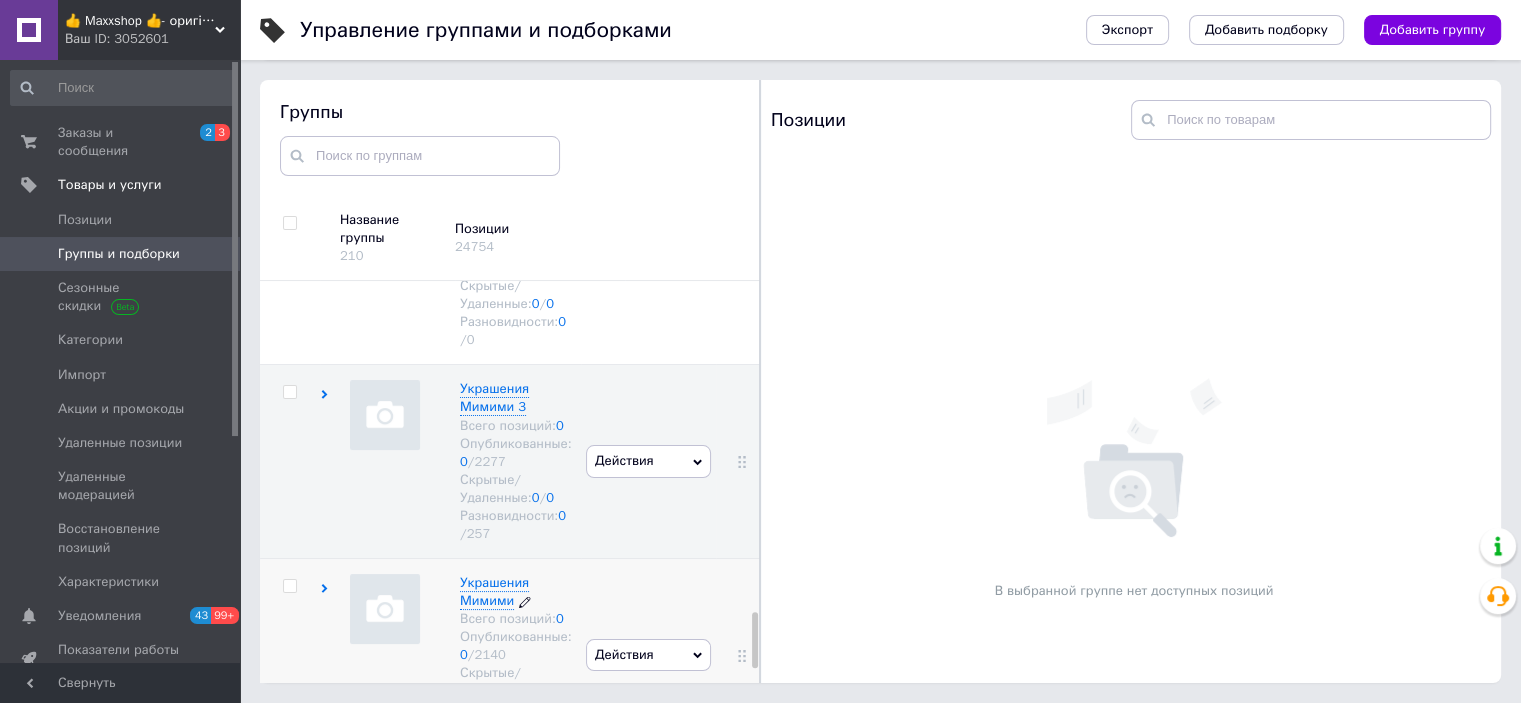 click on "Украшения Мимими" at bounding box center [494, 591] 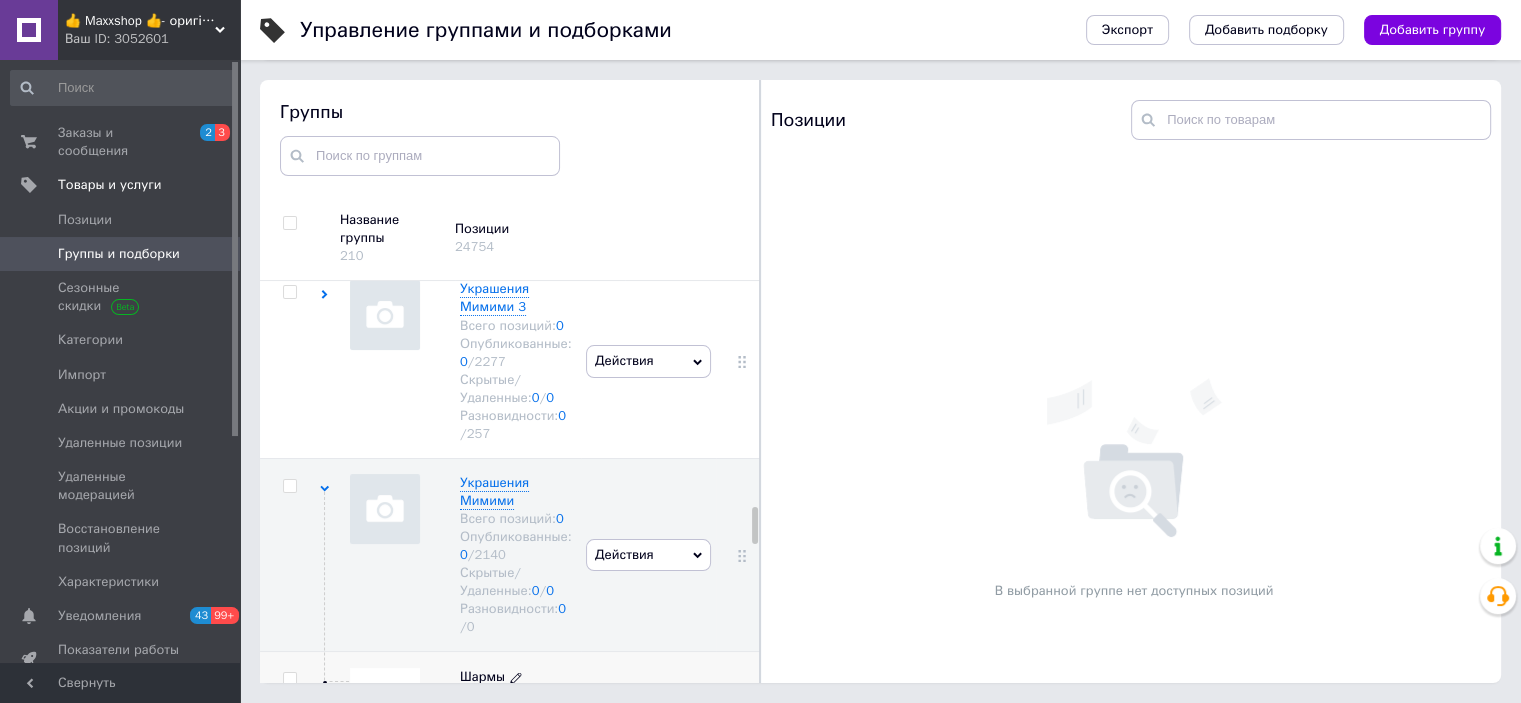 scroll, scrollTop: 2678, scrollLeft: 0, axis: vertical 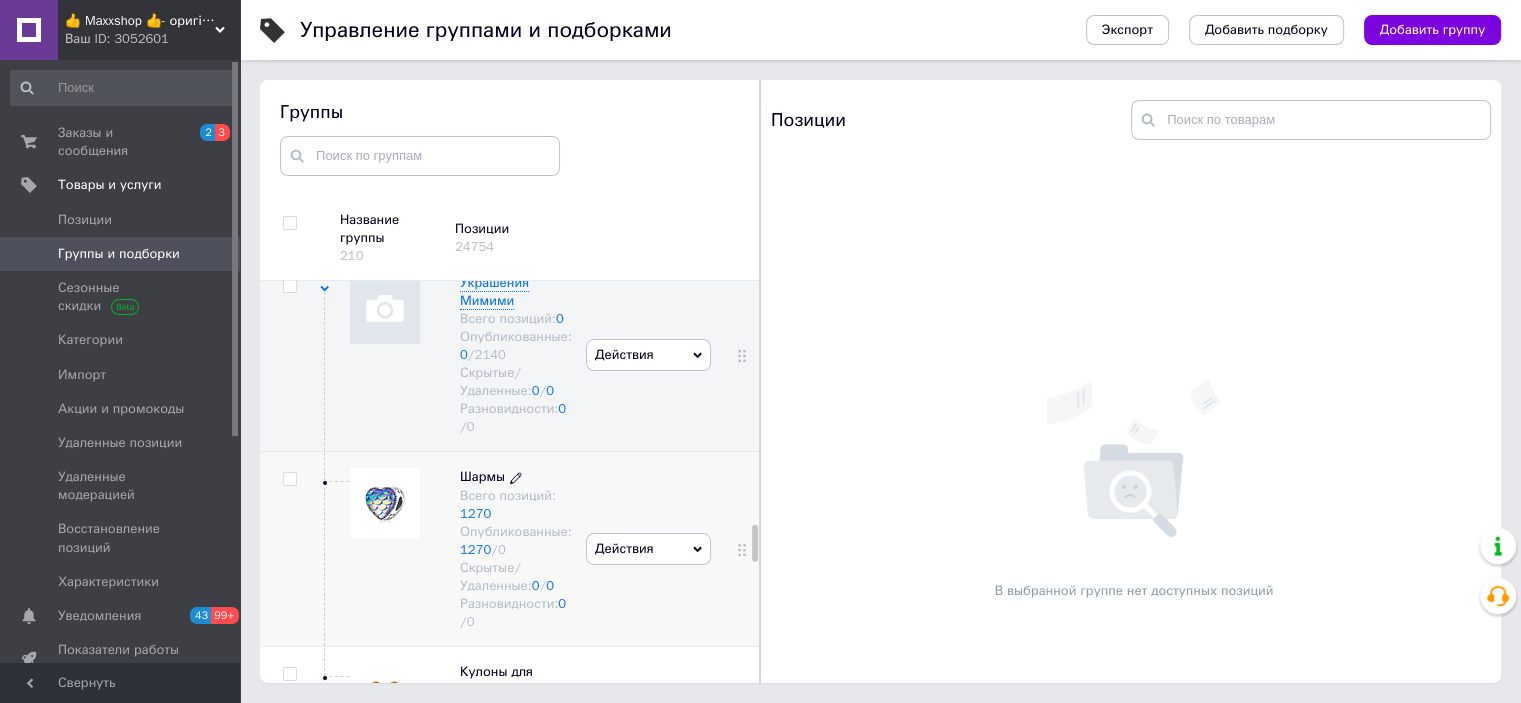 click on "Всего позиций:  1270" at bounding box center (516, 505) 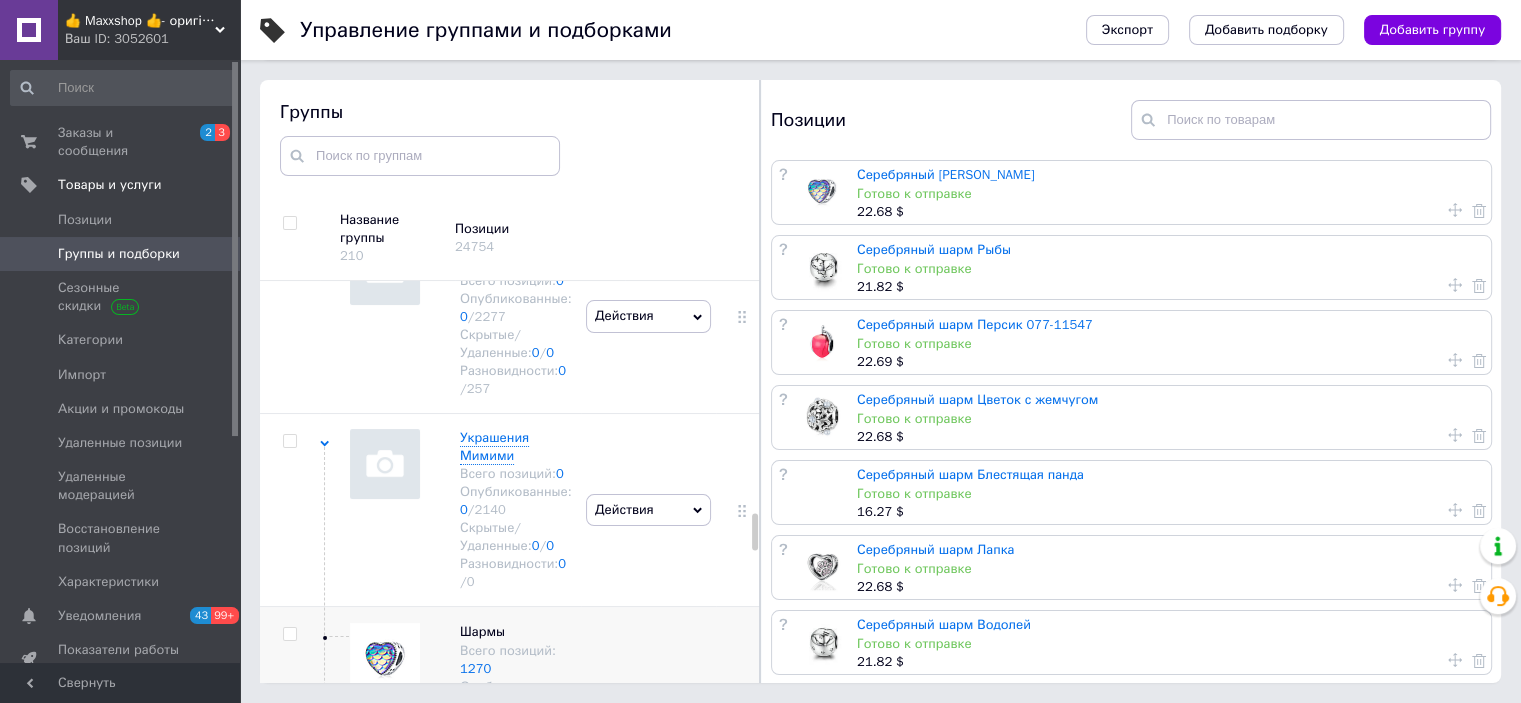 scroll, scrollTop: 2478, scrollLeft: 0, axis: vertical 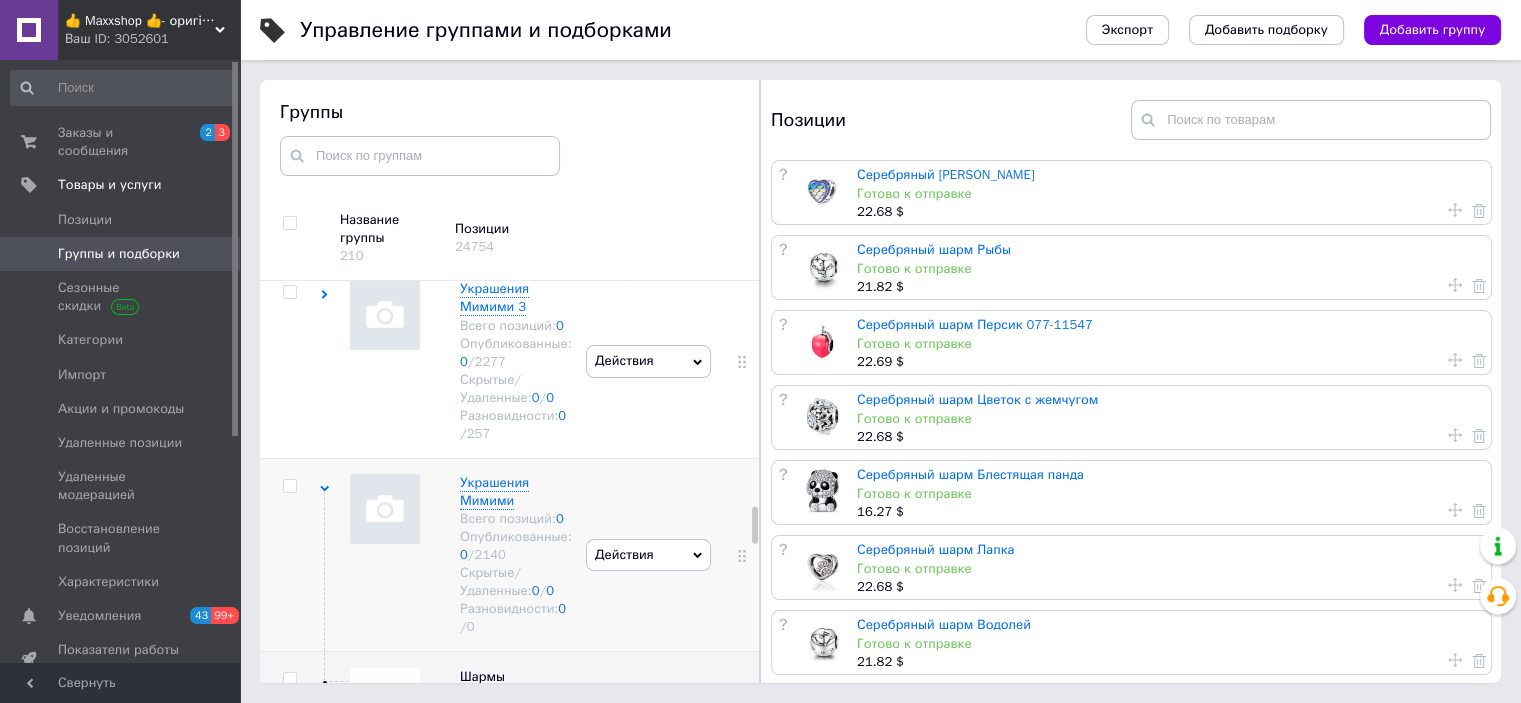 click 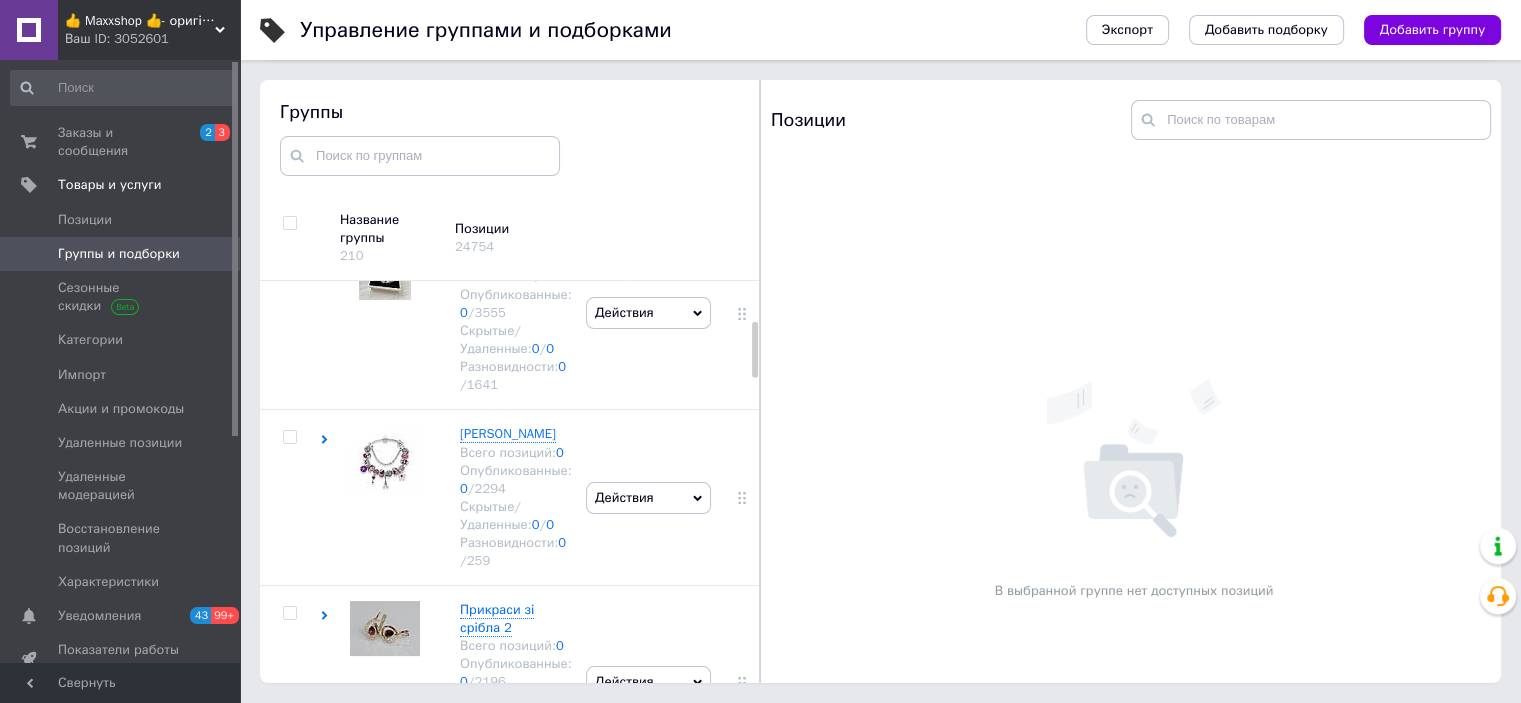 scroll, scrollTop: 278, scrollLeft: 0, axis: vertical 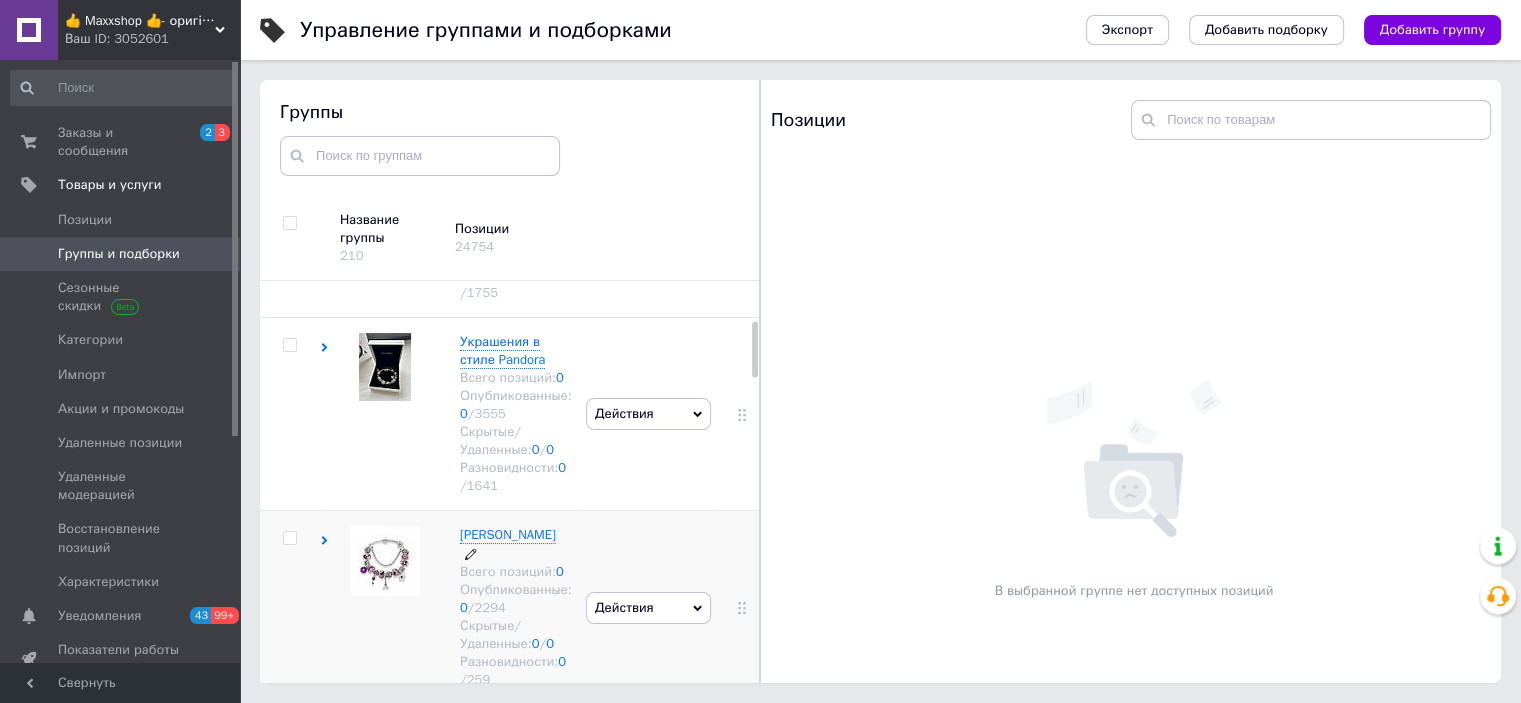 click on "Пандора МиМиМи Всего позиций:  0 Опубликованные:  0  /  2294 Скрытые/Удаленные:  0  /  0 Разновидности:  0  /  259" at bounding box center (516, 607) 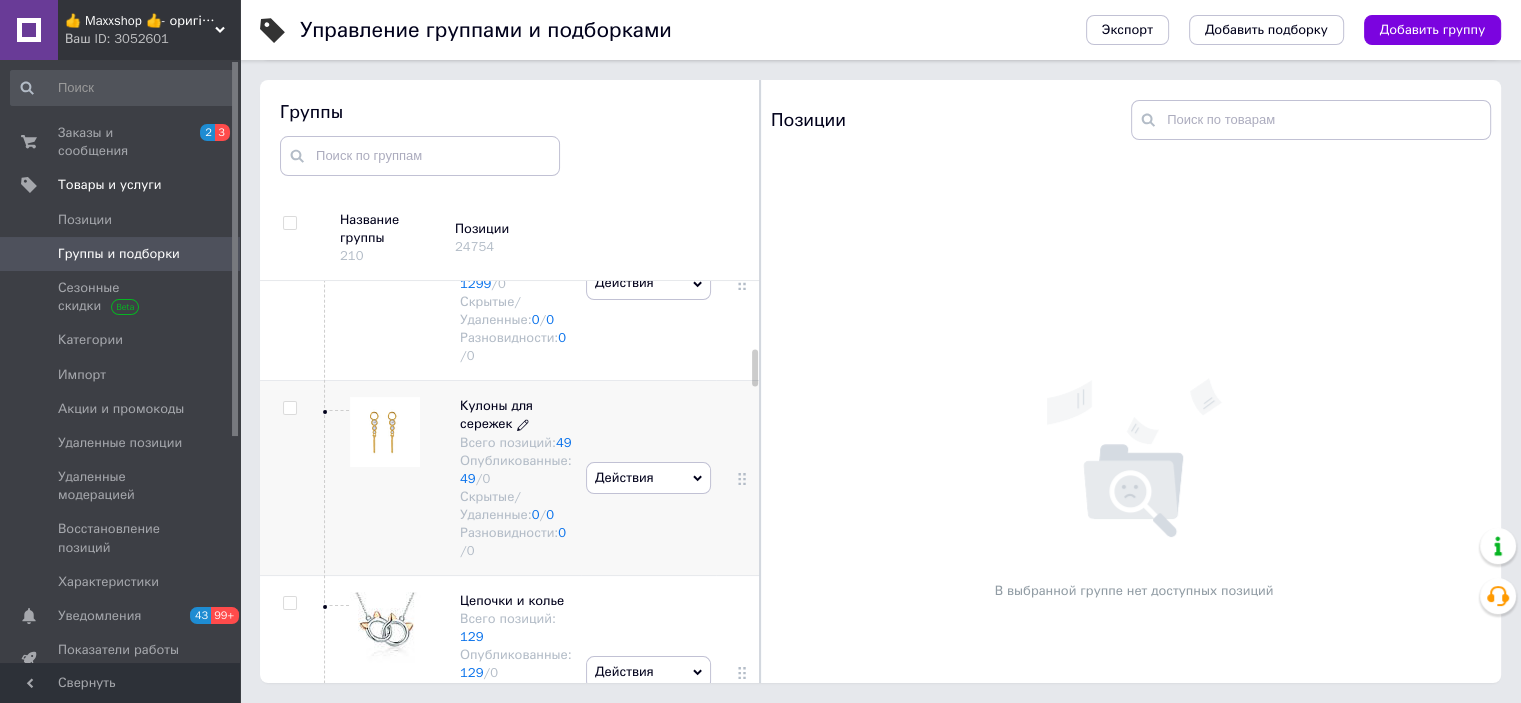 scroll, scrollTop: 578, scrollLeft: 0, axis: vertical 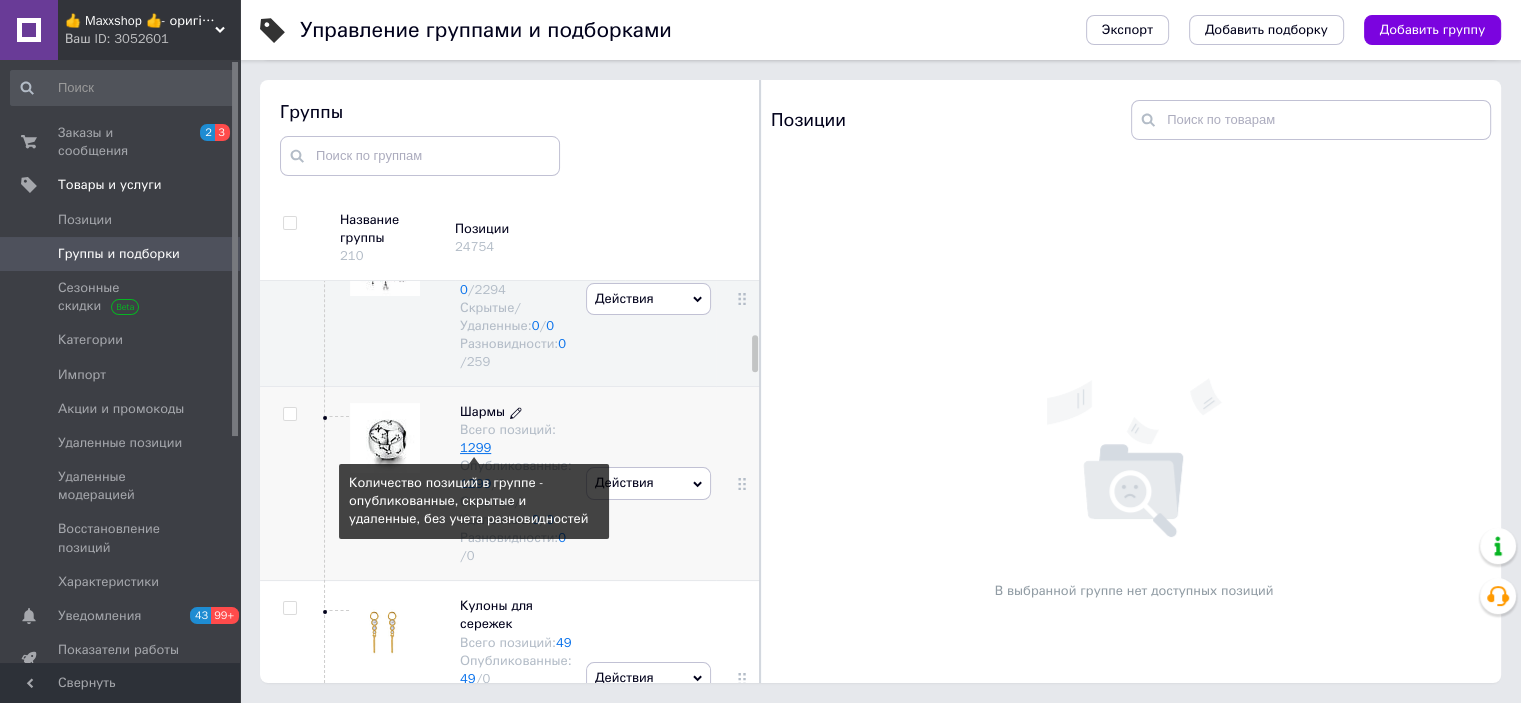 click on "1299" at bounding box center [475, 447] 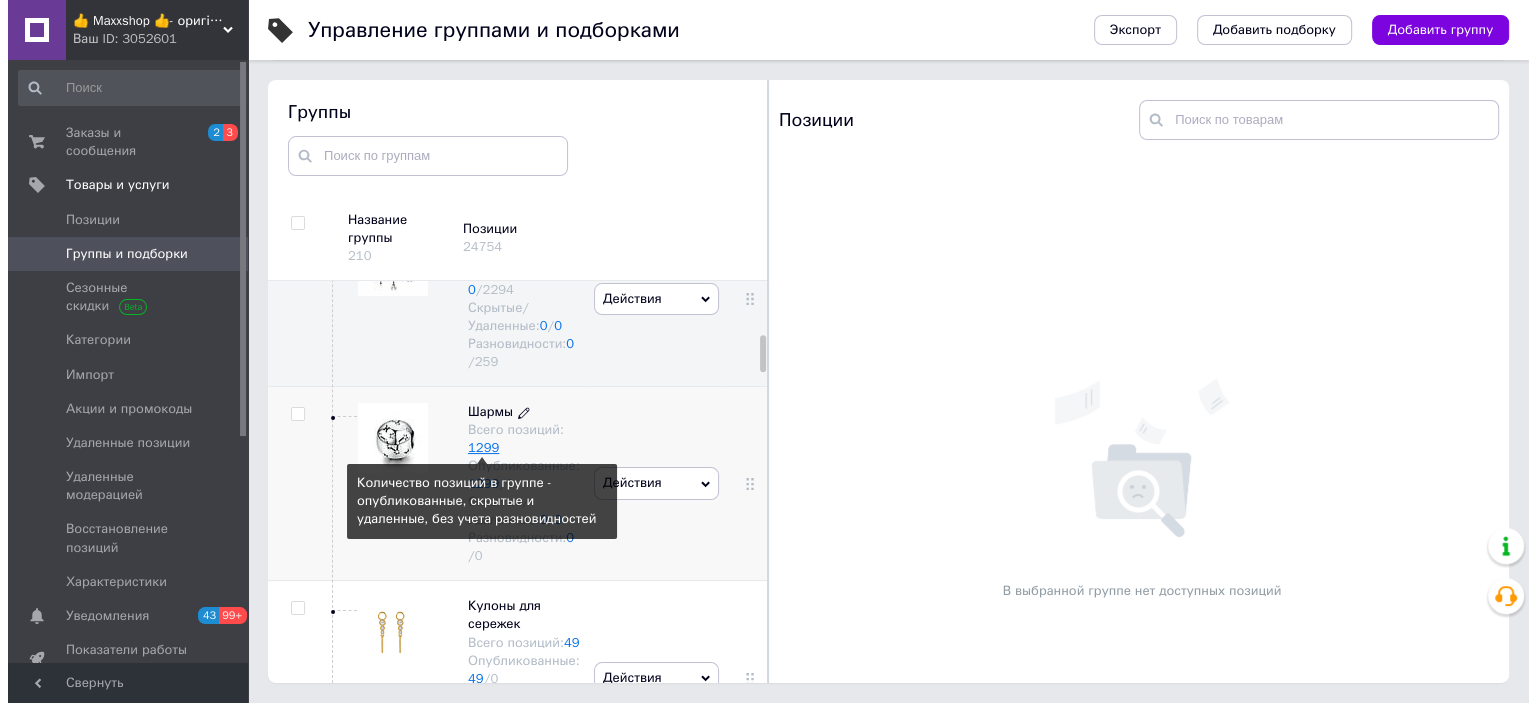 scroll, scrollTop: 0, scrollLeft: 0, axis: both 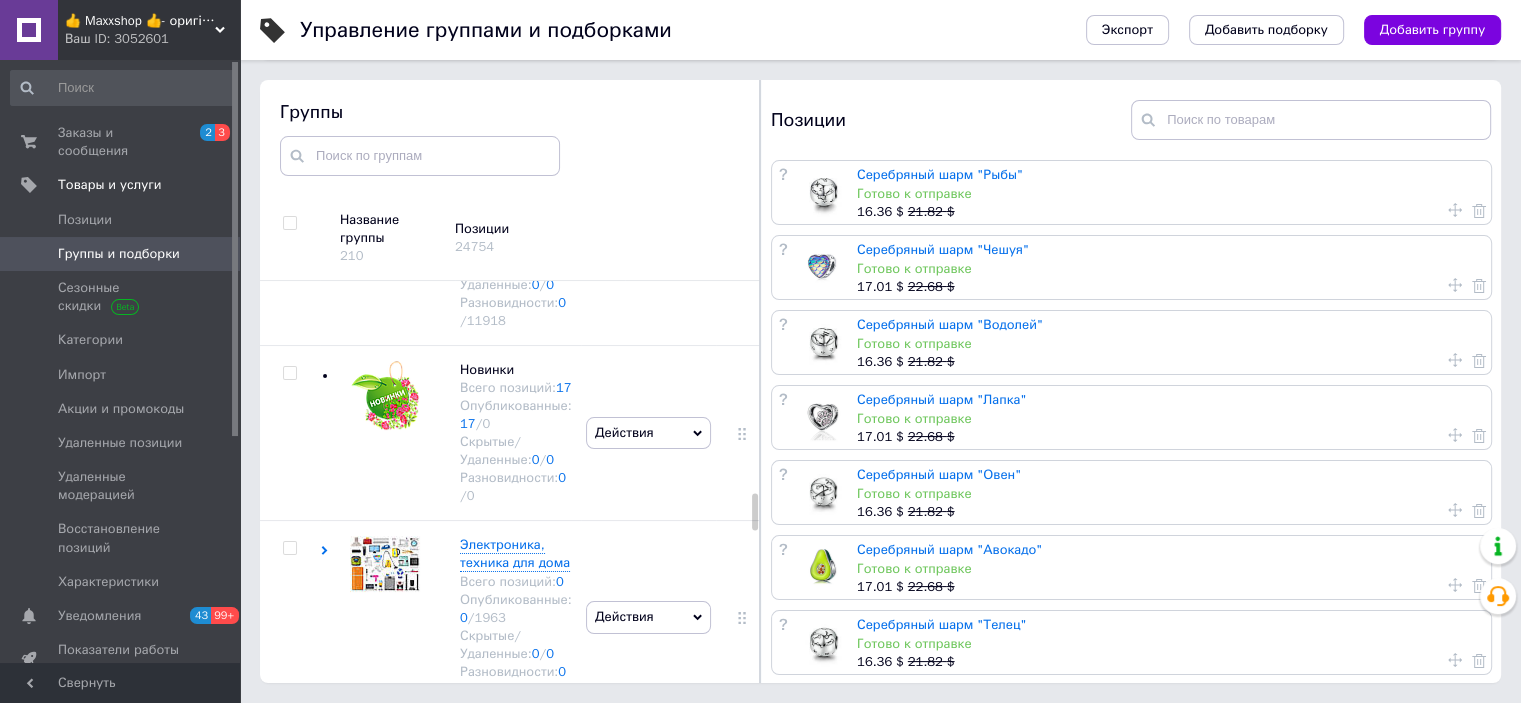 click on "Ваш ID: 3052601" at bounding box center [152, 39] 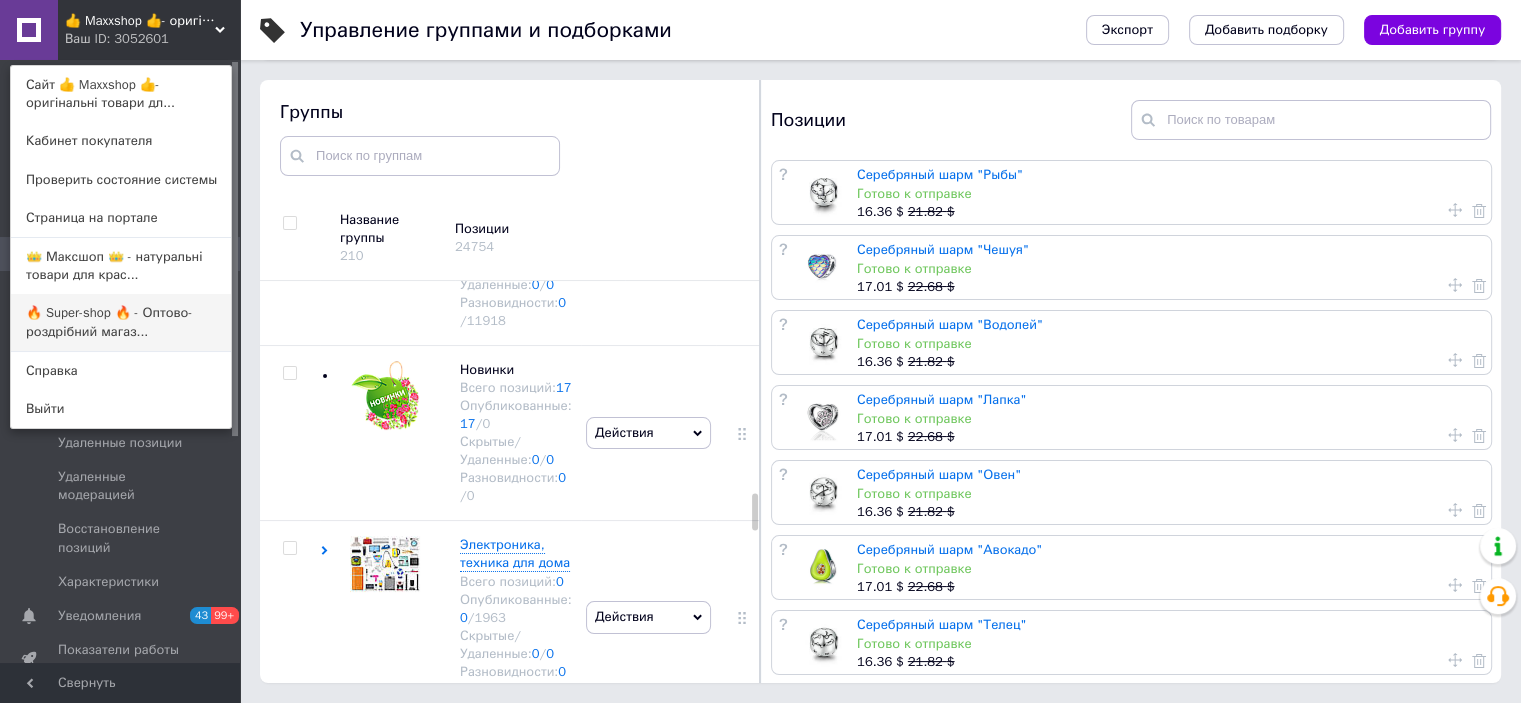 click on "🔥 Super-shop 🔥 - Оптово-роздрібний магаз..." at bounding box center (121, 322) 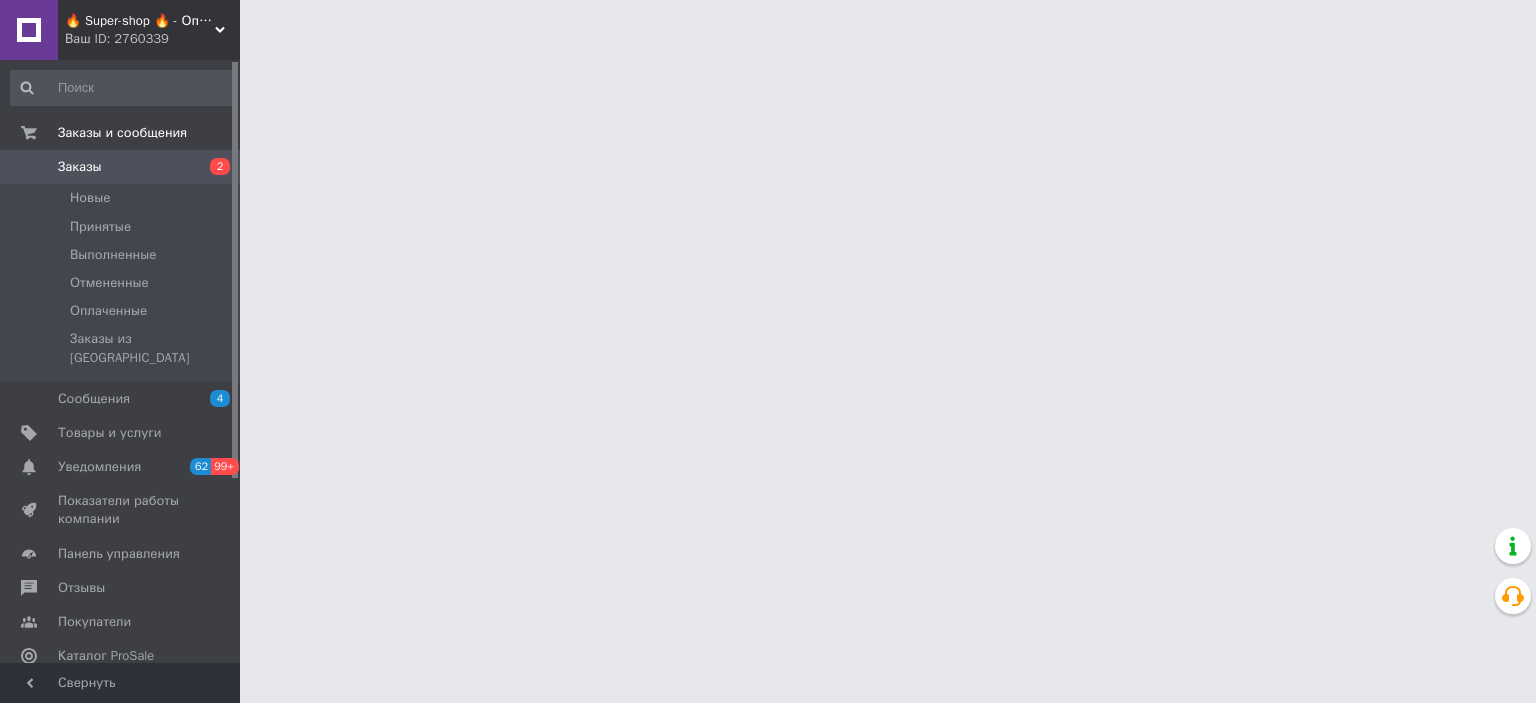 click on "Товары и услуги" at bounding box center (110, 433) 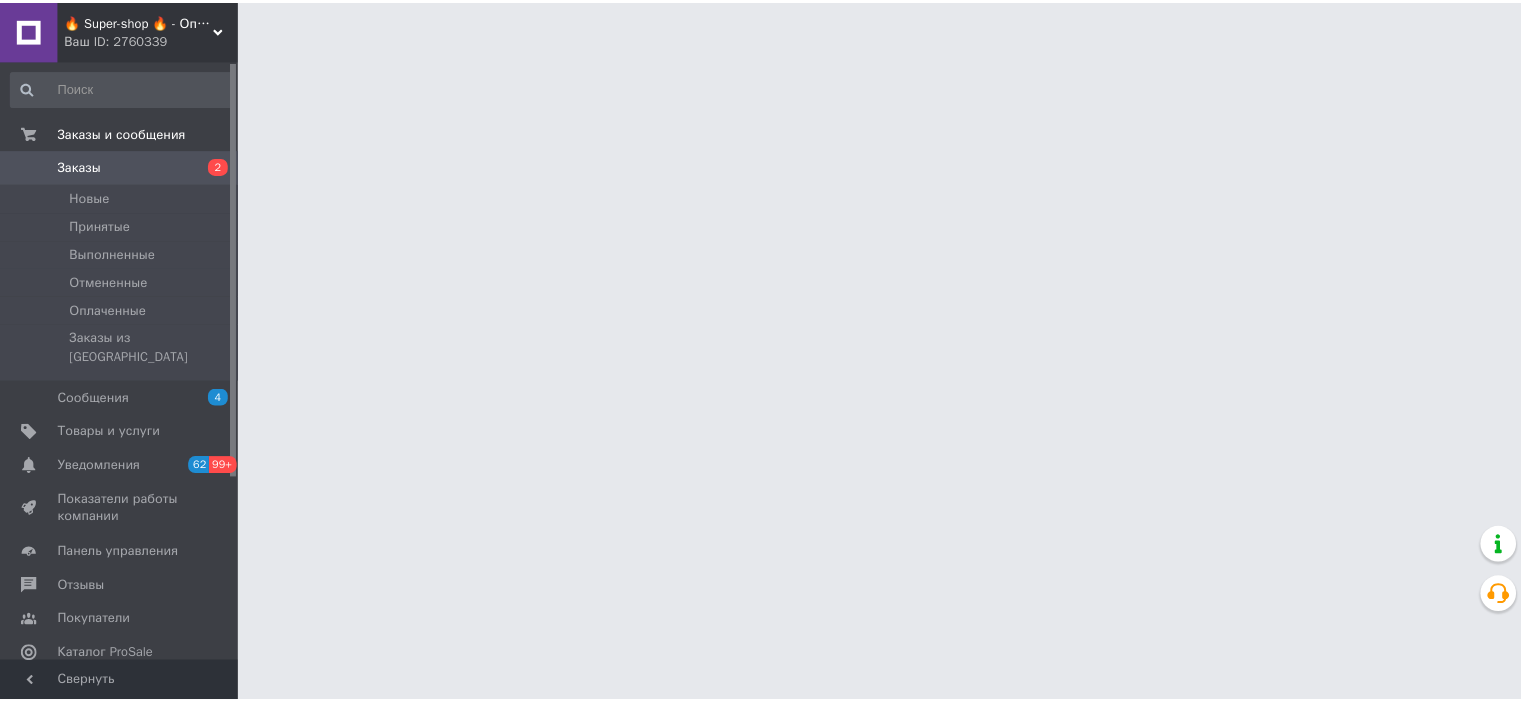 scroll, scrollTop: 0, scrollLeft: 0, axis: both 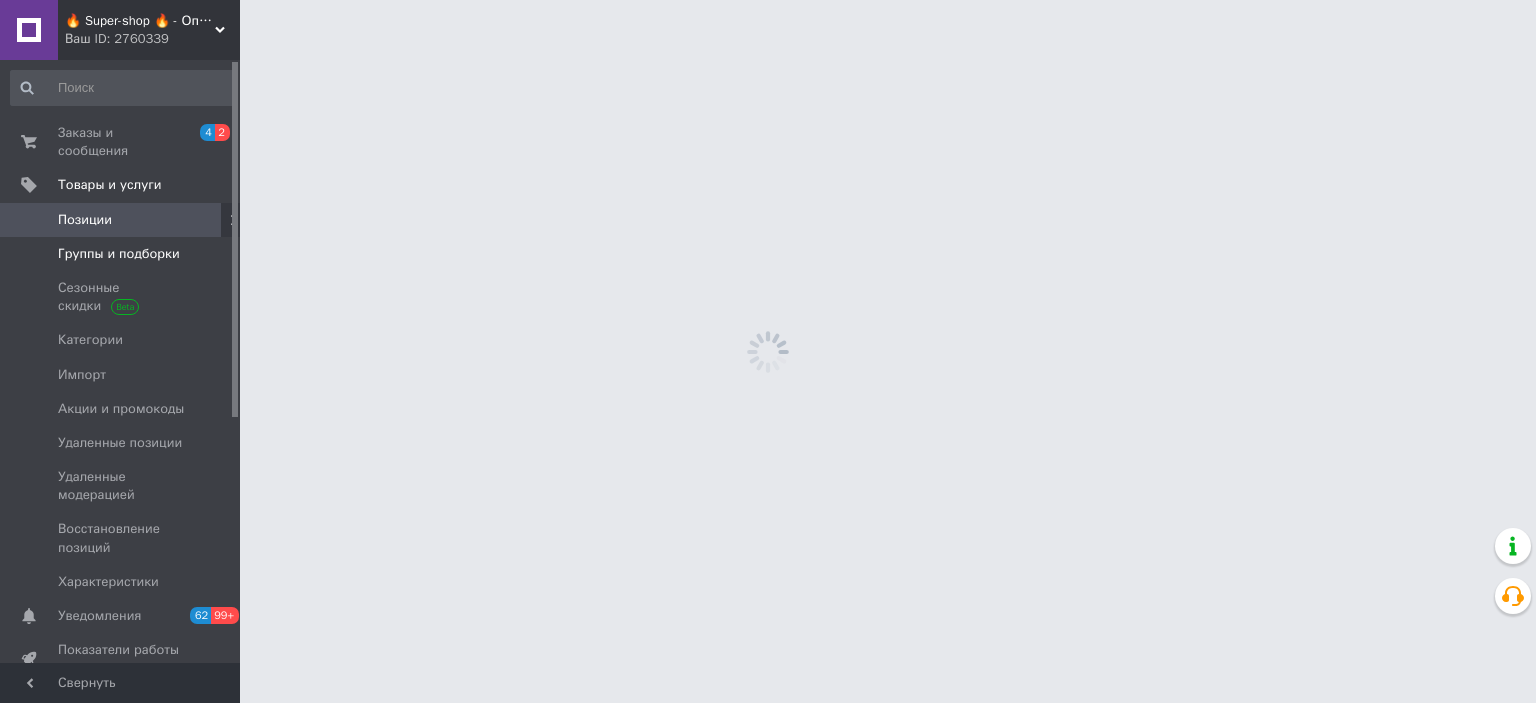 click on "Группы и подборки" at bounding box center [119, 254] 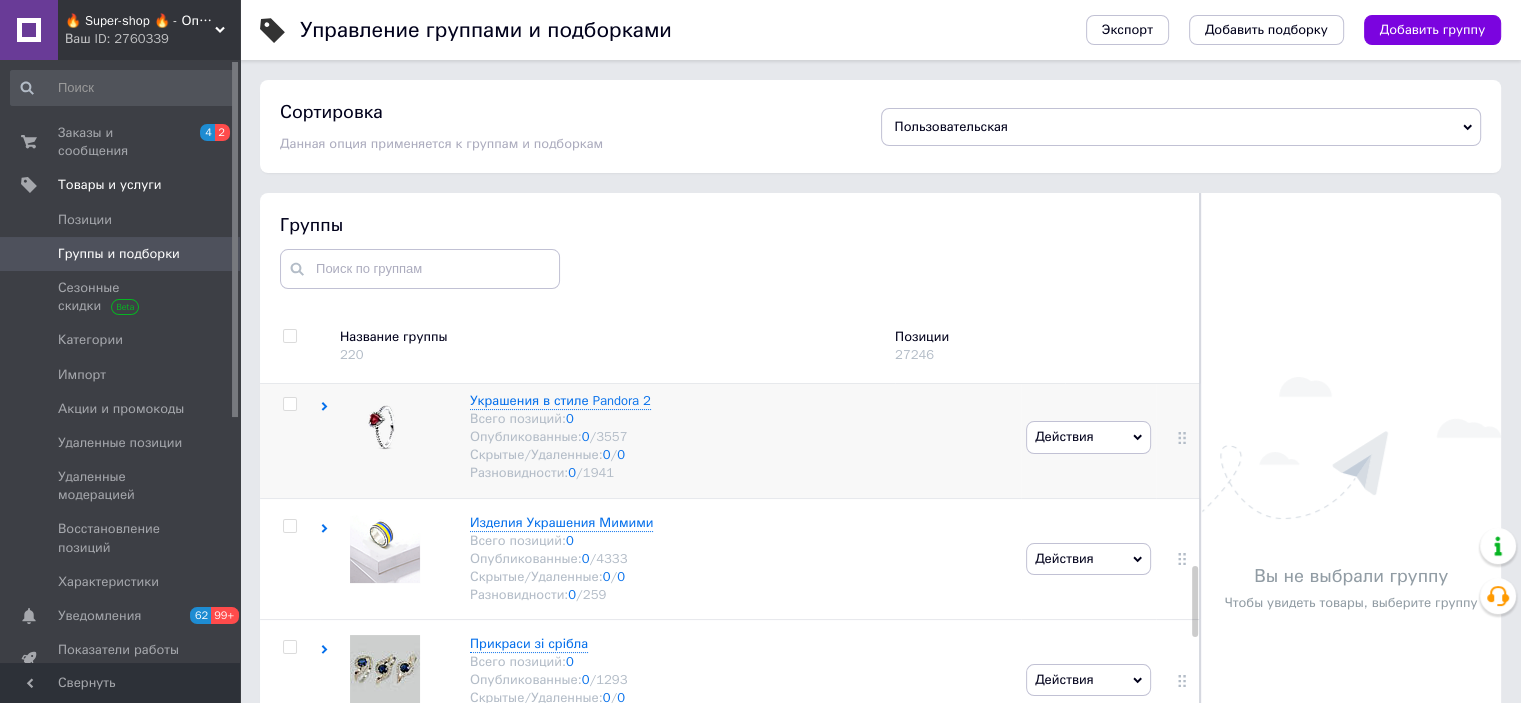 scroll, scrollTop: 1100, scrollLeft: 0, axis: vertical 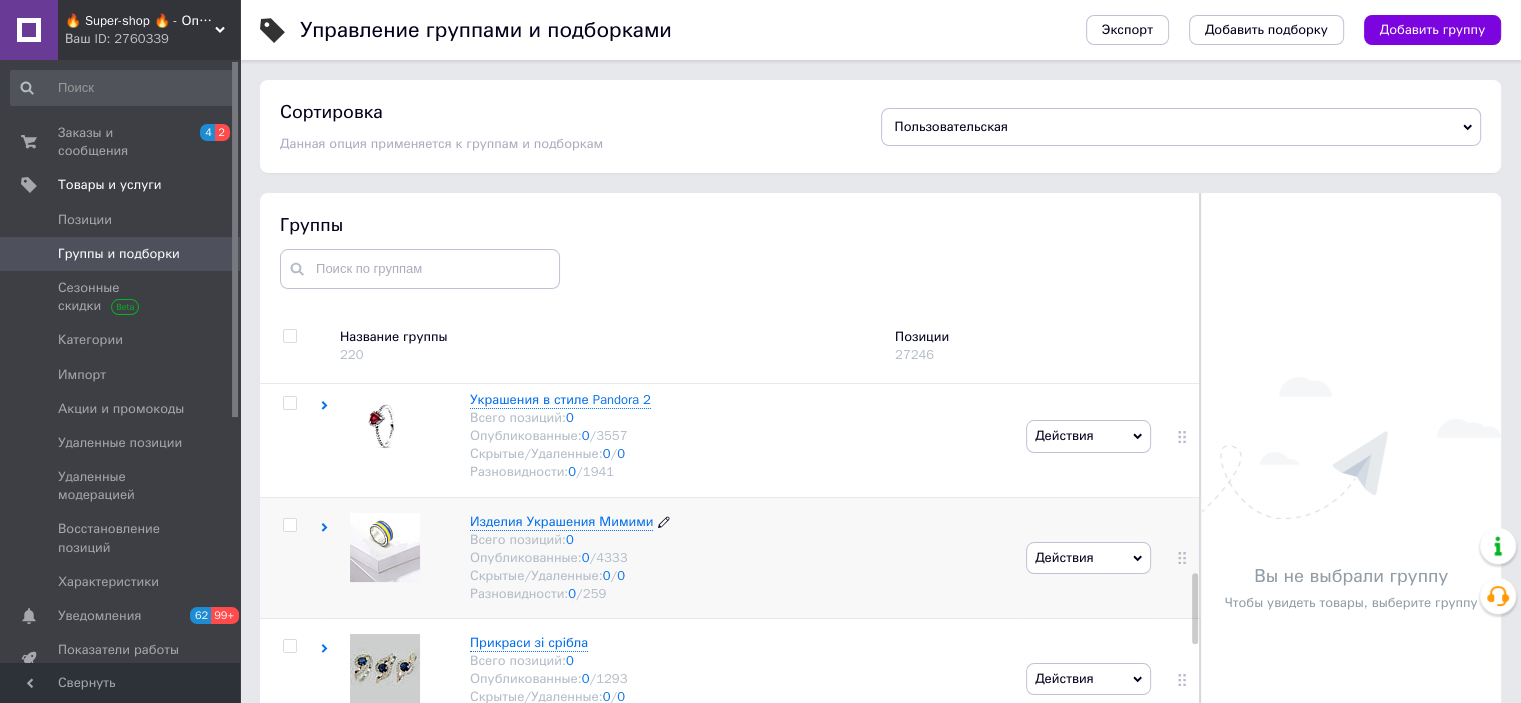 click on "Изделия Украшения Мимими" at bounding box center (561, 521) 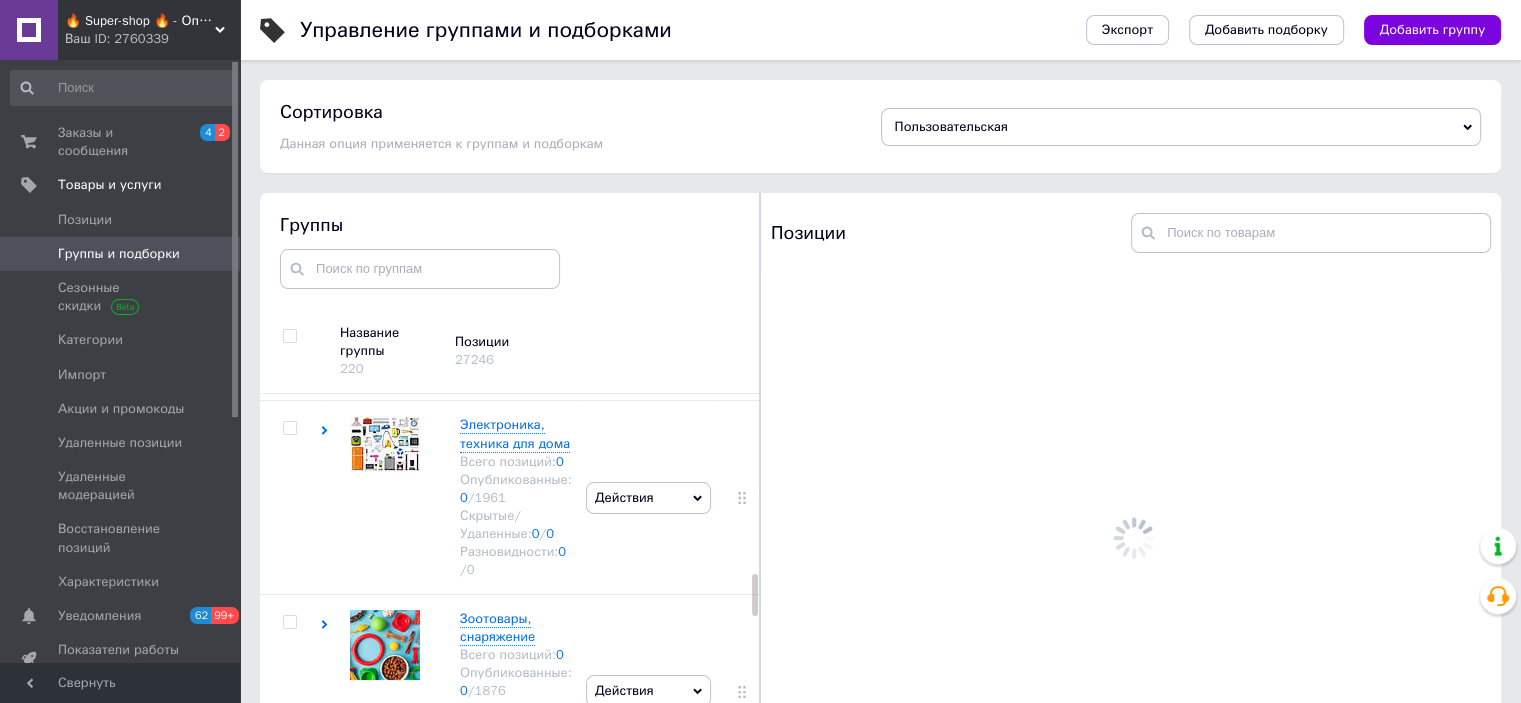 scroll, scrollTop: 1720, scrollLeft: 0, axis: vertical 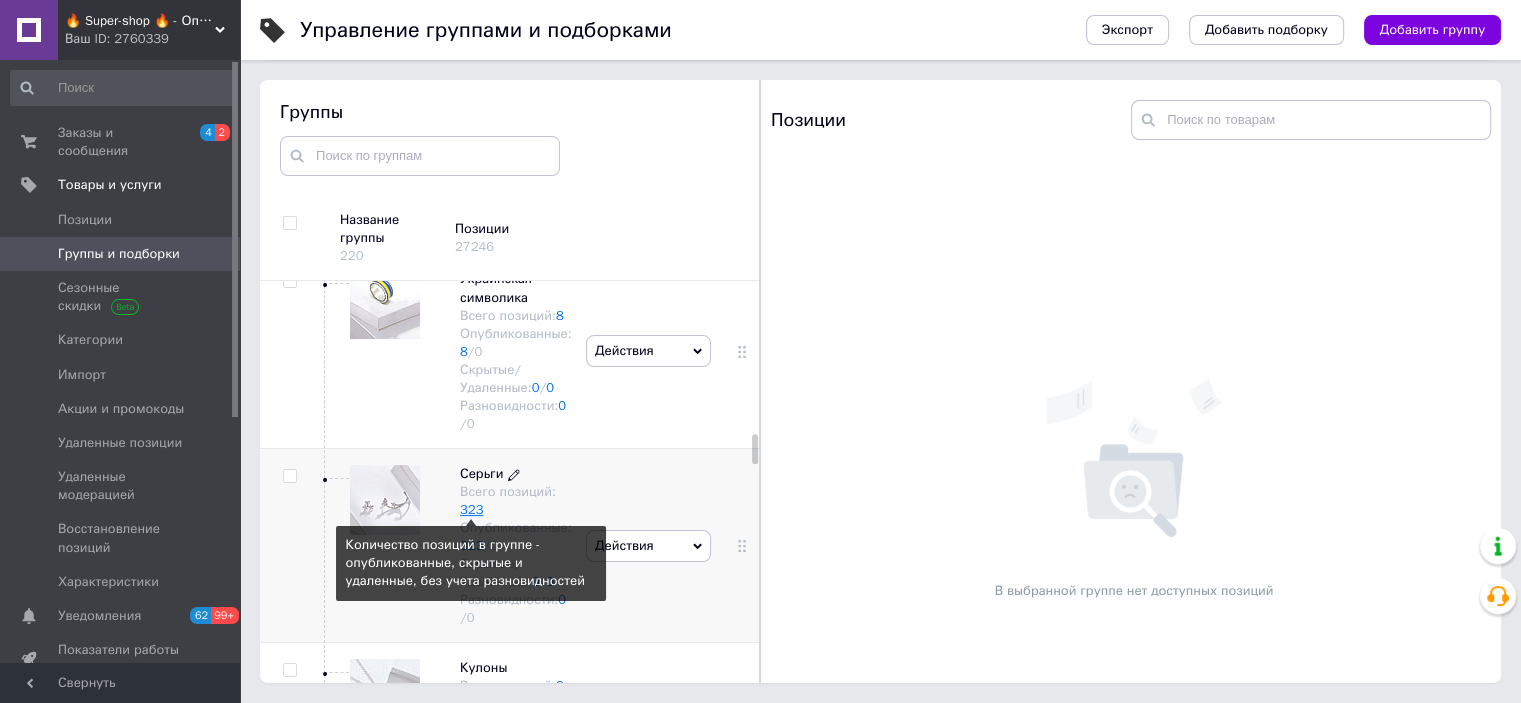 click on "323" at bounding box center (471, 509) 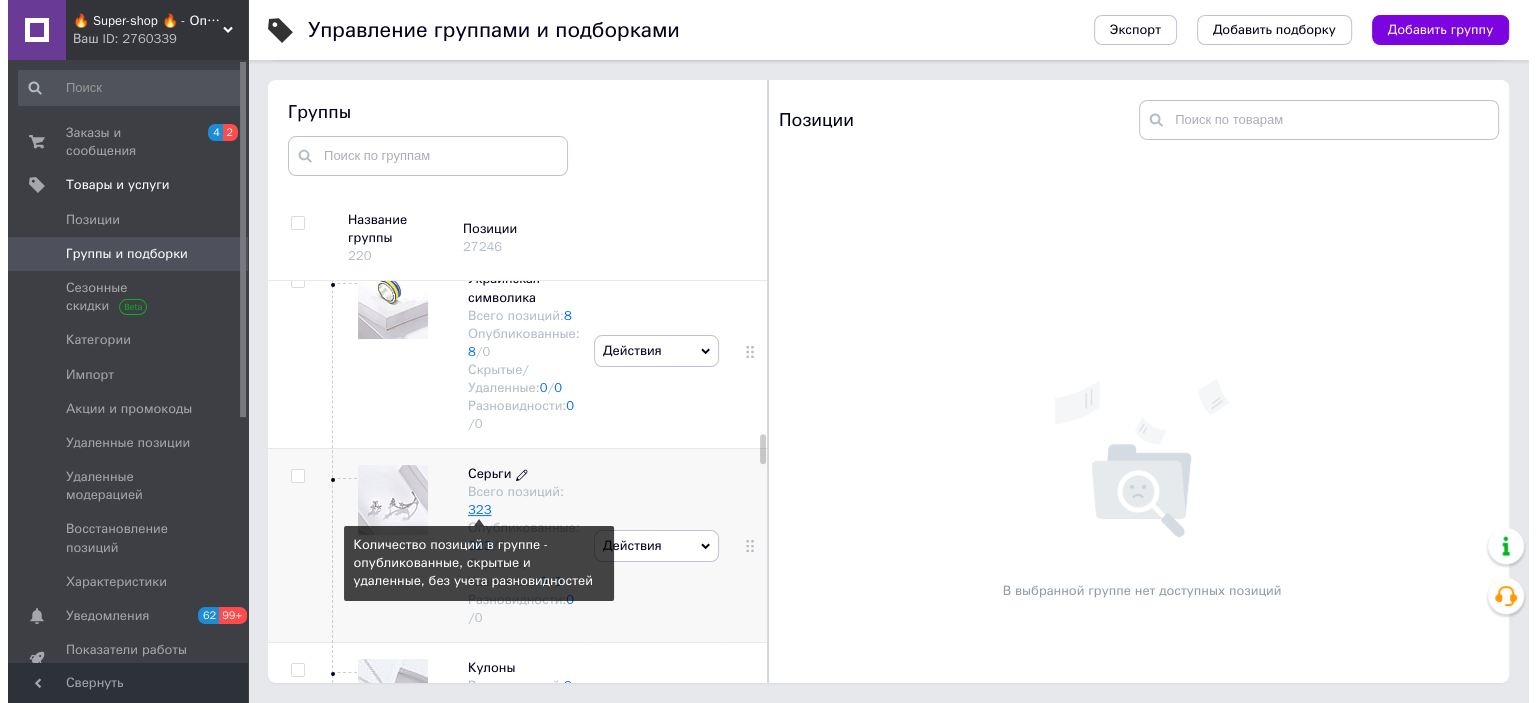 scroll, scrollTop: 0, scrollLeft: 0, axis: both 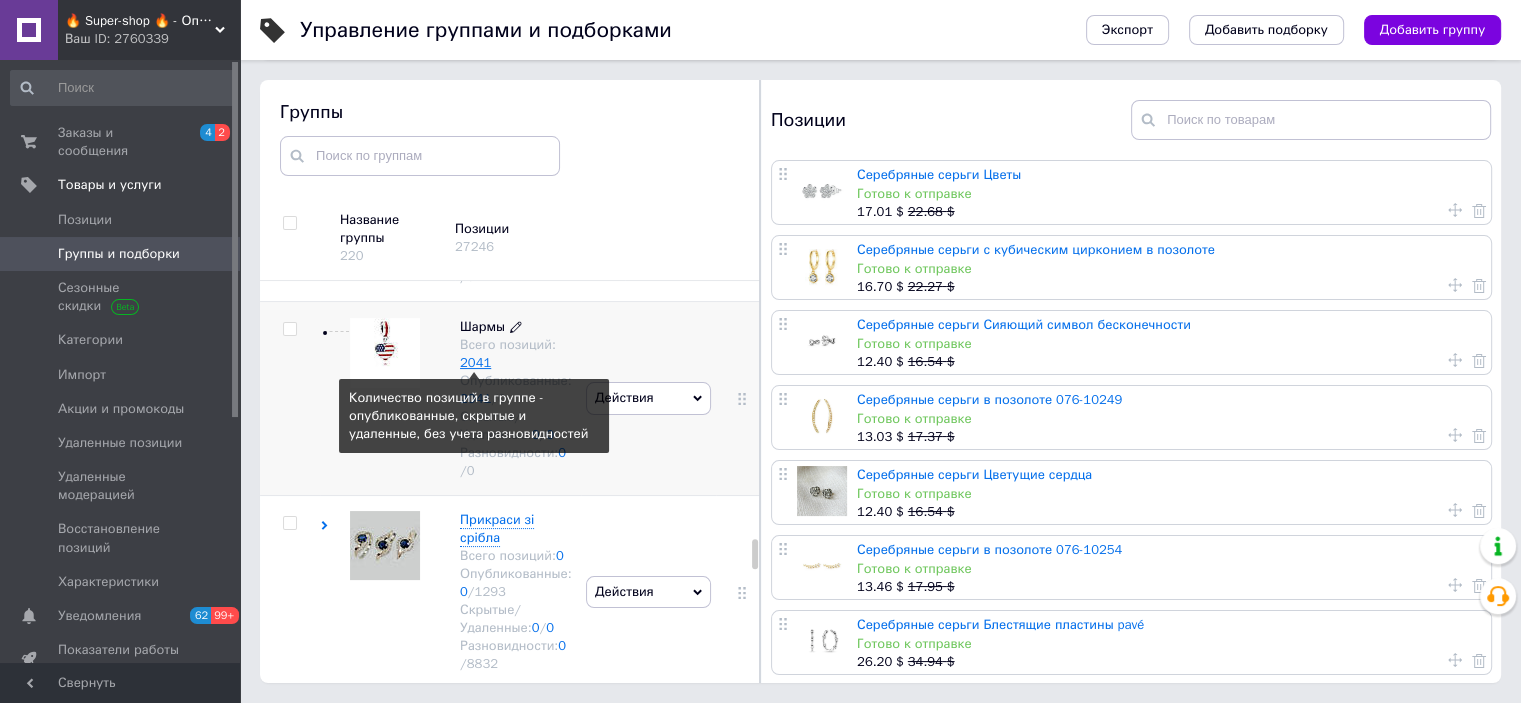 click on "2041" at bounding box center (475, 362) 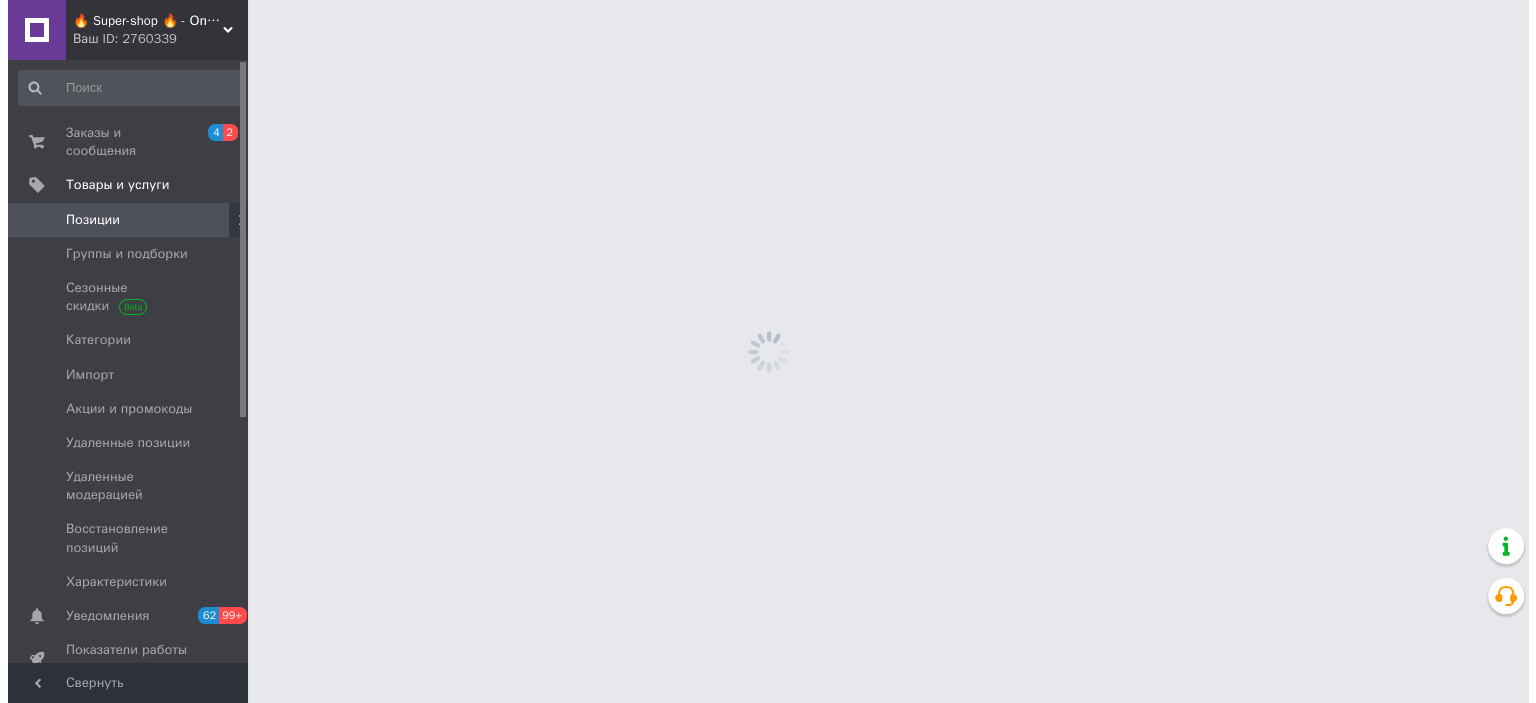 scroll, scrollTop: 0, scrollLeft: 0, axis: both 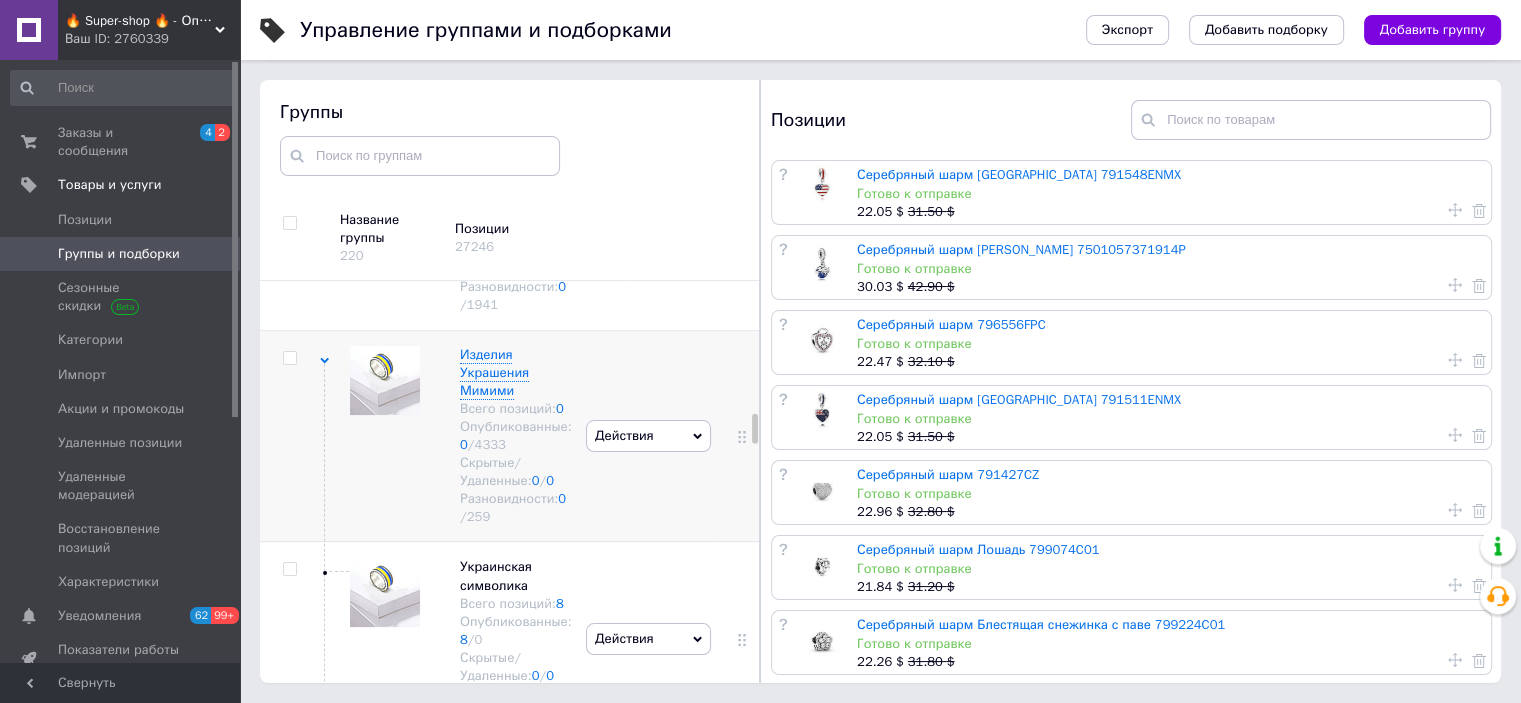click 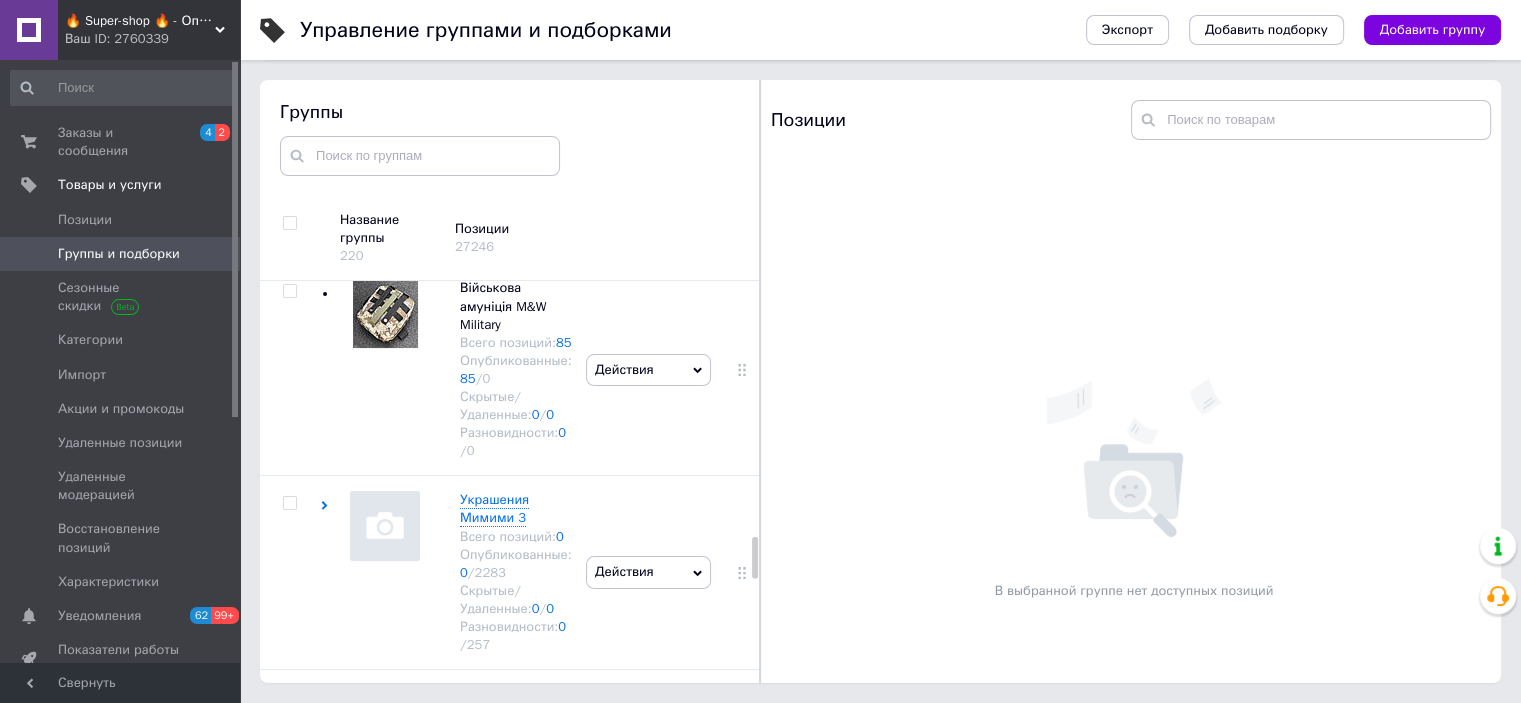 scroll, scrollTop: 2452, scrollLeft: 0, axis: vertical 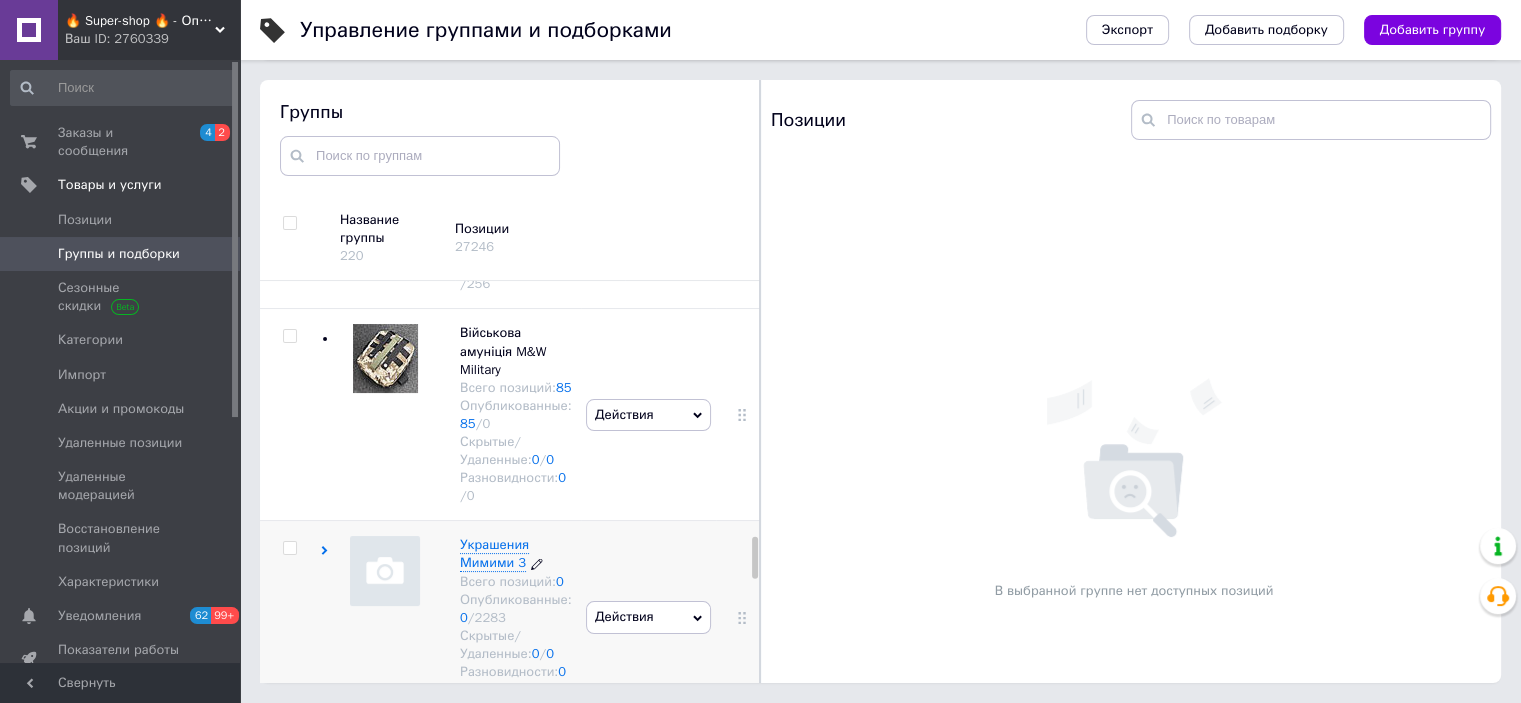 click on "Украшения Мимими 3" at bounding box center [494, 553] 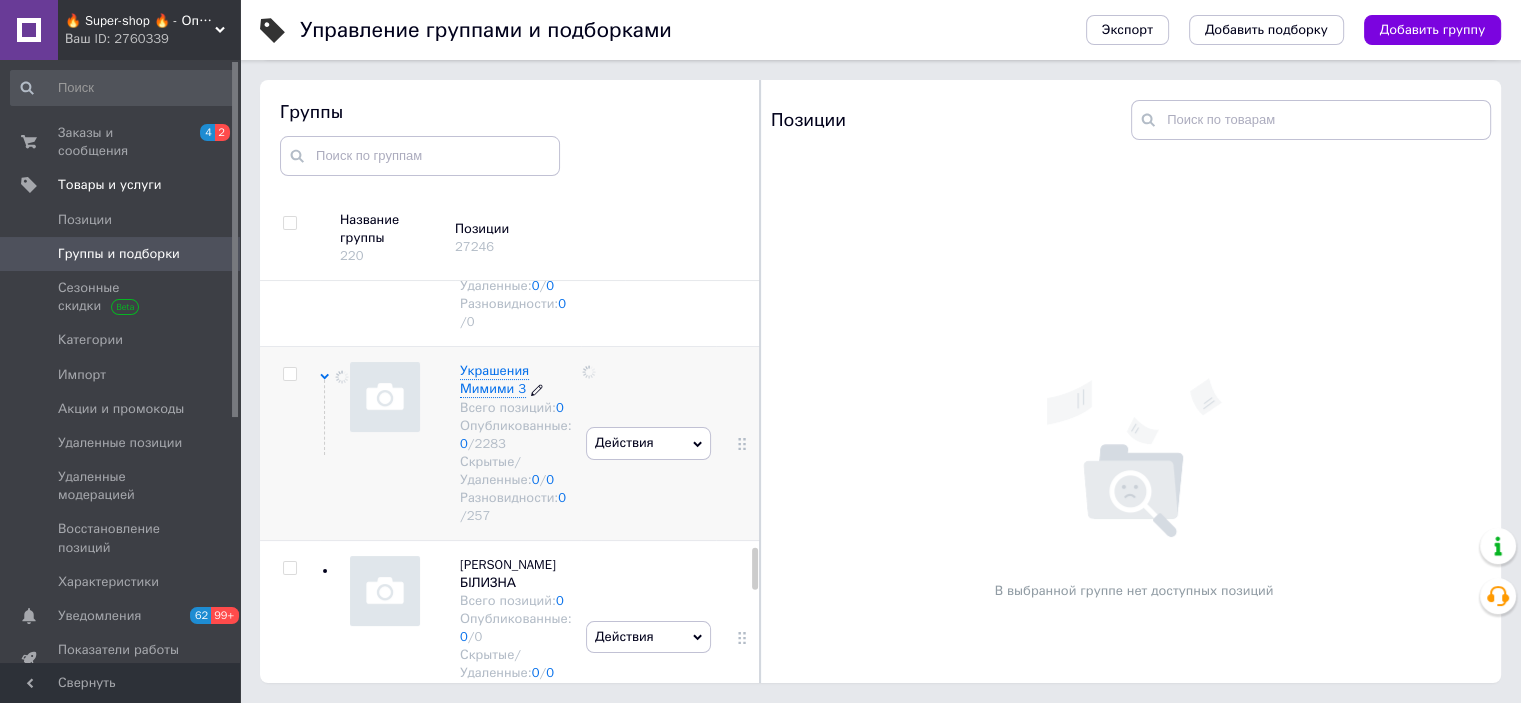 scroll, scrollTop: 2752, scrollLeft: 0, axis: vertical 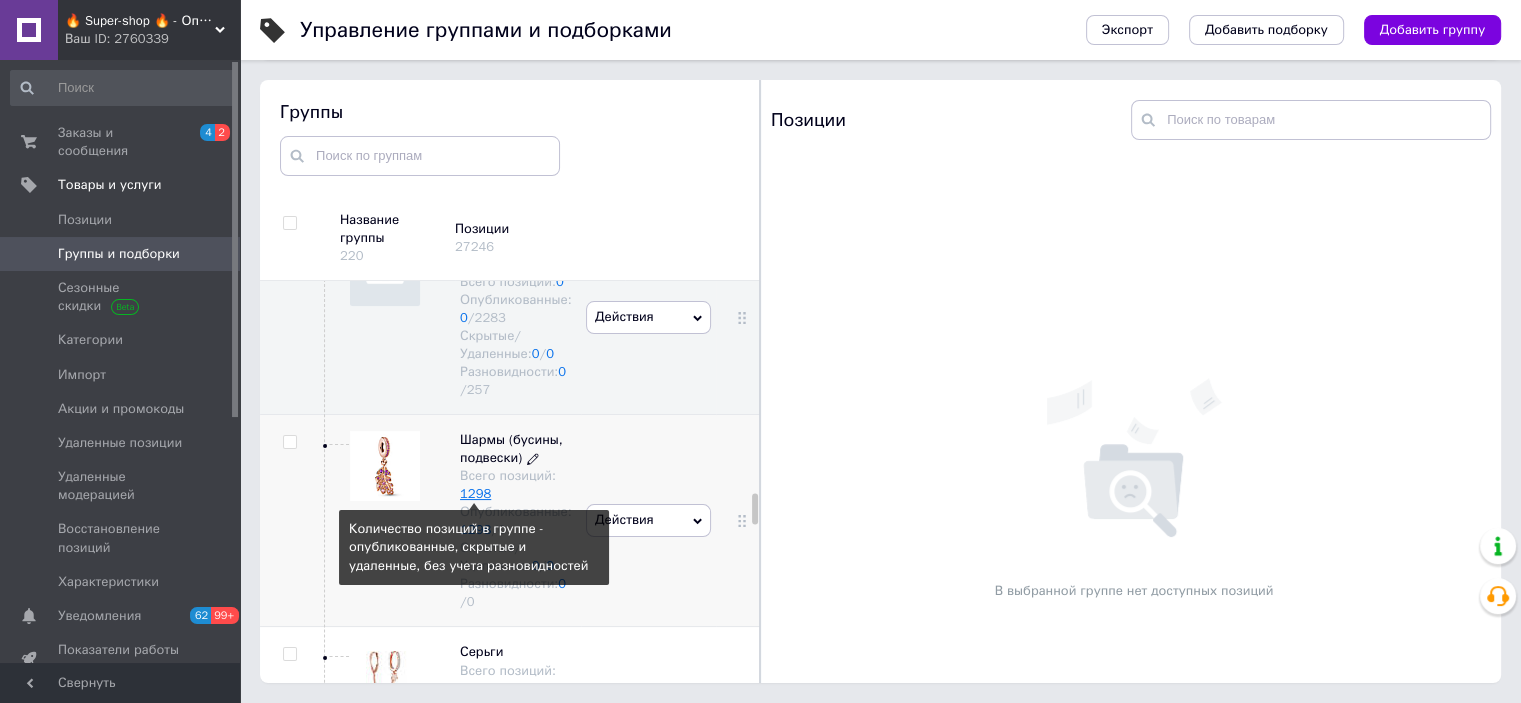 click on "1298" at bounding box center (475, 493) 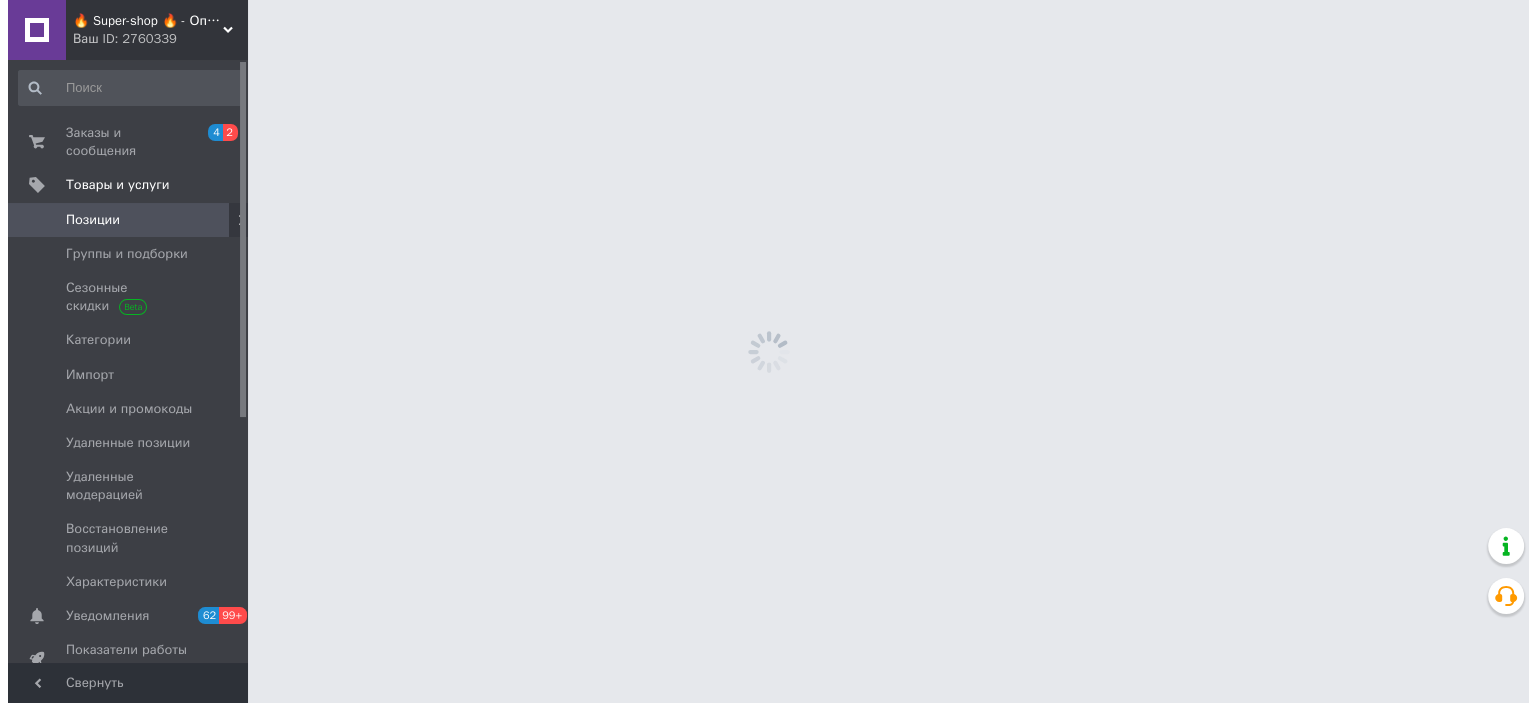 scroll, scrollTop: 0, scrollLeft: 0, axis: both 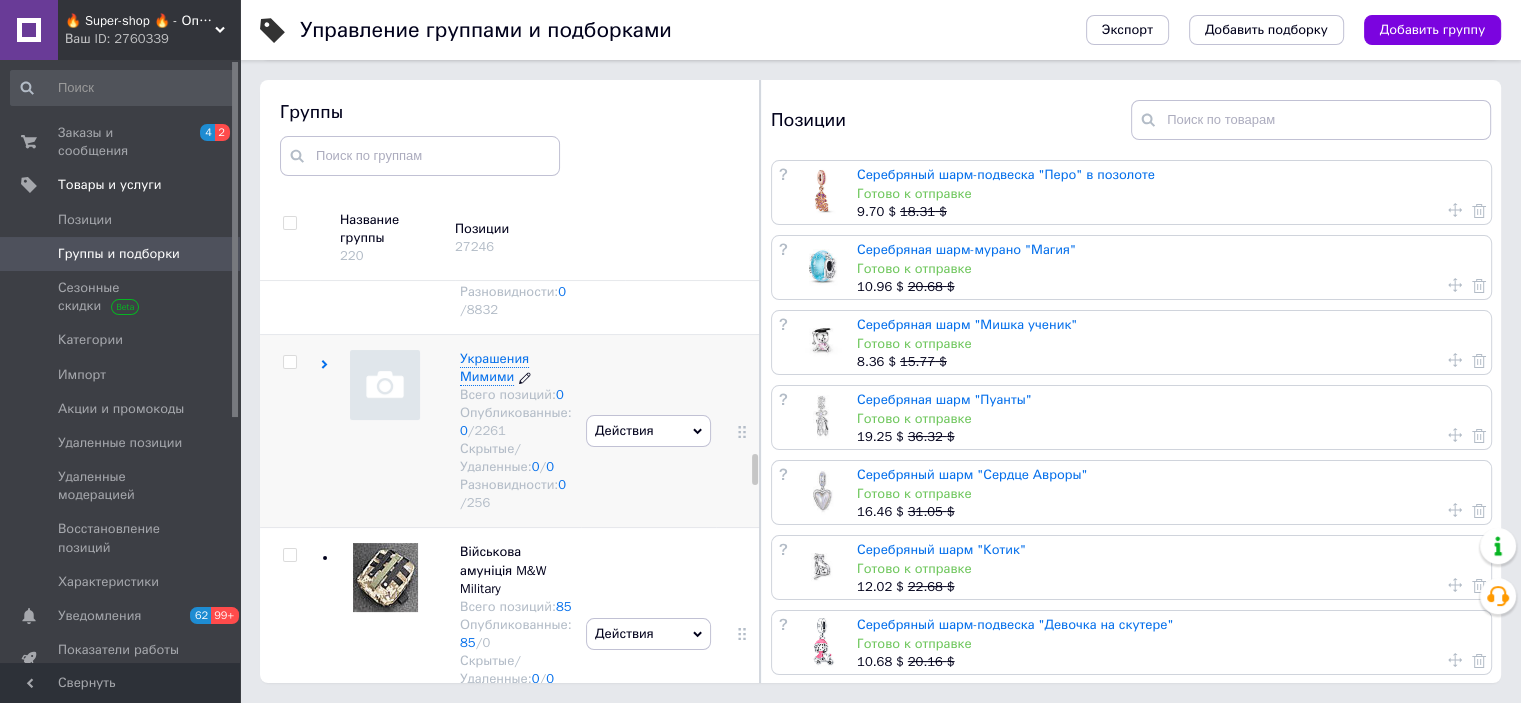 click on "Украшения Мимими" at bounding box center (494, 367) 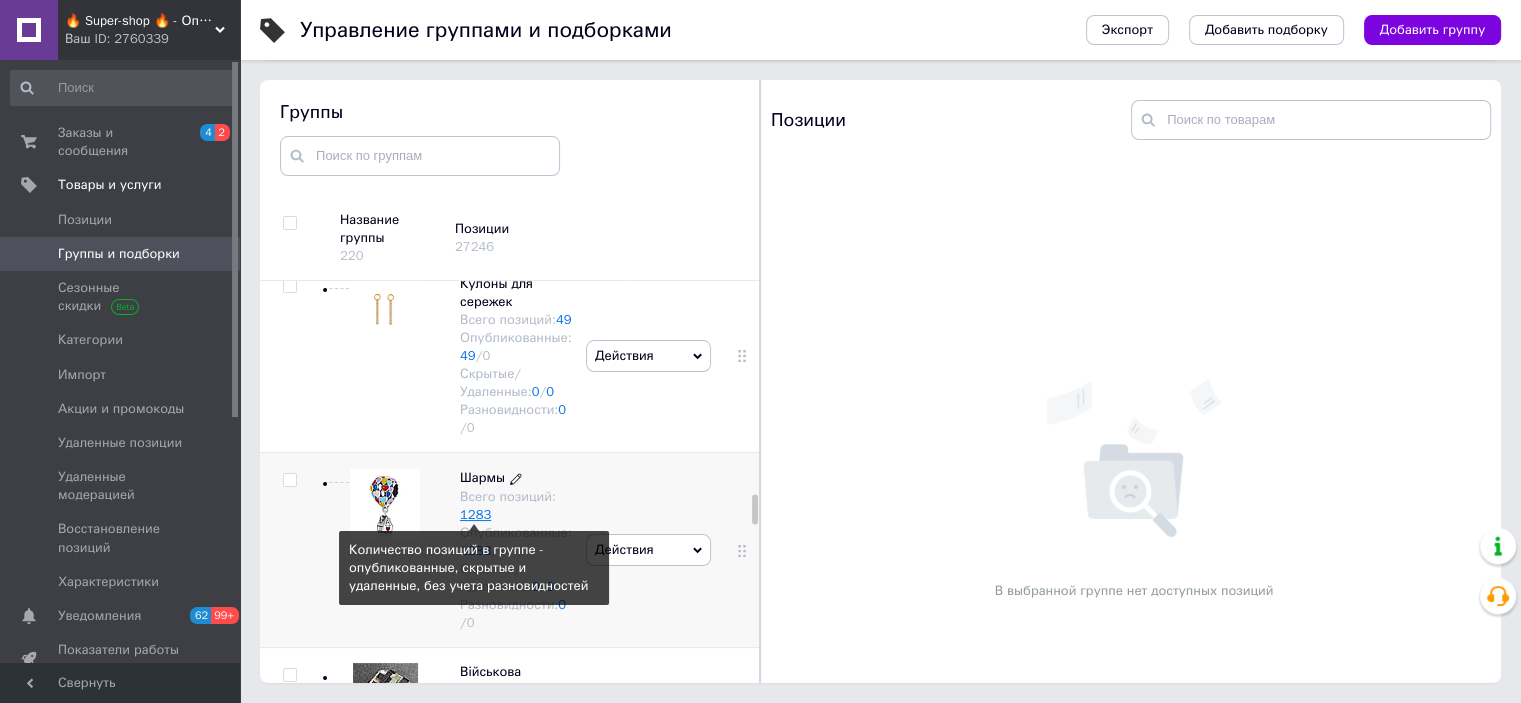 click on "1283" at bounding box center (475, 514) 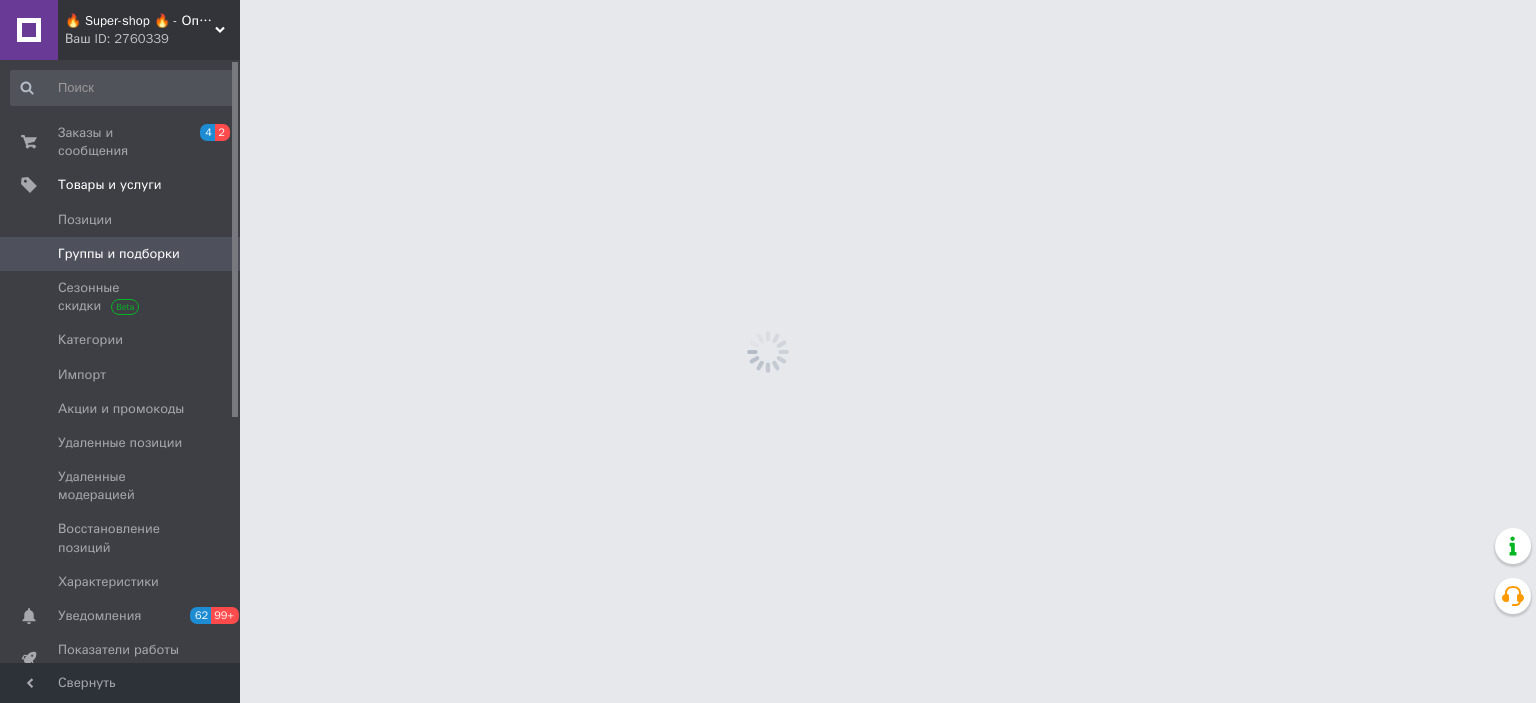 click on "Ваш ID: 2760339" at bounding box center [152, 39] 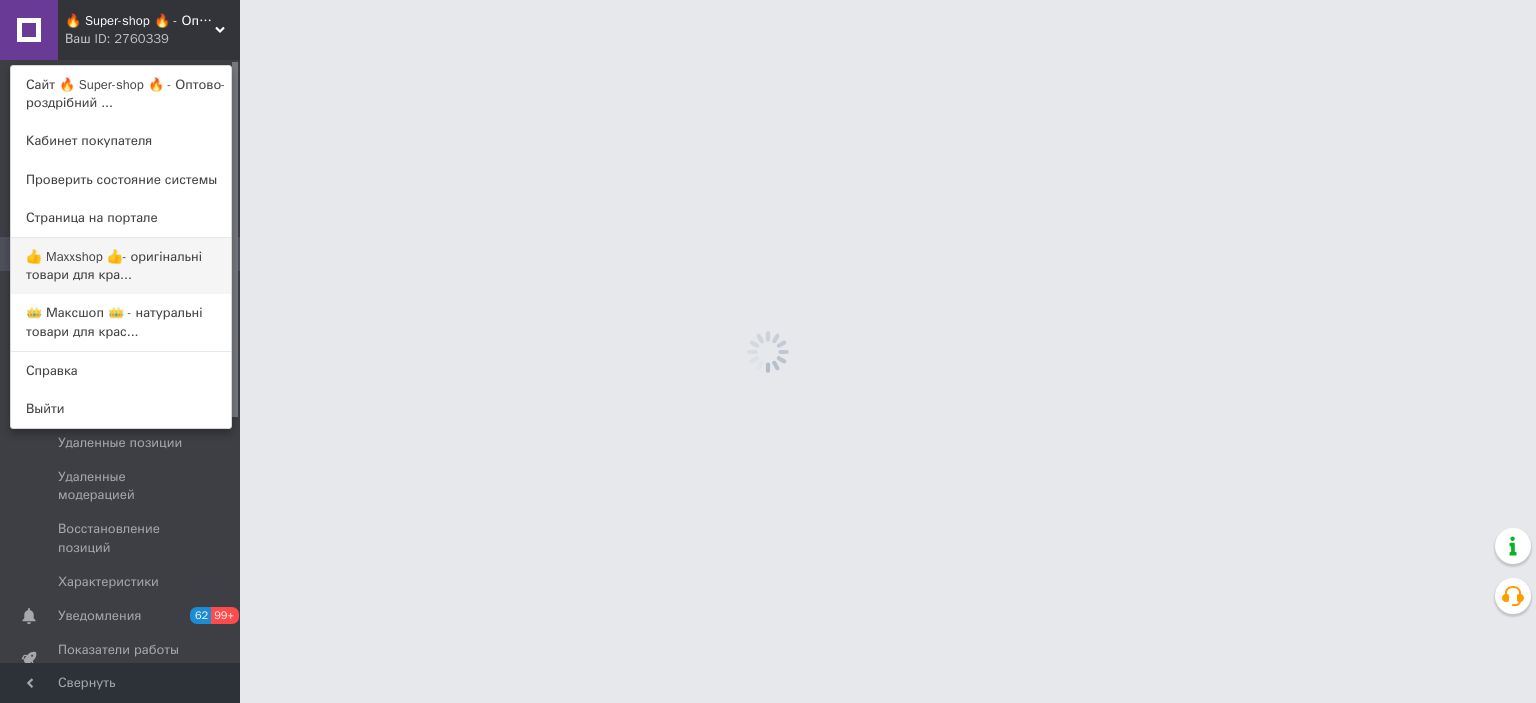 click on "👍 Maxxshop 👍- оригінальні товари для кра..." at bounding box center (121, 266) 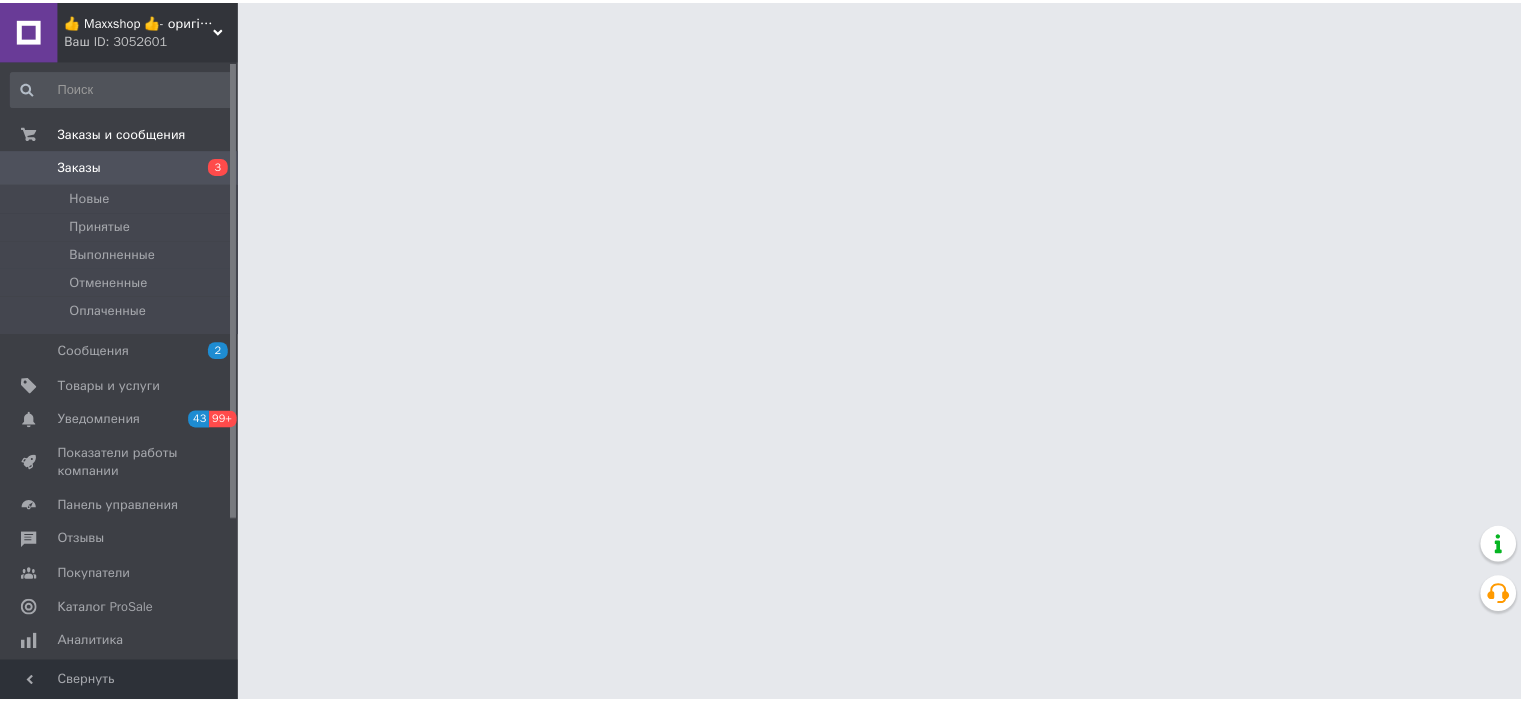 scroll, scrollTop: 0, scrollLeft: 0, axis: both 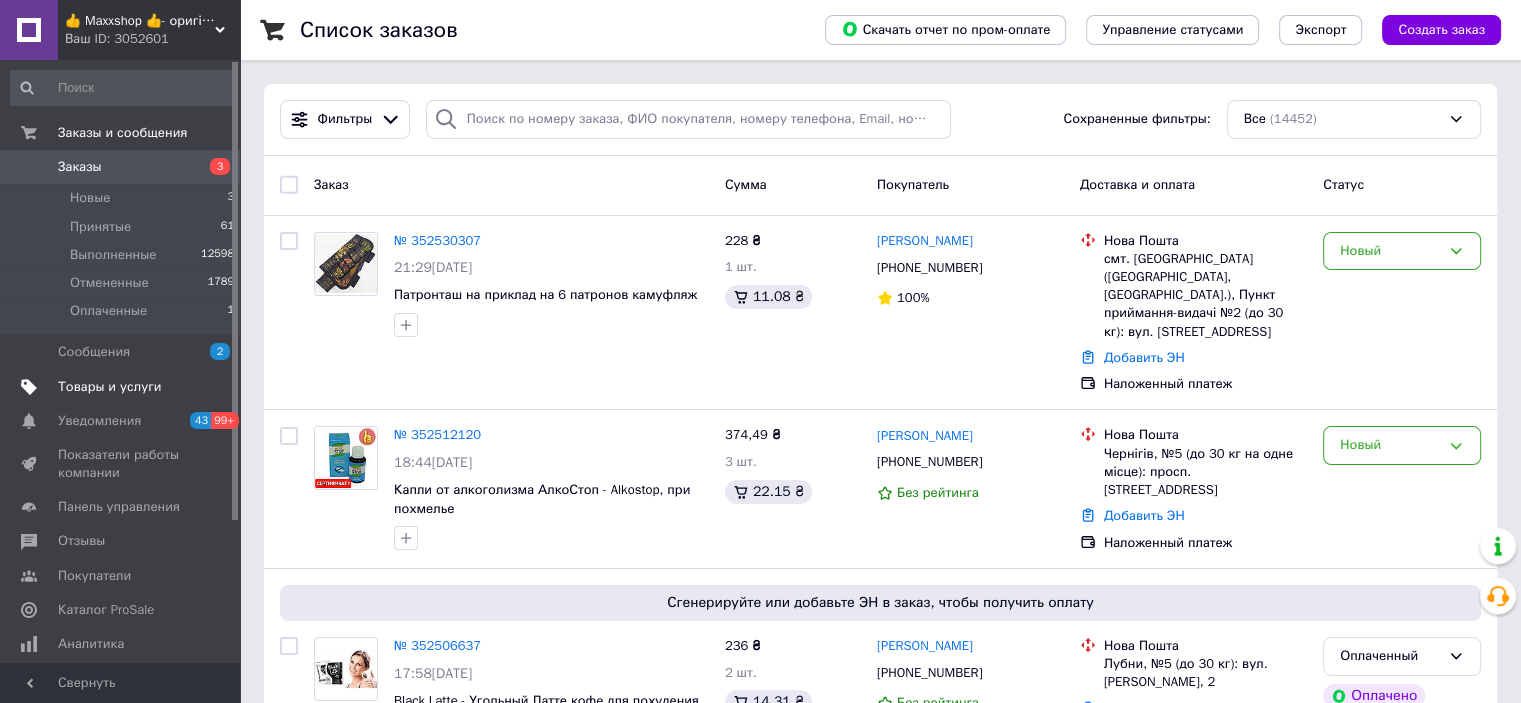 click on "Товары и услуги" at bounding box center [110, 387] 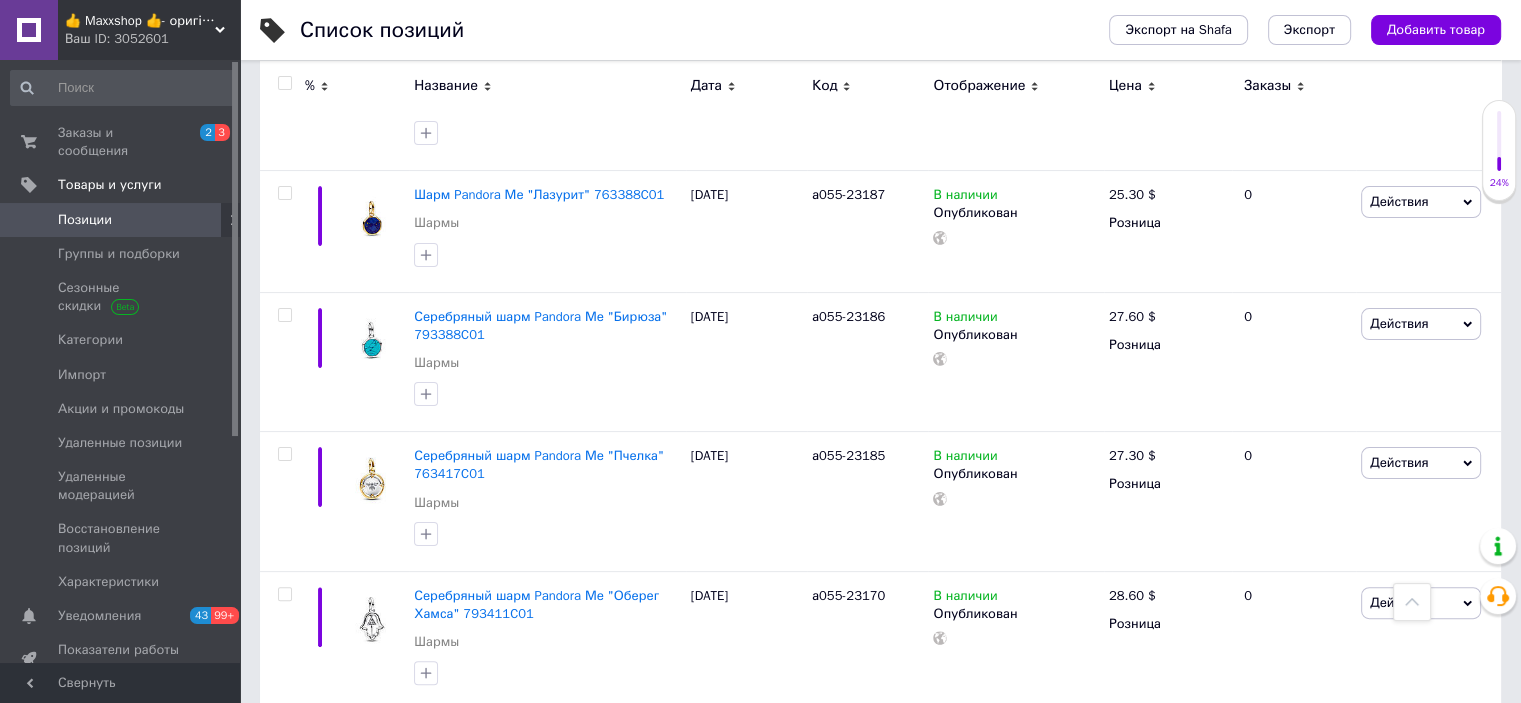 scroll, scrollTop: 0, scrollLeft: 0, axis: both 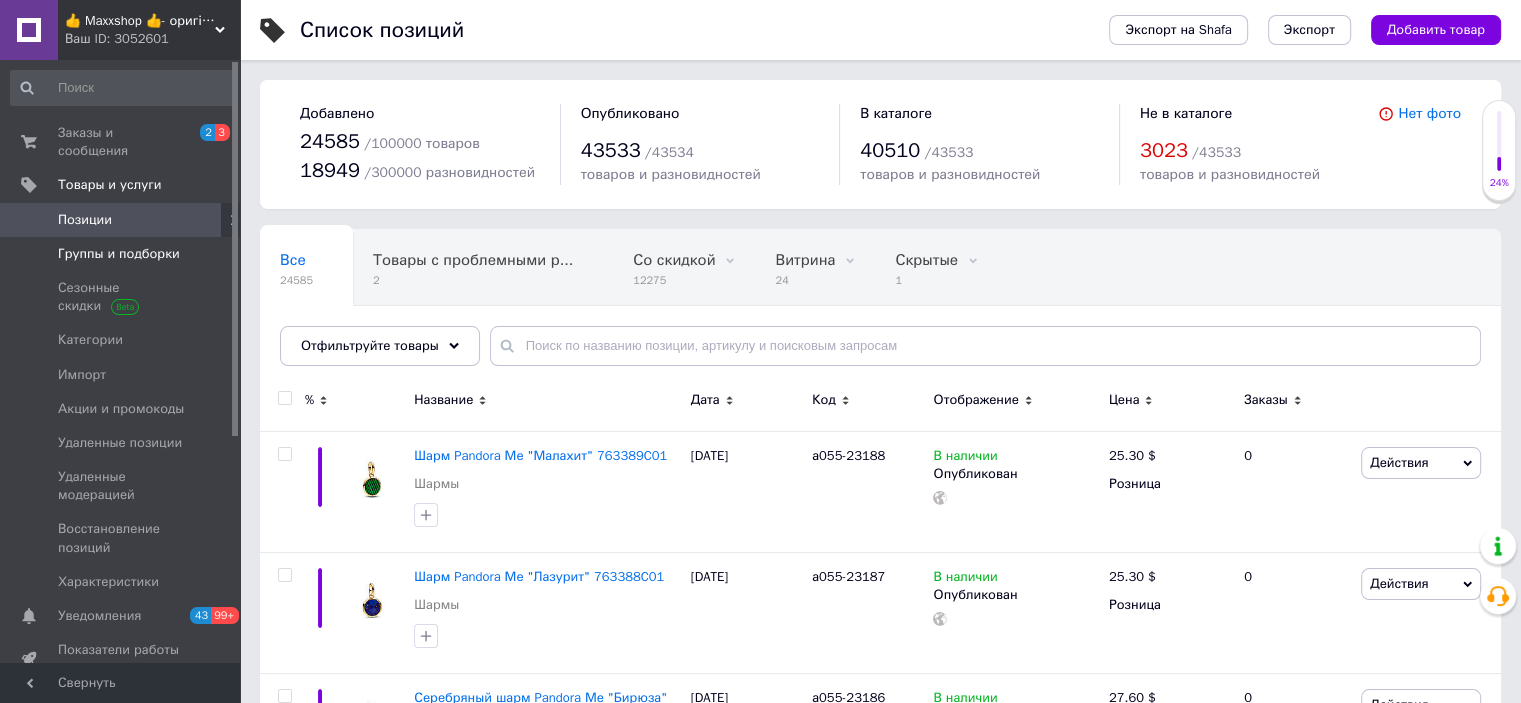click on "Группы и подборки" at bounding box center [119, 254] 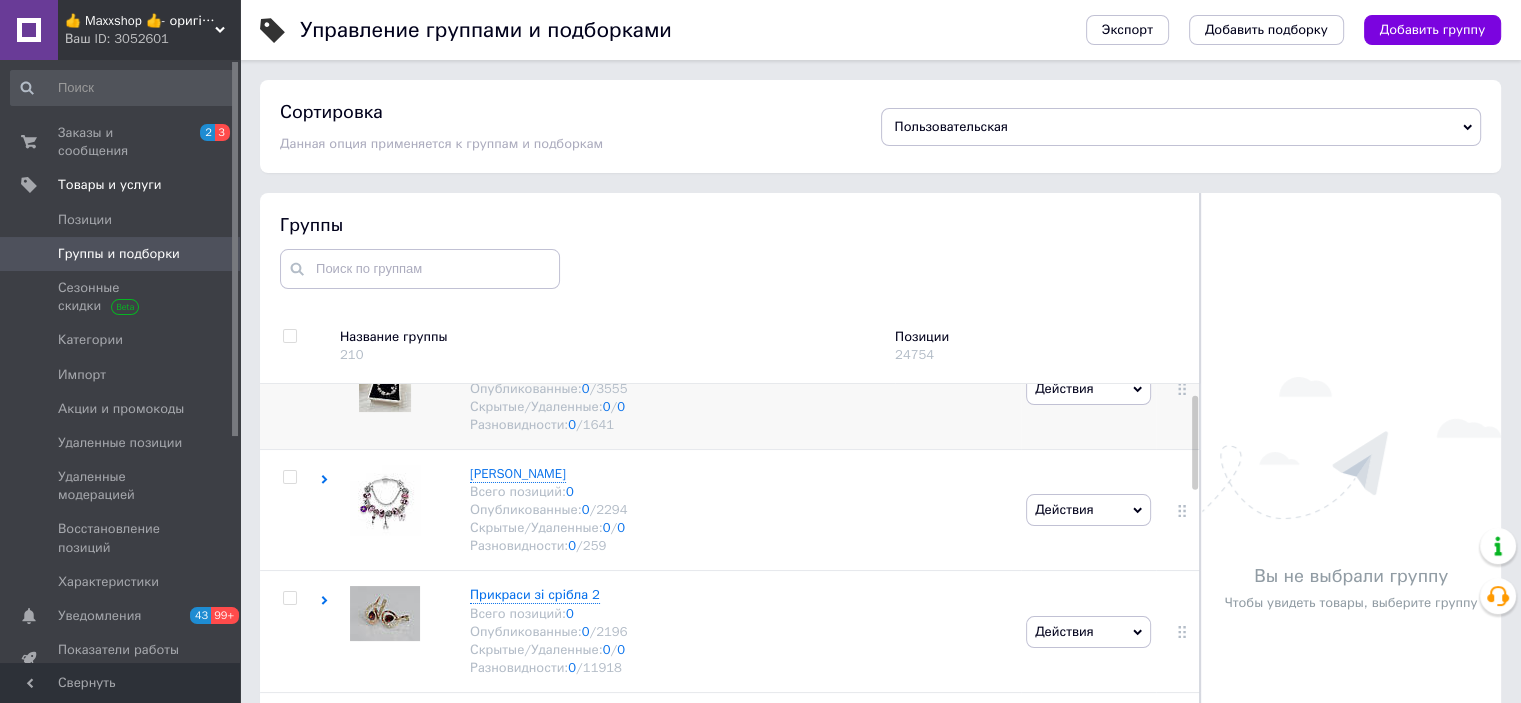 scroll, scrollTop: 300, scrollLeft: 0, axis: vertical 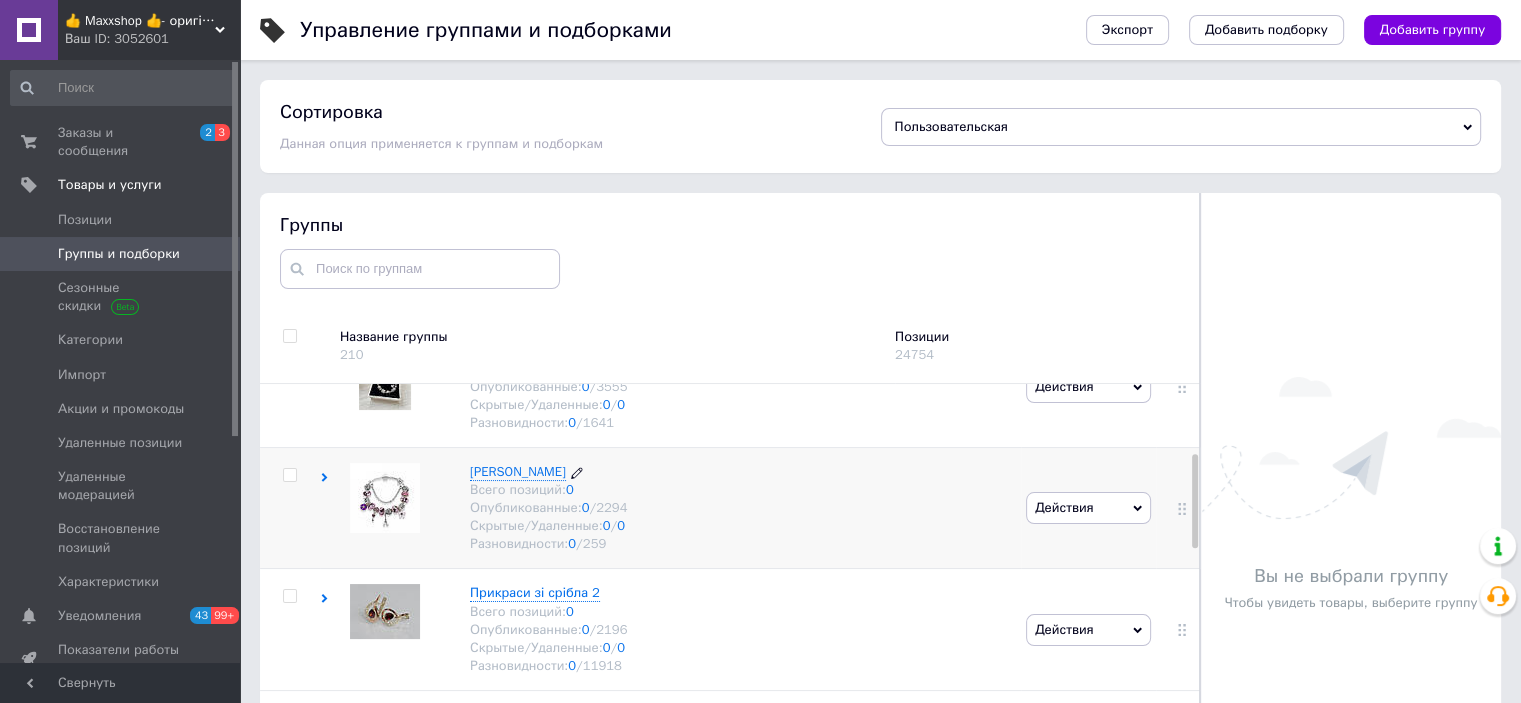 click on "Пандора МиМиМи" at bounding box center (518, 471) 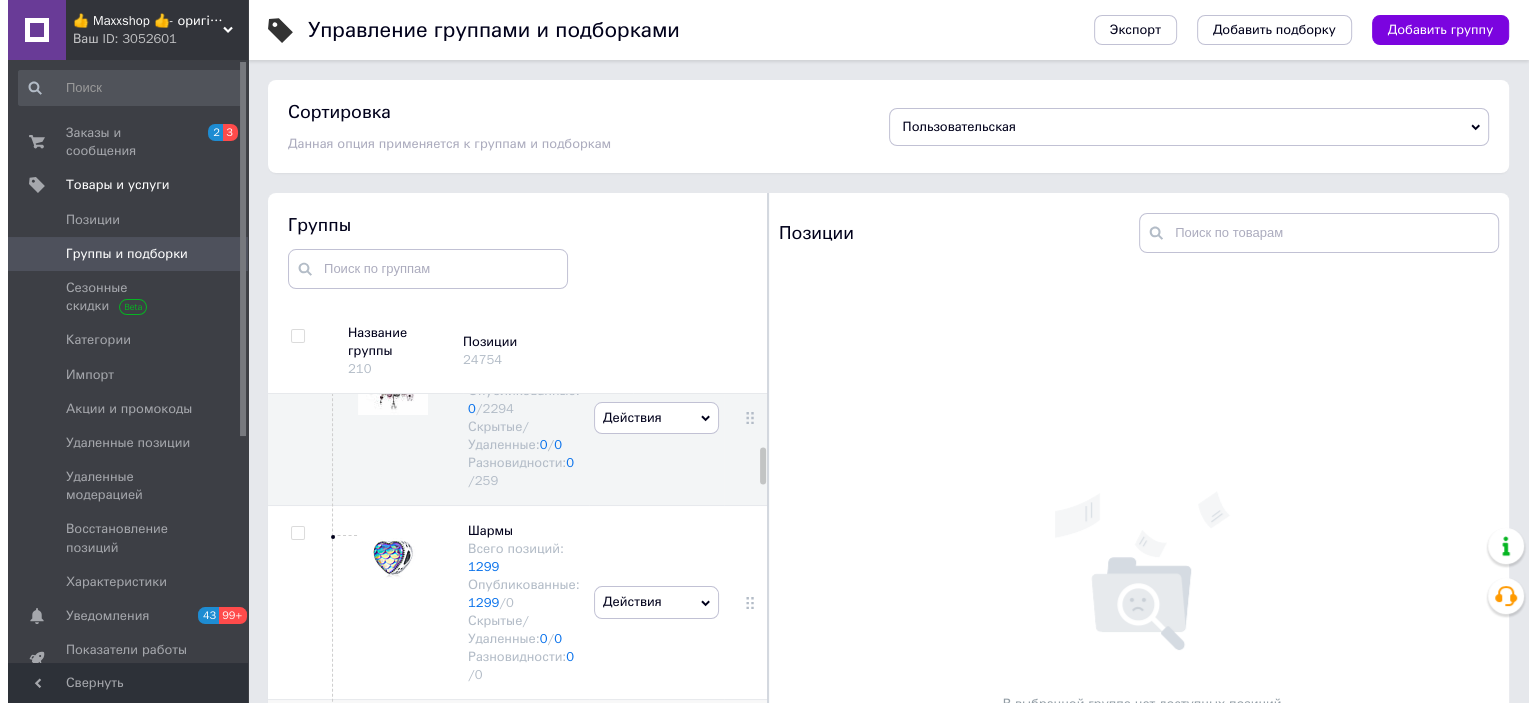 scroll, scrollTop: 571, scrollLeft: 0, axis: vertical 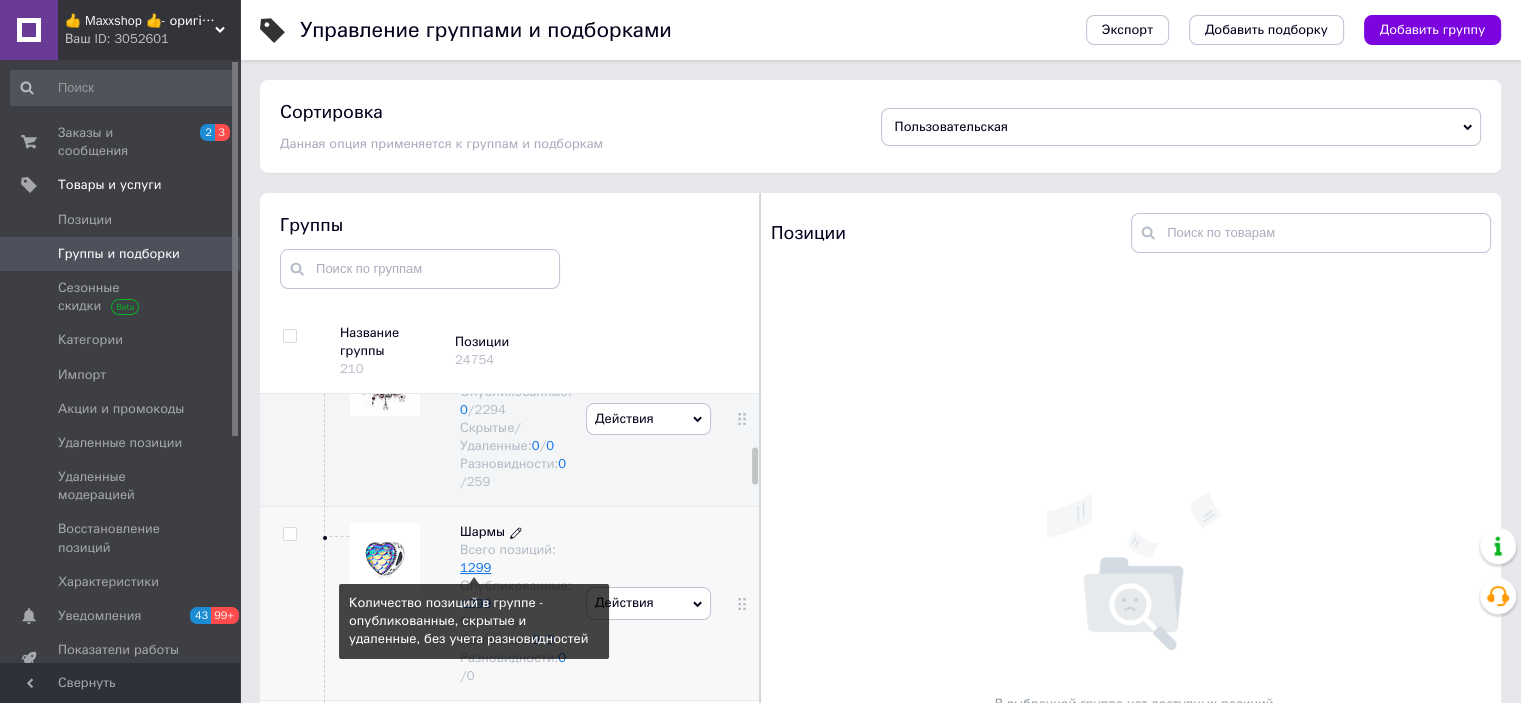click on "1299" at bounding box center (475, 567) 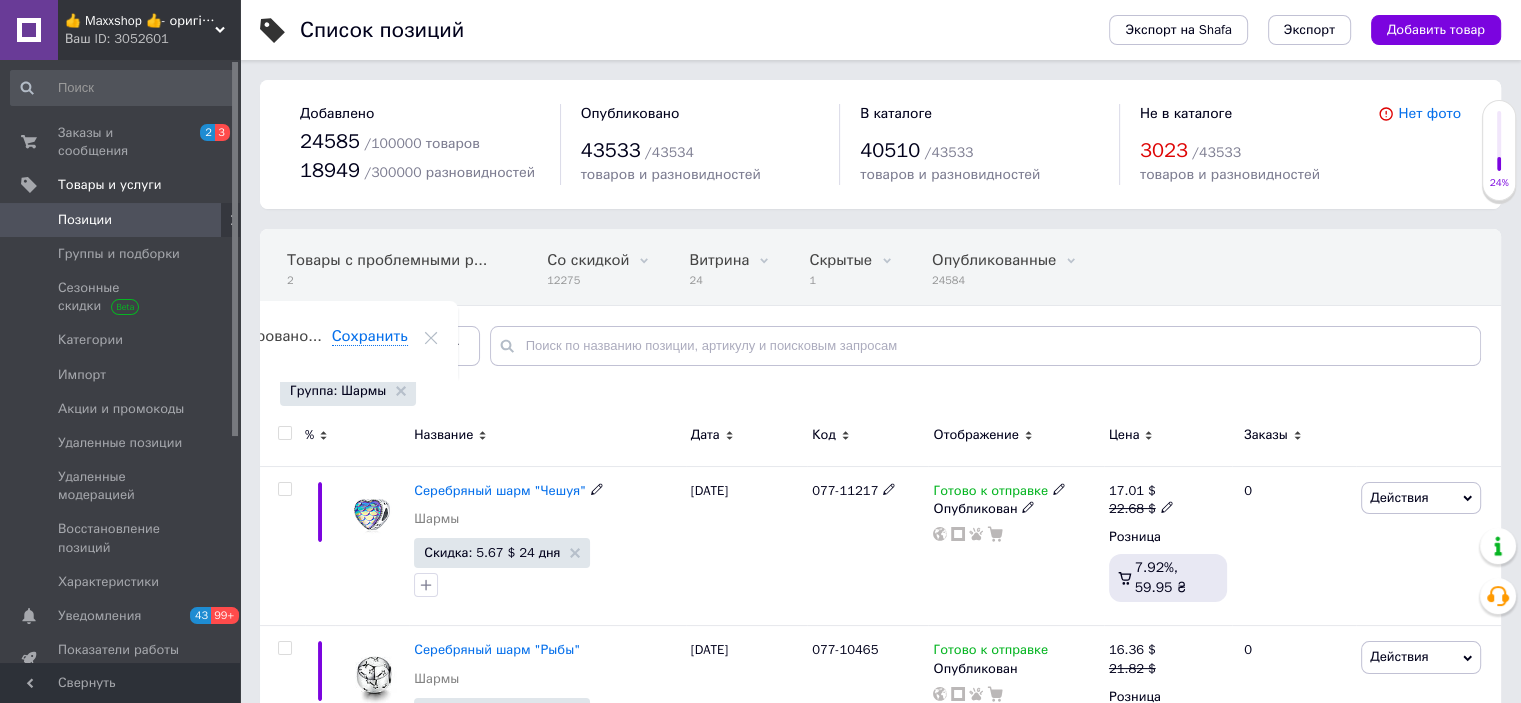 scroll, scrollTop: 0, scrollLeft: 108, axis: horizontal 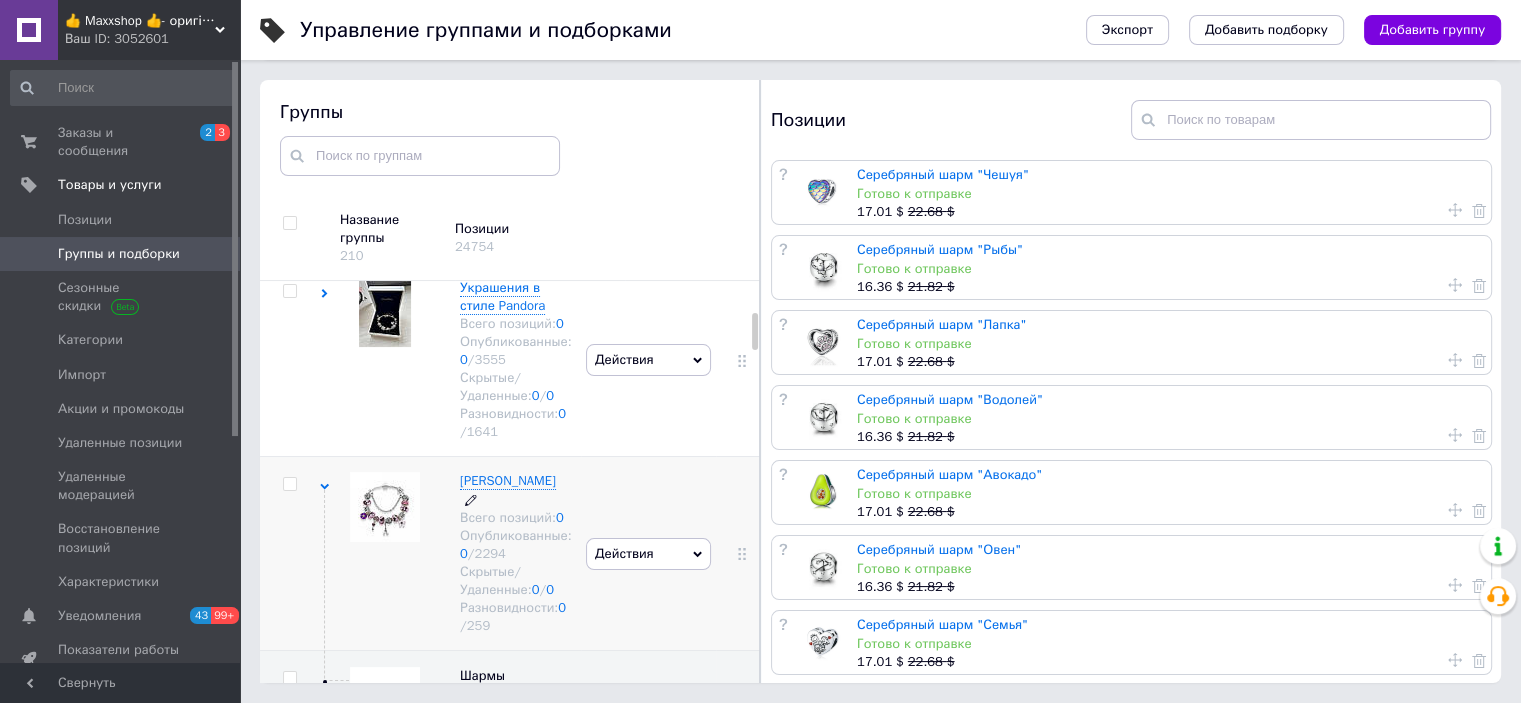 click on "Пандора МиМиМи Всего позиций:  0 Опубликованные:  0  /  2294 Скрытые/Удаленные:  0  /  0 Разновидности:  0  /  259" at bounding box center [516, 553] 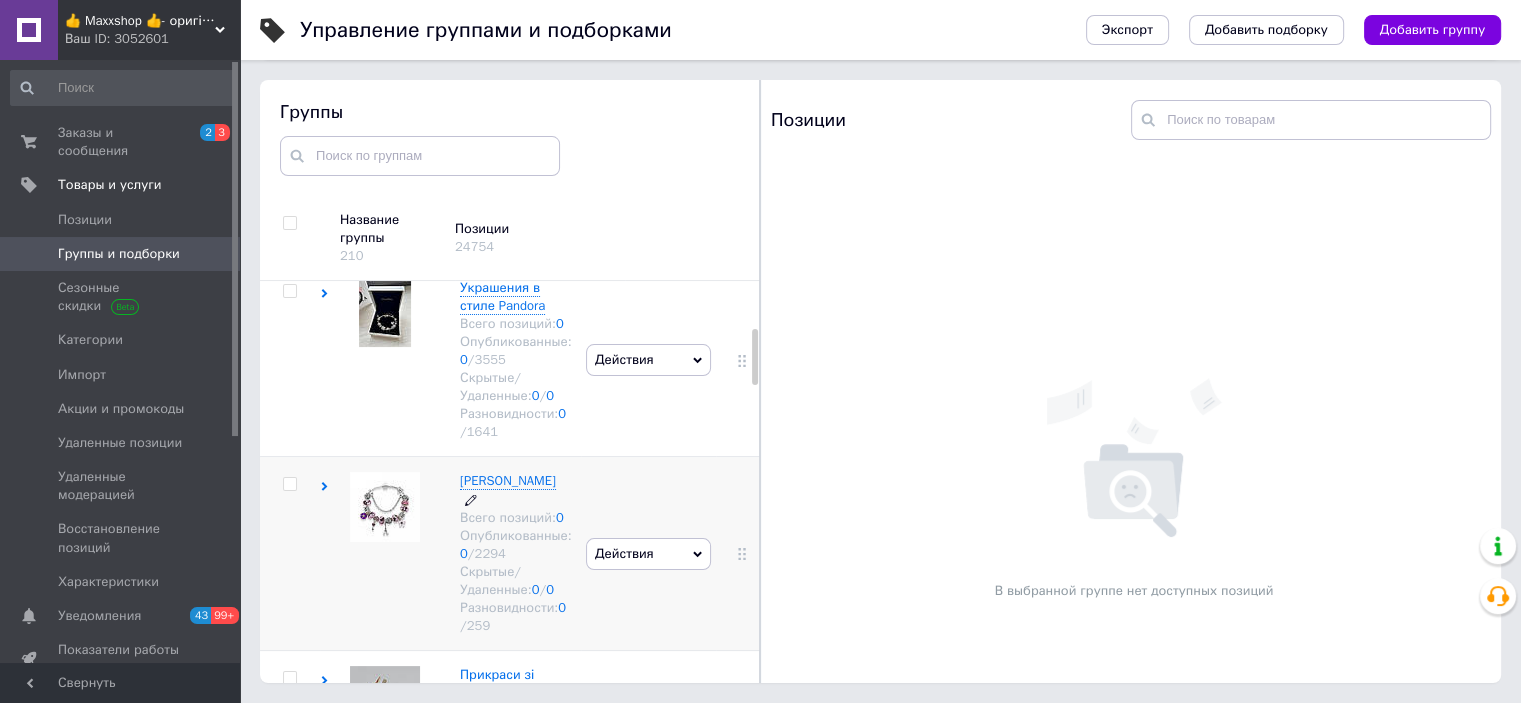 click 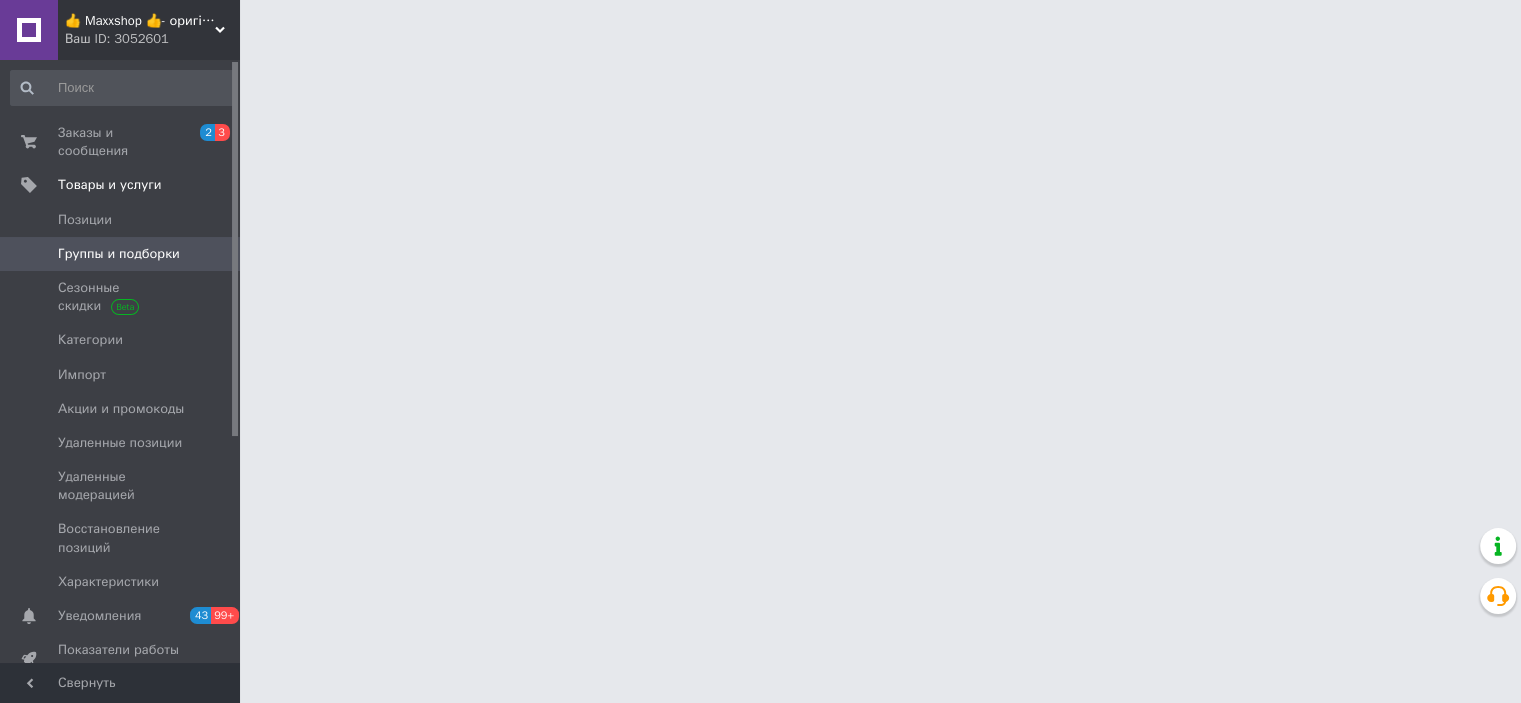 scroll, scrollTop: 0, scrollLeft: 0, axis: both 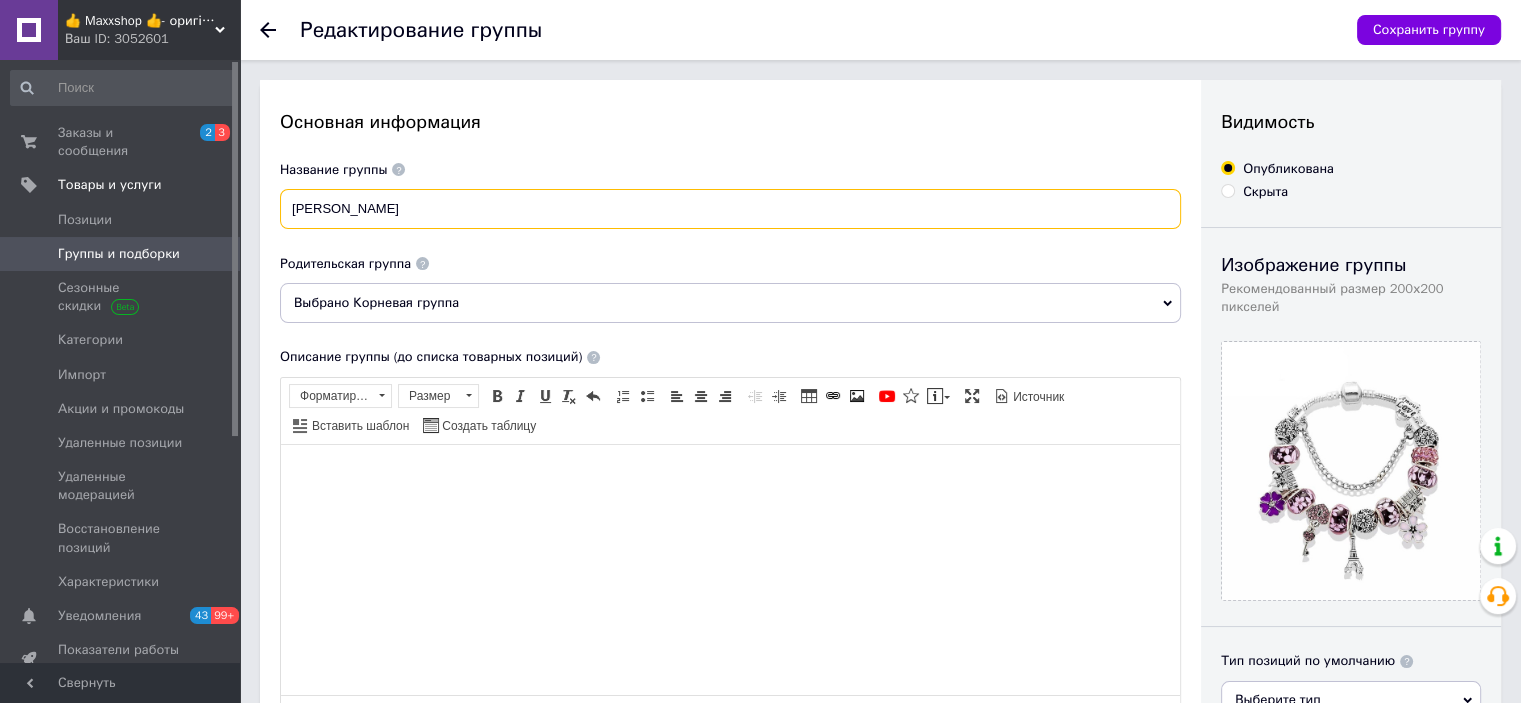 click on "Пандора МиМиМи" at bounding box center [730, 209] 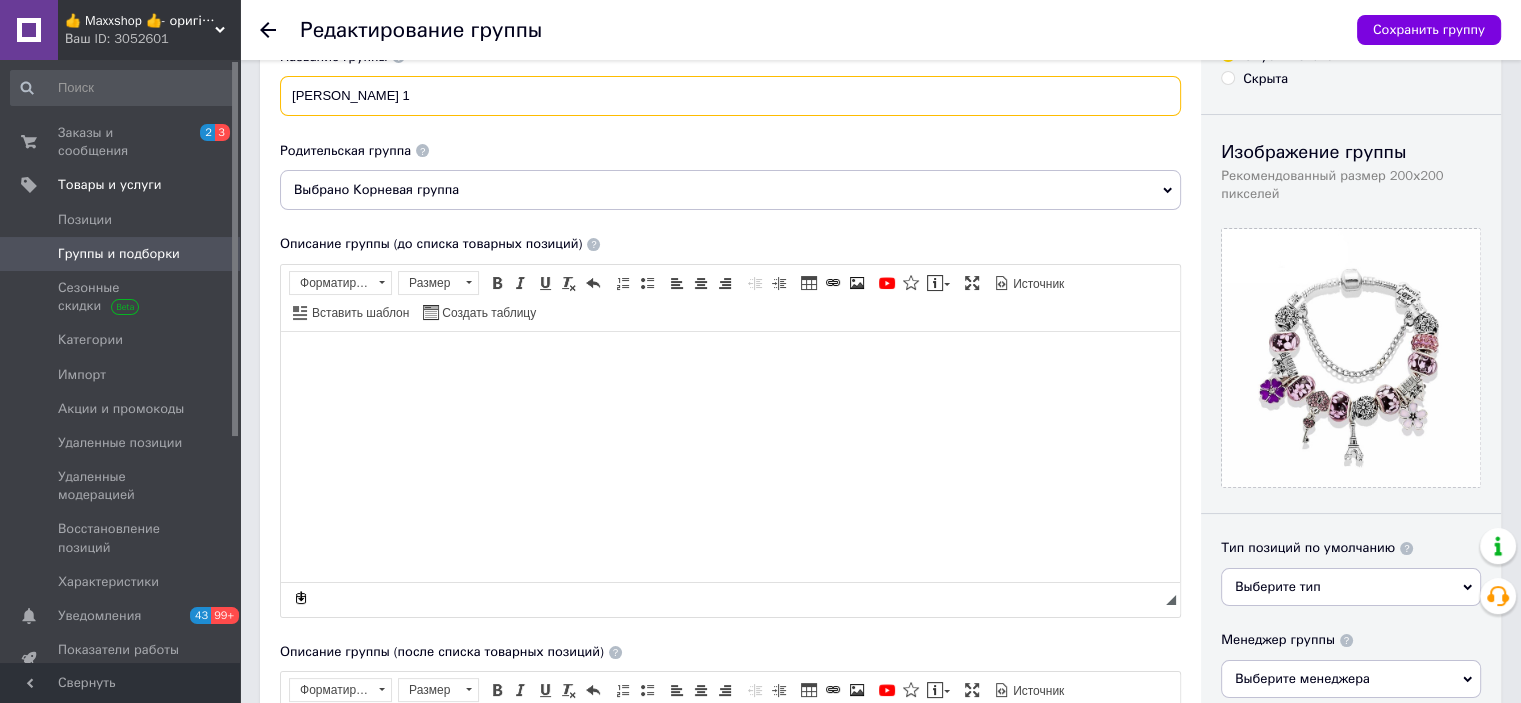 scroll, scrollTop: 200, scrollLeft: 0, axis: vertical 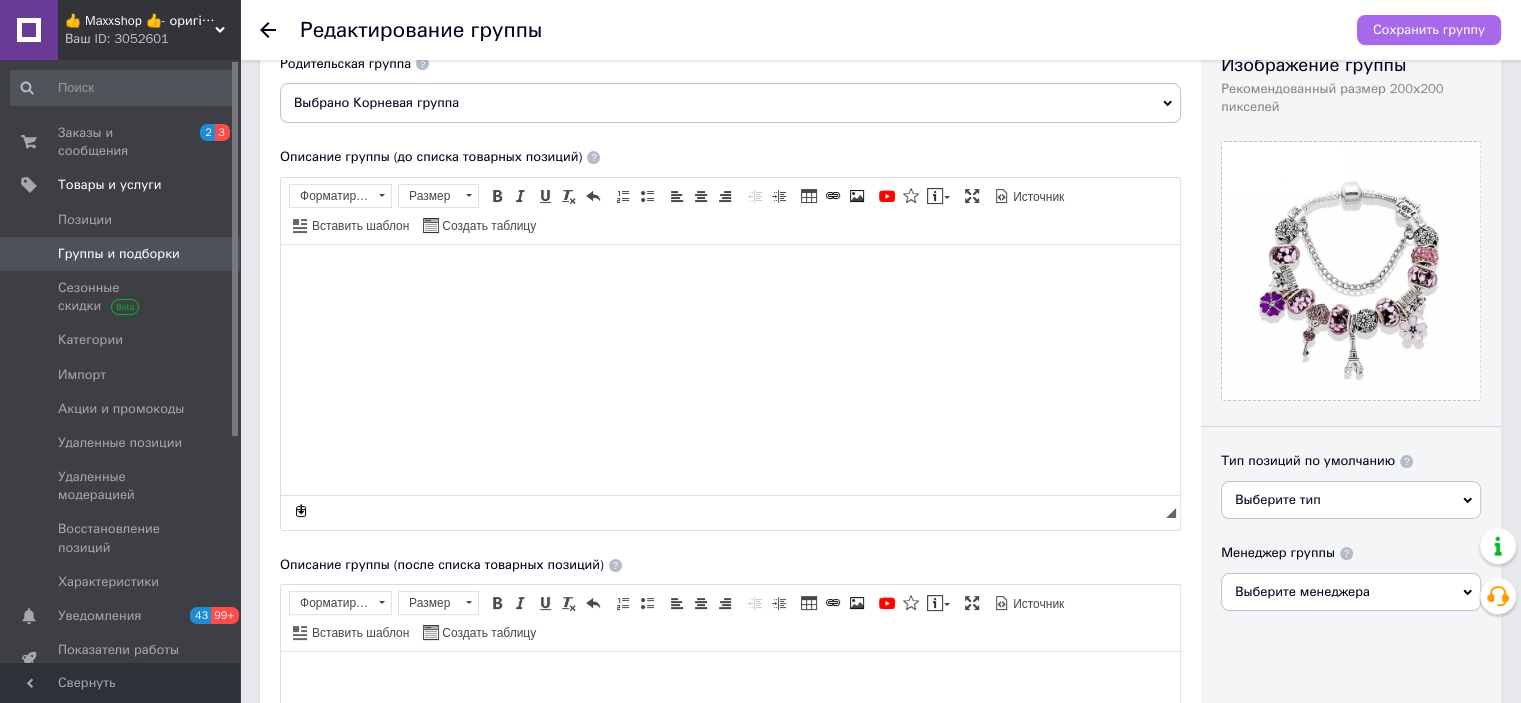 type on "Пандора МиМиМи 1" 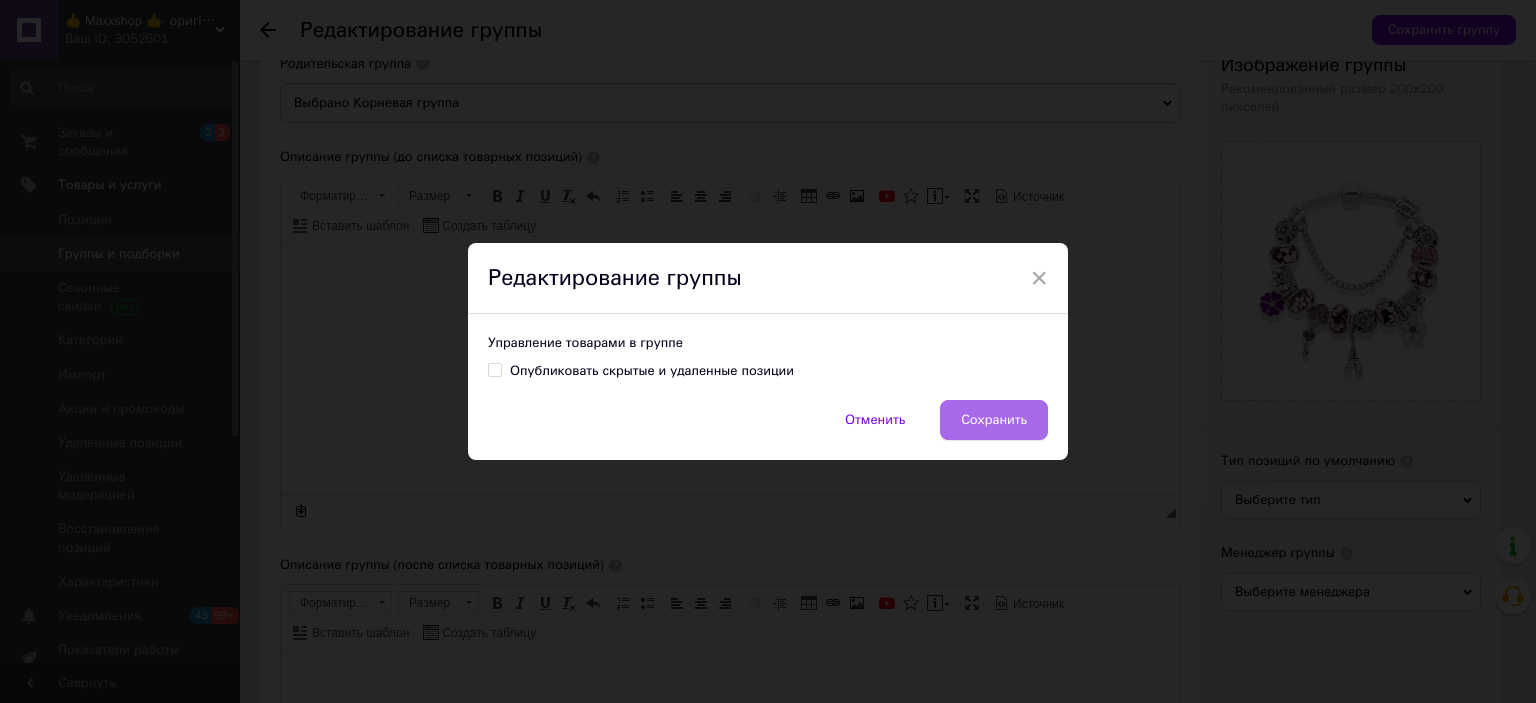 click on "Сохранить" at bounding box center (994, 420) 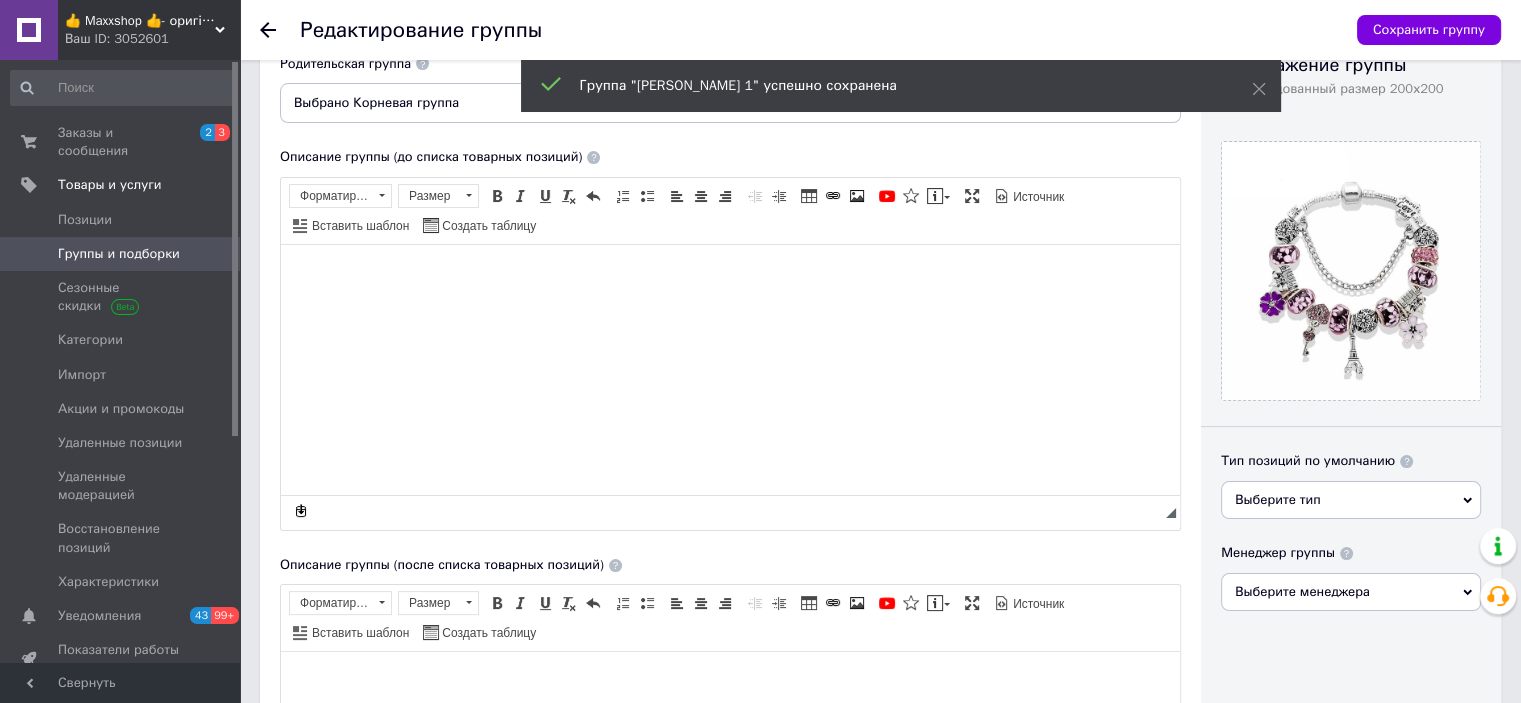 click on "Группы и подборки" at bounding box center [119, 254] 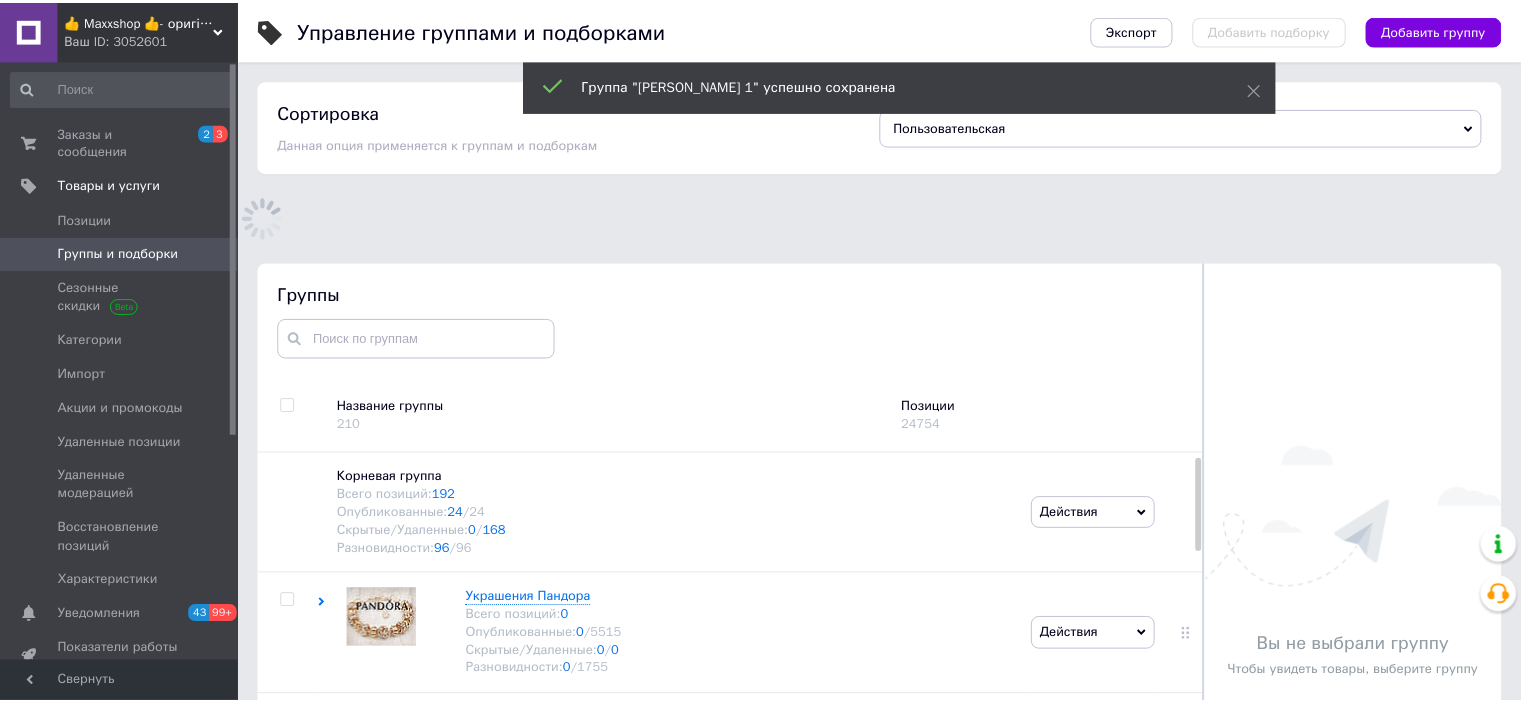 scroll, scrollTop: 113, scrollLeft: 0, axis: vertical 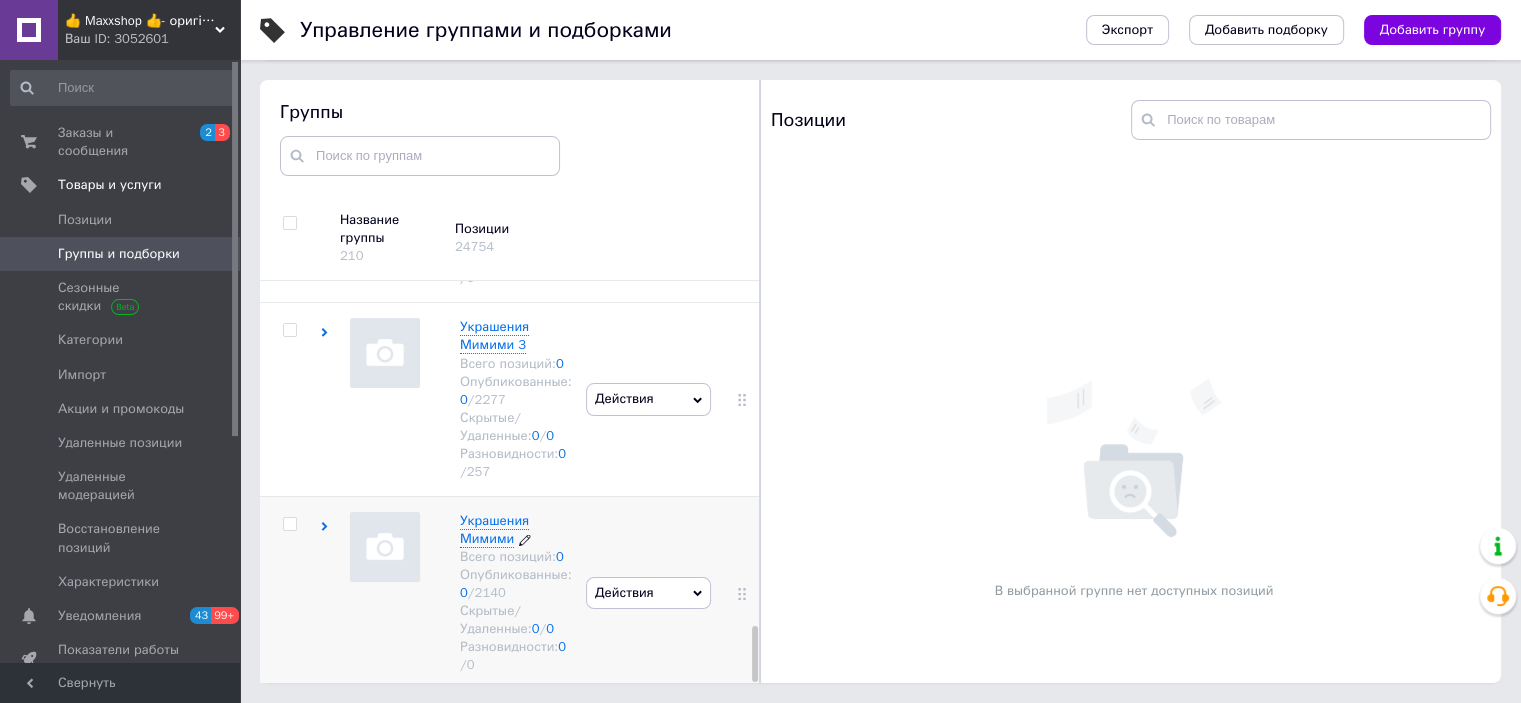 click 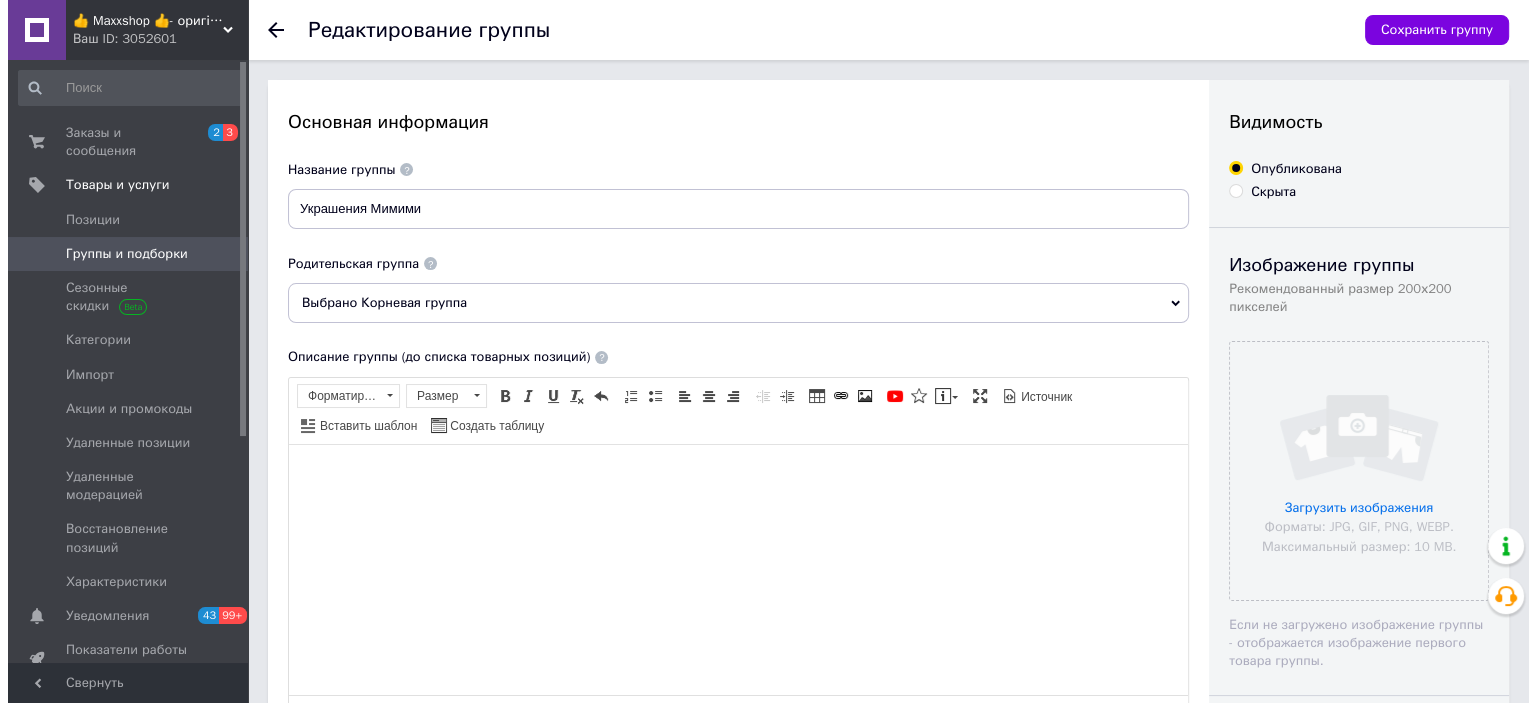 scroll, scrollTop: 0, scrollLeft: 0, axis: both 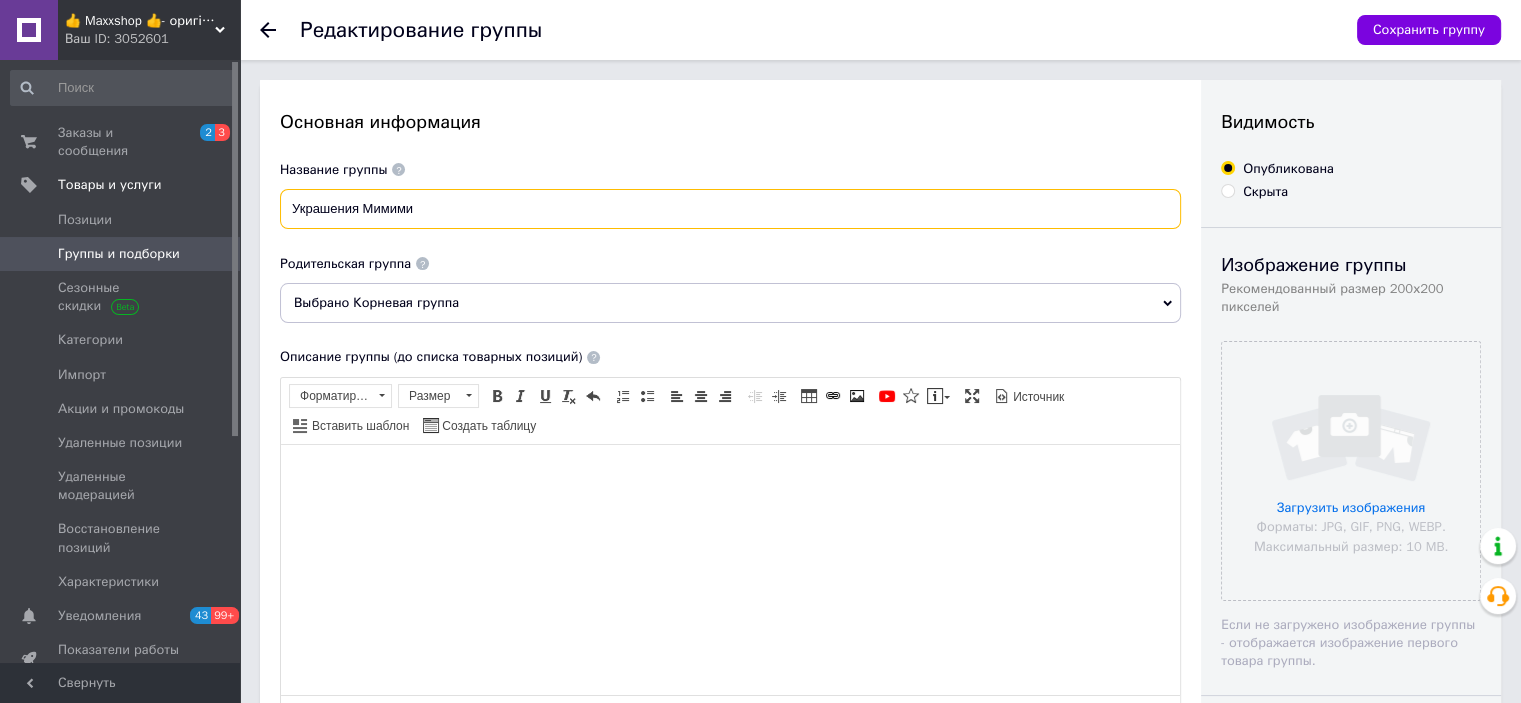 click on "Украшения Мимими" at bounding box center [730, 209] 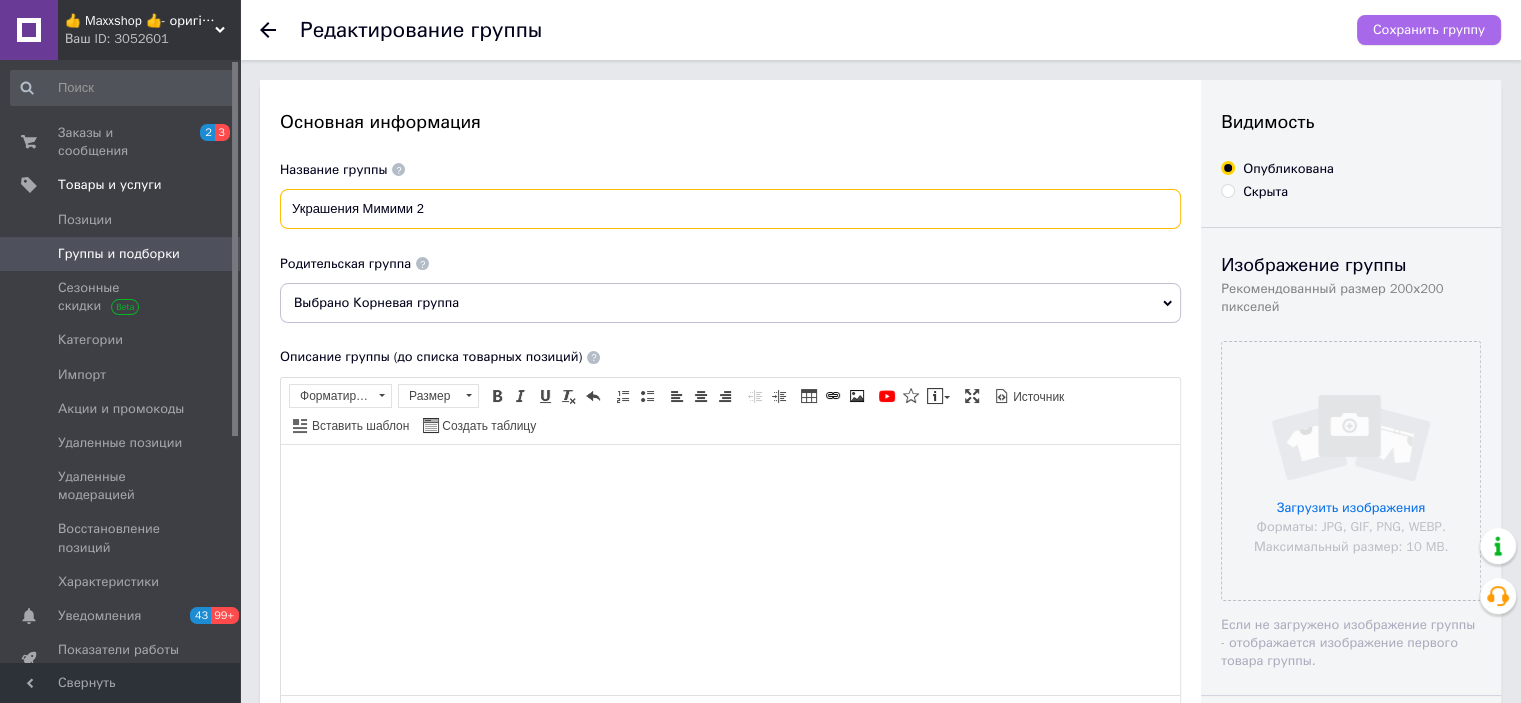 type on "Украшения Мимими 2" 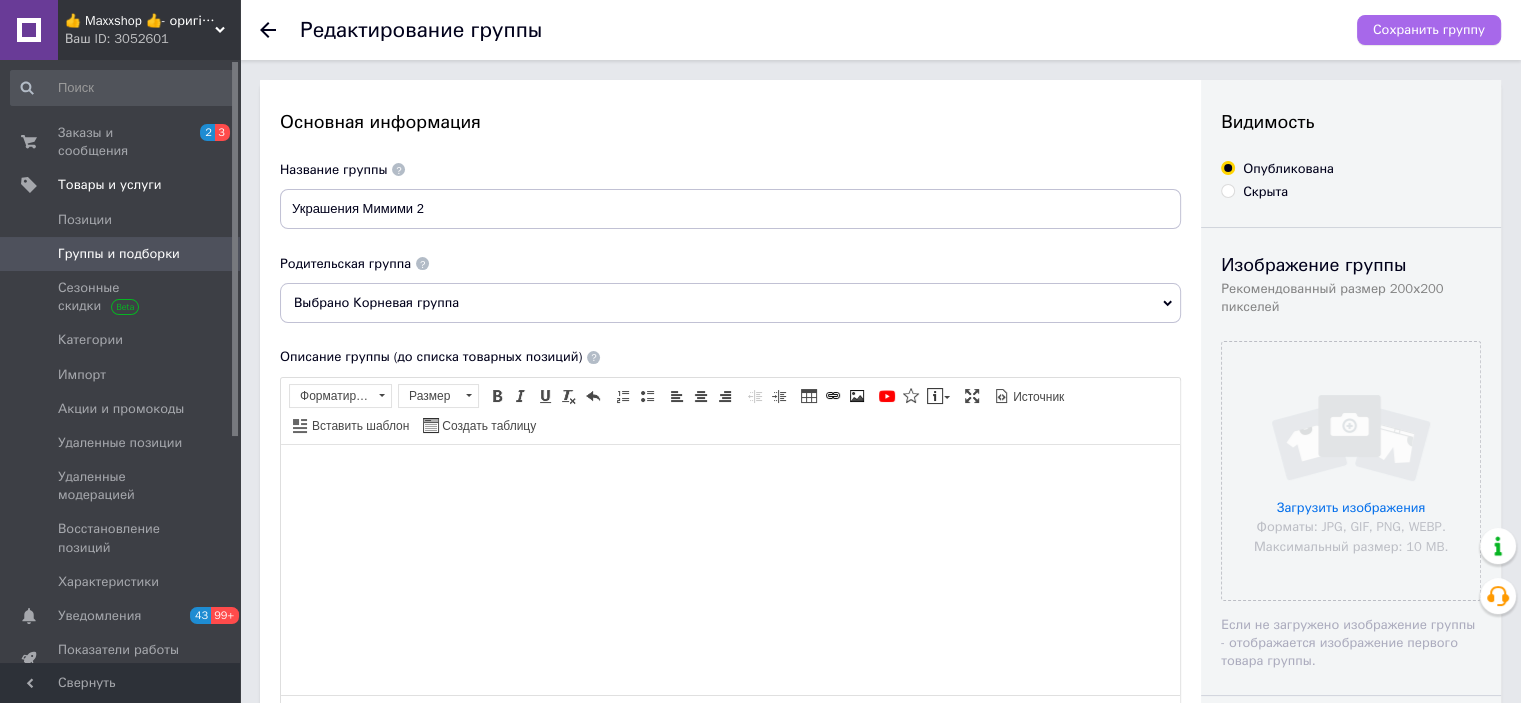 click on "Сохранить группу" at bounding box center [1429, 30] 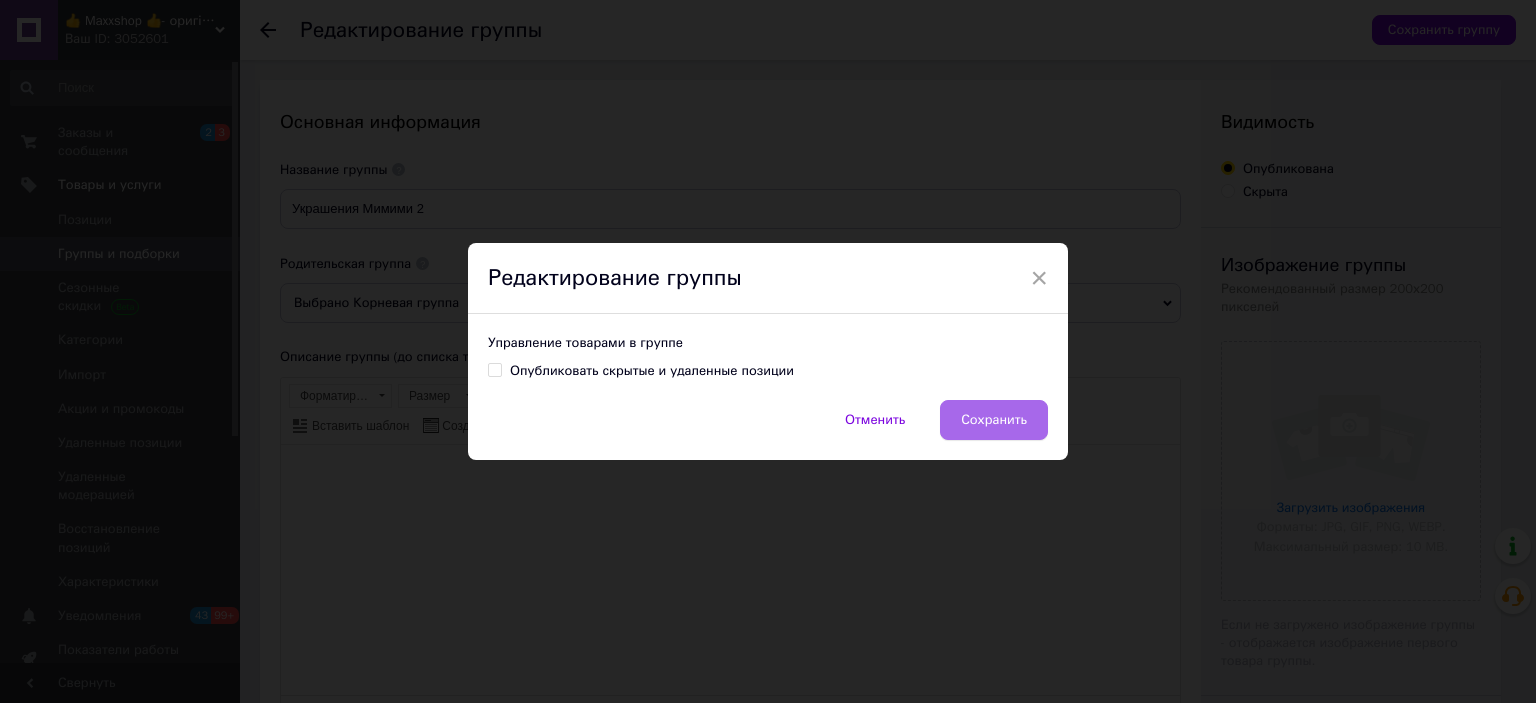 click on "Сохранить" at bounding box center [994, 420] 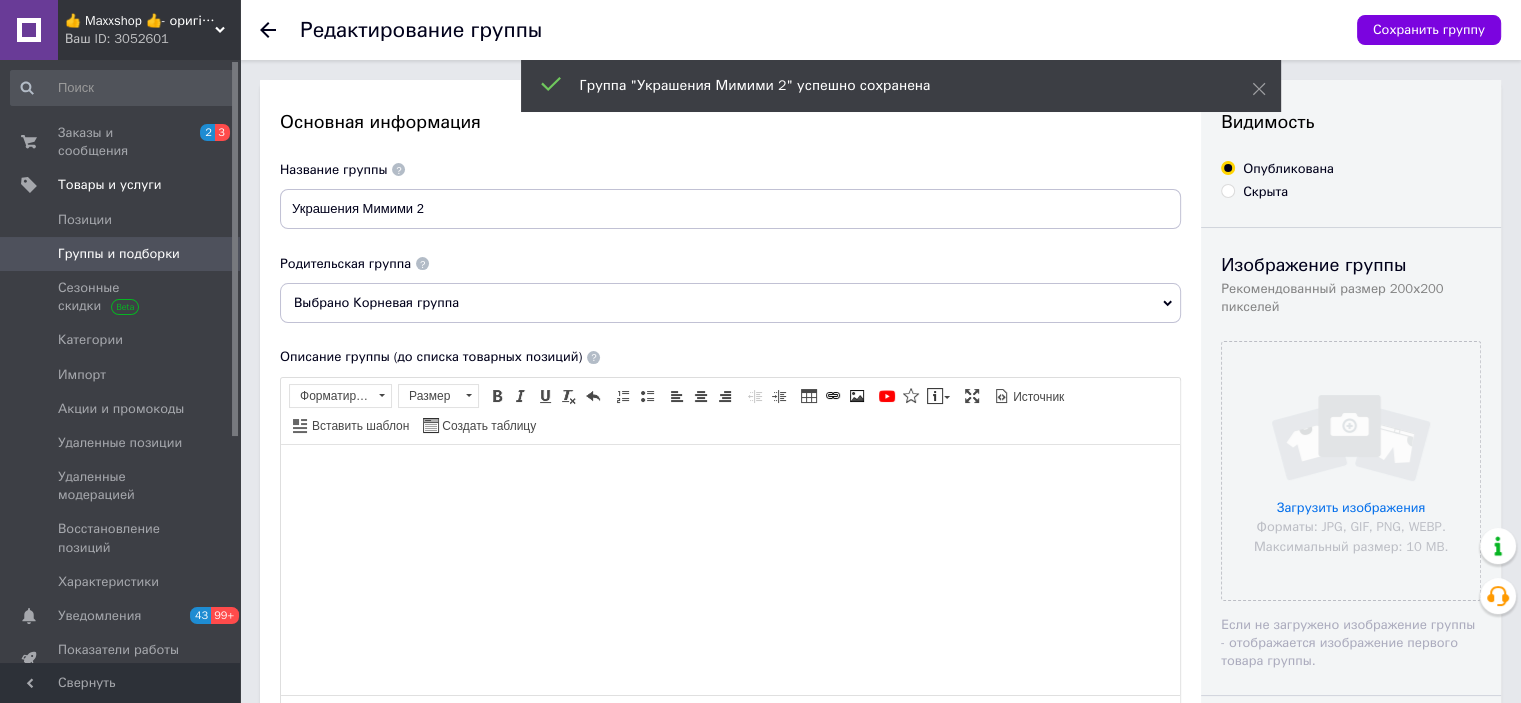 click on "Группы и подборки" at bounding box center [119, 254] 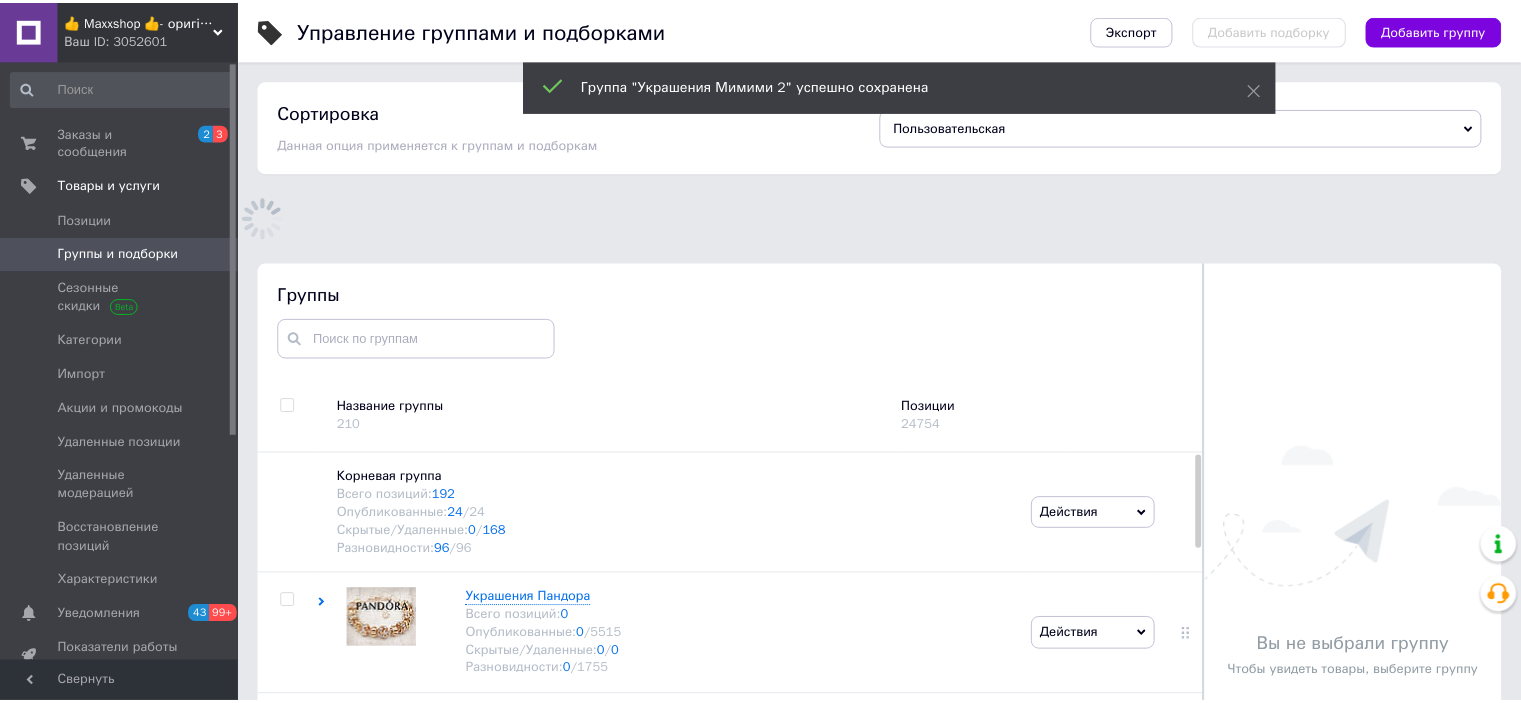 scroll, scrollTop: 139, scrollLeft: 0, axis: vertical 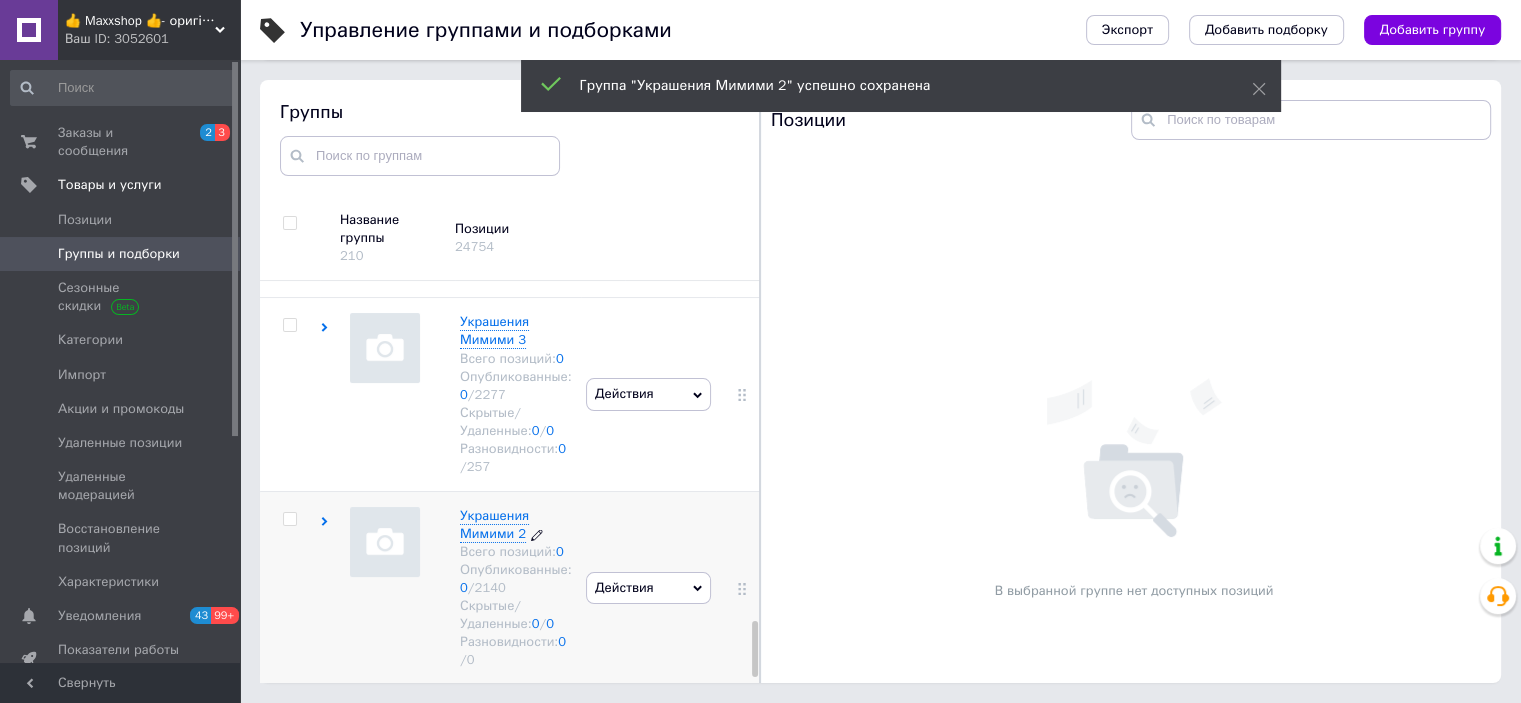 click on "Украшения Мимими 2" at bounding box center [494, 524] 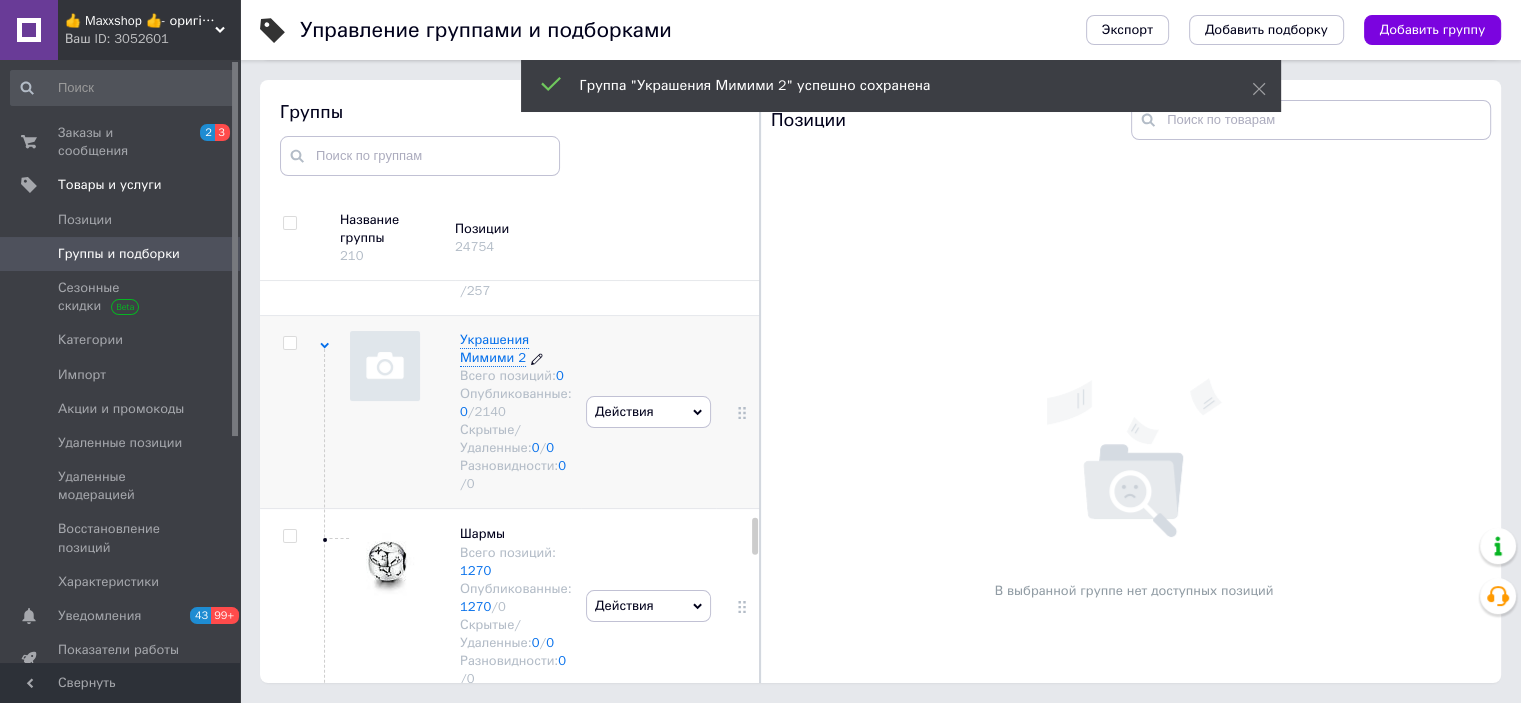 scroll, scrollTop: 2778, scrollLeft: 0, axis: vertical 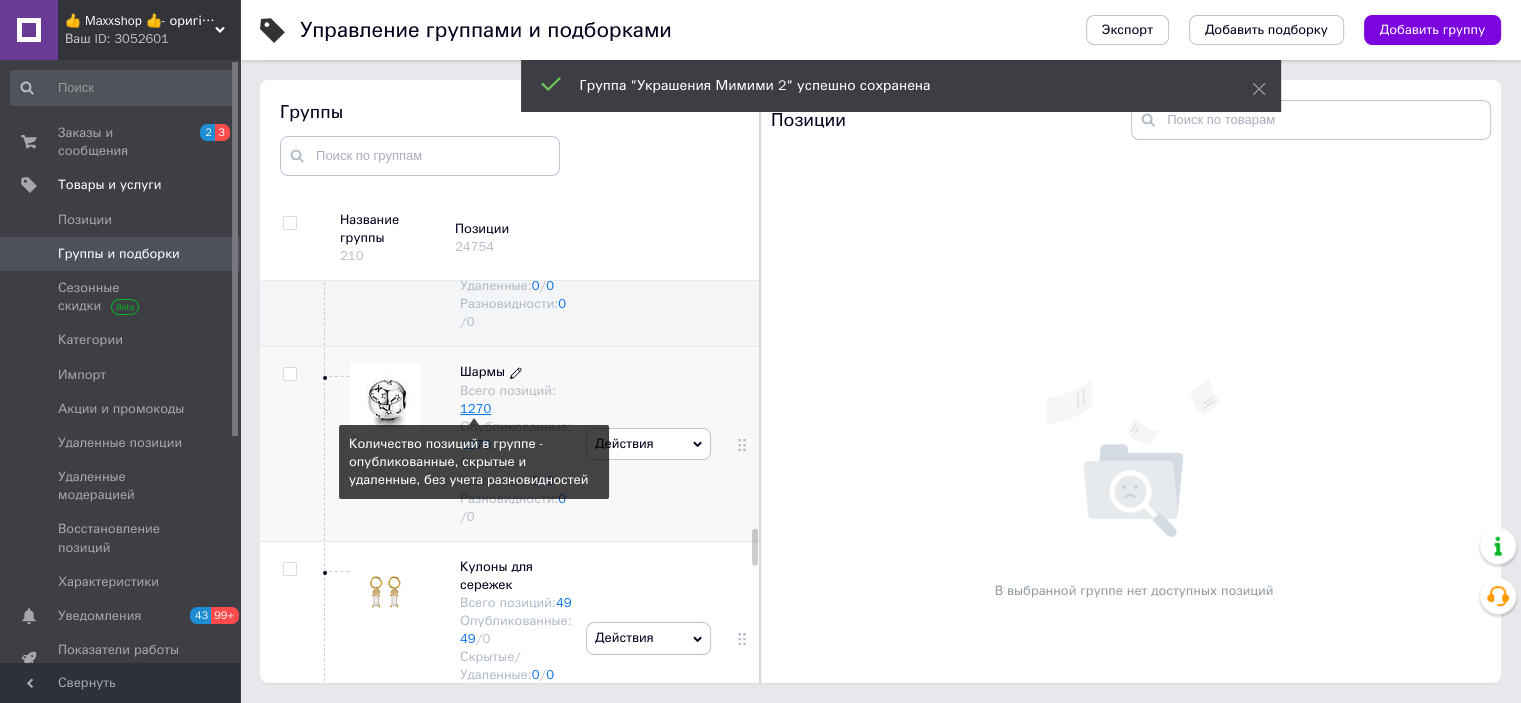 click on "1270" at bounding box center (475, 408) 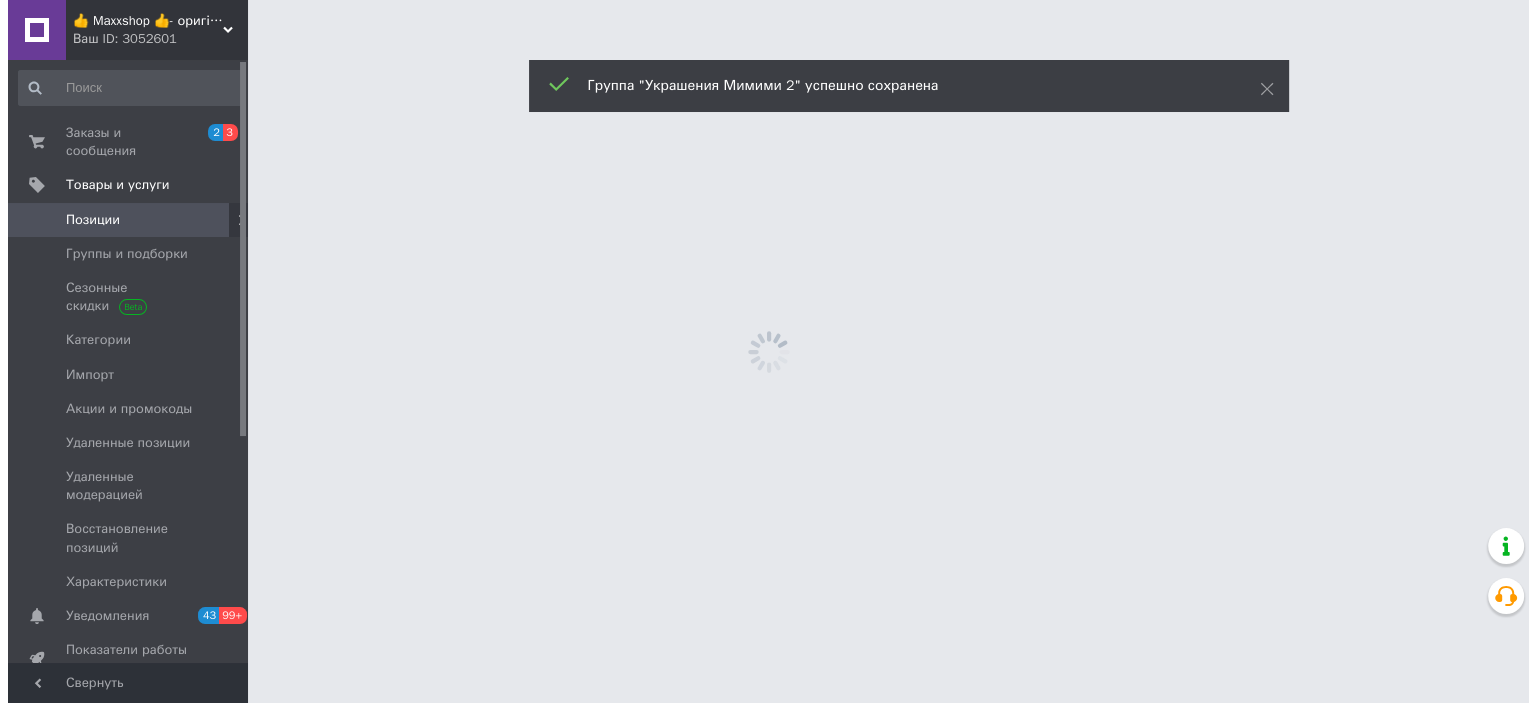 scroll, scrollTop: 0, scrollLeft: 0, axis: both 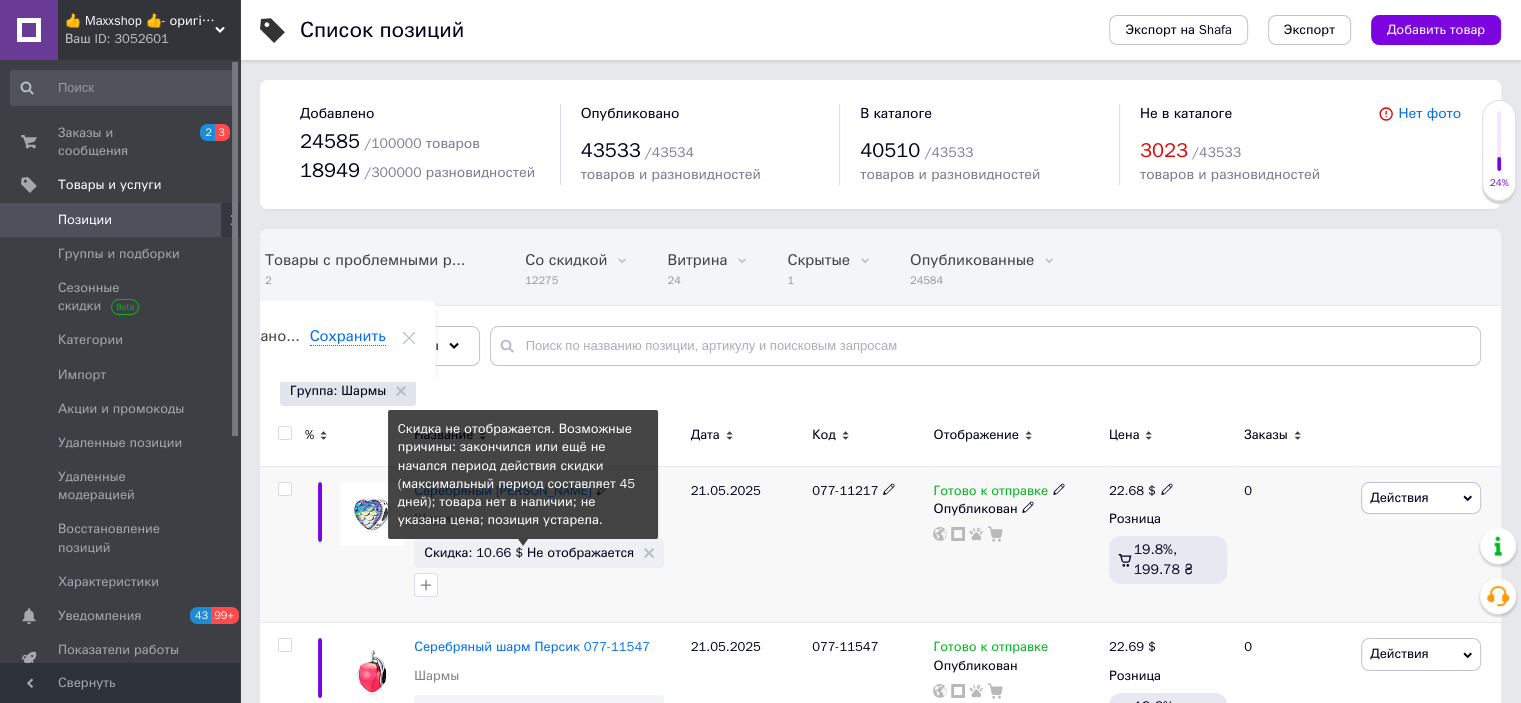 click on "Скидка: 10.66 $ Не отображается" at bounding box center [529, 552] 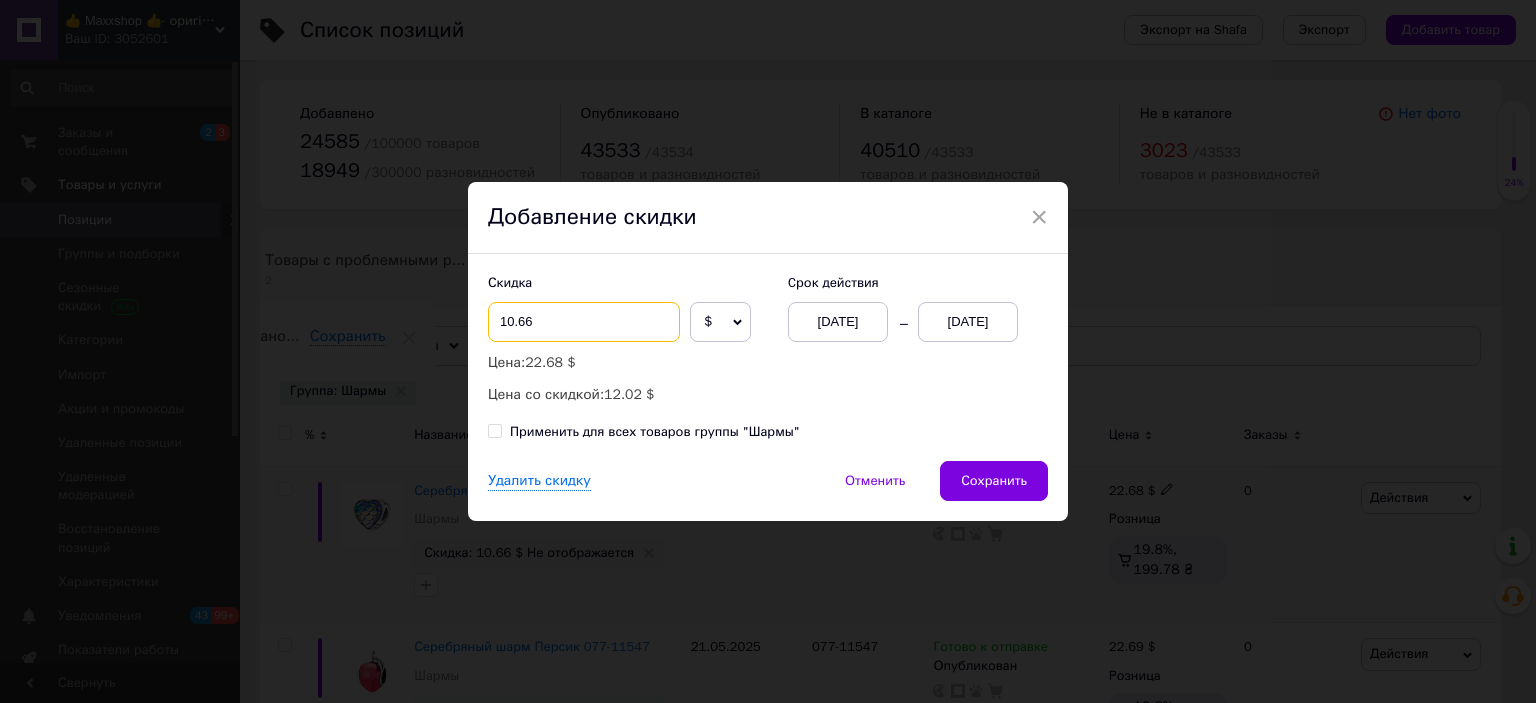 click on "10.66" at bounding box center [584, 322] 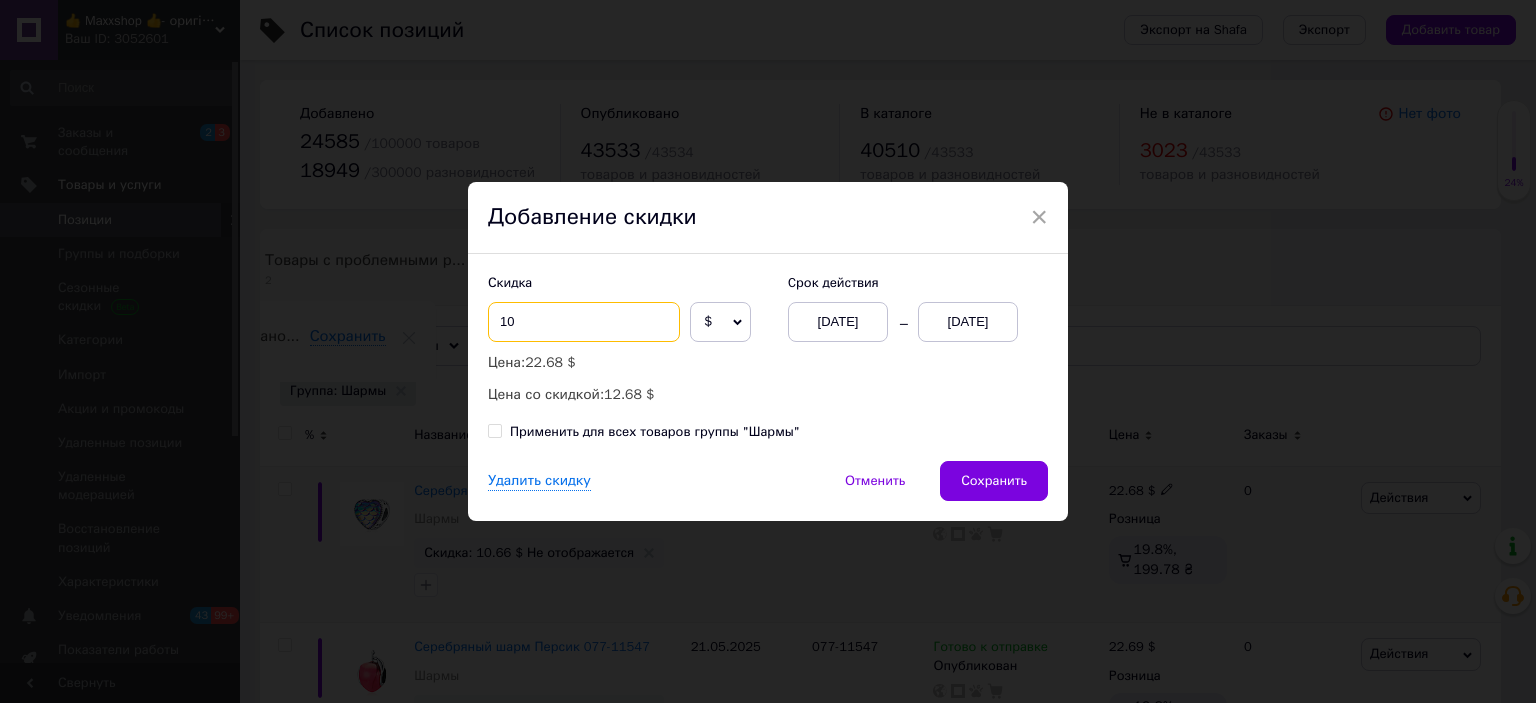 type on "1" 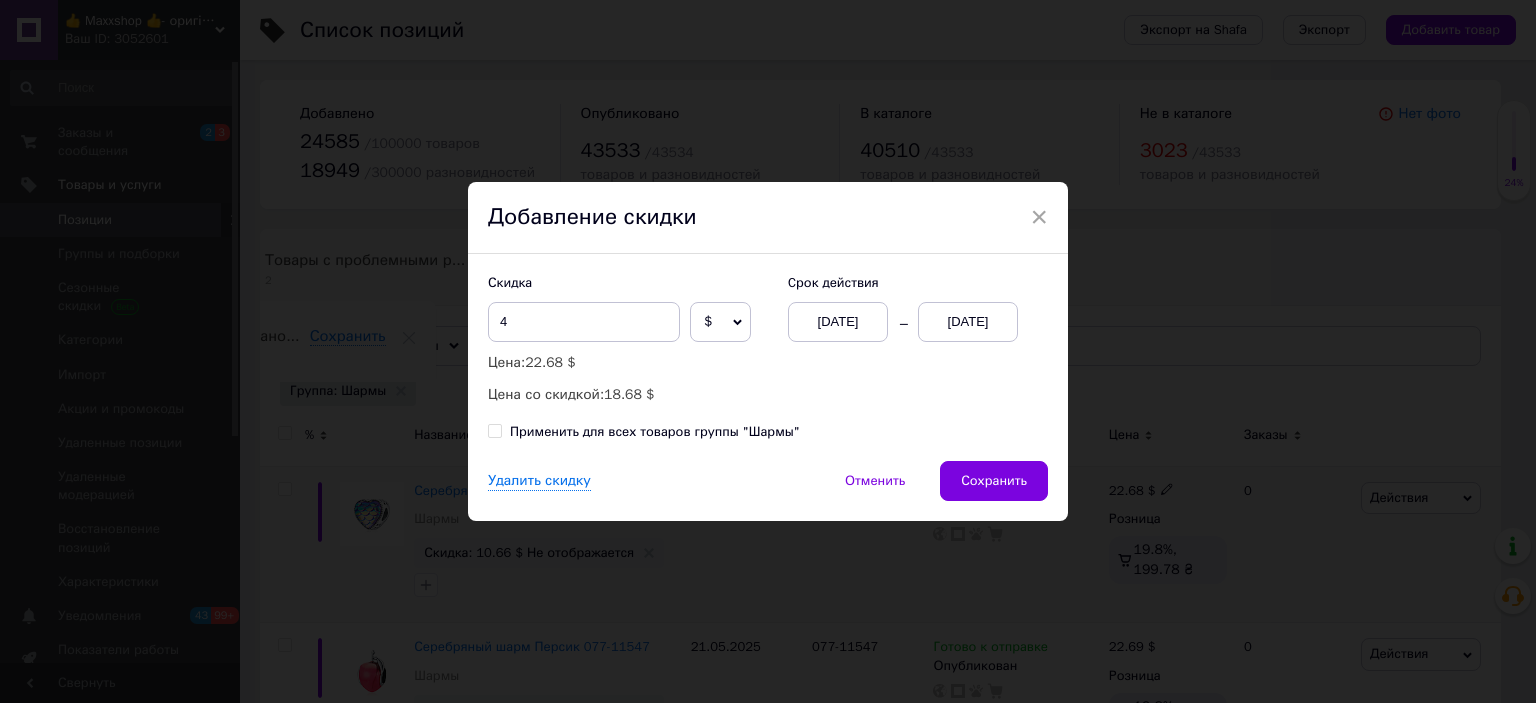 click 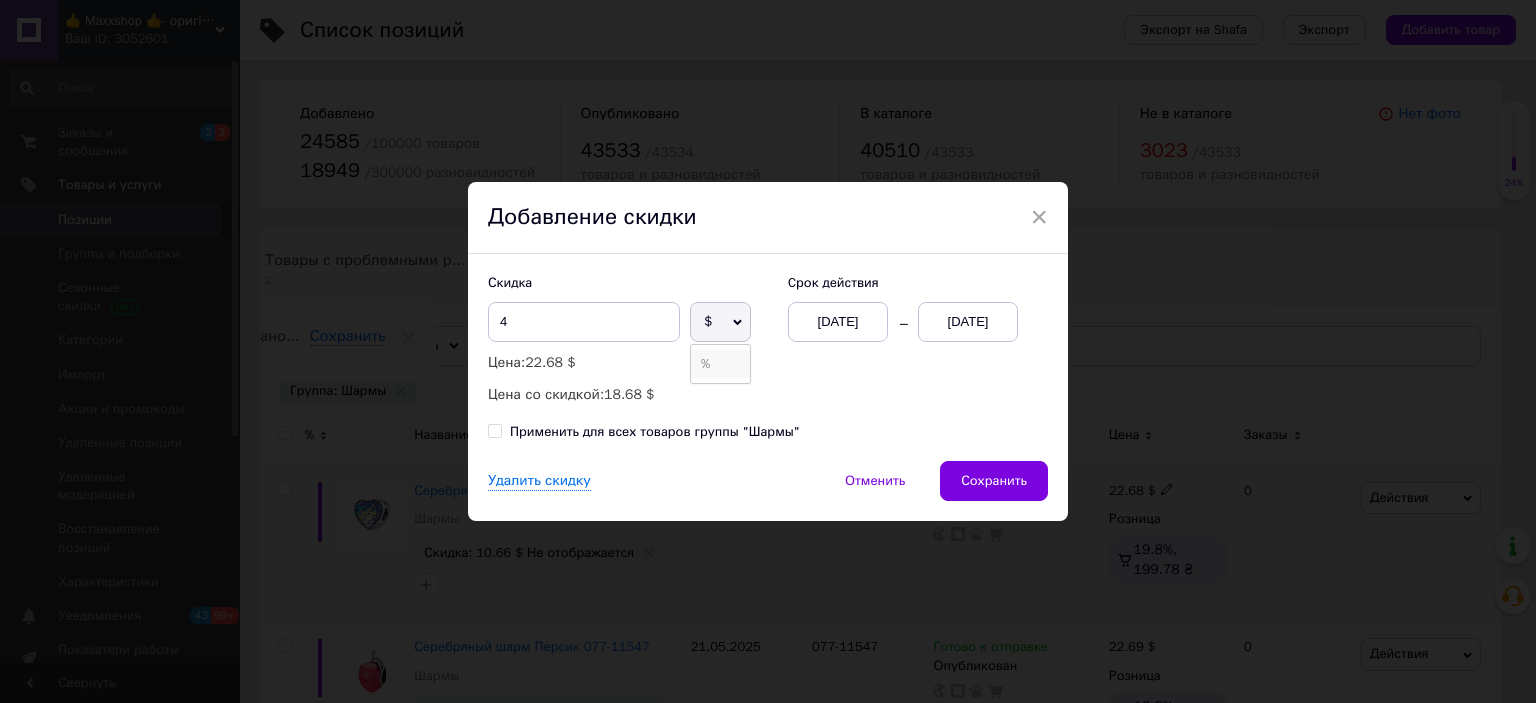 click on "%" at bounding box center (720, 364) 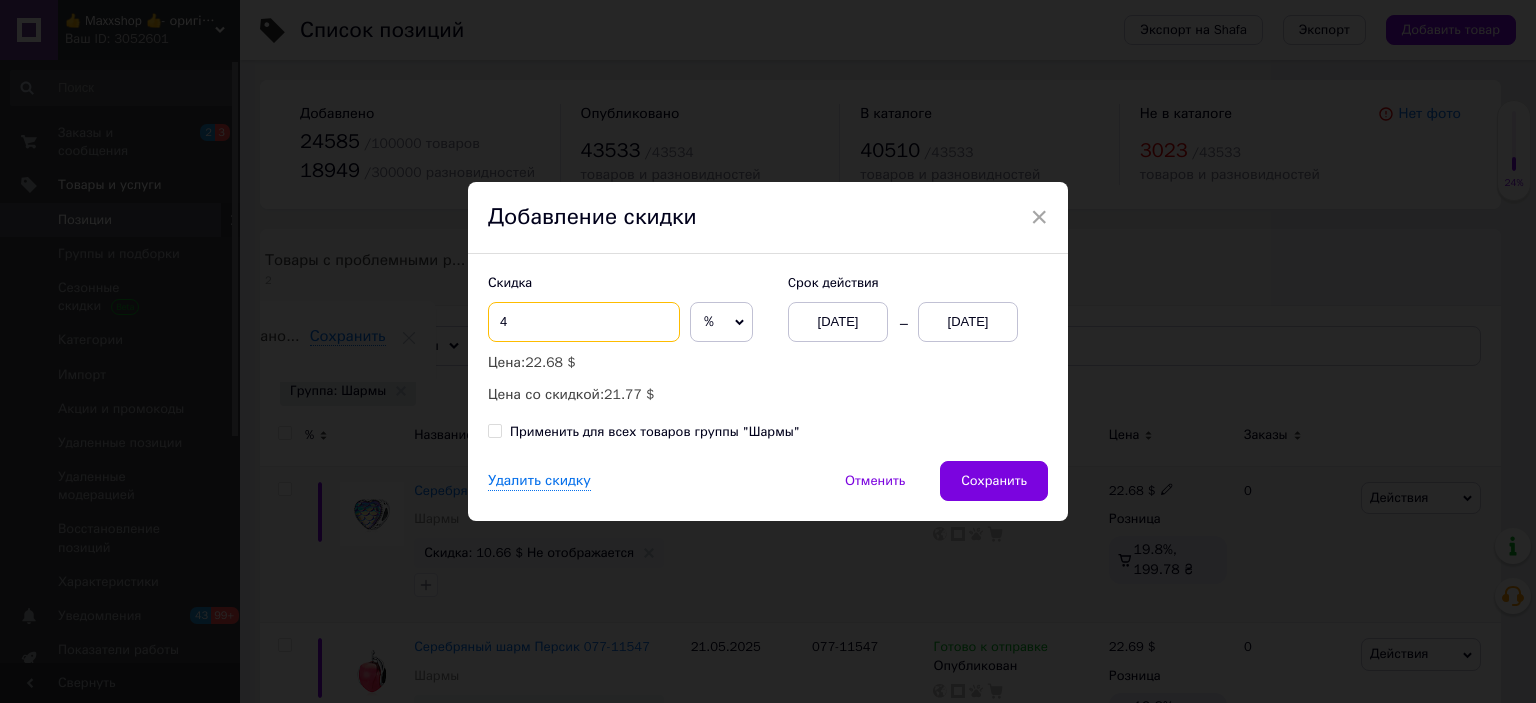 click on "4" at bounding box center [584, 322] 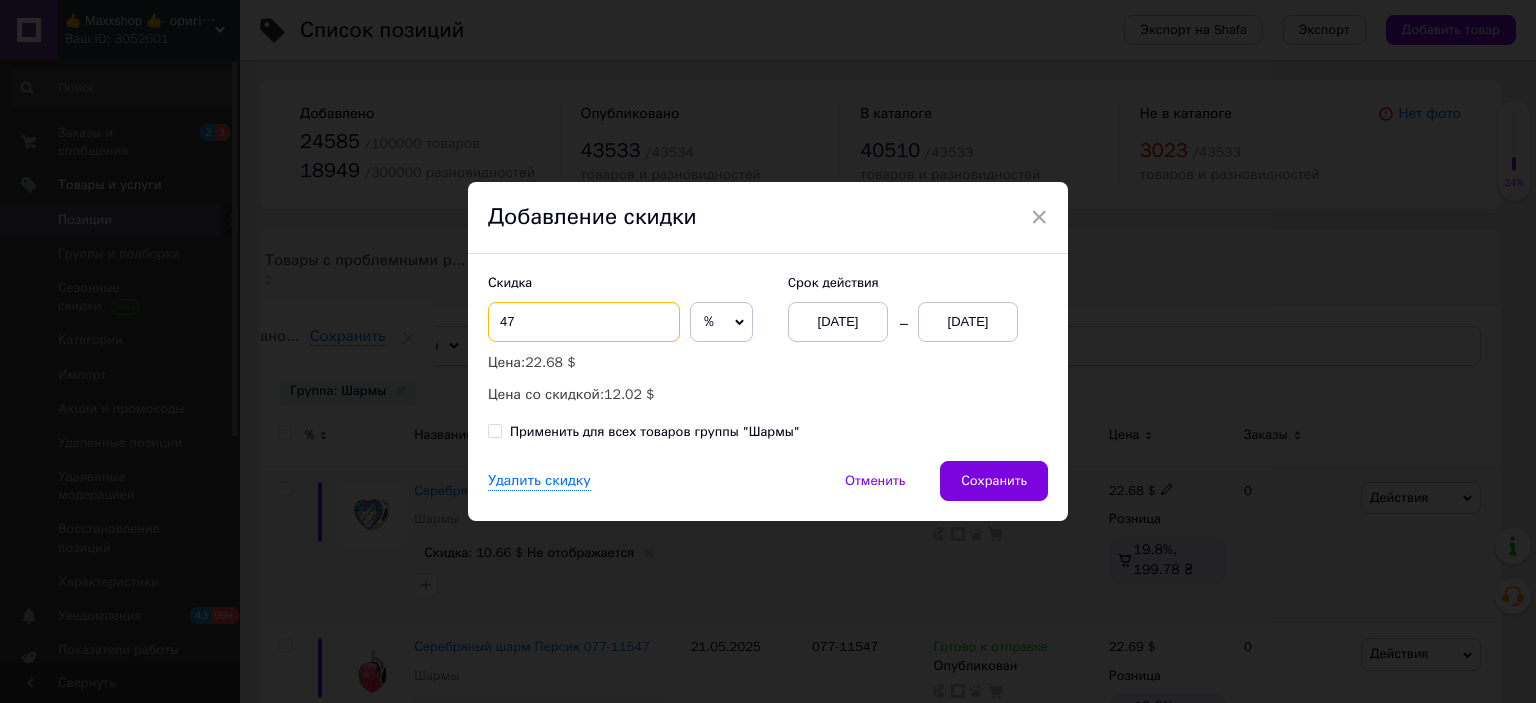 type on "47" 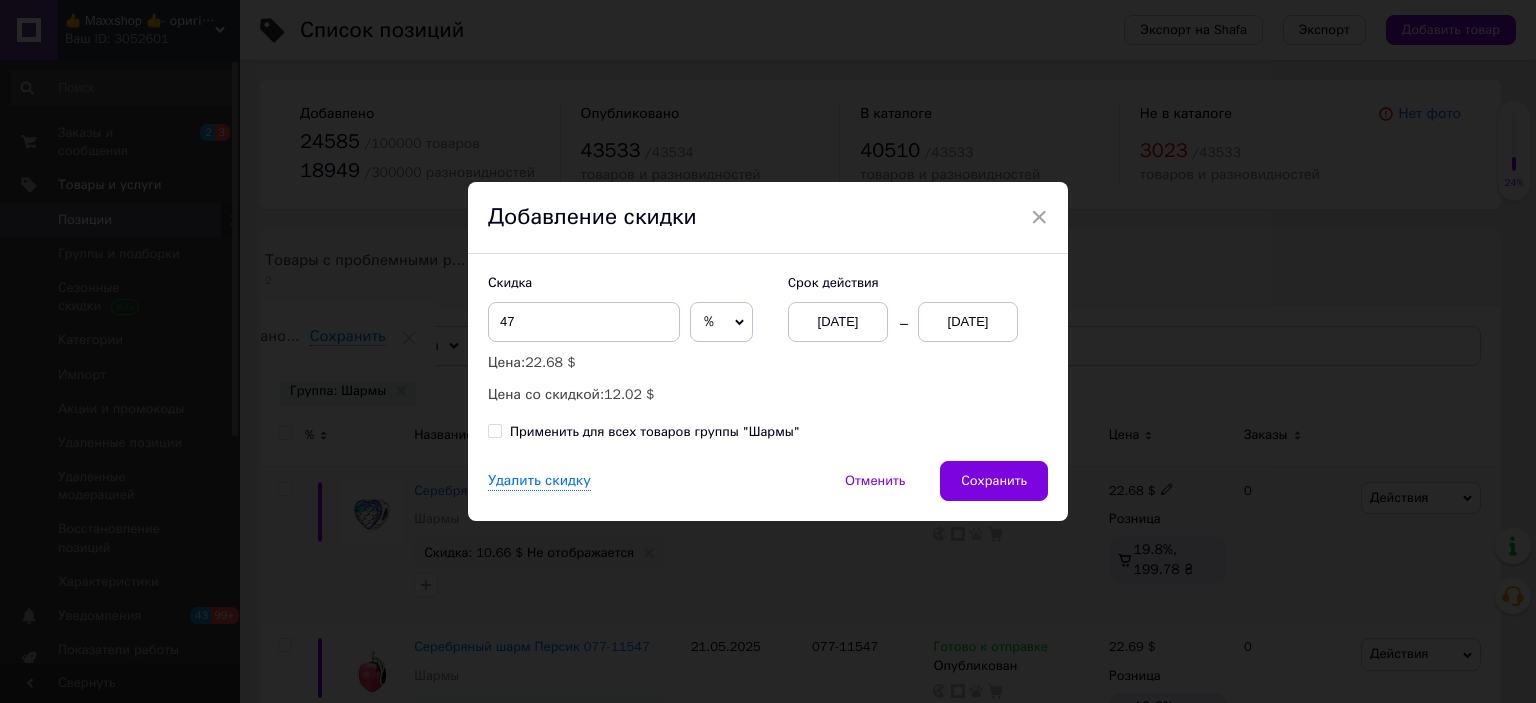 click on "[DATE]" at bounding box center (838, 322) 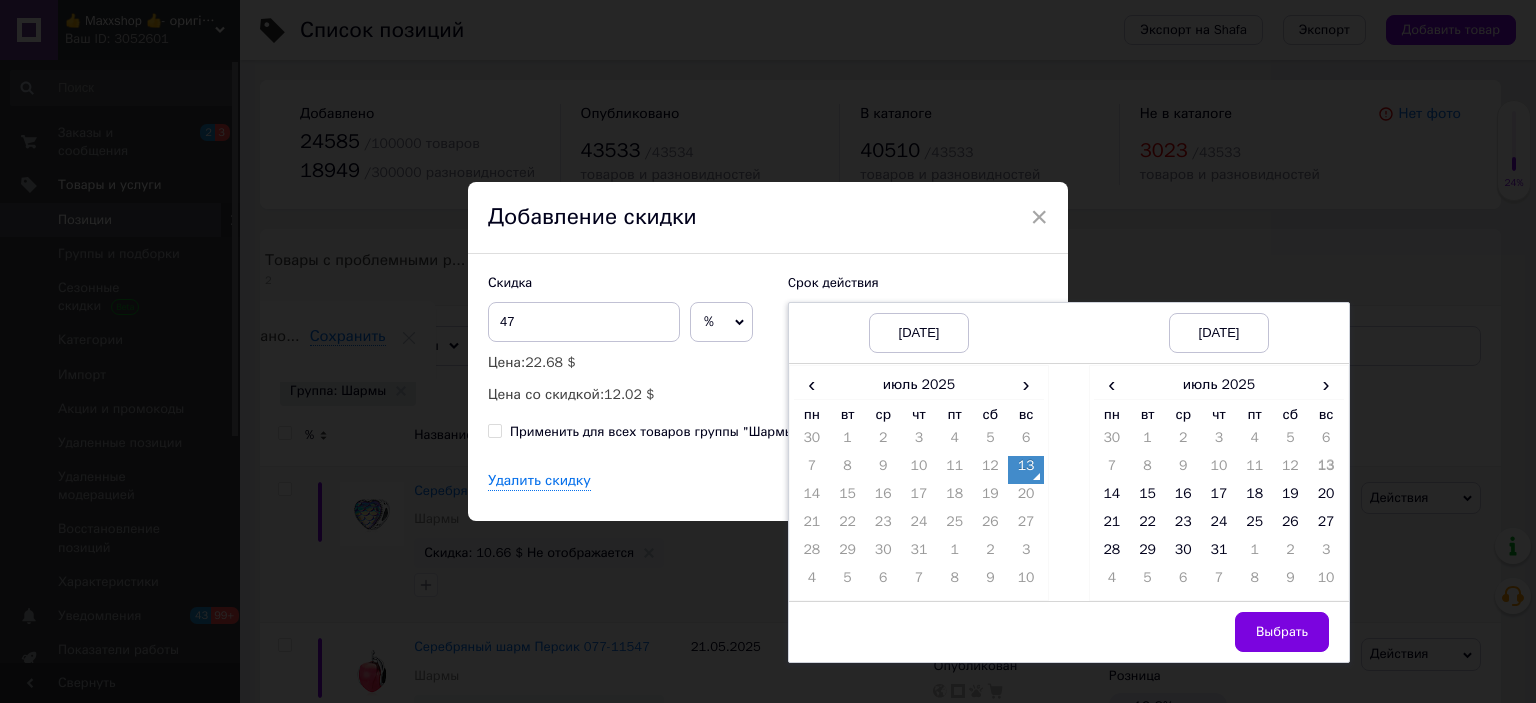click on "13" at bounding box center [1026, 470] 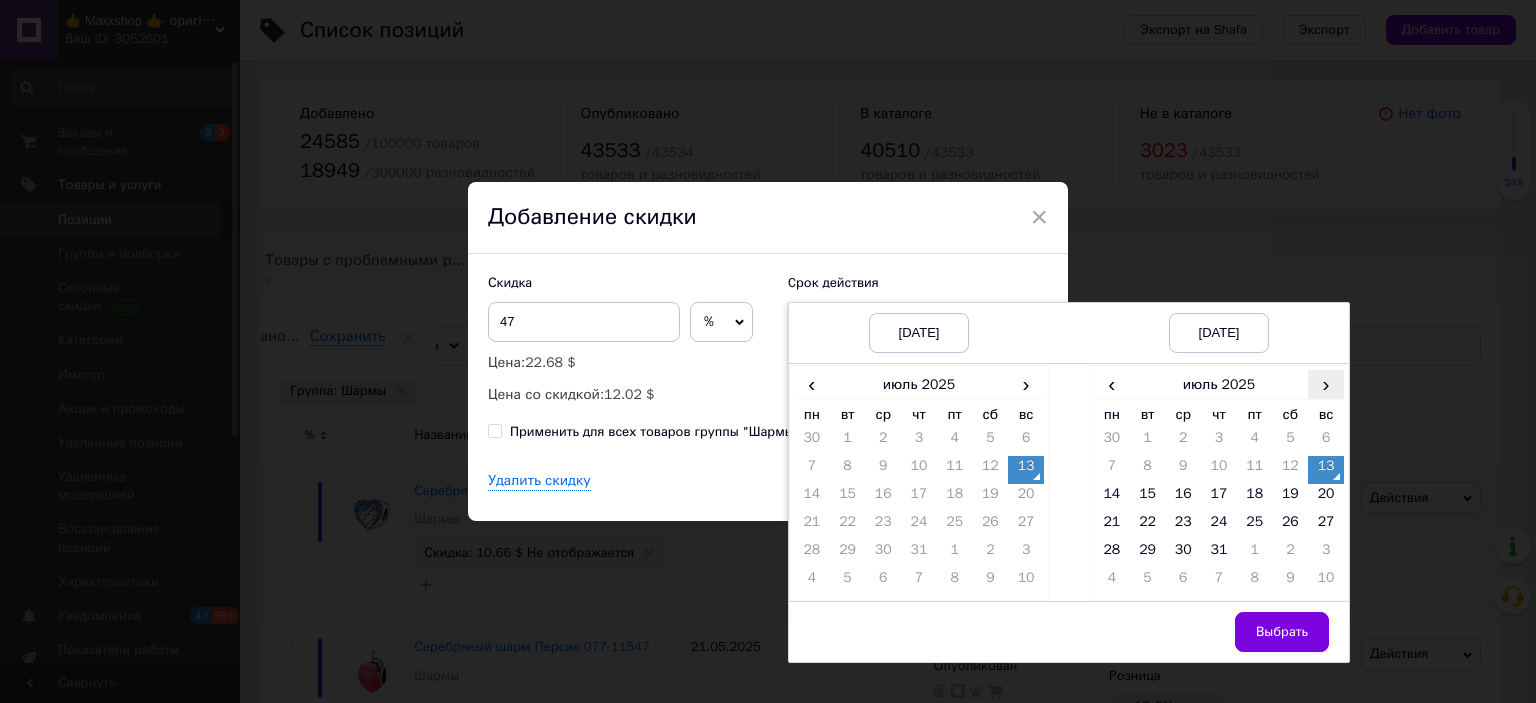click on "›" at bounding box center (1326, 384) 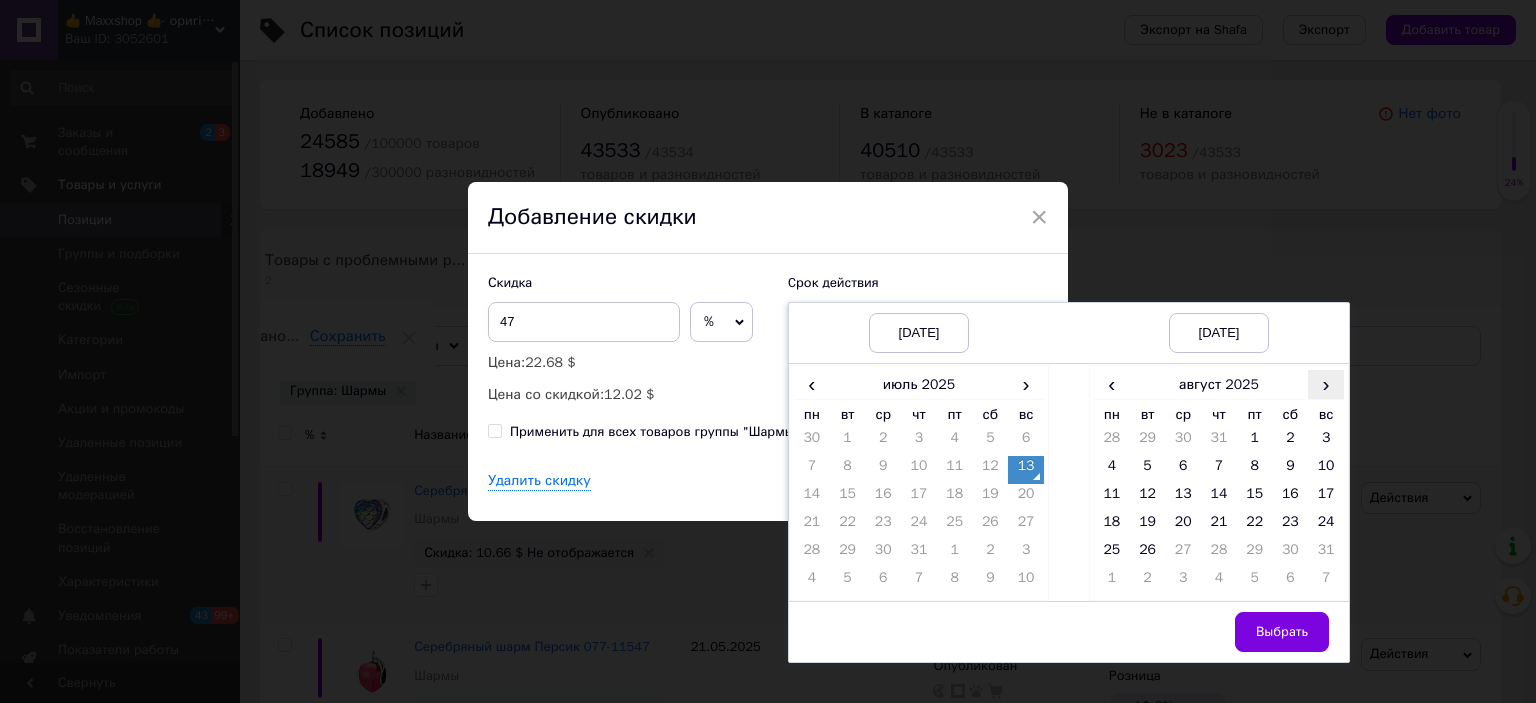 click on "›" at bounding box center (1326, 384) 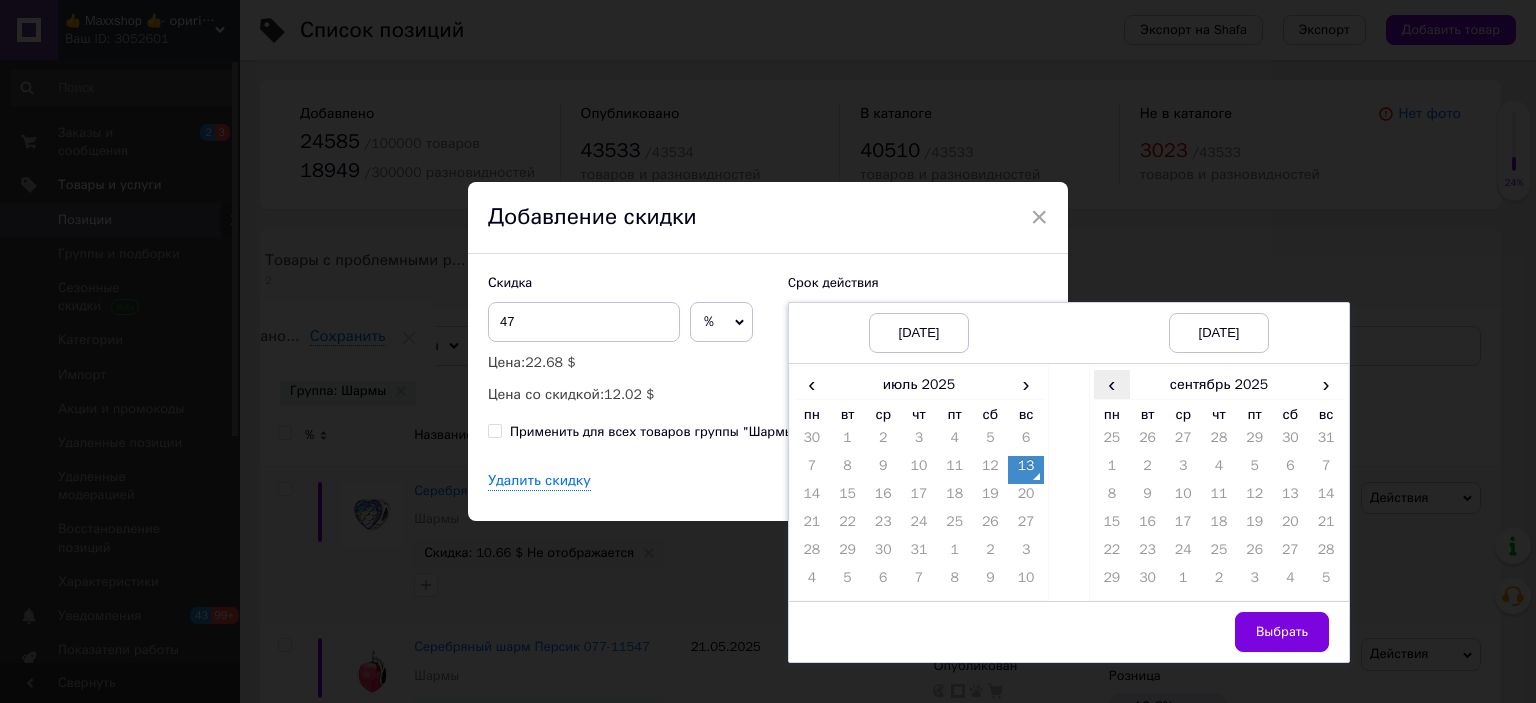 click on "‹" at bounding box center (1112, 384) 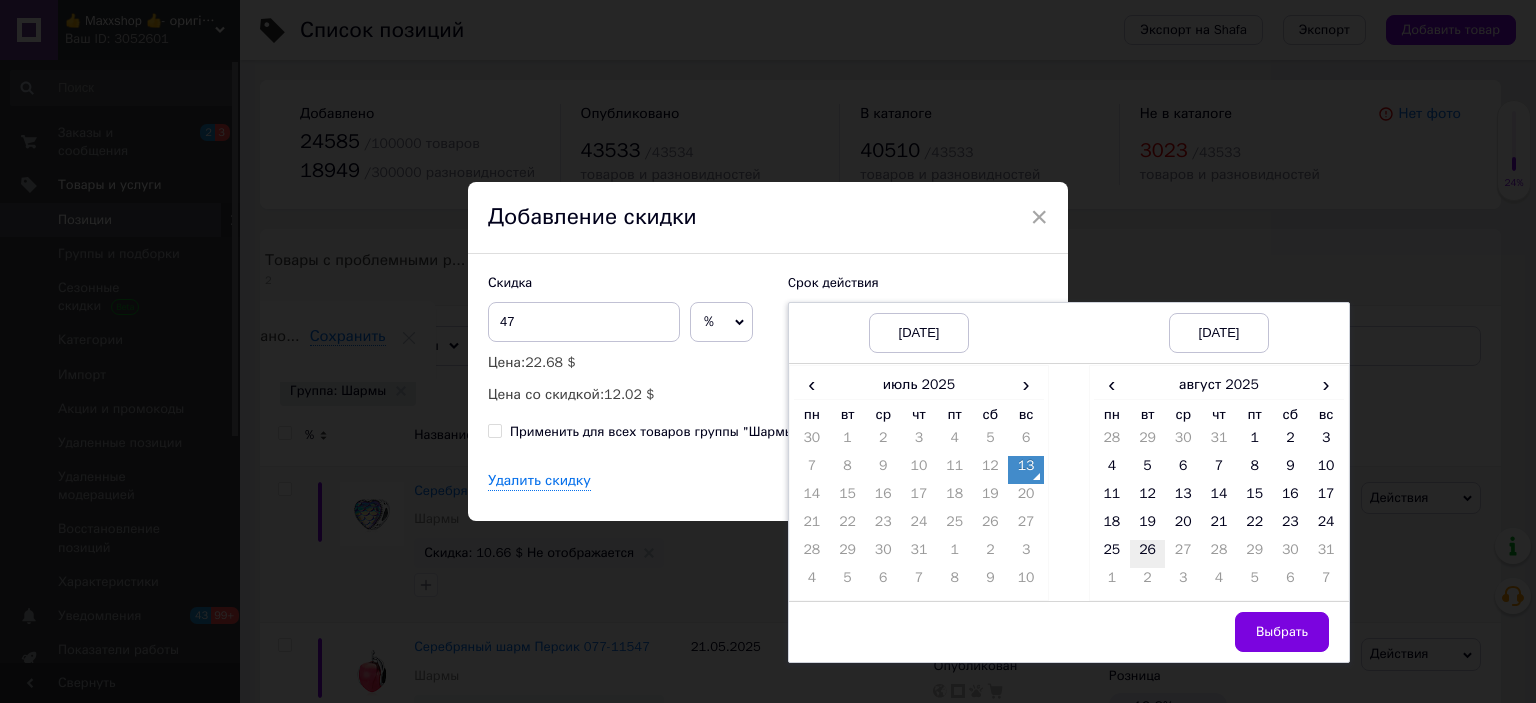 click on "26" at bounding box center (1148, 554) 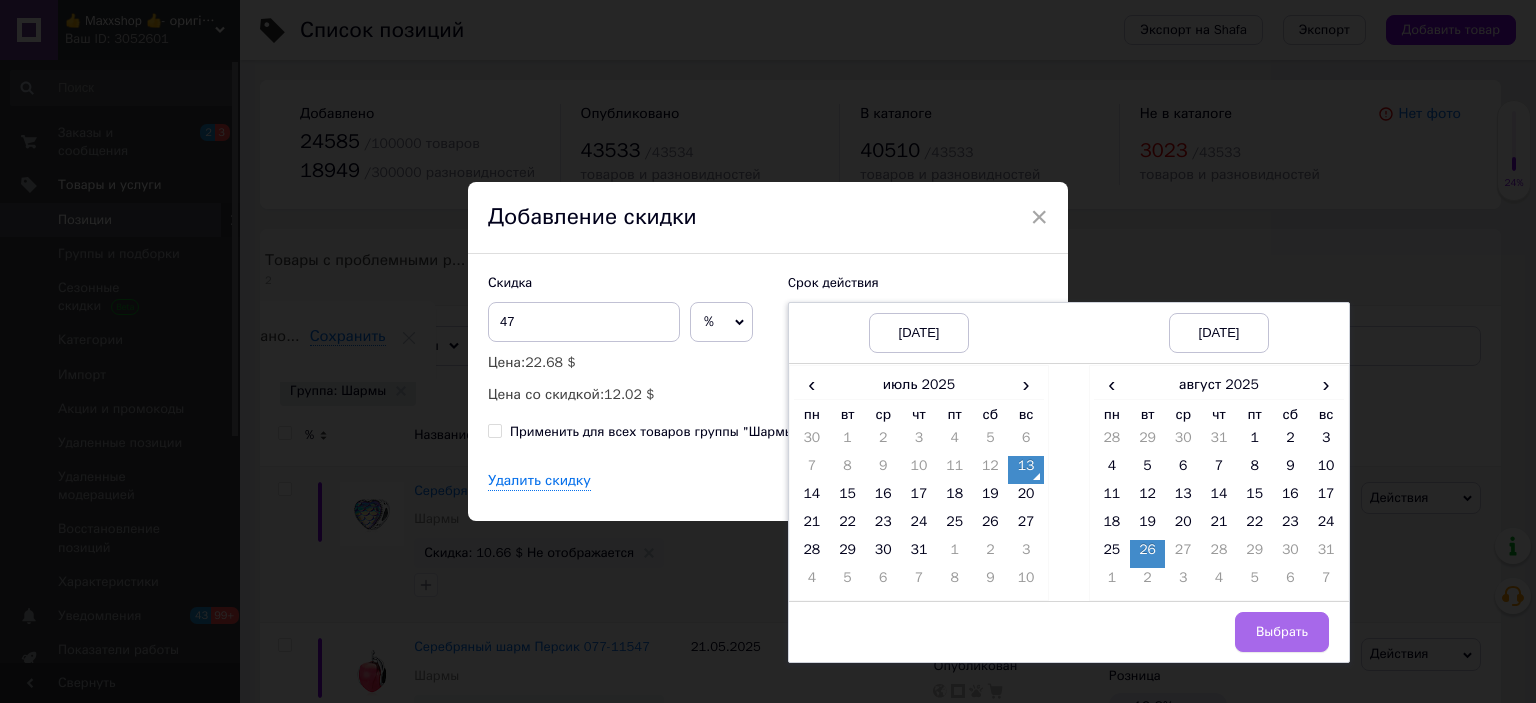 click on "Выбрать" at bounding box center [1282, 632] 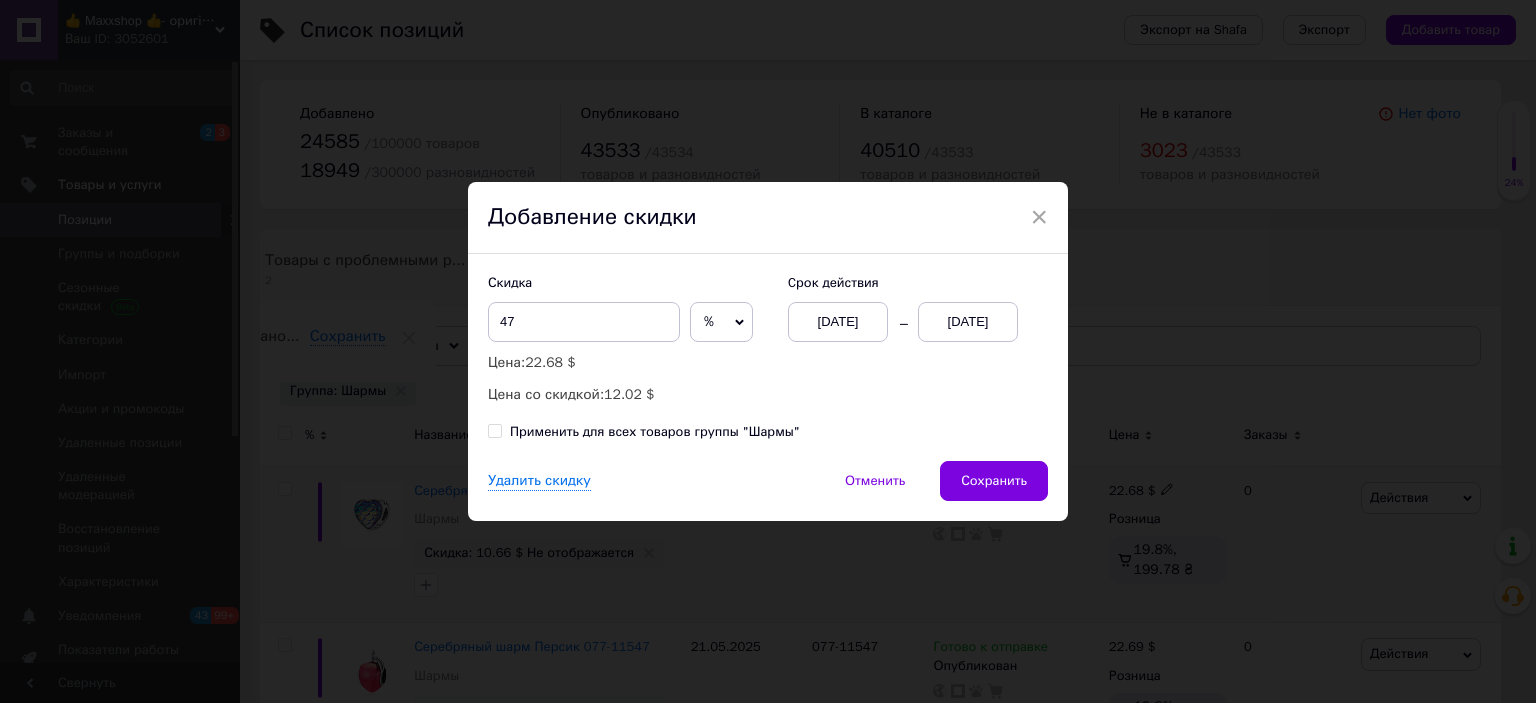 drag, startPoint x: 495, startPoint y: 427, endPoint x: 802, endPoint y: 460, distance: 308.76852 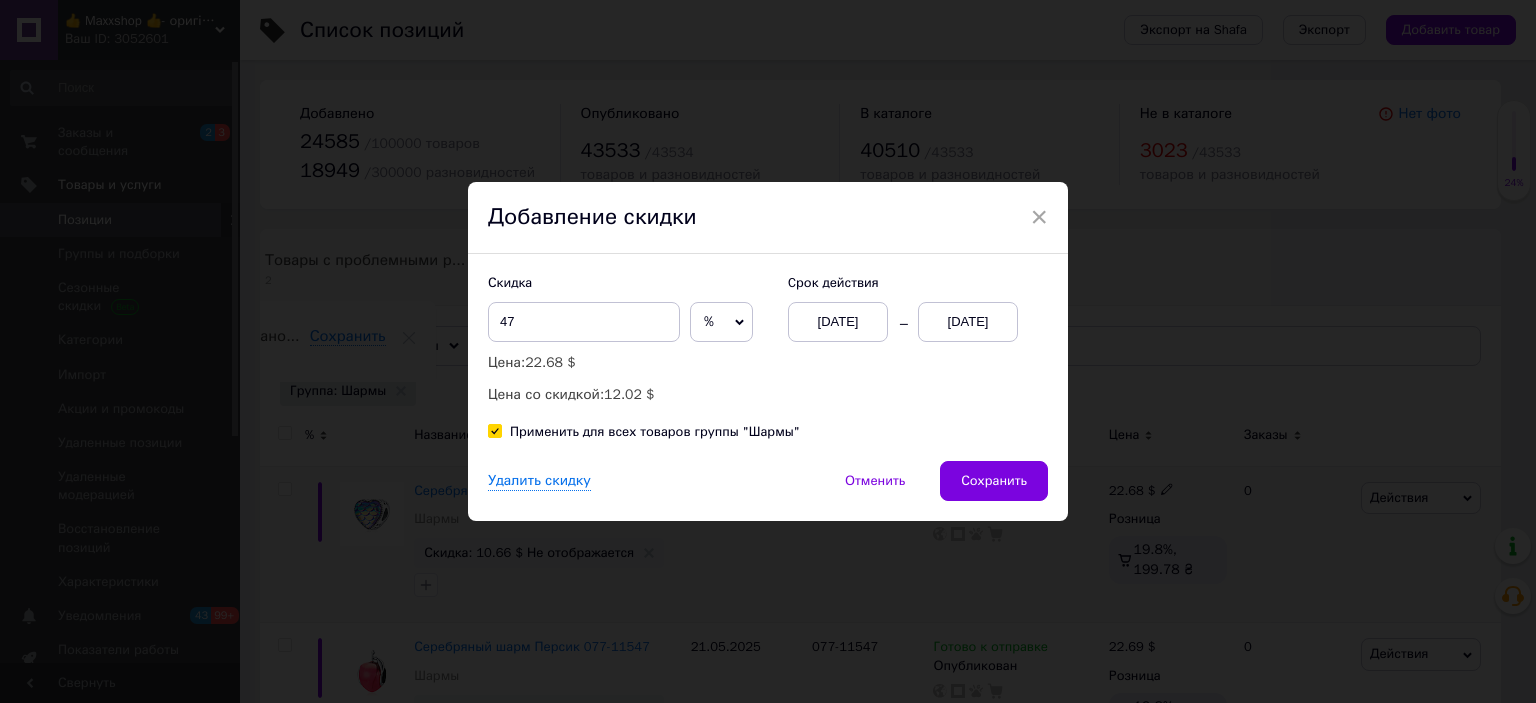 checkbox on "true" 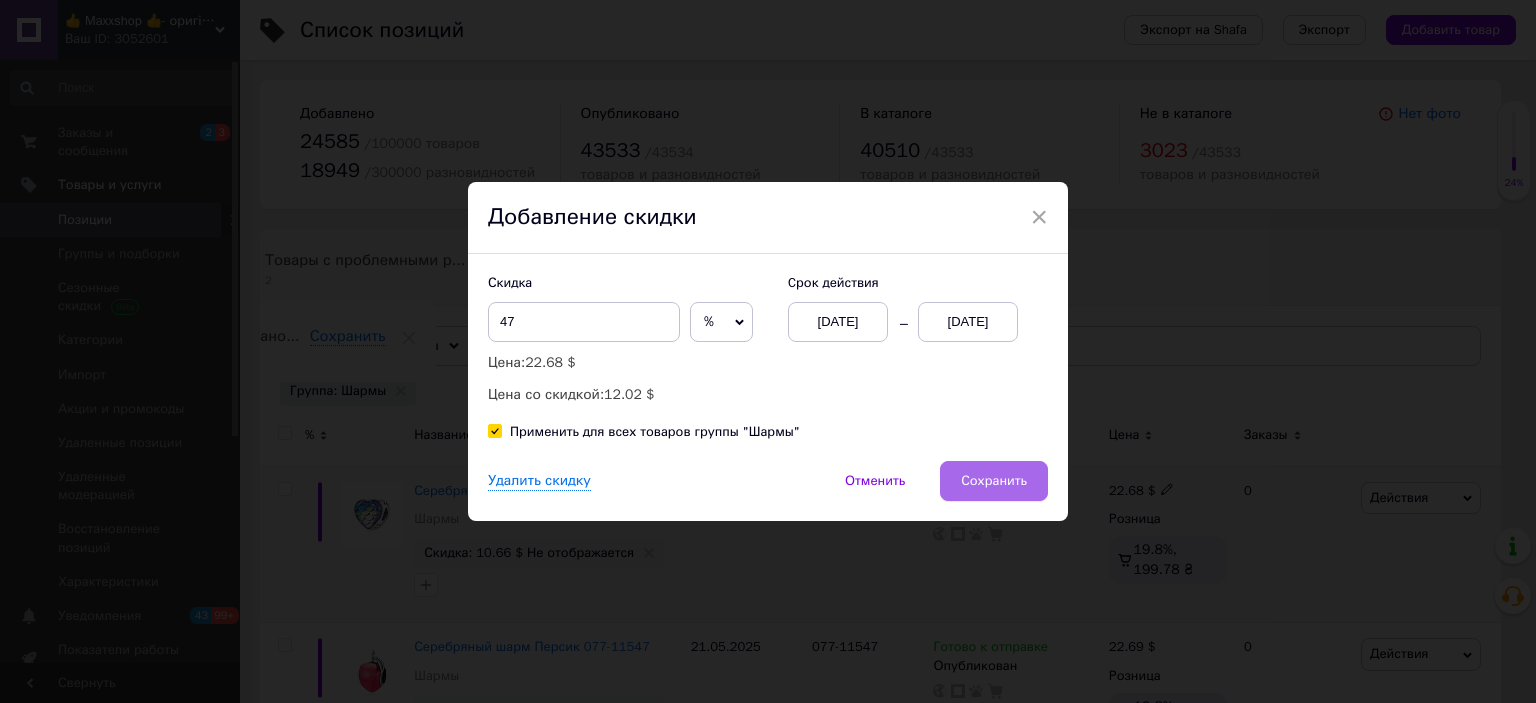 click on "Сохранить" at bounding box center (994, 481) 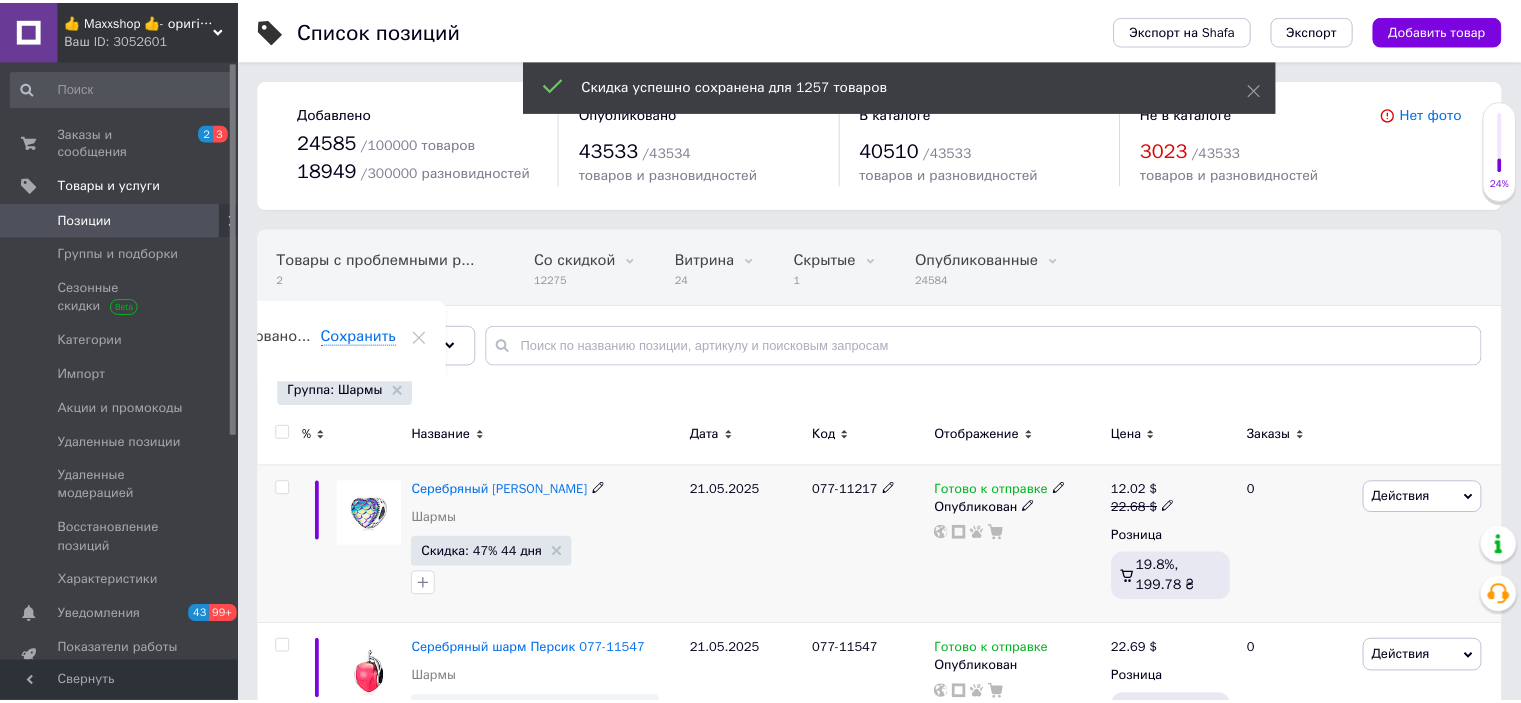 scroll, scrollTop: 0, scrollLeft: 108, axis: horizontal 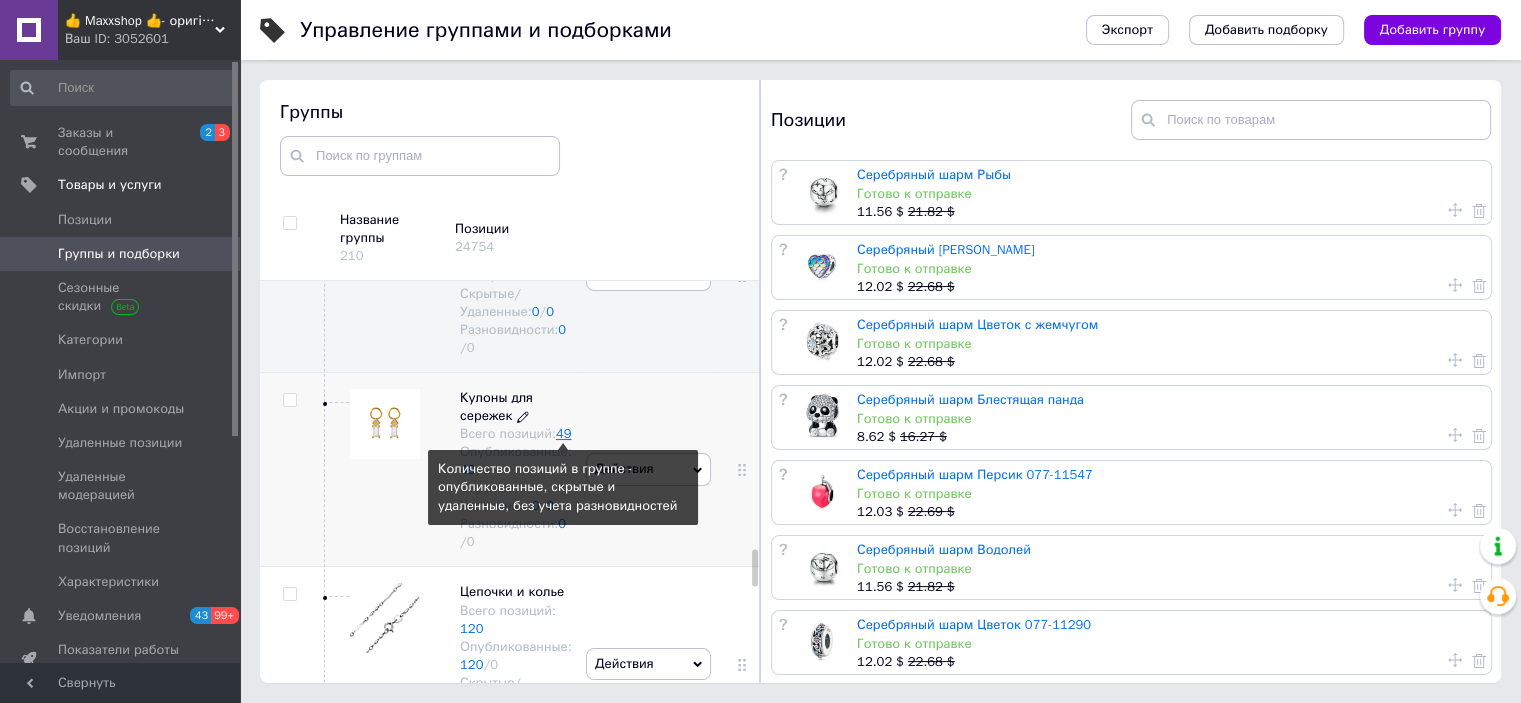 click on "49" at bounding box center [564, 433] 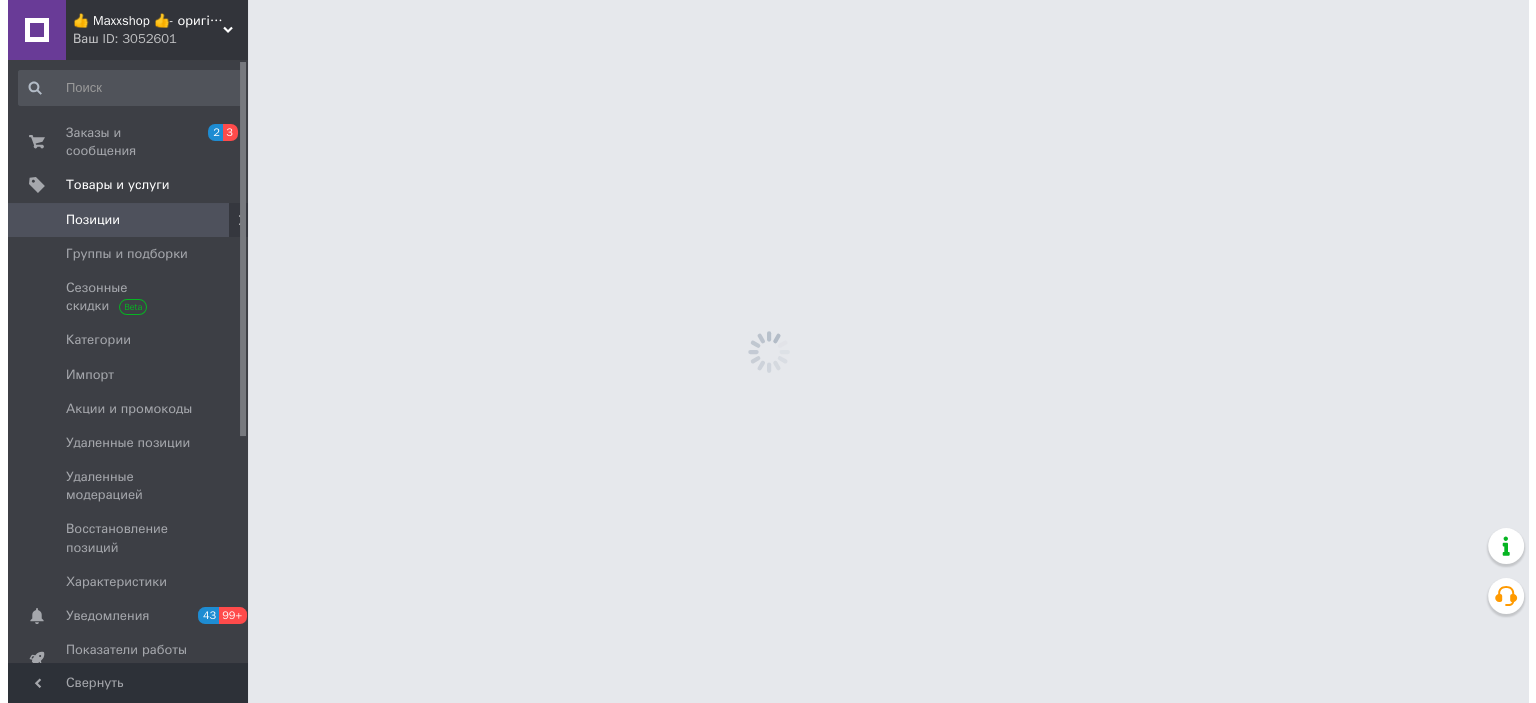 scroll, scrollTop: 0, scrollLeft: 0, axis: both 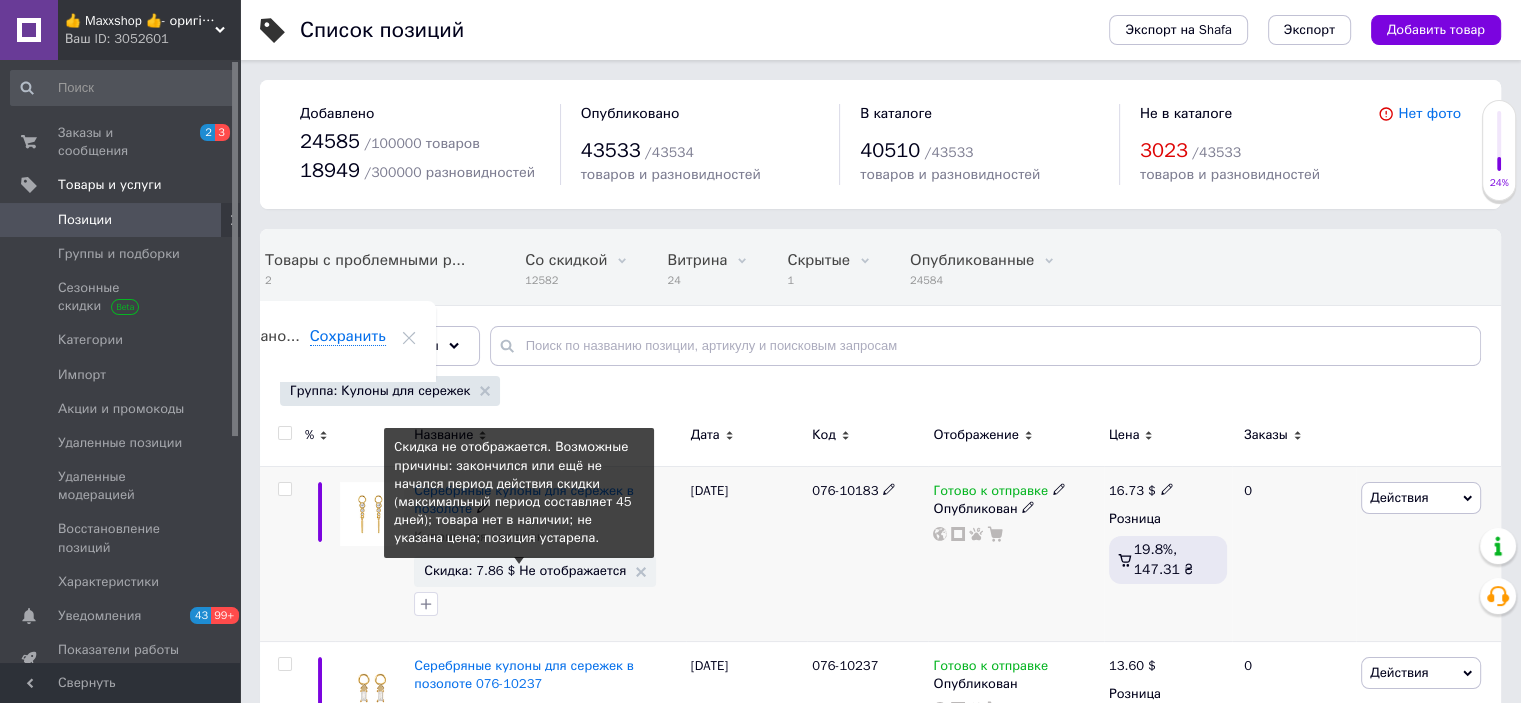 click on "Скидка: 7.86 $ Не отображается" at bounding box center (525, 570) 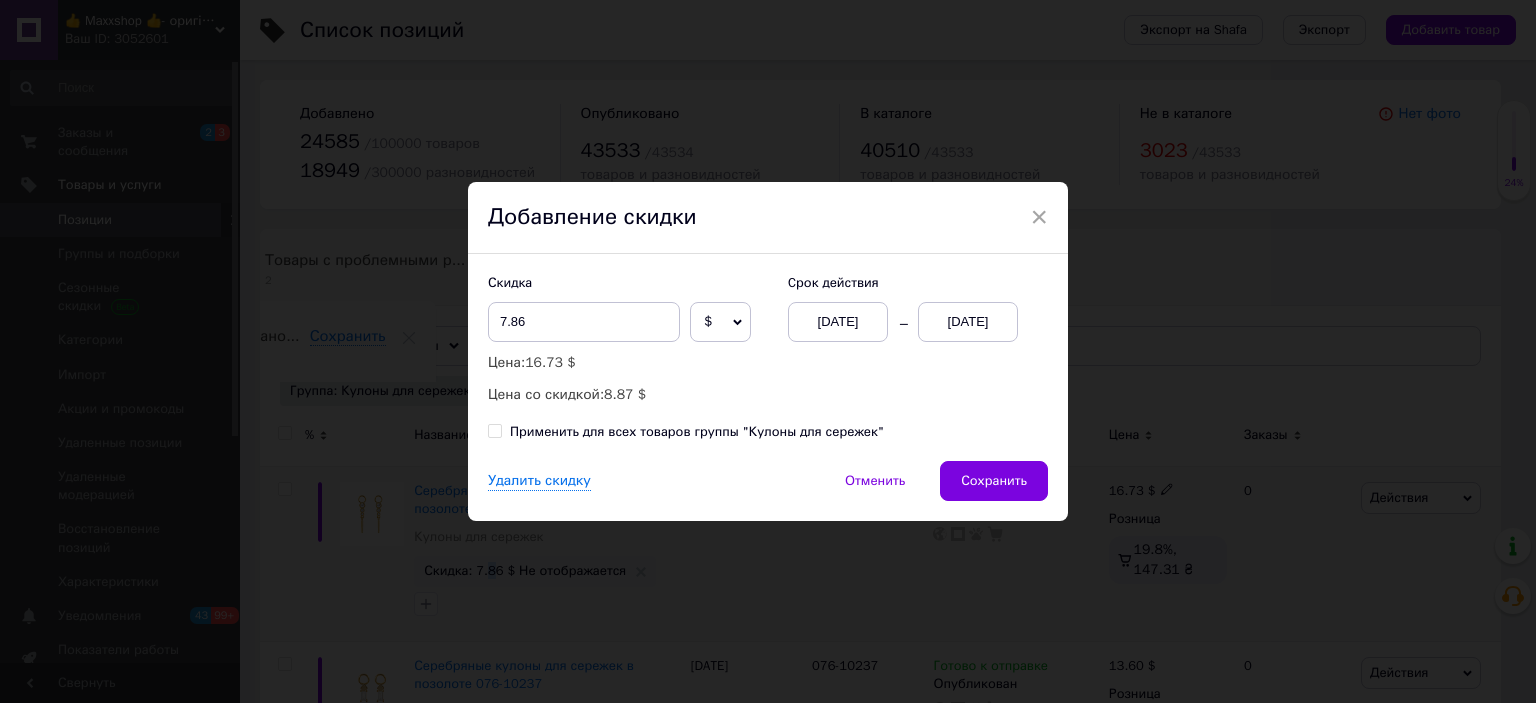 click on "$" at bounding box center (720, 322) 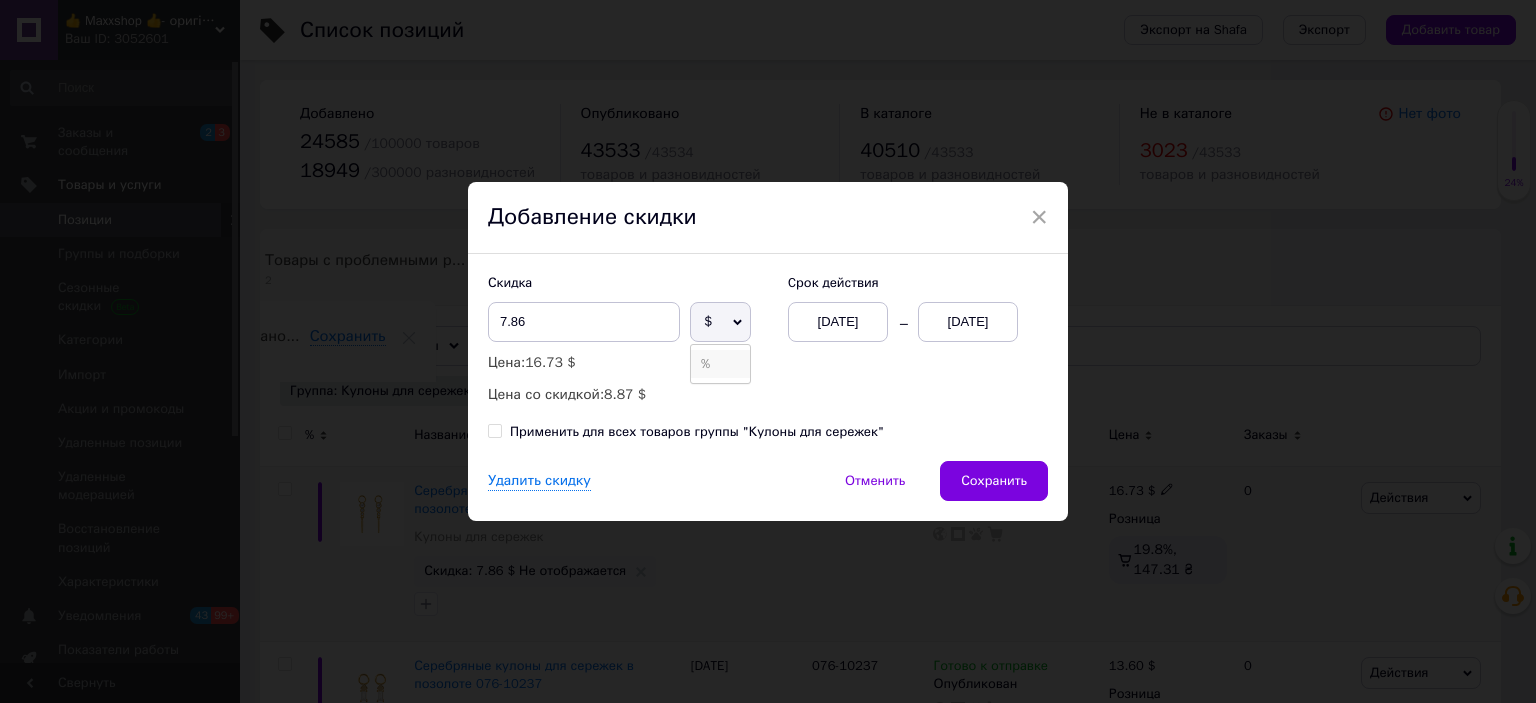 drag, startPoint x: 706, startPoint y: 369, endPoint x: 624, endPoint y: 335, distance: 88.76936 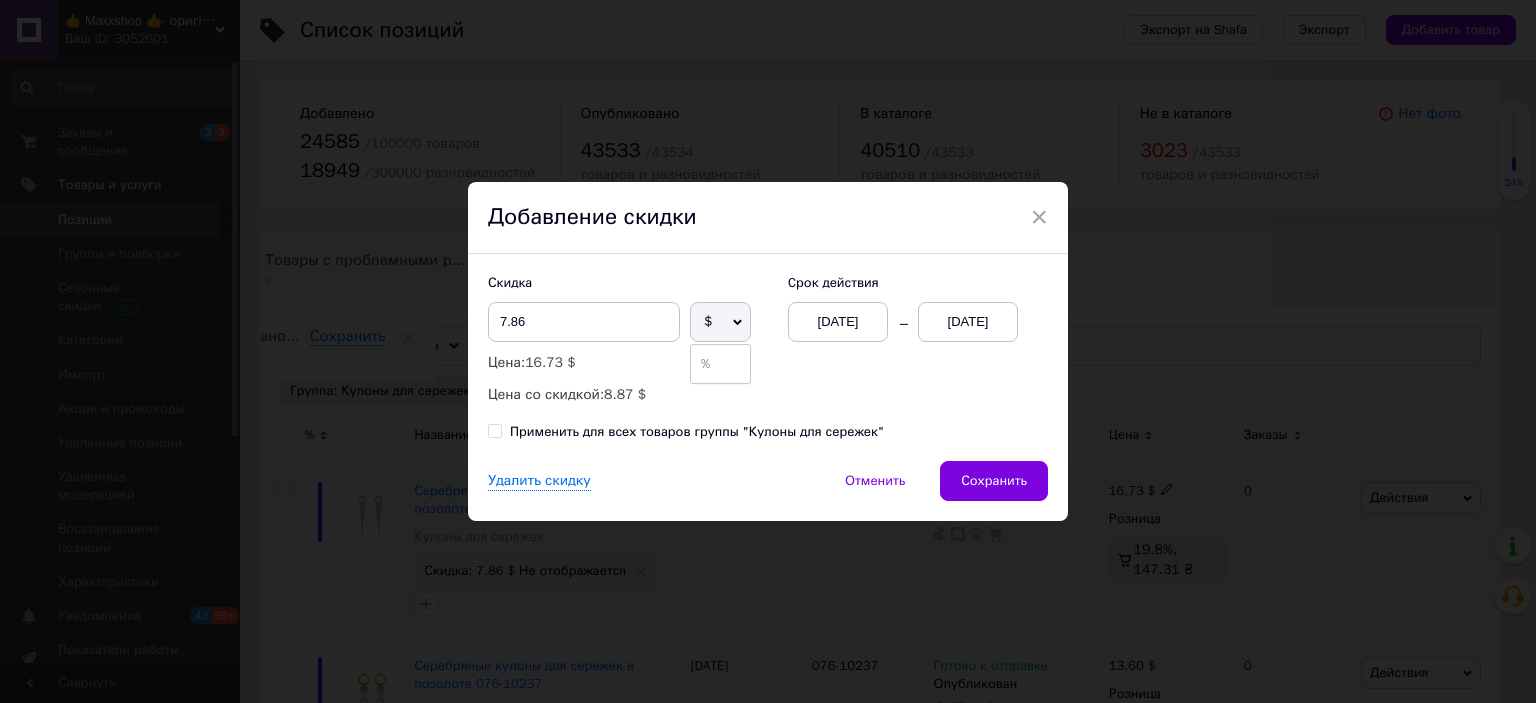 click on "%" at bounding box center [720, 364] 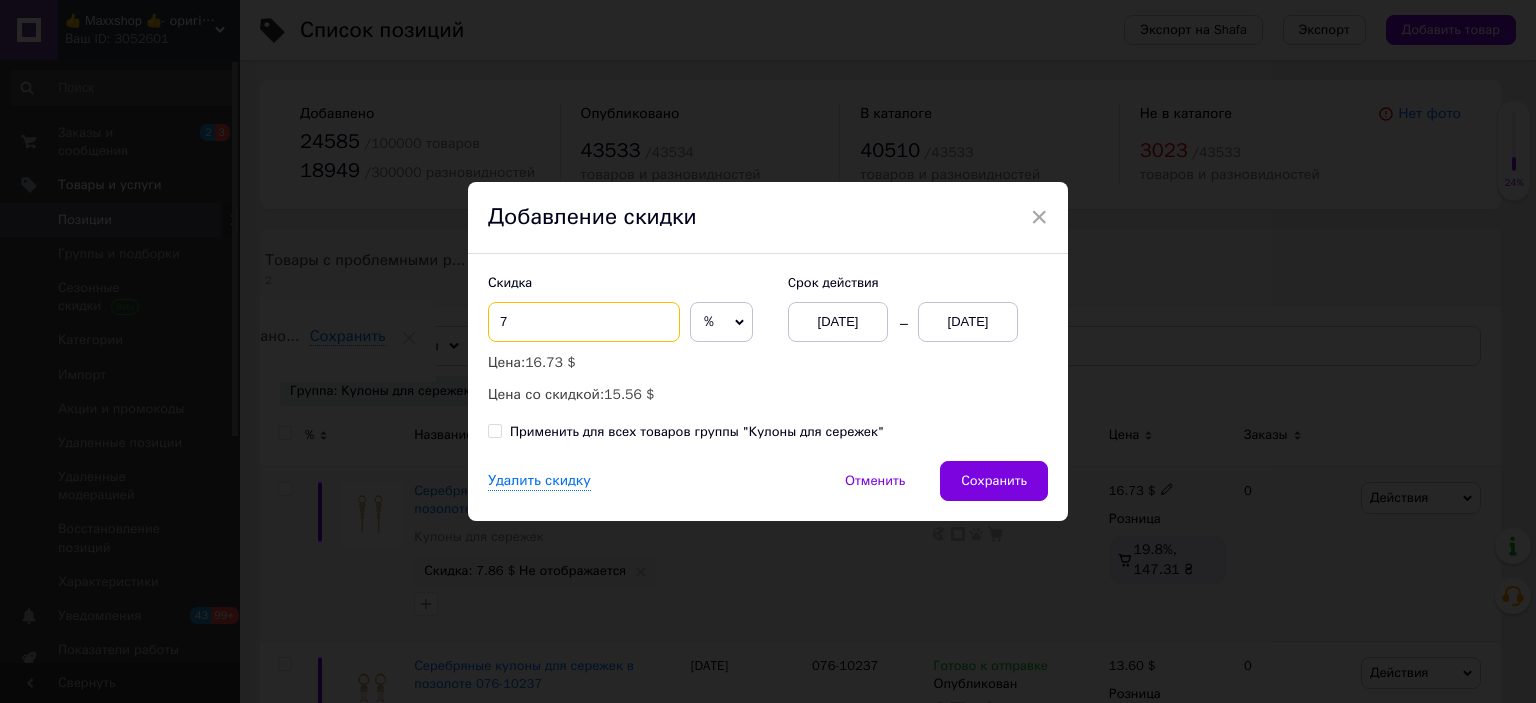 click on "7" at bounding box center (584, 322) 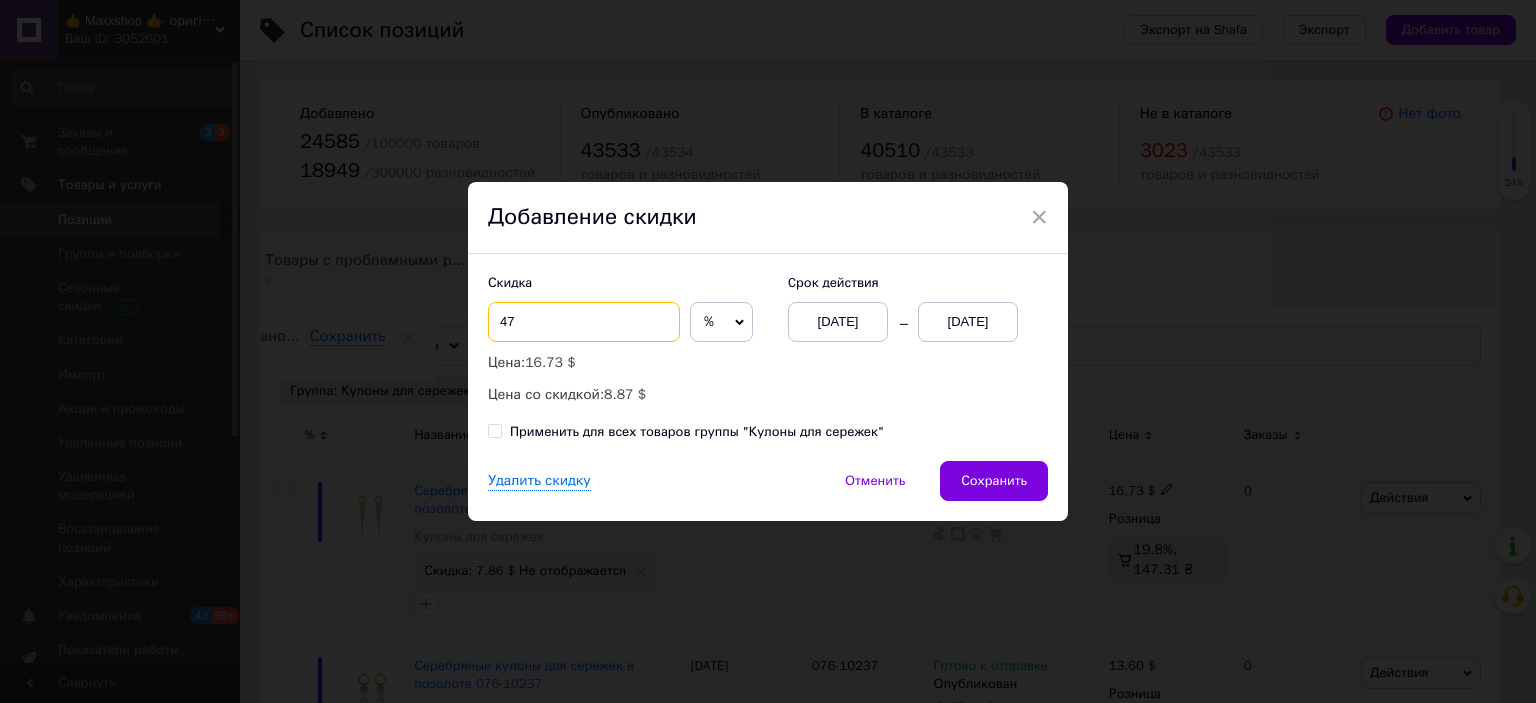 type on "47" 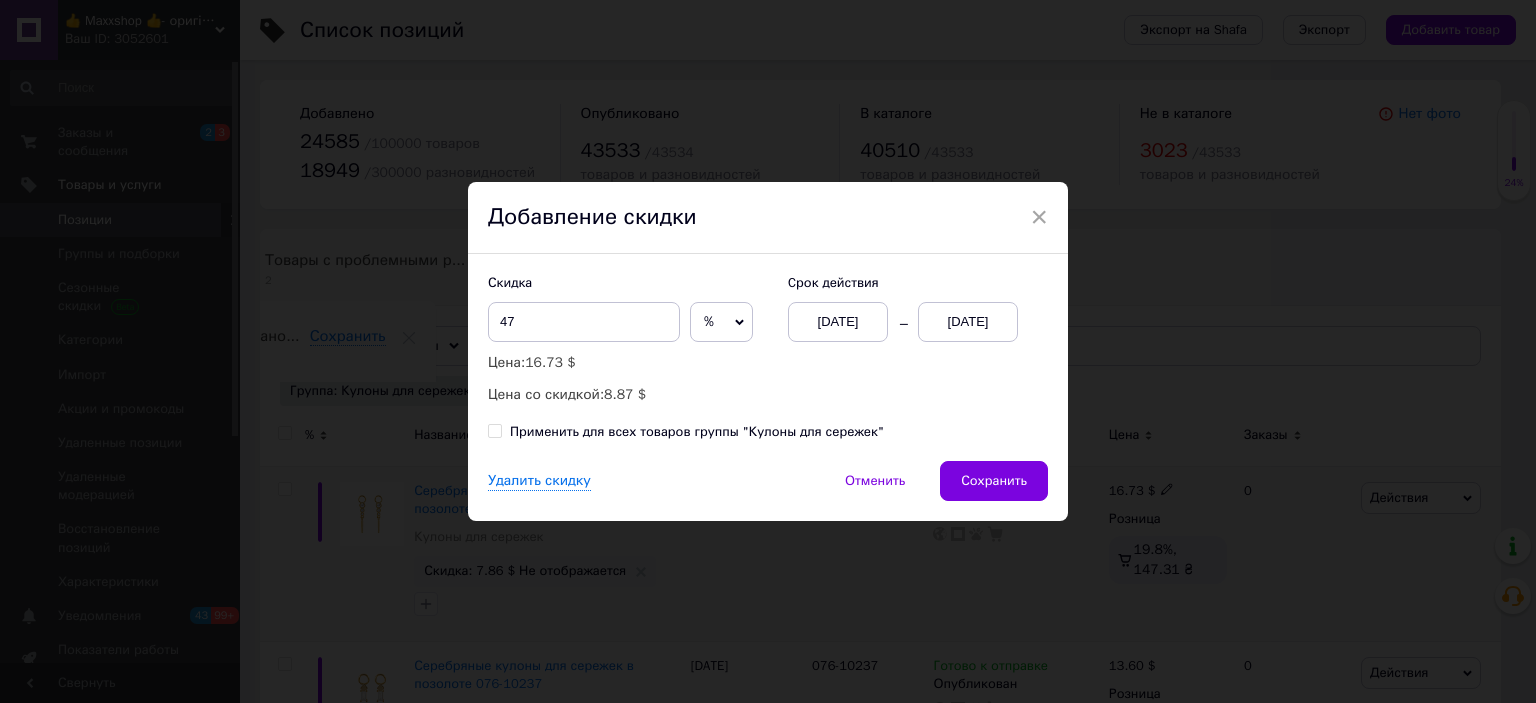 click on "[DATE]" at bounding box center (968, 322) 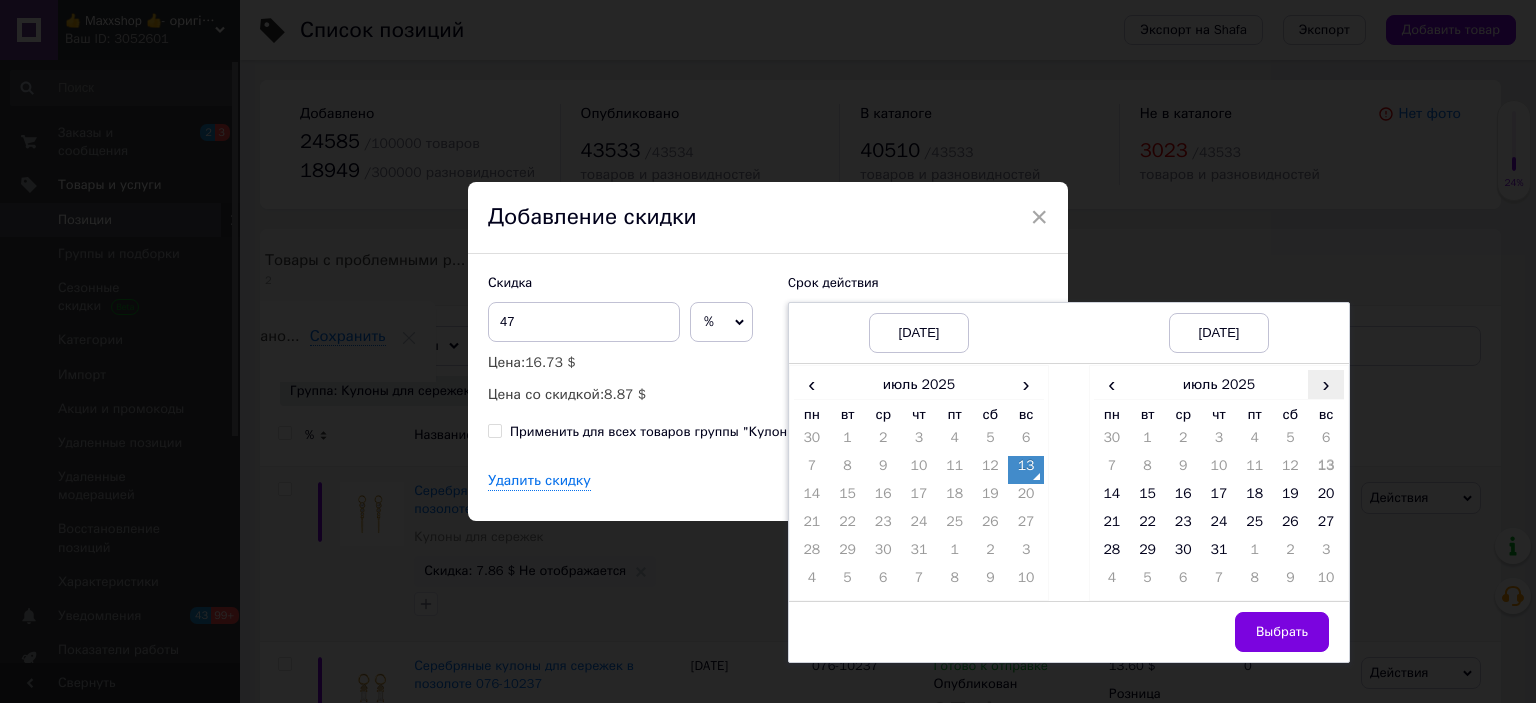 click on "›" at bounding box center (1326, 384) 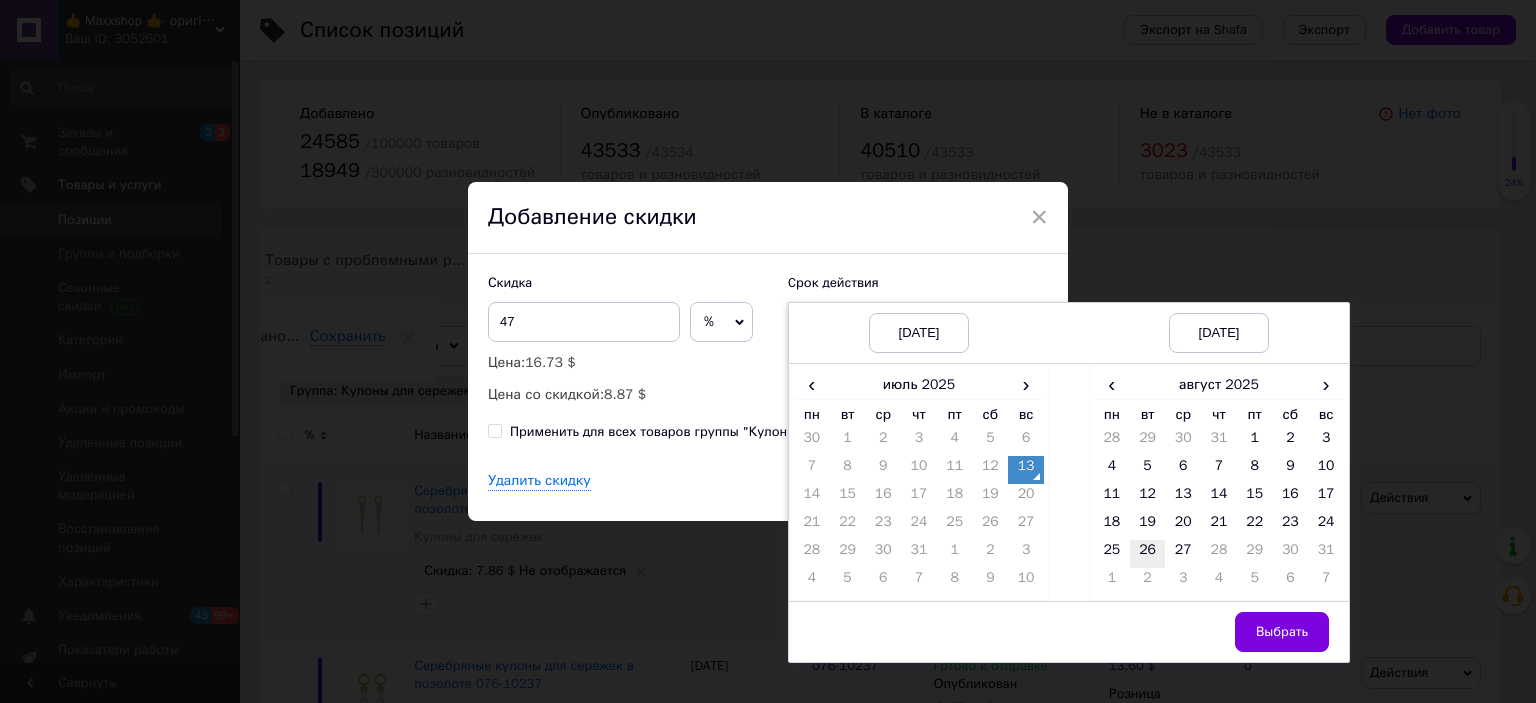 click on "26" at bounding box center (1148, 554) 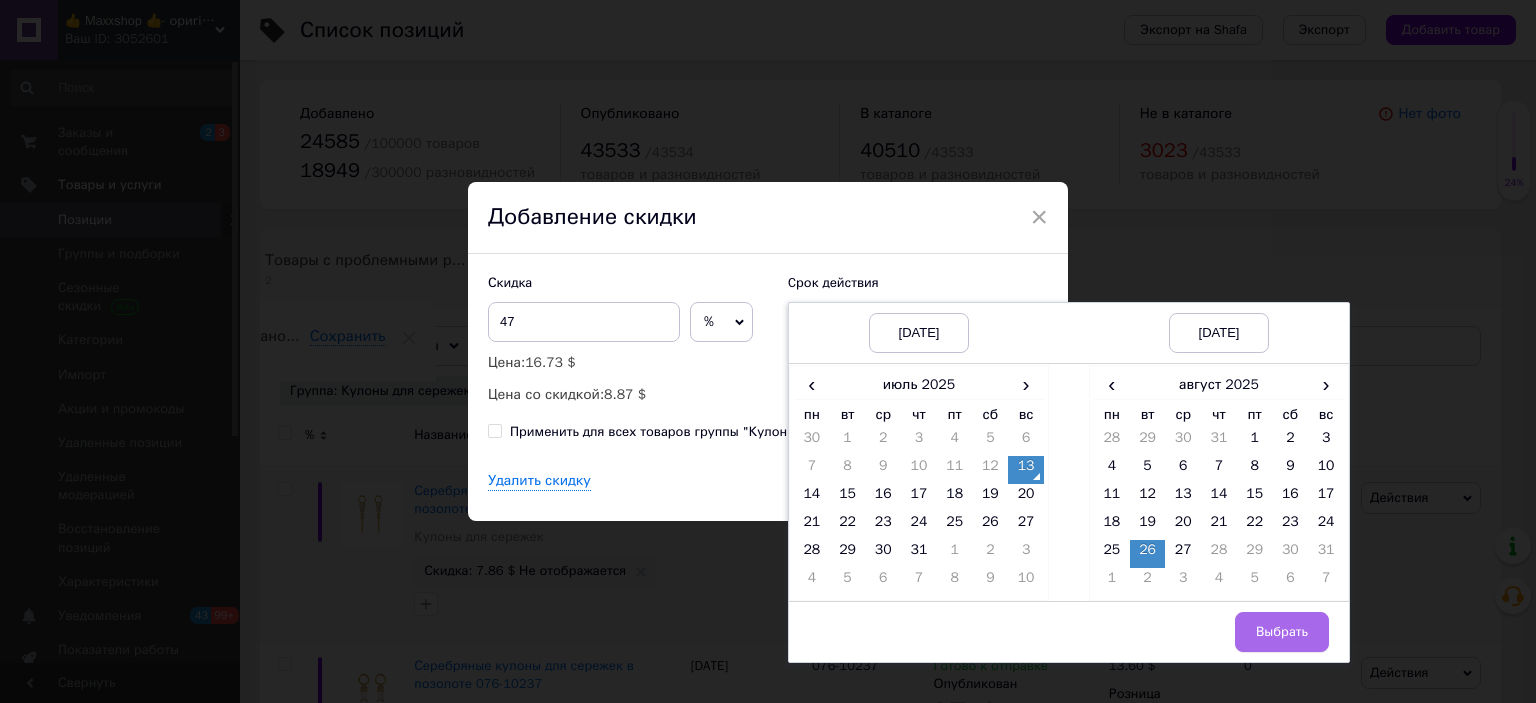 drag, startPoint x: 1292, startPoint y: 633, endPoint x: 1042, endPoint y: 551, distance: 263.10455 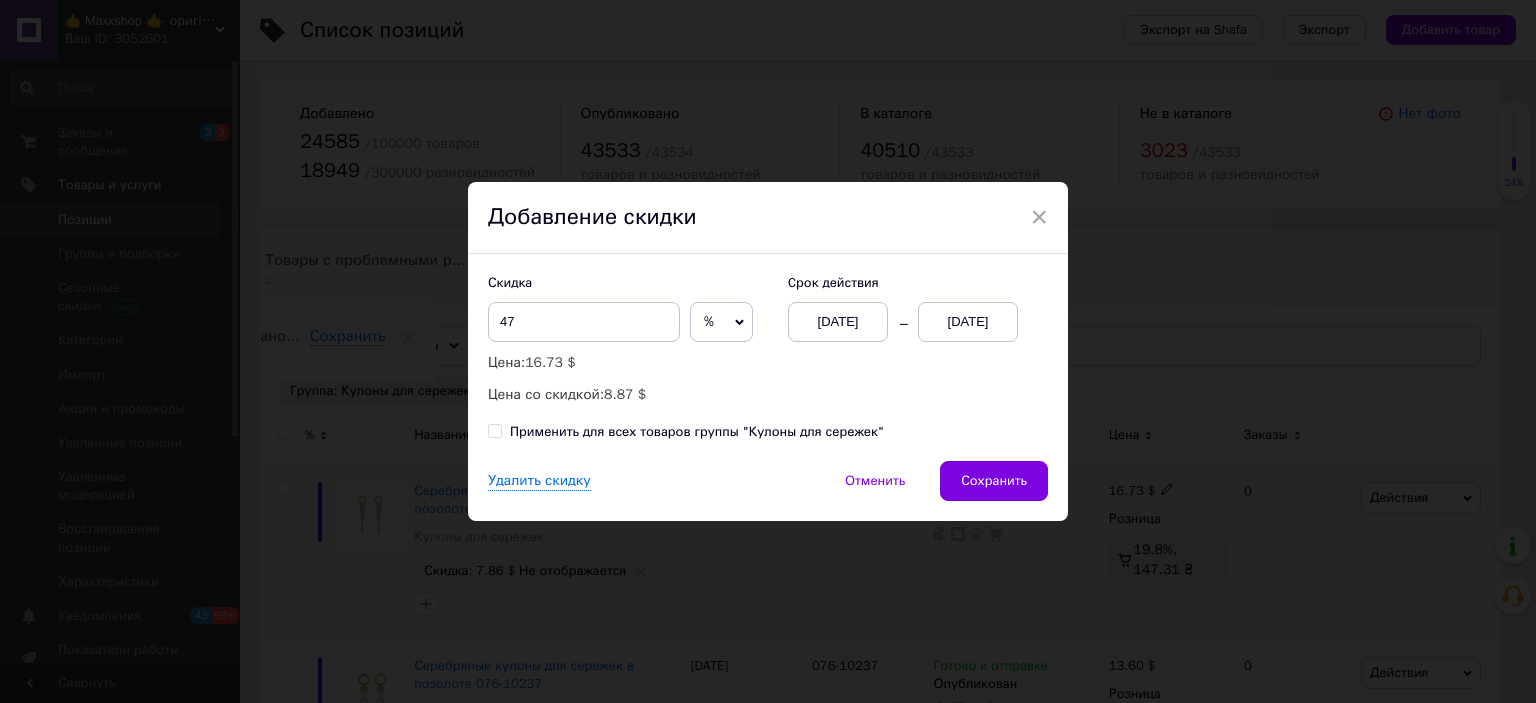 click on "Применить для всех товаров группы "Кулоны для сережек"" at bounding box center [494, 430] 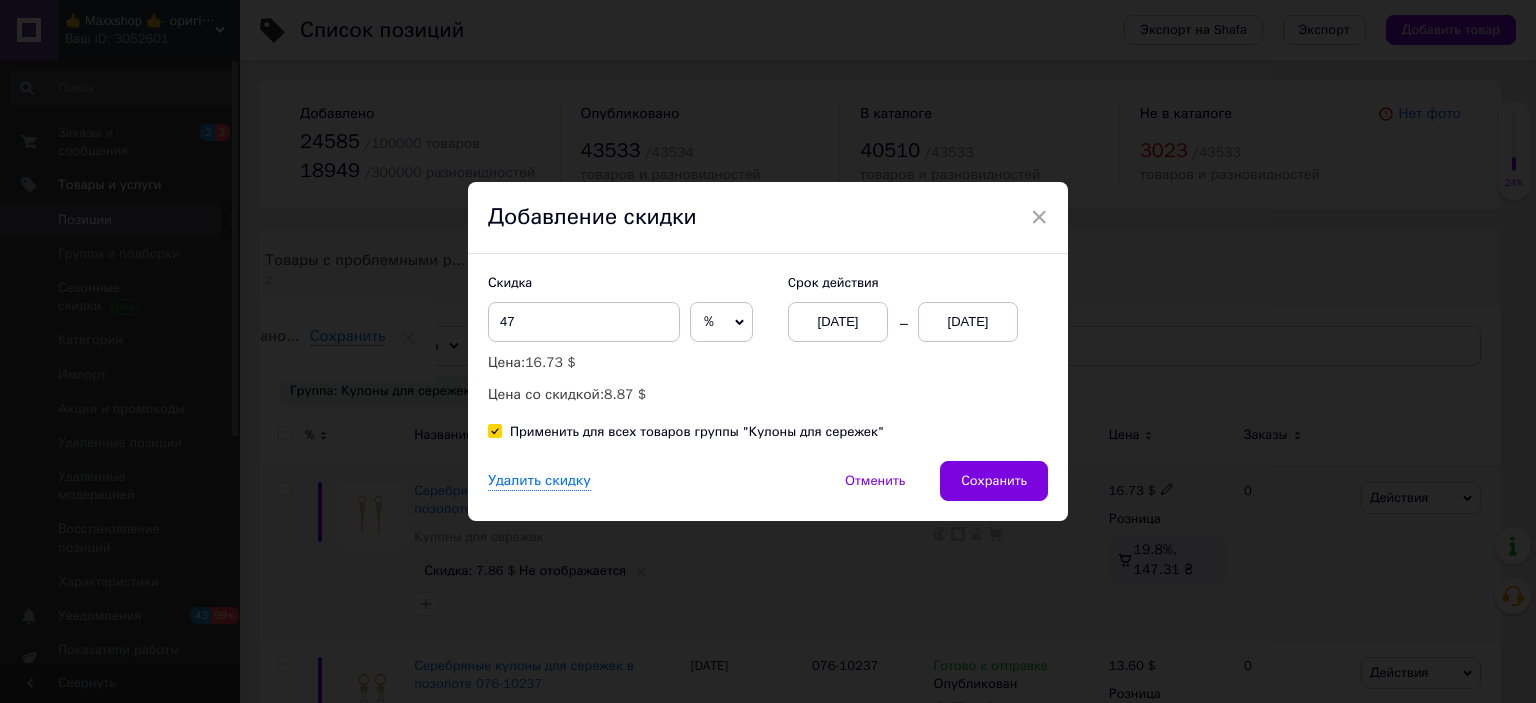 checkbox on "true" 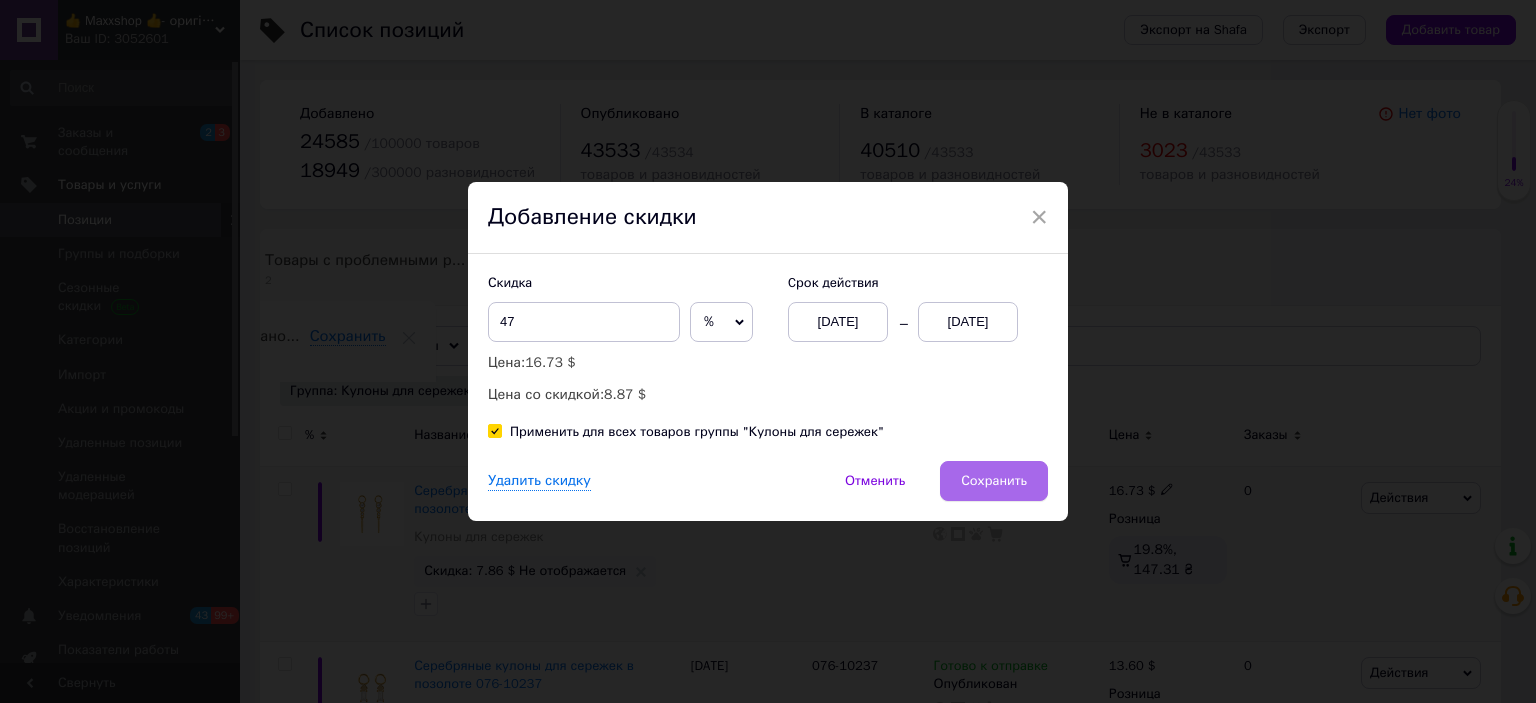 click on "Сохранить" at bounding box center [994, 481] 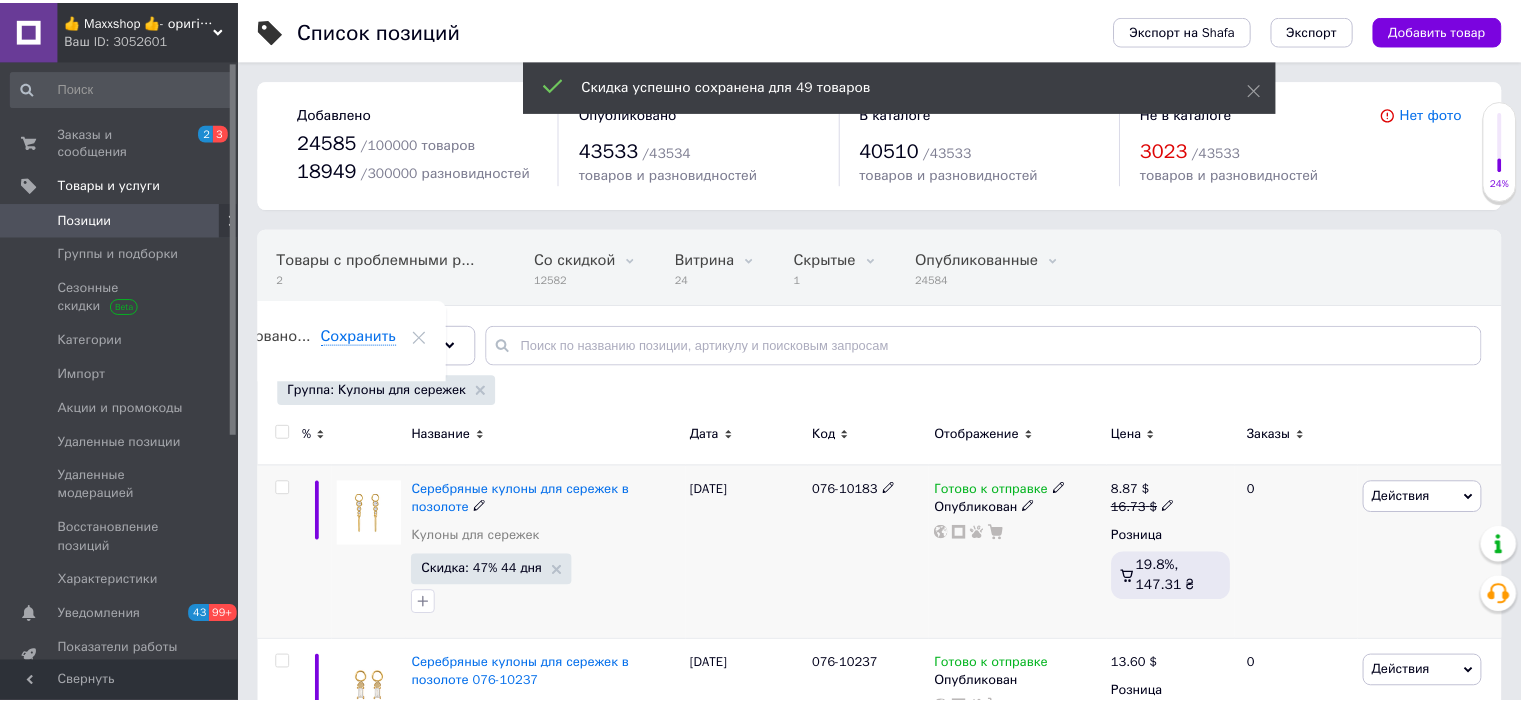 scroll, scrollTop: 0, scrollLeft: 108, axis: horizontal 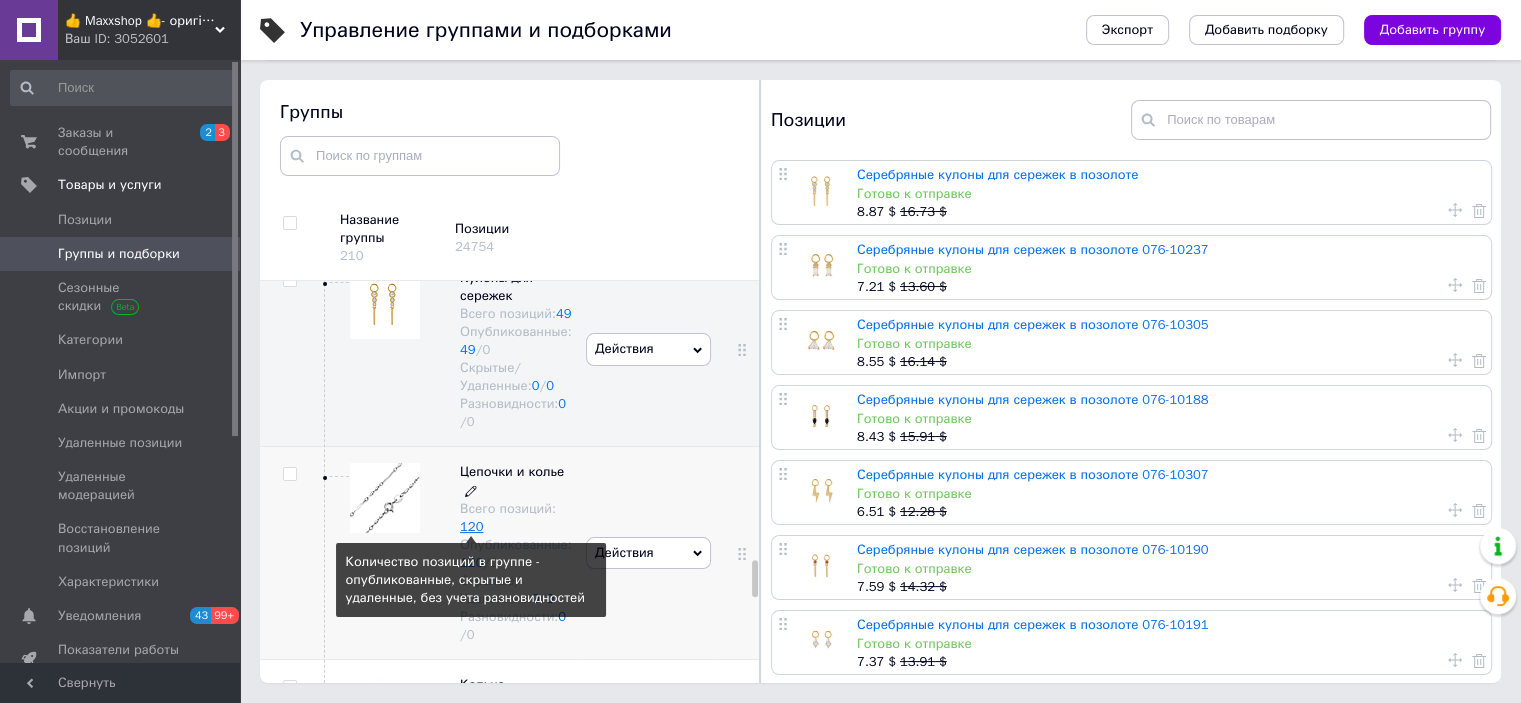 click on "120" at bounding box center [471, 526] 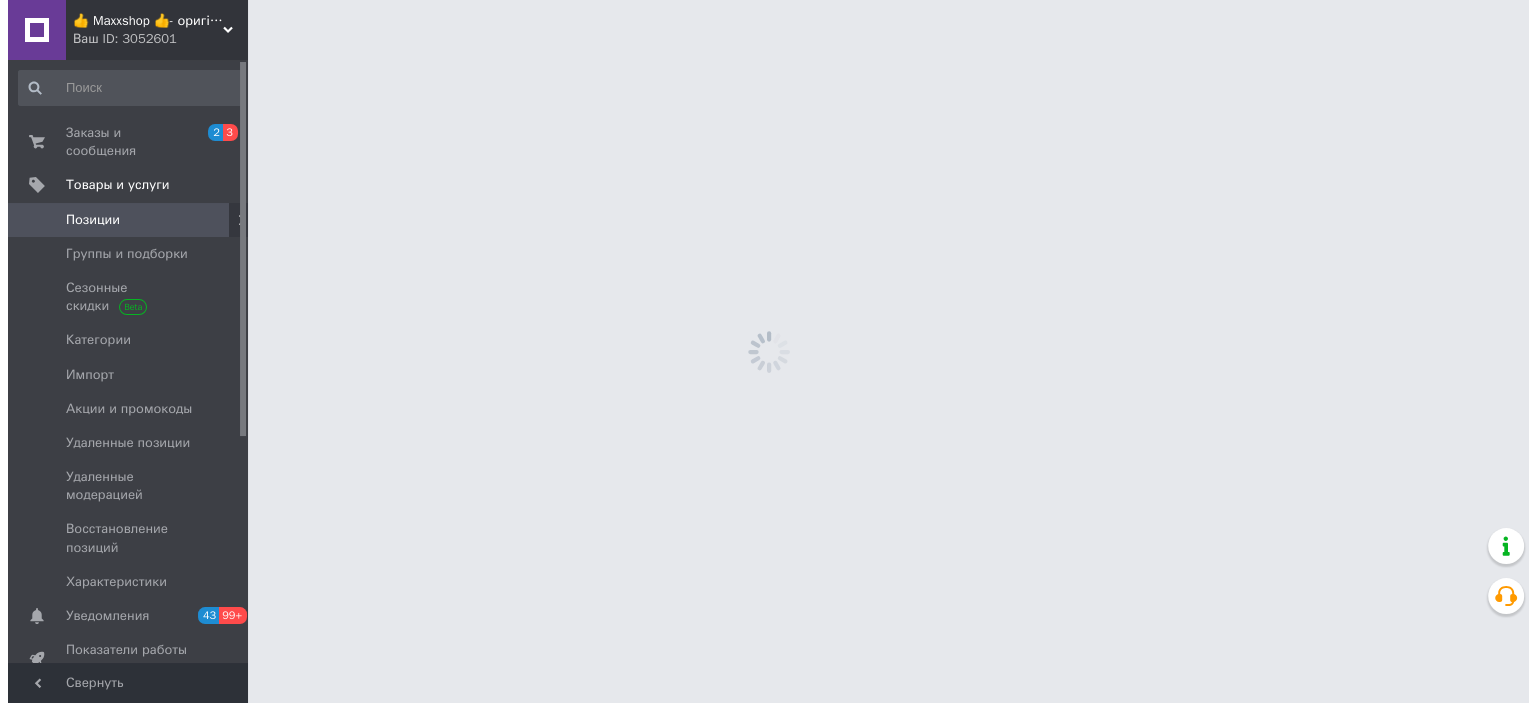 scroll, scrollTop: 0, scrollLeft: 0, axis: both 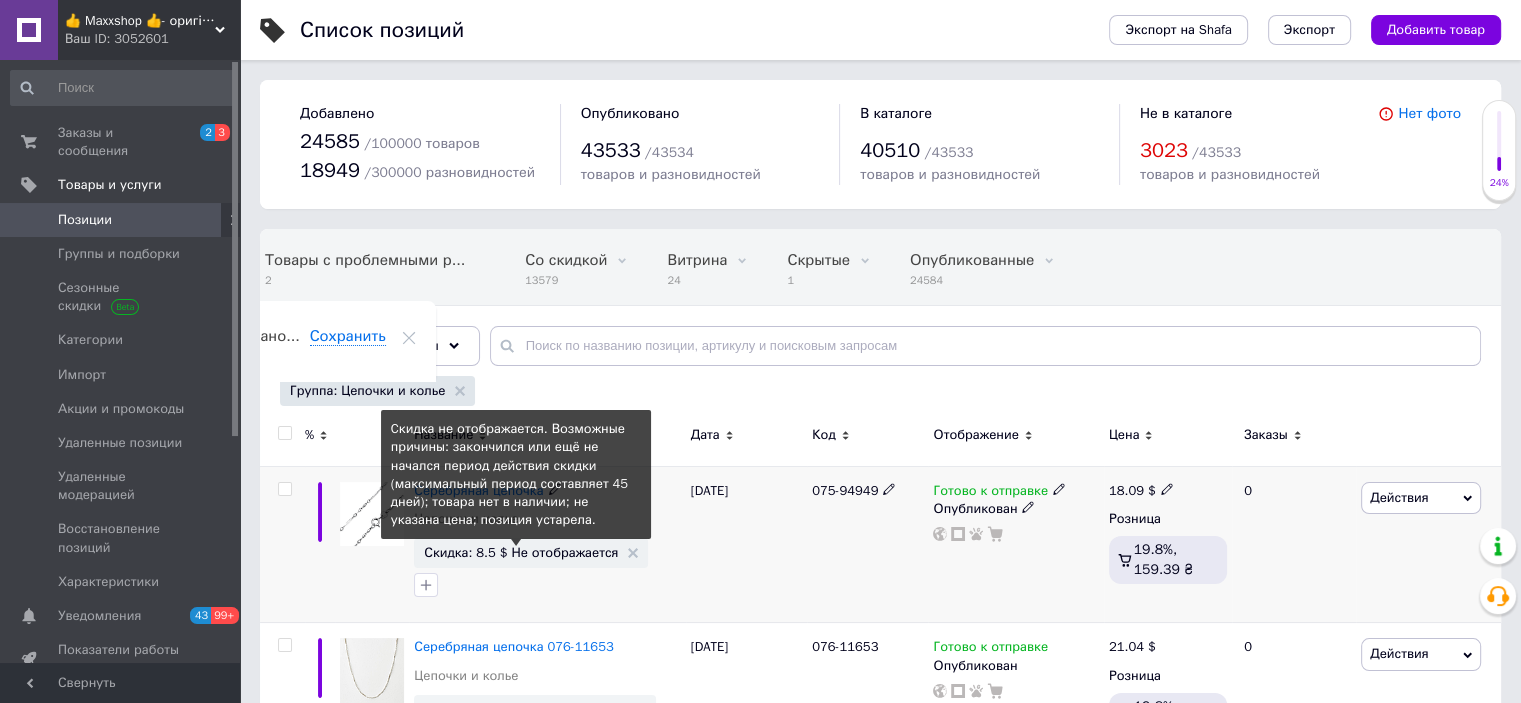 click on "Скидка: 8.5 $ Не отображается" at bounding box center [521, 552] 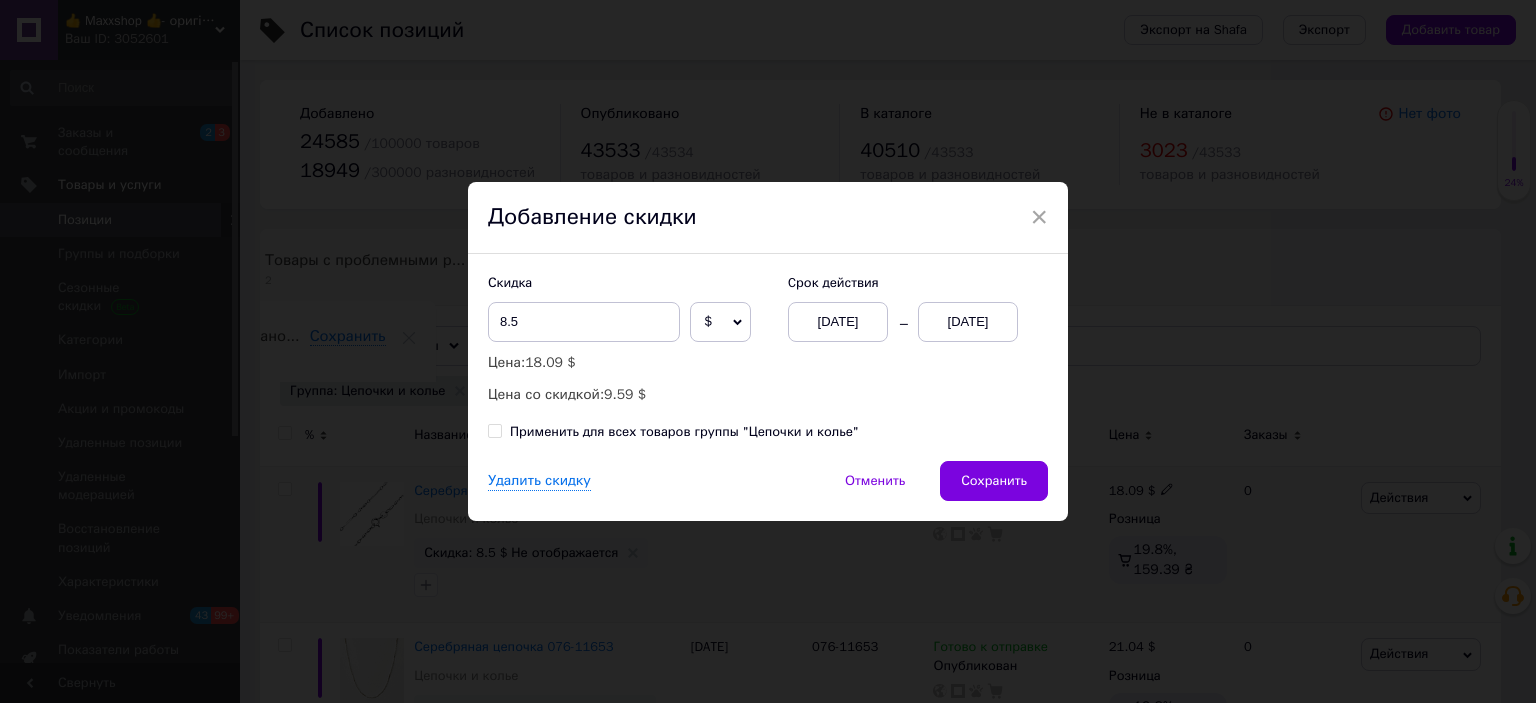 click on "$" at bounding box center [720, 322] 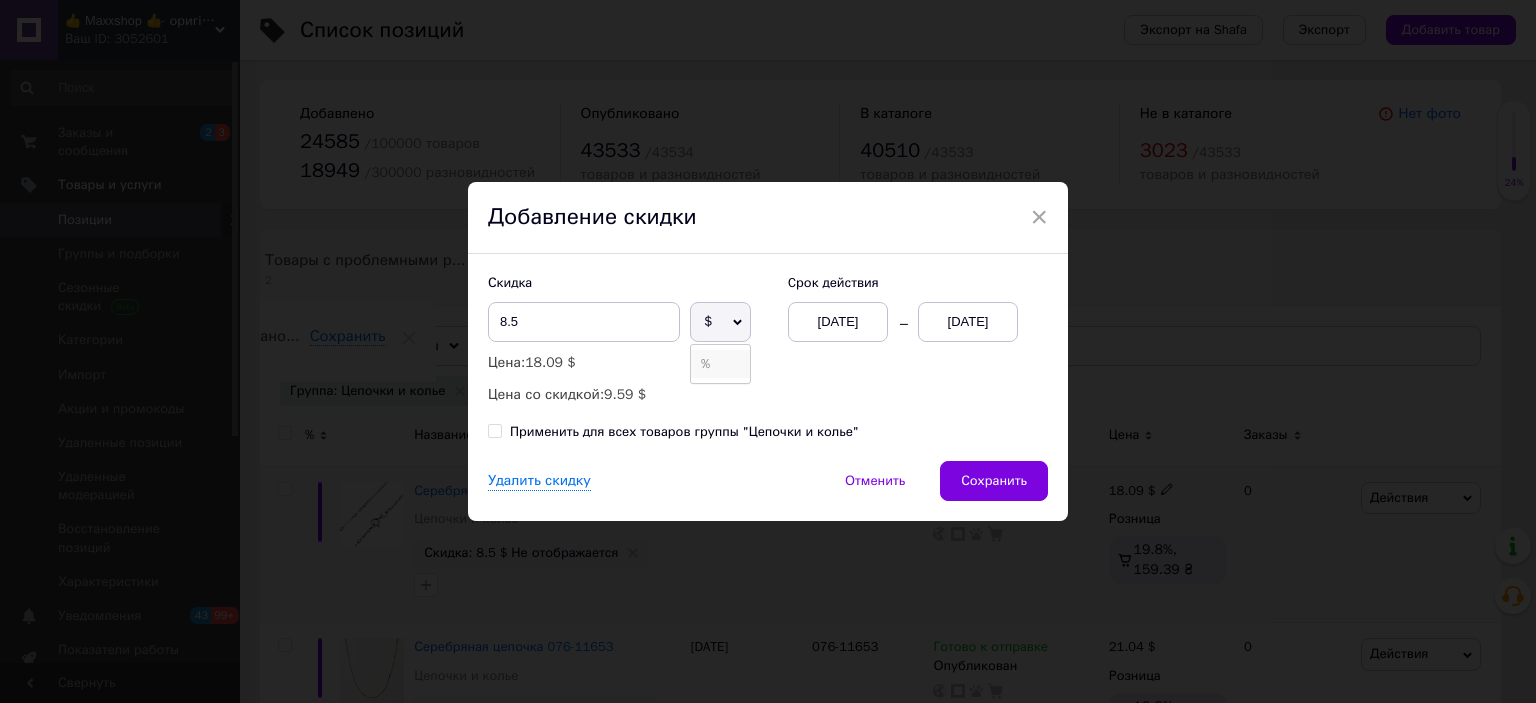 click on "%" at bounding box center (720, 364) 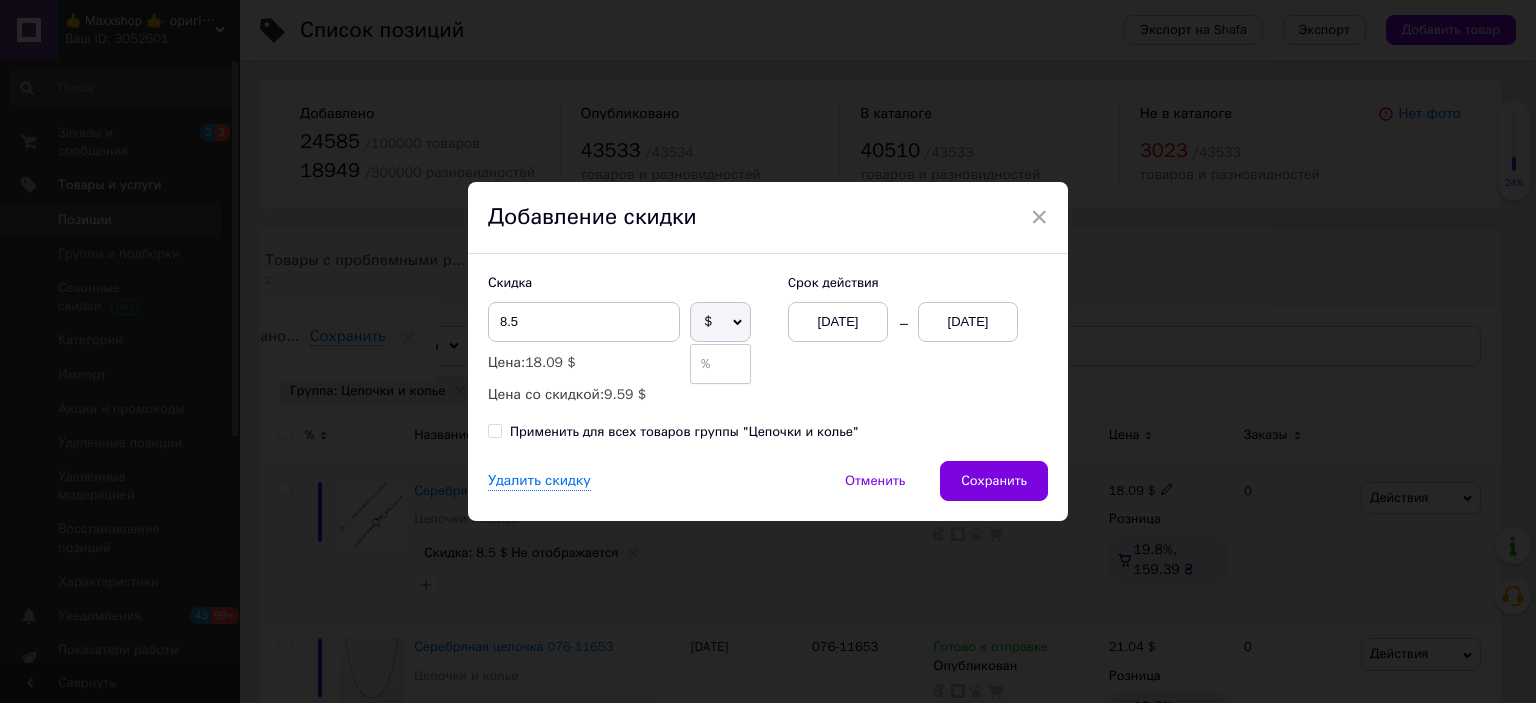 type on "8" 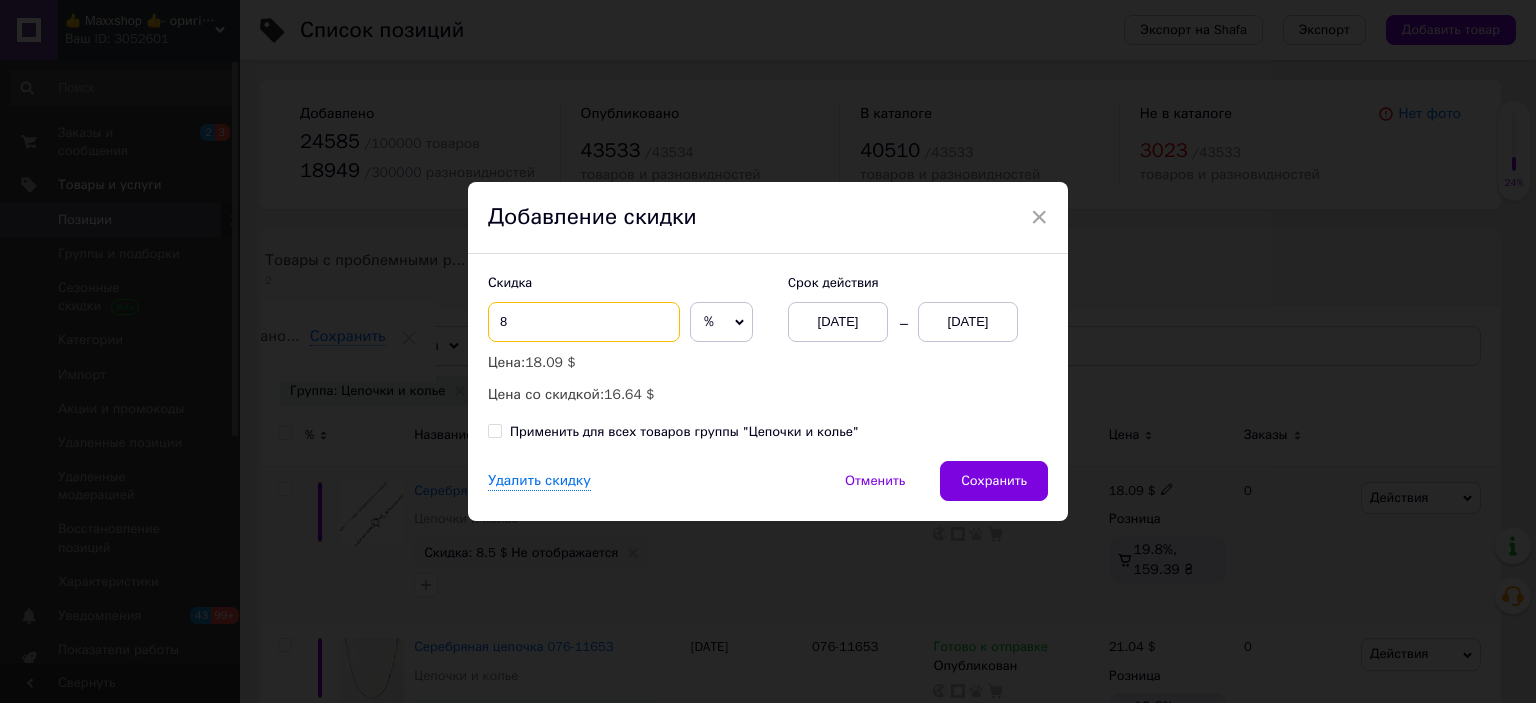 click on "8" at bounding box center [584, 322] 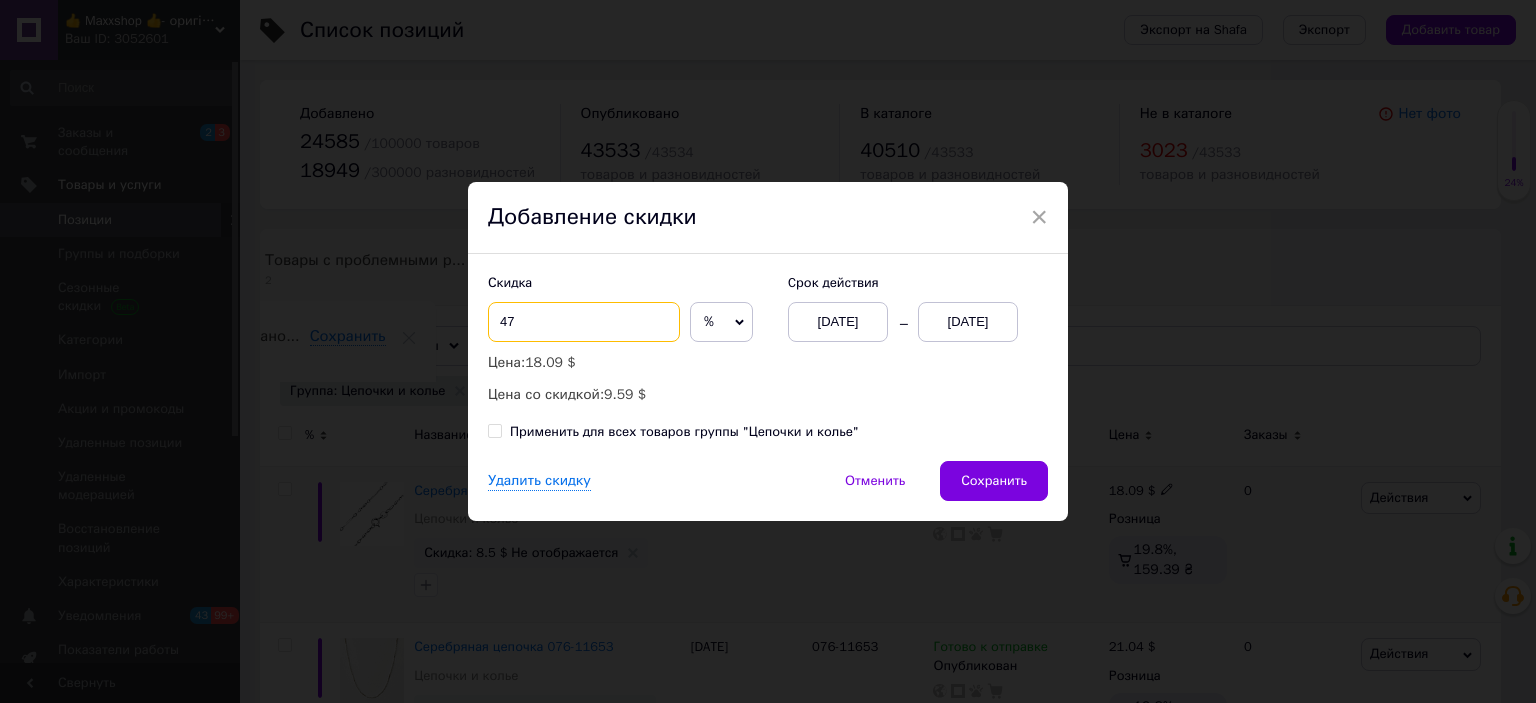 type on "47" 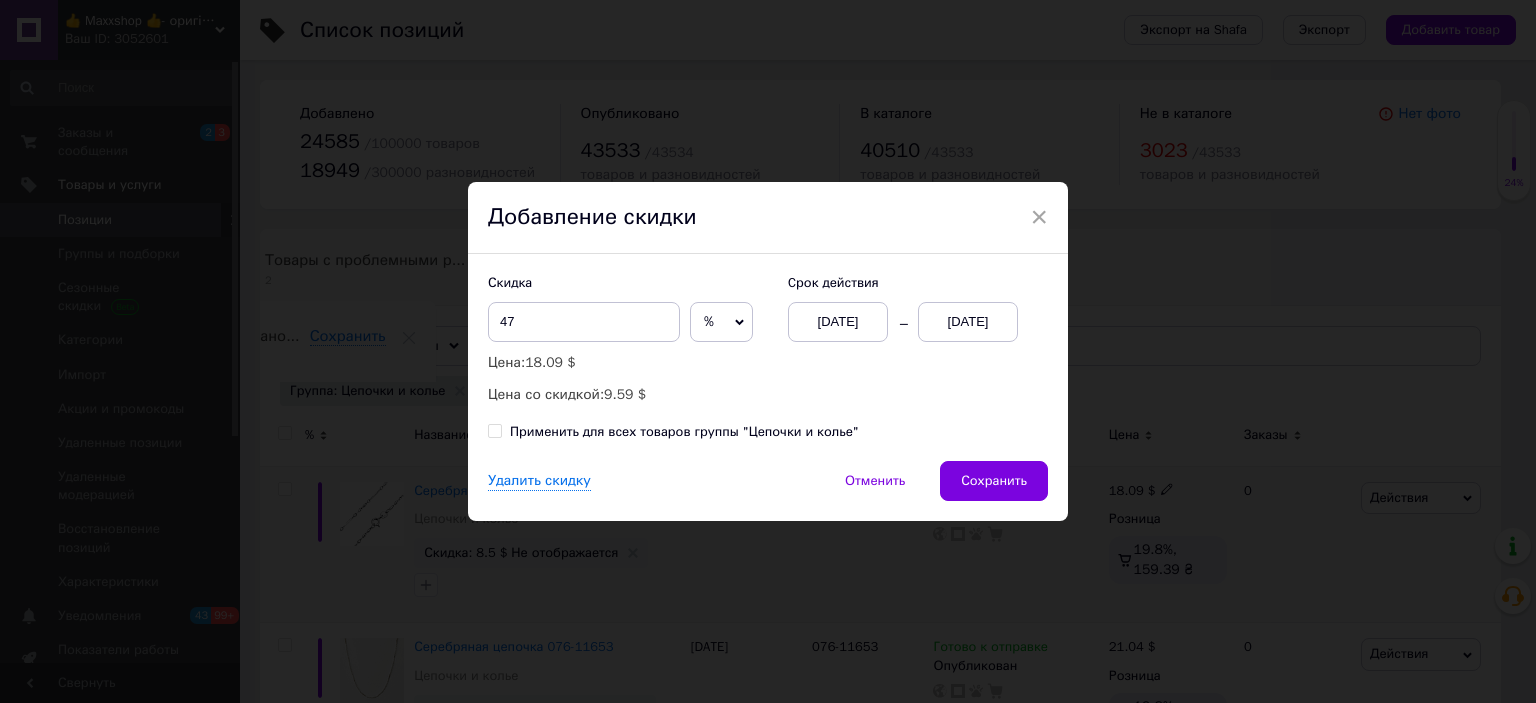 click on "[DATE]" at bounding box center (968, 322) 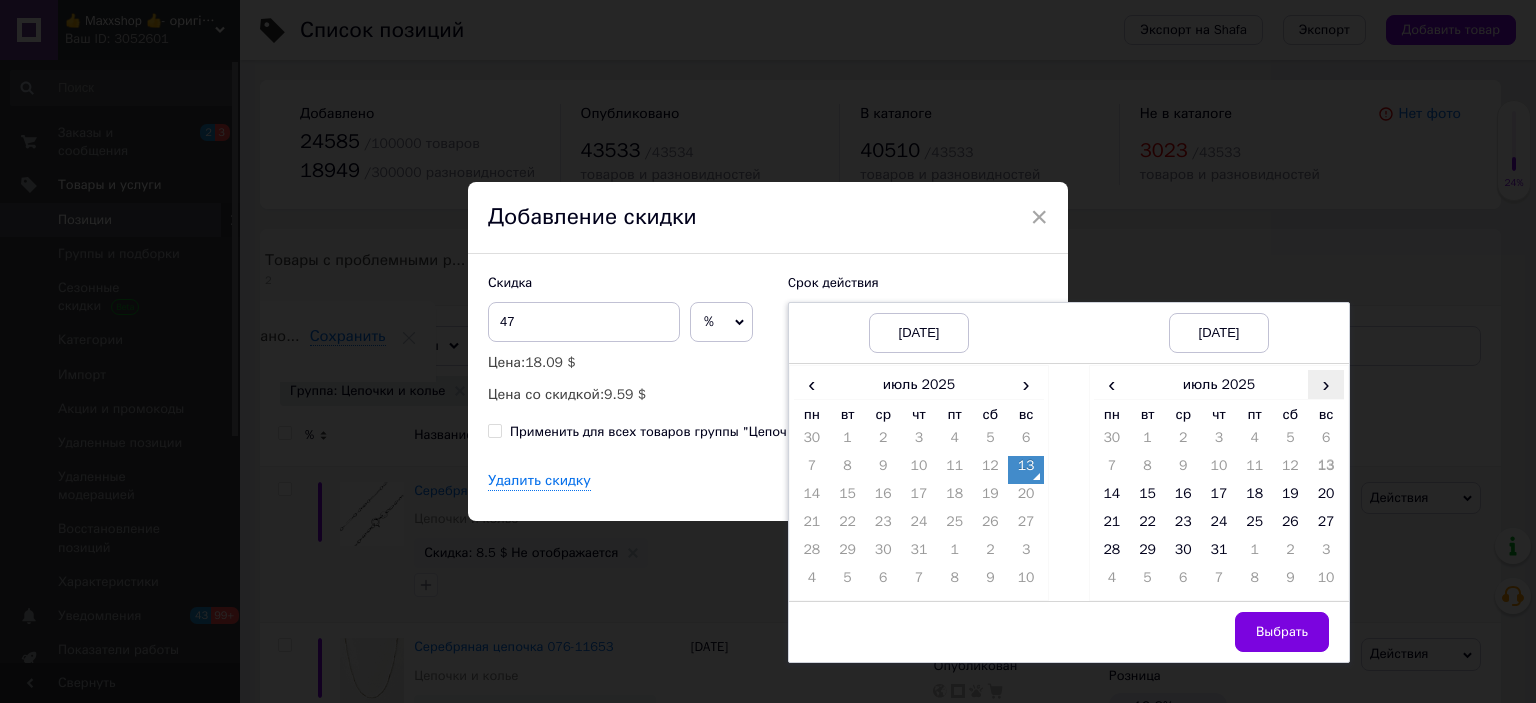 click on "›" at bounding box center [1326, 384] 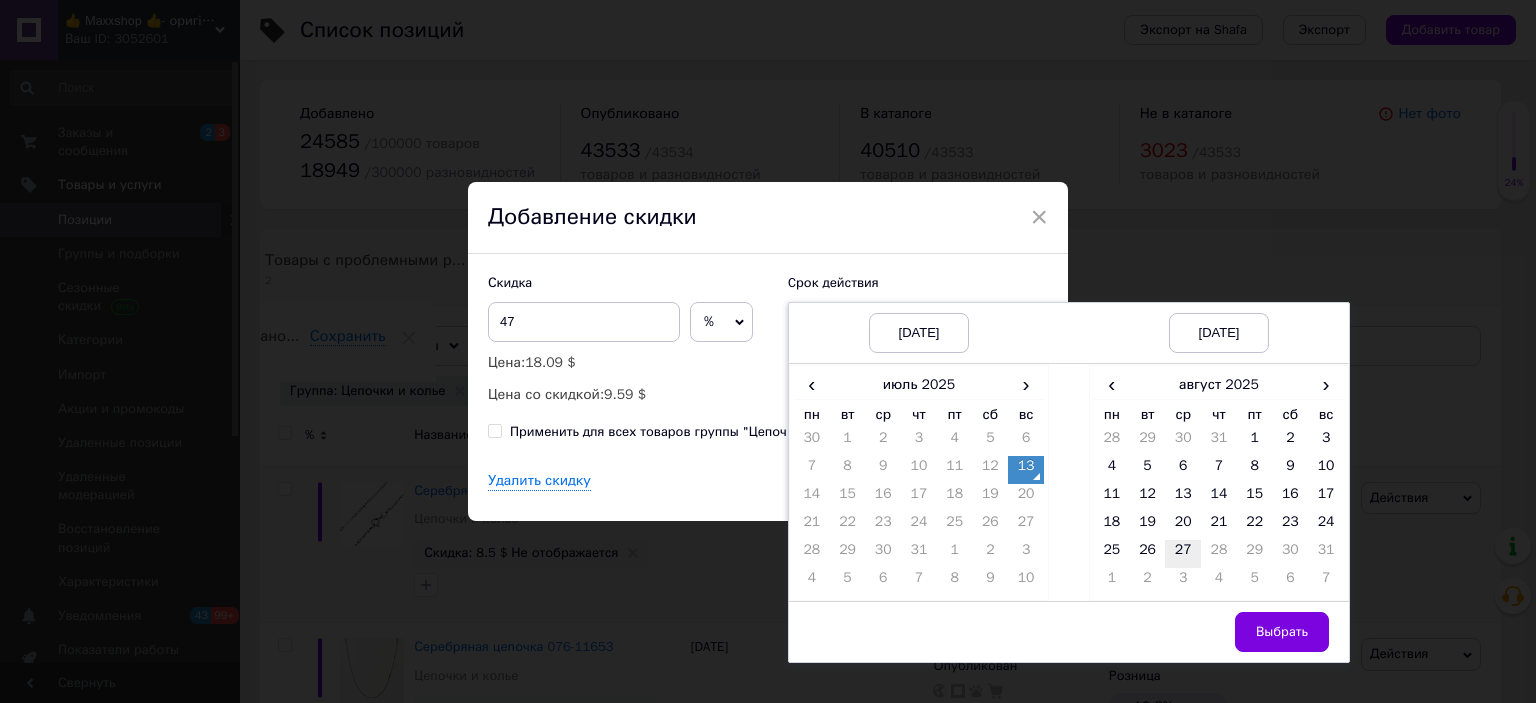 click on "27" at bounding box center (1183, 554) 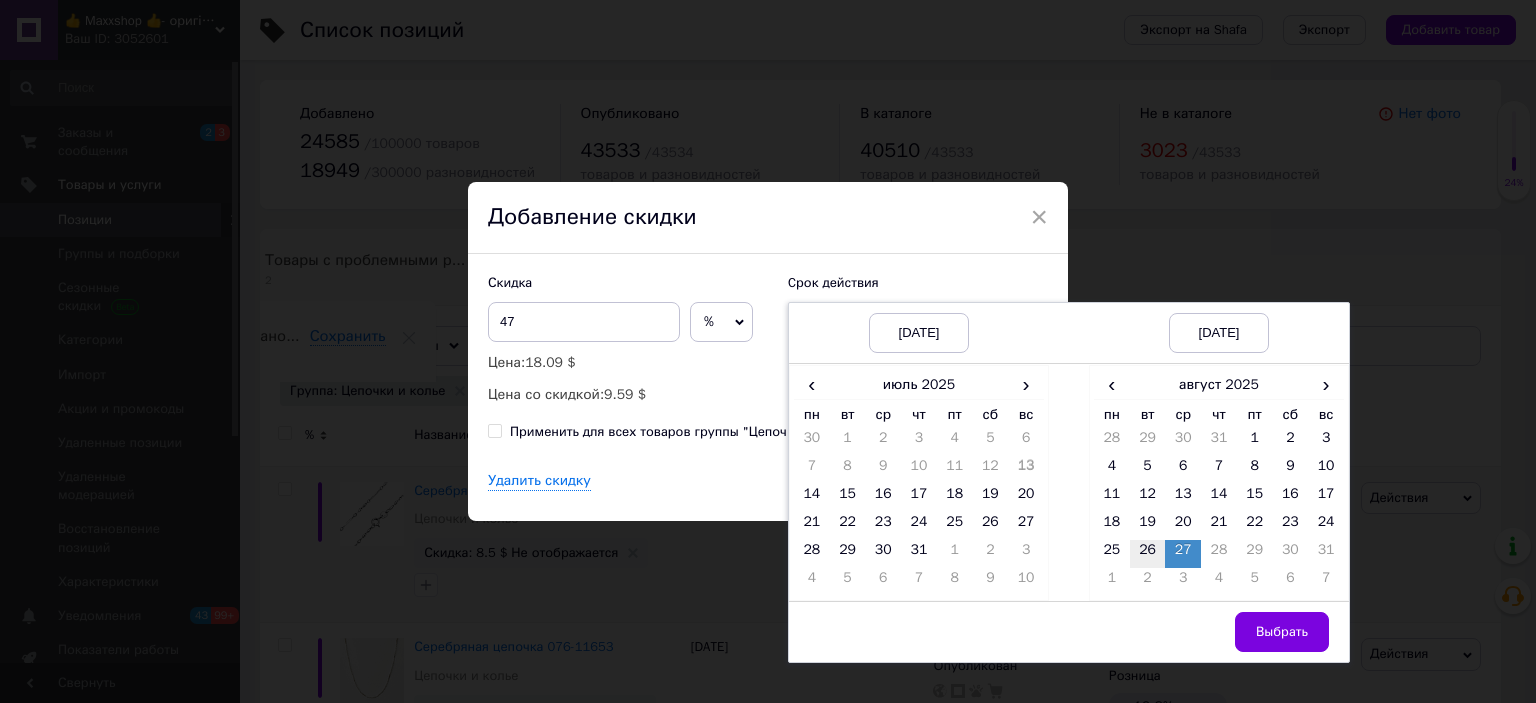 click on "26" at bounding box center (1148, 554) 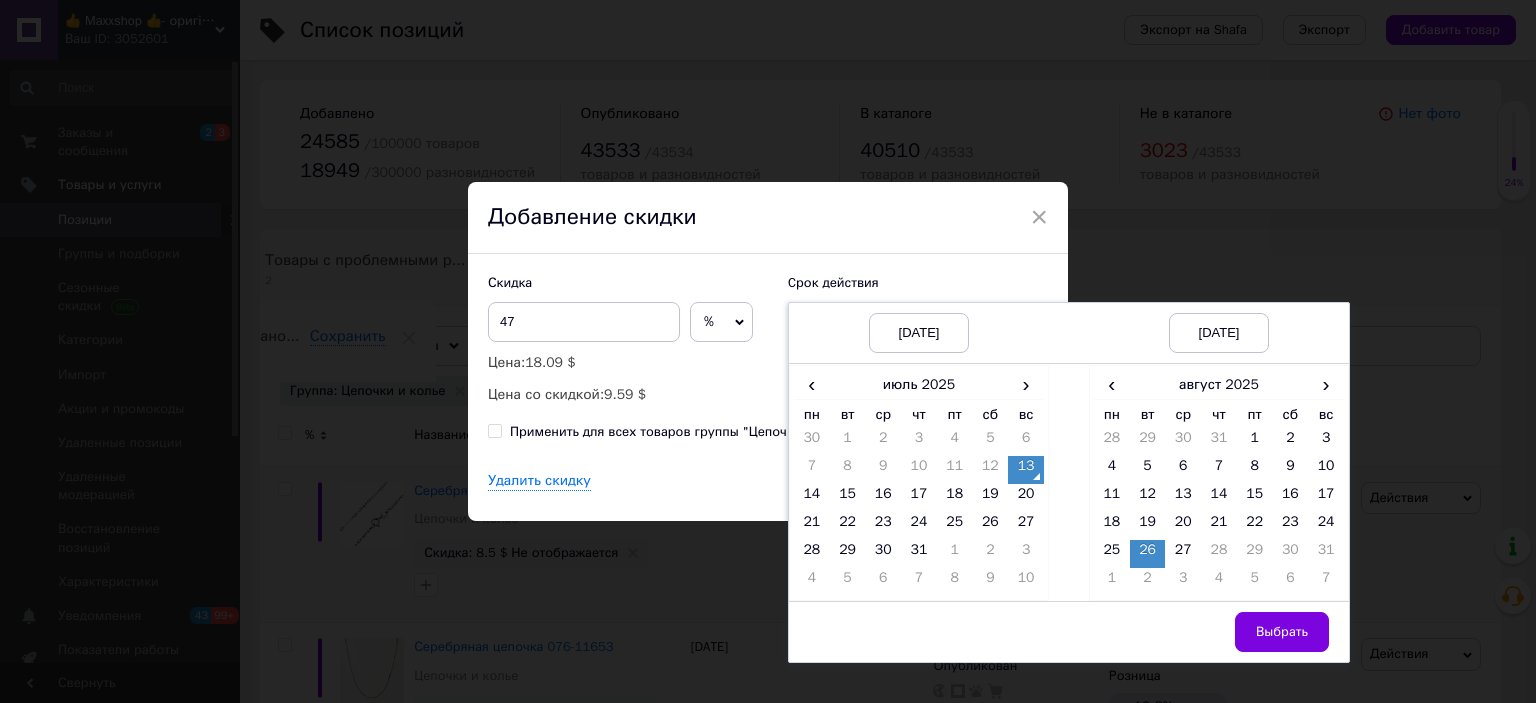 drag, startPoint x: 1266, startPoint y: 628, endPoint x: 1228, endPoint y: 623, distance: 38.327538 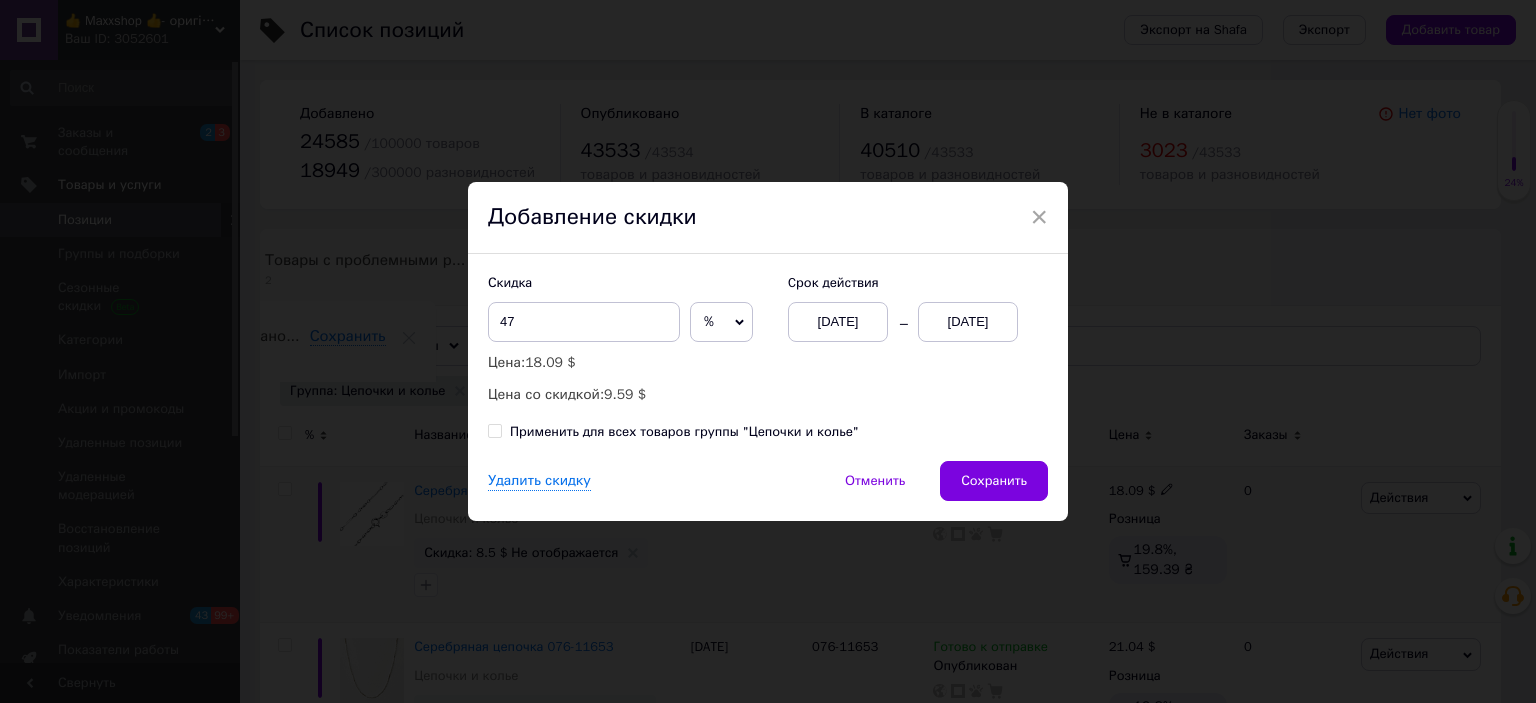 click on "Применить для всех товаров группы "Цепочки и колье"" at bounding box center (494, 430) 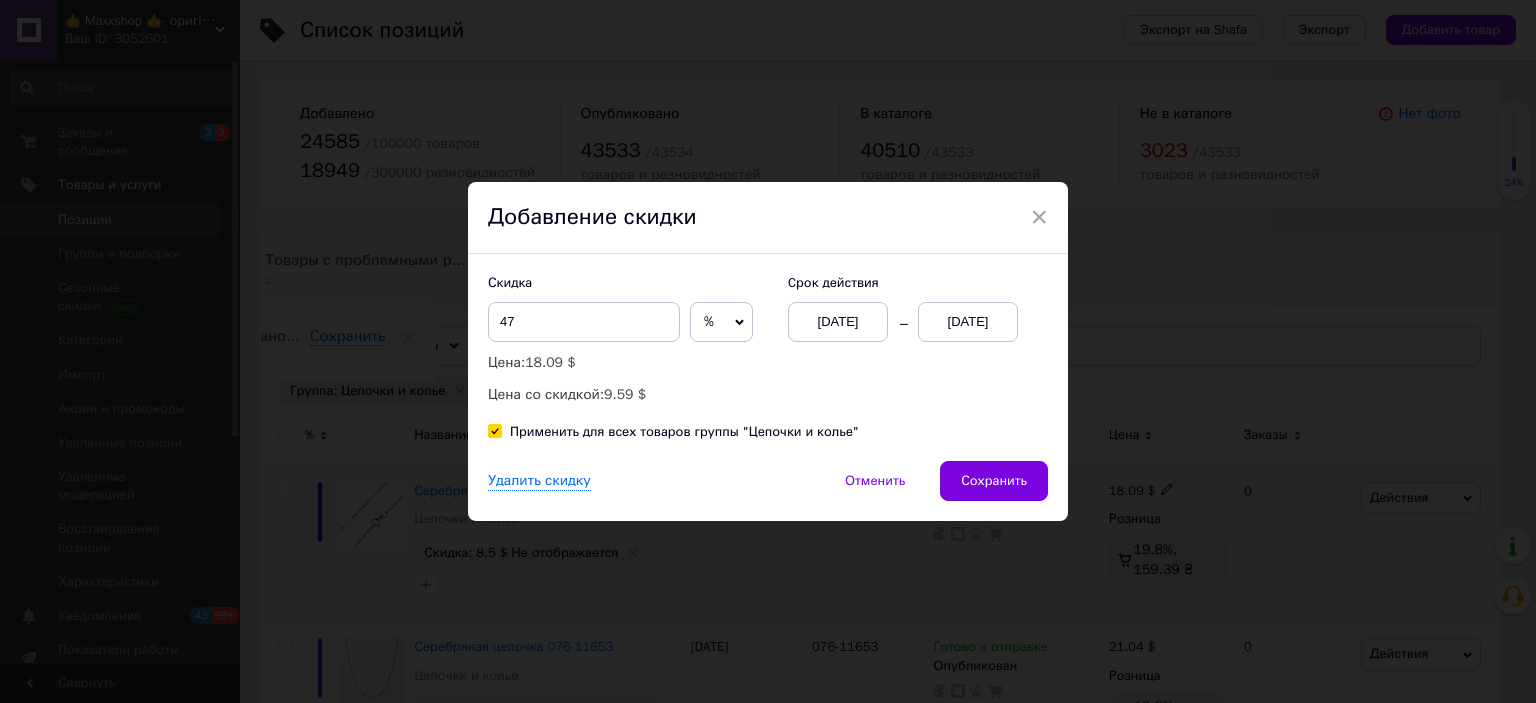 checkbox on "true" 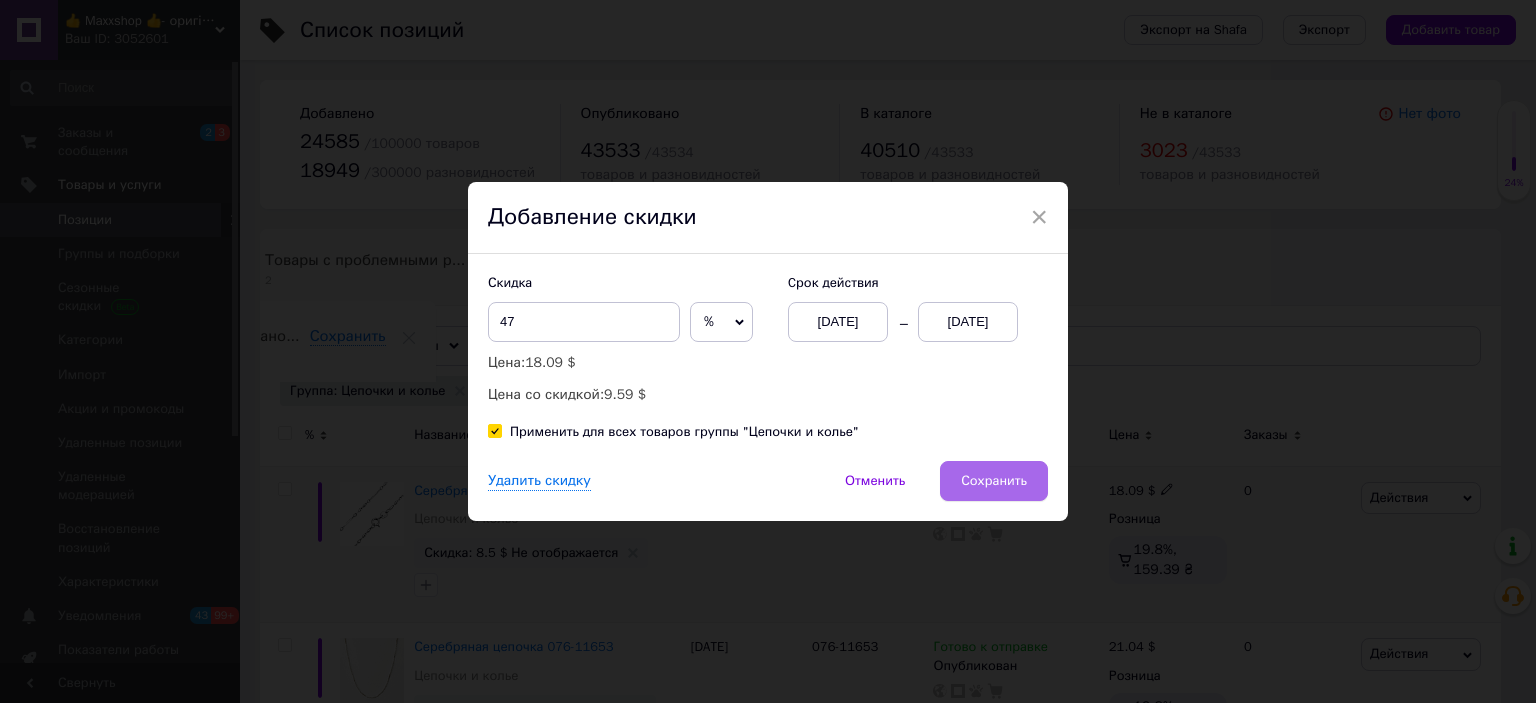 click on "Сохранить" at bounding box center [994, 481] 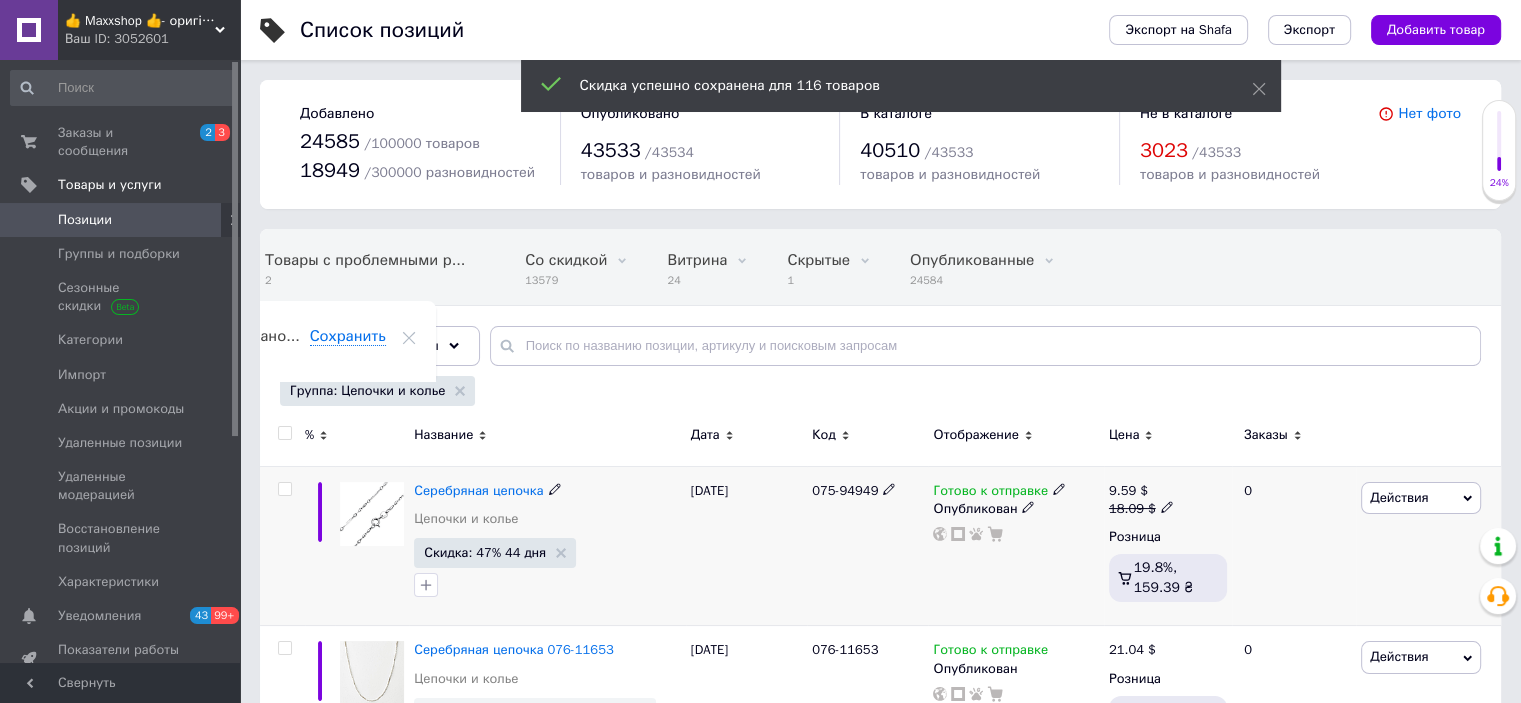 scroll, scrollTop: 0, scrollLeft: 108, axis: horizontal 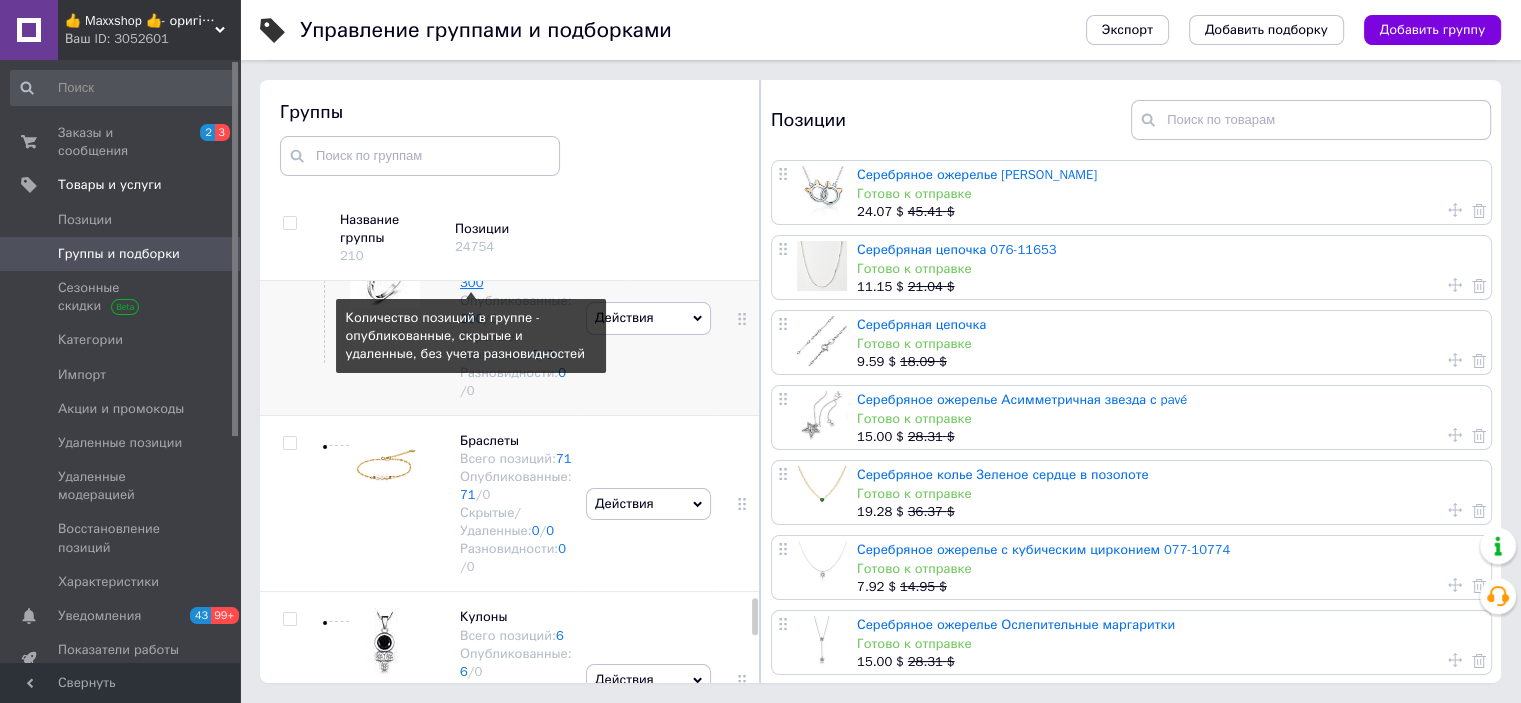 click on "300" at bounding box center [471, 282] 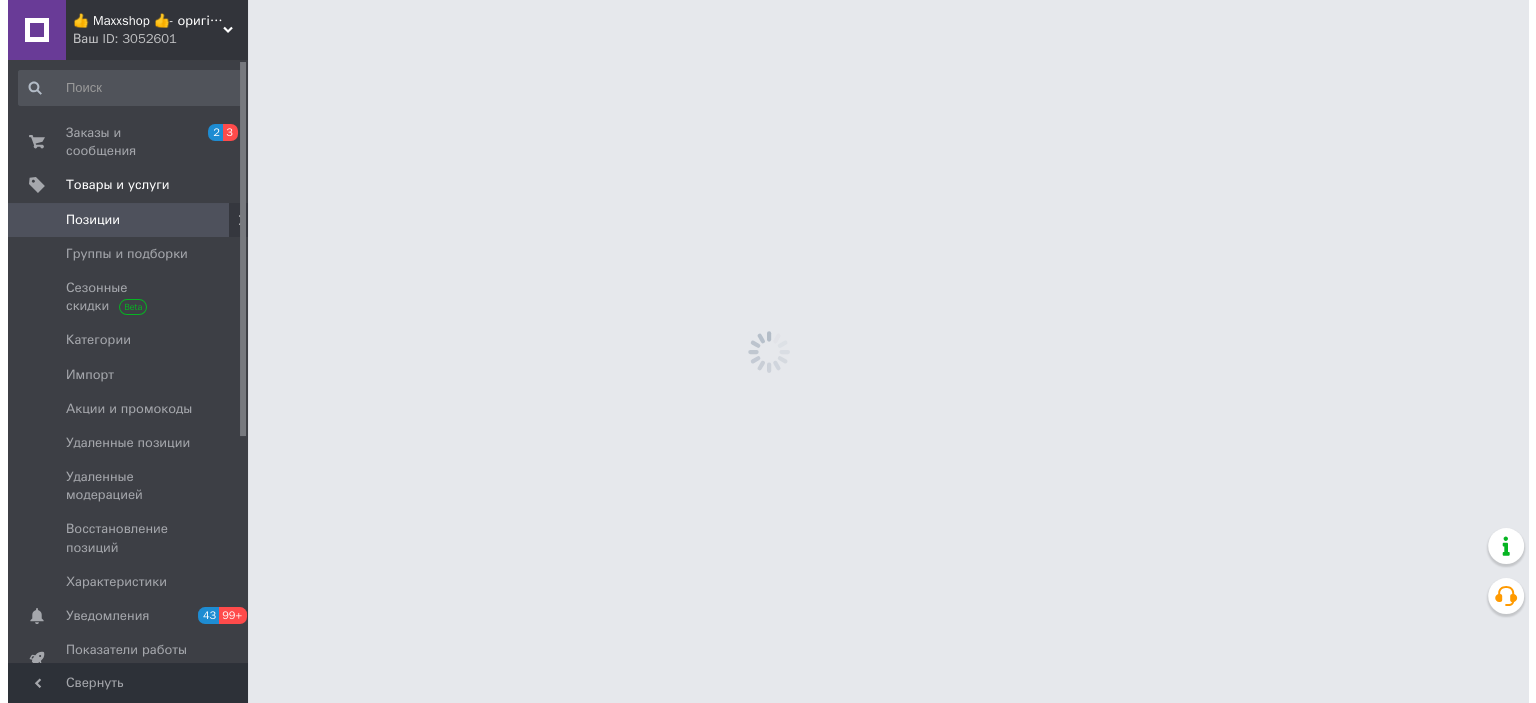 scroll, scrollTop: 0, scrollLeft: 0, axis: both 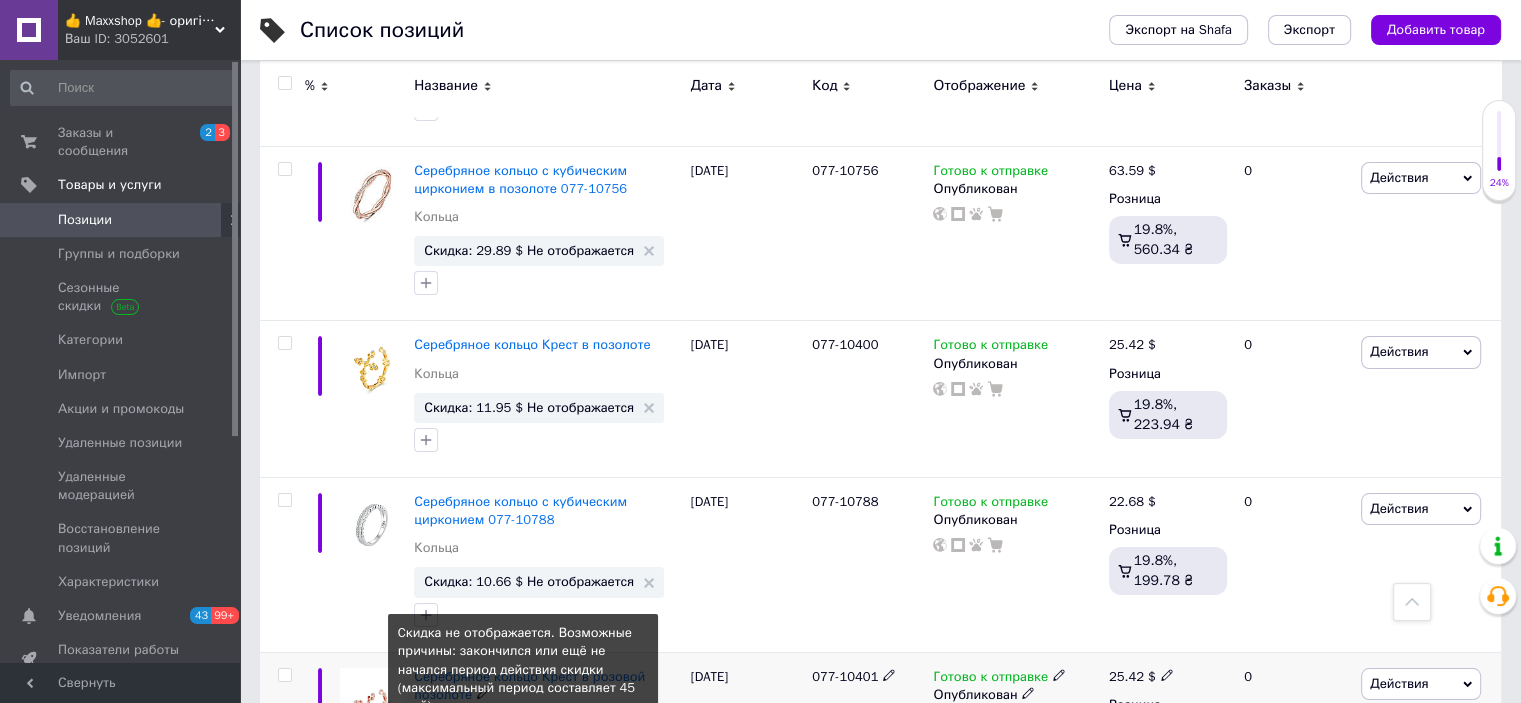 click on "Скидка: 11.95 $ Не отображается" at bounding box center [529, 756] 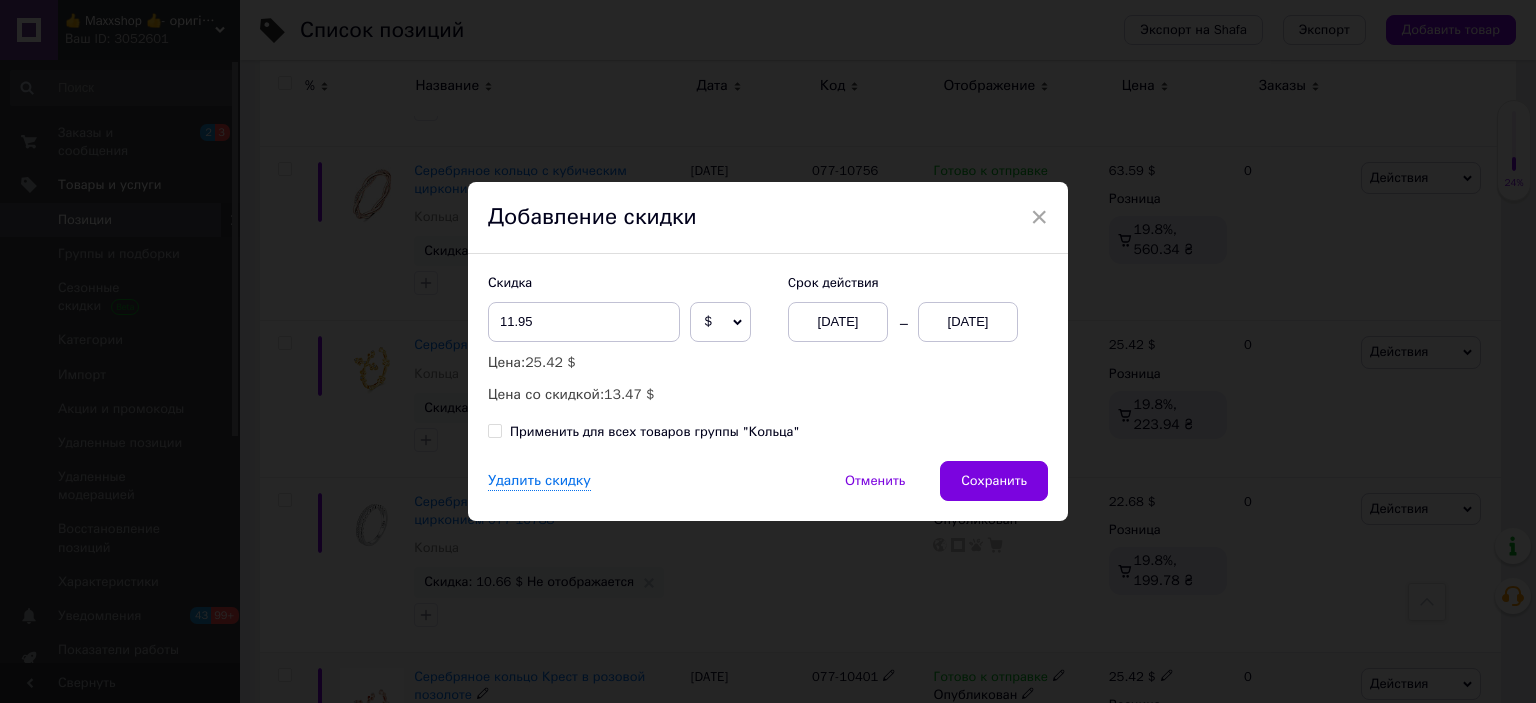 click on "13.07.2025" at bounding box center [968, 322] 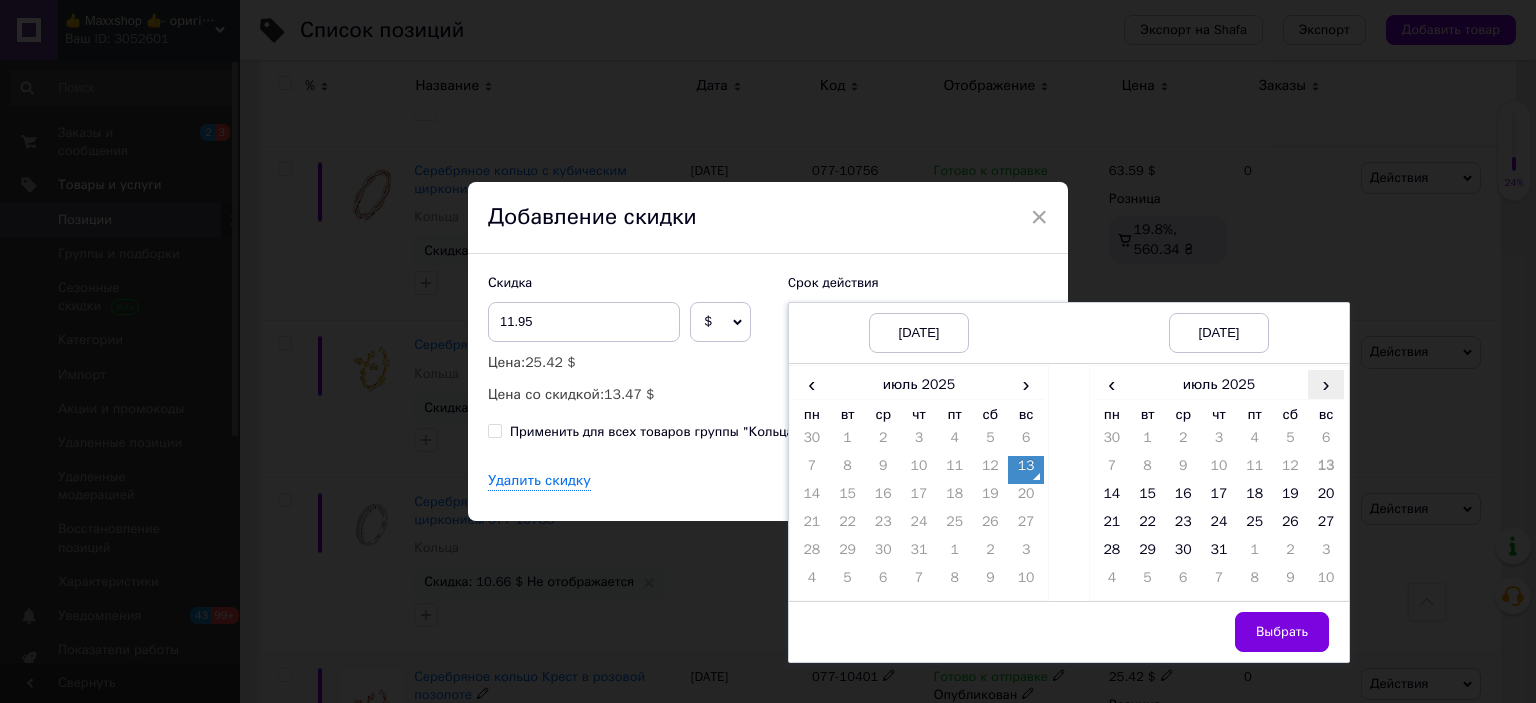 click on "›" at bounding box center [1326, 384] 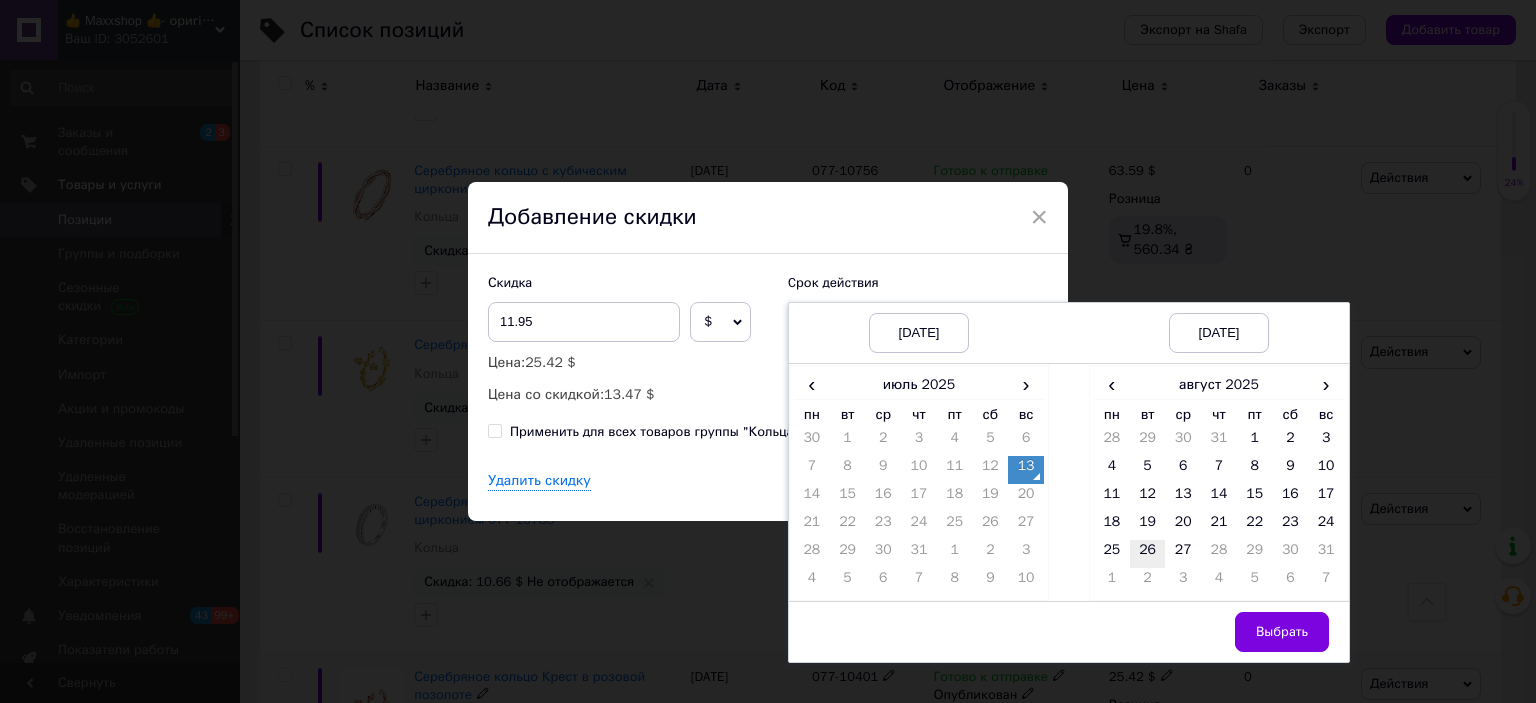 click on "26" at bounding box center [1148, 554] 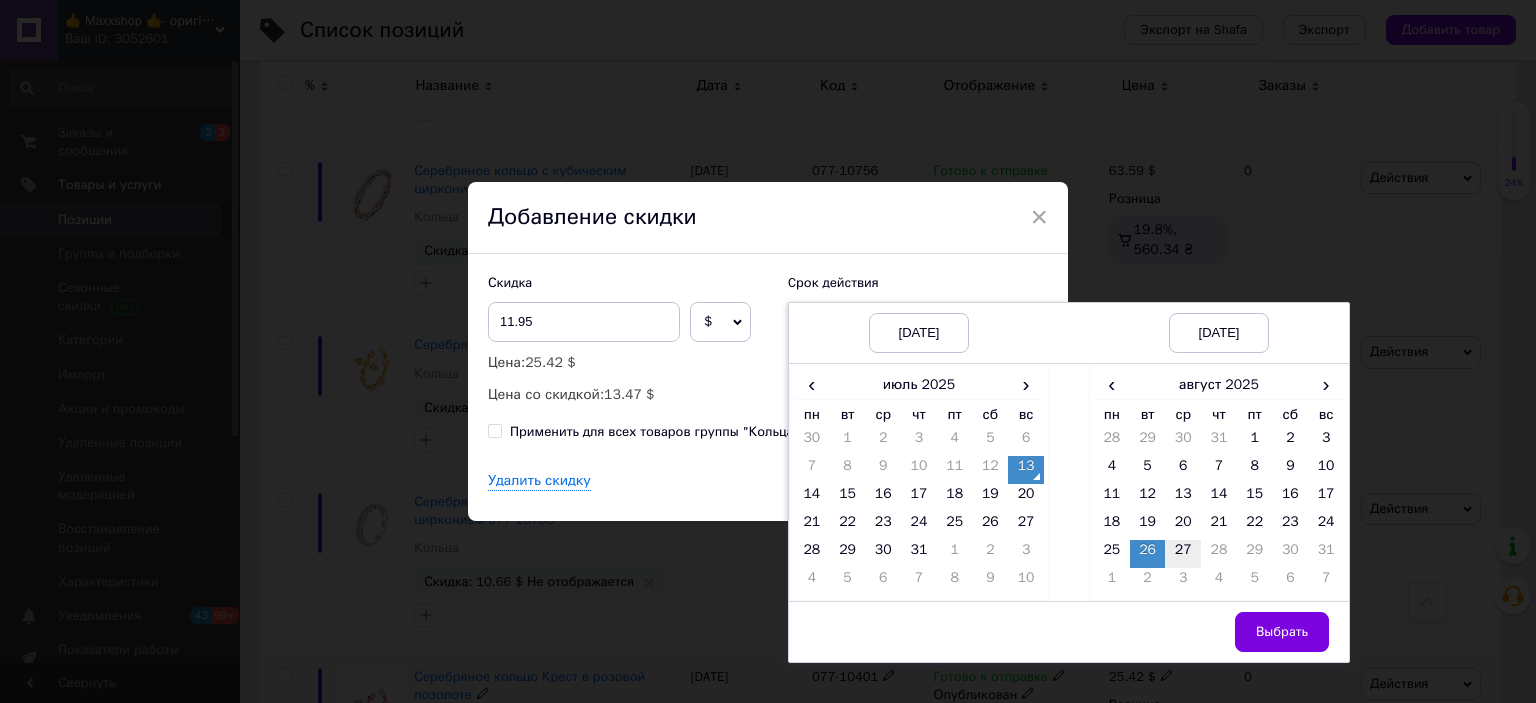 click on "27" at bounding box center [1183, 554] 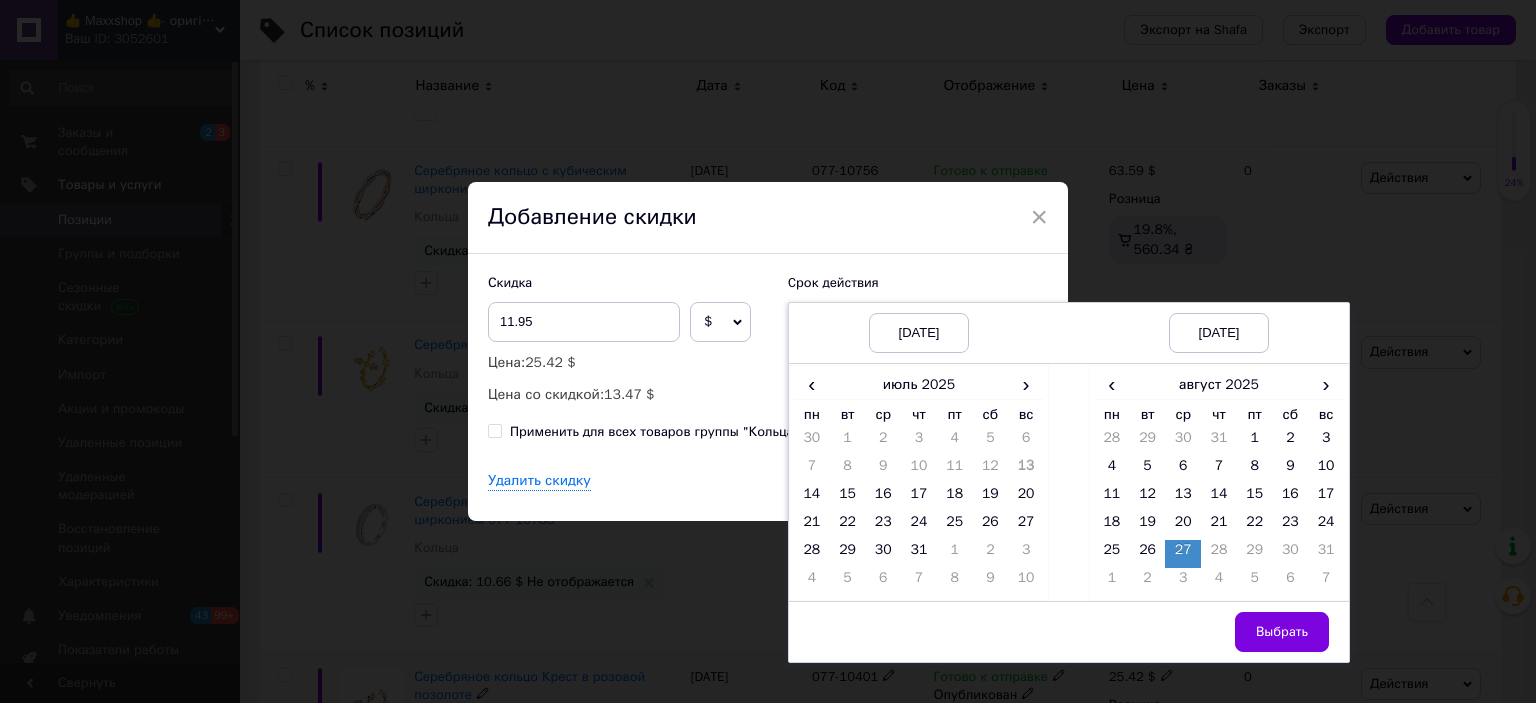 click on "Выбрать" at bounding box center (1219, 632) 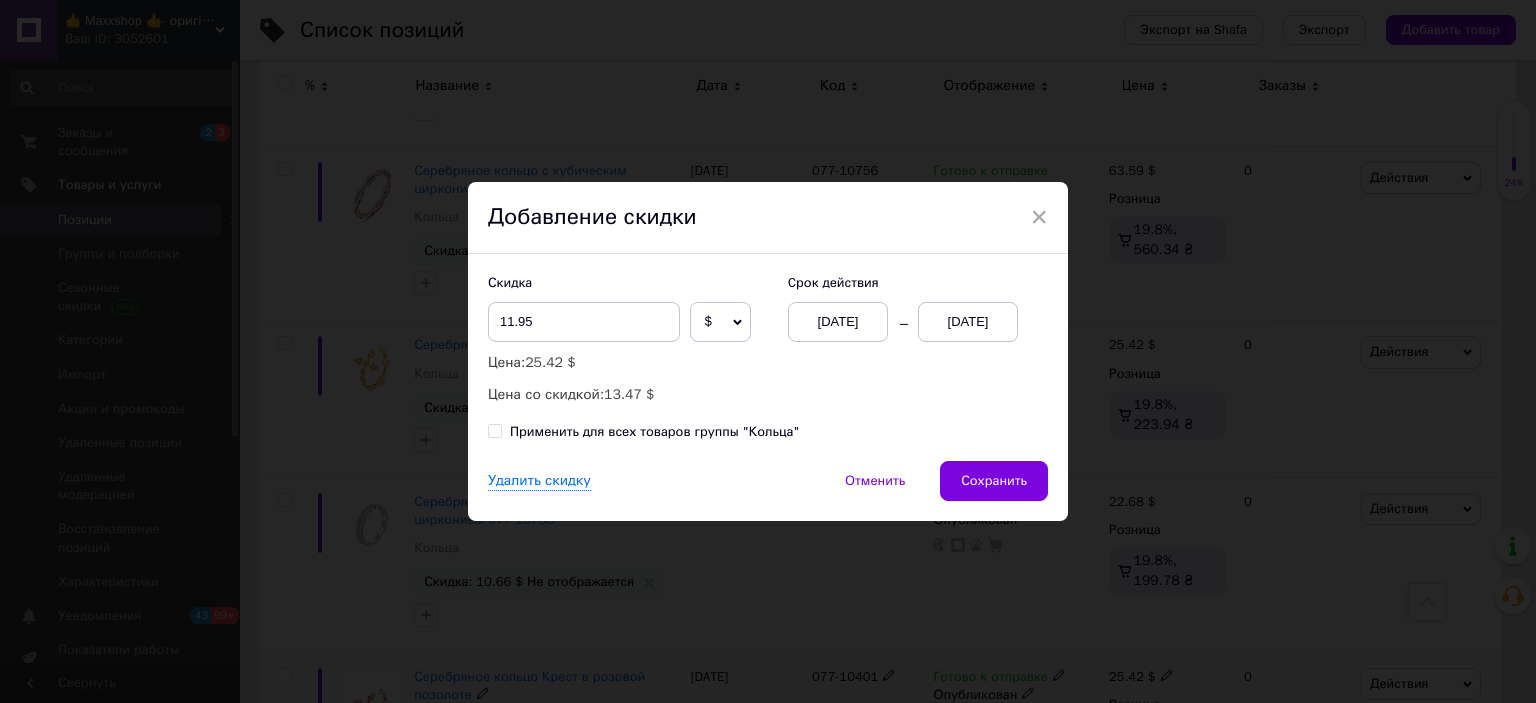 click on "Применить для всех товаров группы "Кольца"" at bounding box center (494, 430) 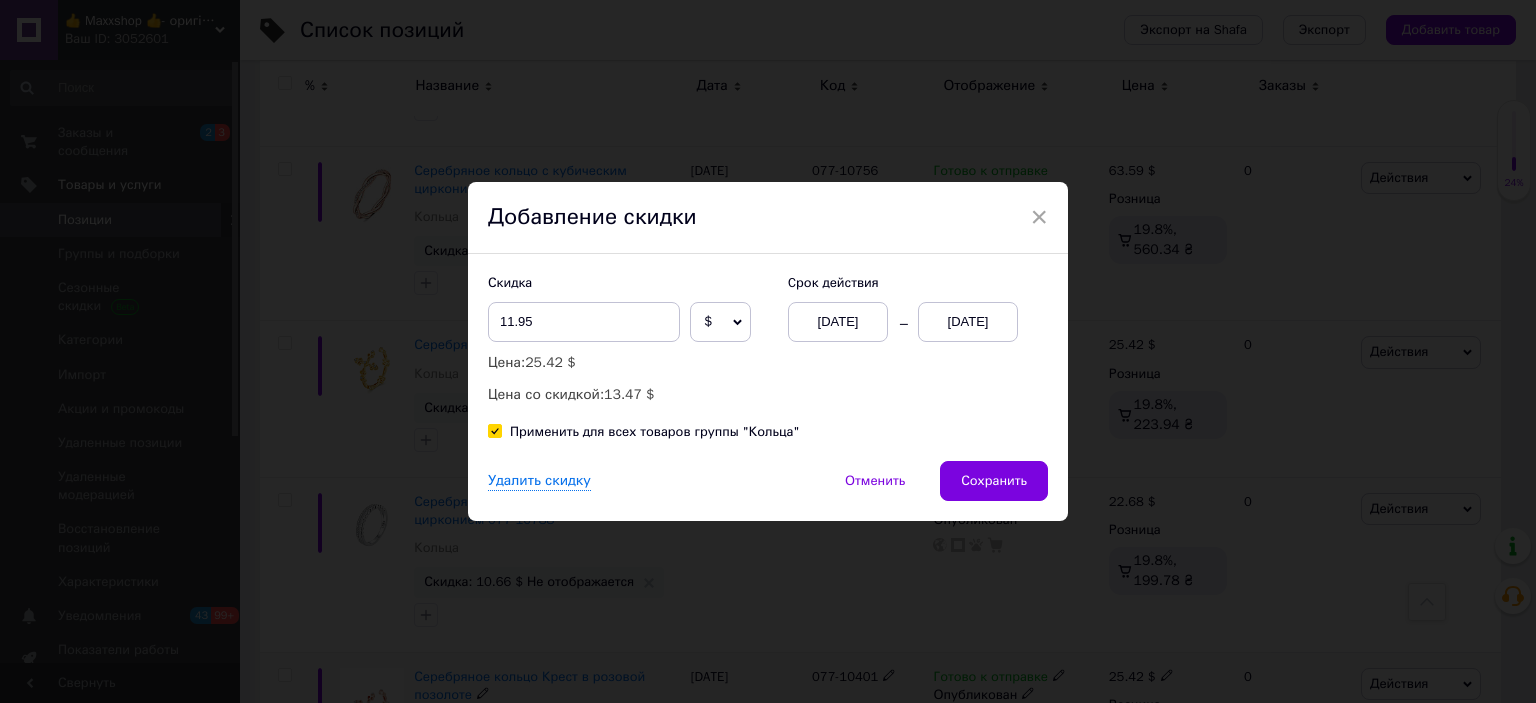checkbox on "true" 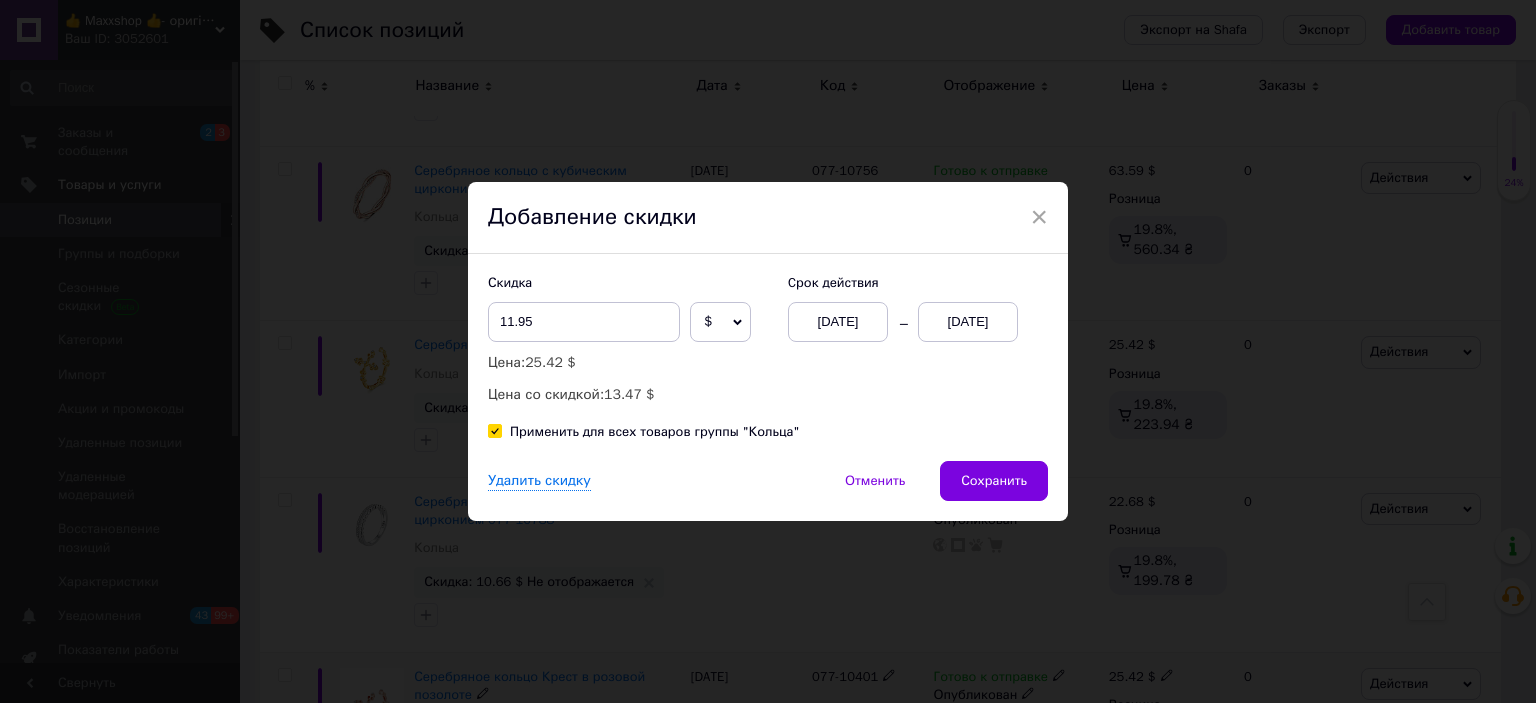 click on "$" at bounding box center [708, 321] 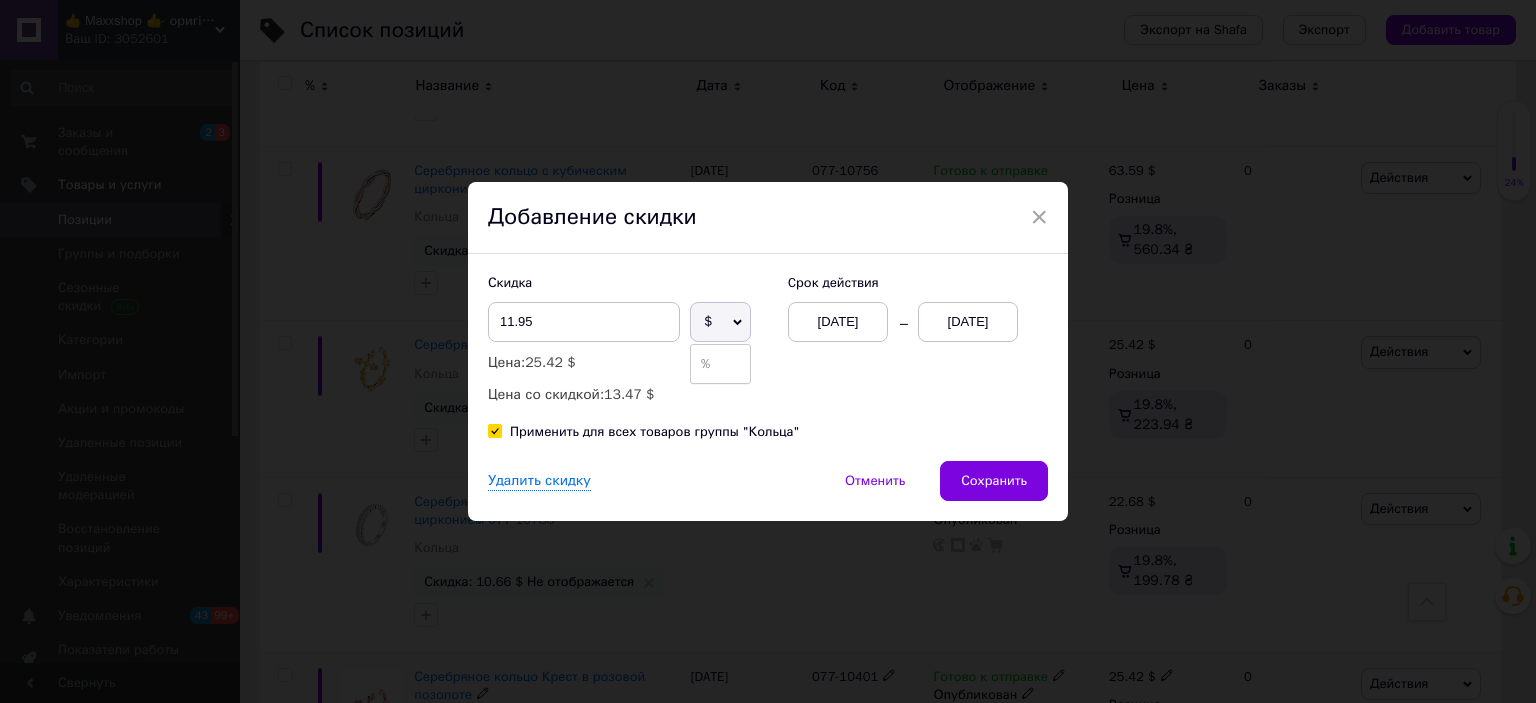 drag, startPoint x: 692, startPoint y: 363, endPoint x: 640, endPoint y: 335, distance: 59.05929 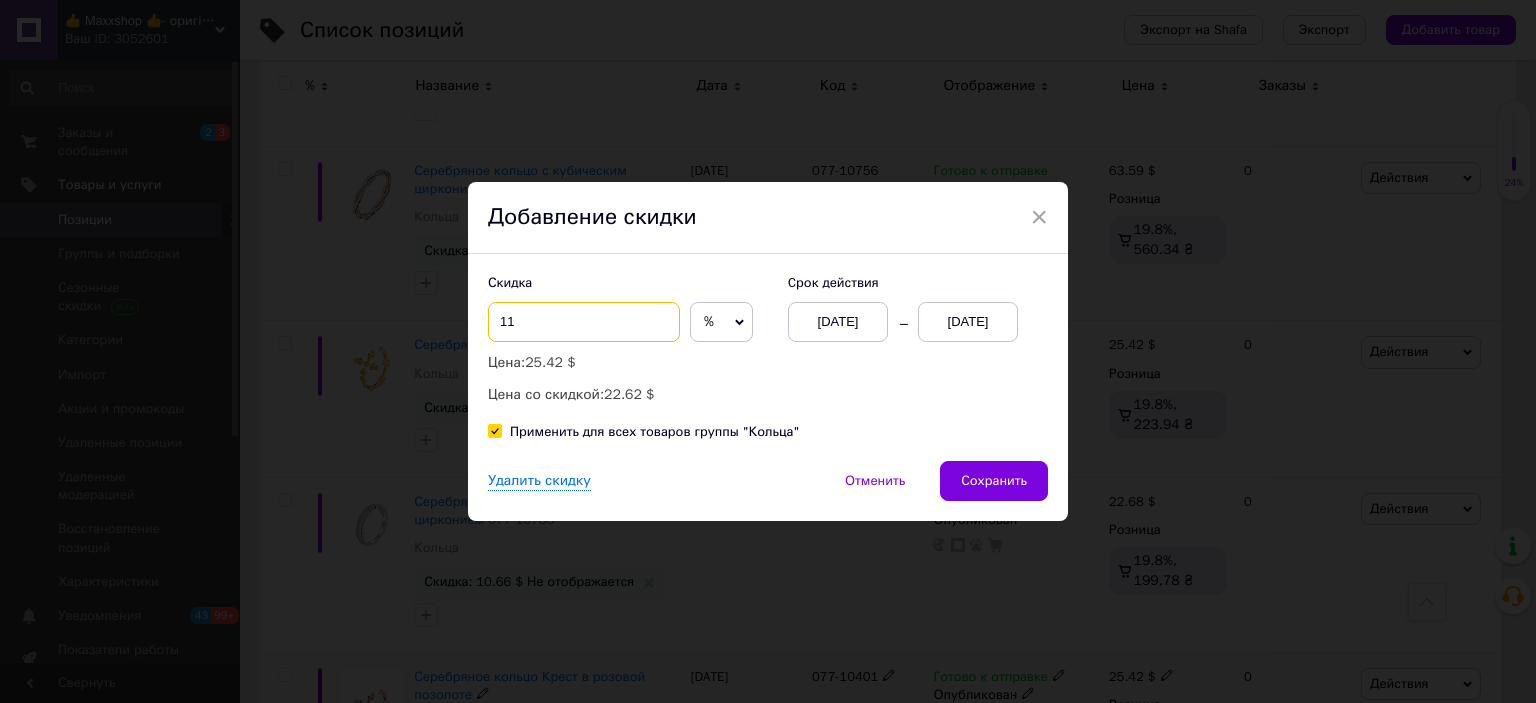 click on "11" at bounding box center (584, 322) 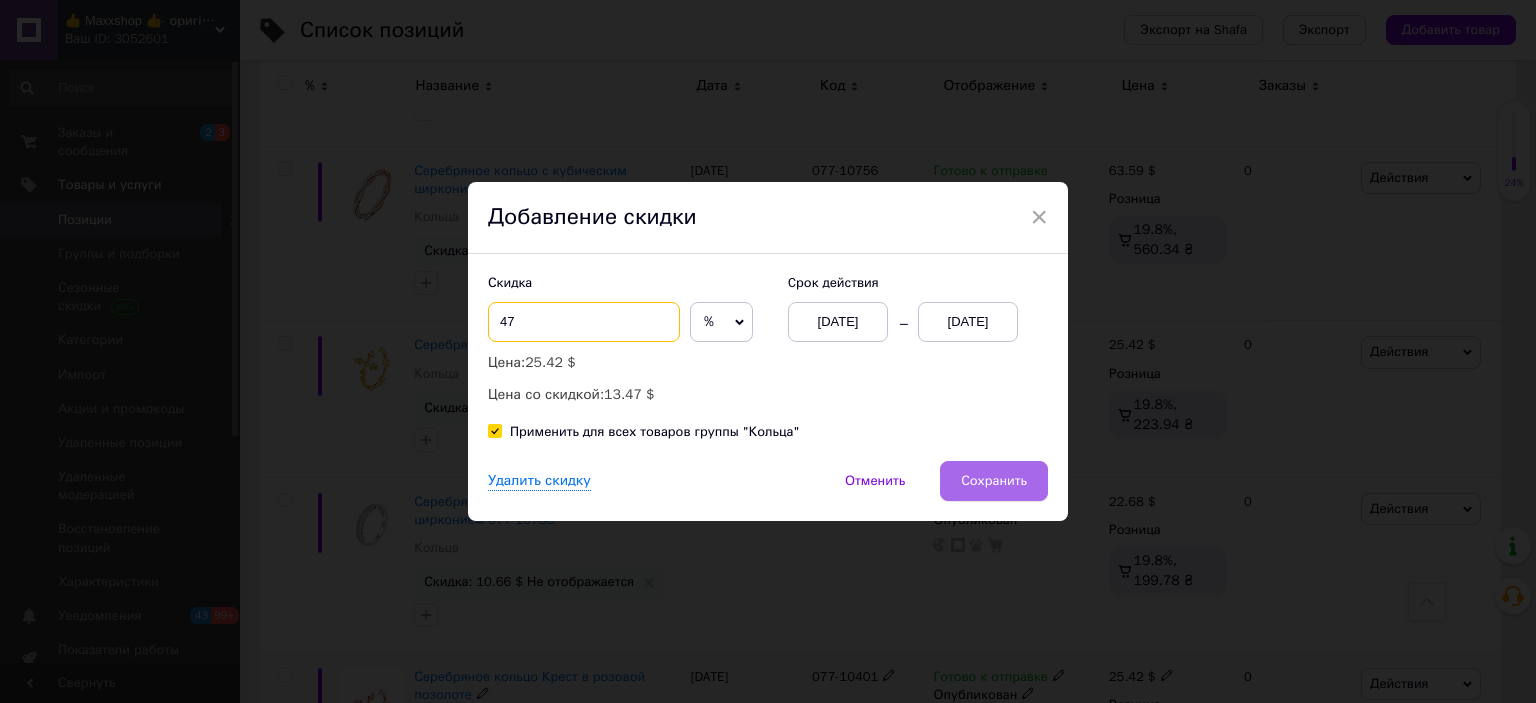 type on "47" 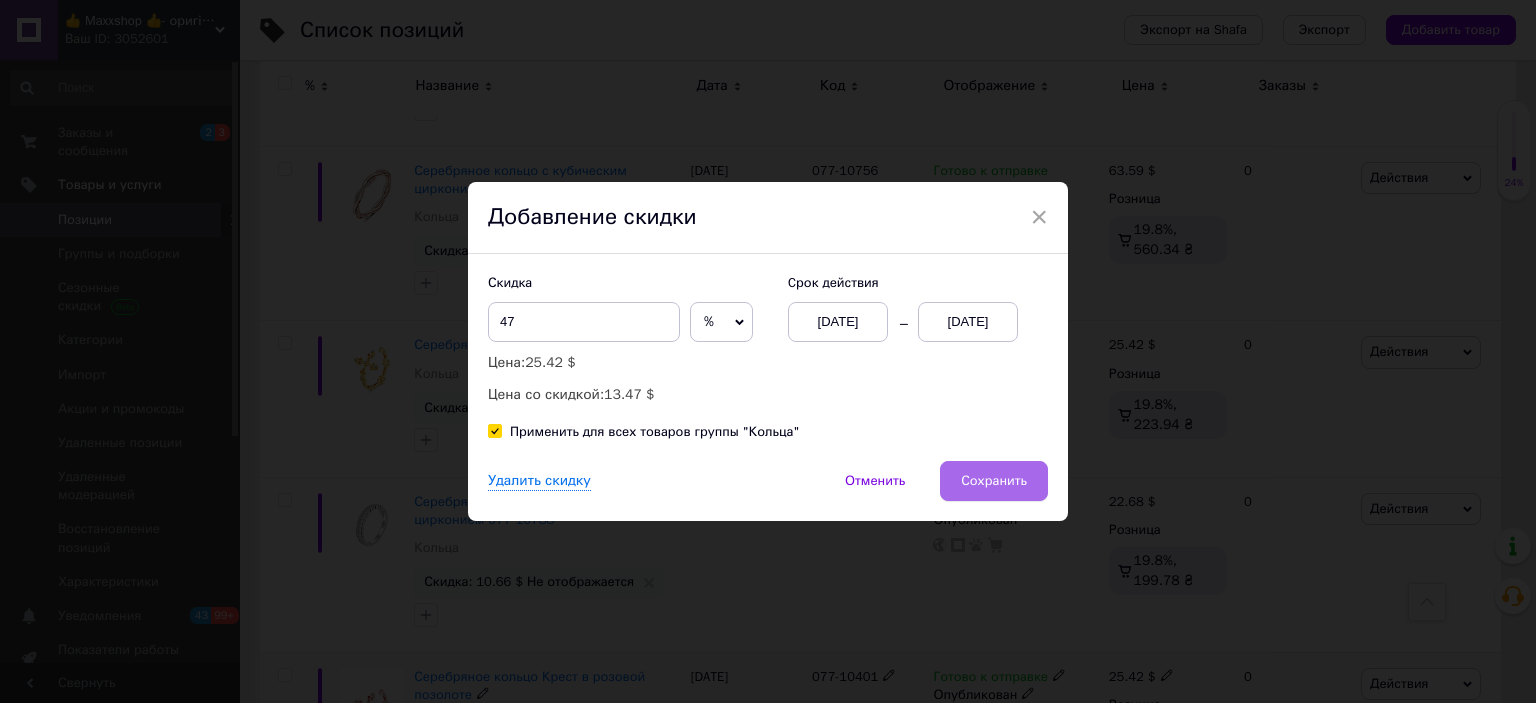click on "Сохранить" at bounding box center [994, 481] 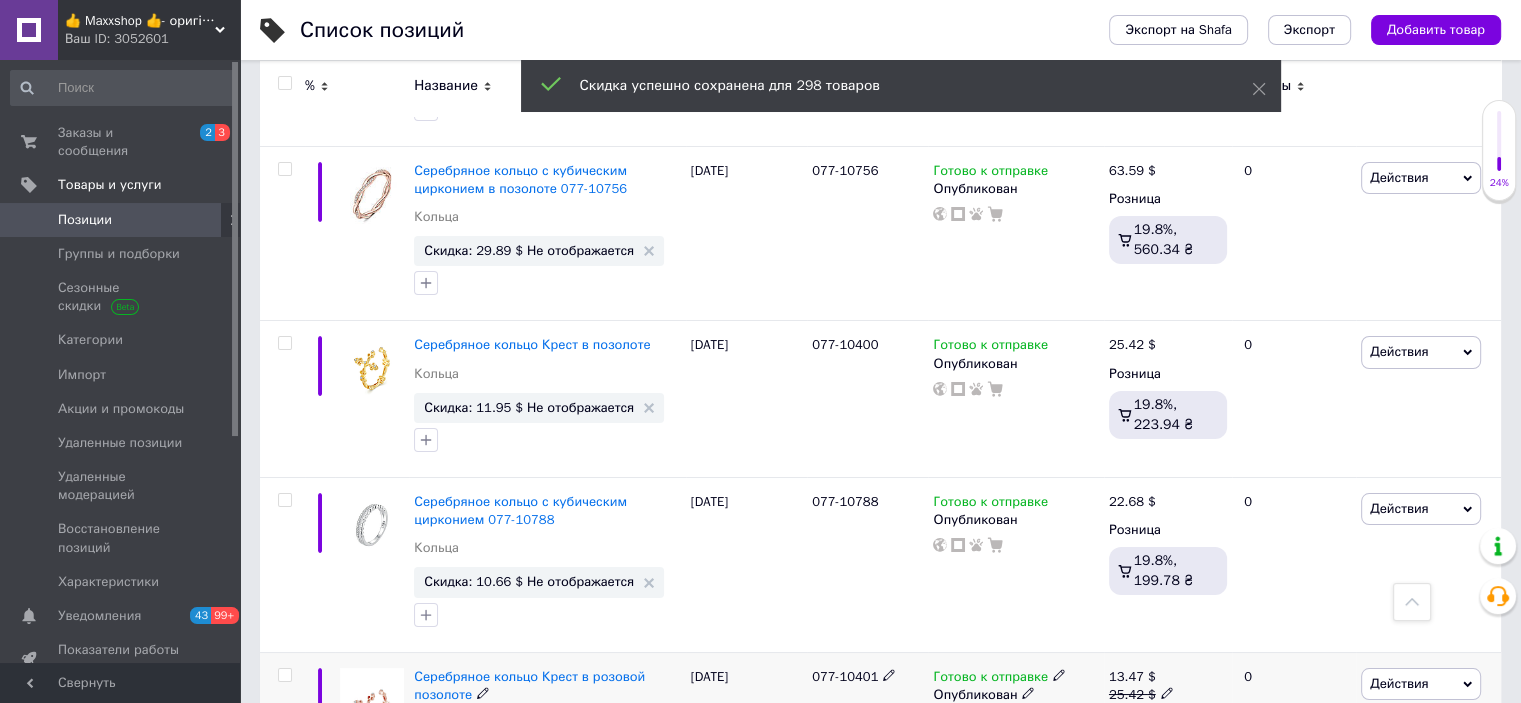 scroll, scrollTop: 0, scrollLeft: 108, axis: horizontal 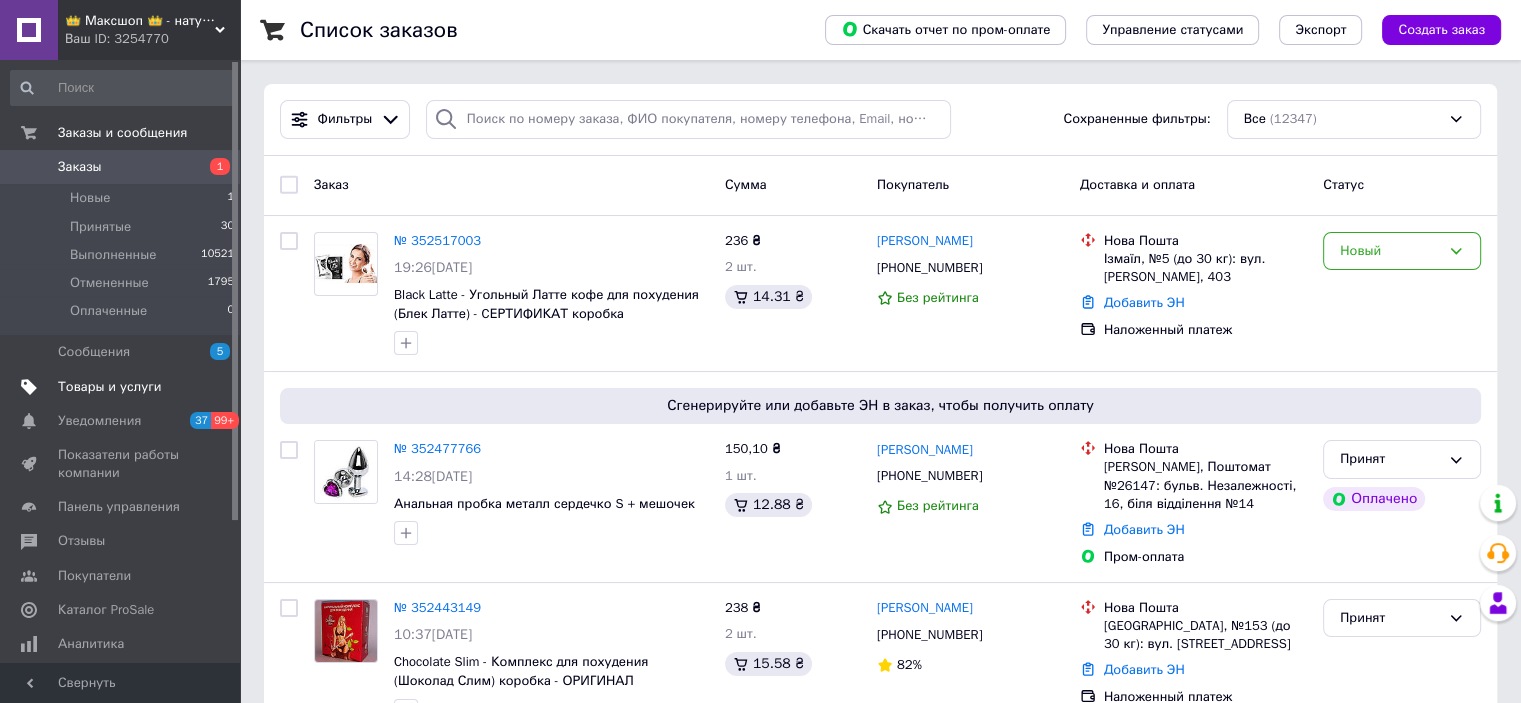 click on "Товары и услуги" at bounding box center [110, 387] 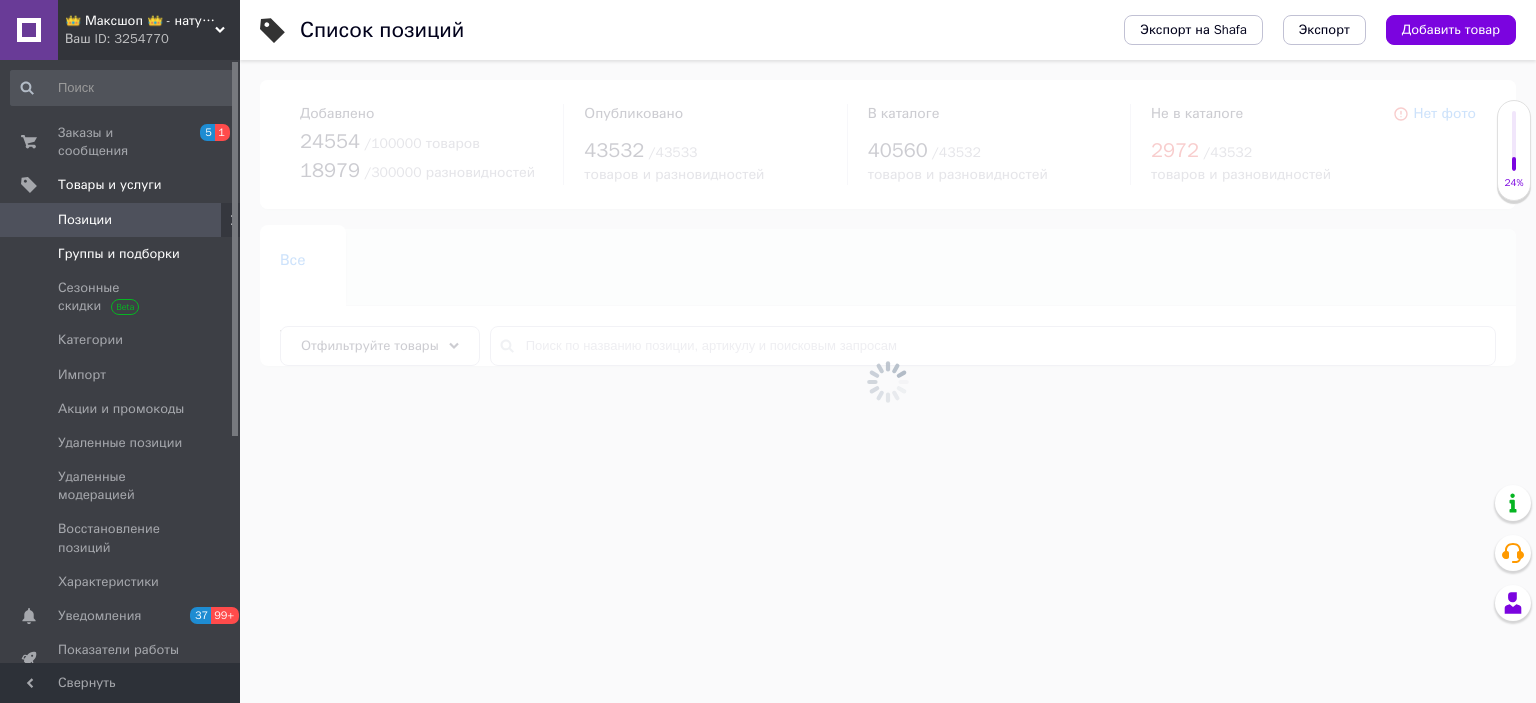 click on "Группы и подборки" at bounding box center (119, 254) 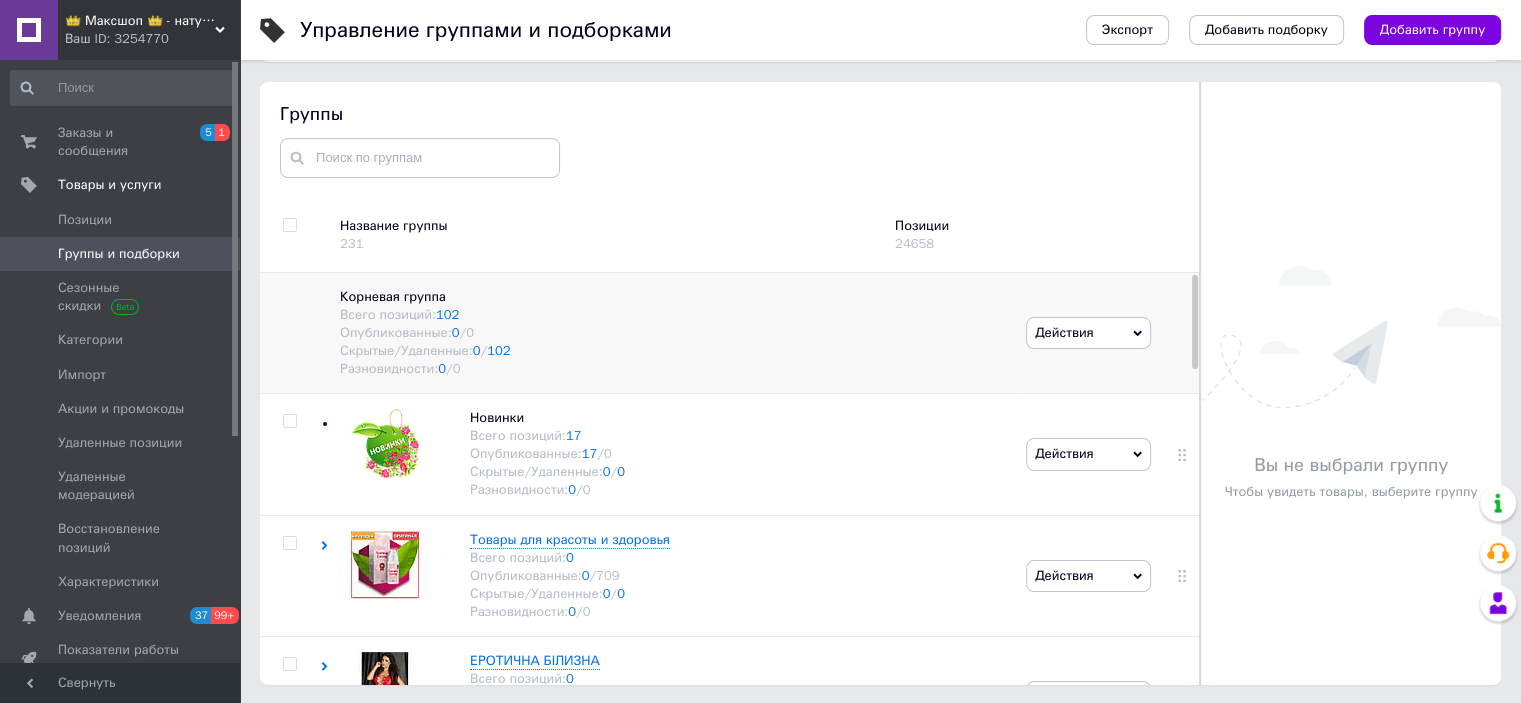 scroll, scrollTop: 113, scrollLeft: 0, axis: vertical 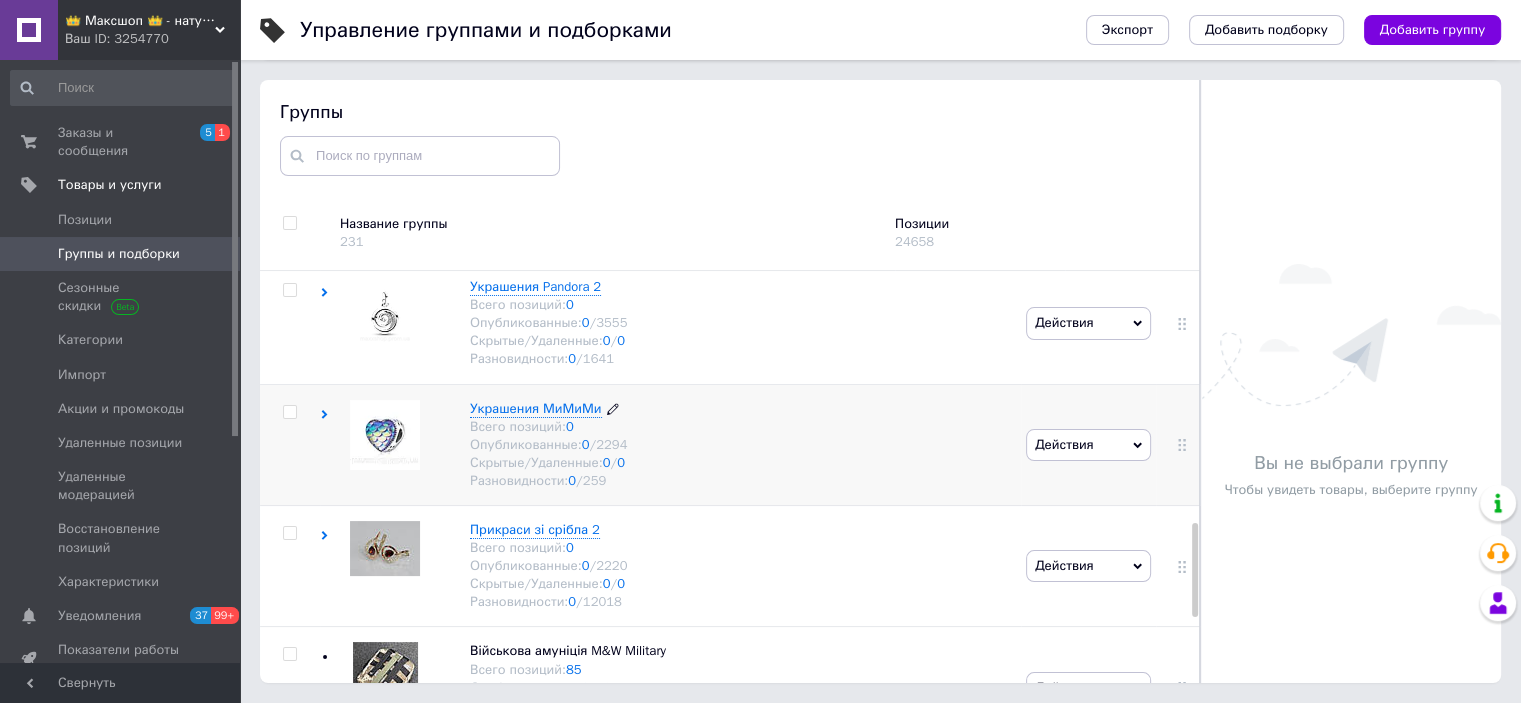 click on "Украшения МиМиМи" at bounding box center (536, 408) 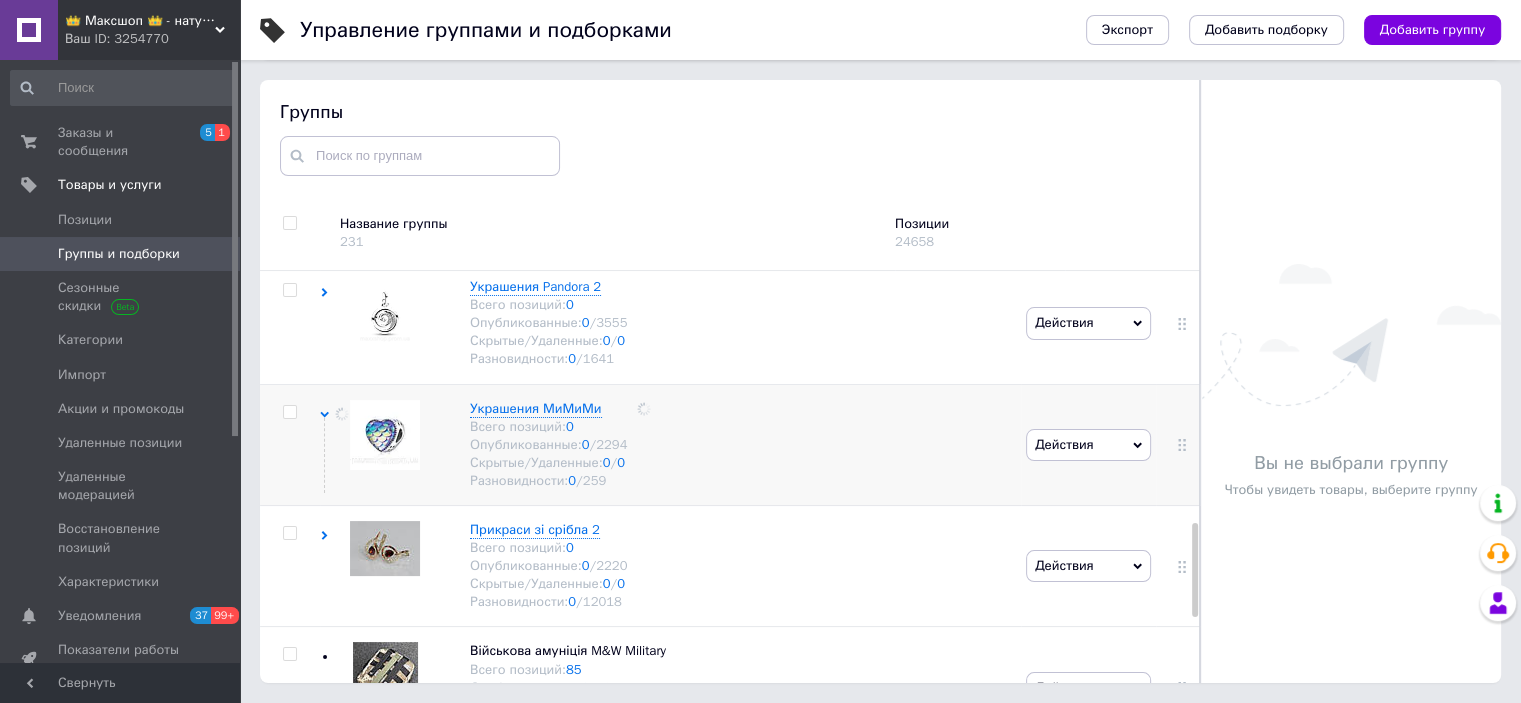 scroll, scrollTop: 1720, scrollLeft: 0, axis: vertical 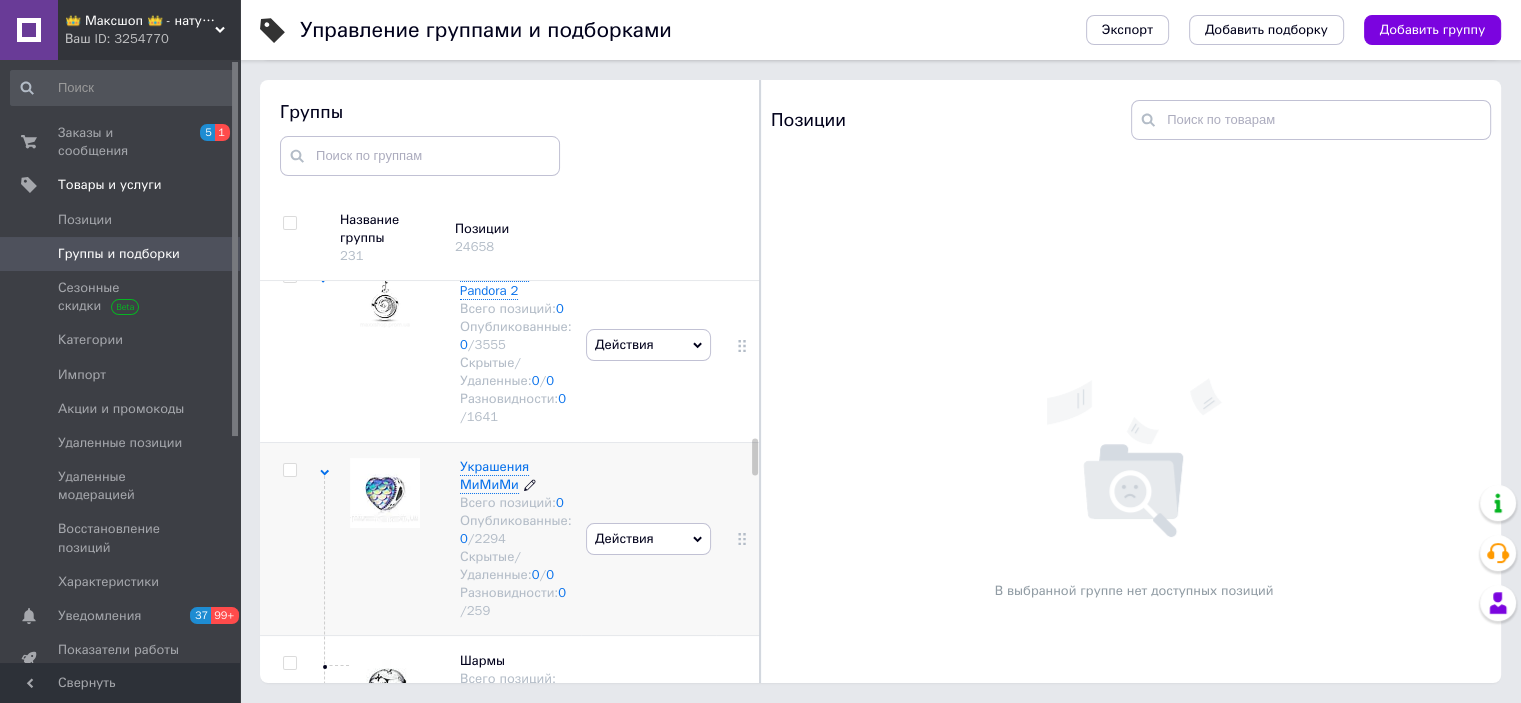 click on "Опубликованные:  0  /  2294" at bounding box center (516, 530) 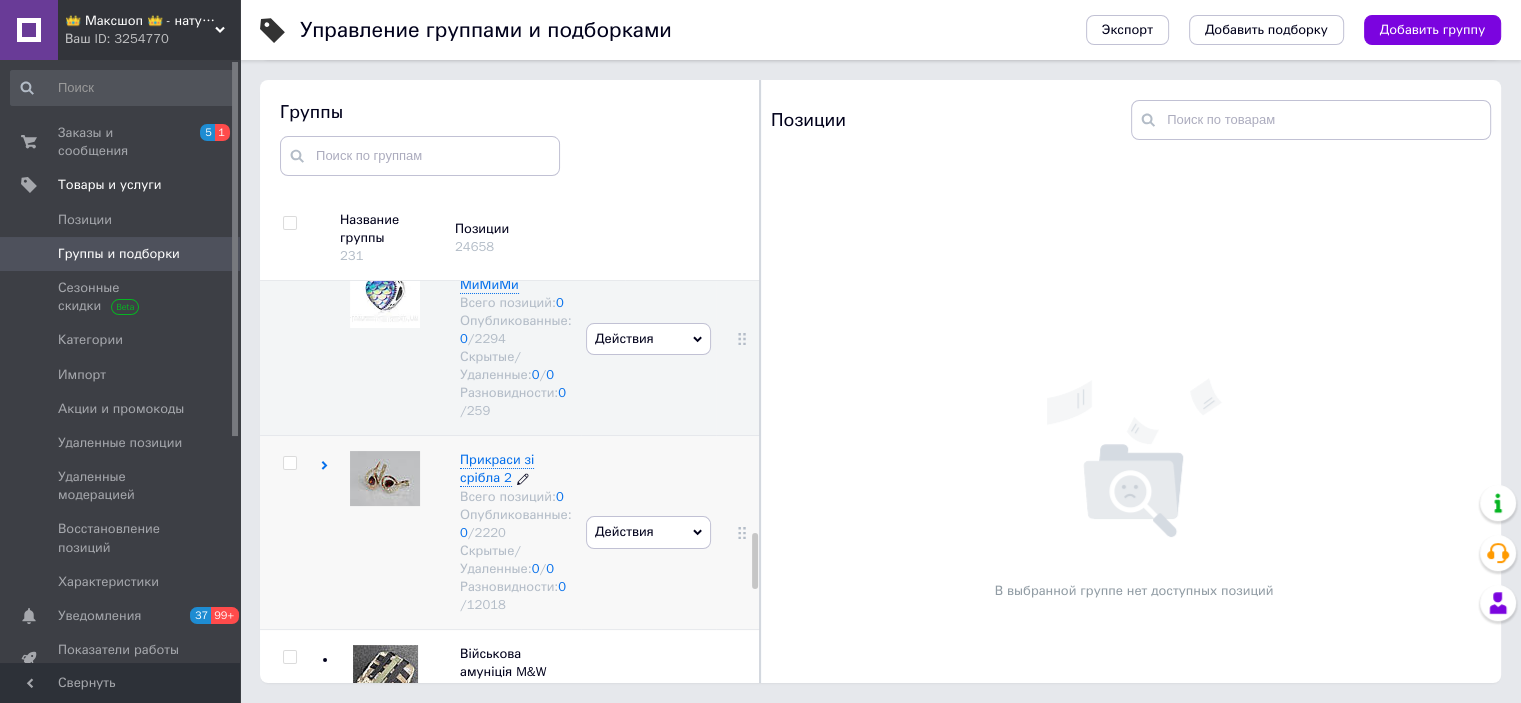 scroll, scrollTop: 1720, scrollLeft: 0, axis: vertical 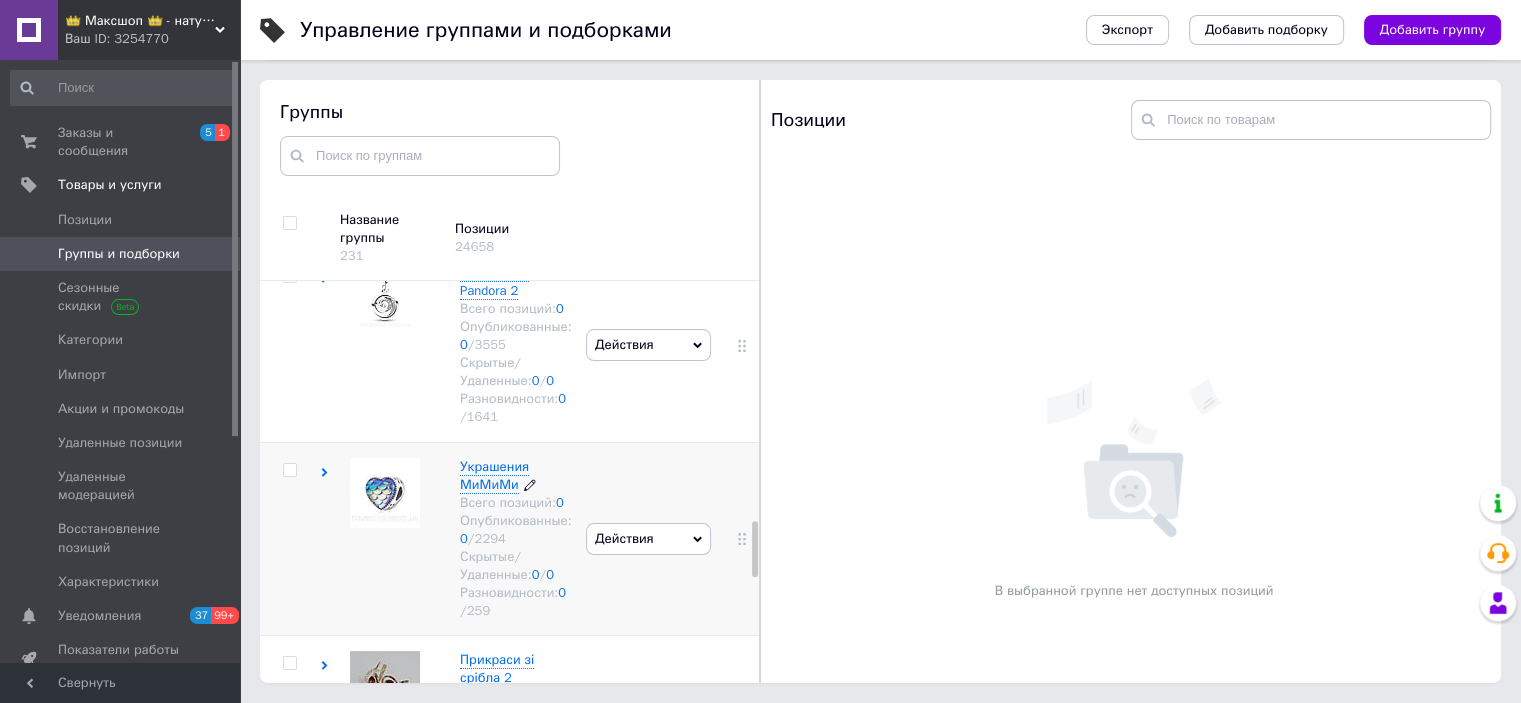 click on "Украшения МиМиМи" at bounding box center (494, 475) 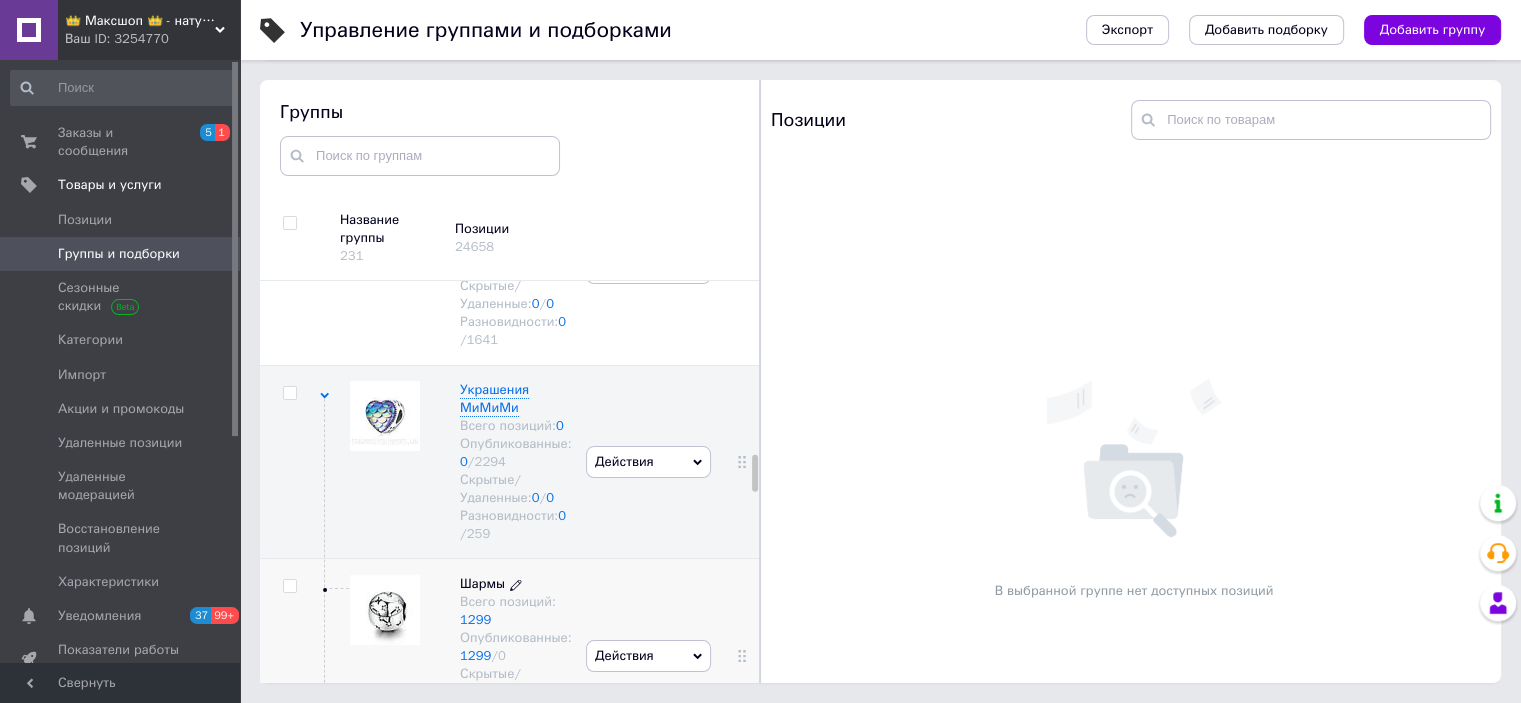 scroll, scrollTop: 1920, scrollLeft: 0, axis: vertical 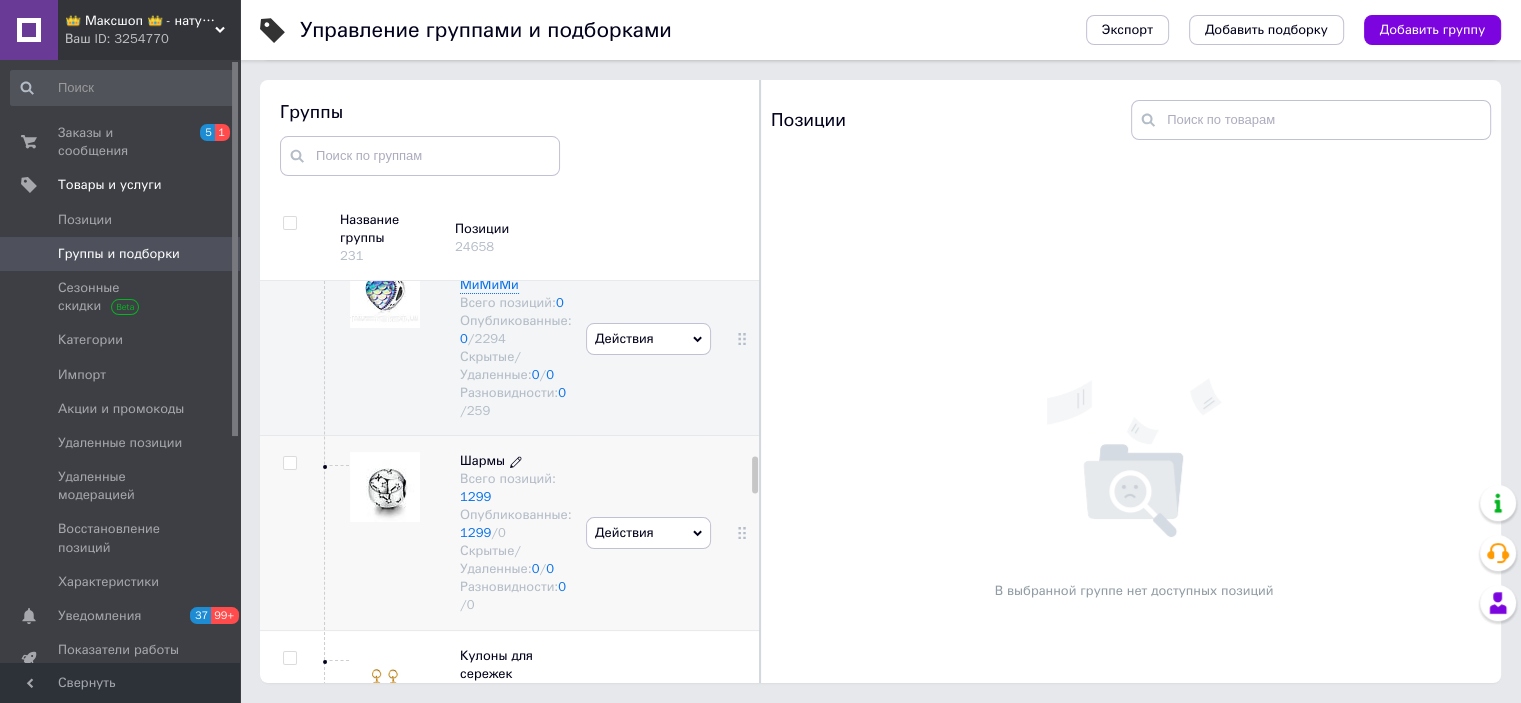 click on "Всего позиций:  1299" at bounding box center (516, 488) 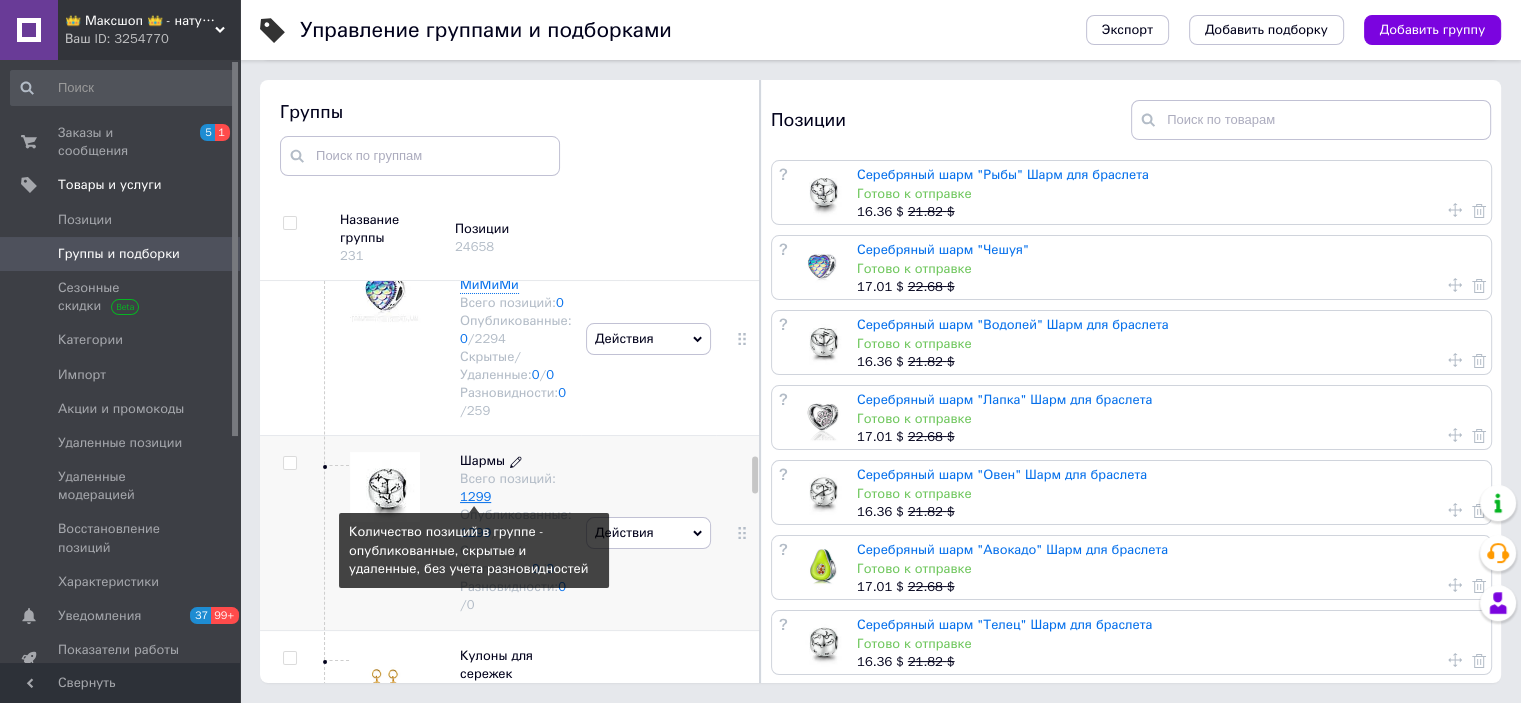 click on "1299" at bounding box center (475, 496) 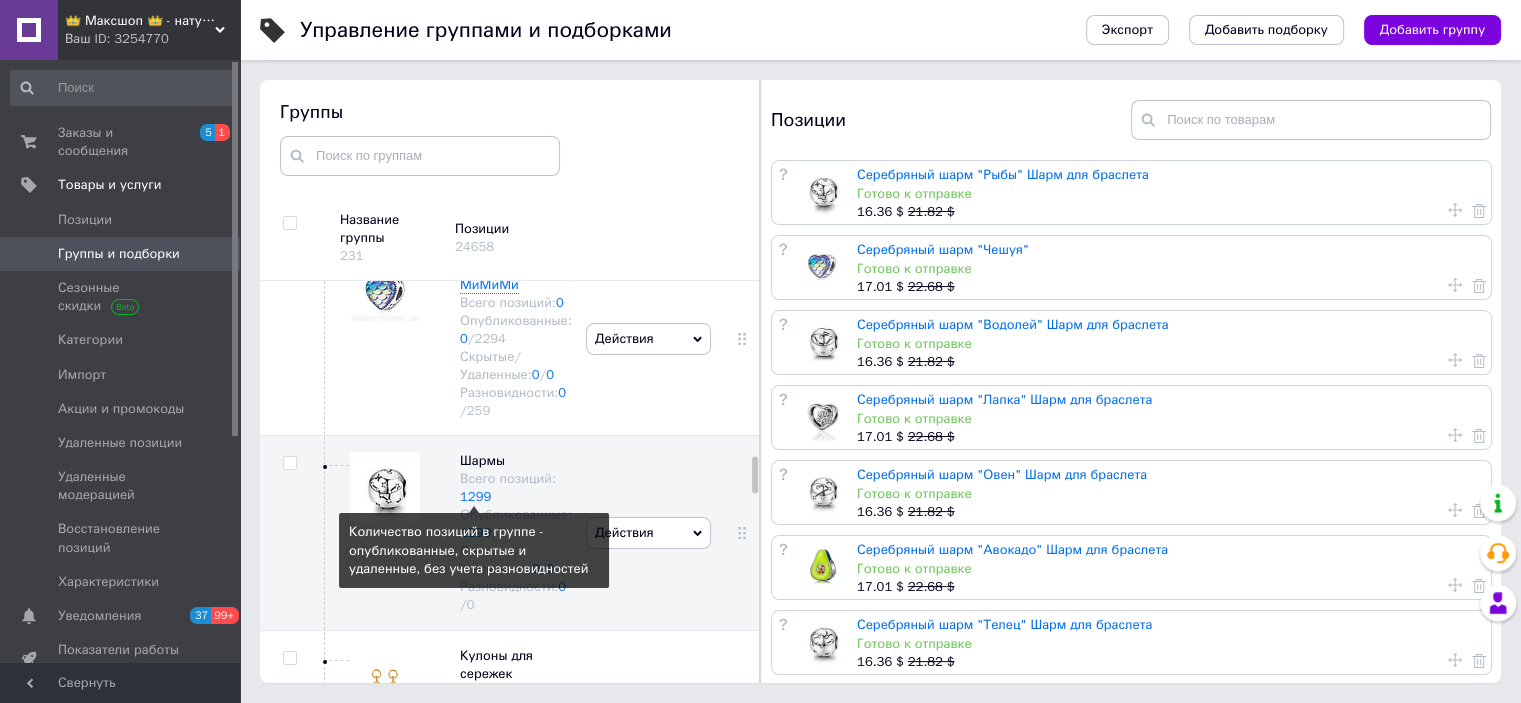 scroll, scrollTop: 0, scrollLeft: 0, axis: both 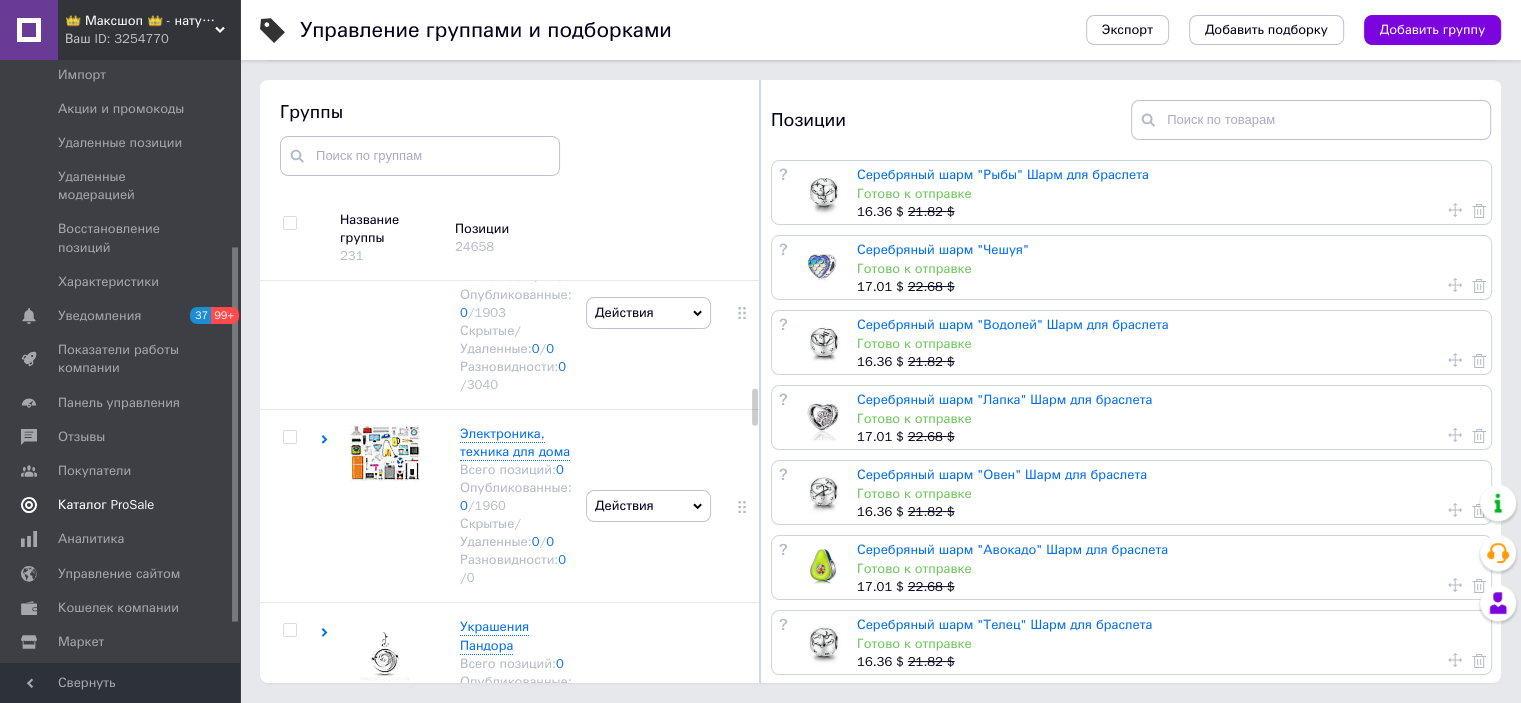click on "Каталог ProSale" at bounding box center [121, 505] 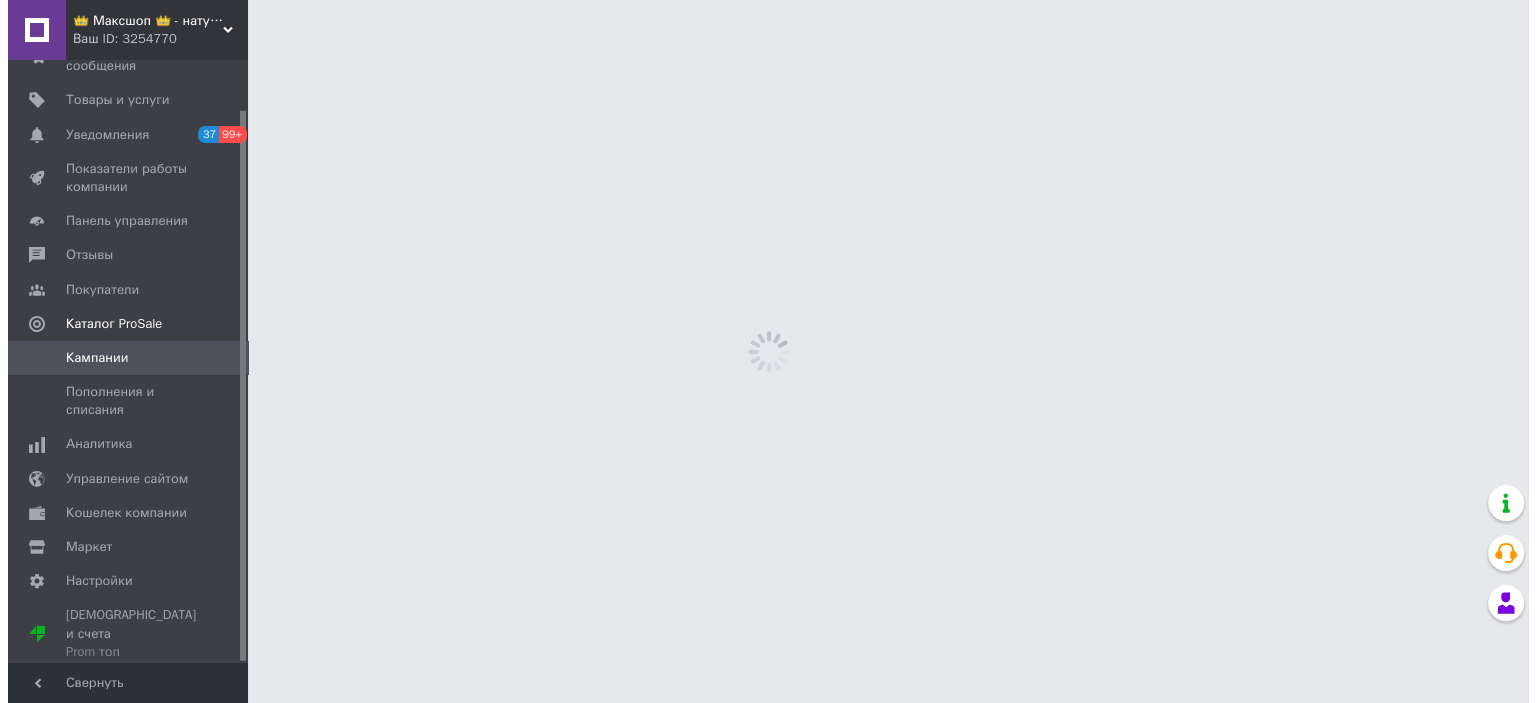 scroll, scrollTop: 0, scrollLeft: 0, axis: both 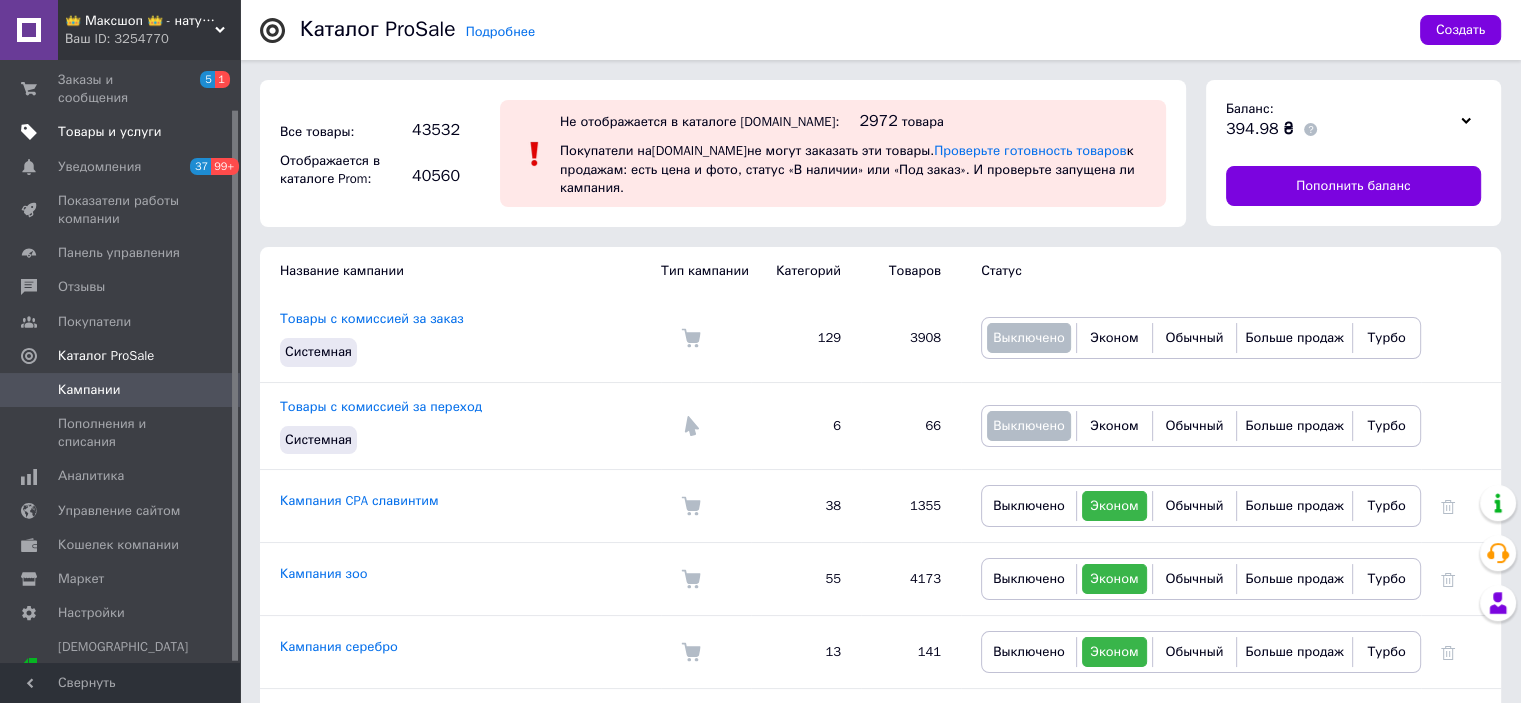 click on "Товары и услуги" at bounding box center (110, 132) 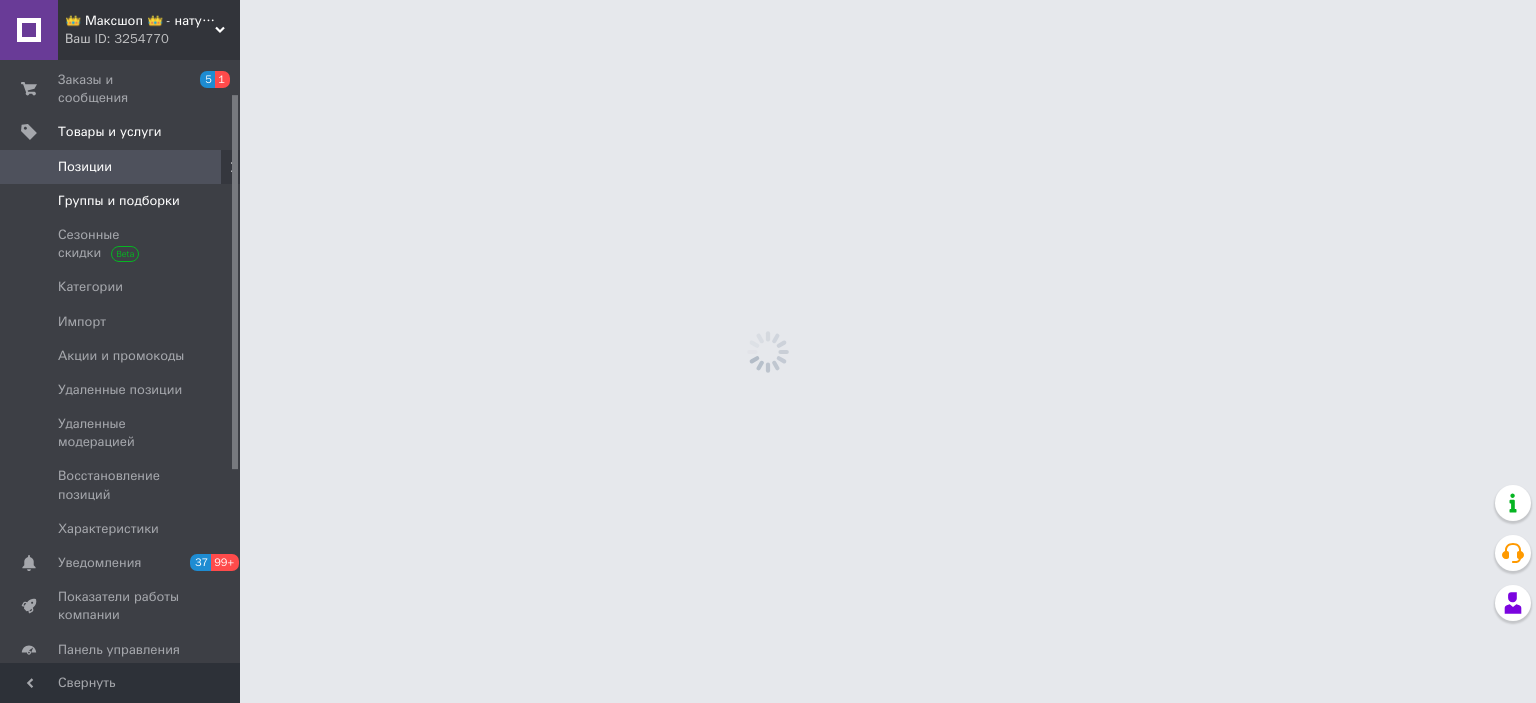 click on "Группы и подборки" at bounding box center (119, 201) 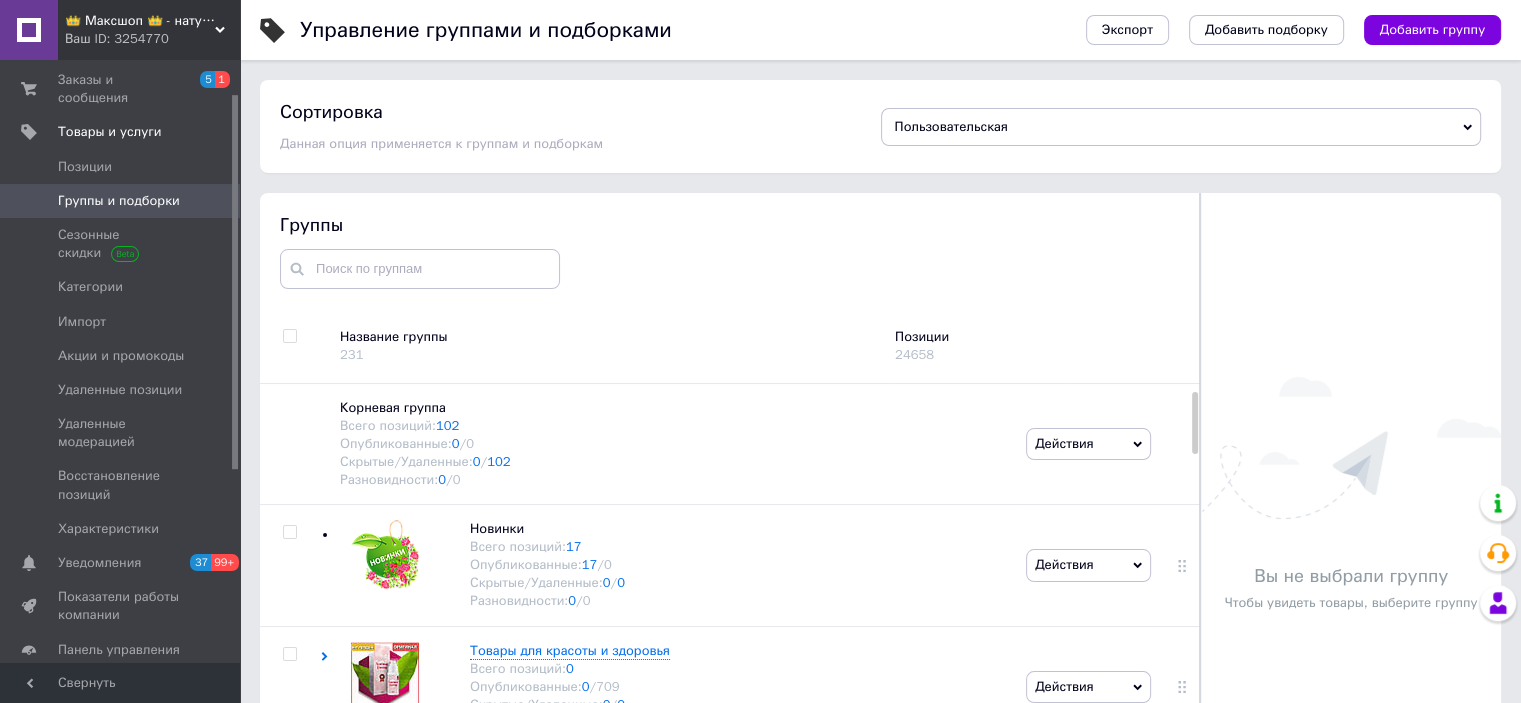 scroll, scrollTop: 88, scrollLeft: 0, axis: vertical 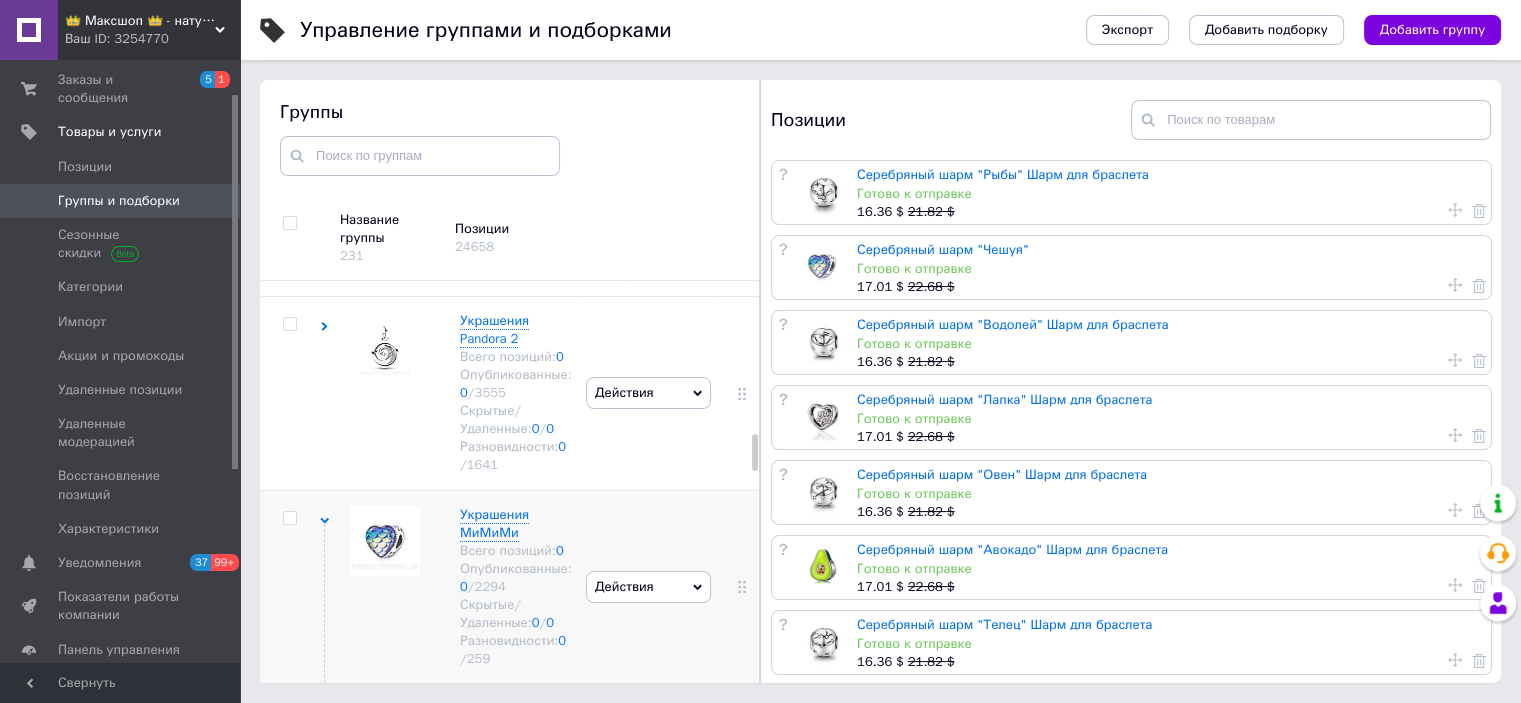 click 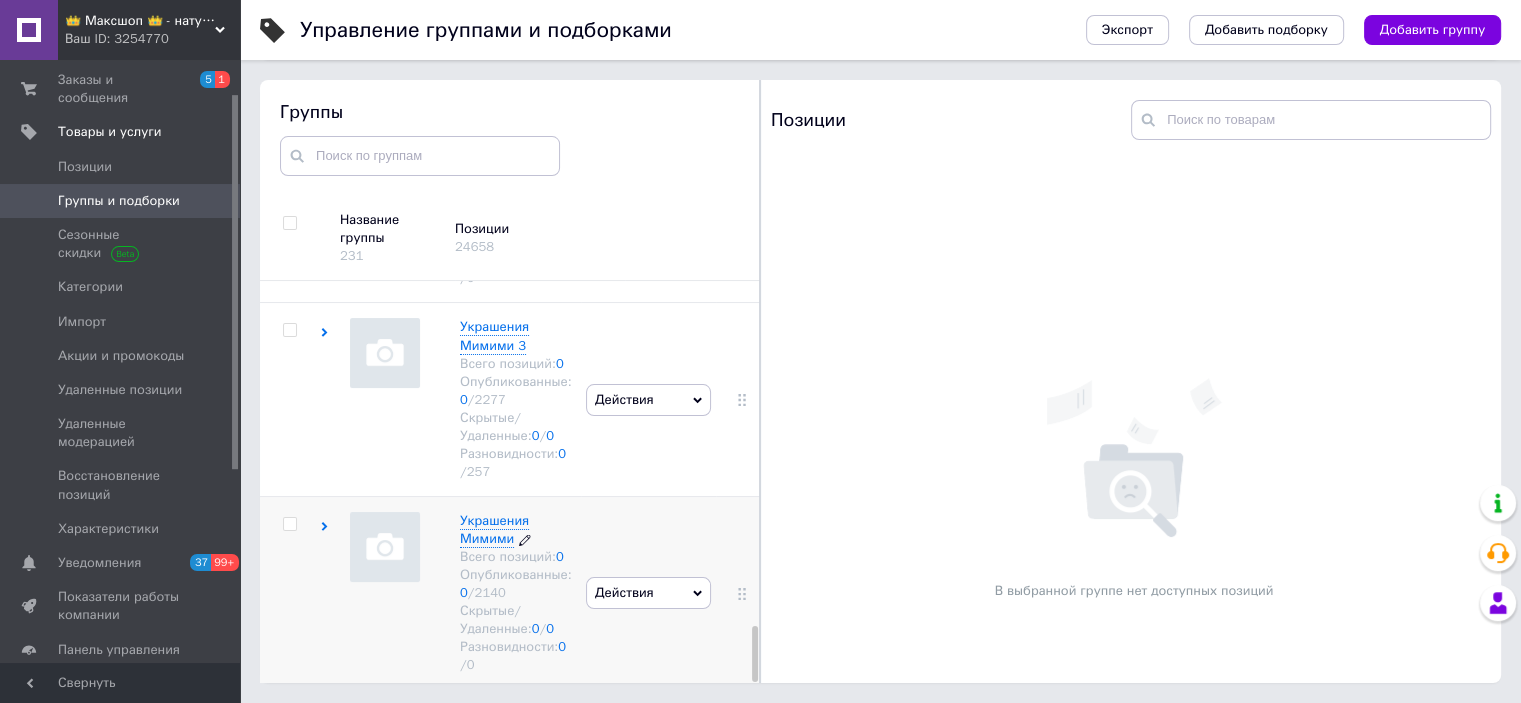 scroll, scrollTop: 2478, scrollLeft: 0, axis: vertical 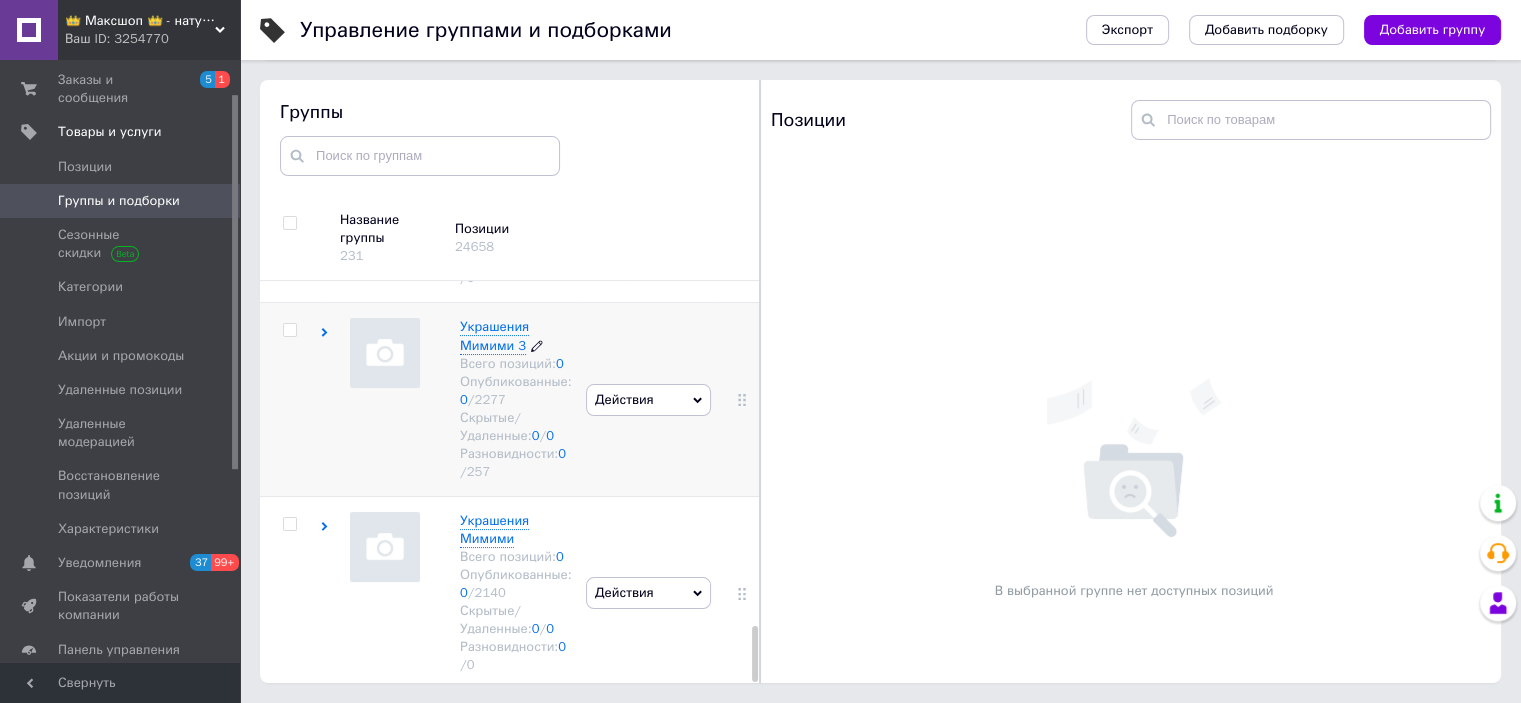 click on "Украшения Мимими 3 Всего позиций:  0 Опубликованные:  0  /  2277 Скрытые/Удаленные:  0  /  0 Разновидности:  0  /  257" at bounding box center (516, 399) 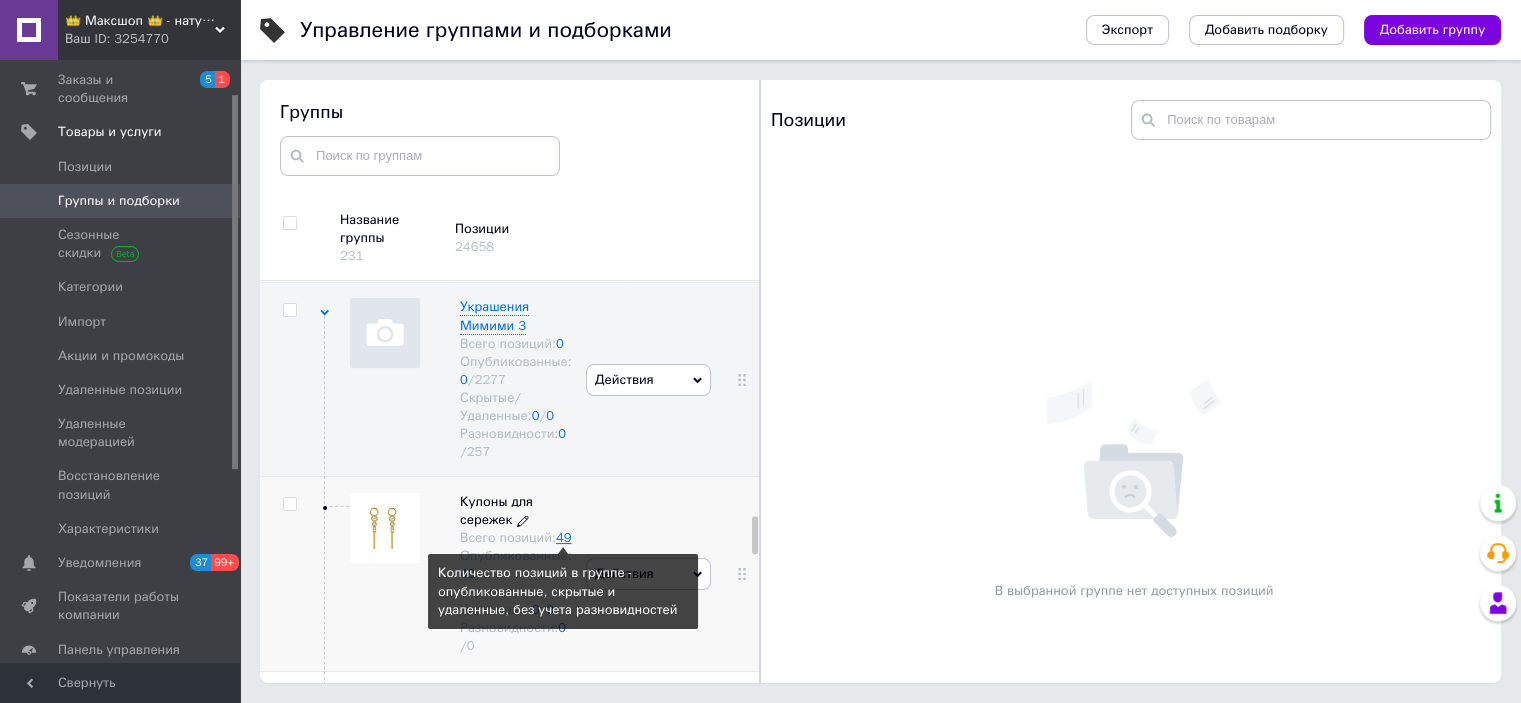 click on "49" at bounding box center (564, 537) 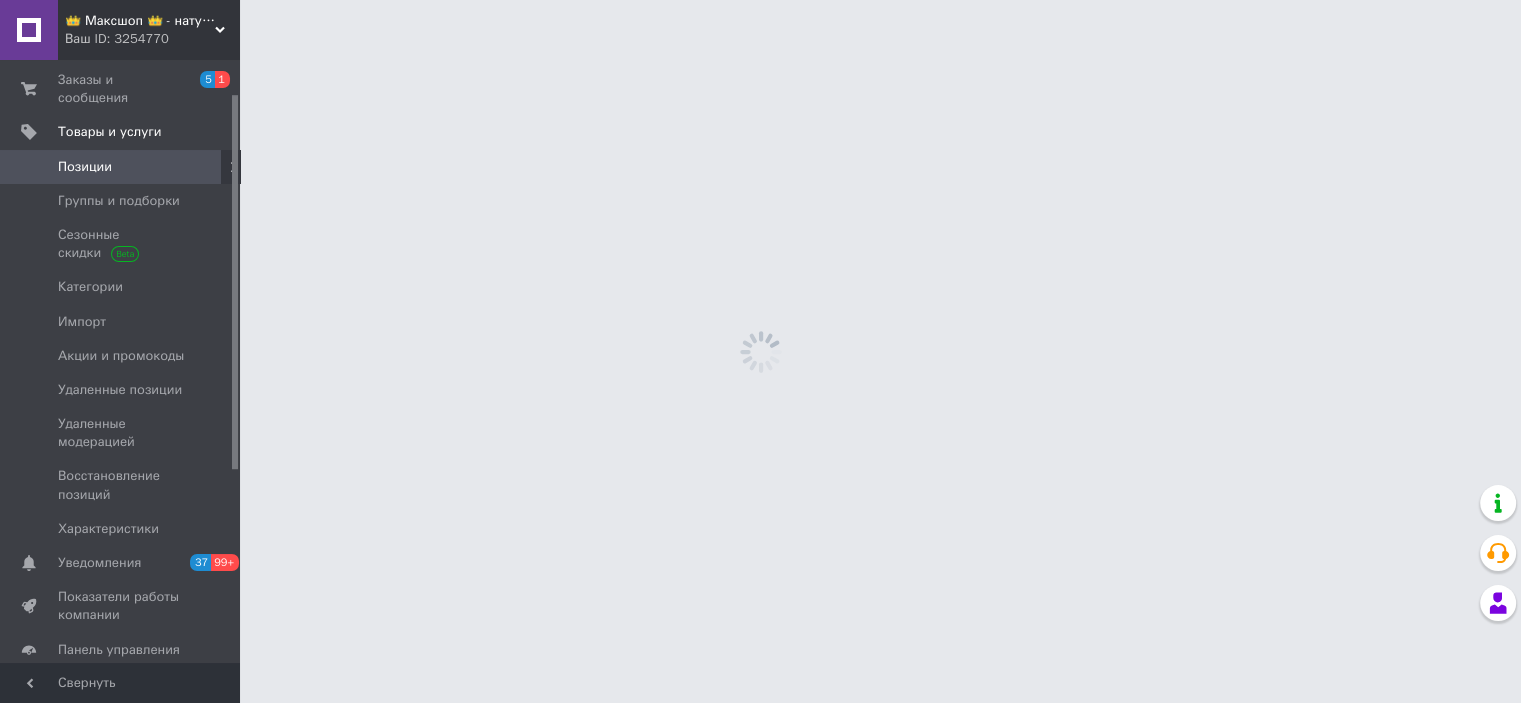 scroll, scrollTop: 0, scrollLeft: 0, axis: both 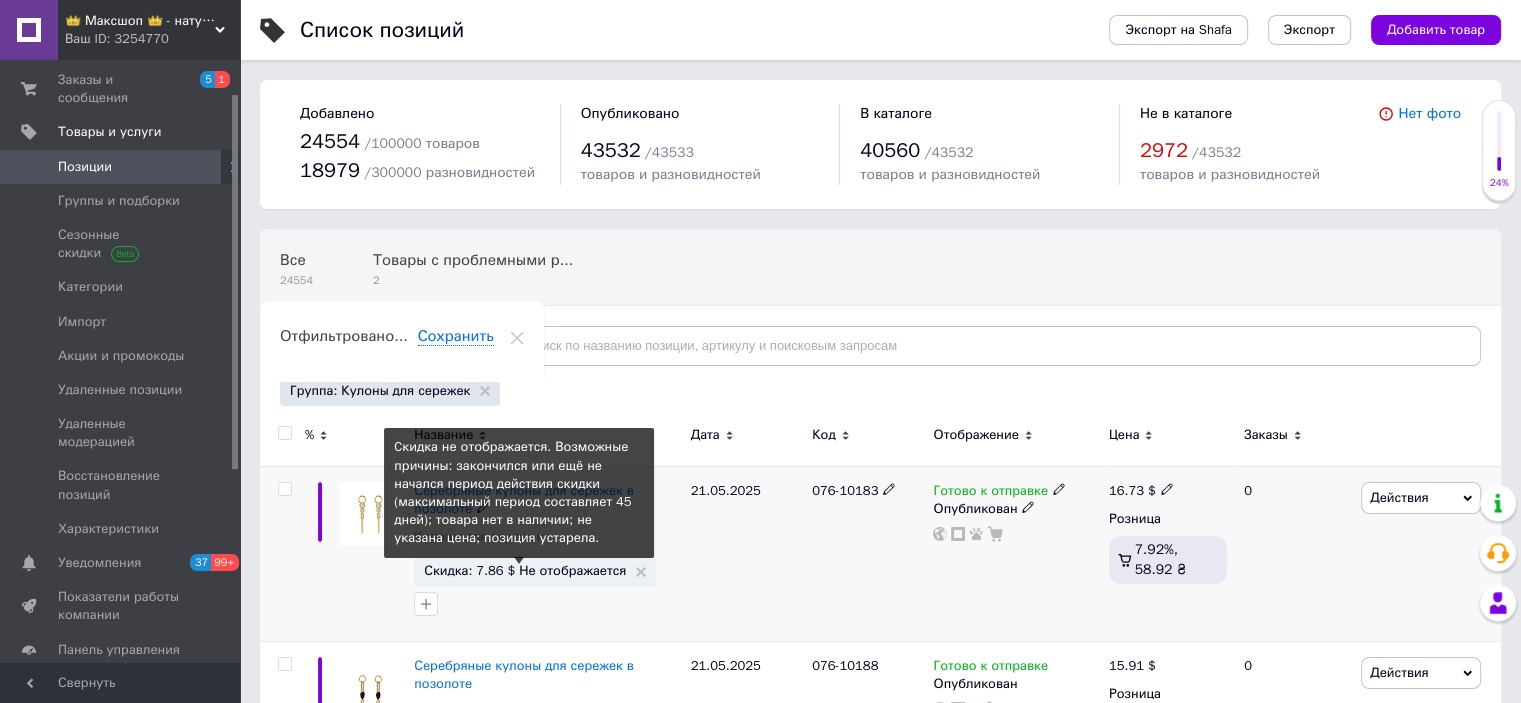 click on "Скидка: 7.86 $ Не отображается" at bounding box center [525, 570] 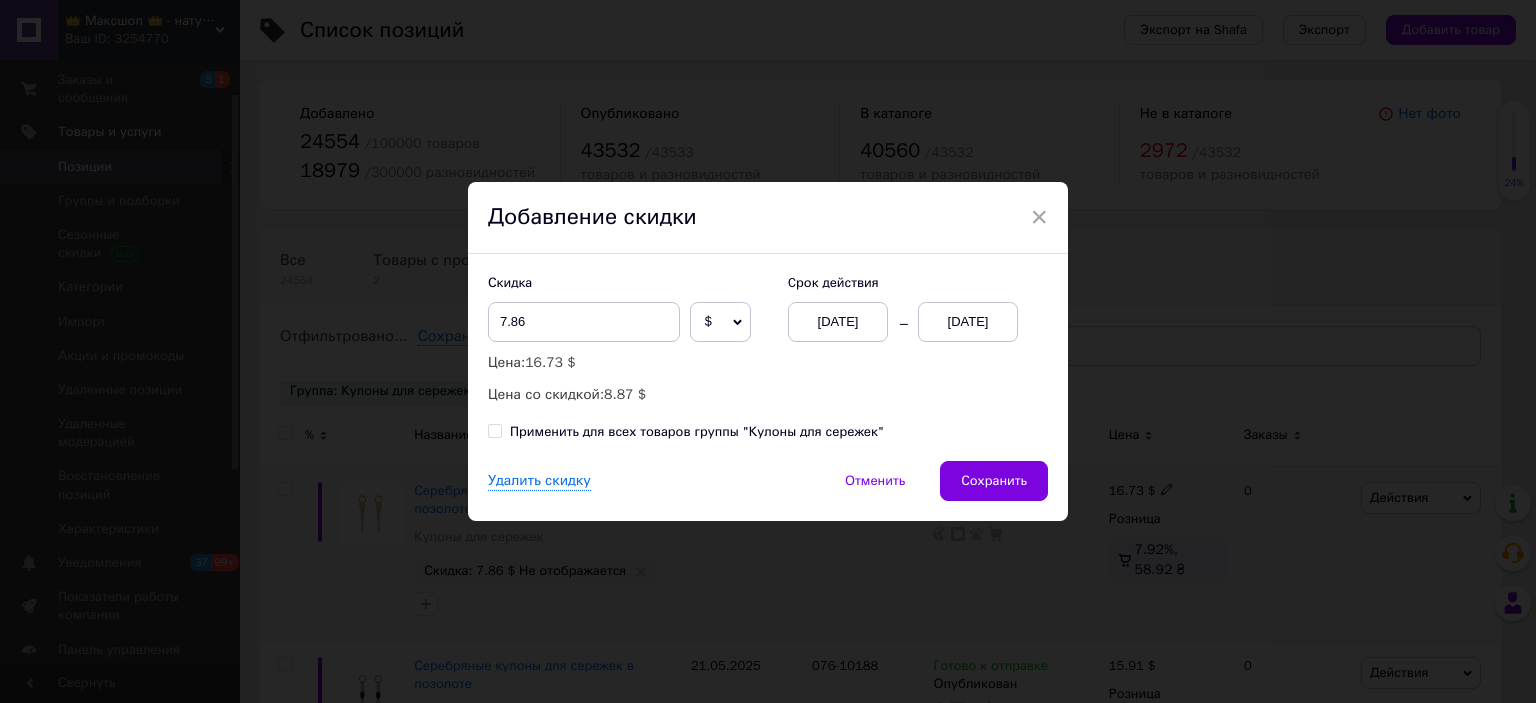 click on "[DATE]" at bounding box center (968, 322) 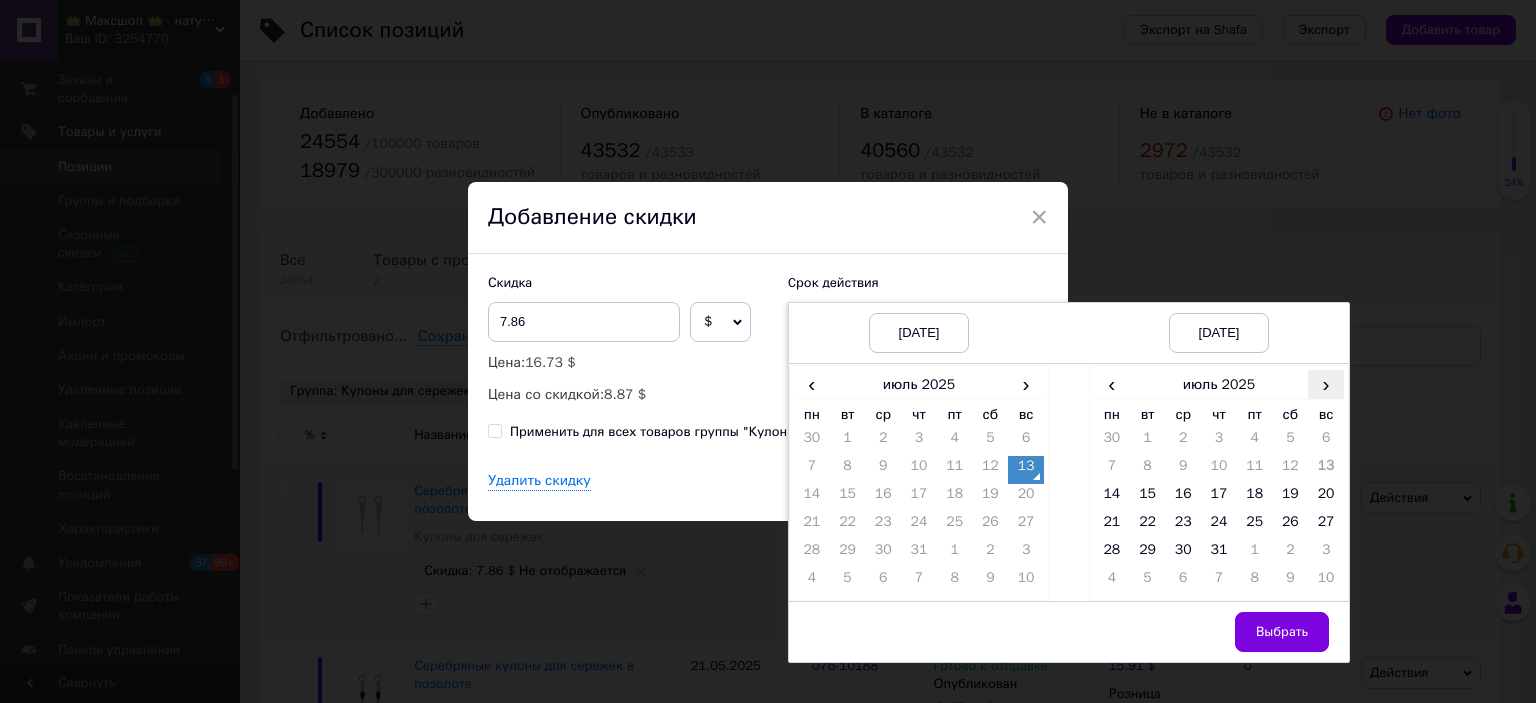click on "›" at bounding box center (1326, 384) 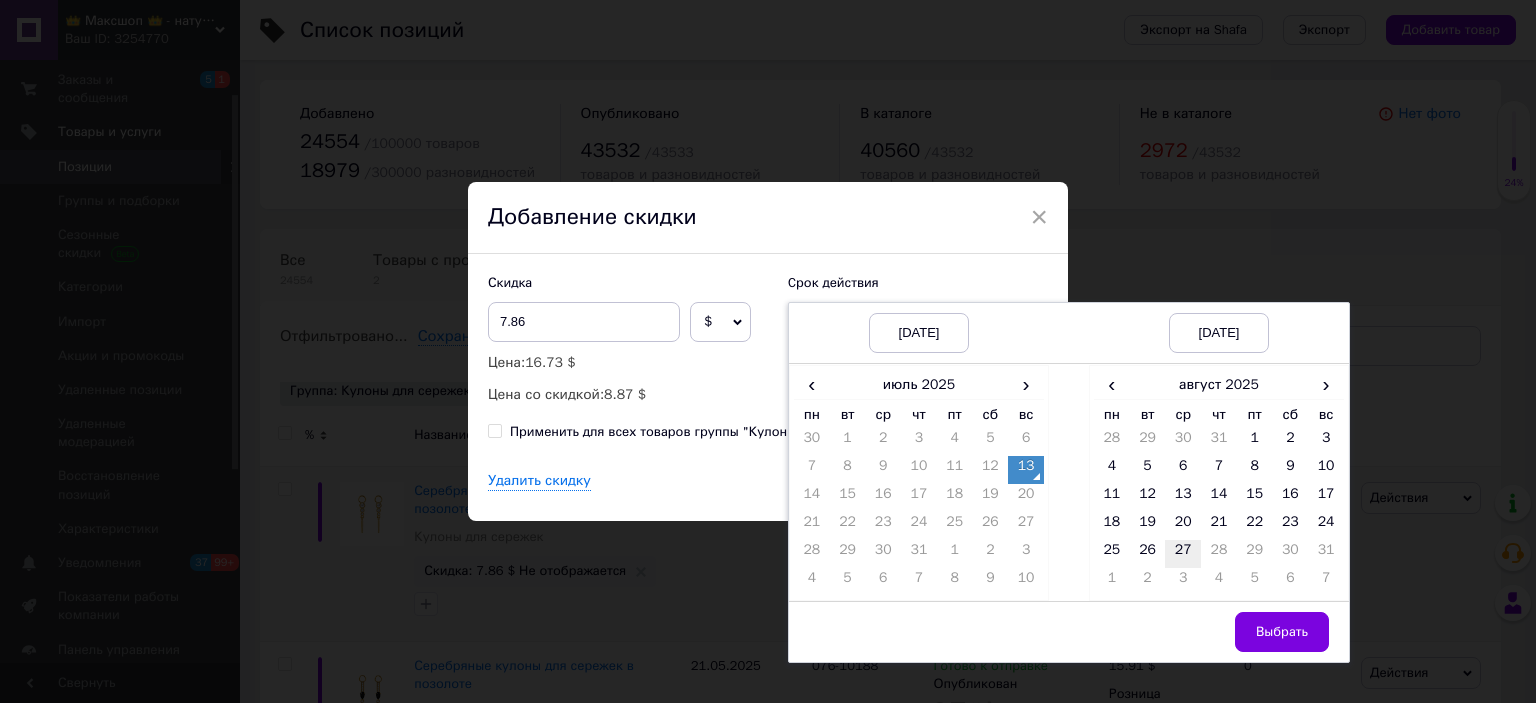 click on "27" at bounding box center [1183, 554] 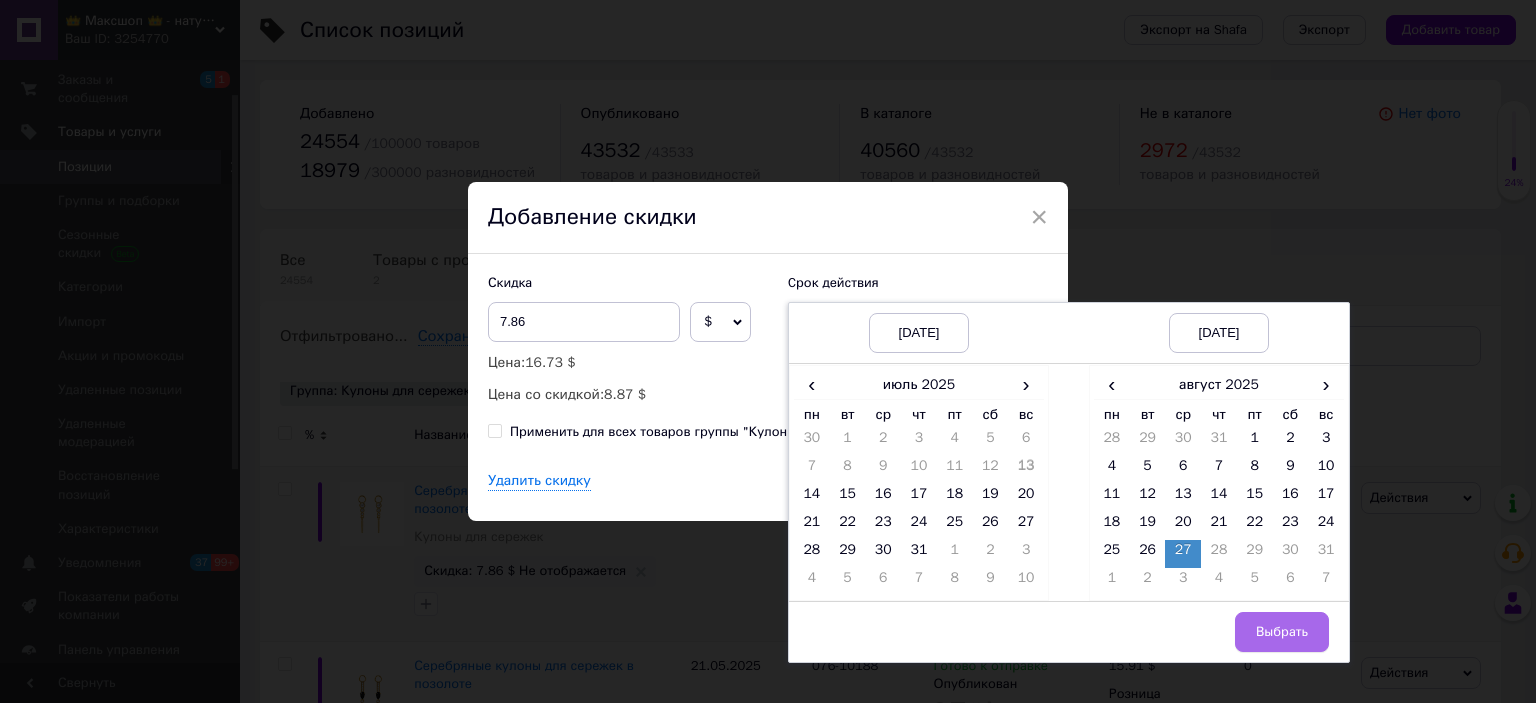 click on "Выбрать" at bounding box center [1282, 632] 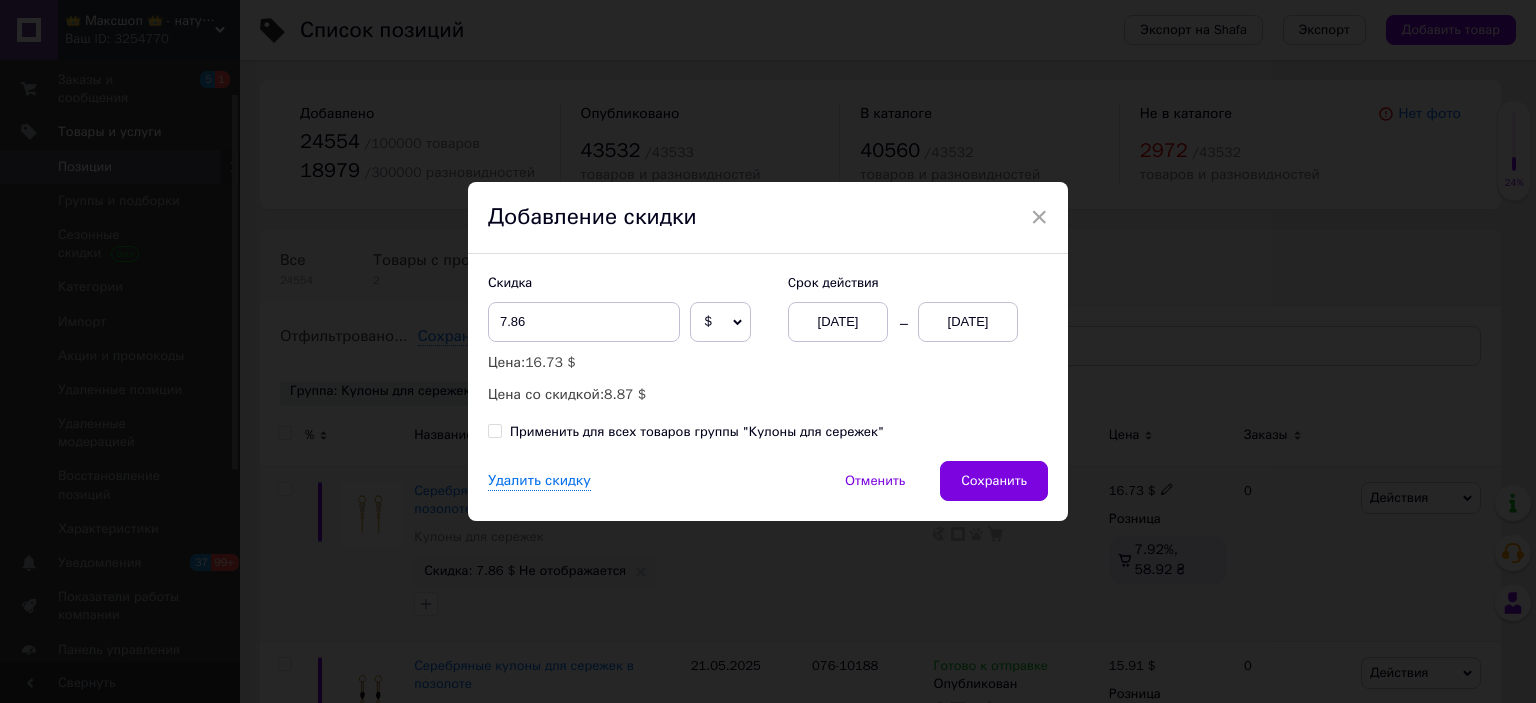 click on "$" at bounding box center (720, 322) 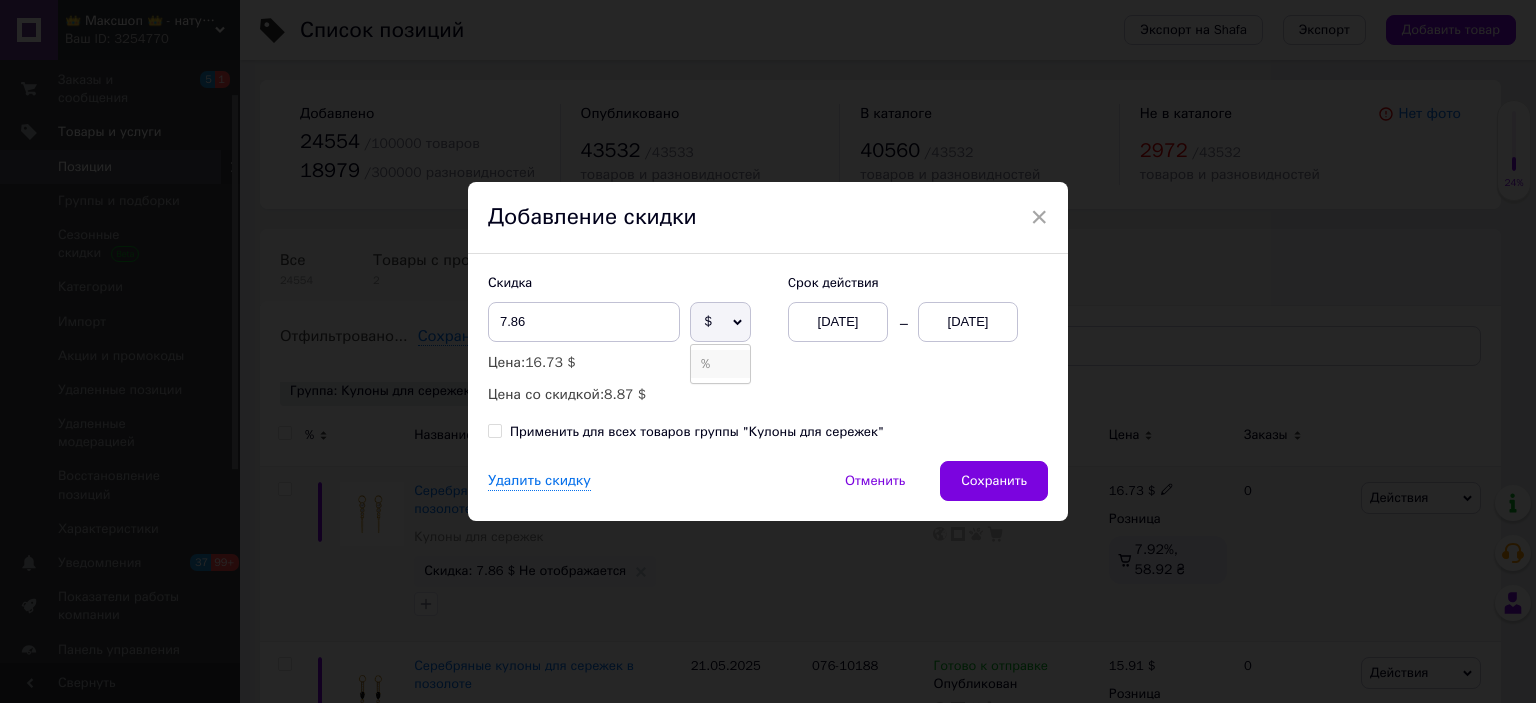 click on "%" at bounding box center [720, 364] 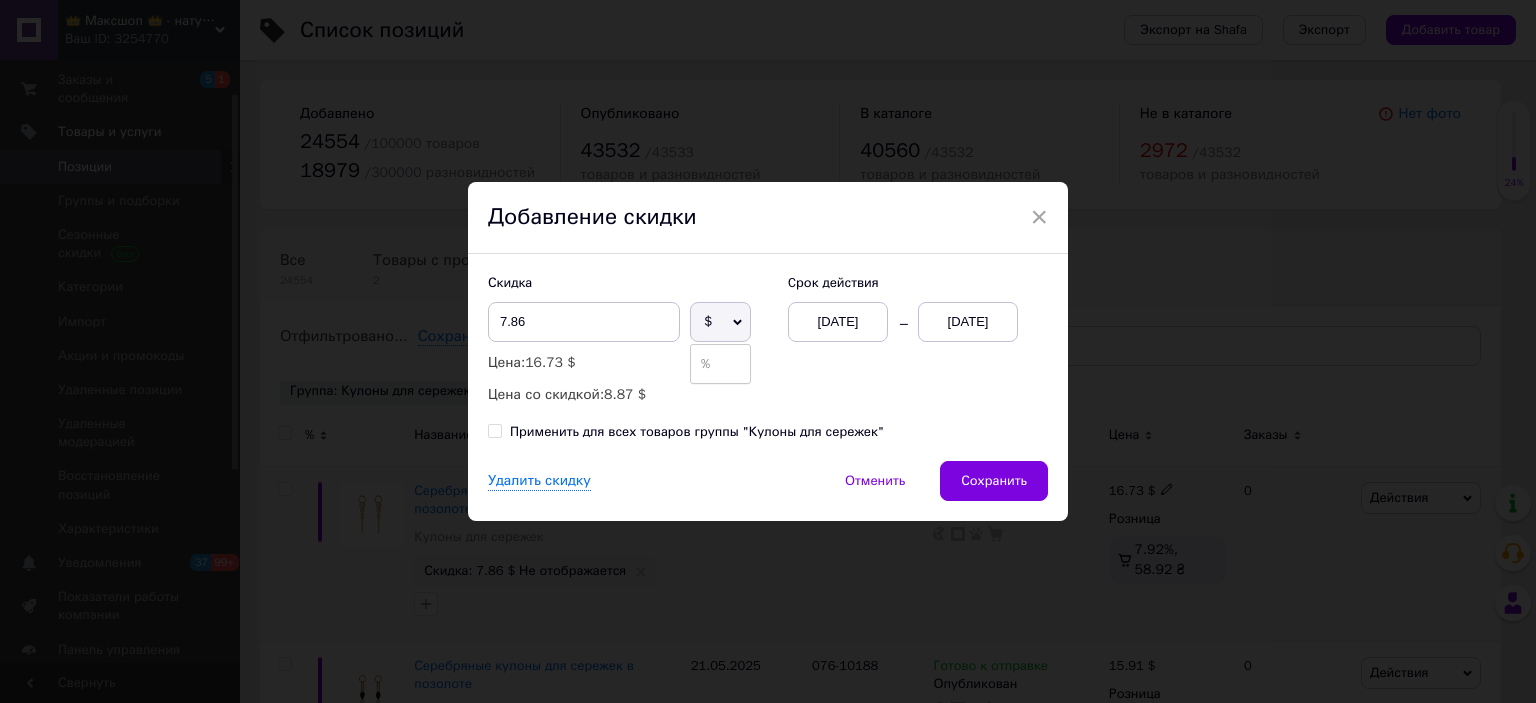 type on "7" 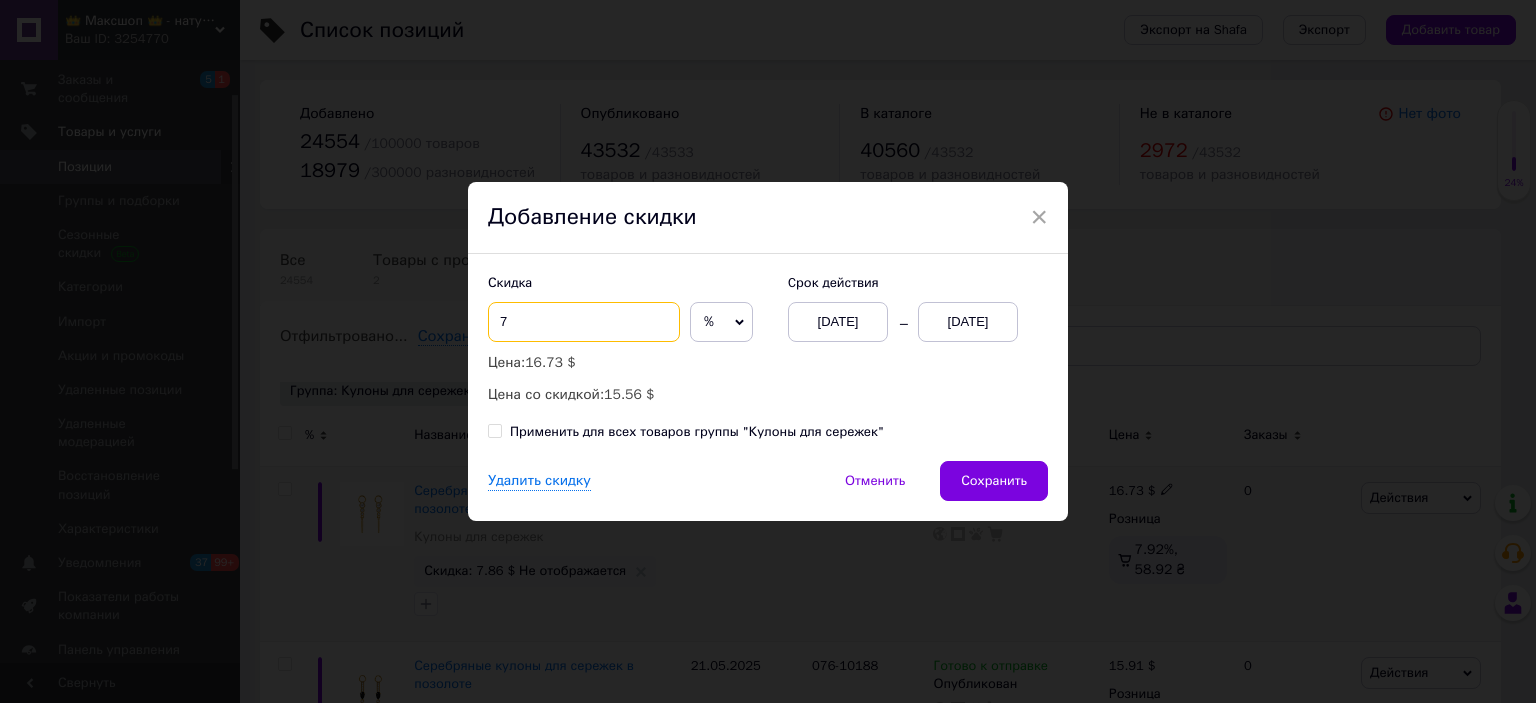 click on "7" at bounding box center (584, 322) 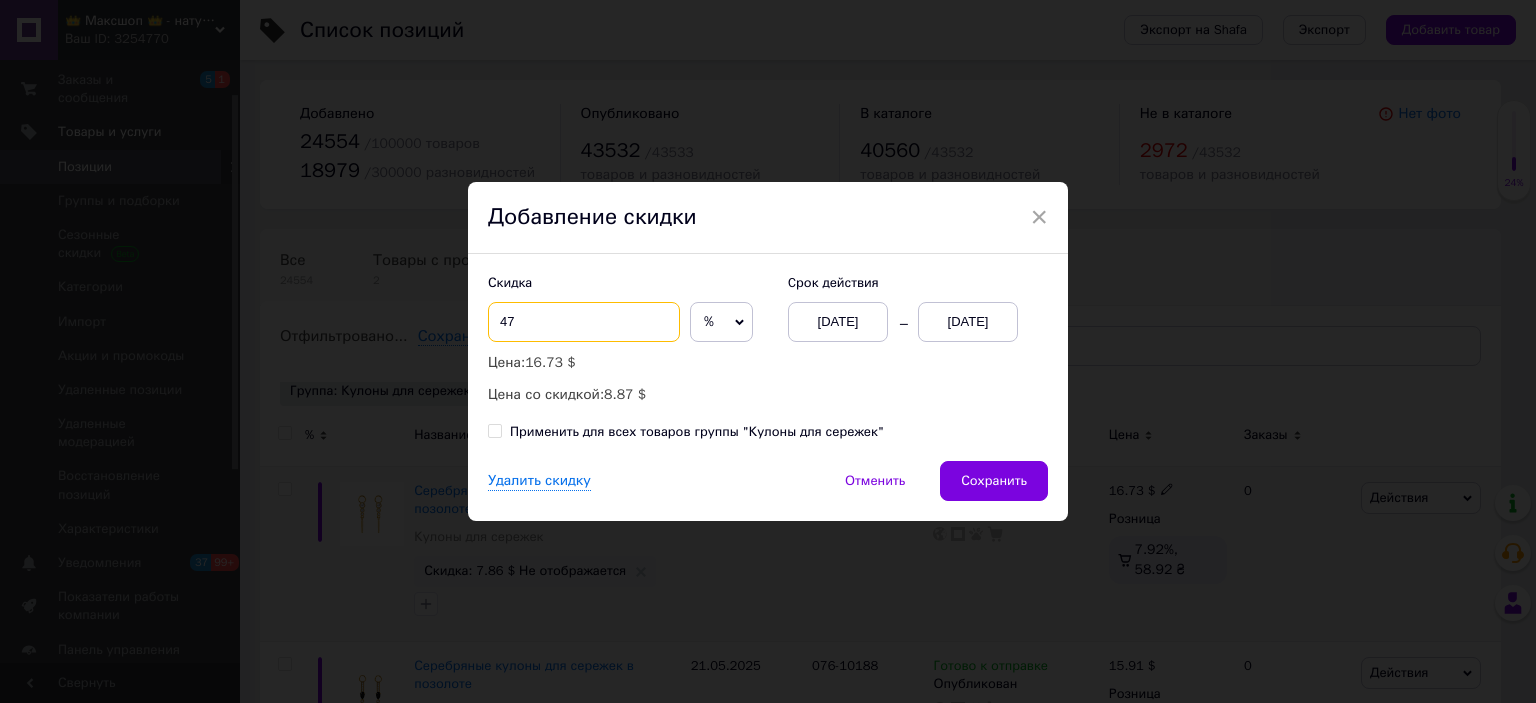 type on "47" 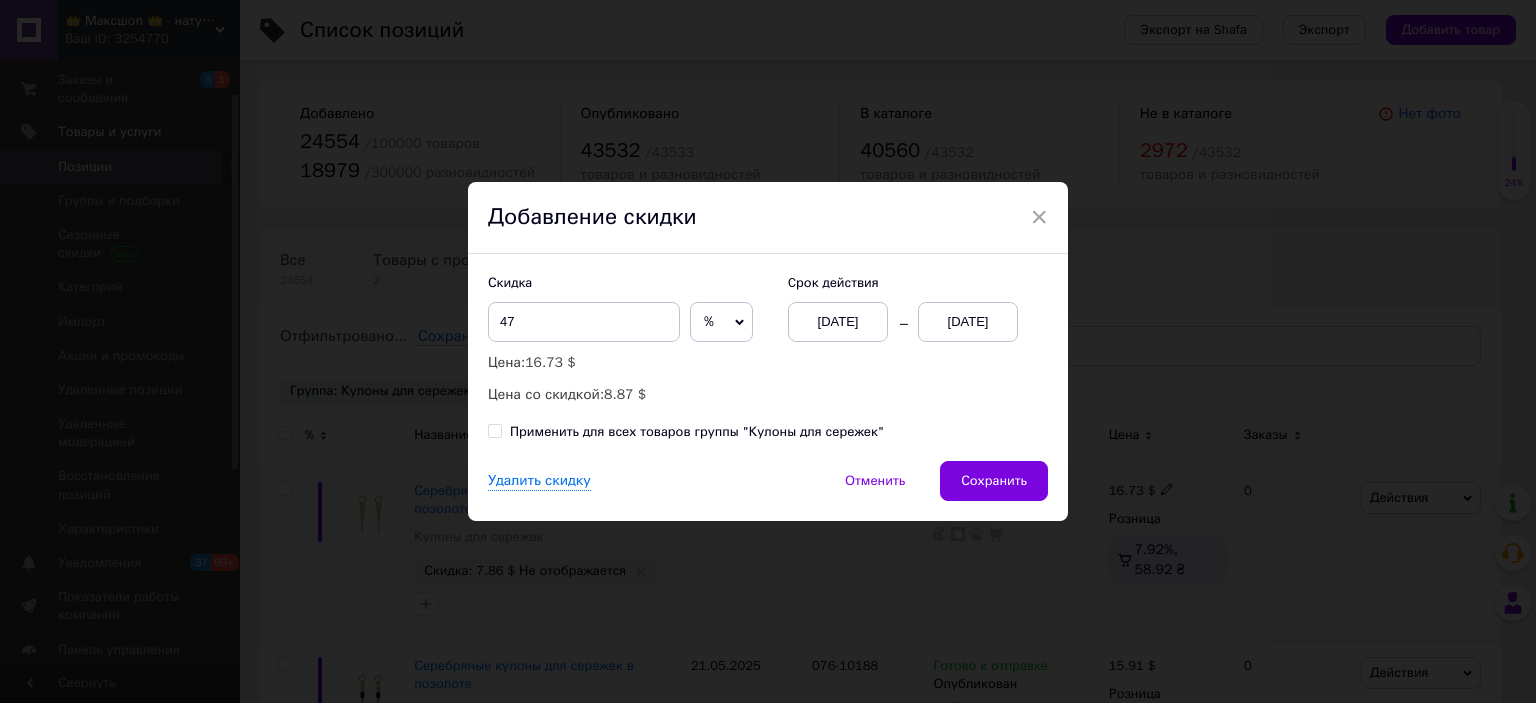click on "Применить для всех товаров группы "Кулоны для сережек"" at bounding box center (494, 430) 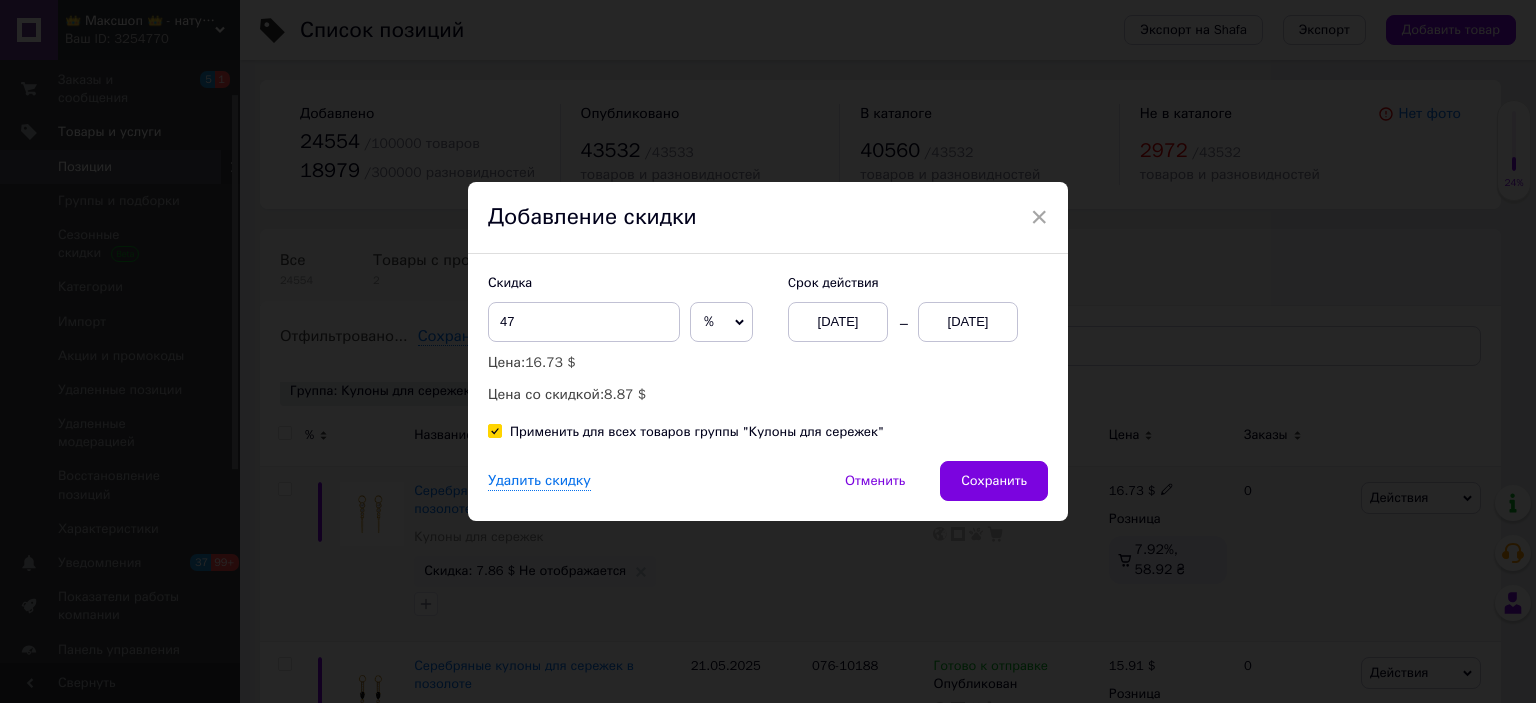 checkbox on "true" 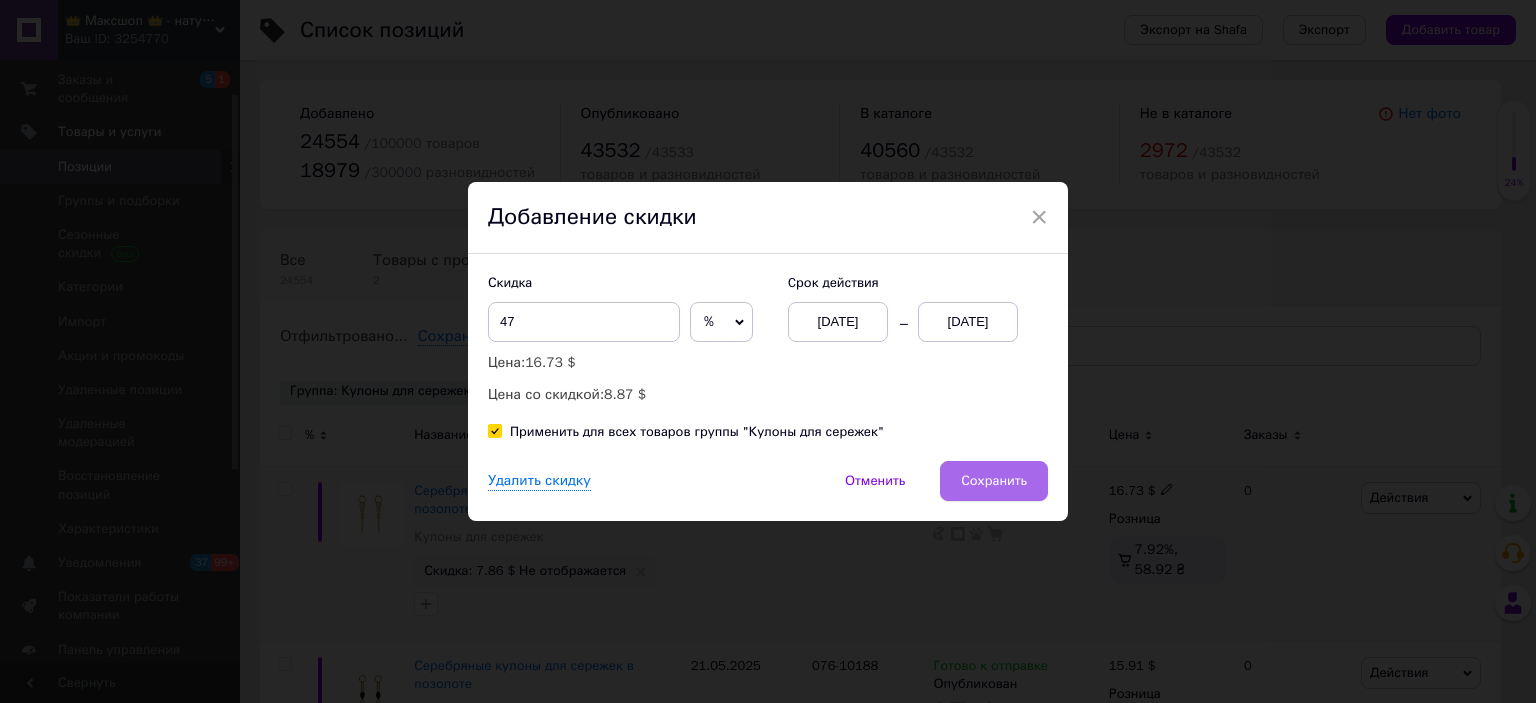 click on "Сохранить" at bounding box center [994, 481] 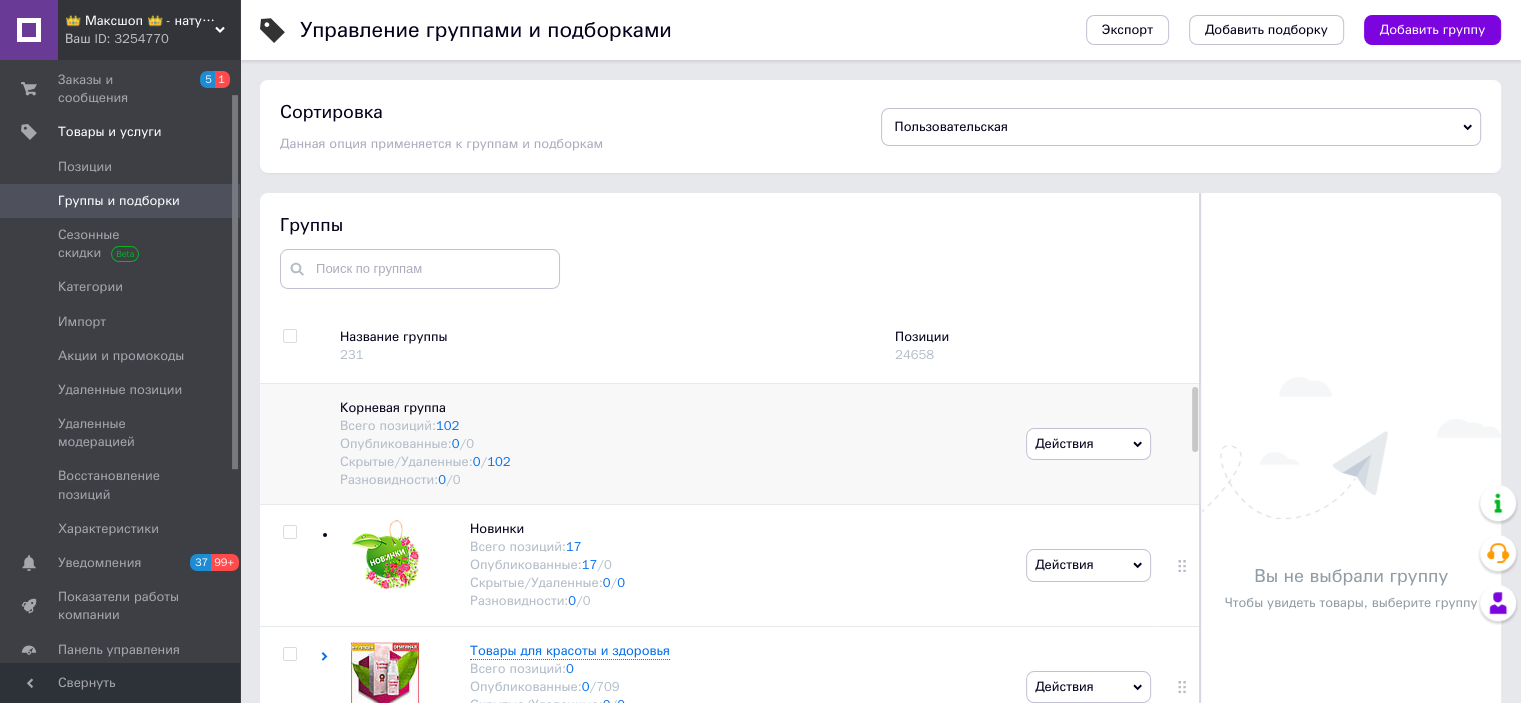 scroll, scrollTop: 113, scrollLeft: 0, axis: vertical 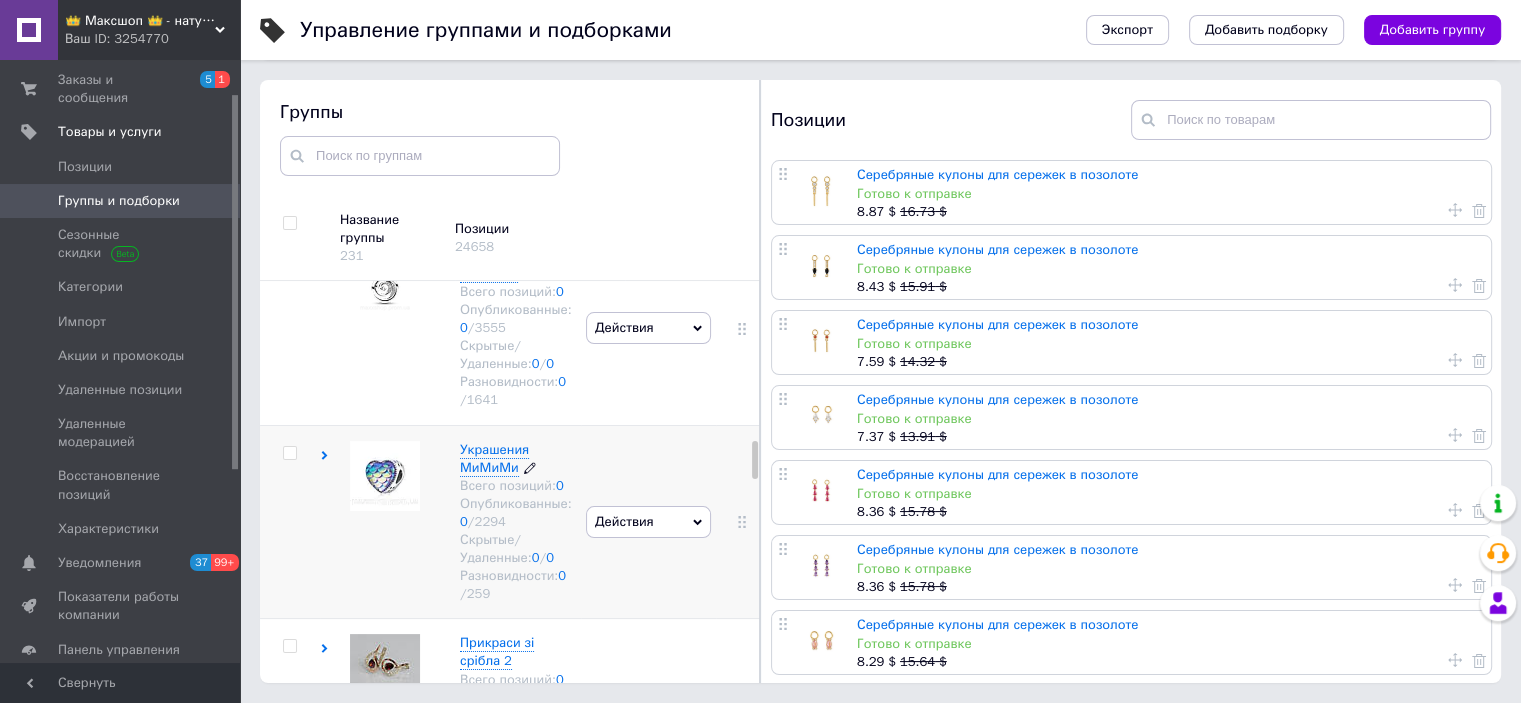 click 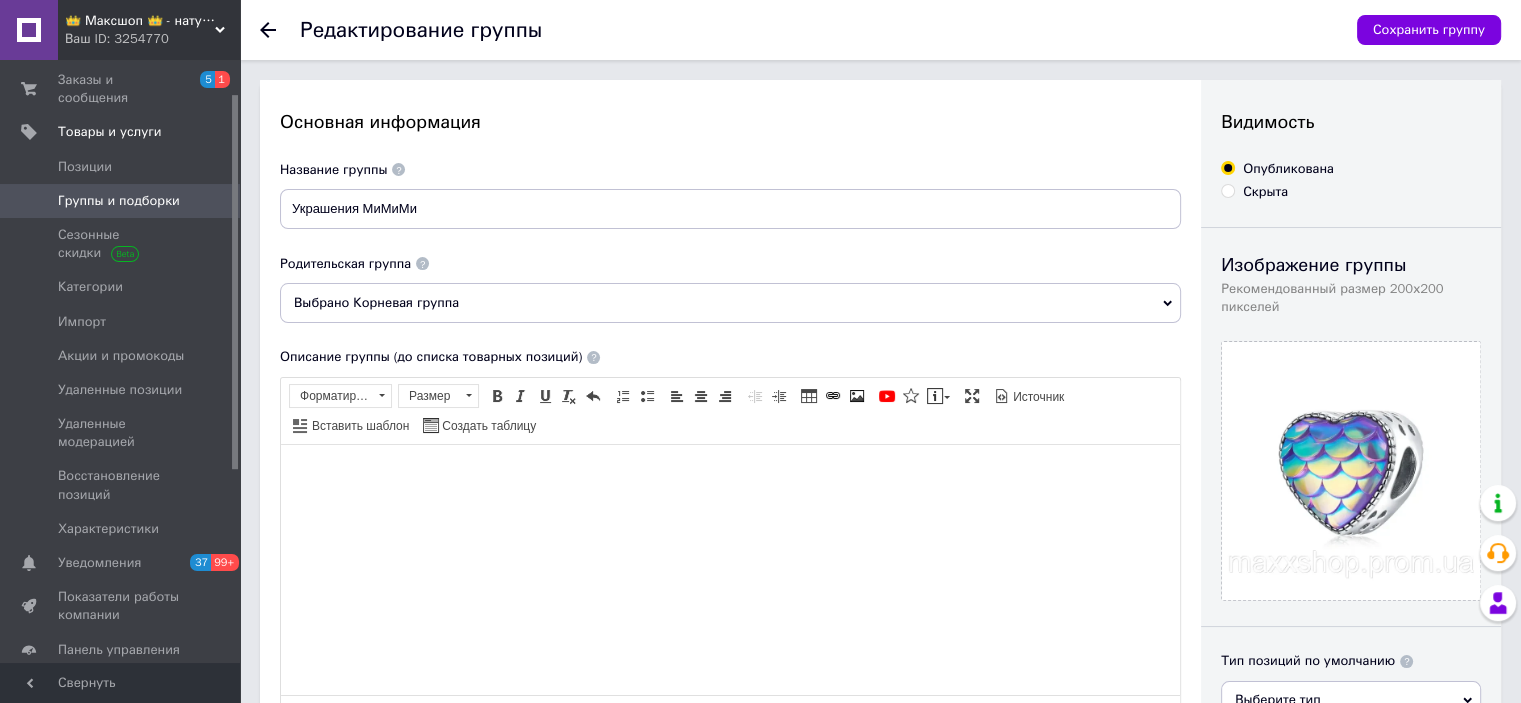 scroll, scrollTop: 0, scrollLeft: 0, axis: both 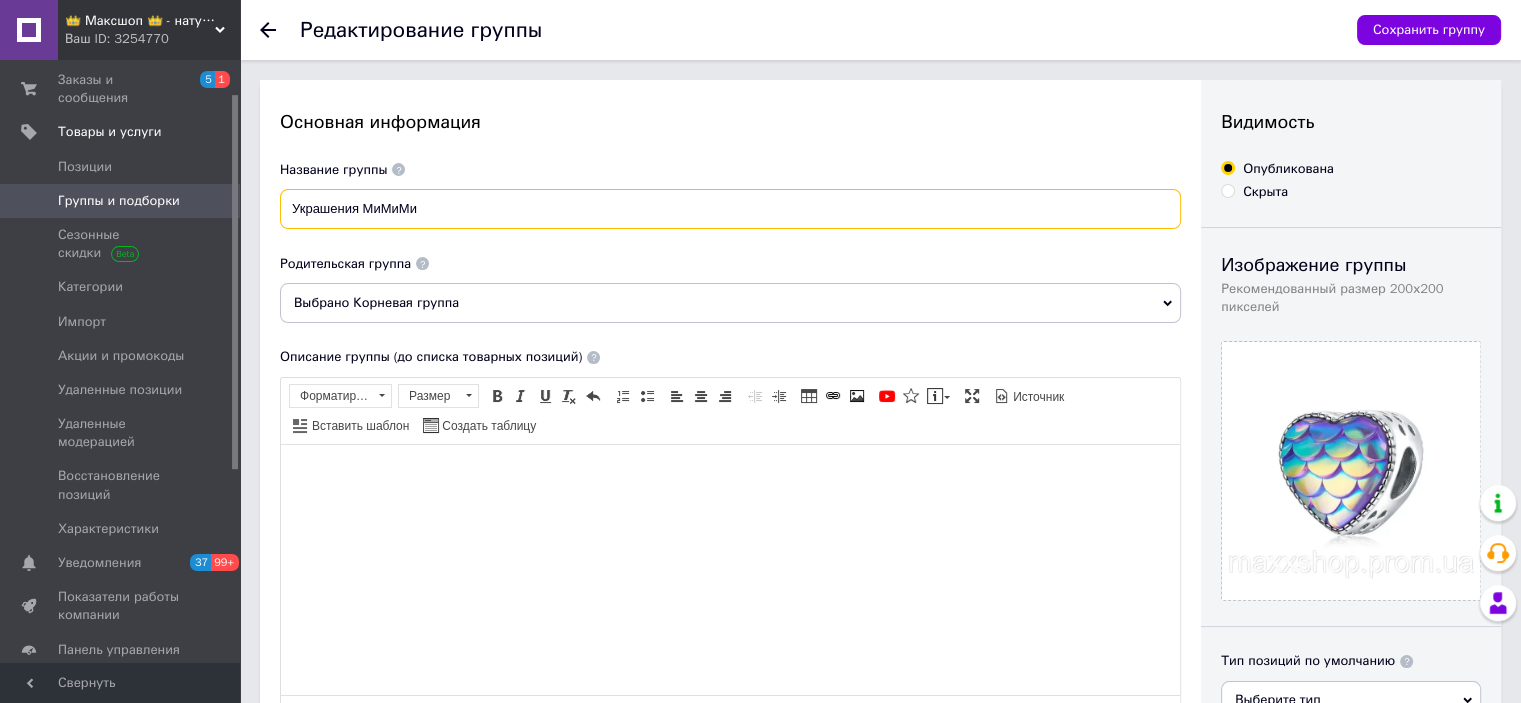 click on "Украшения МиМиМи" at bounding box center [730, 209] 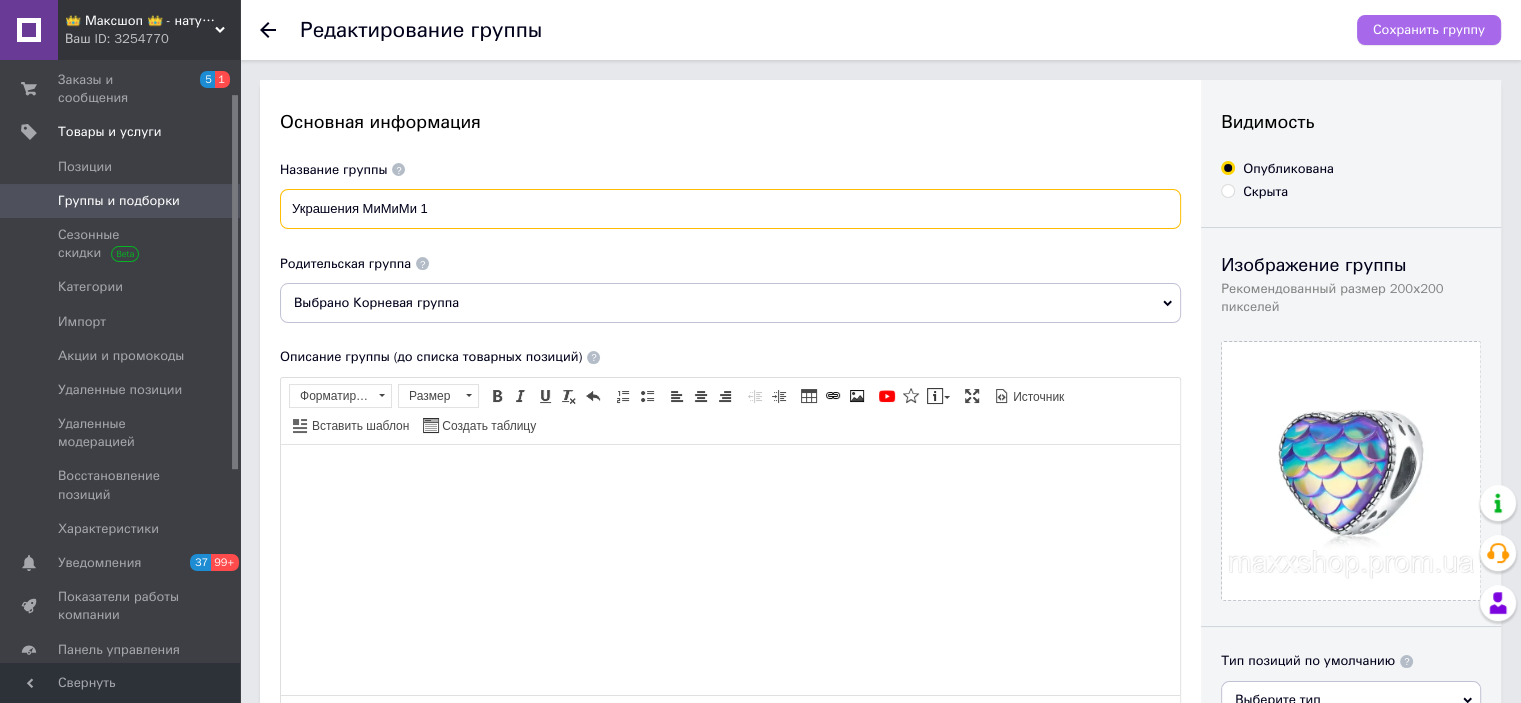 type on "Украшения МиМиМи 1" 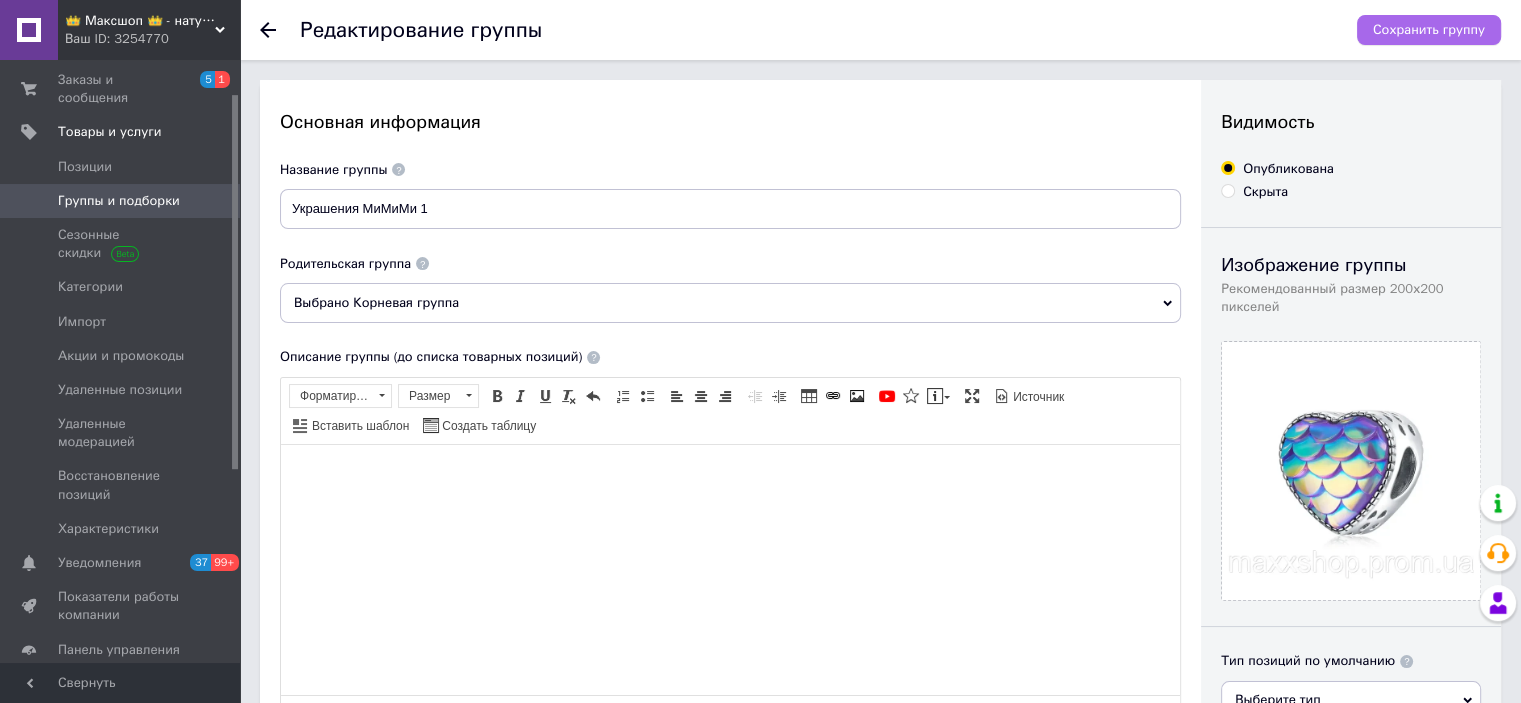 click on "Сохранить группу" at bounding box center [1429, 30] 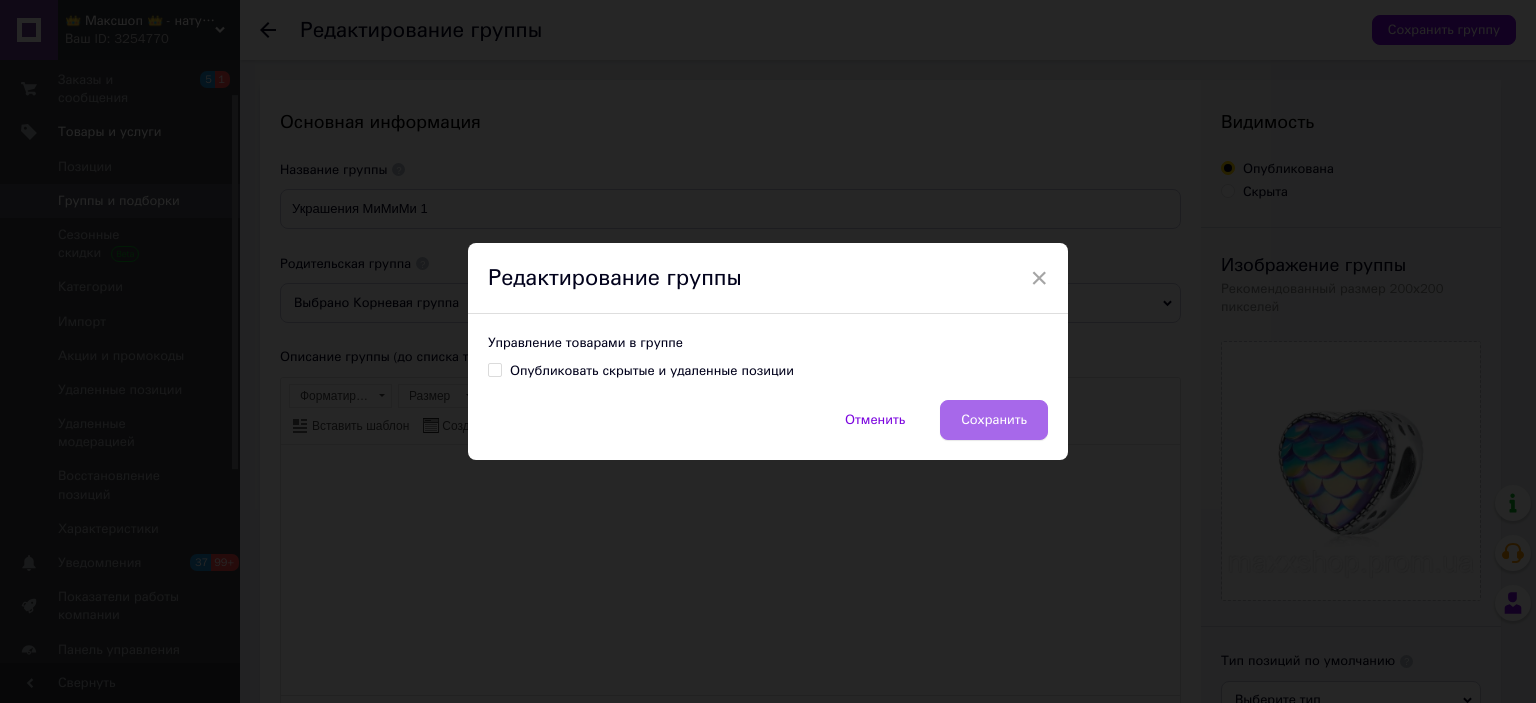 click on "Сохранить" at bounding box center (994, 420) 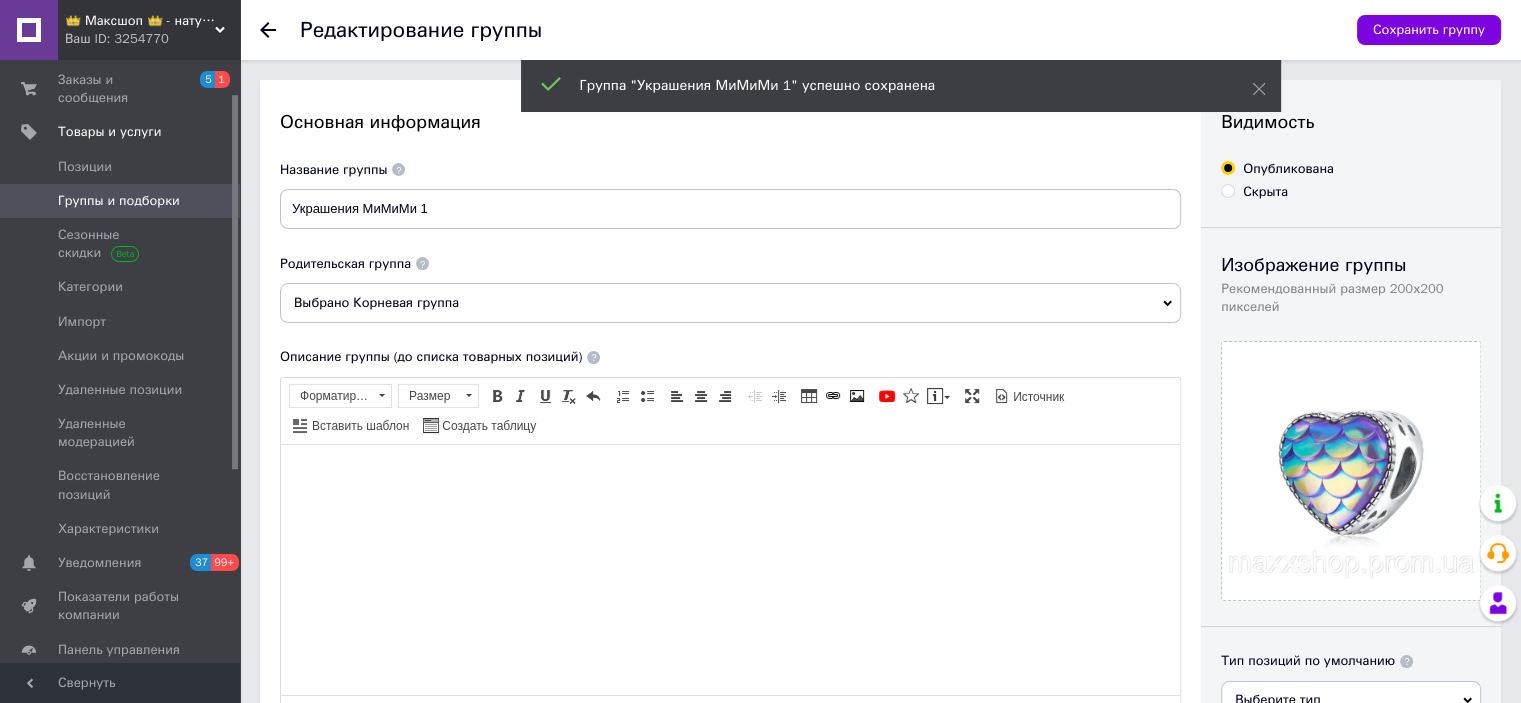 click on "Группы и подборки" at bounding box center [119, 201] 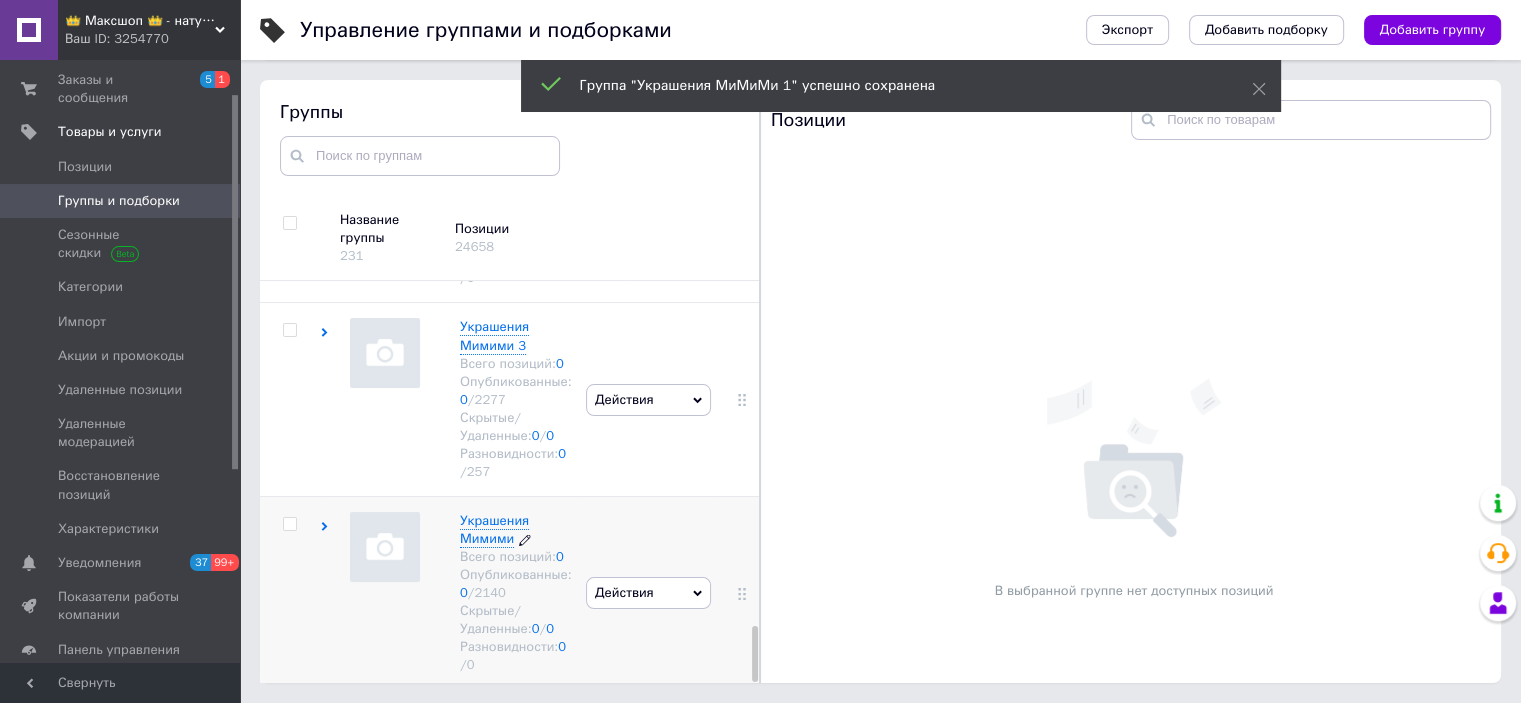 click 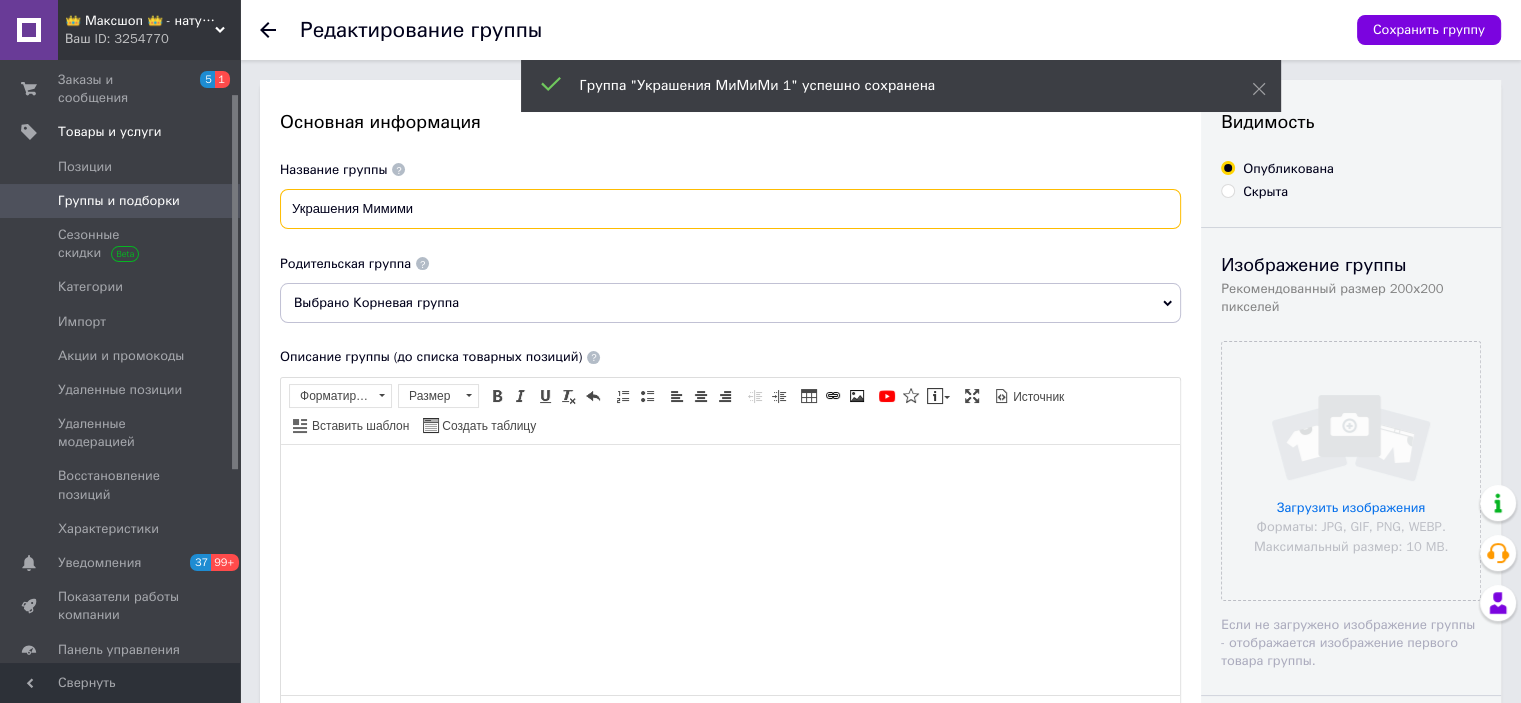 click on "Украшения Мимими" at bounding box center [730, 209] 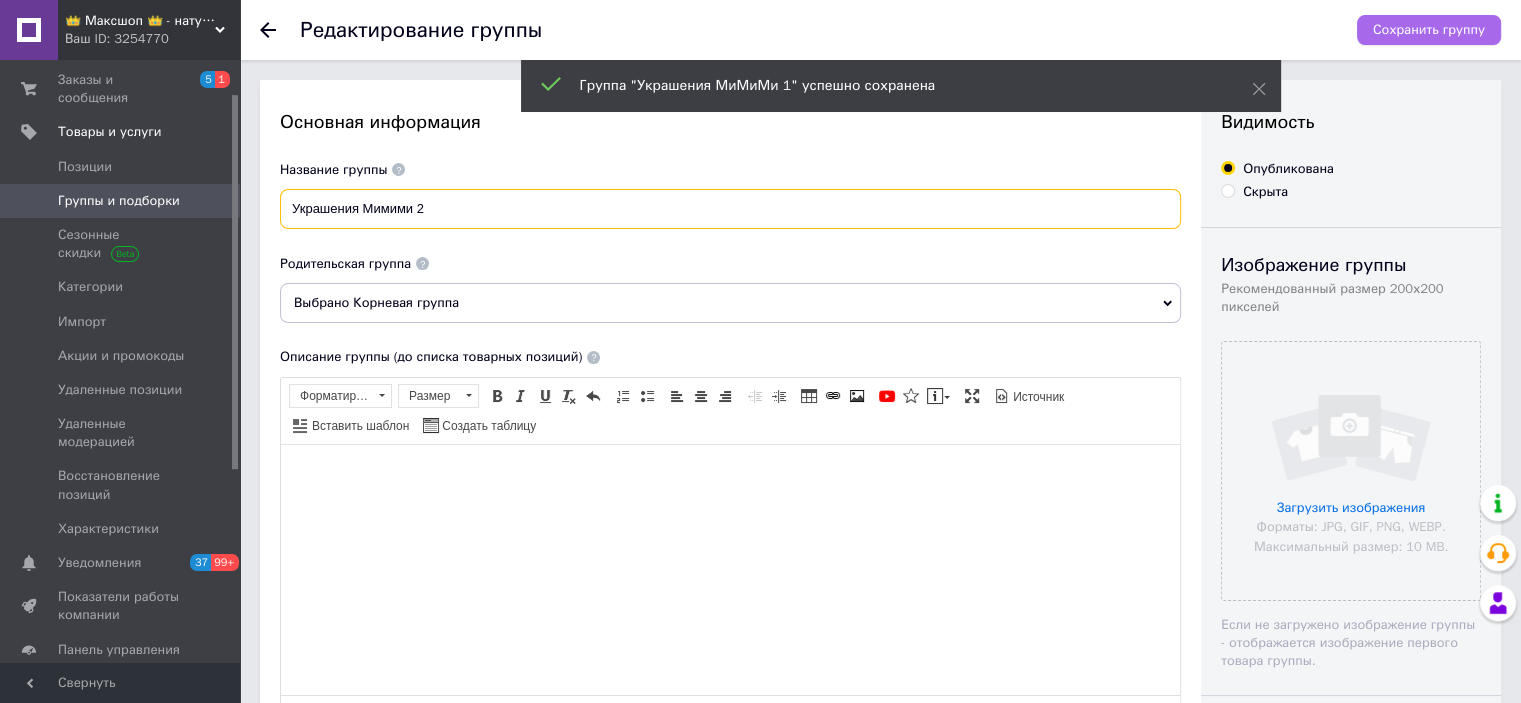 type on "Украшения Мимими 2" 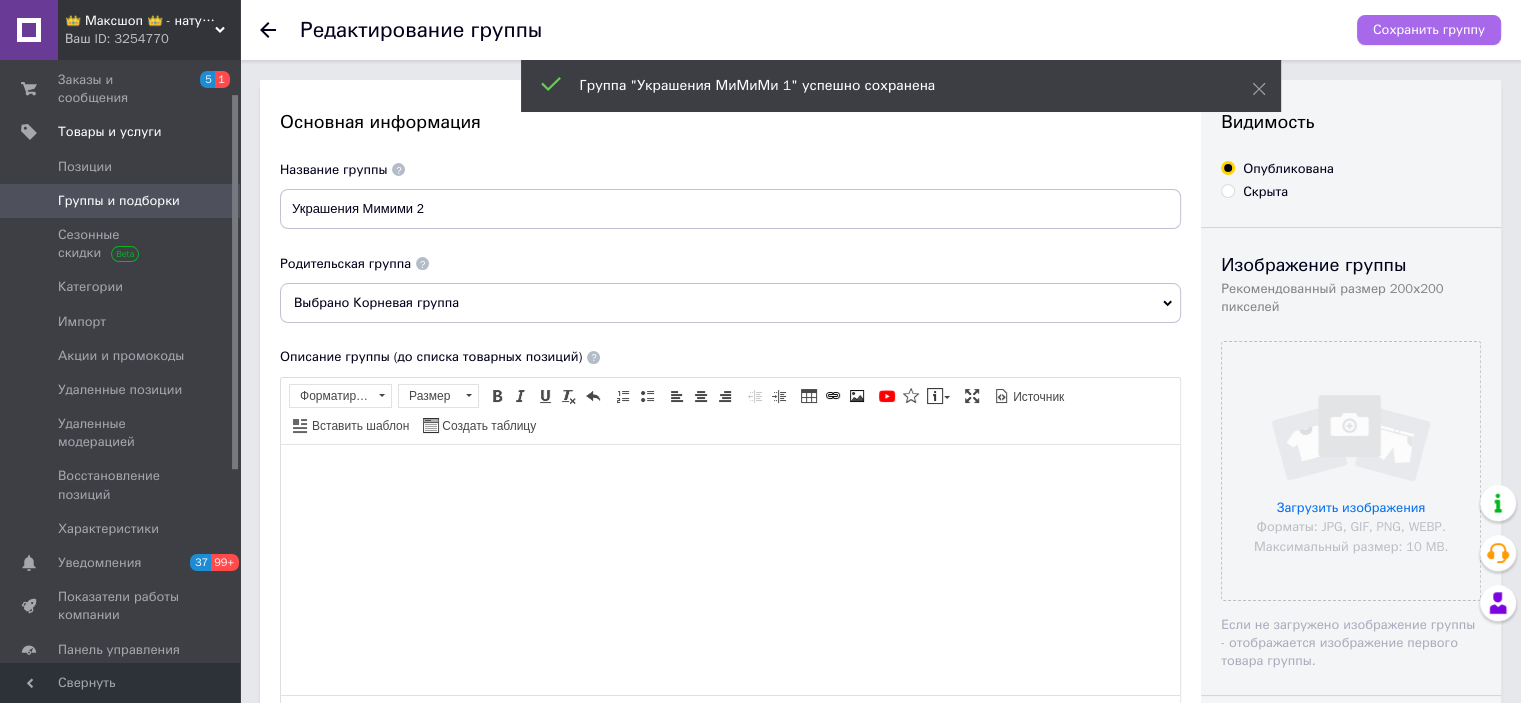 click on "Сохранить группу" at bounding box center (1429, 30) 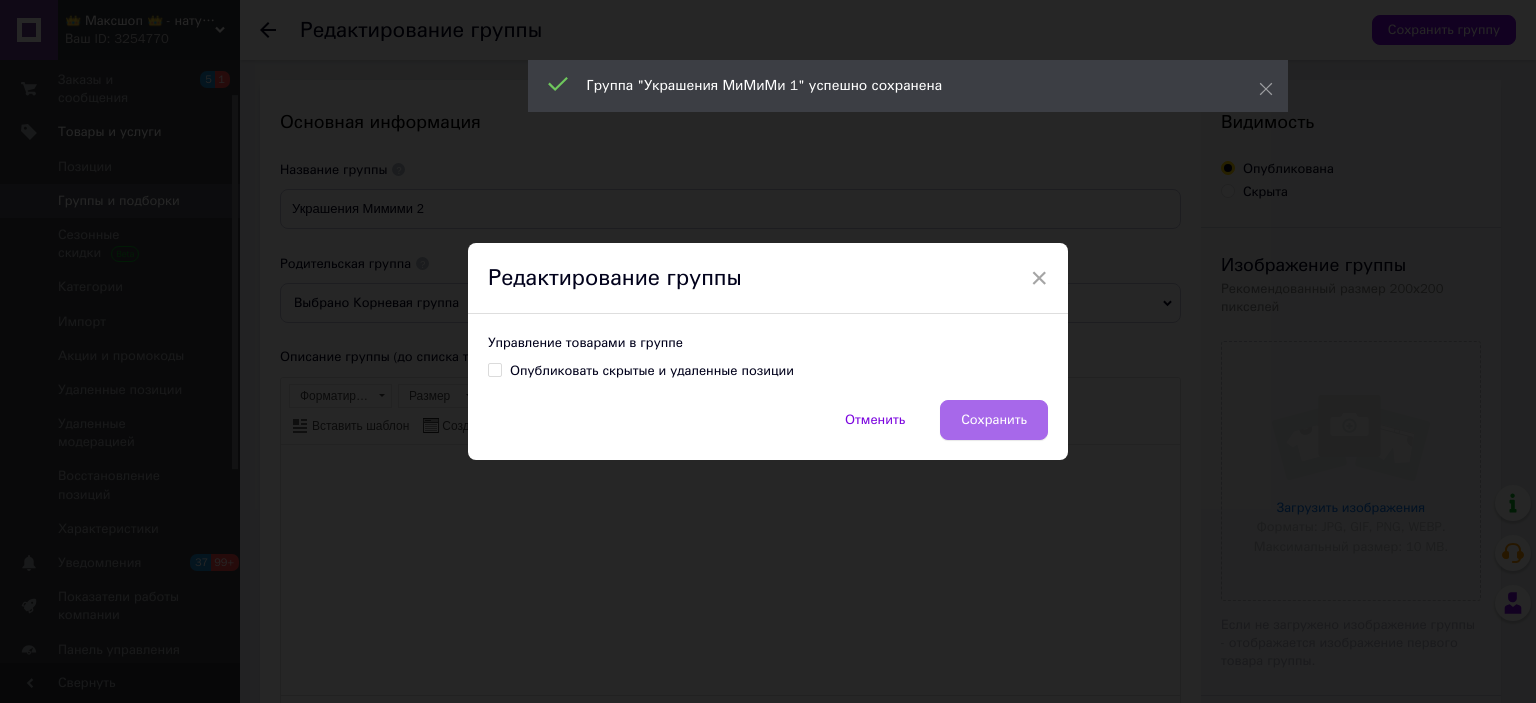 click on "Сохранить" at bounding box center (994, 420) 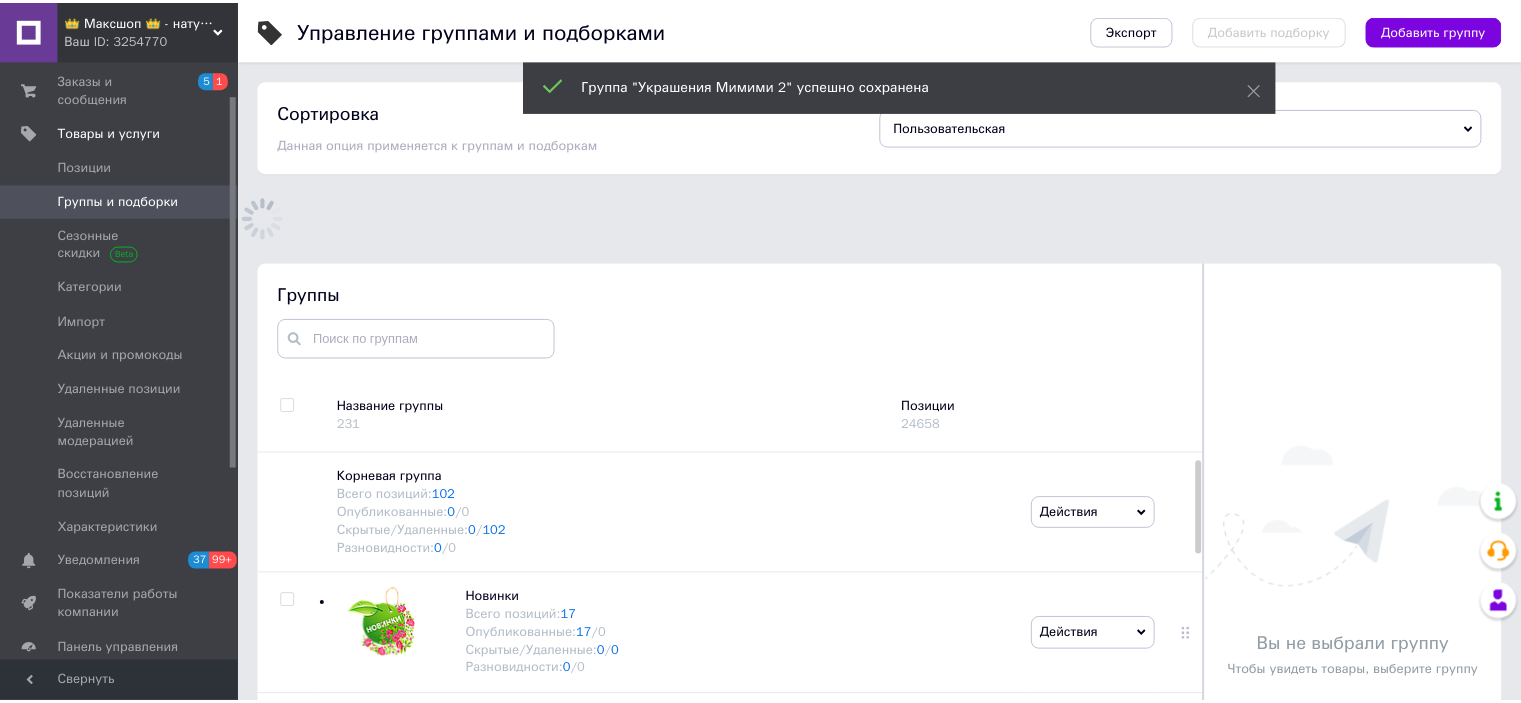 scroll, scrollTop: 167, scrollLeft: 0, axis: vertical 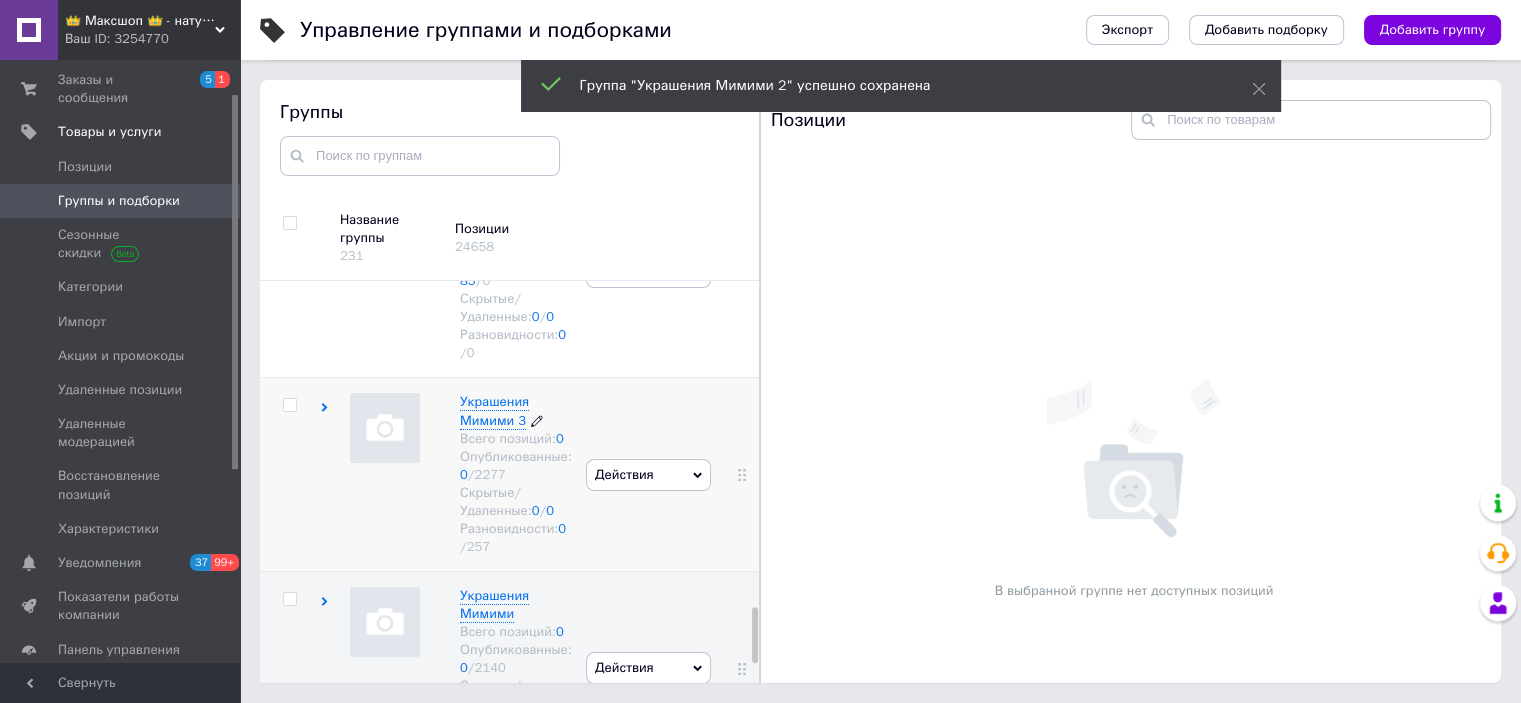 click on "Всего позиций:  0" at bounding box center (516, 439) 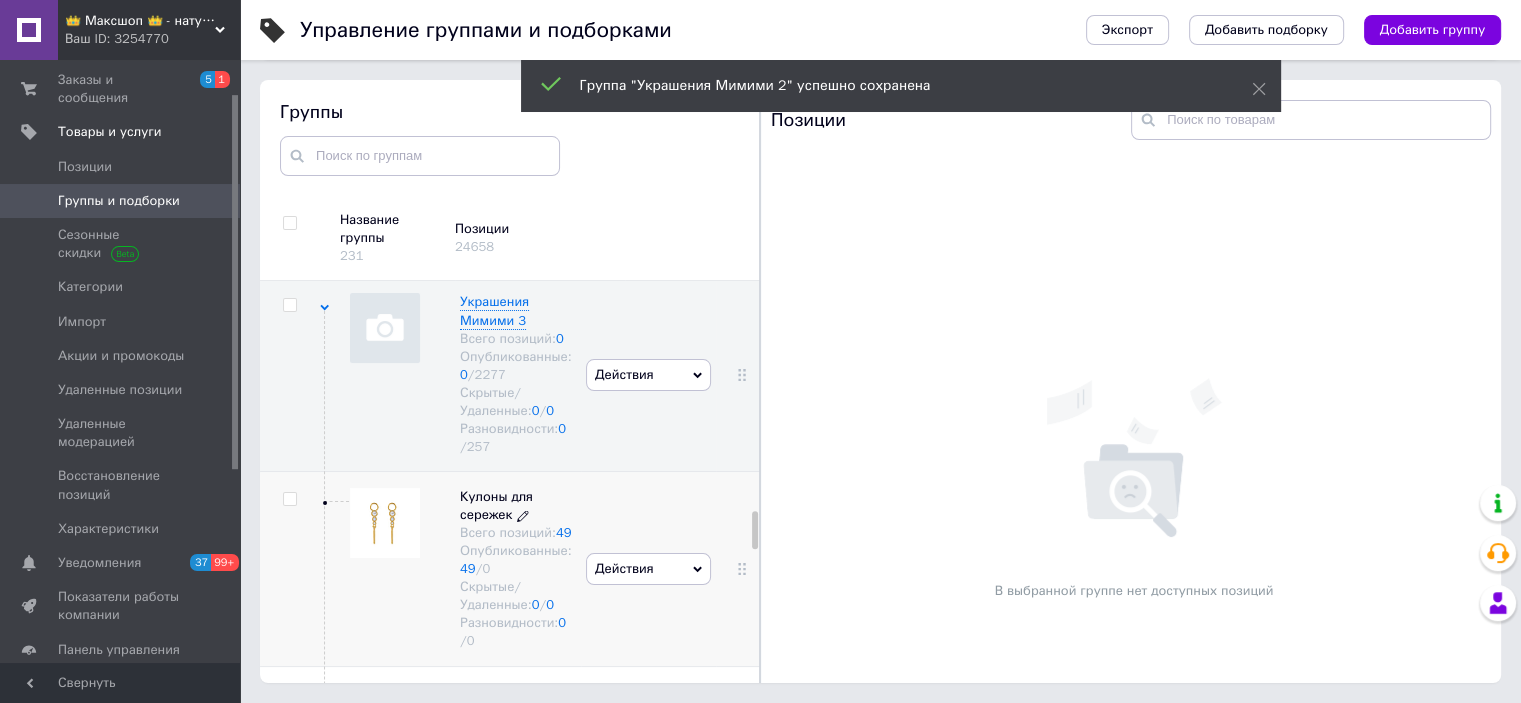 click on "Опубликованные:  49  /  0" at bounding box center (516, 560) 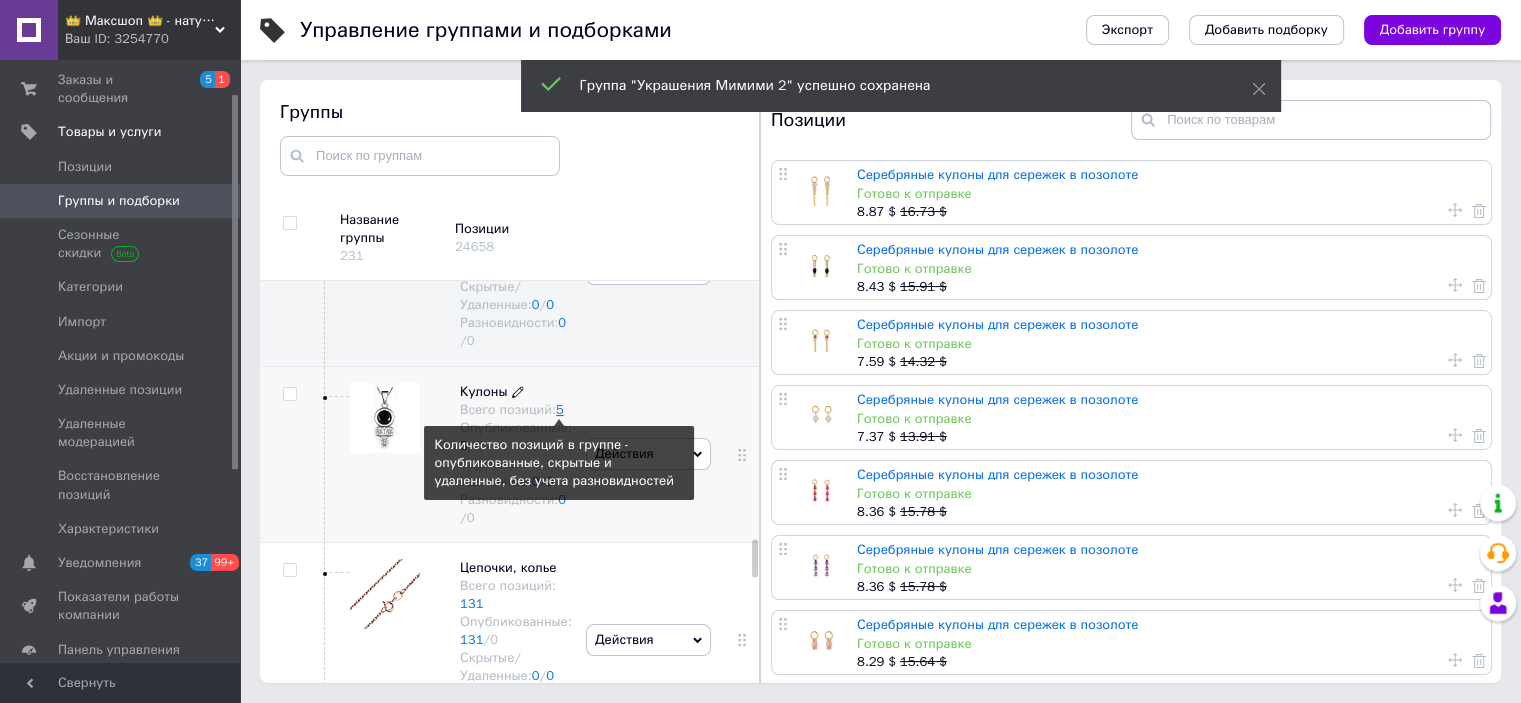 click on "5" at bounding box center [560, 409] 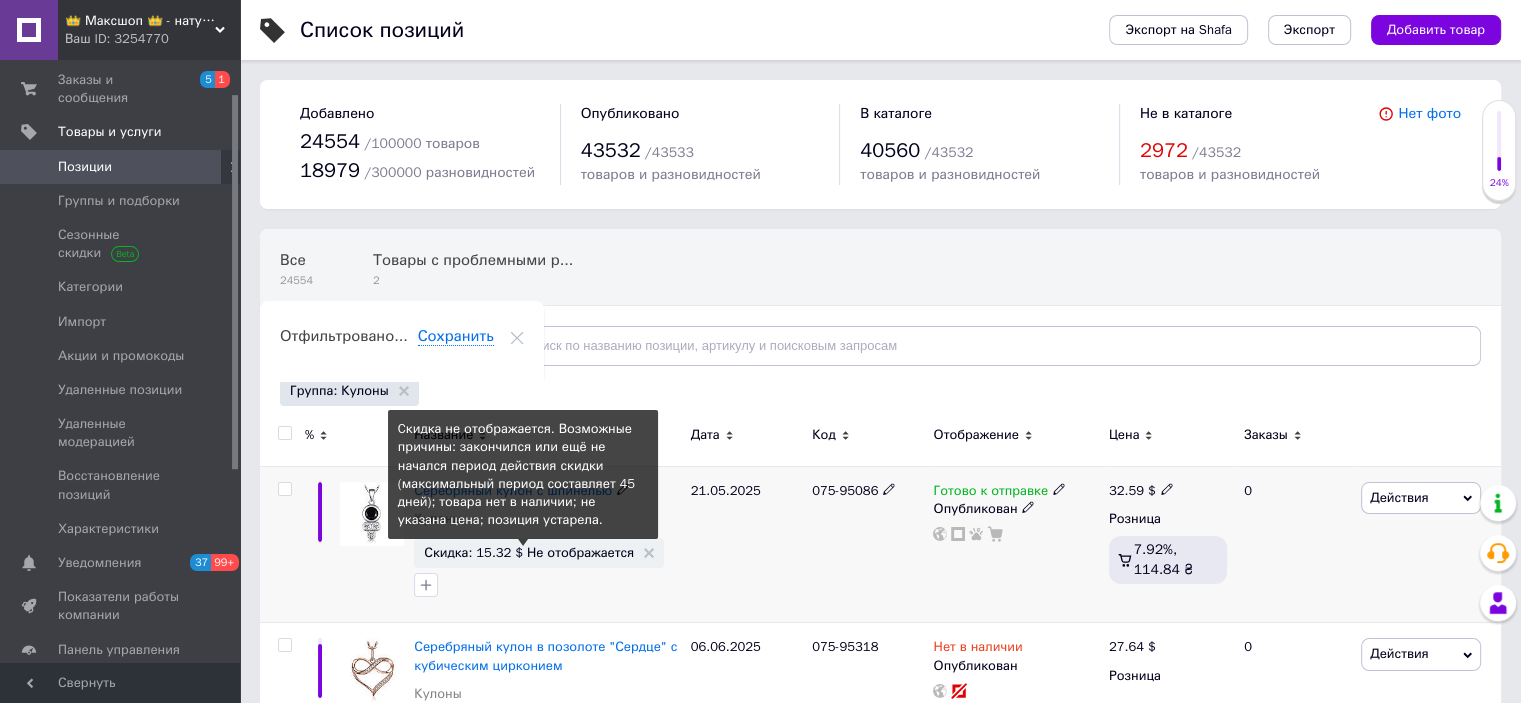 click on "Скидка: 15.32 $ Не отображается" at bounding box center [529, 552] 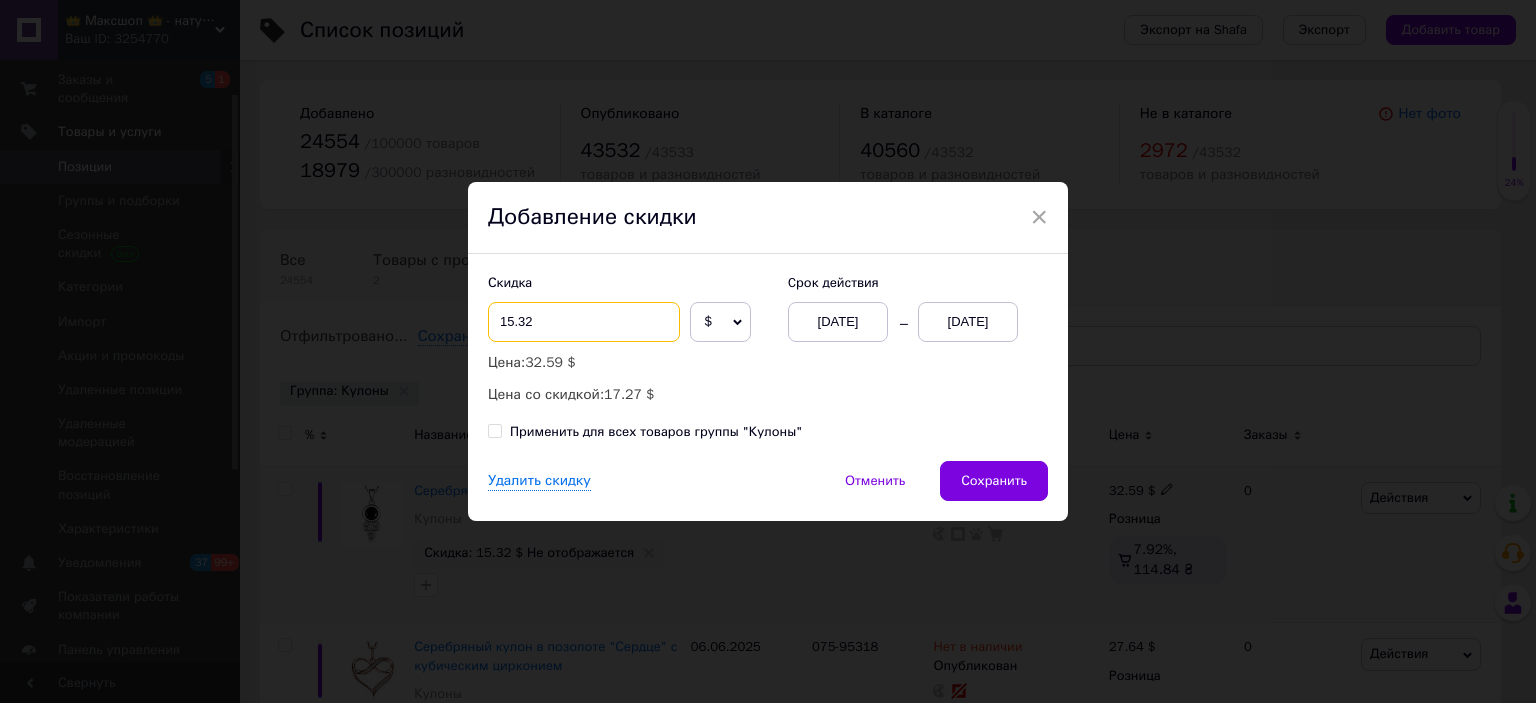 click on "15.32" at bounding box center (584, 322) 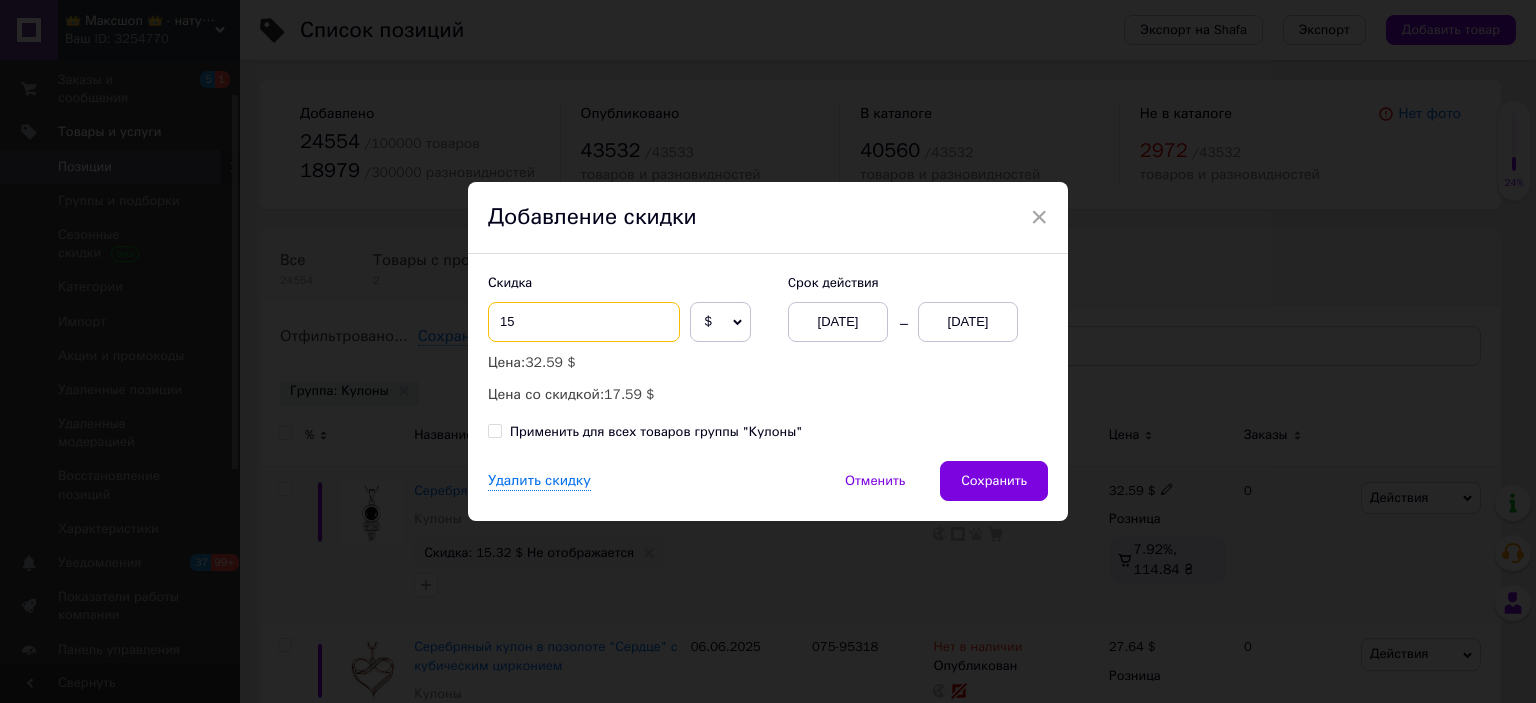 type on "1" 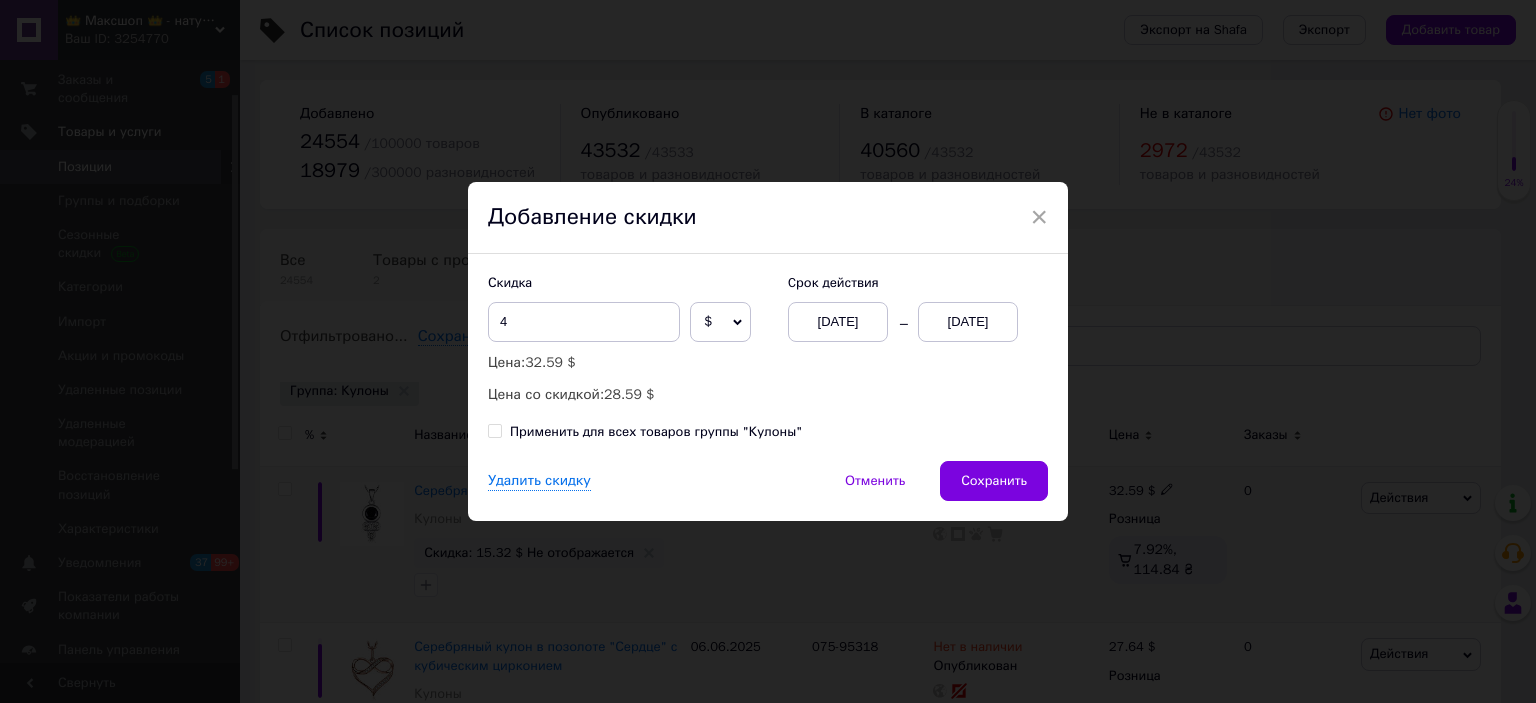 click on "$" at bounding box center (720, 322) 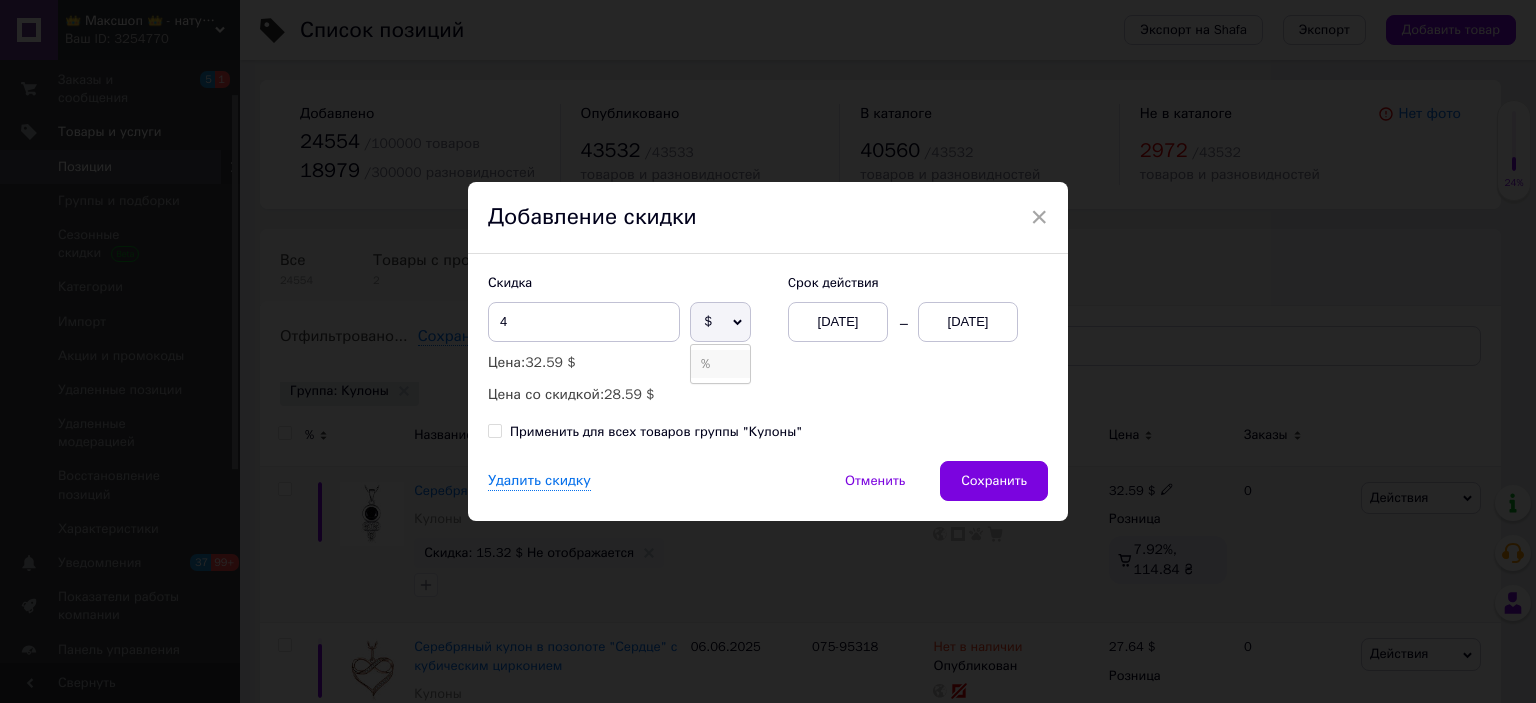 click on "%" at bounding box center [720, 364] 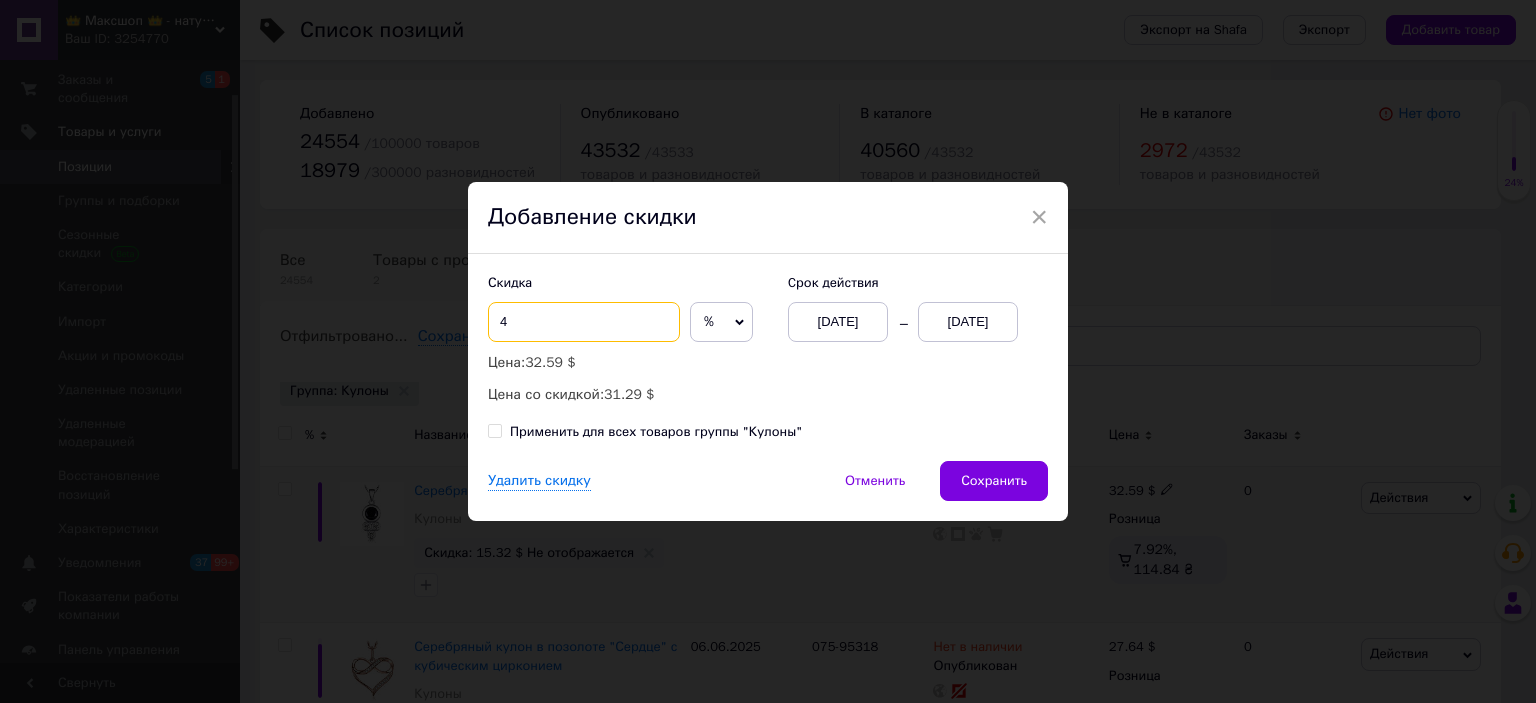 click on "4" at bounding box center [584, 322] 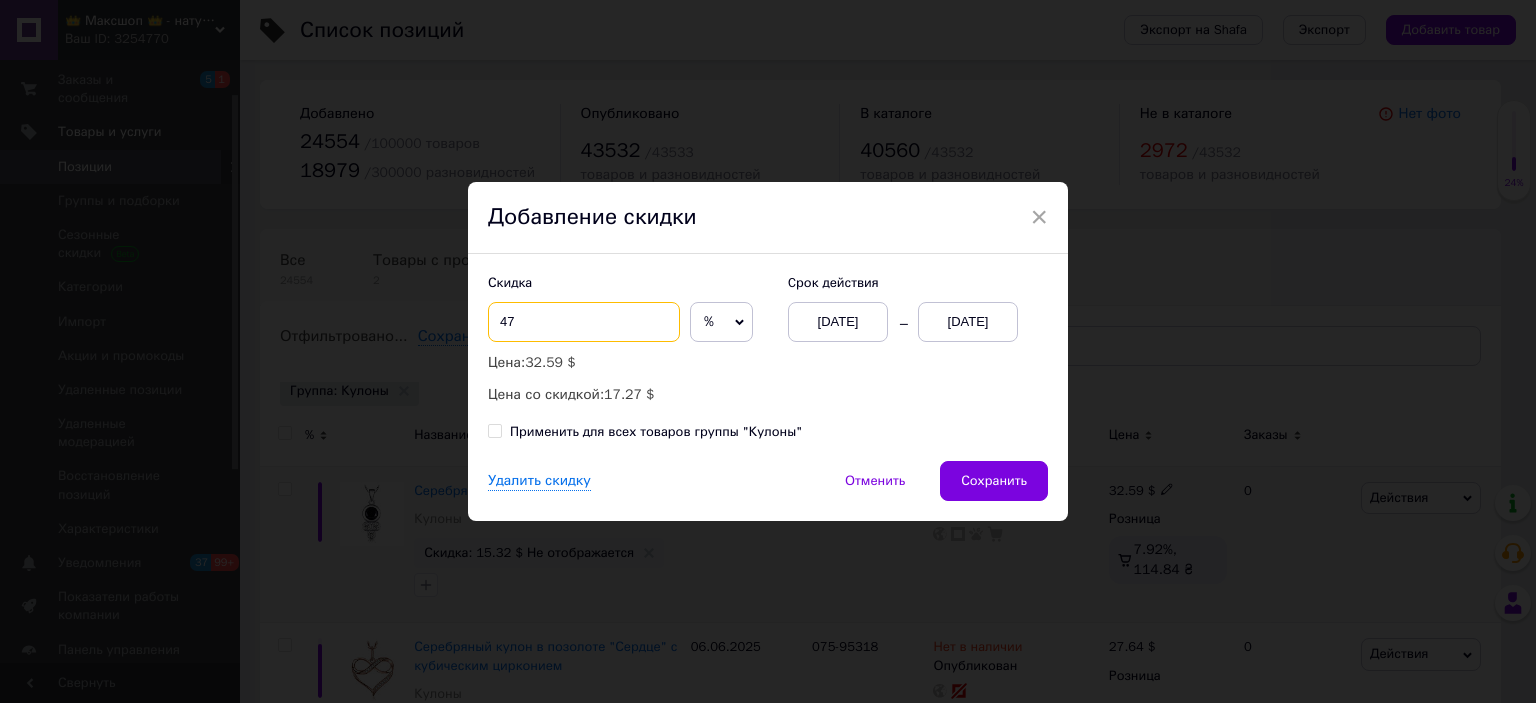 type on "47" 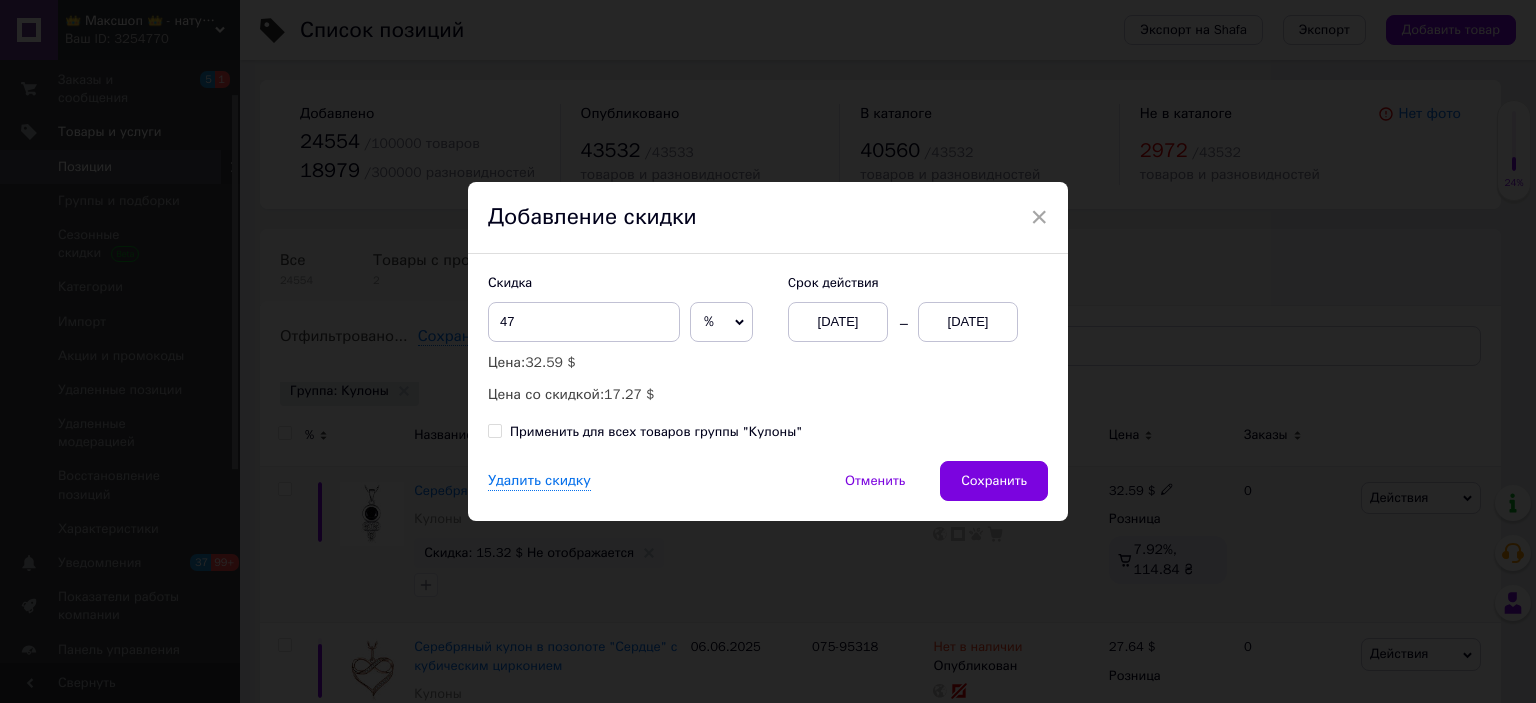 click on "[DATE]" at bounding box center (968, 322) 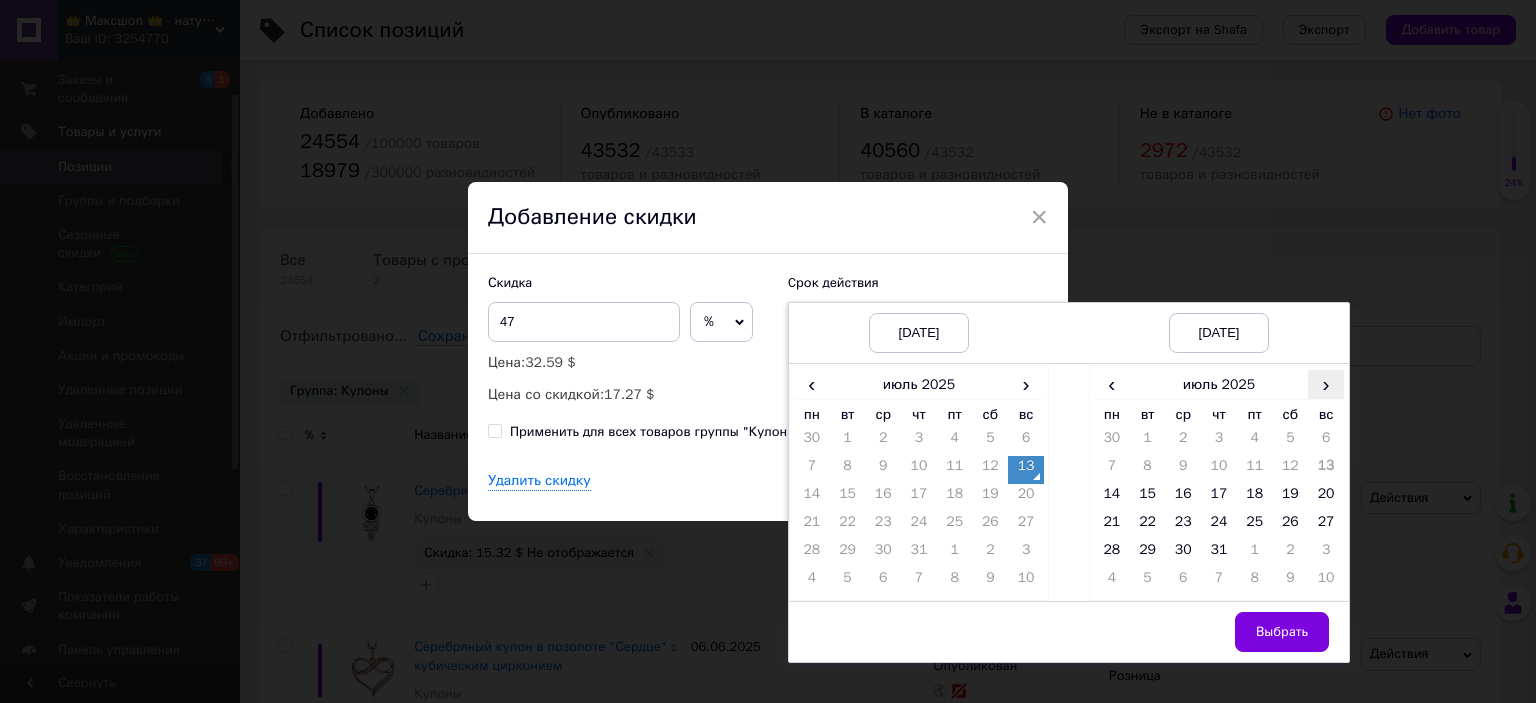 click on "›" at bounding box center [1326, 384] 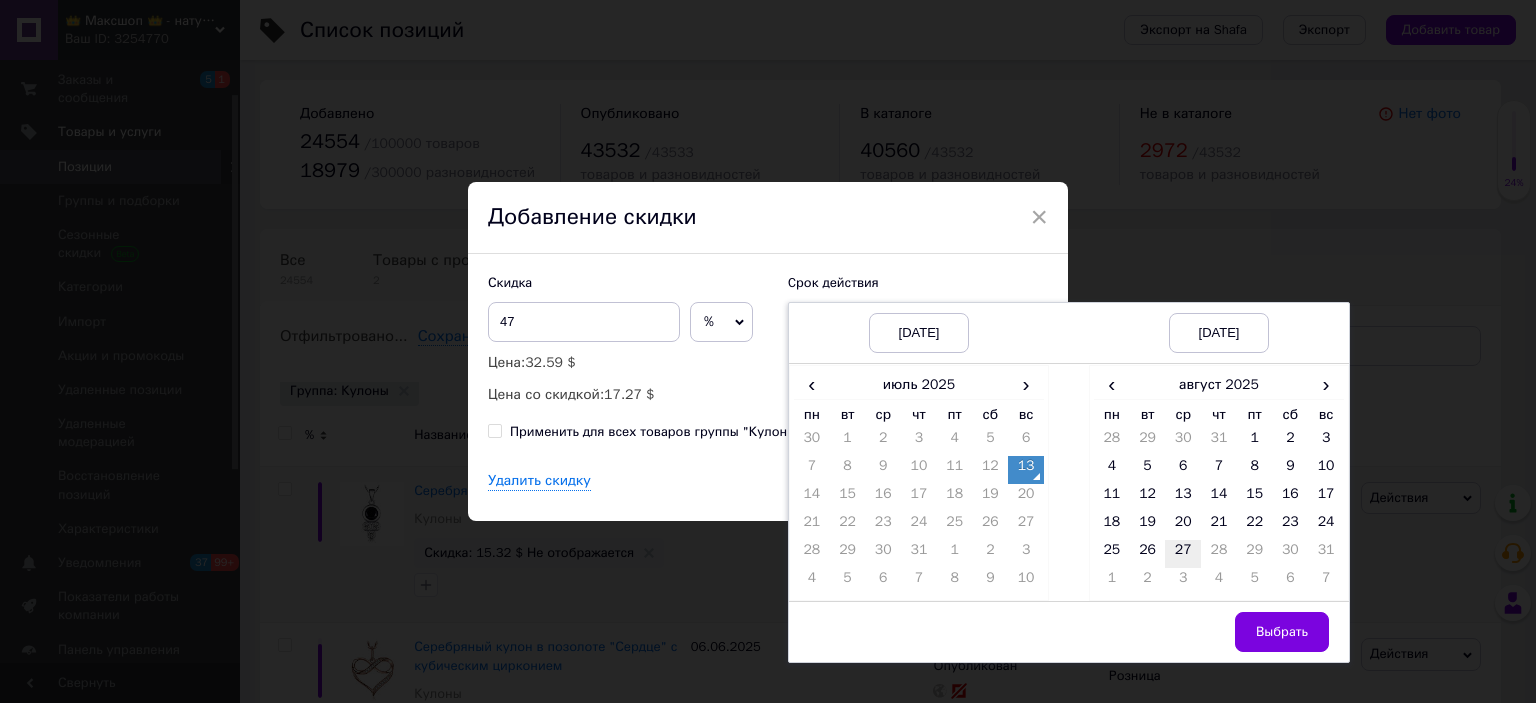 click on "27" at bounding box center [1183, 554] 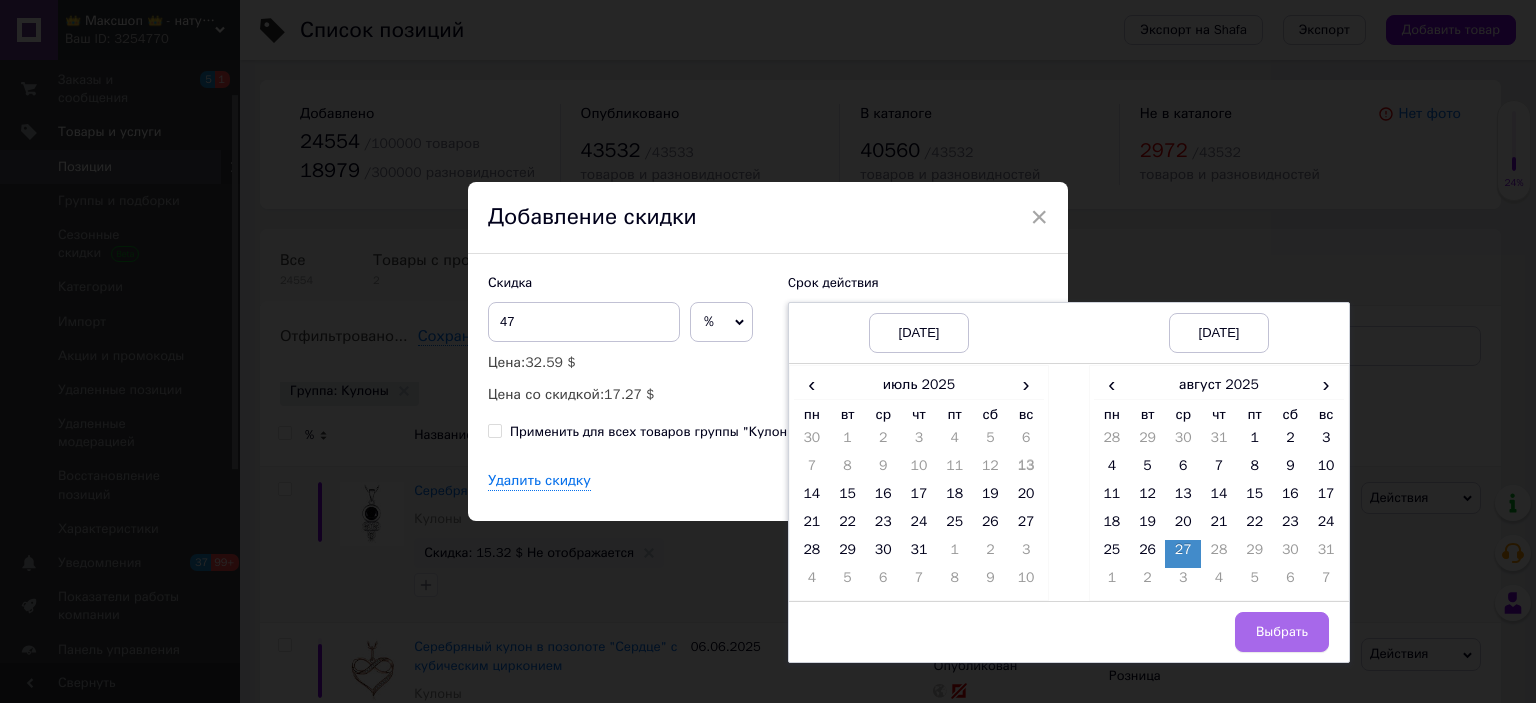 click on "Выбрать" at bounding box center [1282, 632] 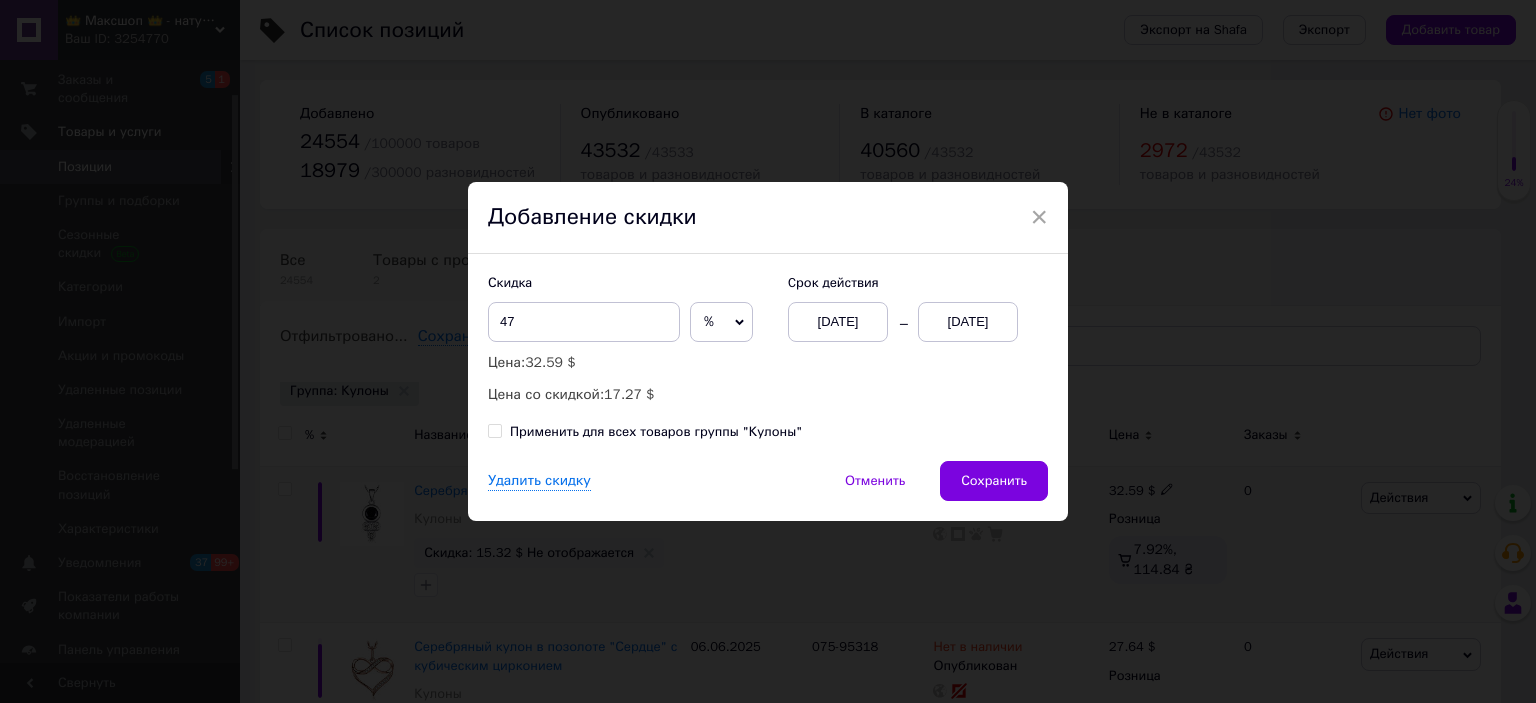 click on "Применить для всех товаров группы "Кулоны"" at bounding box center [494, 430] 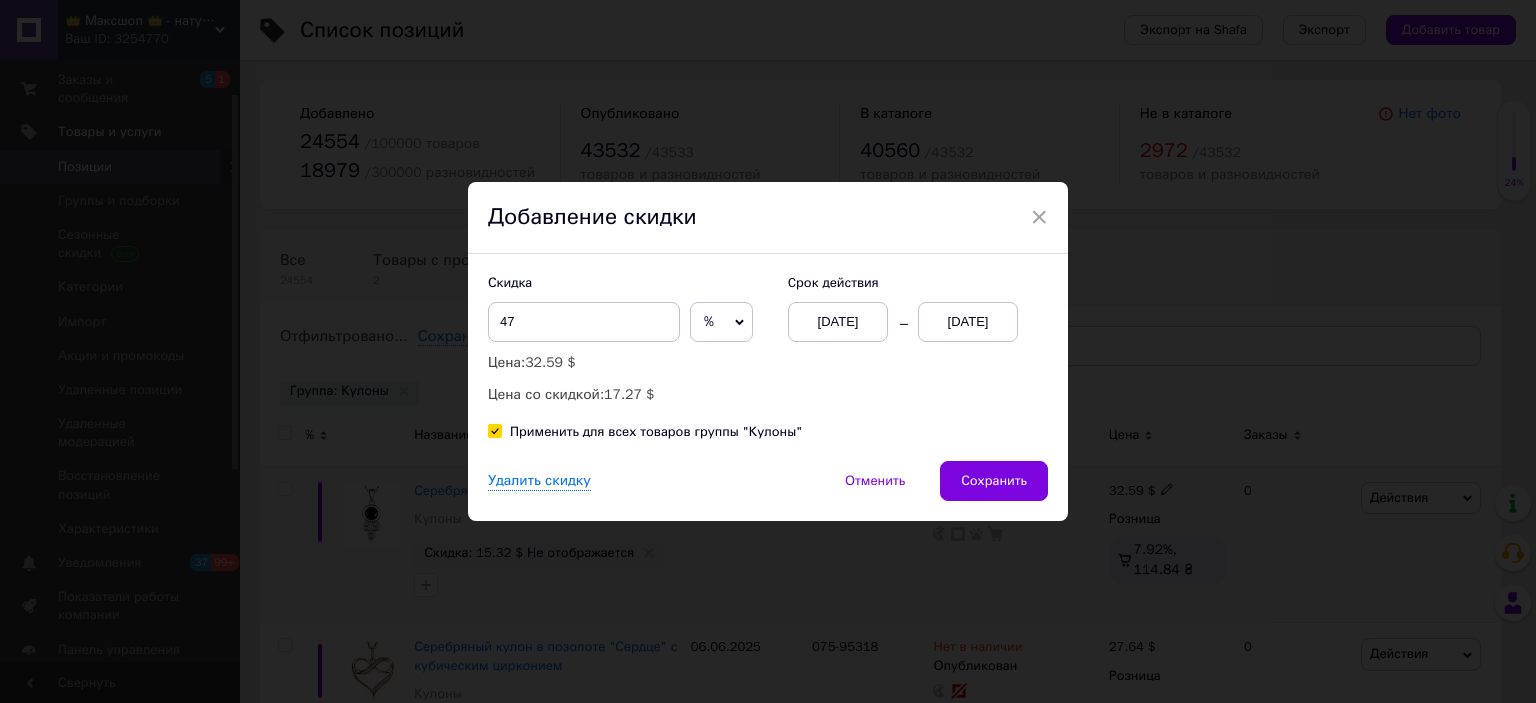 checkbox on "true" 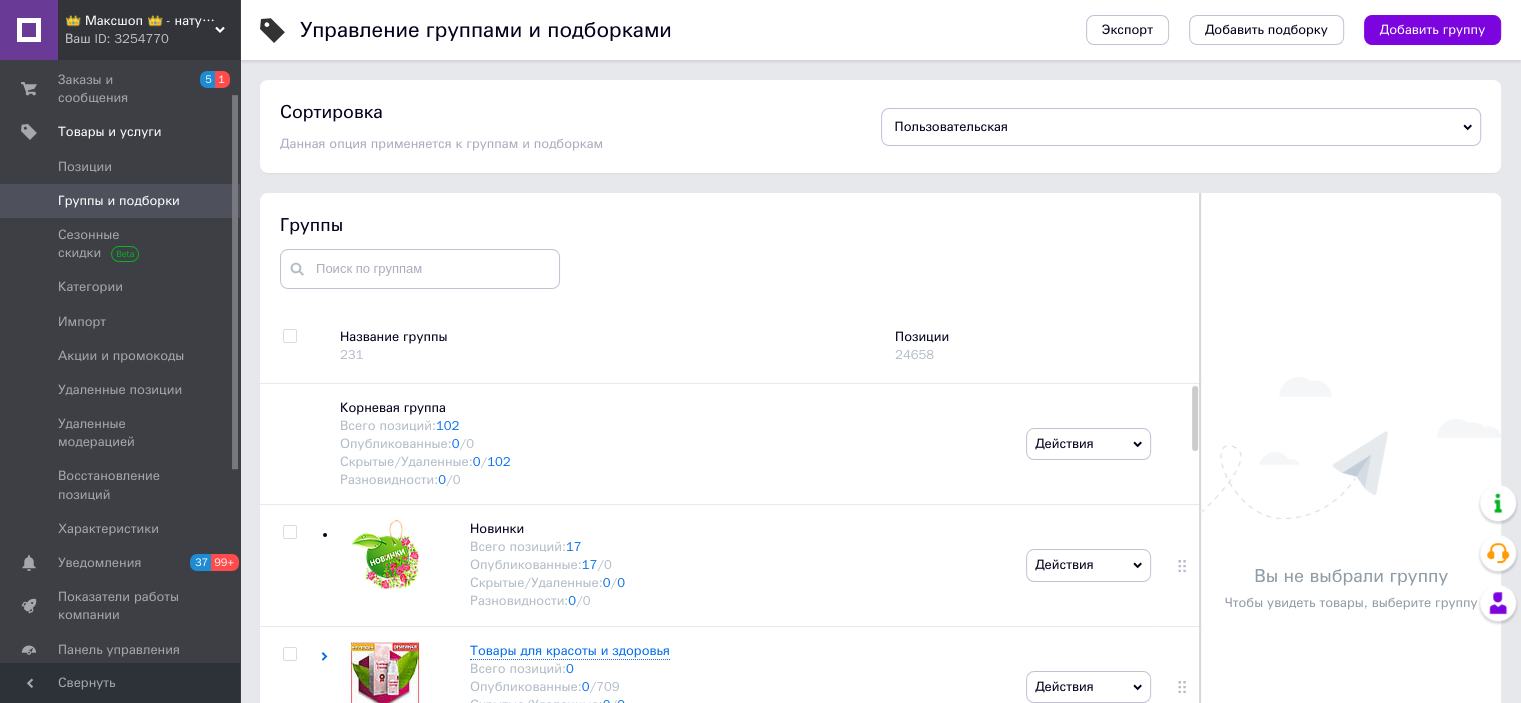scroll, scrollTop: 88, scrollLeft: 0, axis: vertical 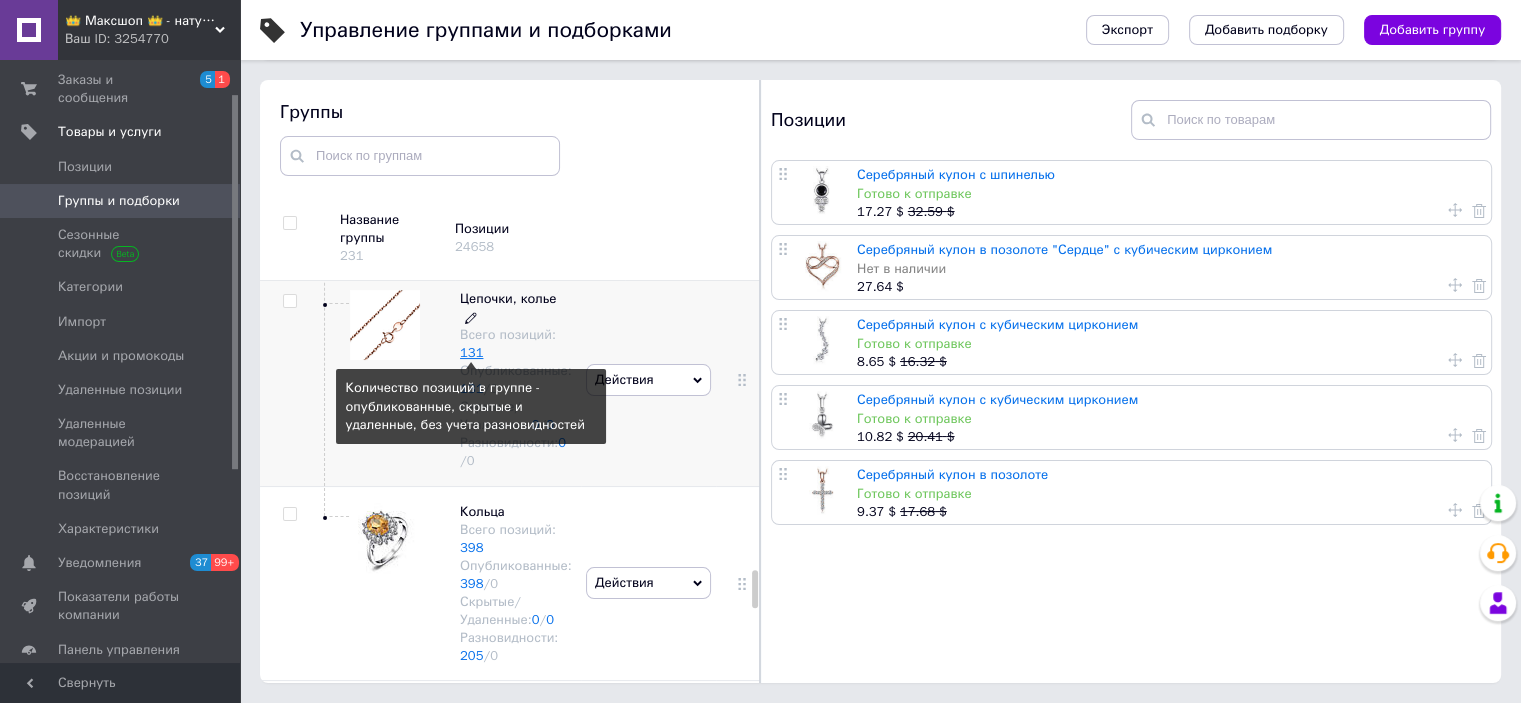 click on "131" at bounding box center [471, 352] 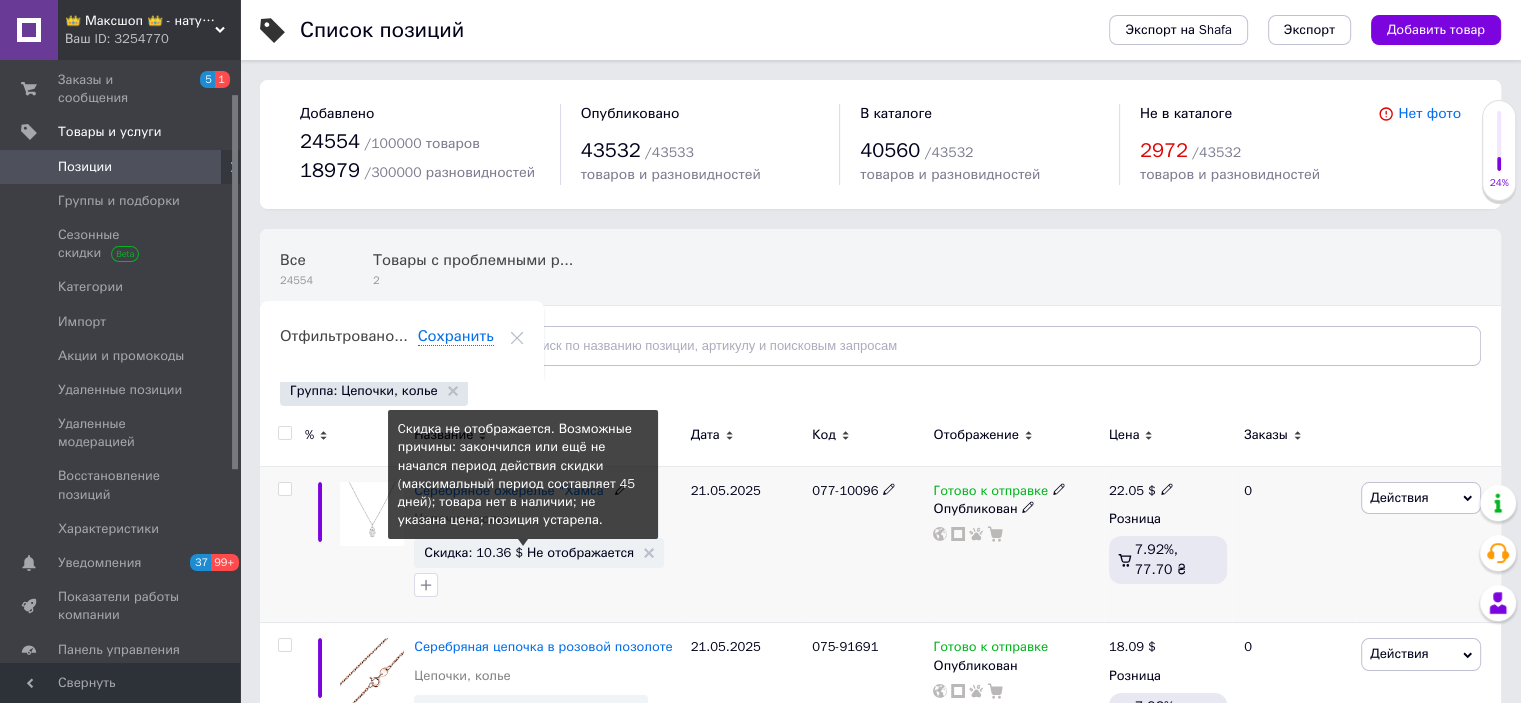 click on "Скидка: 10.36 $ Не отображается" at bounding box center [529, 552] 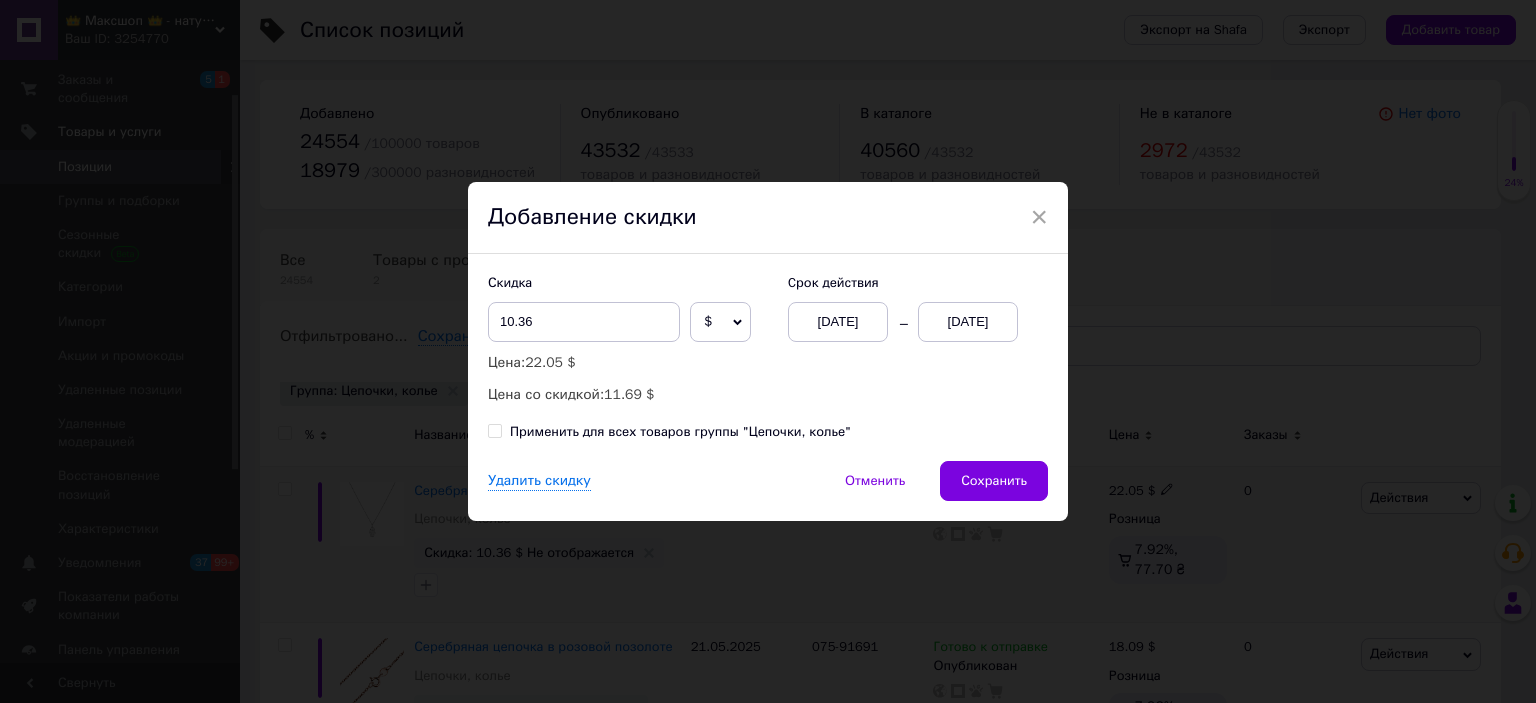 click on "[DATE]" at bounding box center (968, 322) 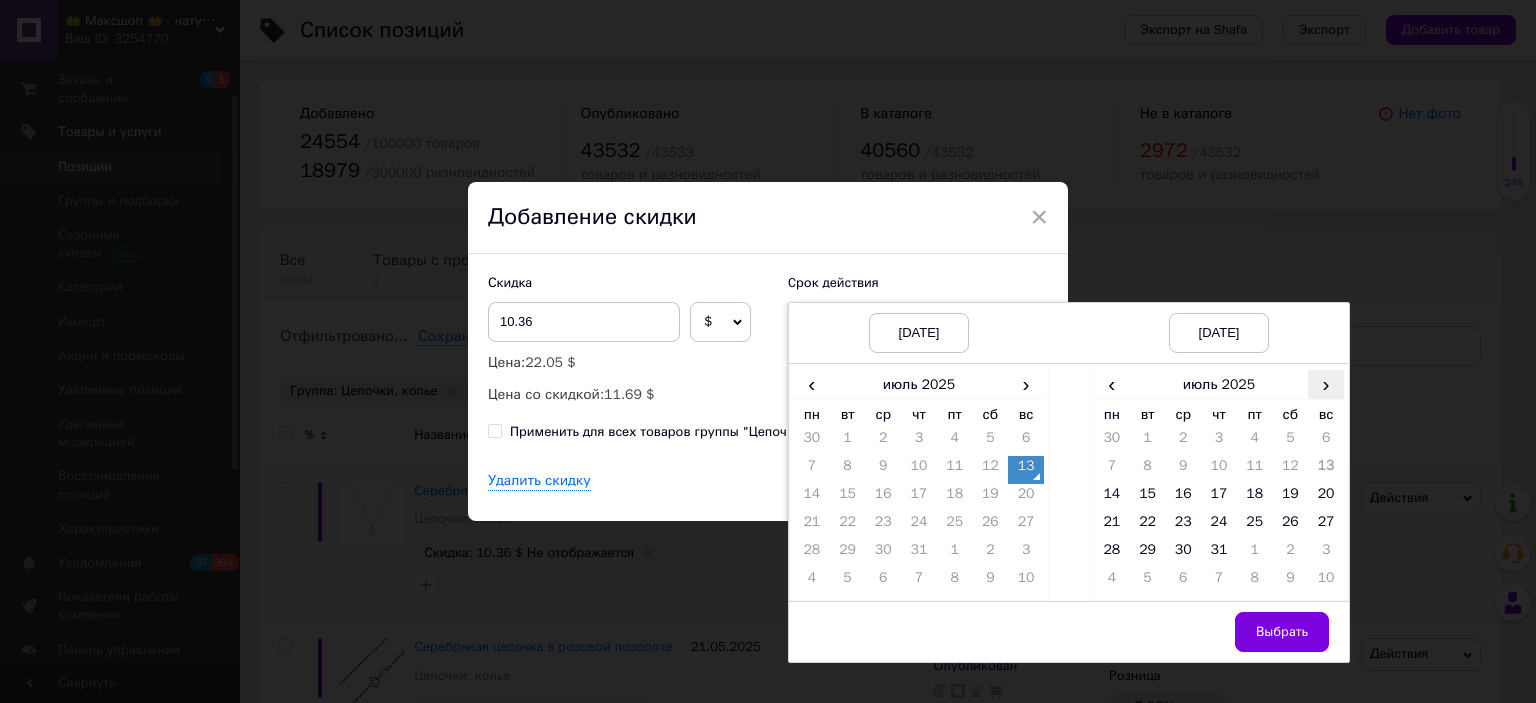 click on "›" at bounding box center (1326, 384) 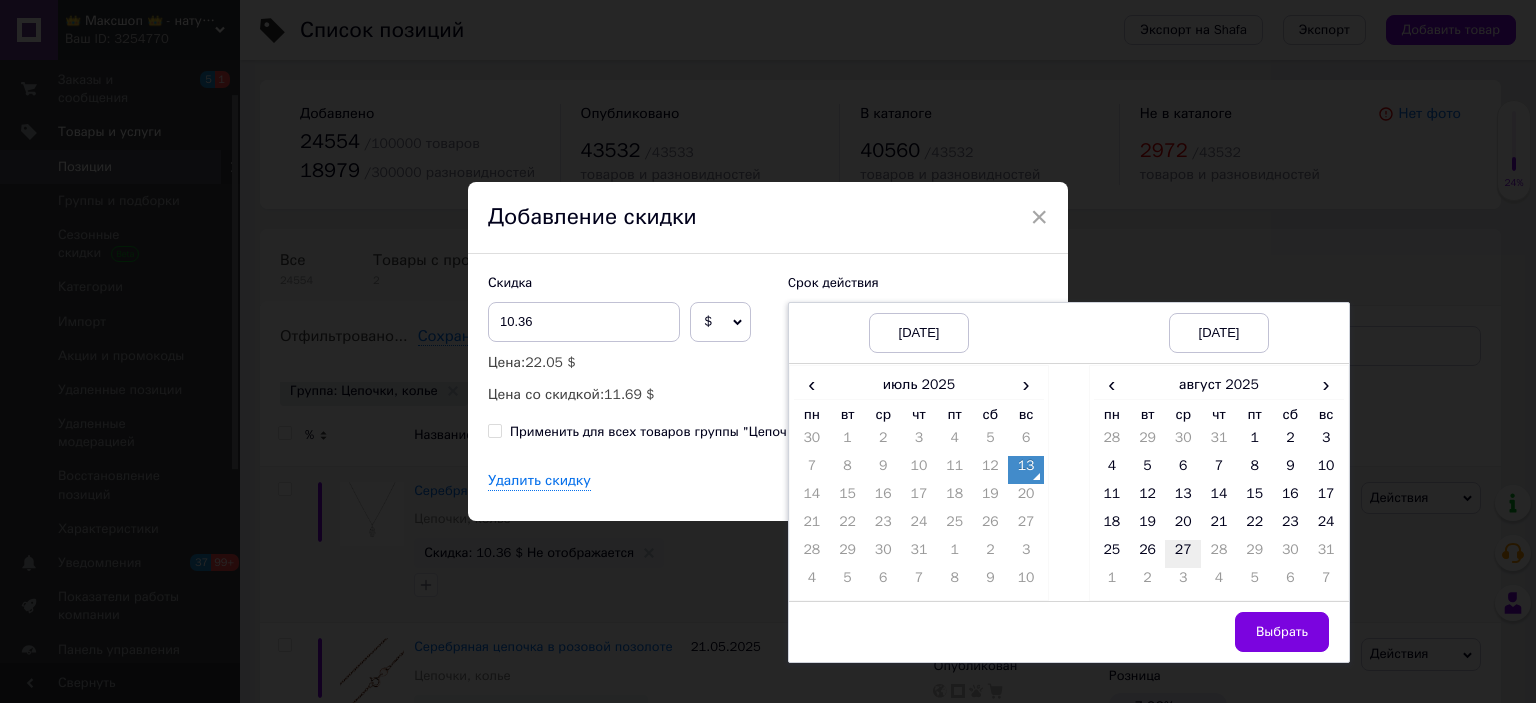 click on "27" at bounding box center [1183, 554] 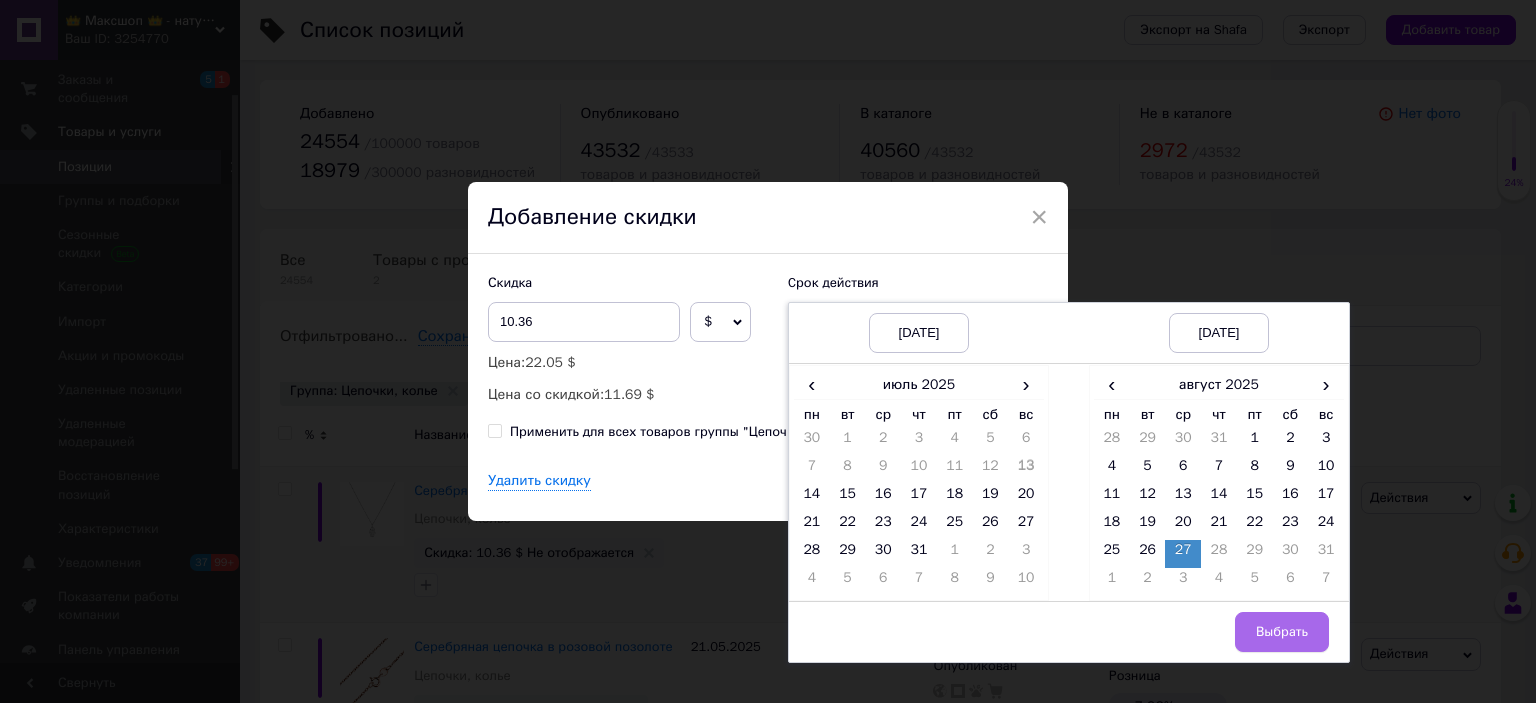click on "Выбрать" at bounding box center (1282, 632) 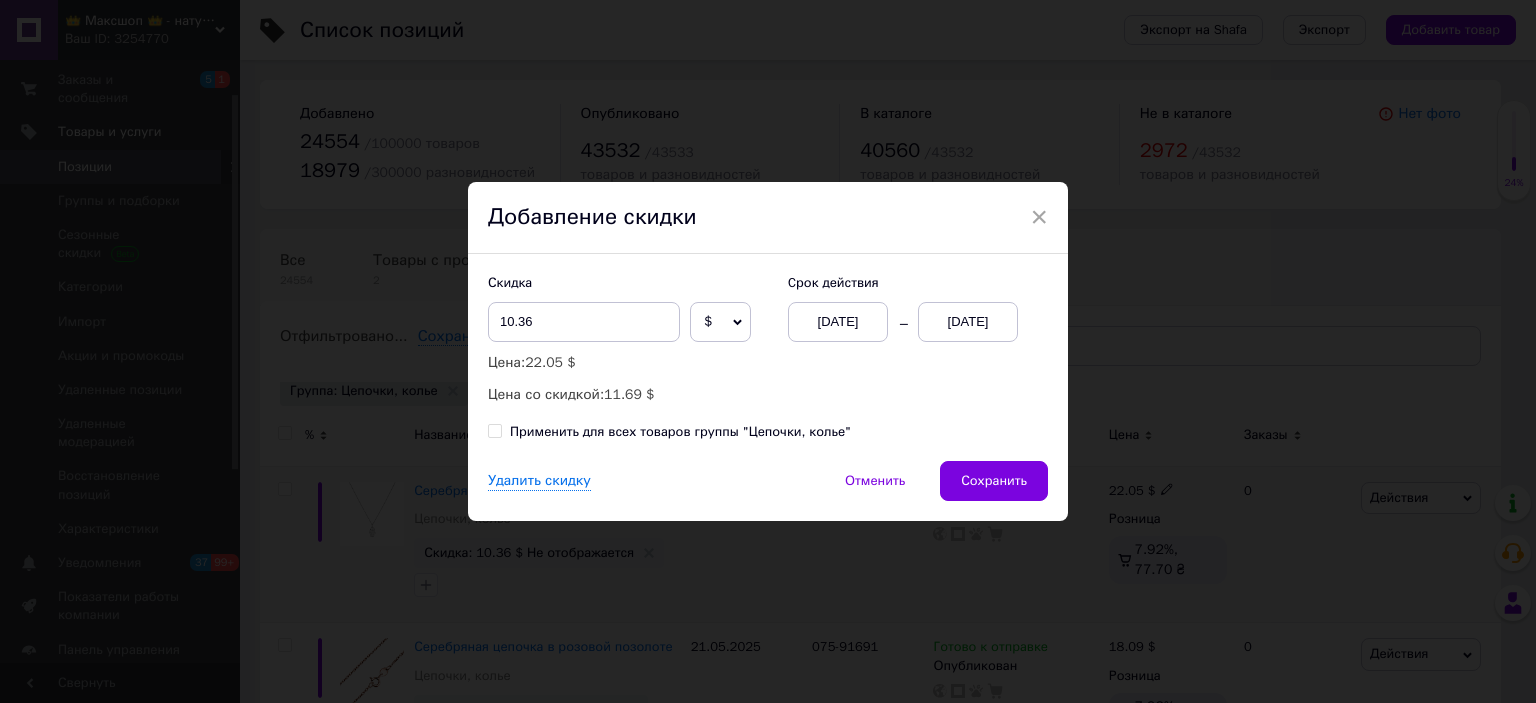 click on "$" at bounding box center [720, 322] 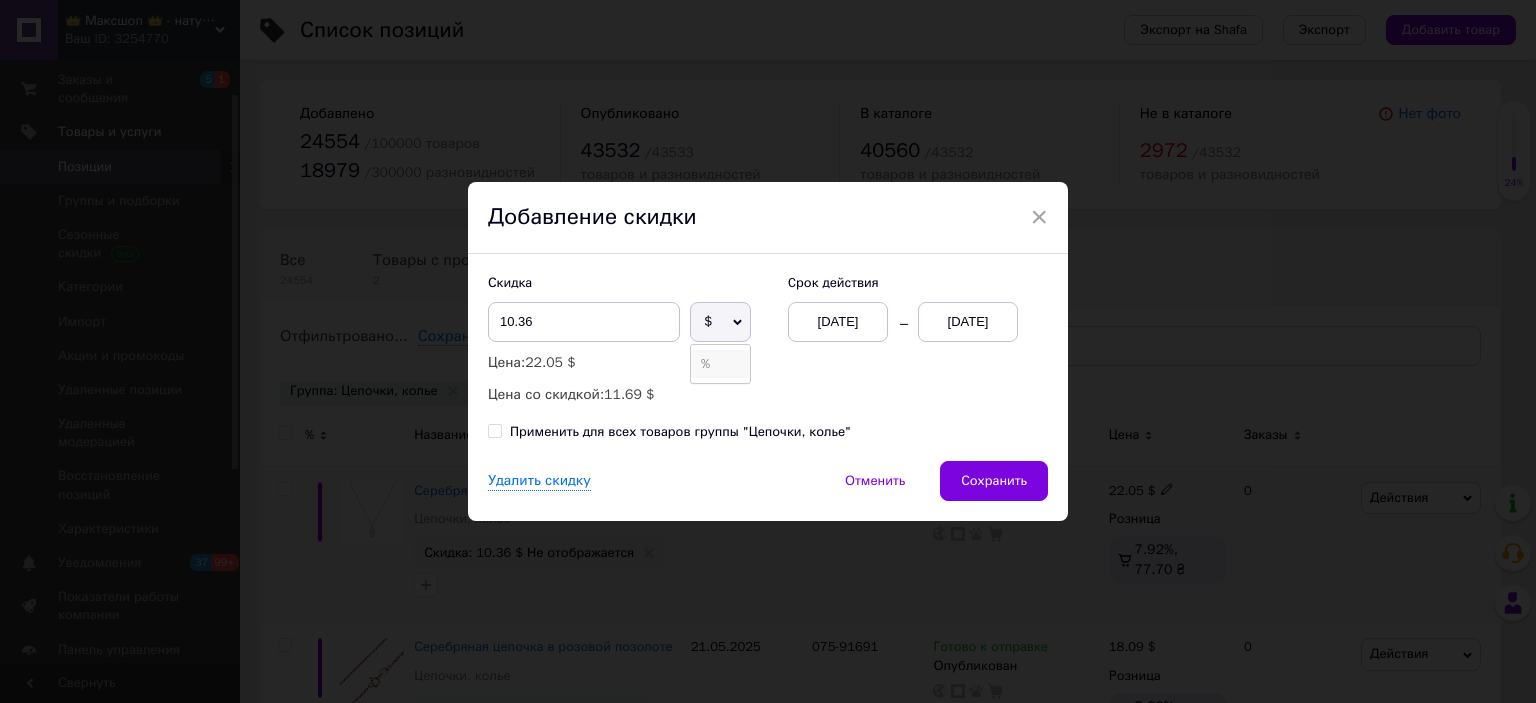 click on "%" at bounding box center [720, 364] 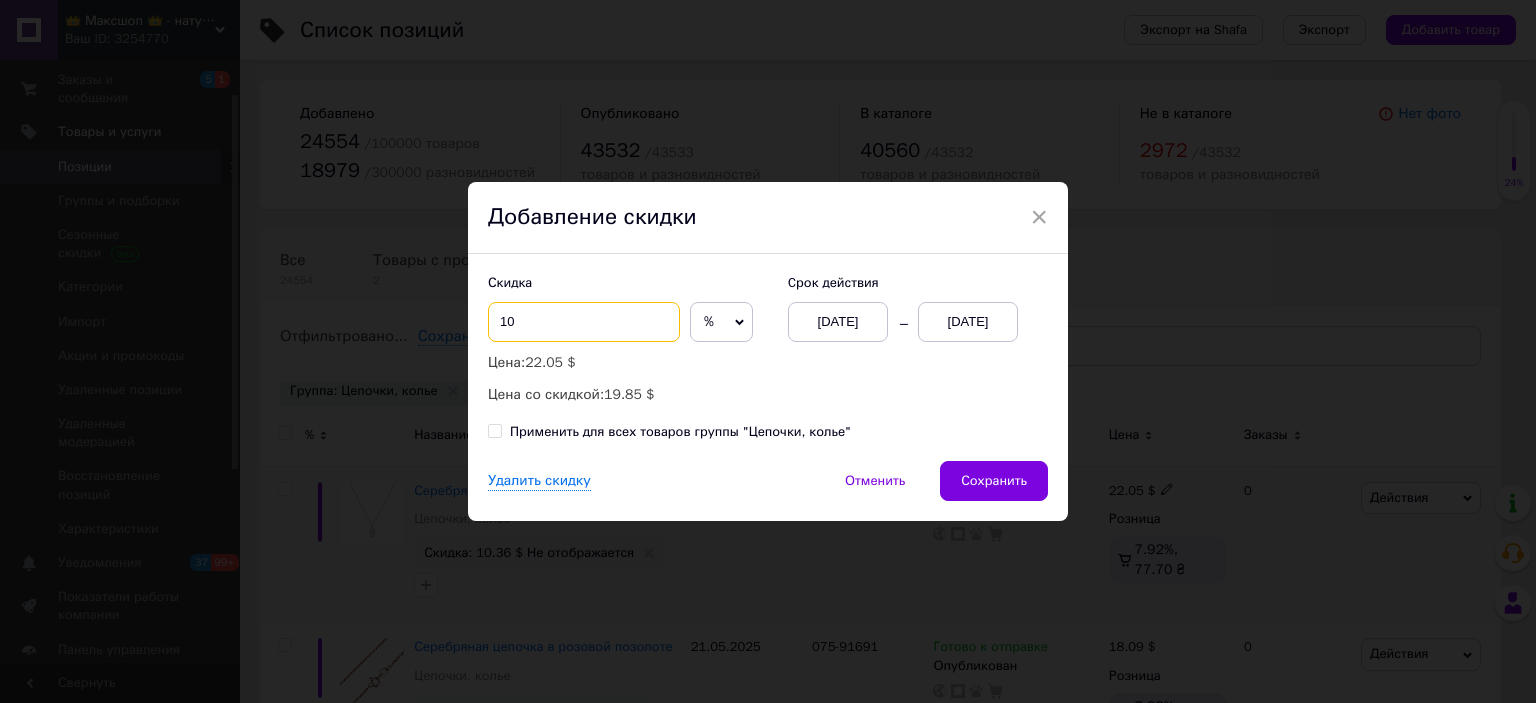 click on "10" at bounding box center [584, 322] 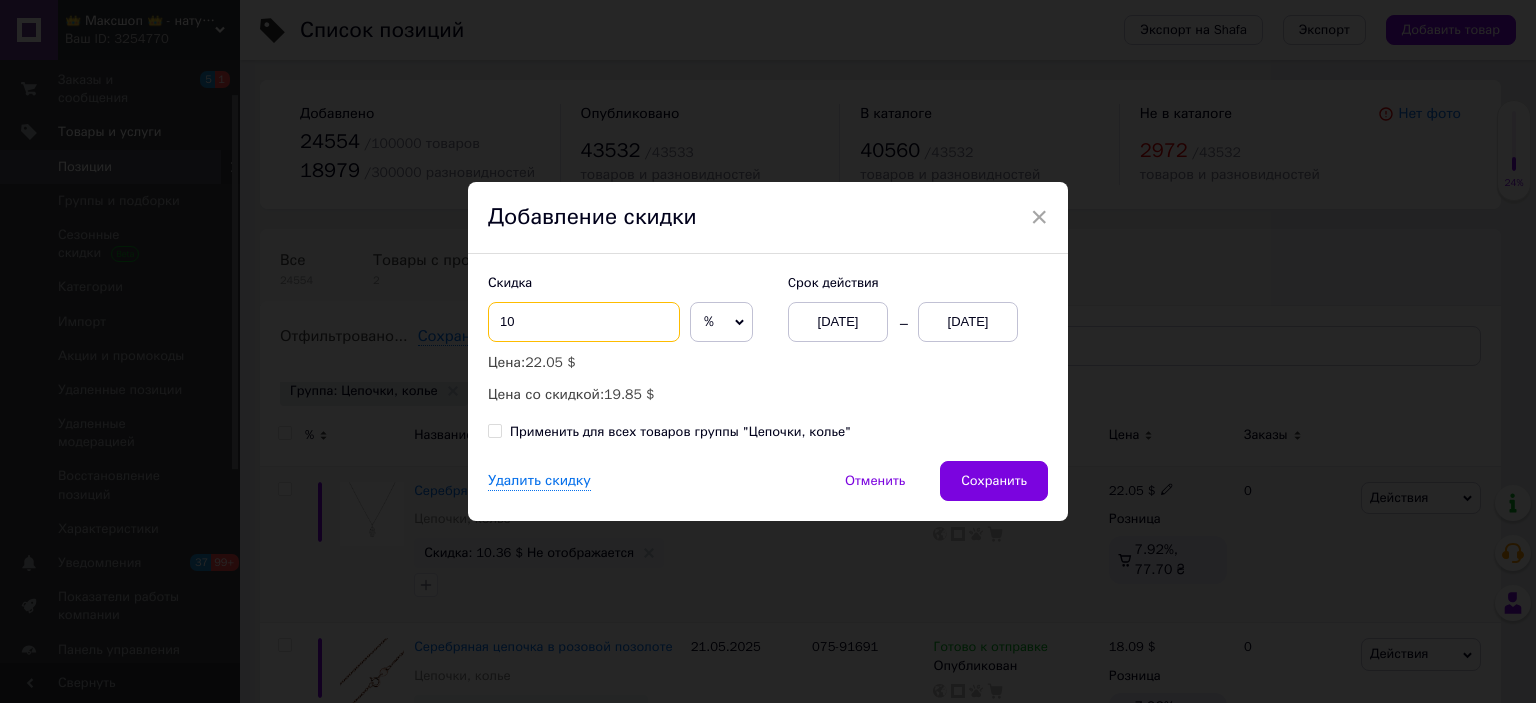 type on "1" 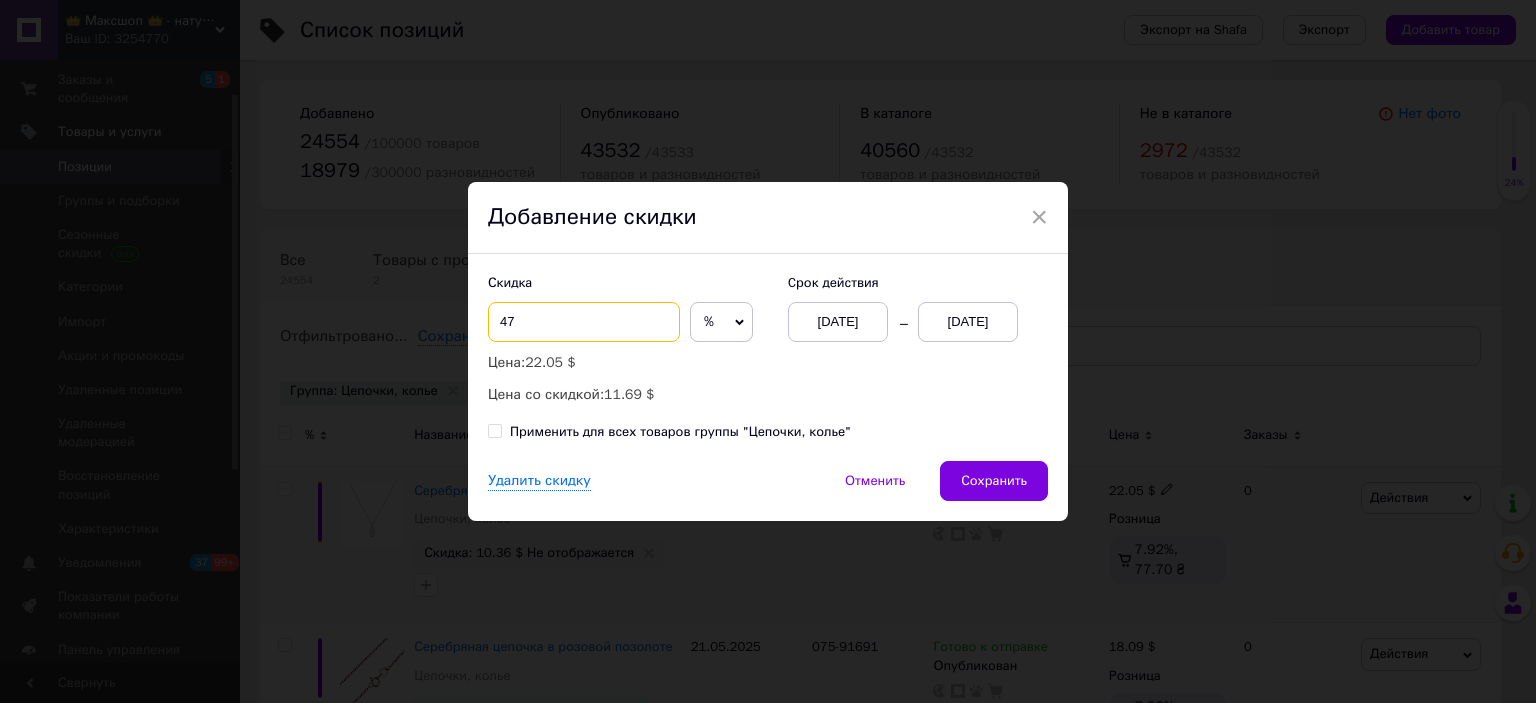 type on "47" 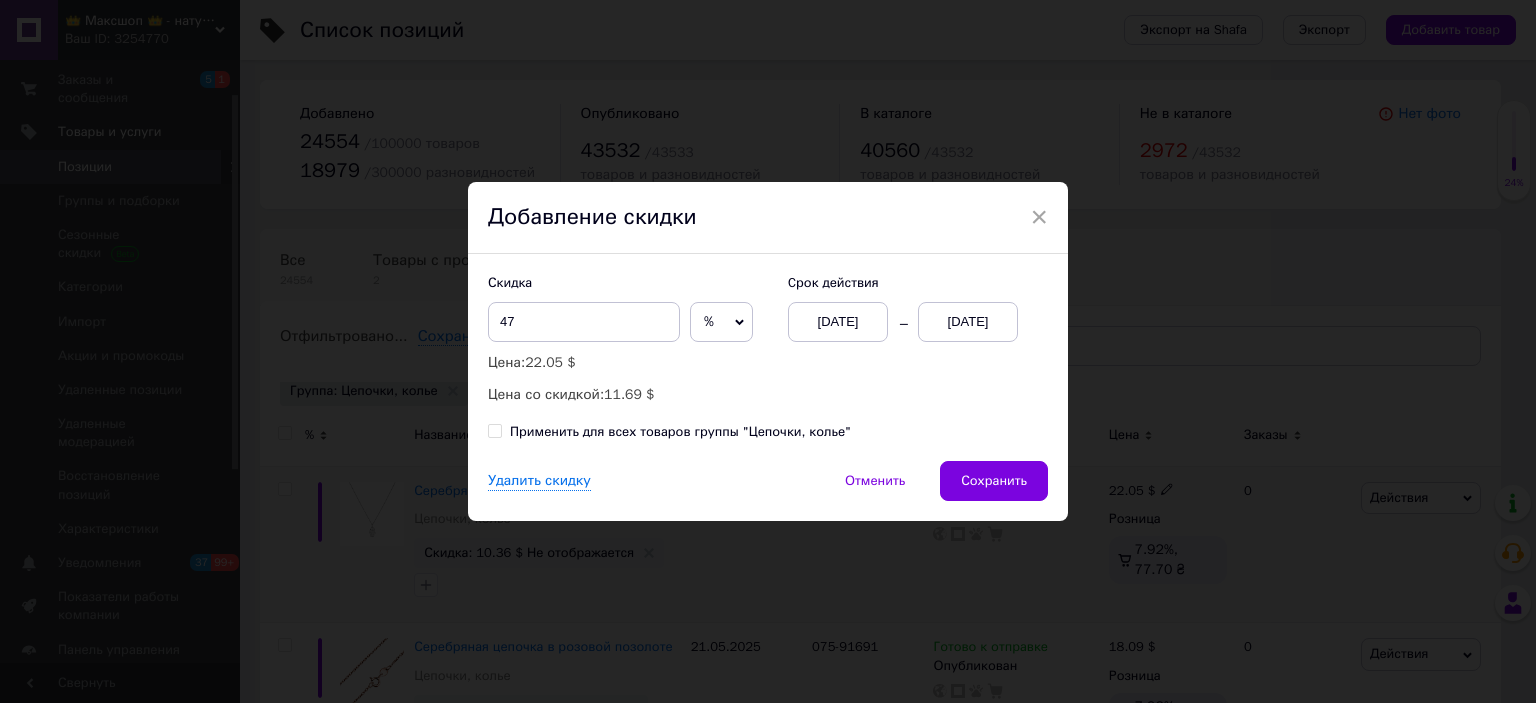 click on "Применить для всех товаров группы "Цепочки, колье"" at bounding box center [494, 430] 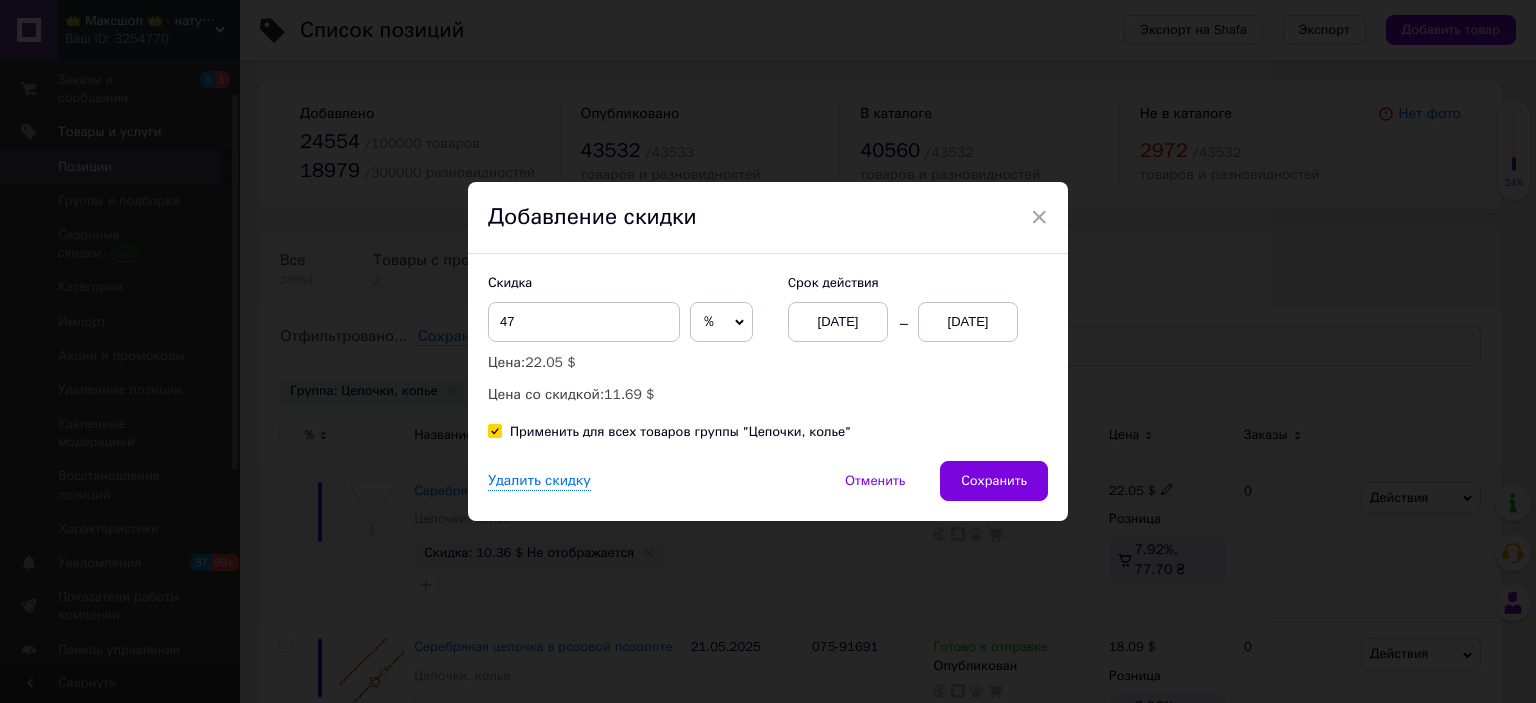 checkbox on "true" 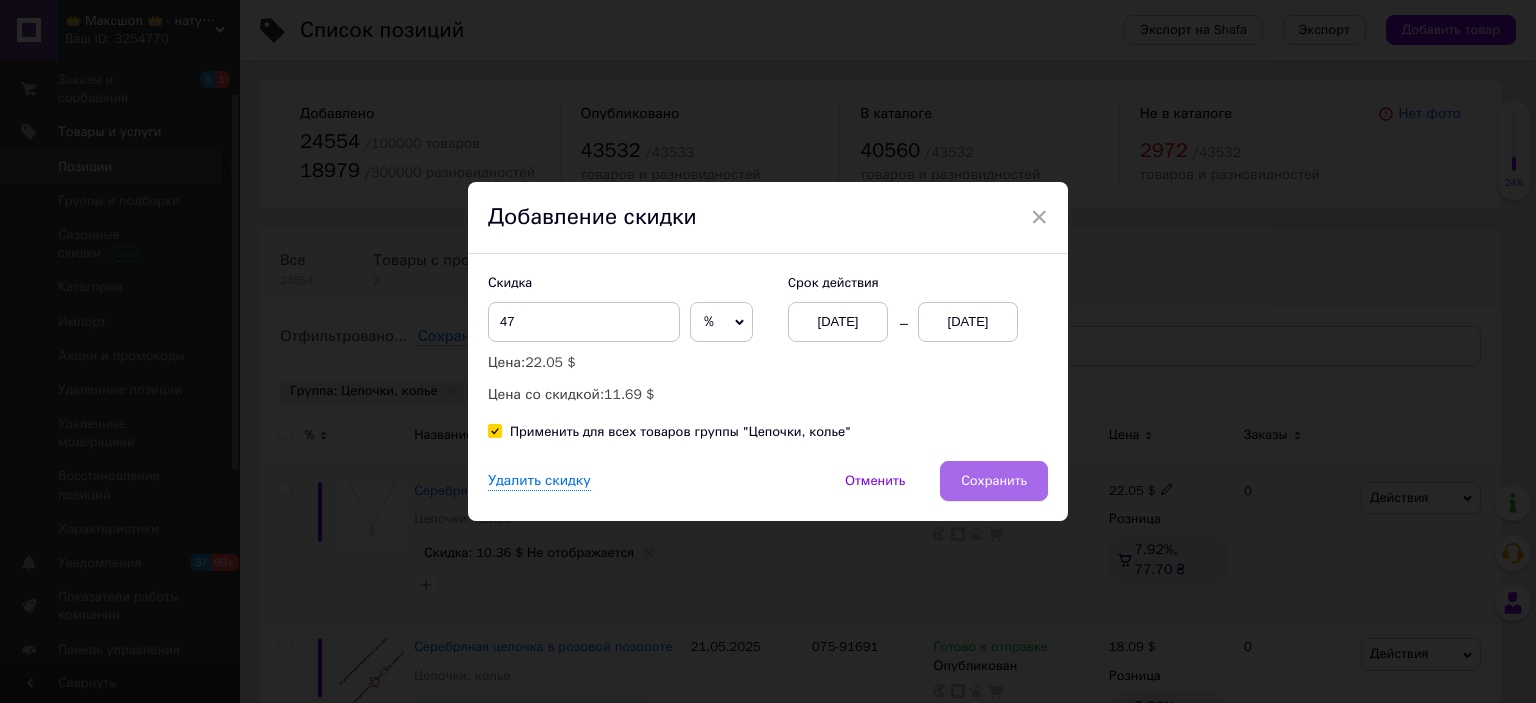 click on "Сохранить" at bounding box center [994, 481] 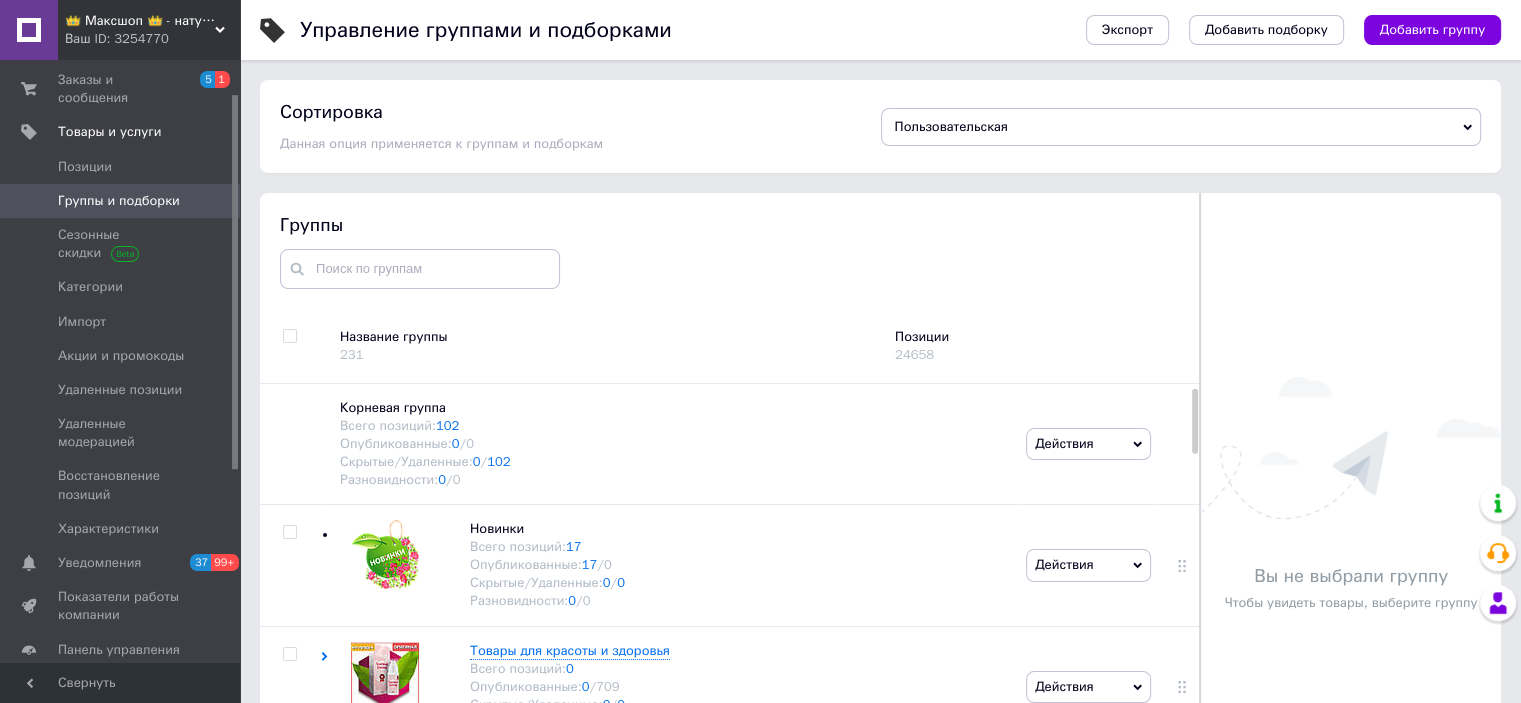 scroll, scrollTop: 113, scrollLeft: 0, axis: vertical 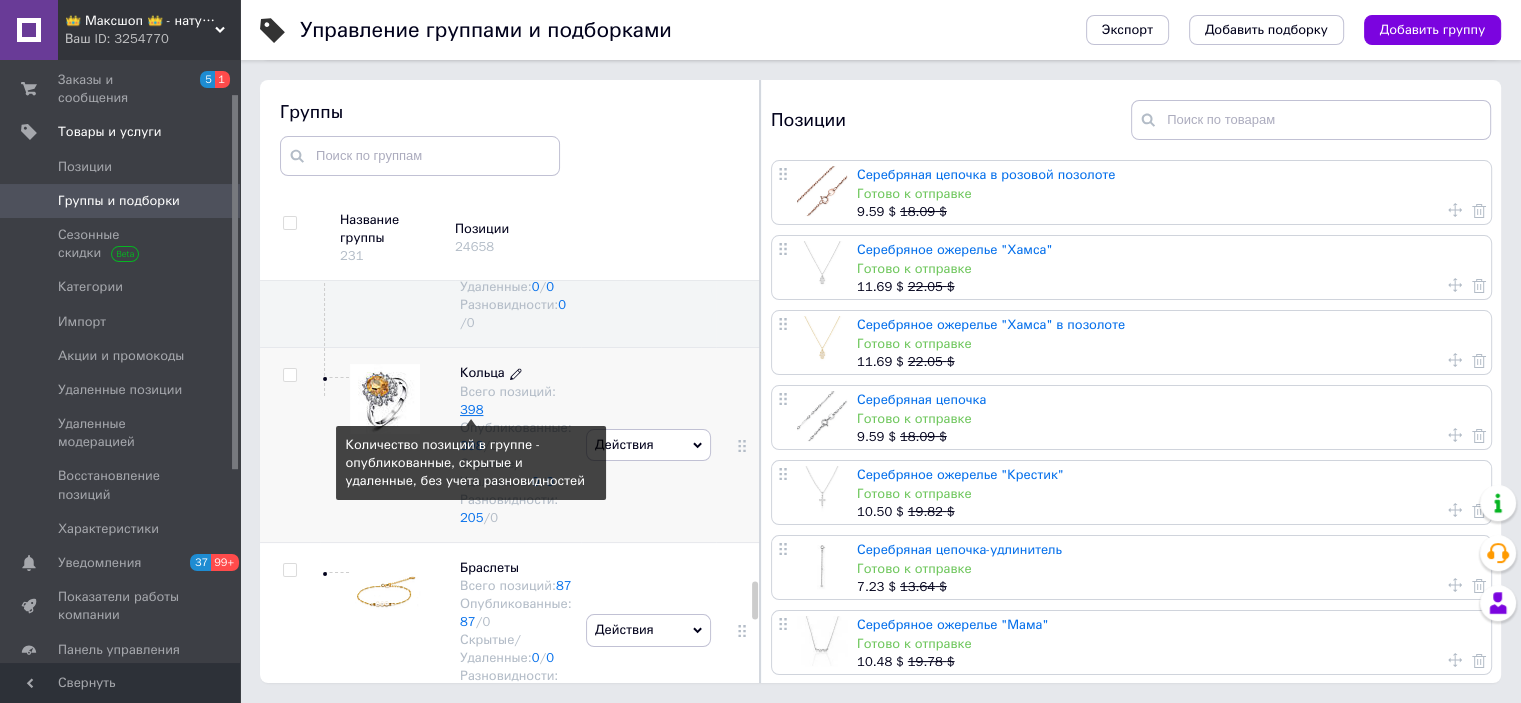 click on "398" at bounding box center (471, 409) 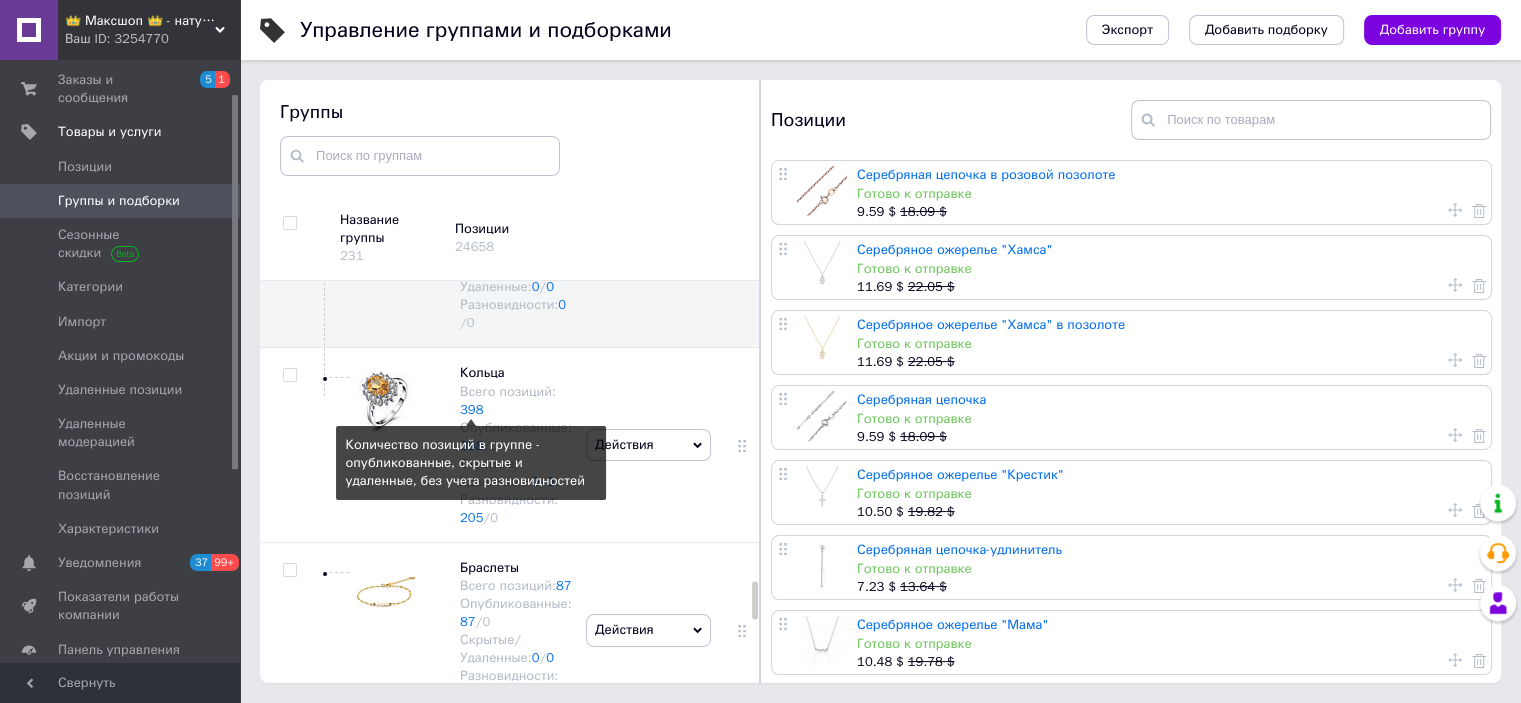 scroll, scrollTop: 0, scrollLeft: 0, axis: both 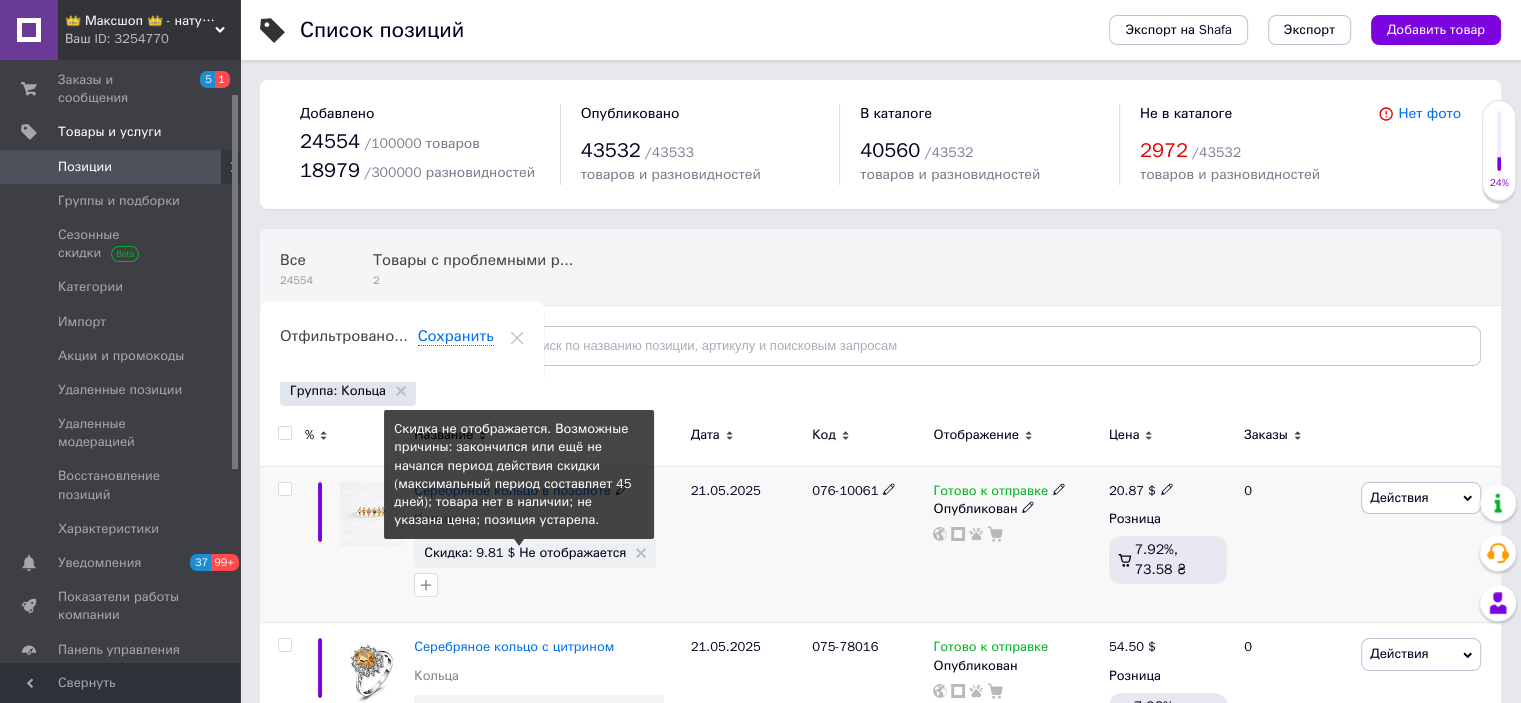 click on "Скидка: 9.81 $ Не отображается" at bounding box center [525, 552] 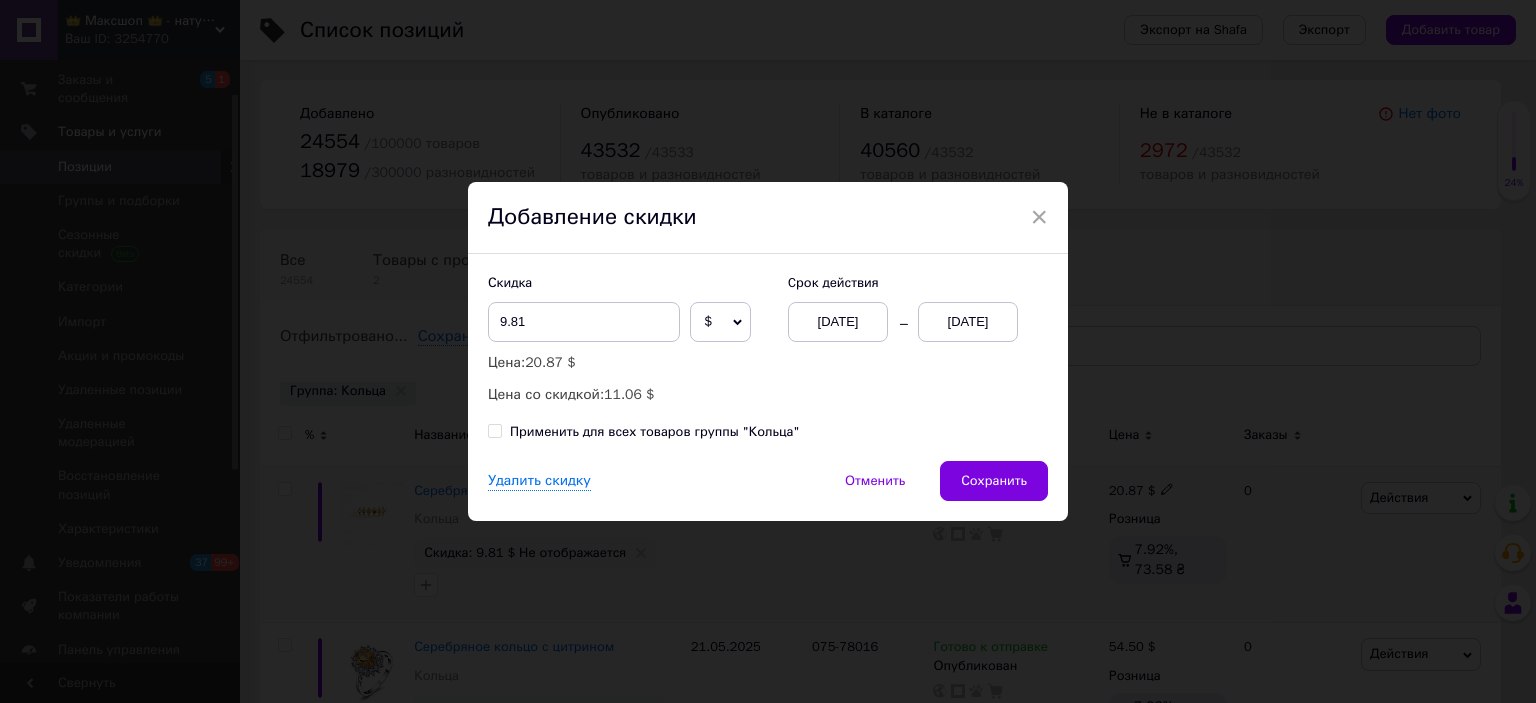 click on "13.07.2025" at bounding box center [968, 322] 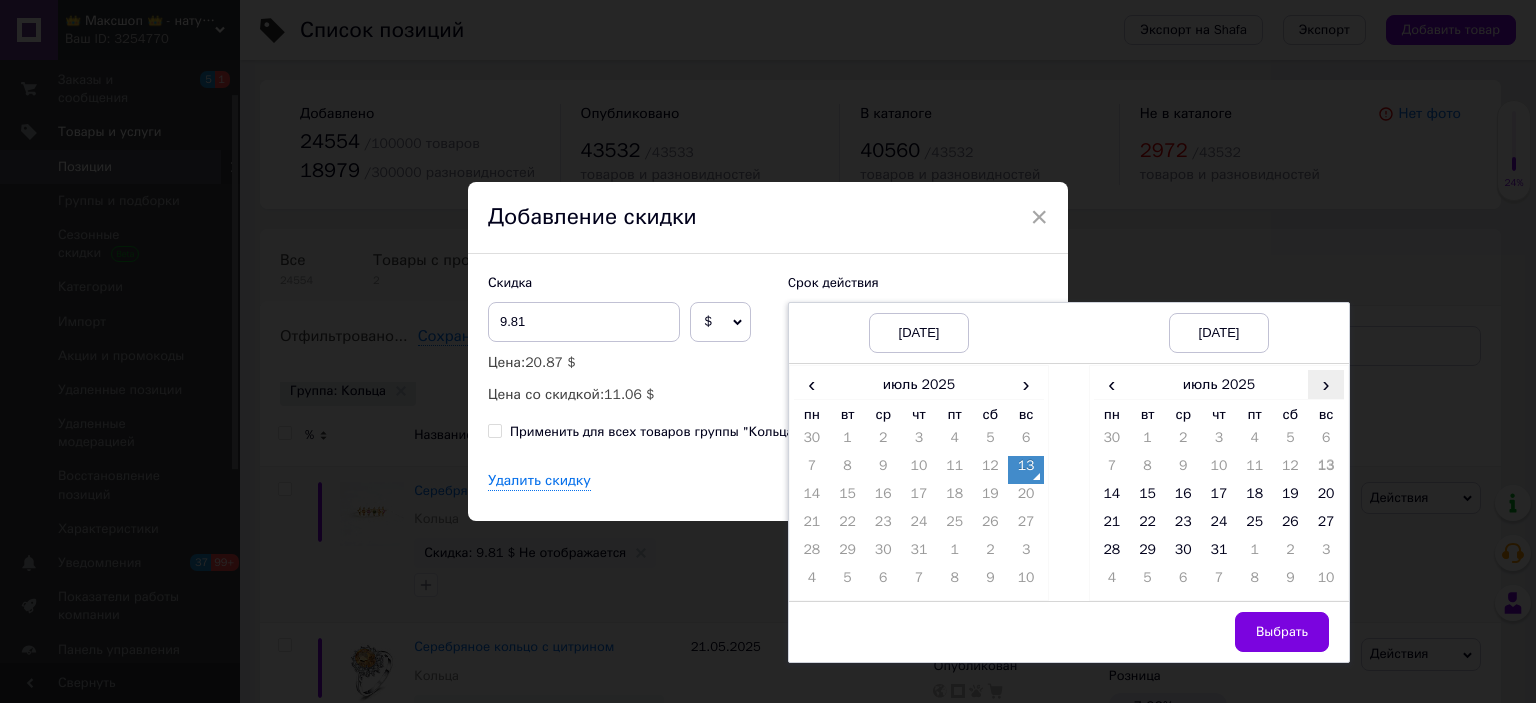 click on "›" at bounding box center [1326, 384] 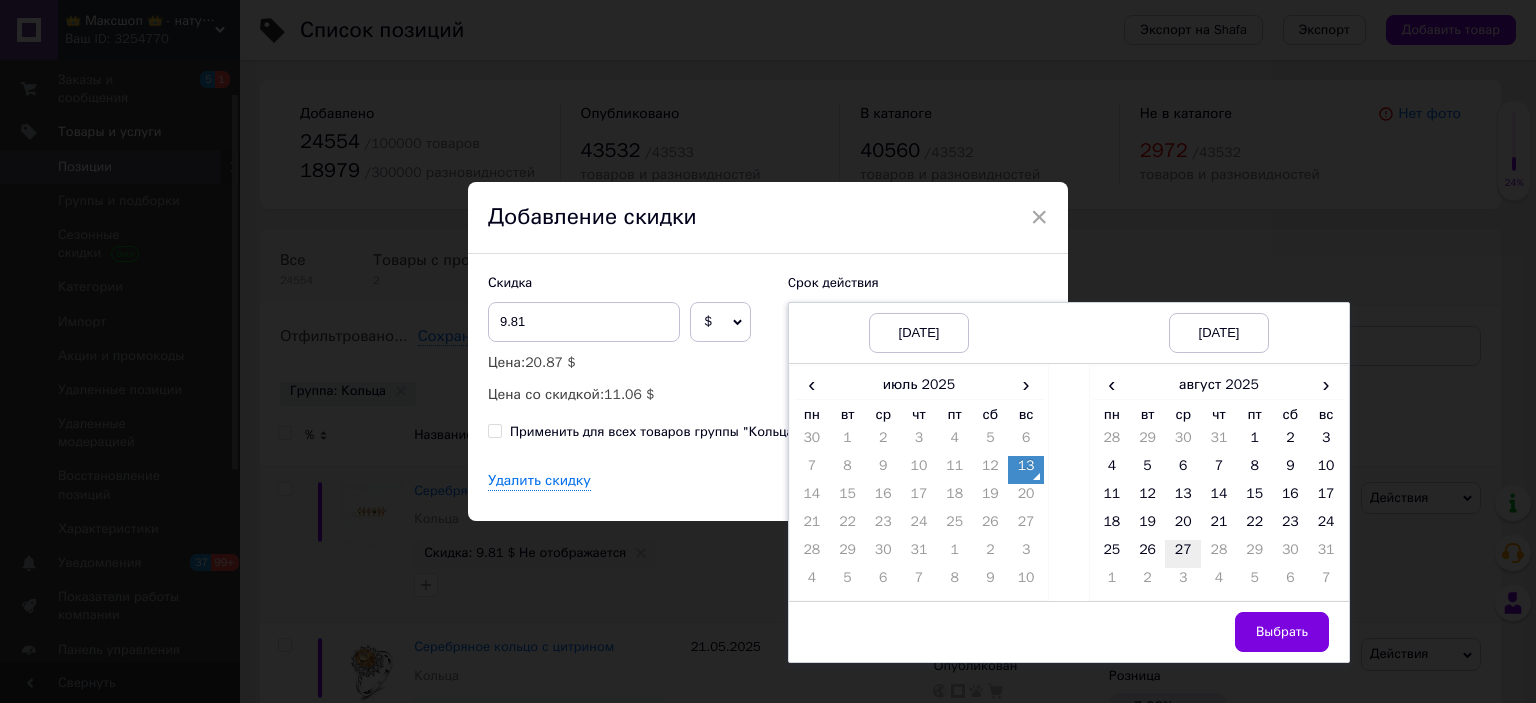 click on "27" at bounding box center [1183, 554] 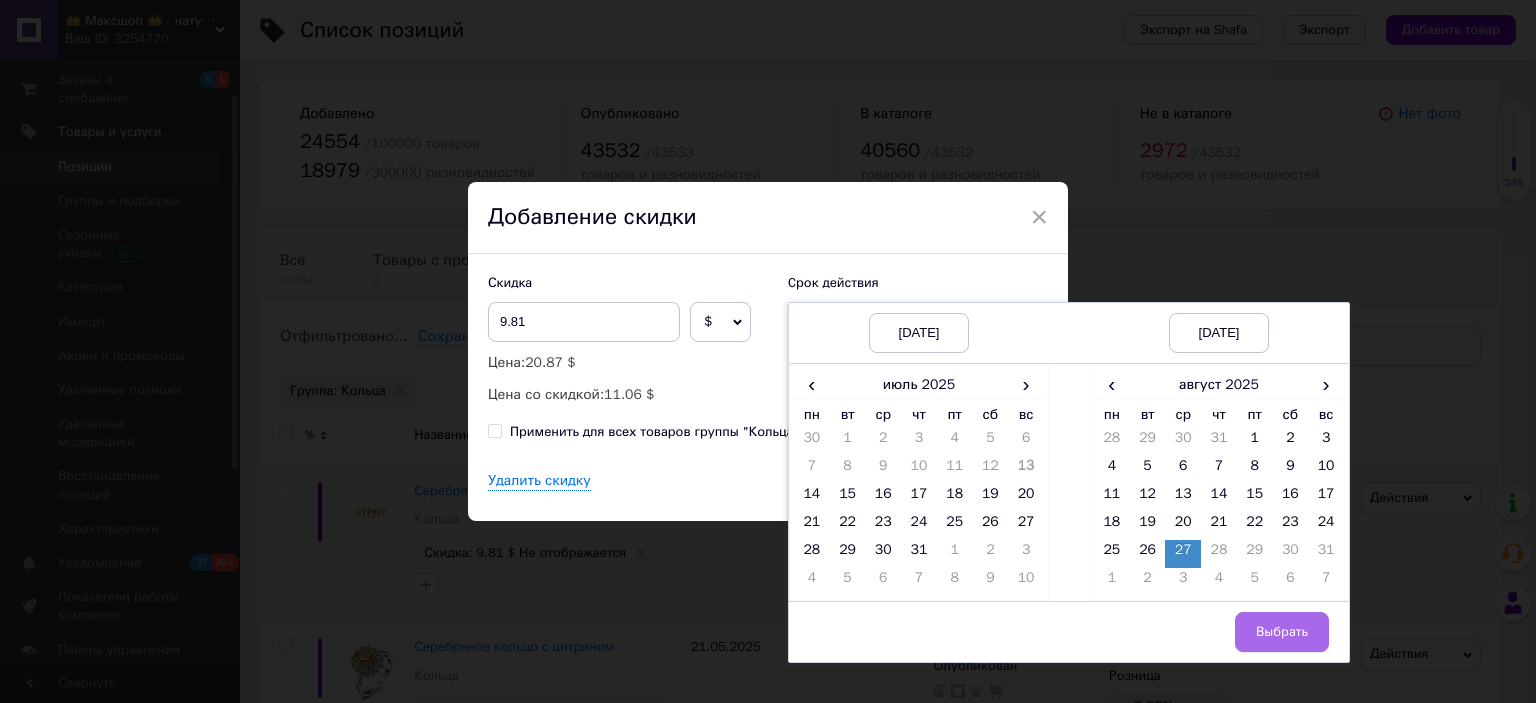 drag, startPoint x: 1266, startPoint y: 623, endPoint x: 1041, endPoint y: 547, distance: 237.48895 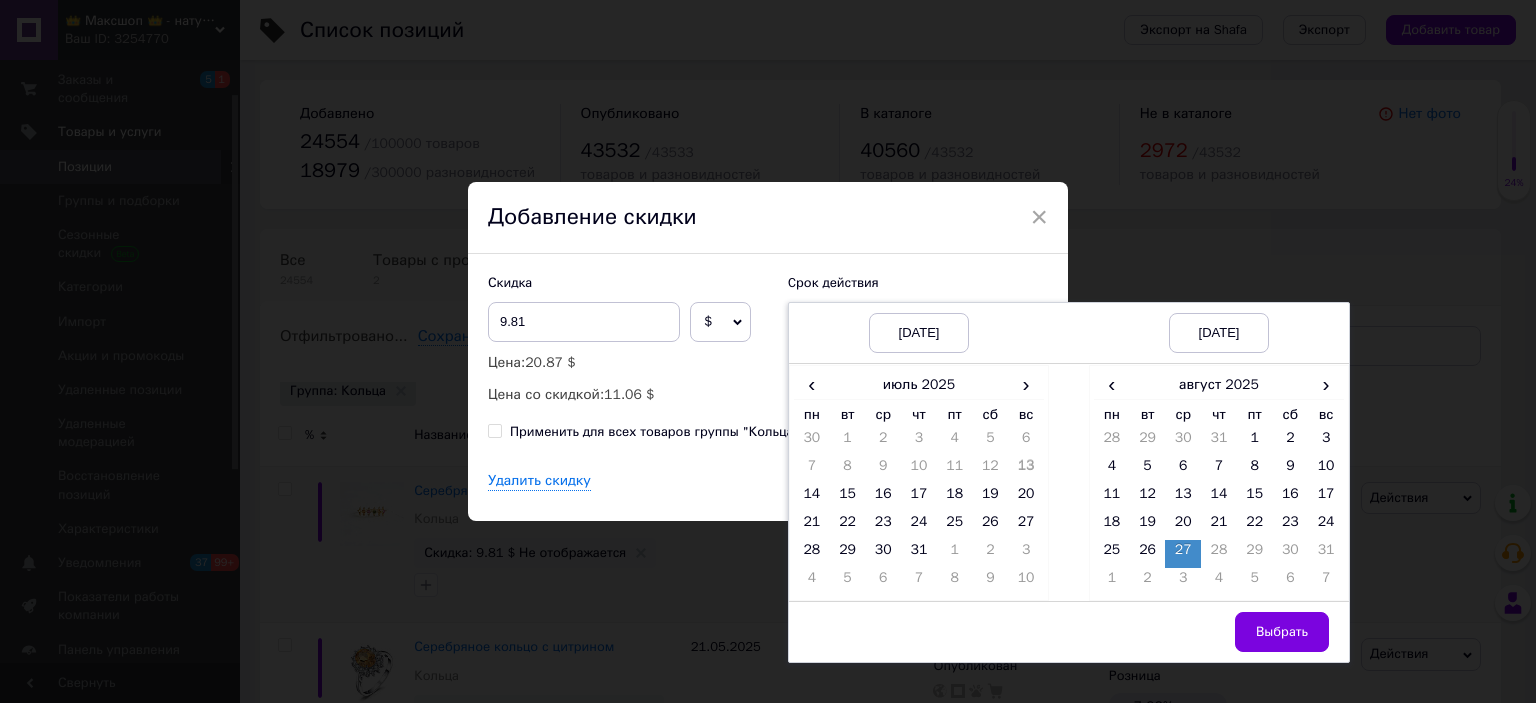 click on "Выбрать" at bounding box center (1282, 632) 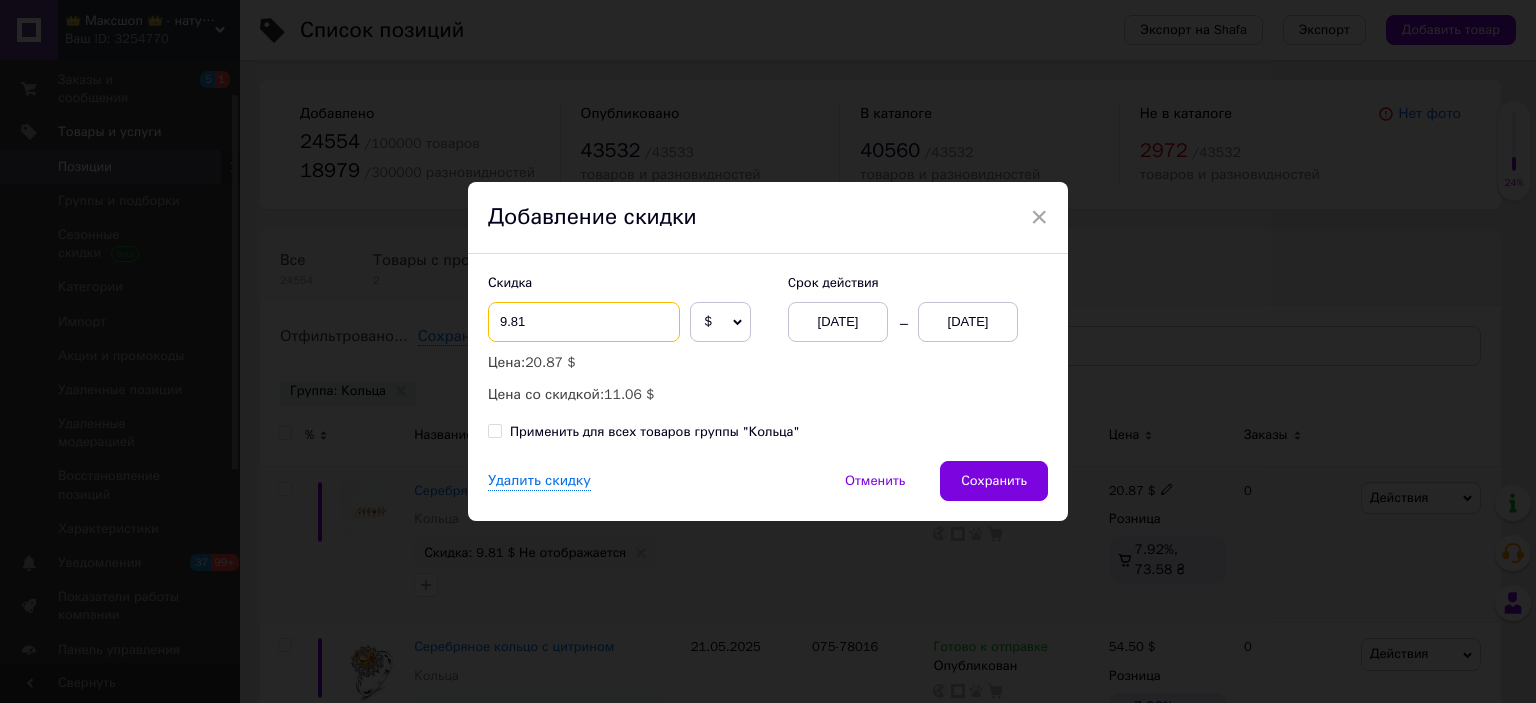 click on "9.81" at bounding box center [584, 322] 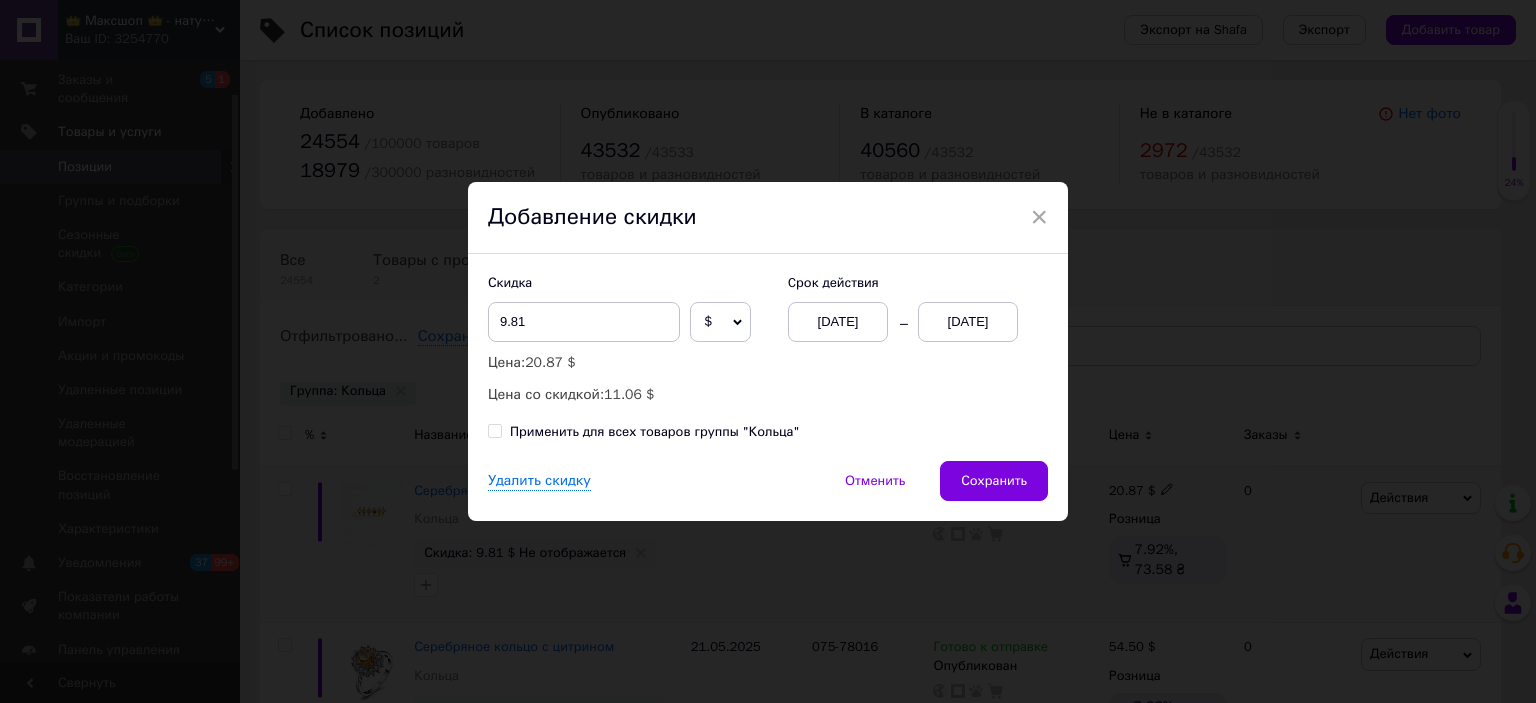 click on "$" at bounding box center [708, 321] 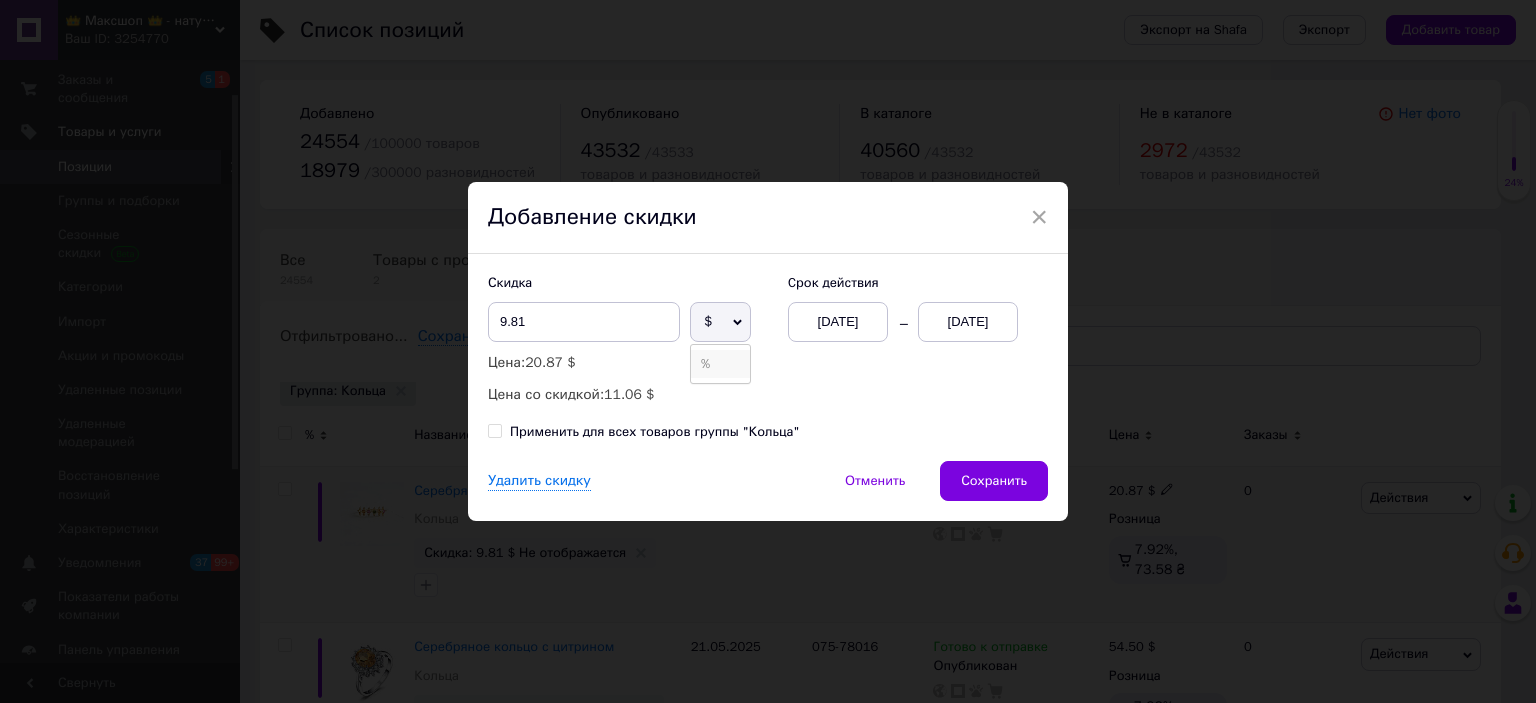 click on "%" at bounding box center (720, 364) 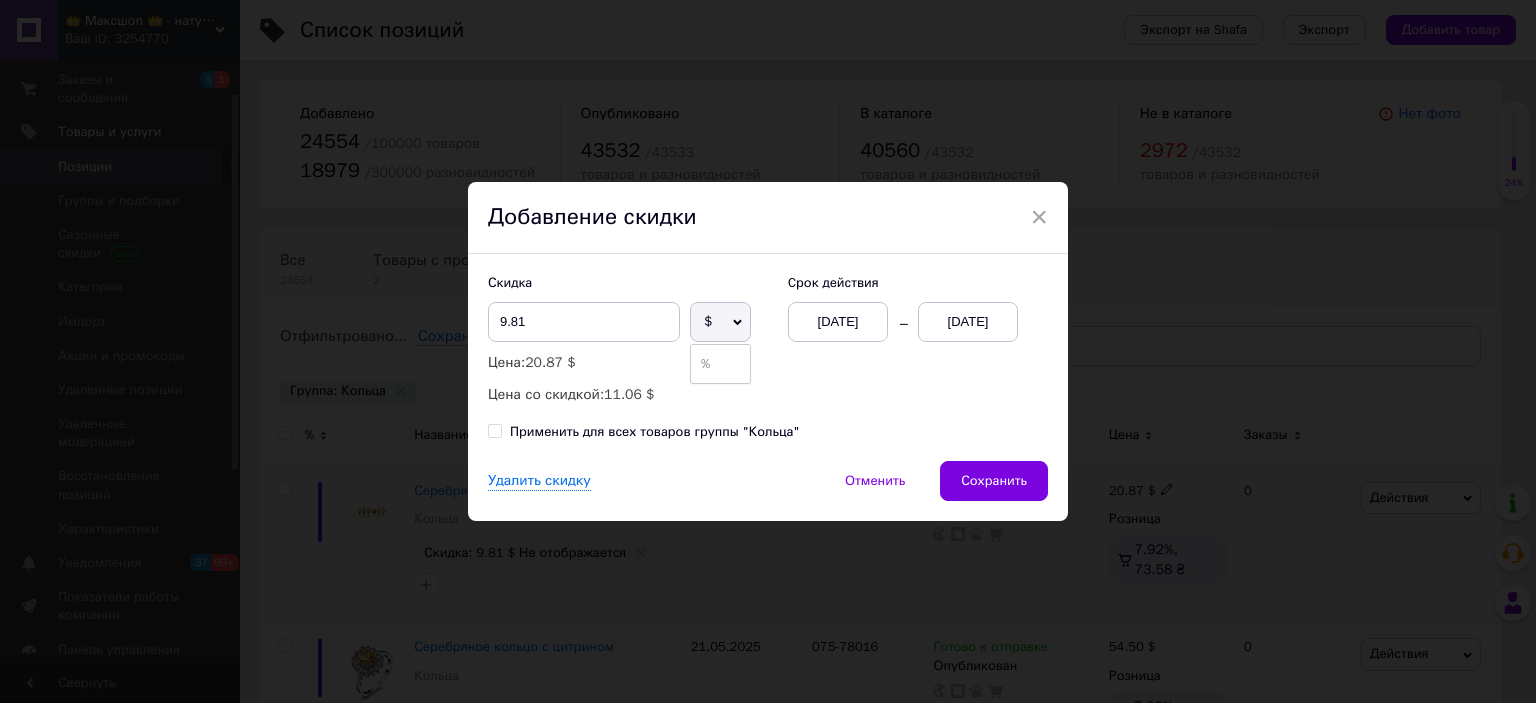 type on "9" 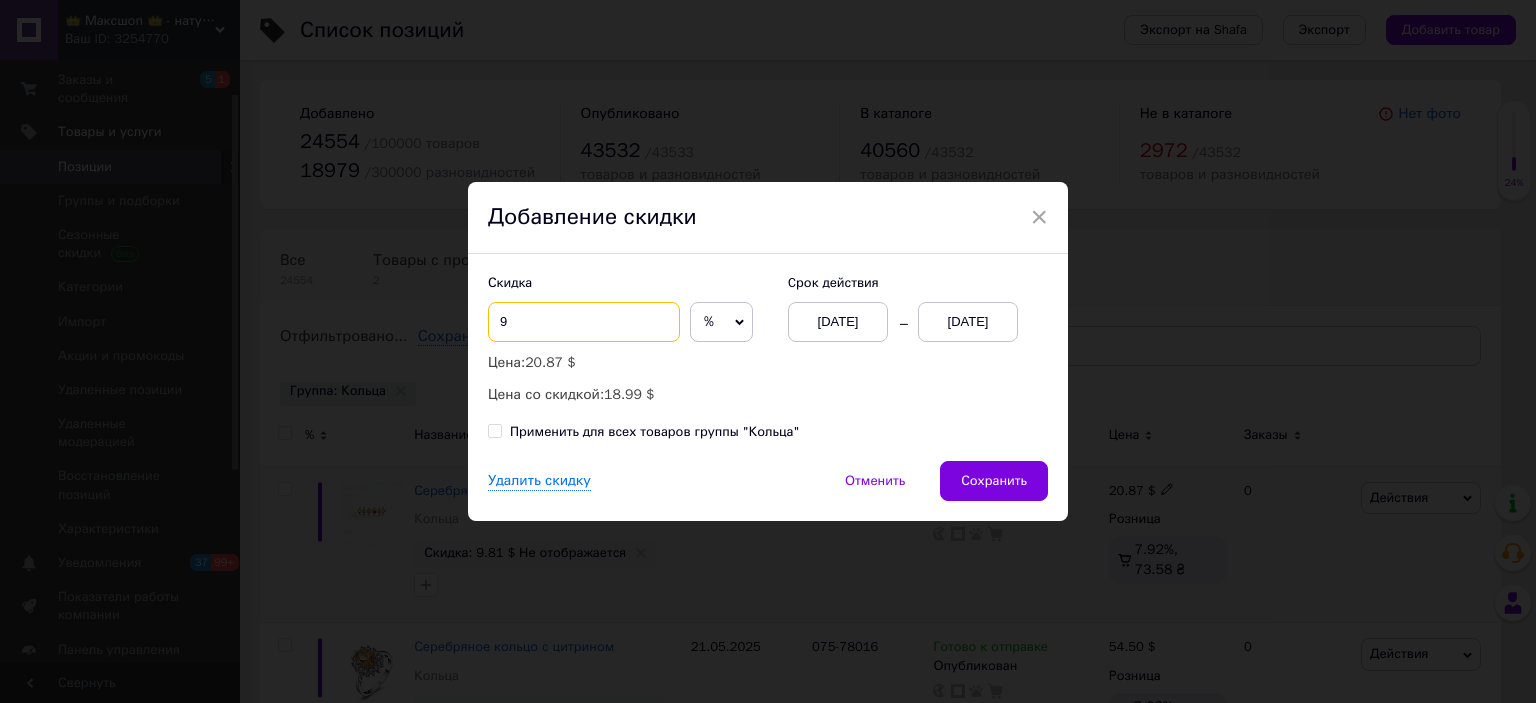 click on "9" at bounding box center [584, 322] 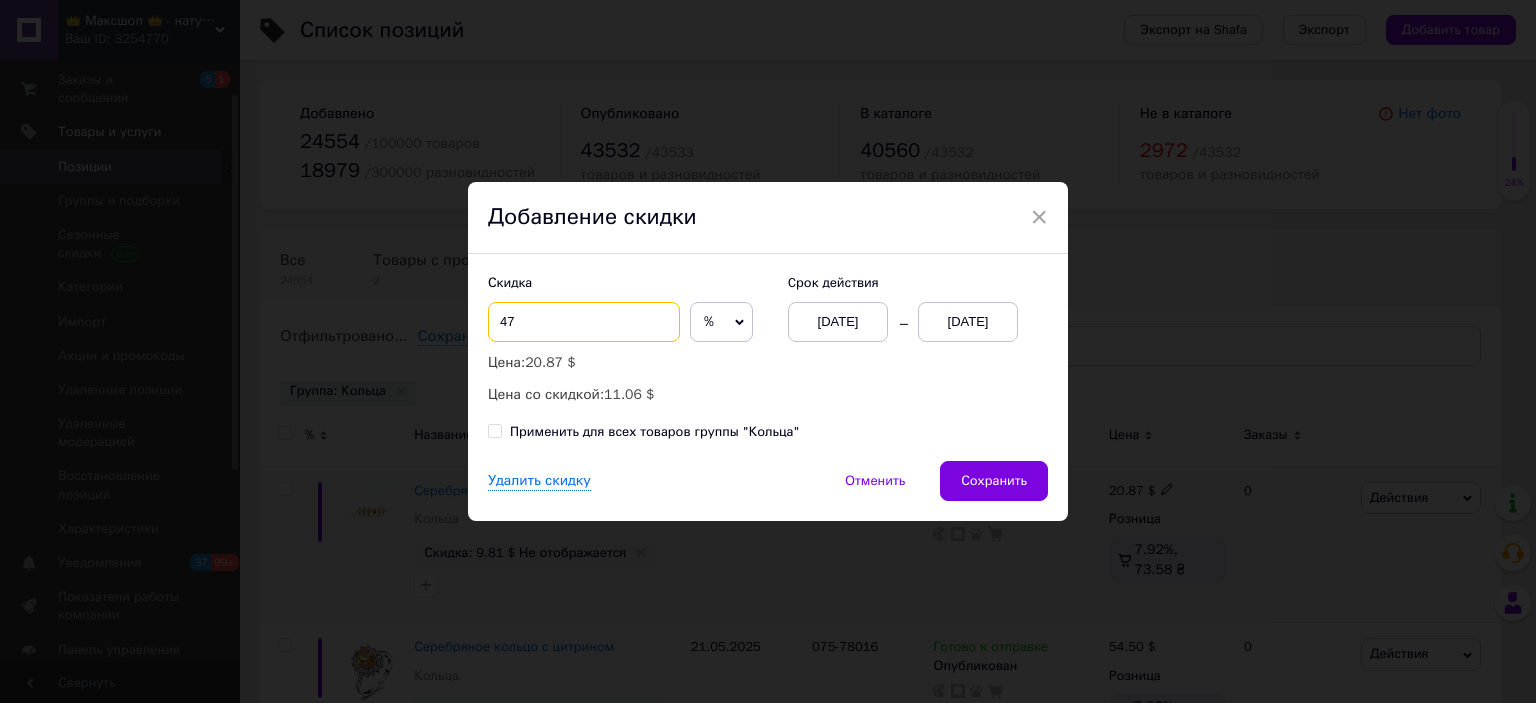 type on "47" 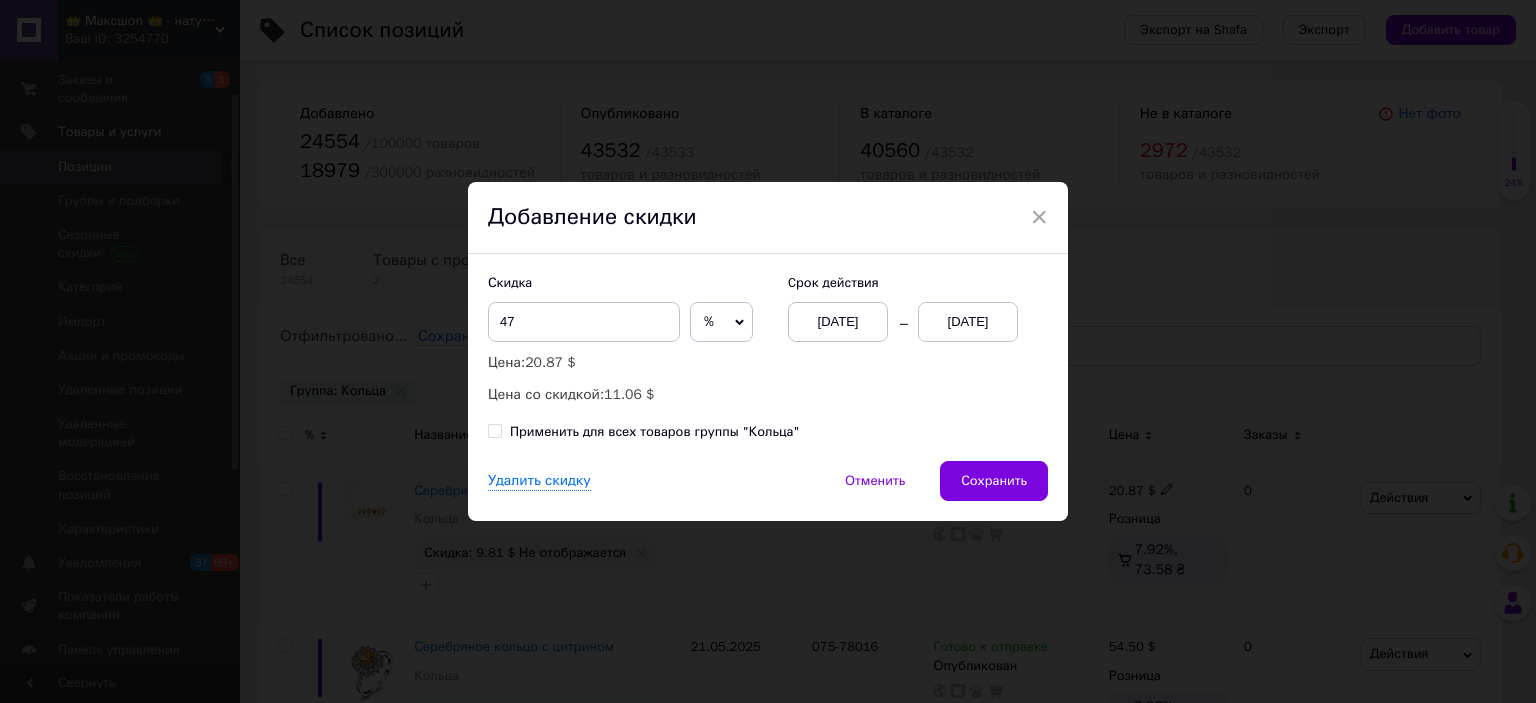 click on "Применить для всех товаров группы "Кольца"" at bounding box center (494, 430) 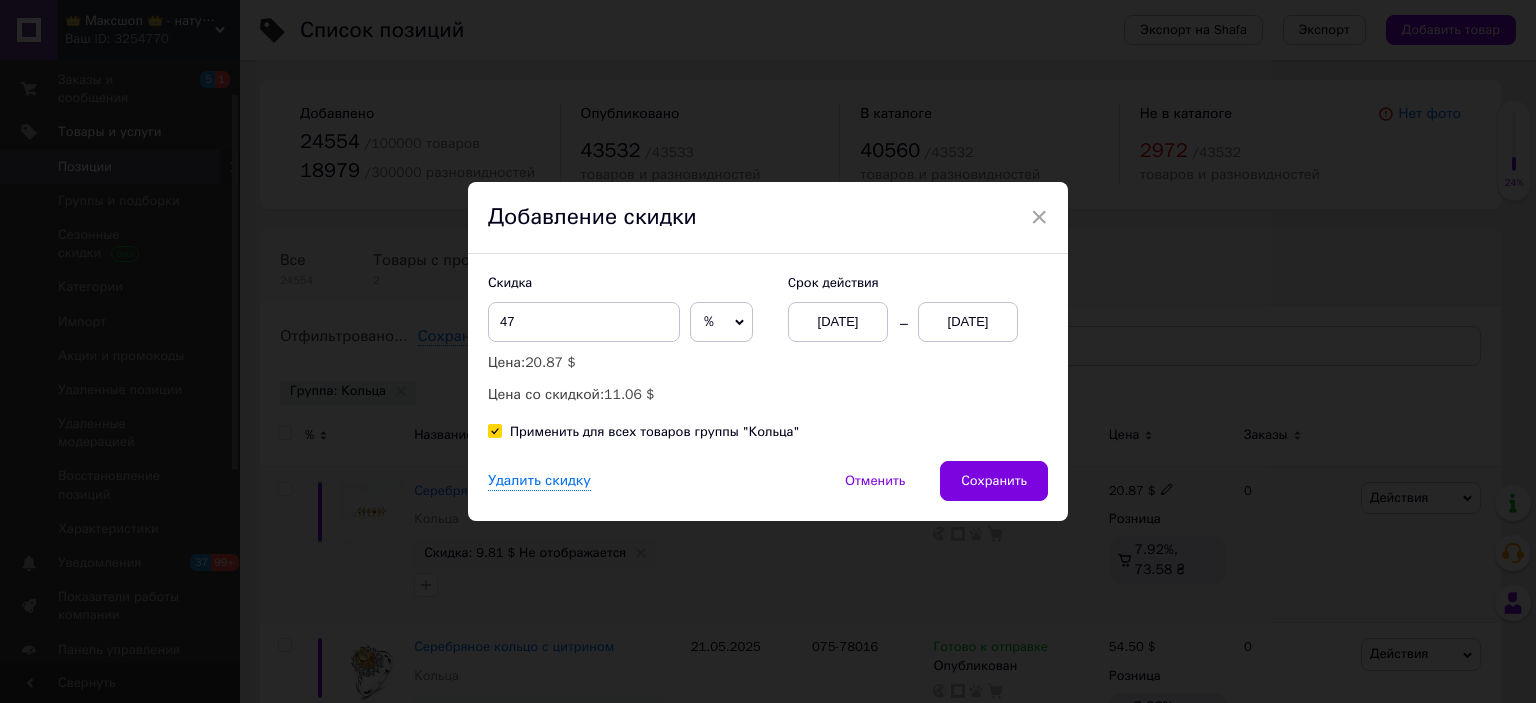 checkbox on "true" 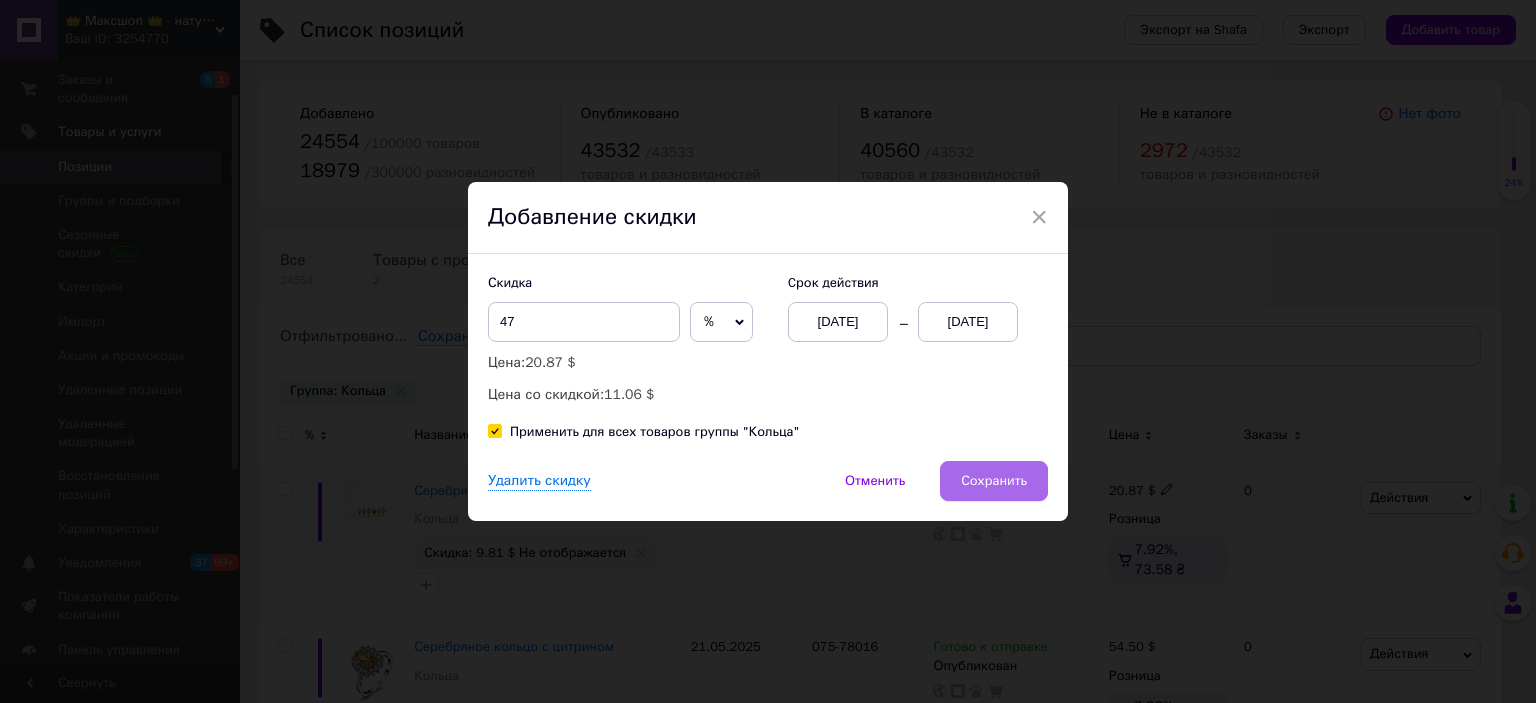 drag, startPoint x: 984, startPoint y: 467, endPoint x: 972, endPoint y: 469, distance: 12.165525 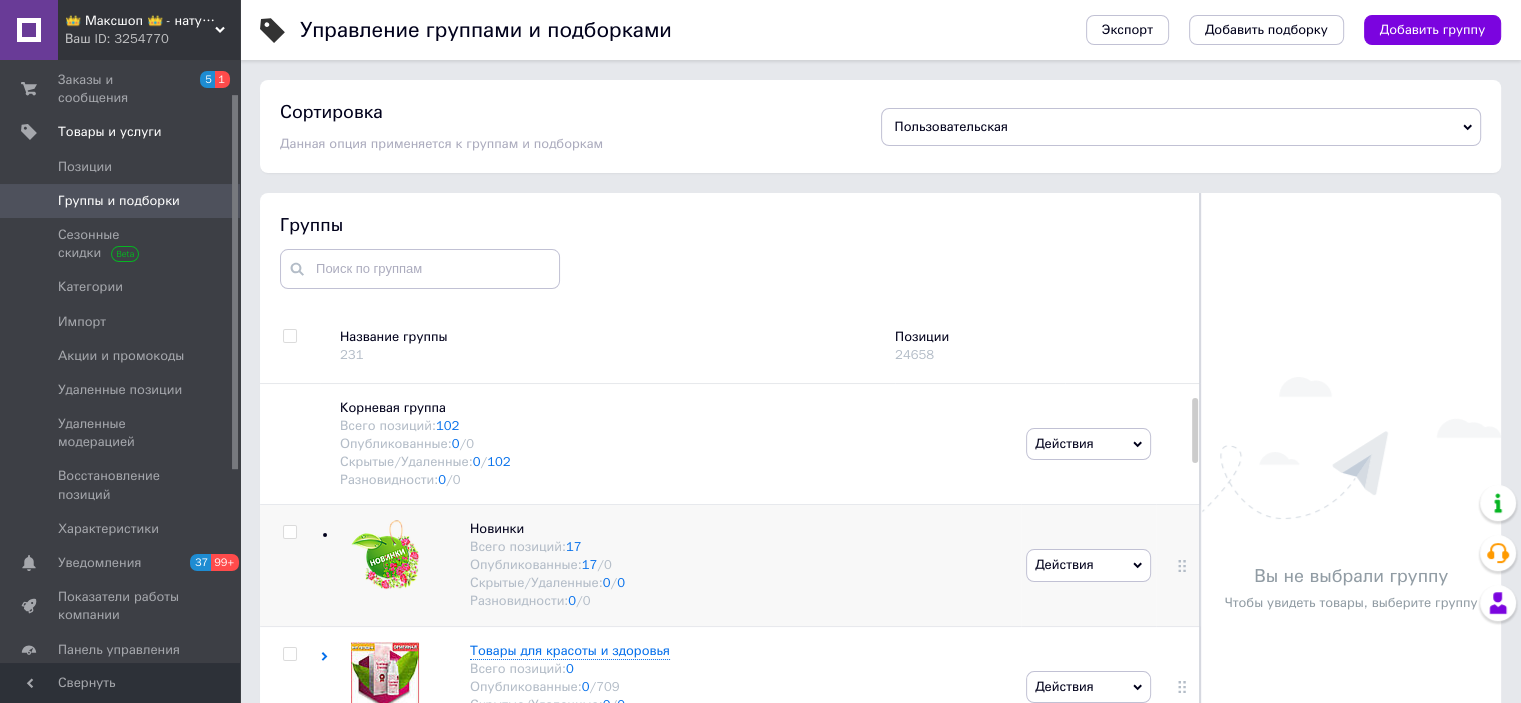 scroll, scrollTop: 113, scrollLeft: 0, axis: vertical 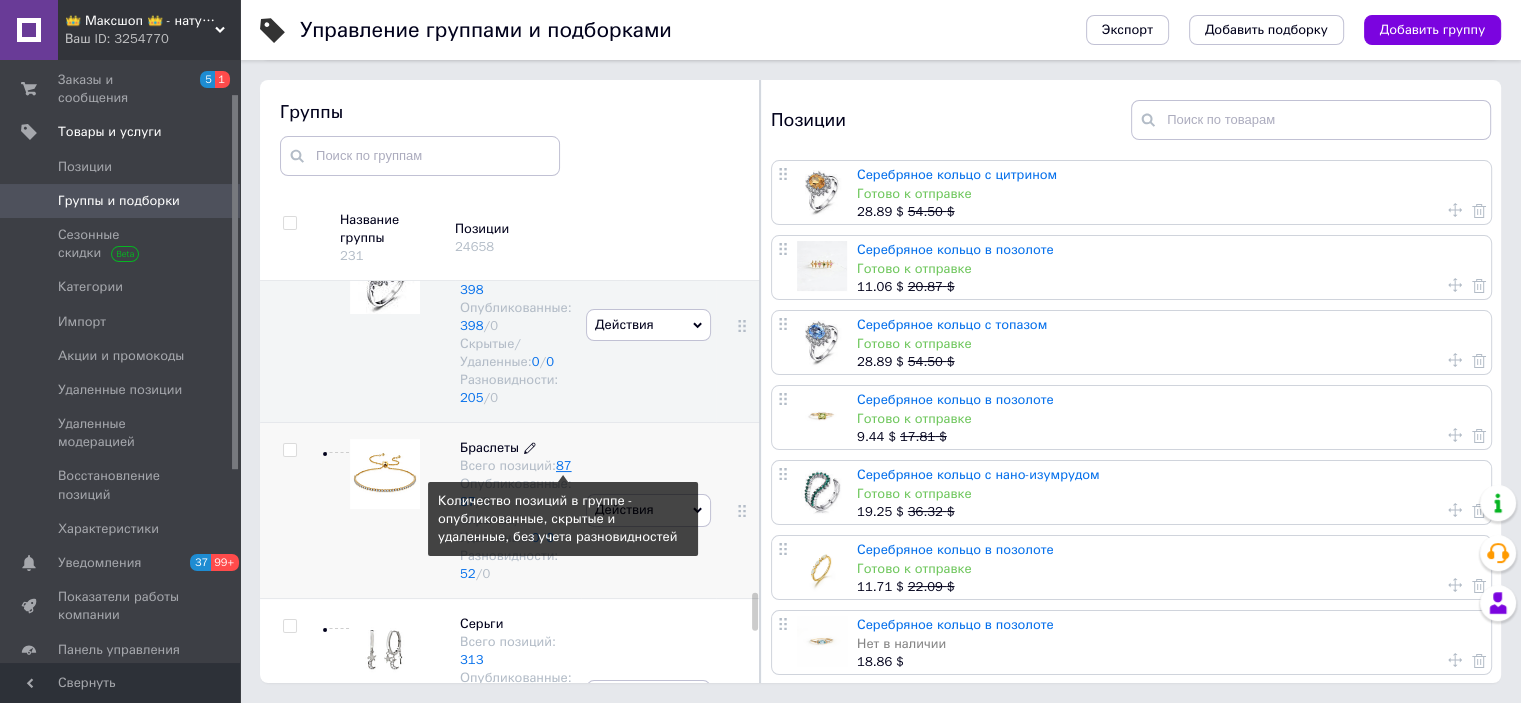 click on "87" at bounding box center (564, 465) 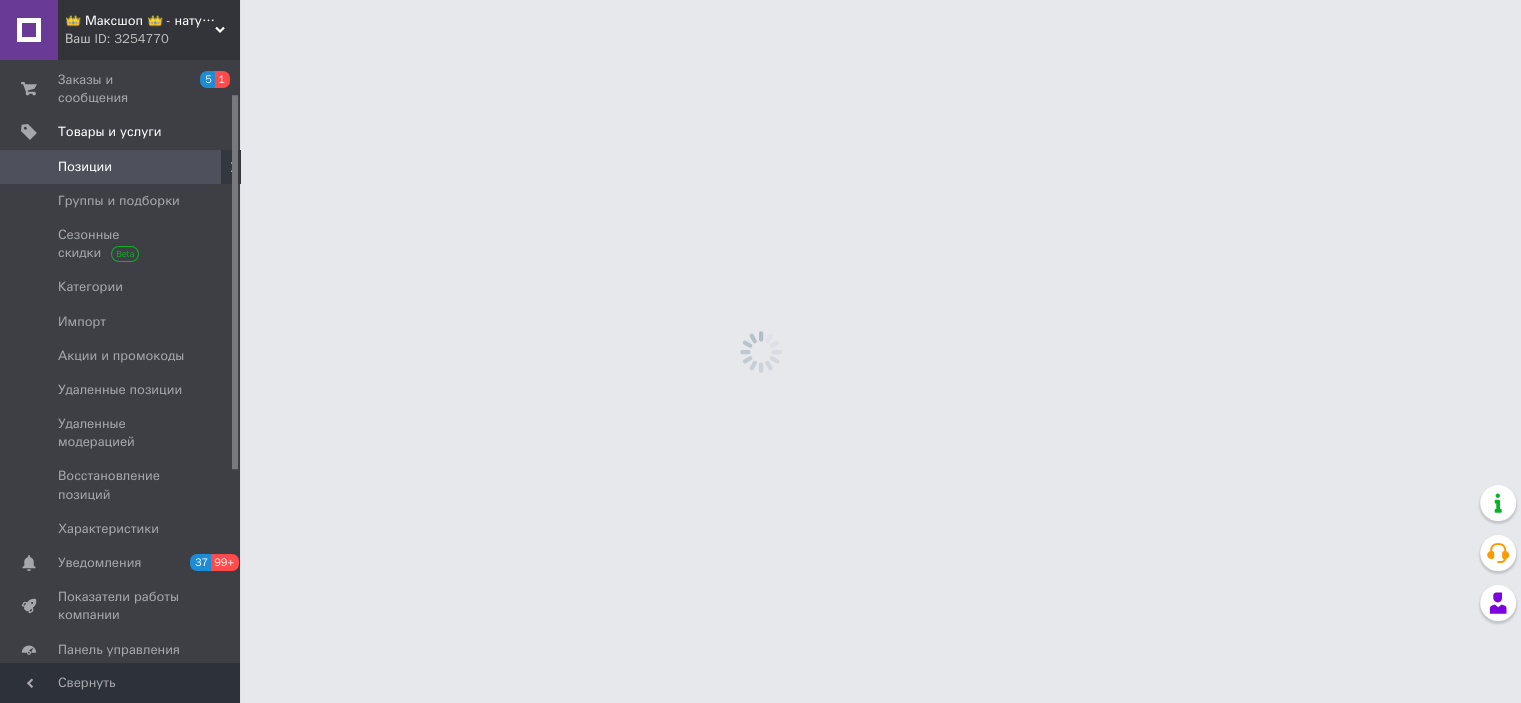 scroll, scrollTop: 0, scrollLeft: 0, axis: both 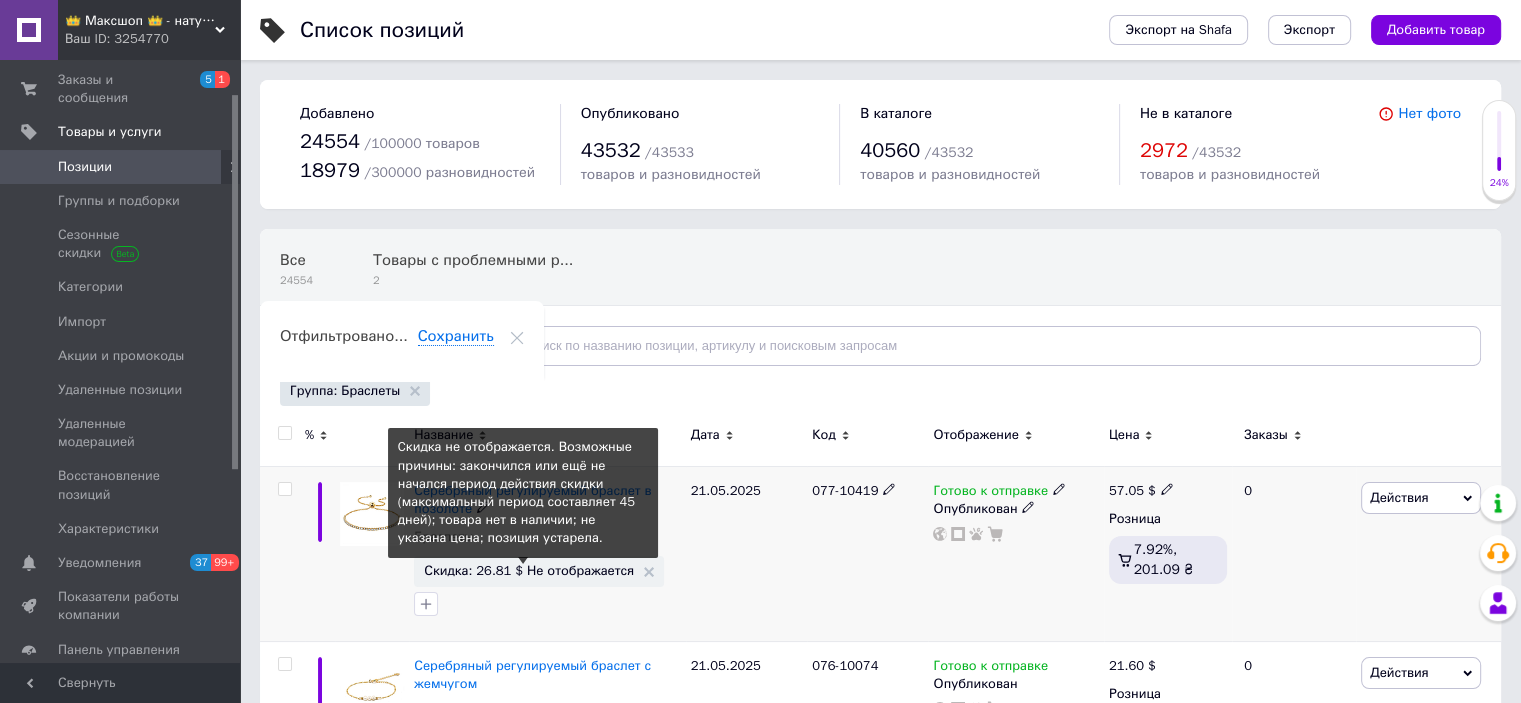 click on "Скидка: 26.81 $ Не отображается" at bounding box center (529, 570) 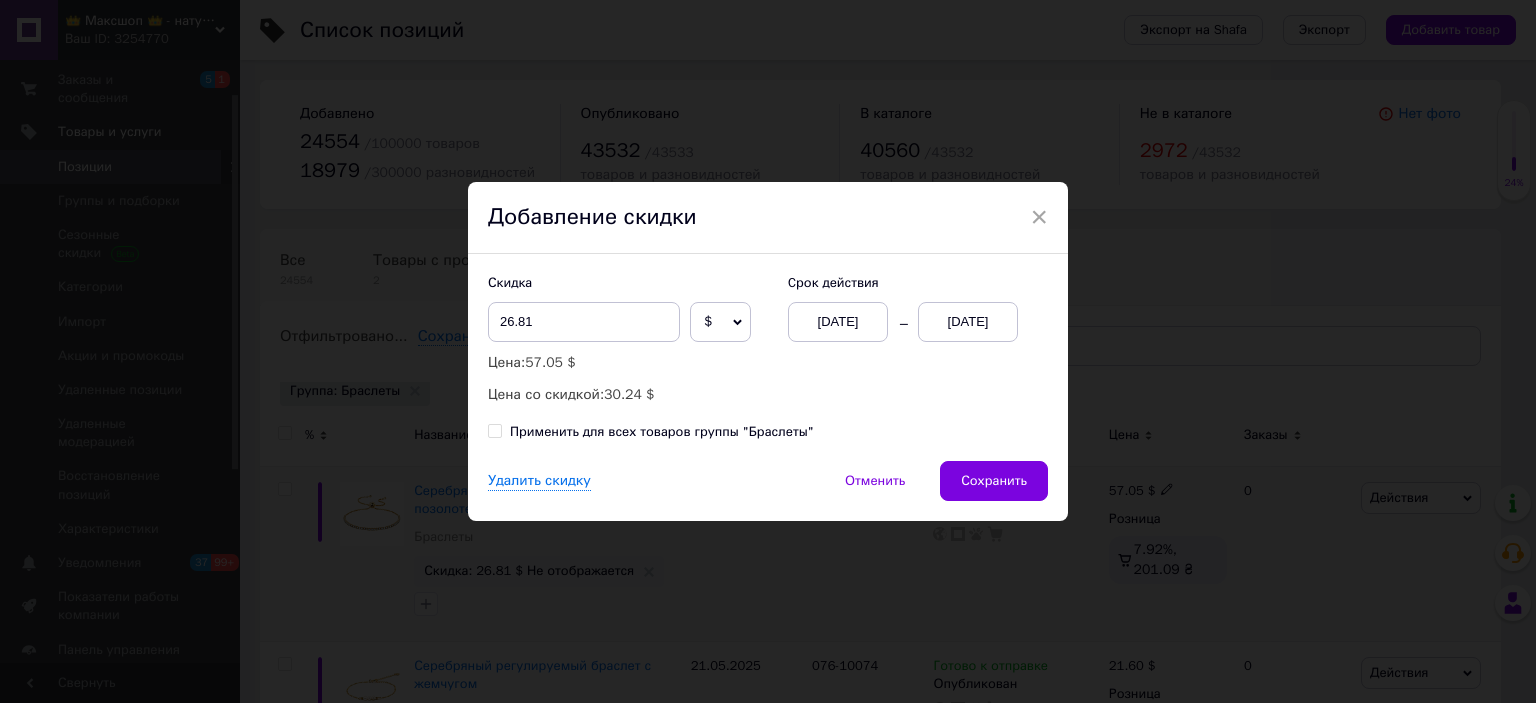 click on "13.07.2025" at bounding box center (968, 322) 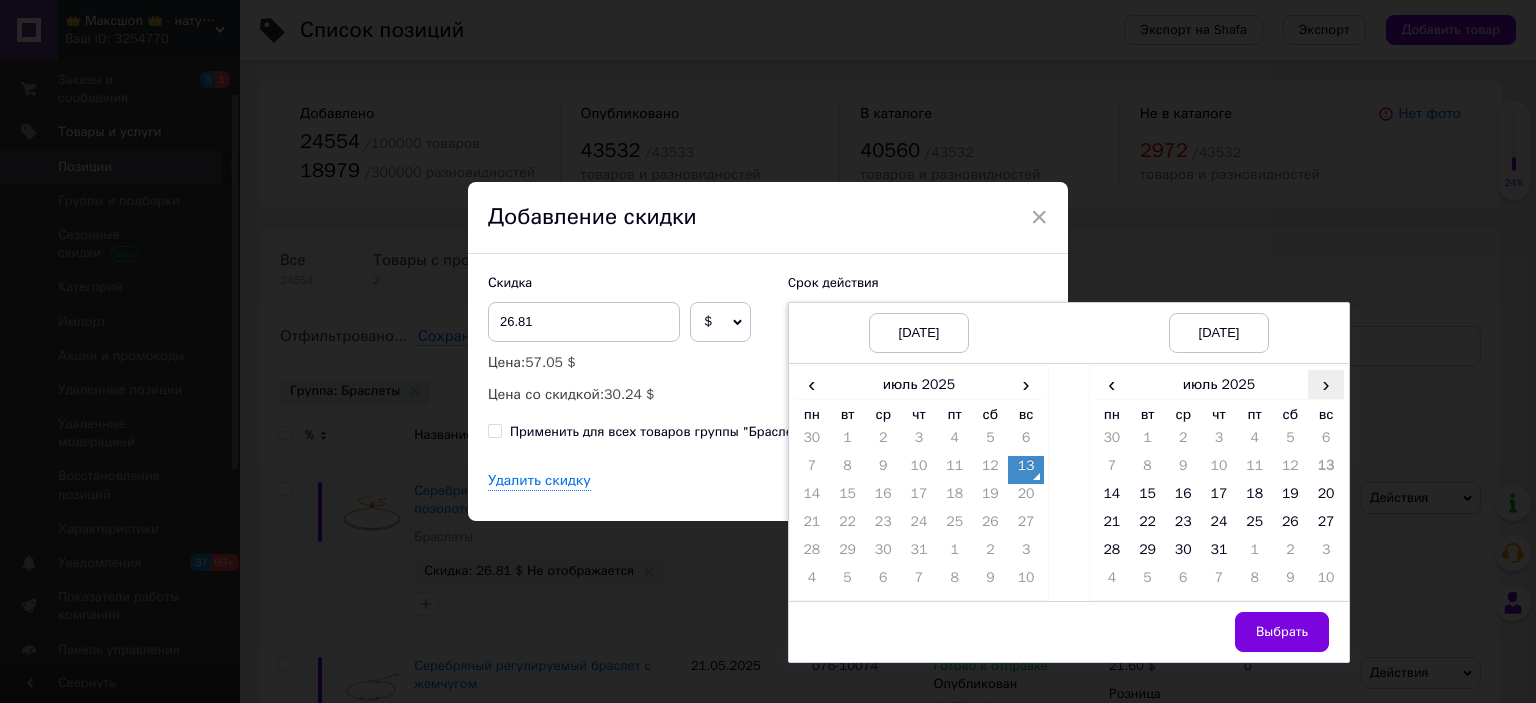 click on "›" at bounding box center (1326, 384) 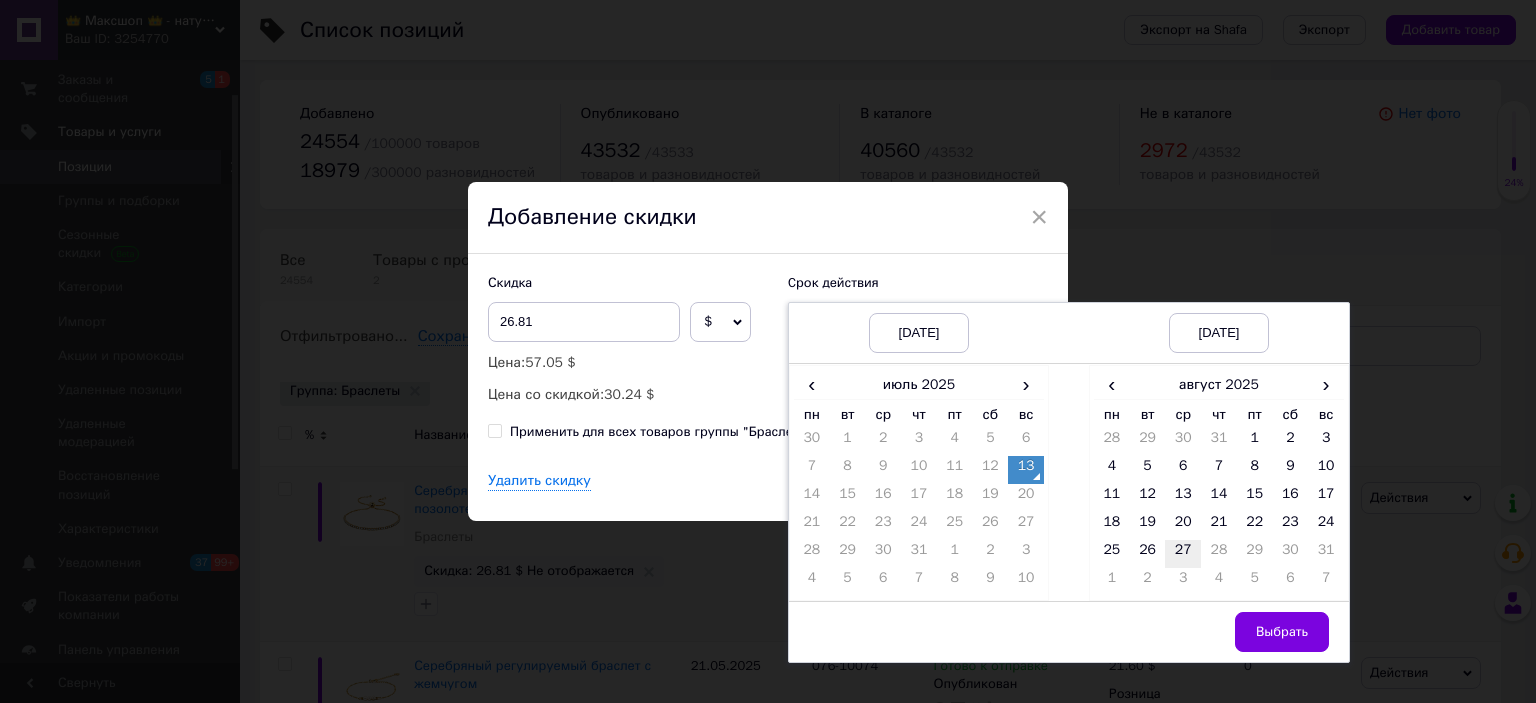 click on "27" at bounding box center [1183, 554] 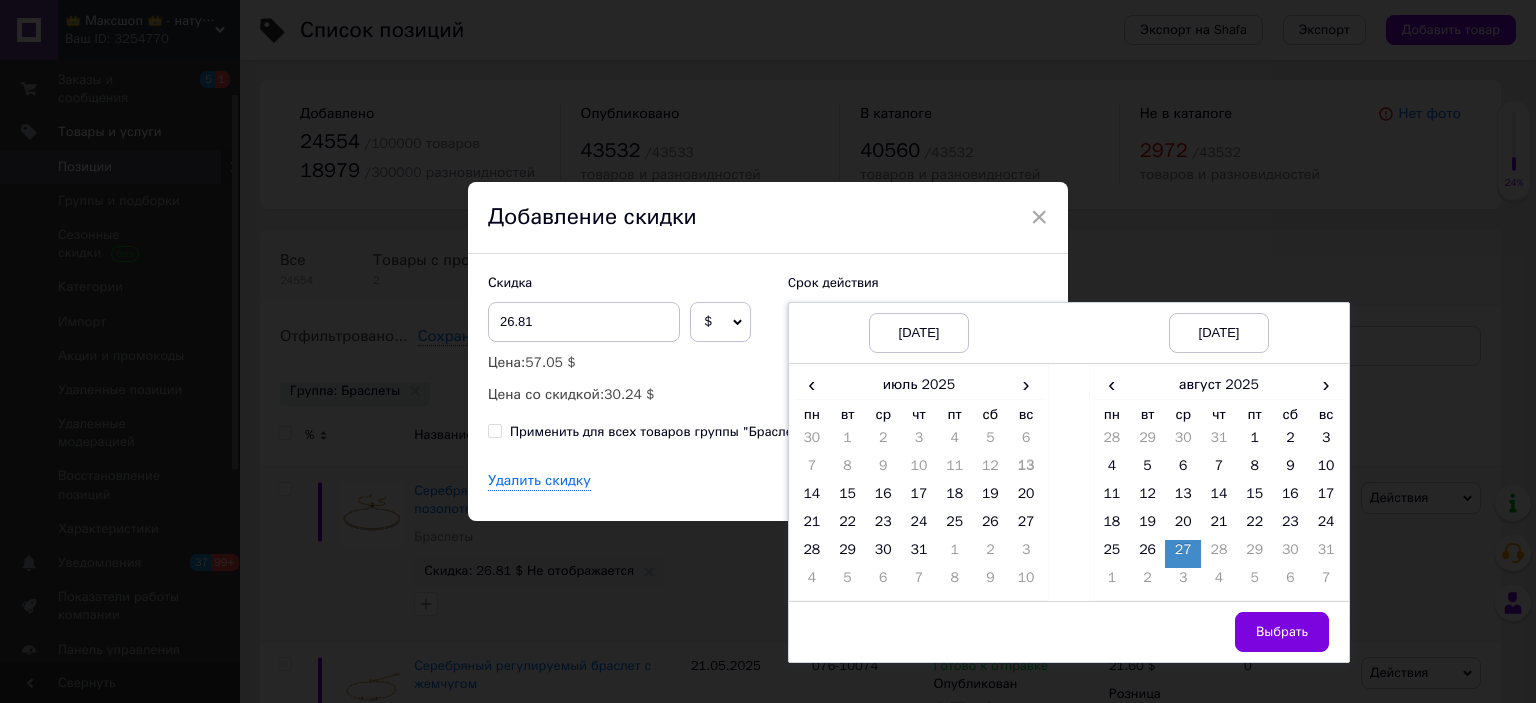 drag, startPoint x: 1298, startPoint y: 626, endPoint x: 1148, endPoint y: 591, distance: 154.02922 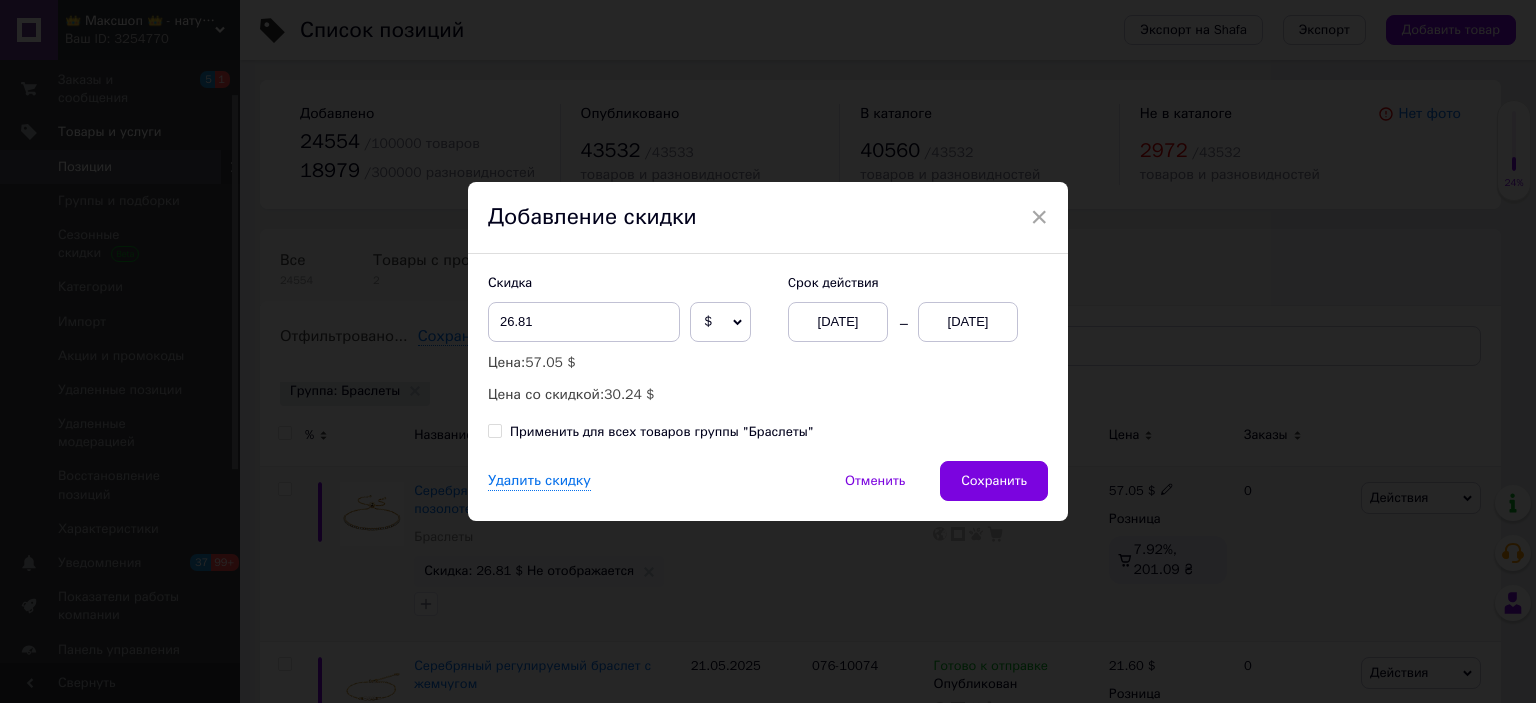 click on "$" at bounding box center (708, 321) 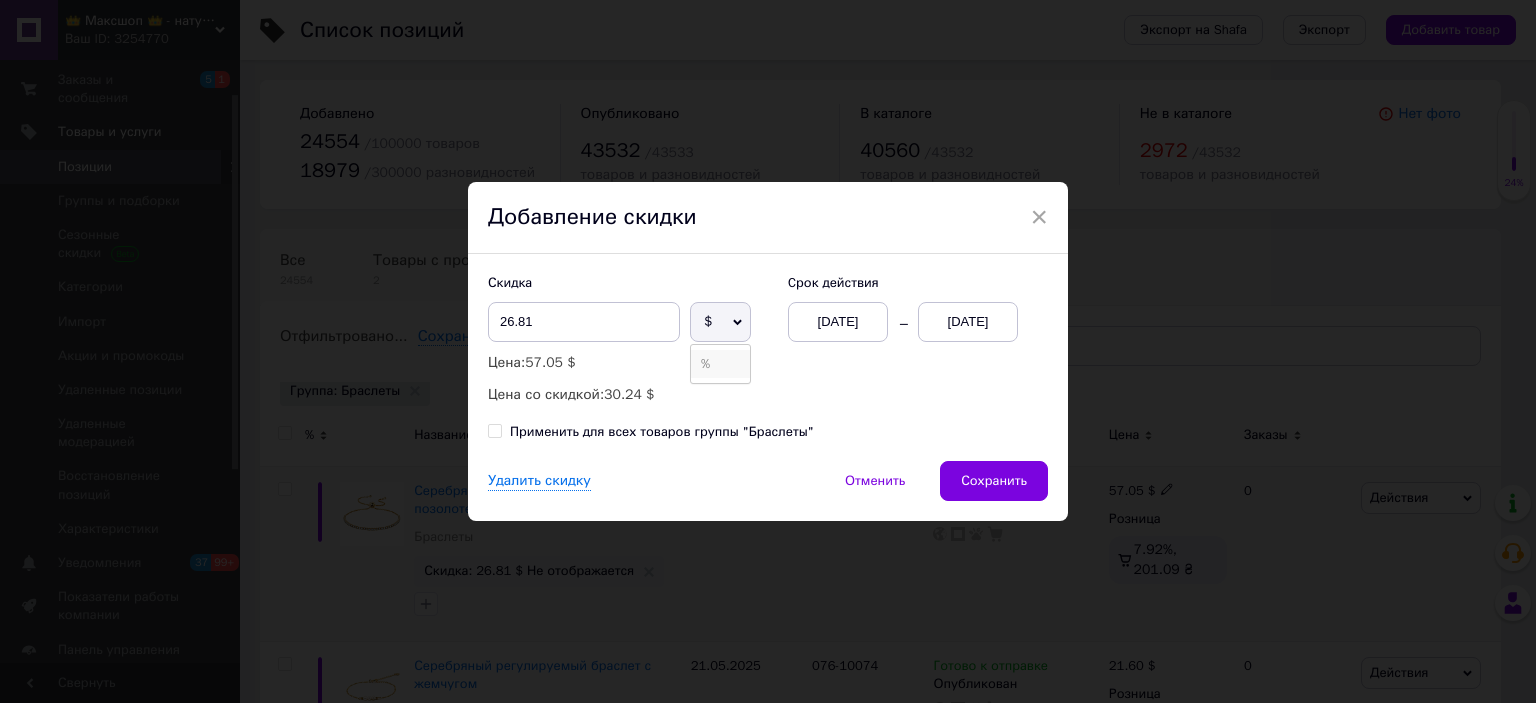 click on "%" at bounding box center (720, 364) 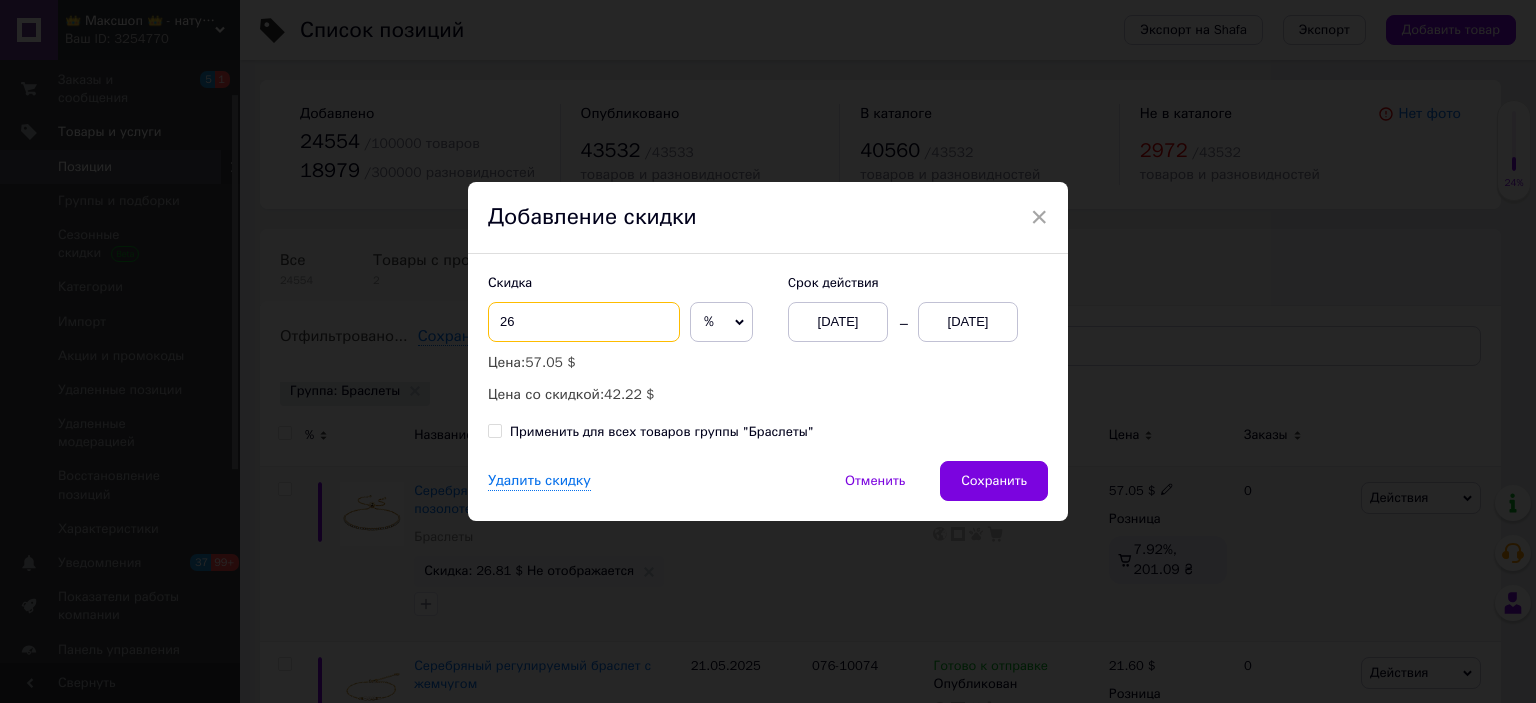 click on "26" at bounding box center (584, 322) 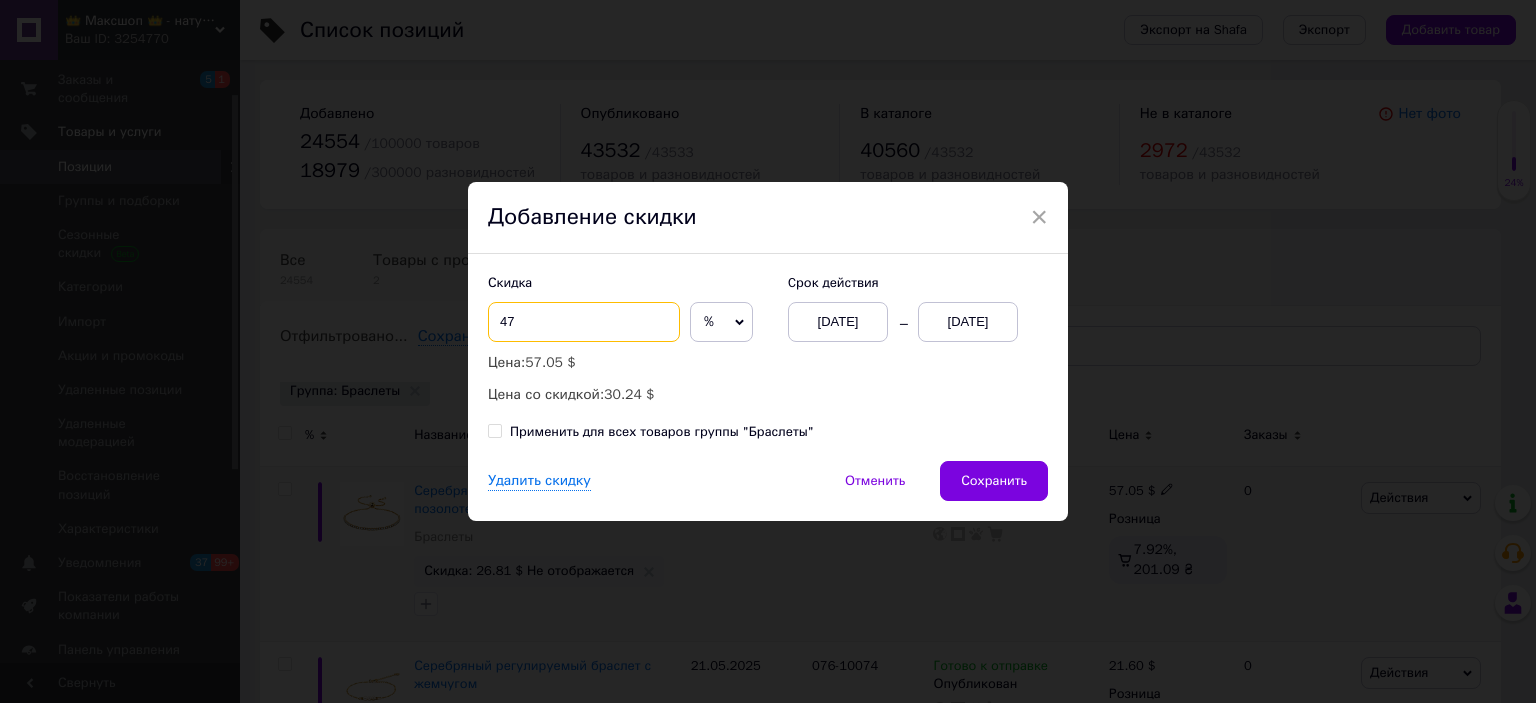 type on "47" 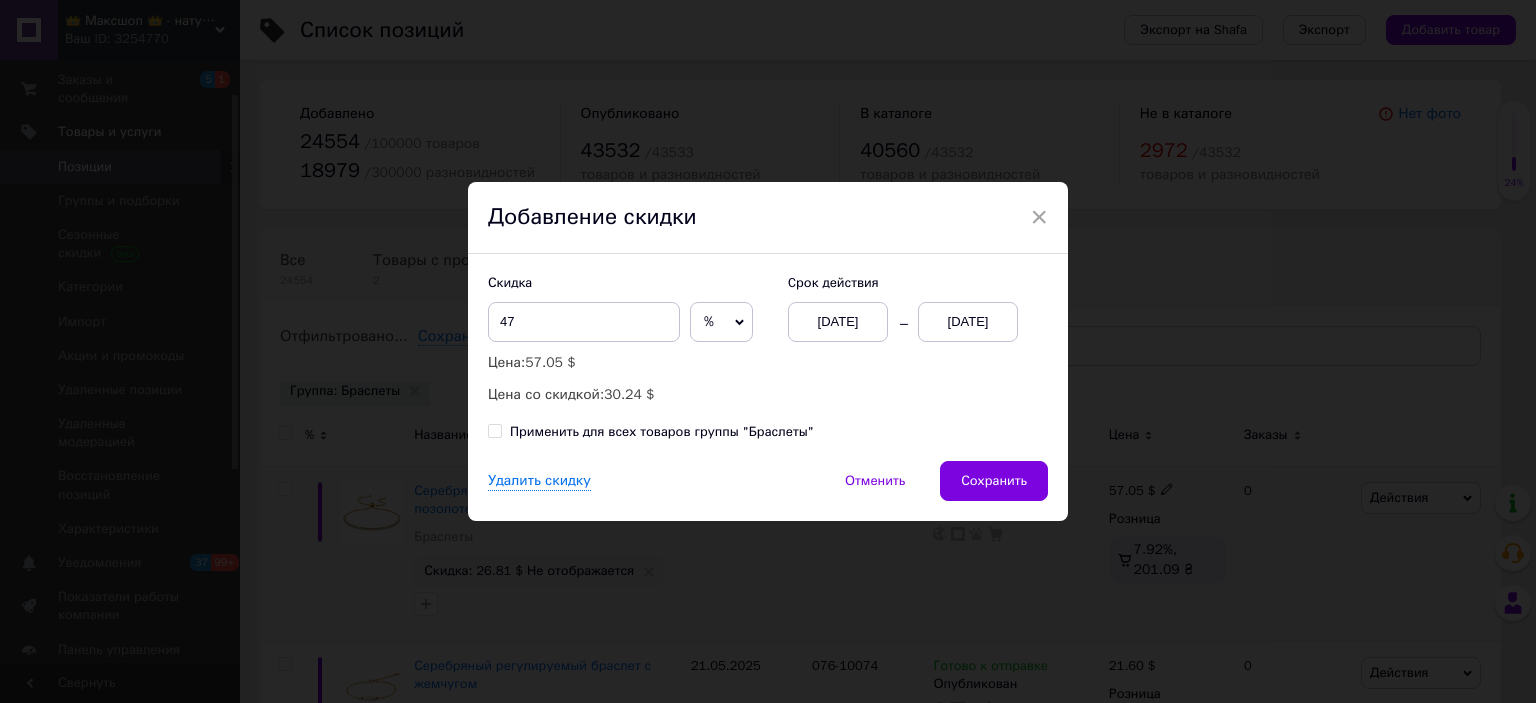 click on "Применить для всех товаров группы "Браслеты"" at bounding box center (494, 430) 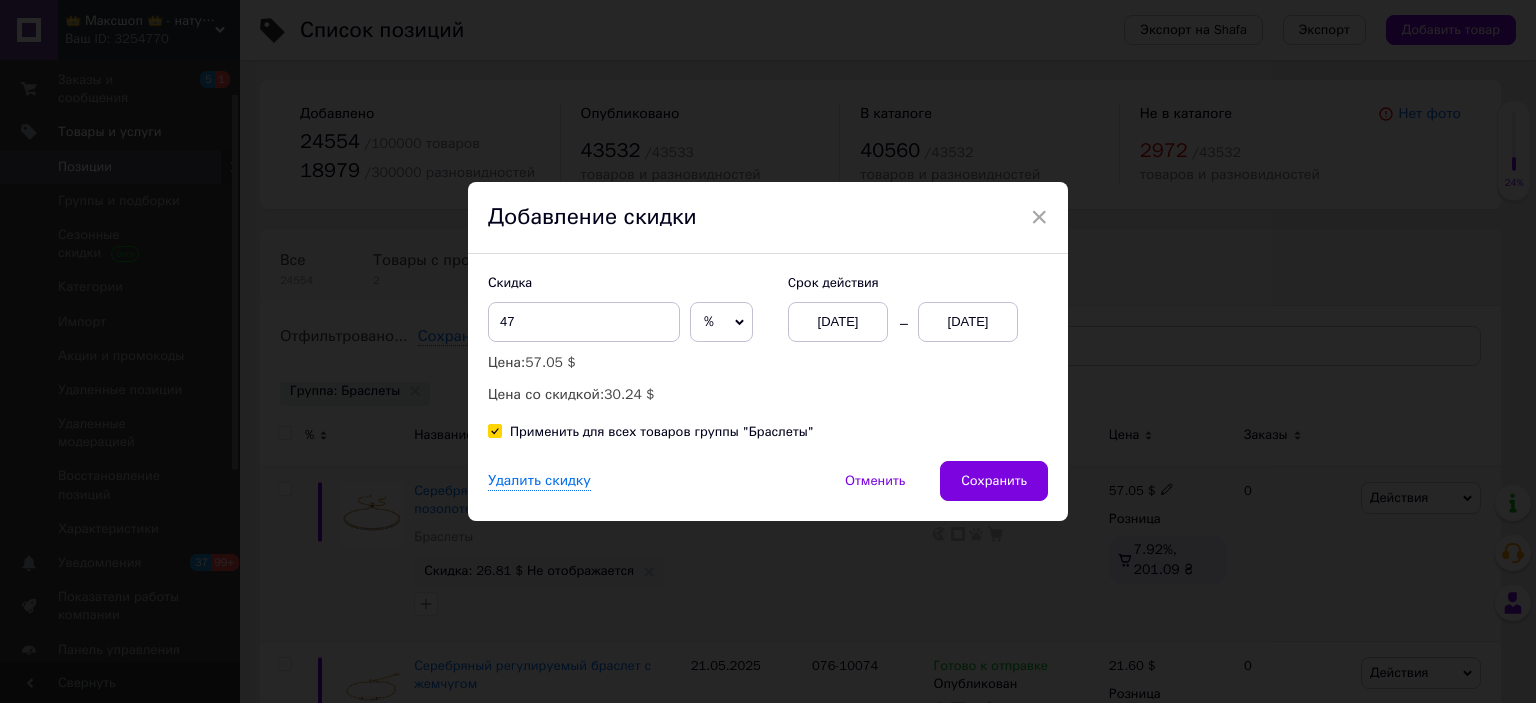 checkbox on "true" 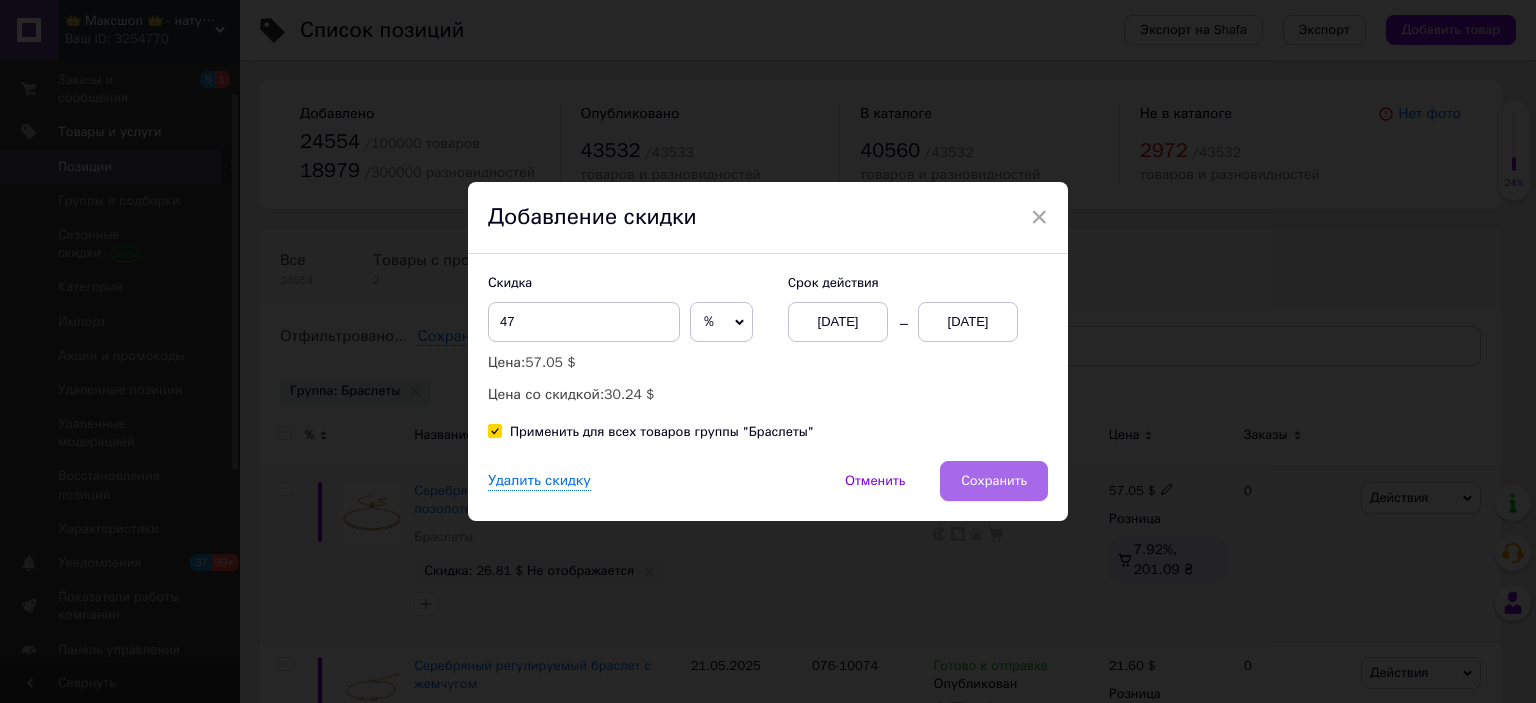 click on "Сохранить" at bounding box center (994, 481) 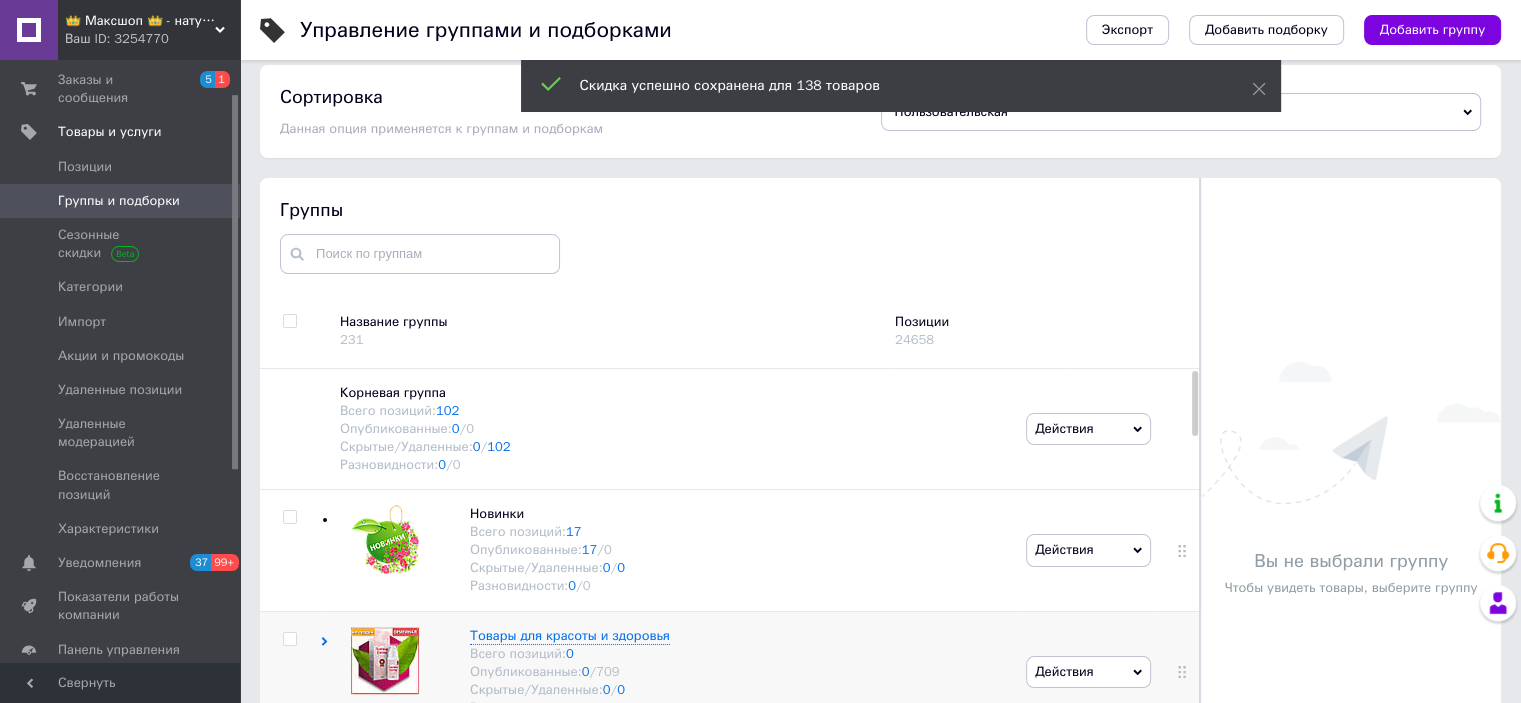 scroll, scrollTop: 99, scrollLeft: 0, axis: vertical 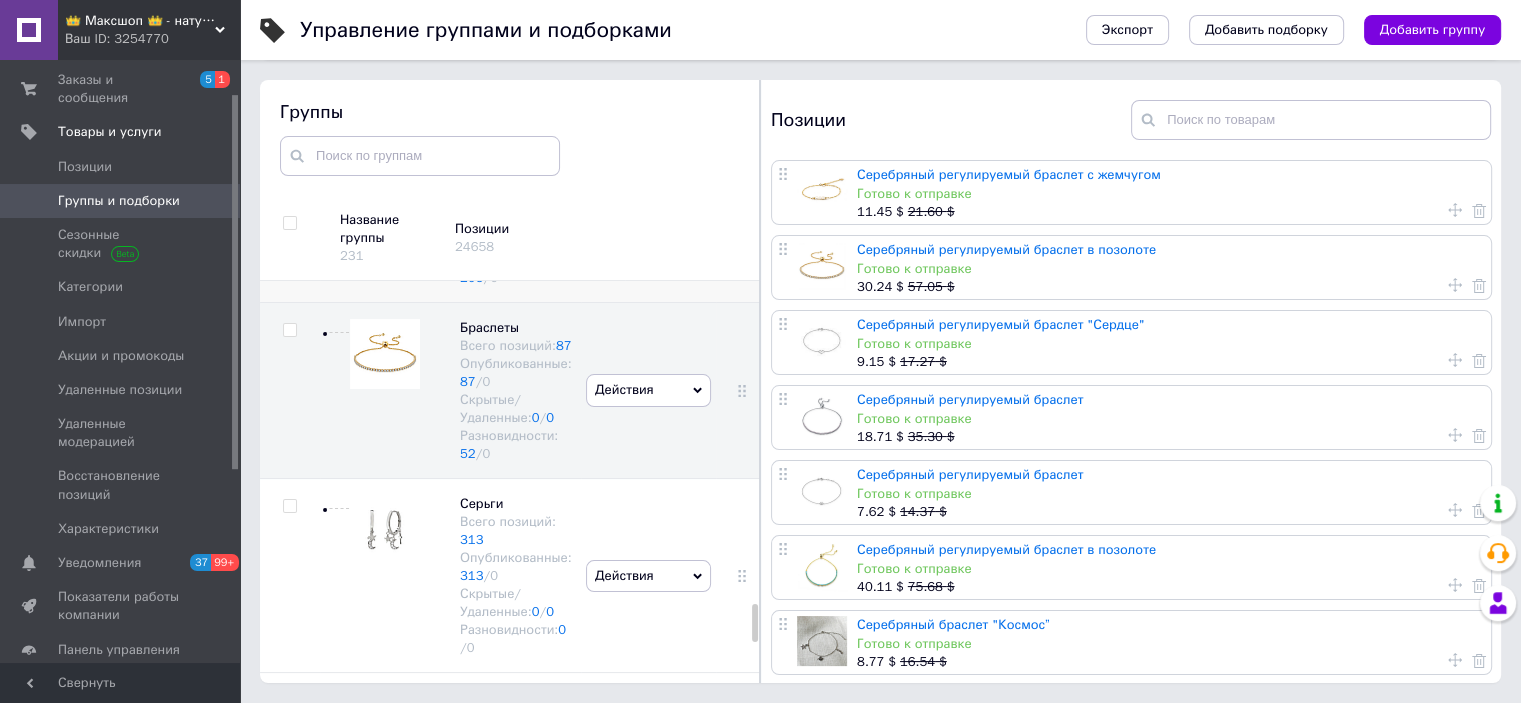 click on "Серьги Всего позиций:  313 Опубликованные:  313  /  0 Скрытые/Удаленные:  0  /  0 Разновидности:  0  /  0" at bounding box center [516, 576] 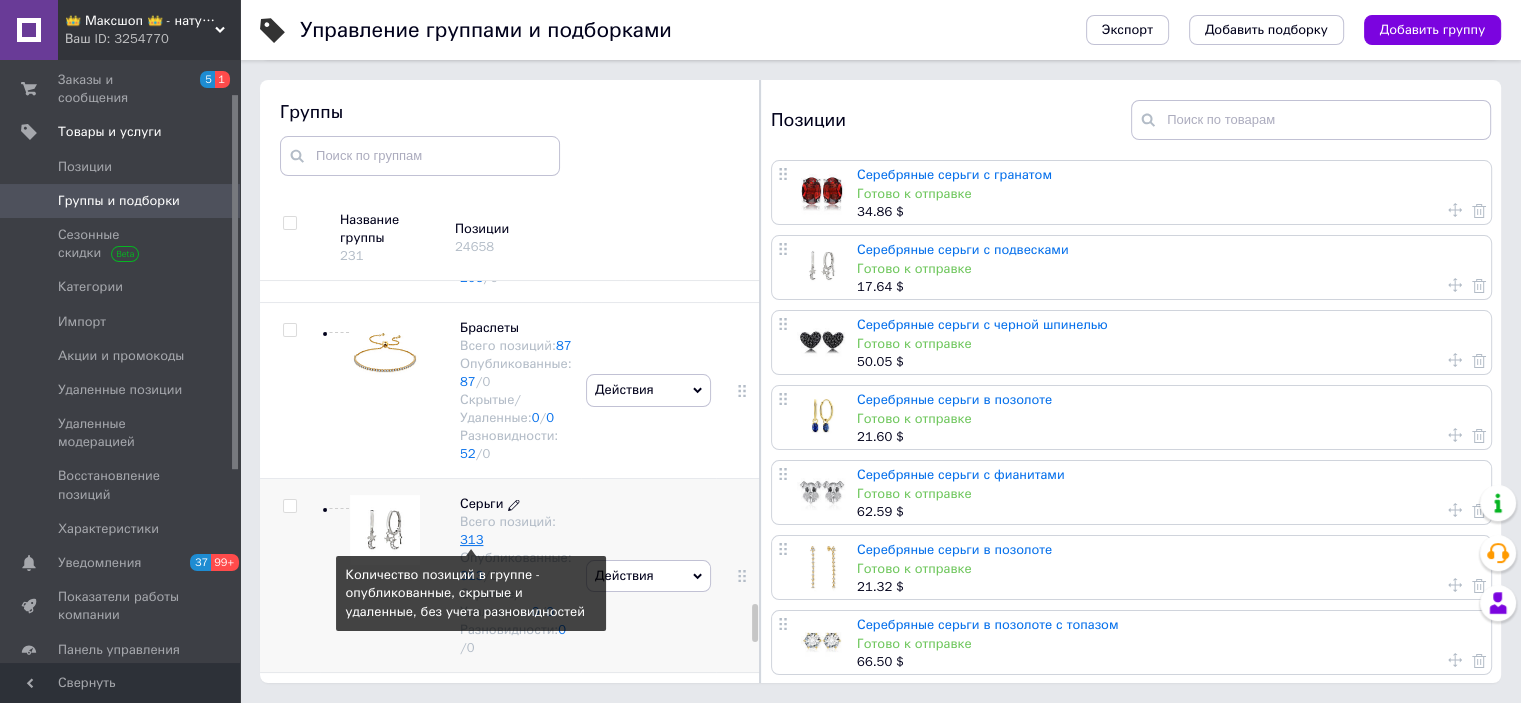 click on "313" at bounding box center (471, 539) 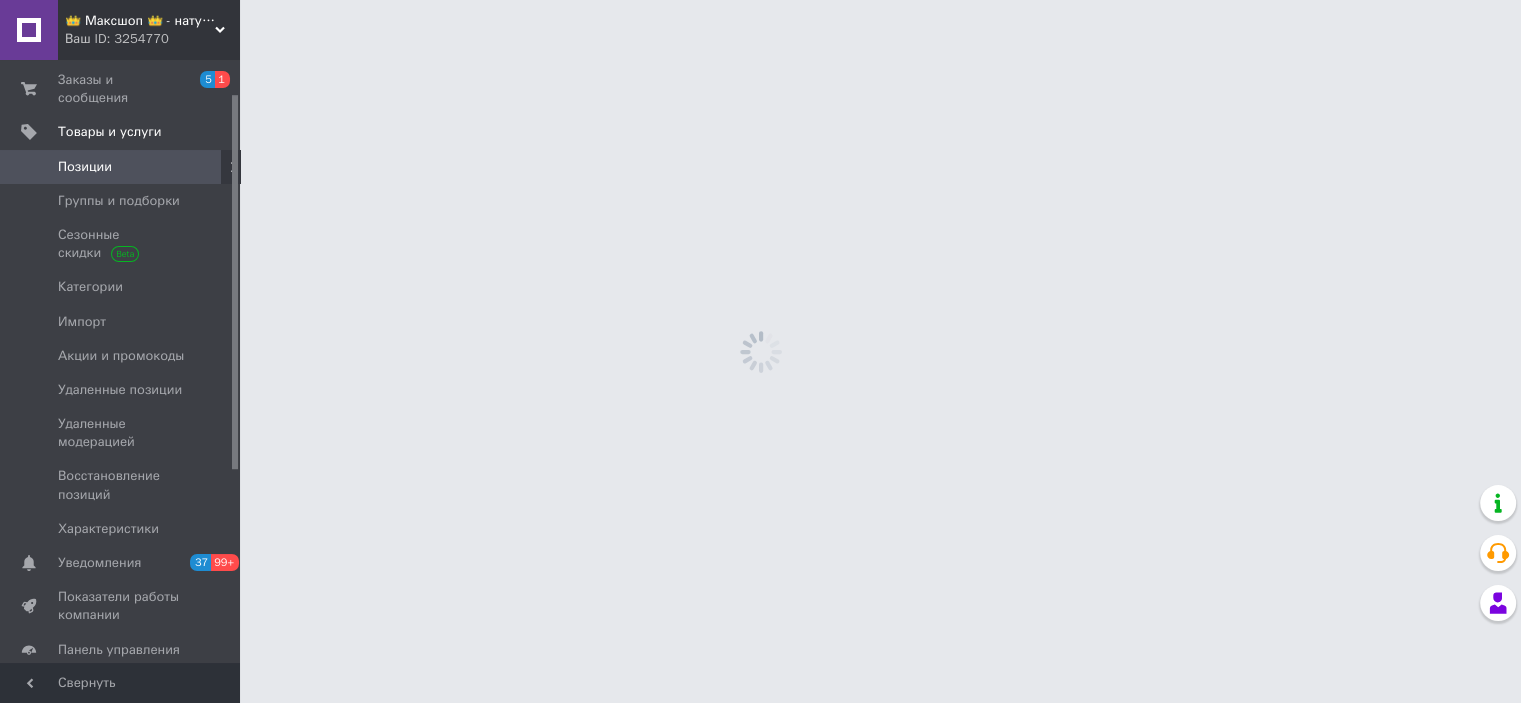 scroll, scrollTop: 0, scrollLeft: 0, axis: both 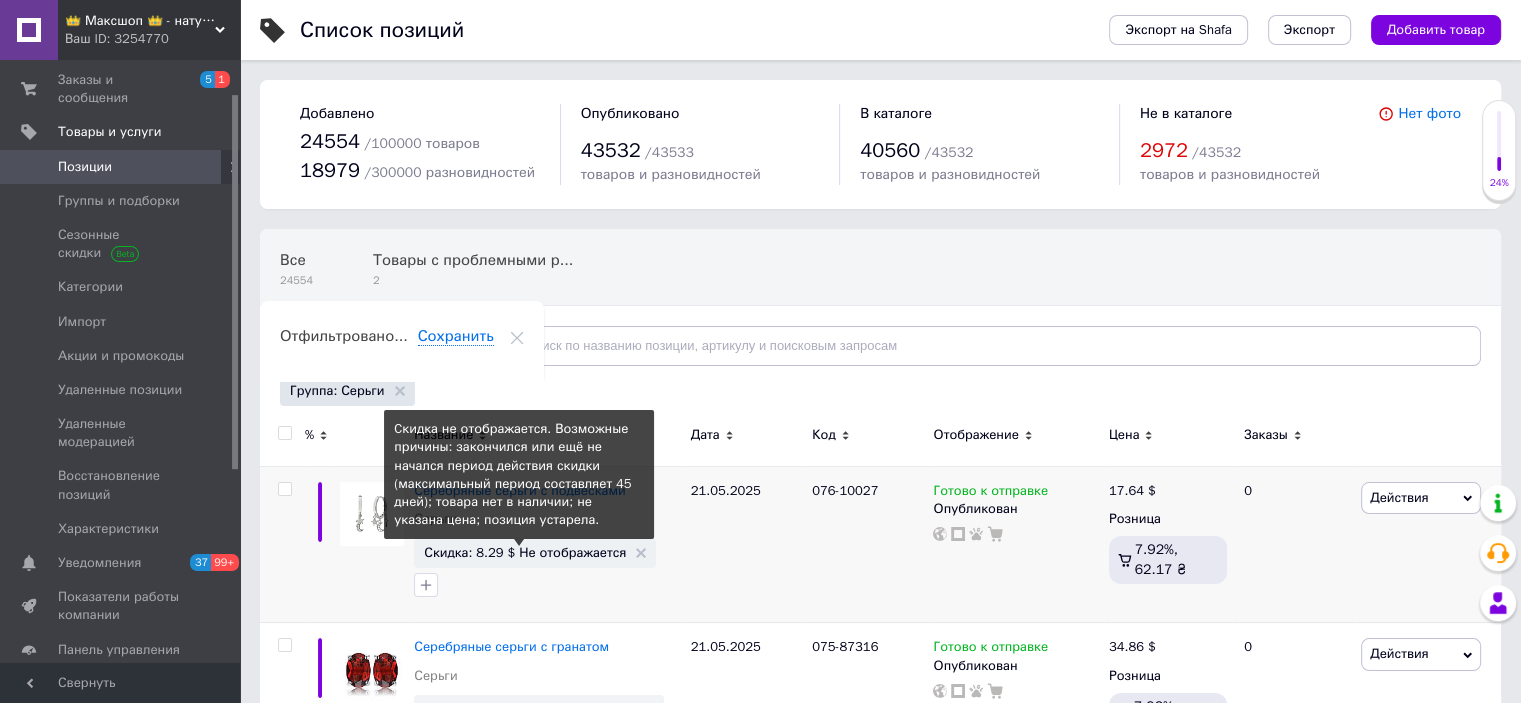 click on "Скидка: 8.29 $ Не отображается" at bounding box center [525, 552] 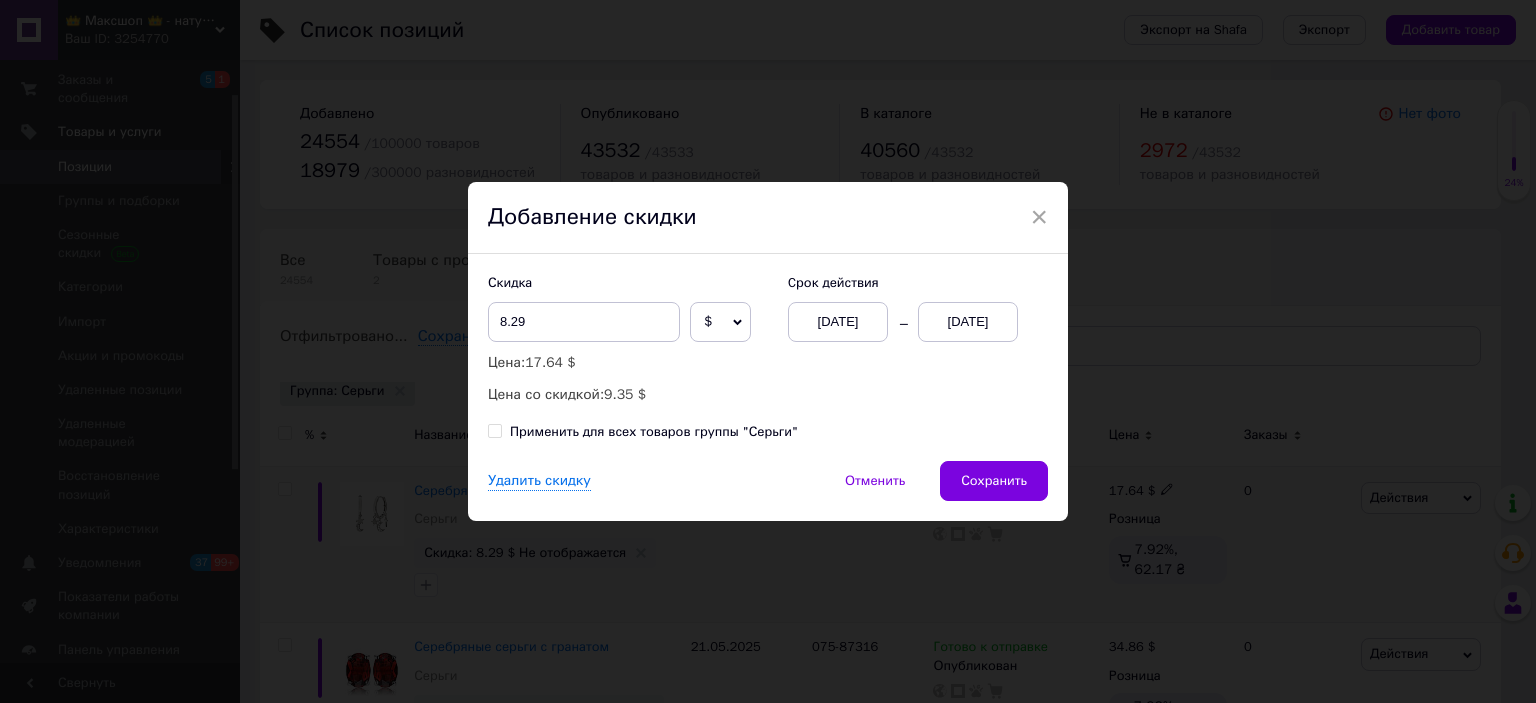 click on "13.07.2025" at bounding box center [968, 322] 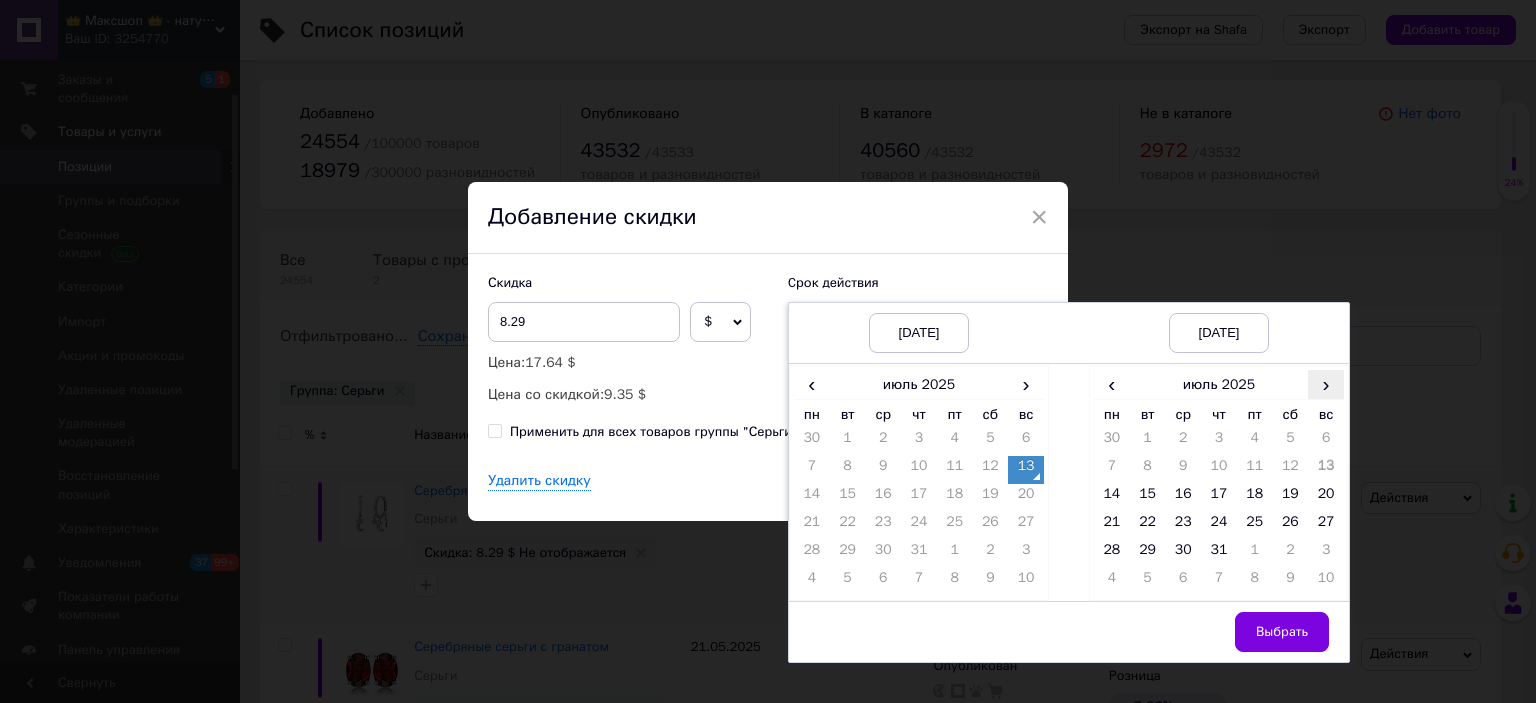click on "›" at bounding box center [1326, 384] 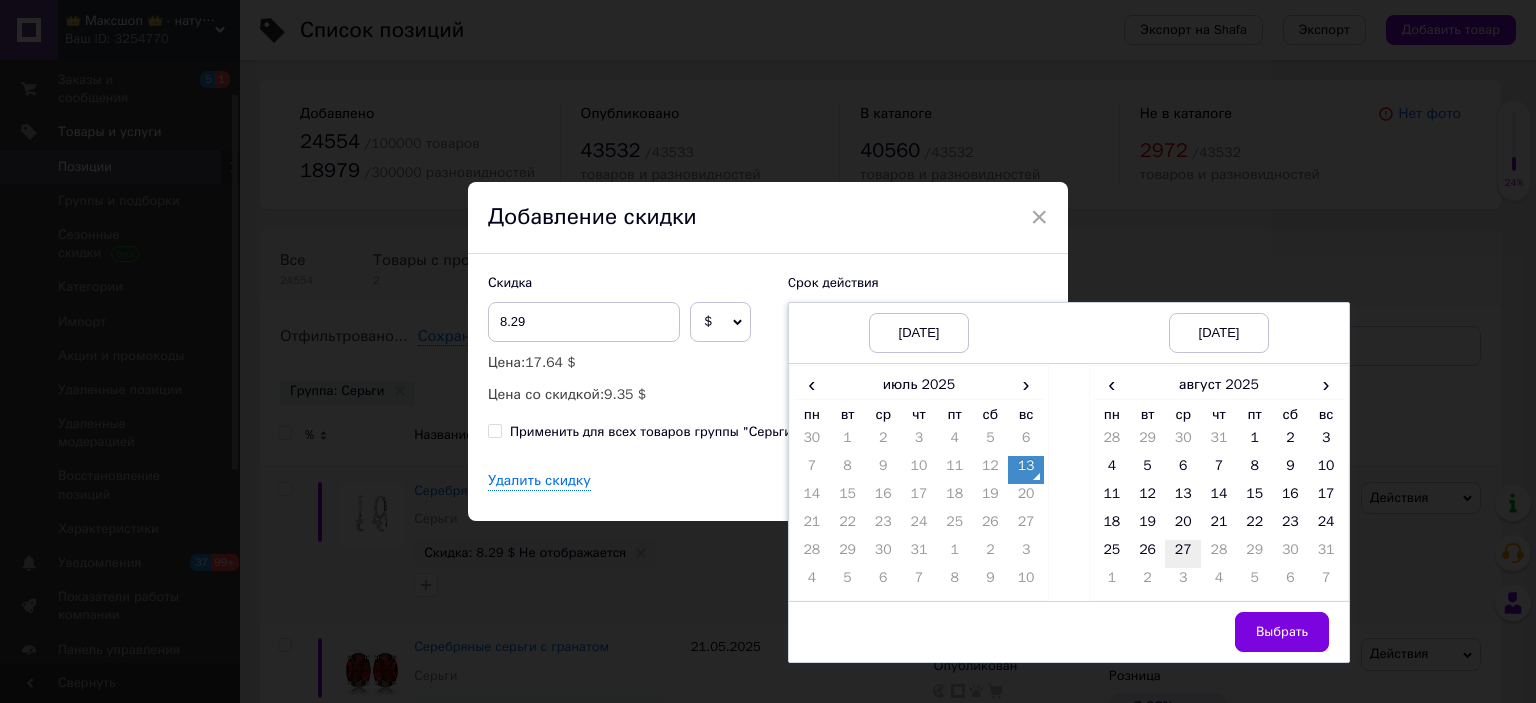 click on "27" at bounding box center (1183, 554) 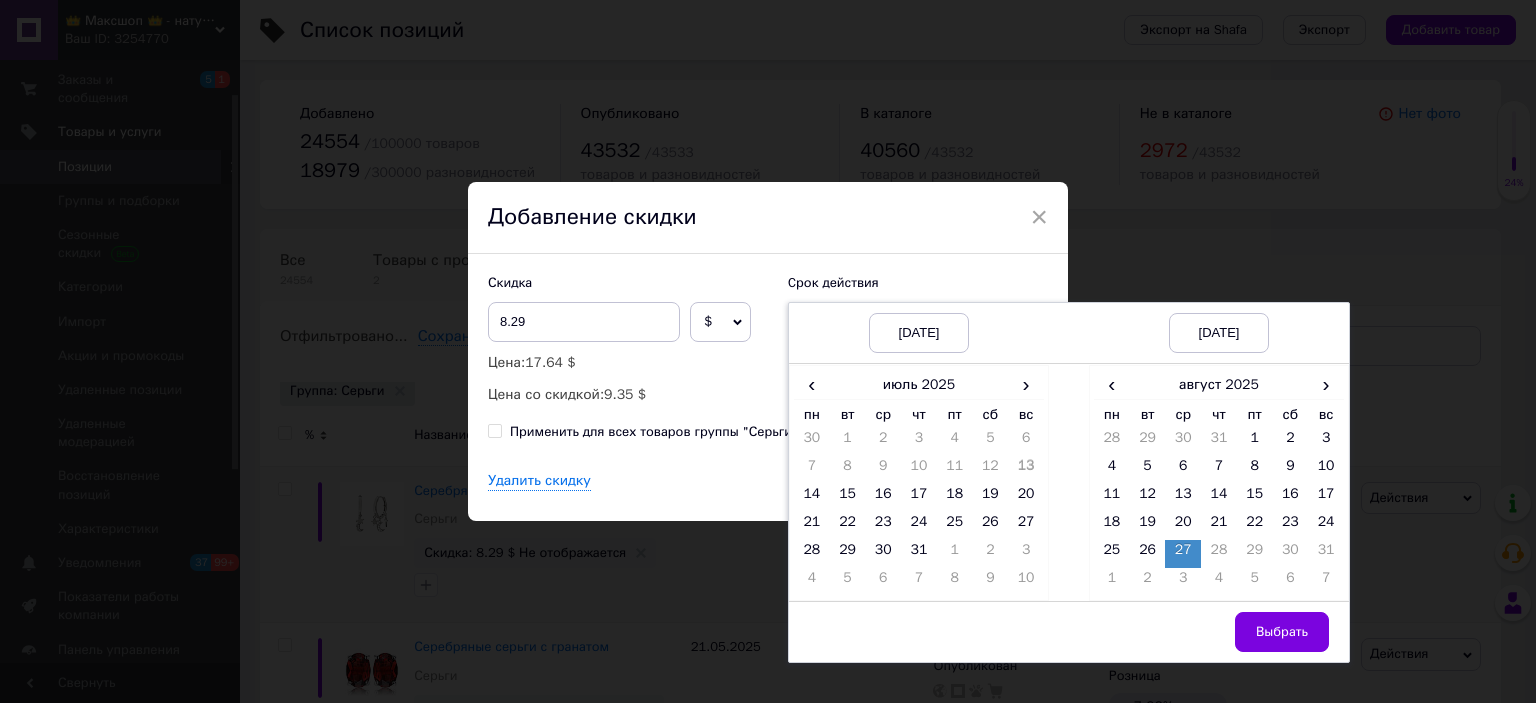 drag, startPoint x: 1282, startPoint y: 639, endPoint x: 1231, endPoint y: 600, distance: 64.202805 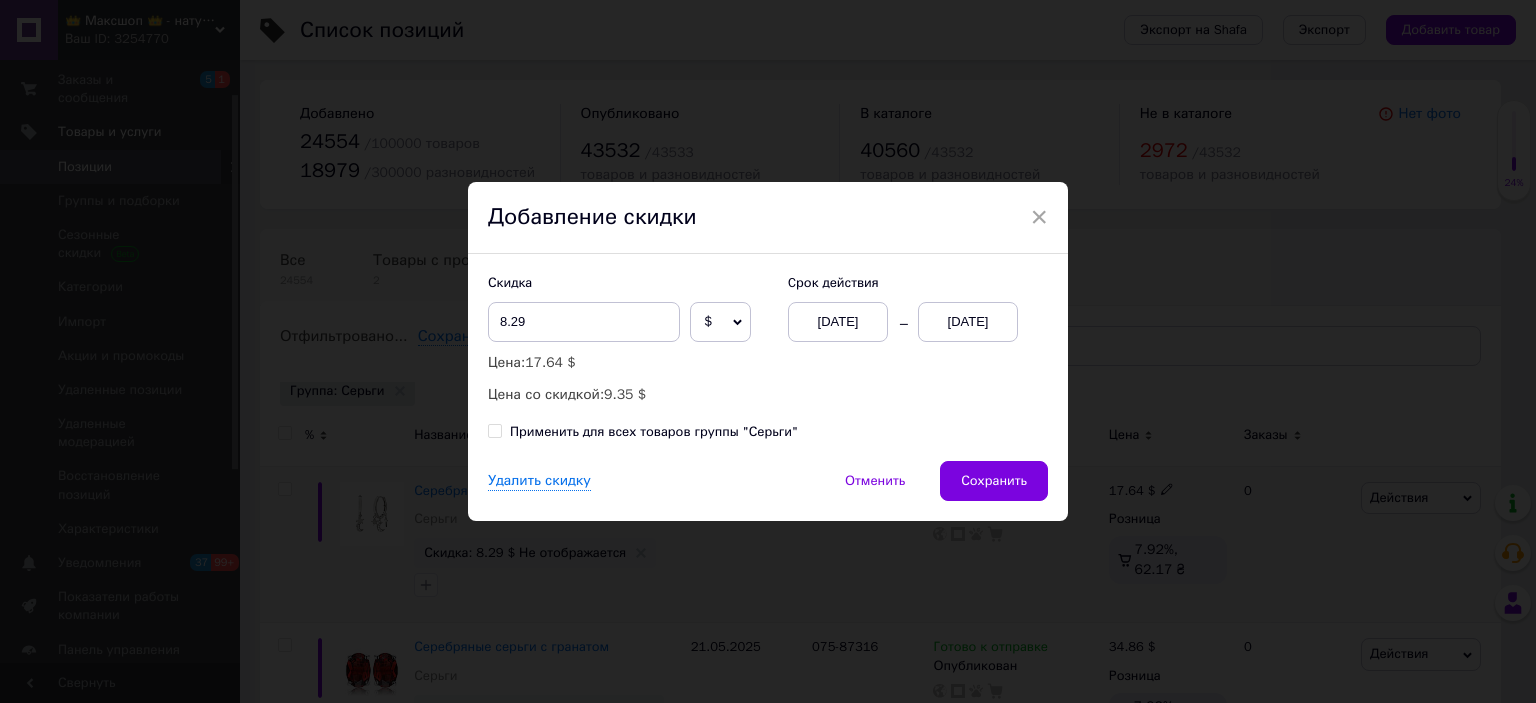 click on "$" at bounding box center [708, 321] 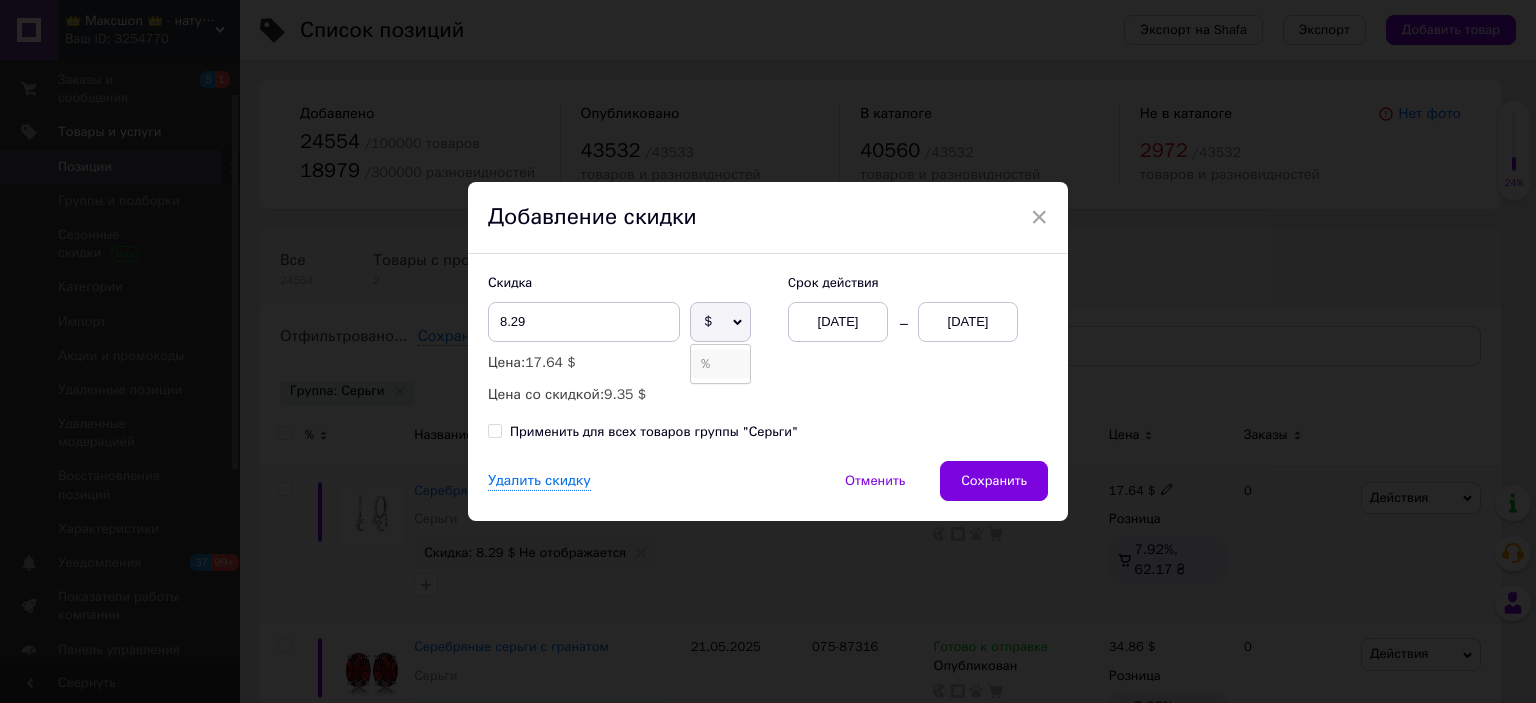 click on "%" at bounding box center [720, 364] 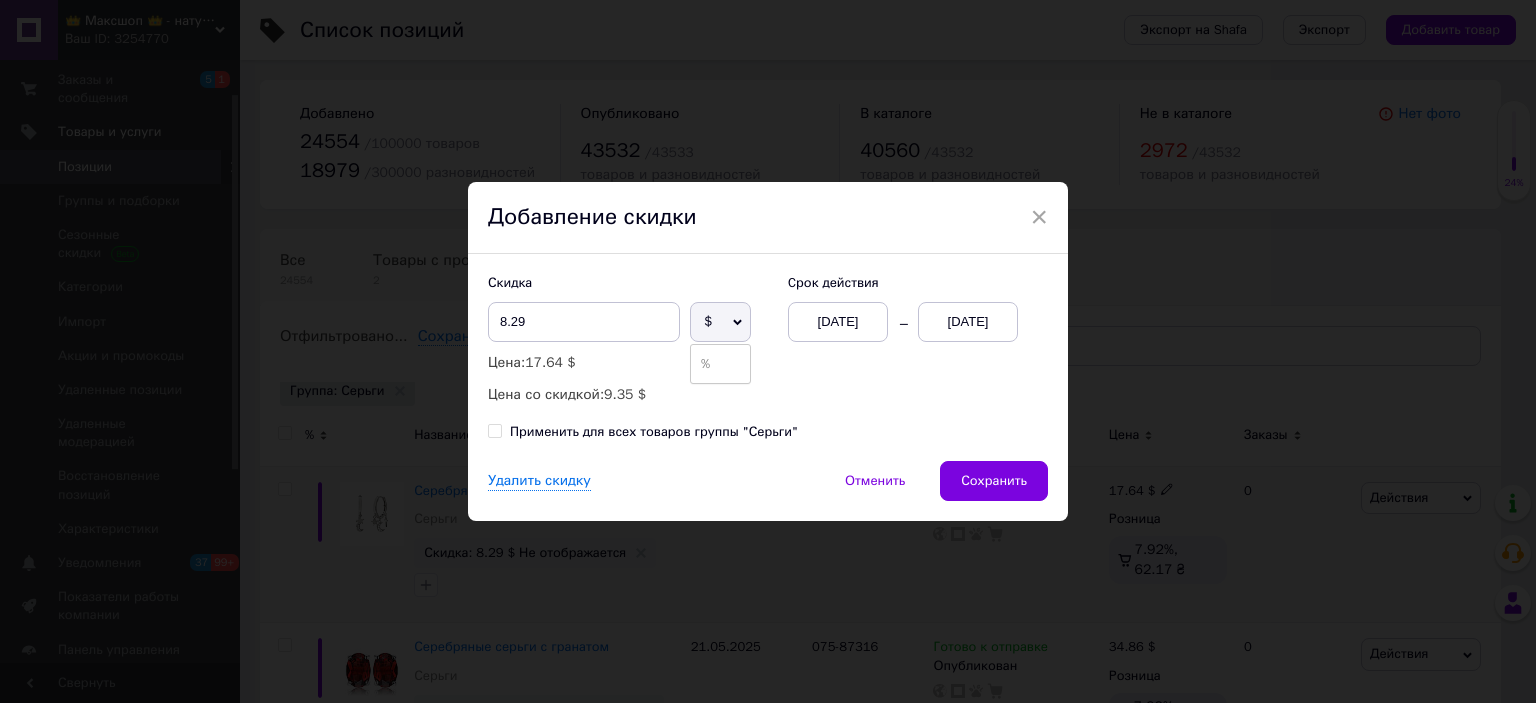 type on "8" 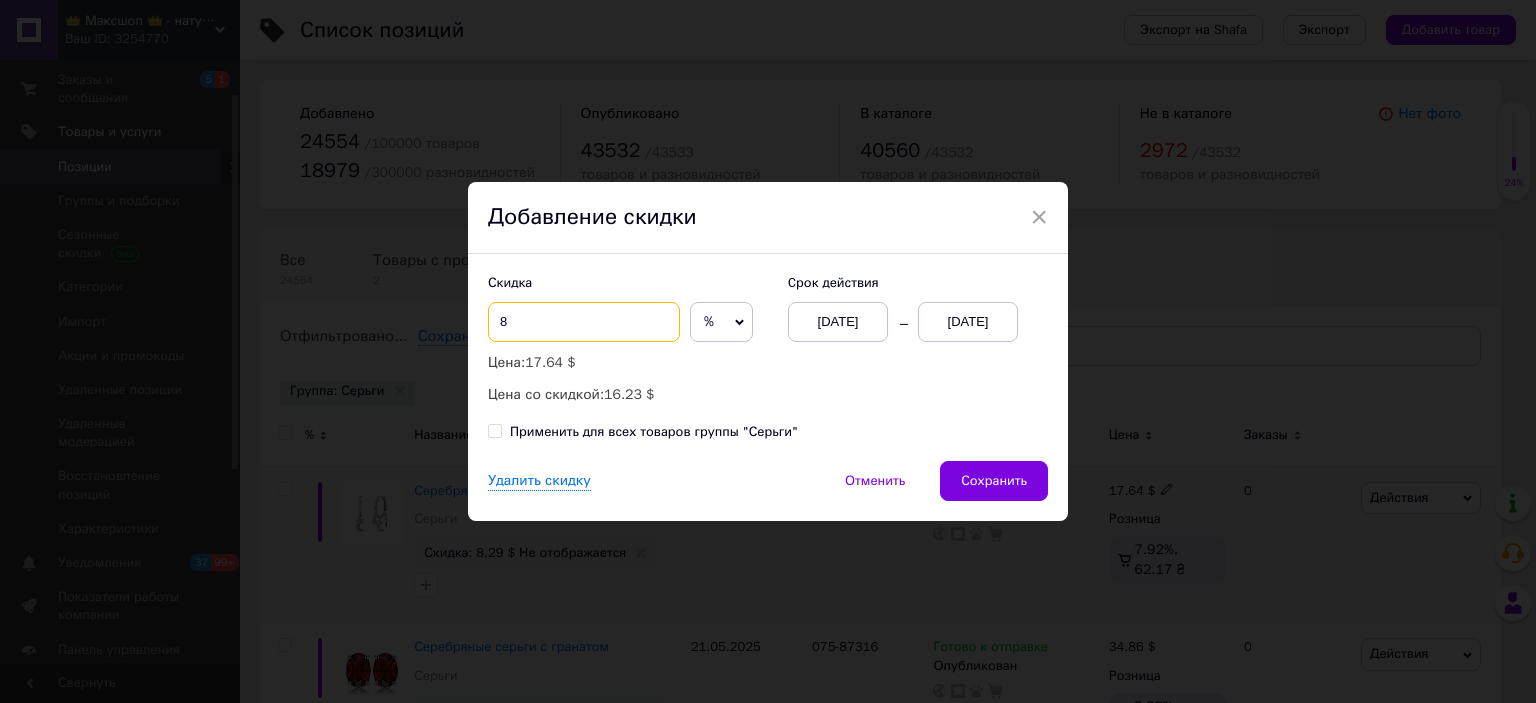 drag, startPoint x: 649, startPoint y: 341, endPoint x: 688, endPoint y: 283, distance: 69.89278 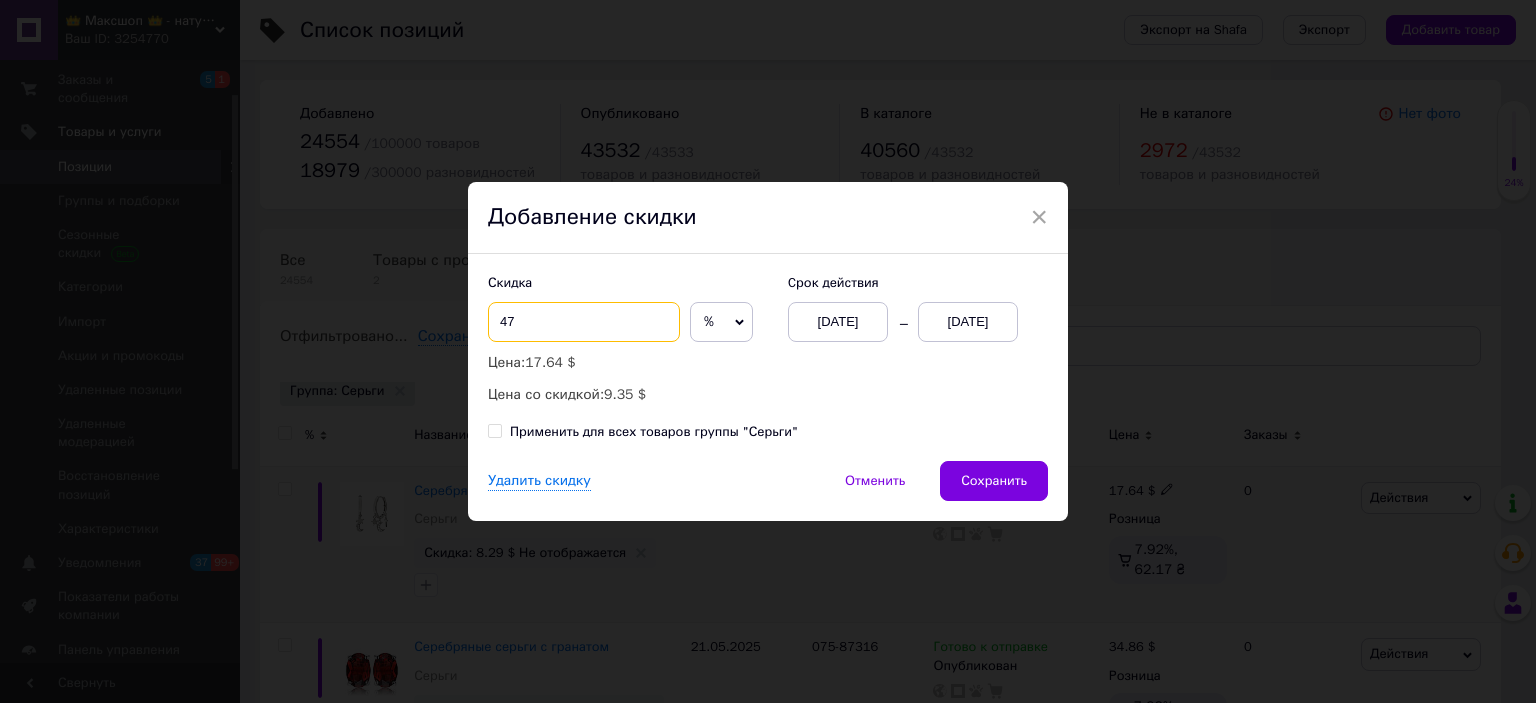 type on "47" 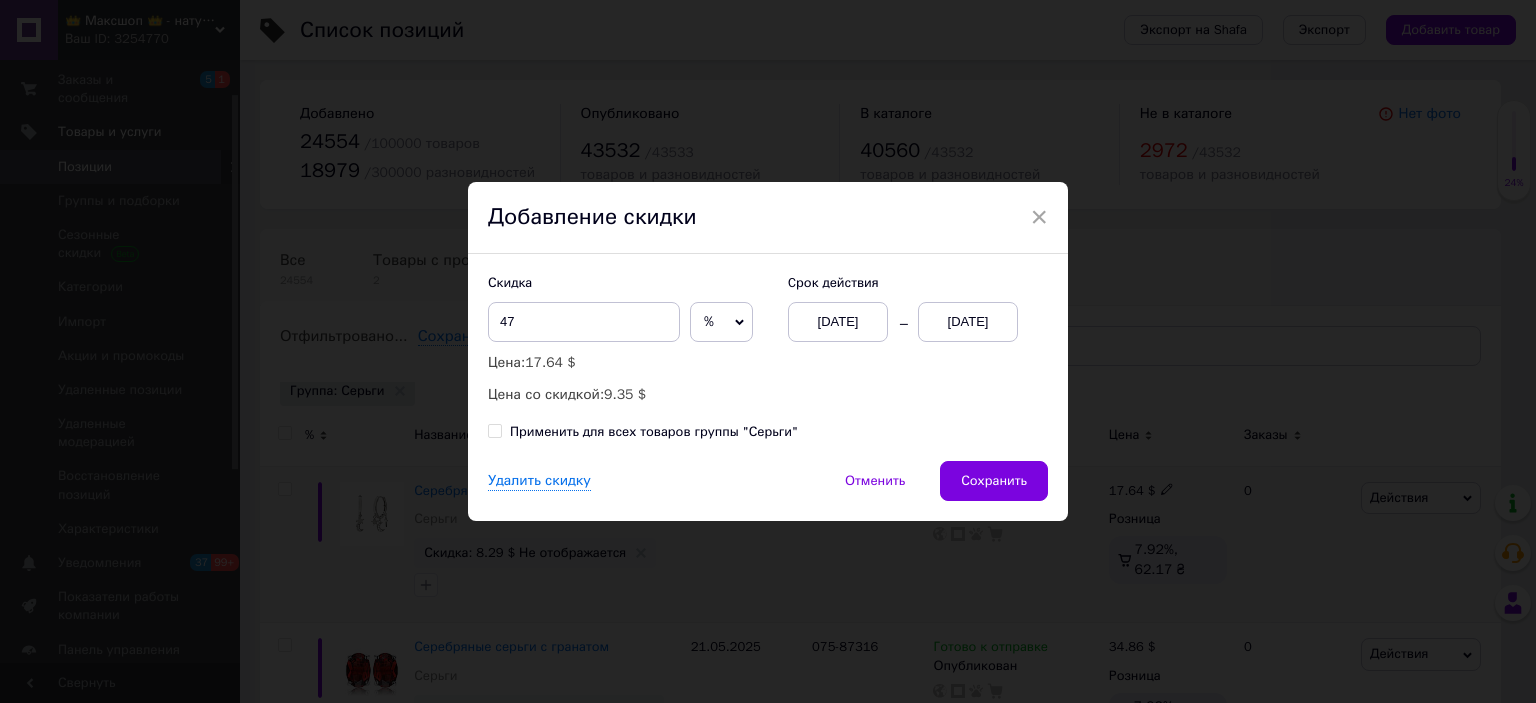 click on "Применить для всех товаров группы "Серьги"" at bounding box center [494, 430] 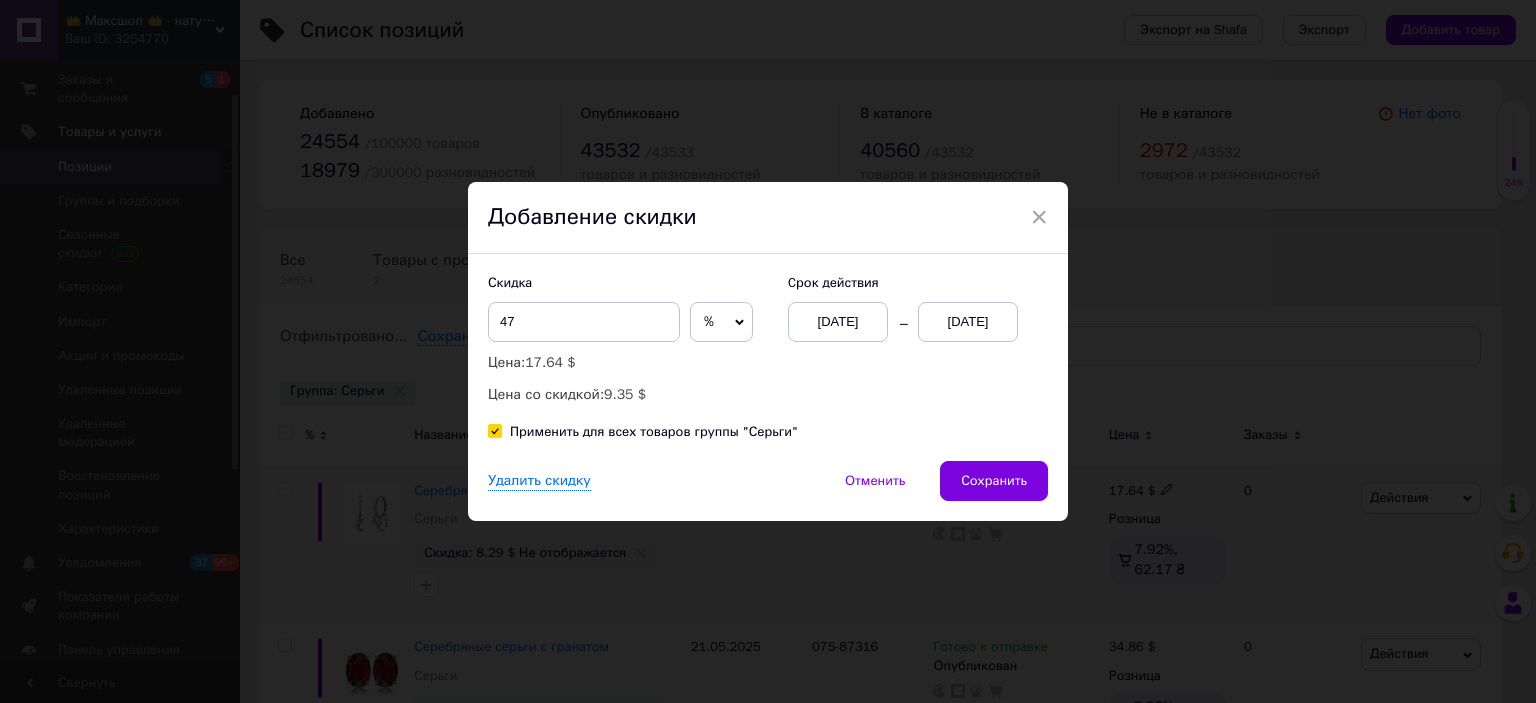 checkbox on "true" 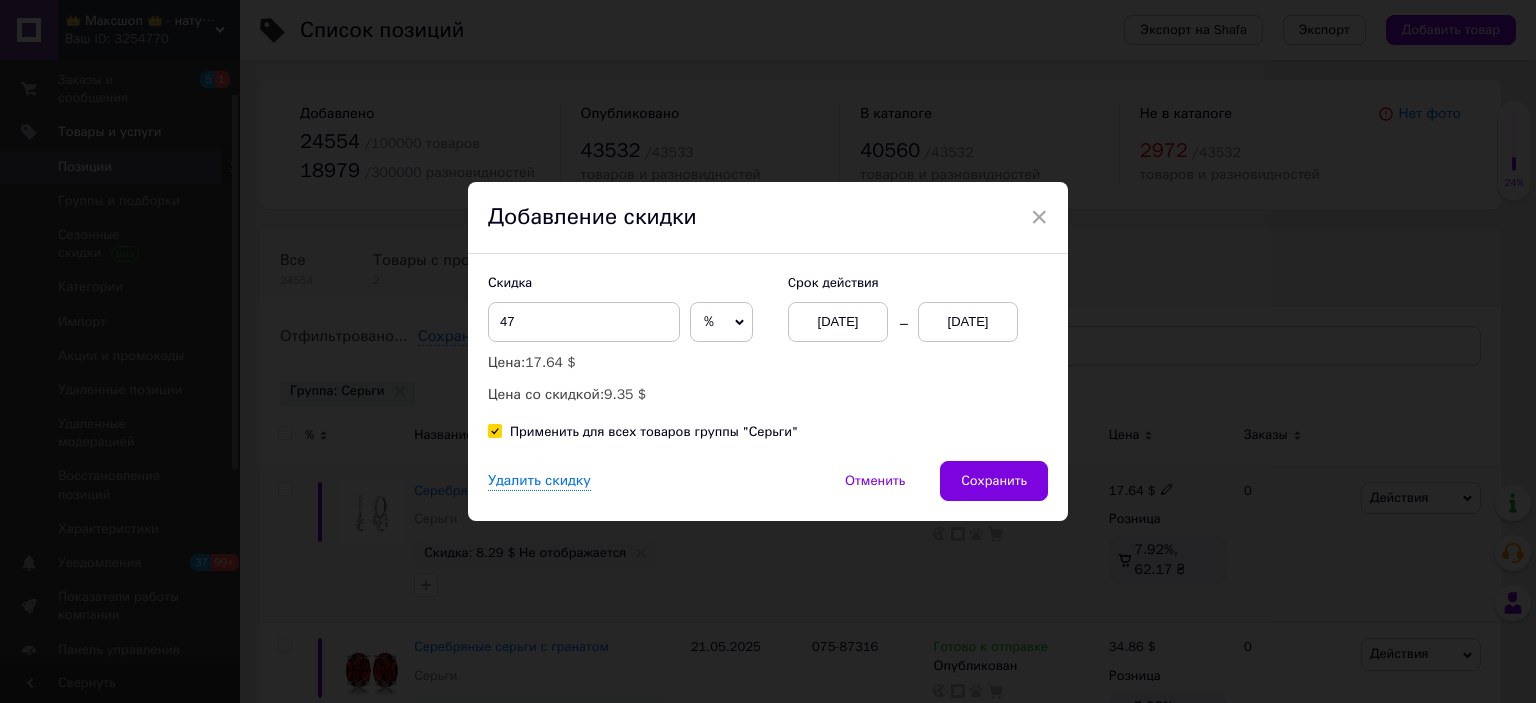 drag, startPoint x: 973, startPoint y: 477, endPoint x: 745, endPoint y: 482, distance: 228.05482 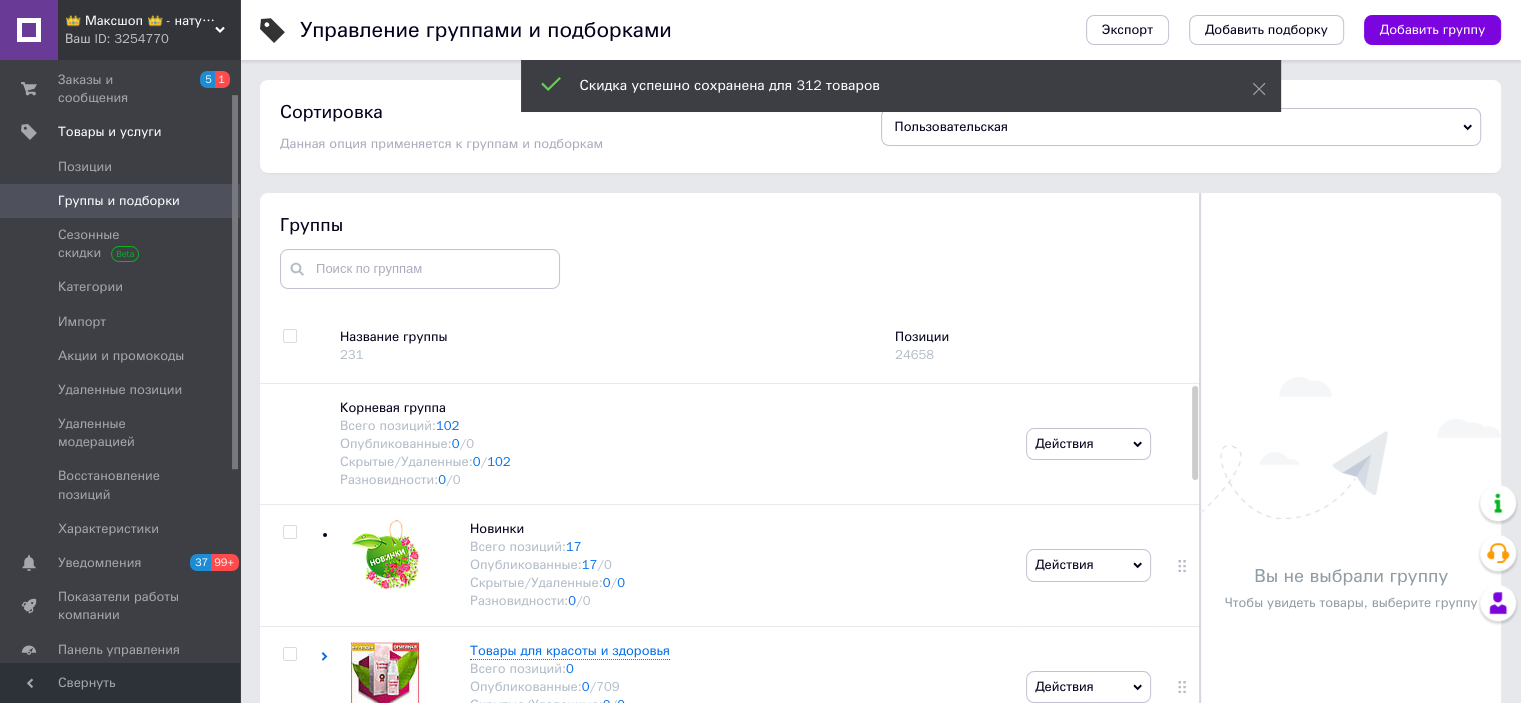scroll, scrollTop: 88, scrollLeft: 0, axis: vertical 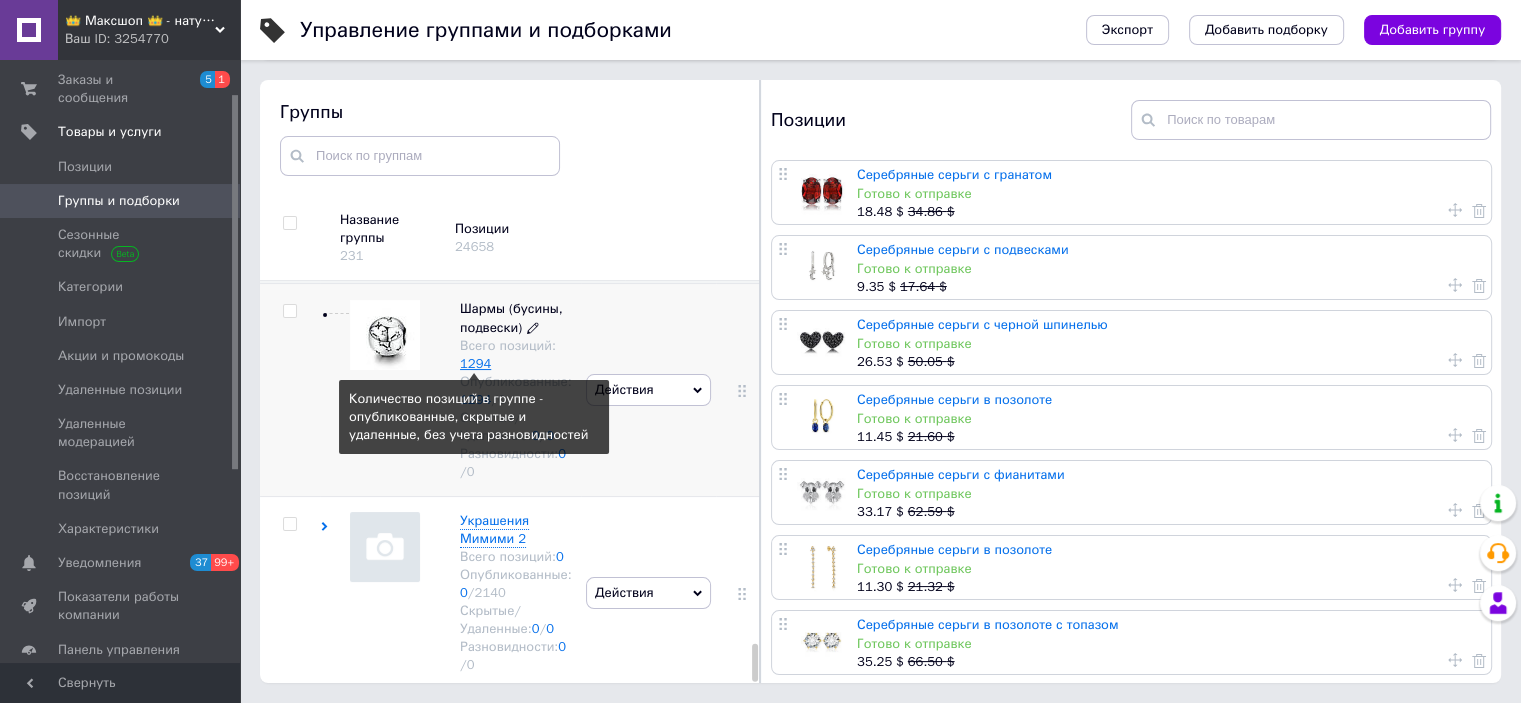 click on "1294" at bounding box center (475, 363) 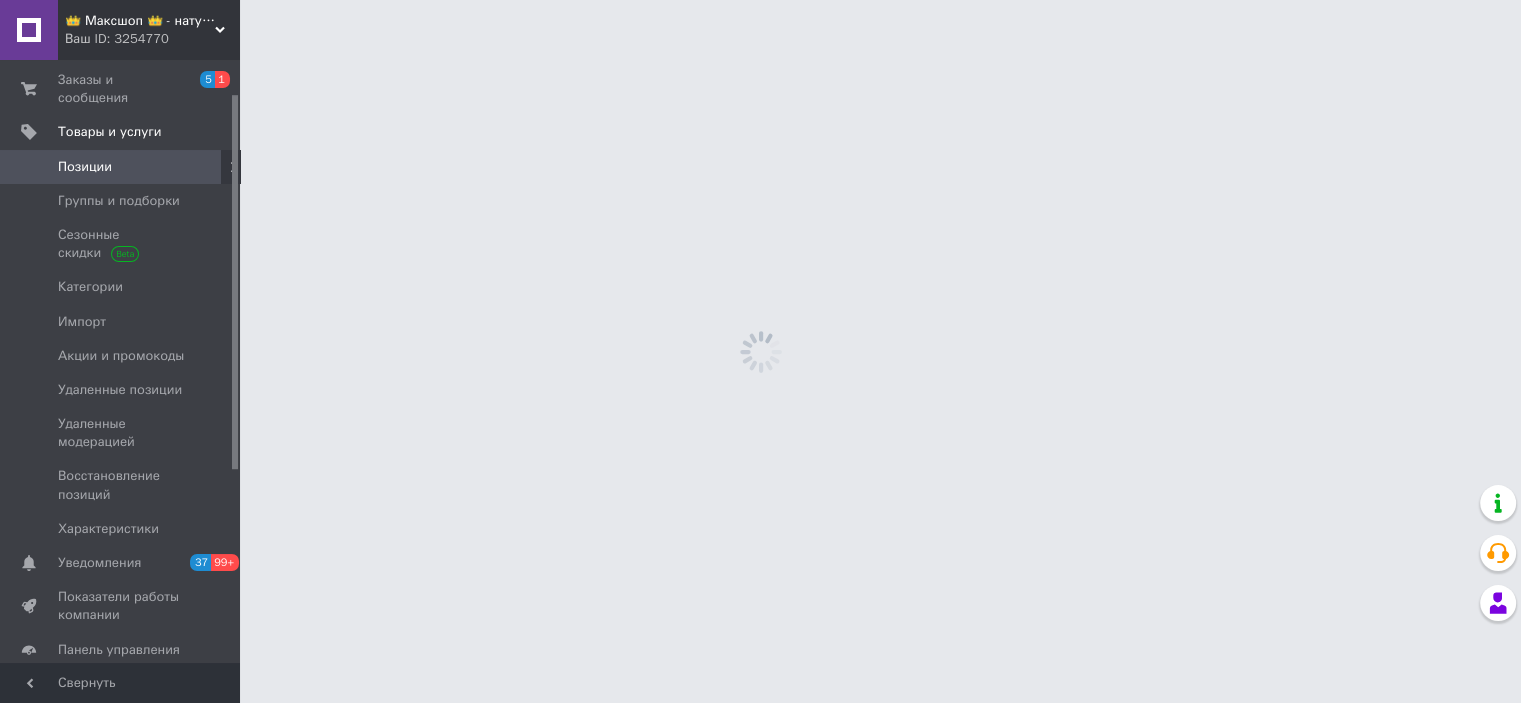 scroll, scrollTop: 0, scrollLeft: 0, axis: both 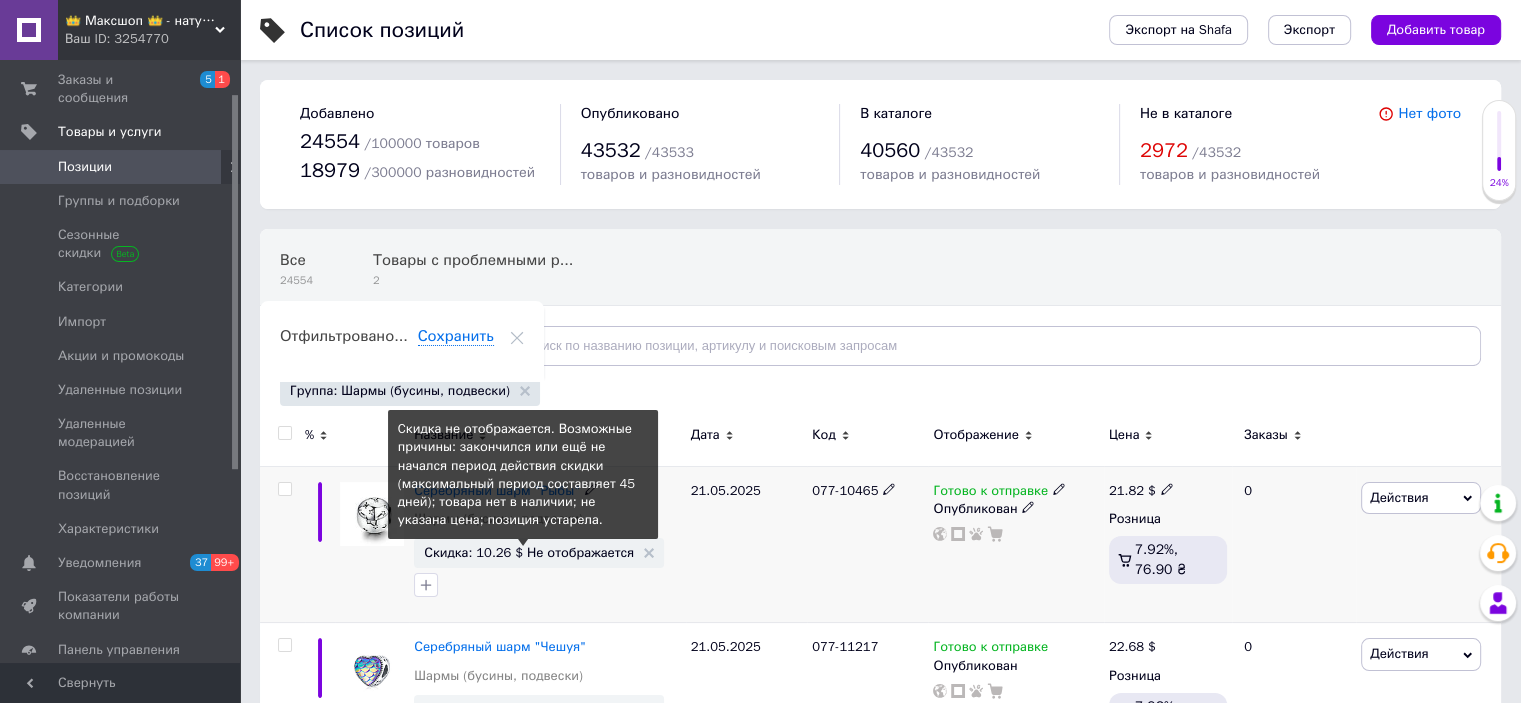 click on "Скидка: 10.26 $ Не отображается" at bounding box center [529, 552] 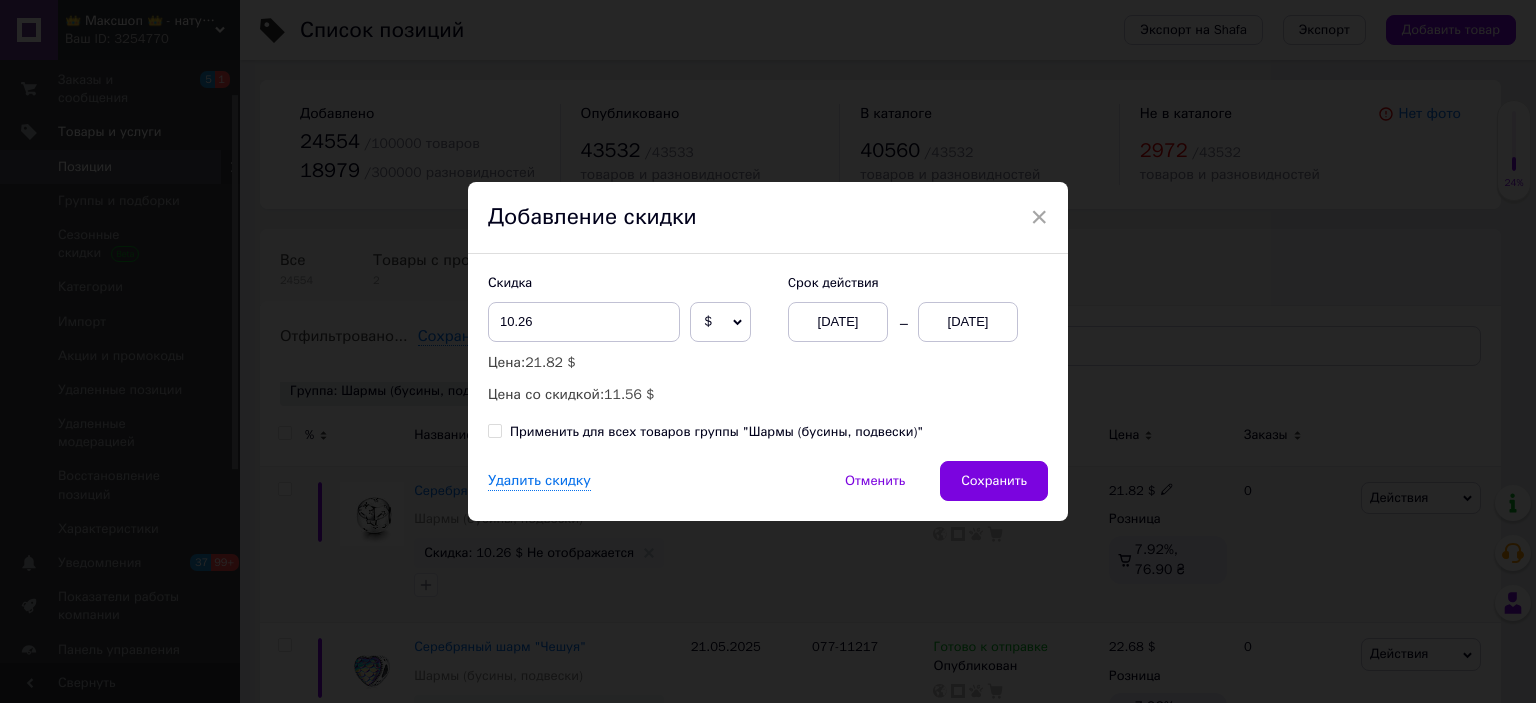 click on "13.07.2025" at bounding box center (968, 322) 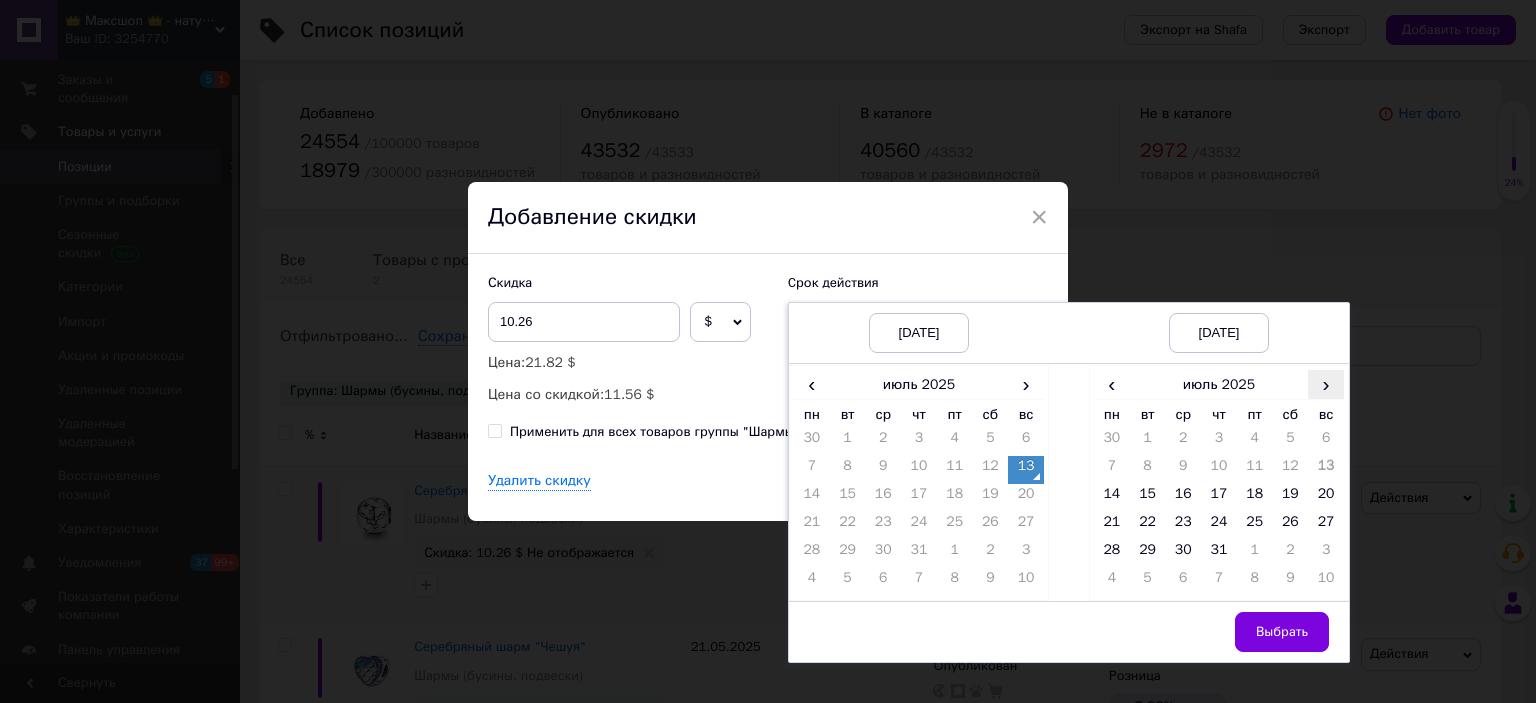 drag, startPoint x: 1311, startPoint y: 378, endPoint x: 1245, endPoint y: 476, distance: 118.15244 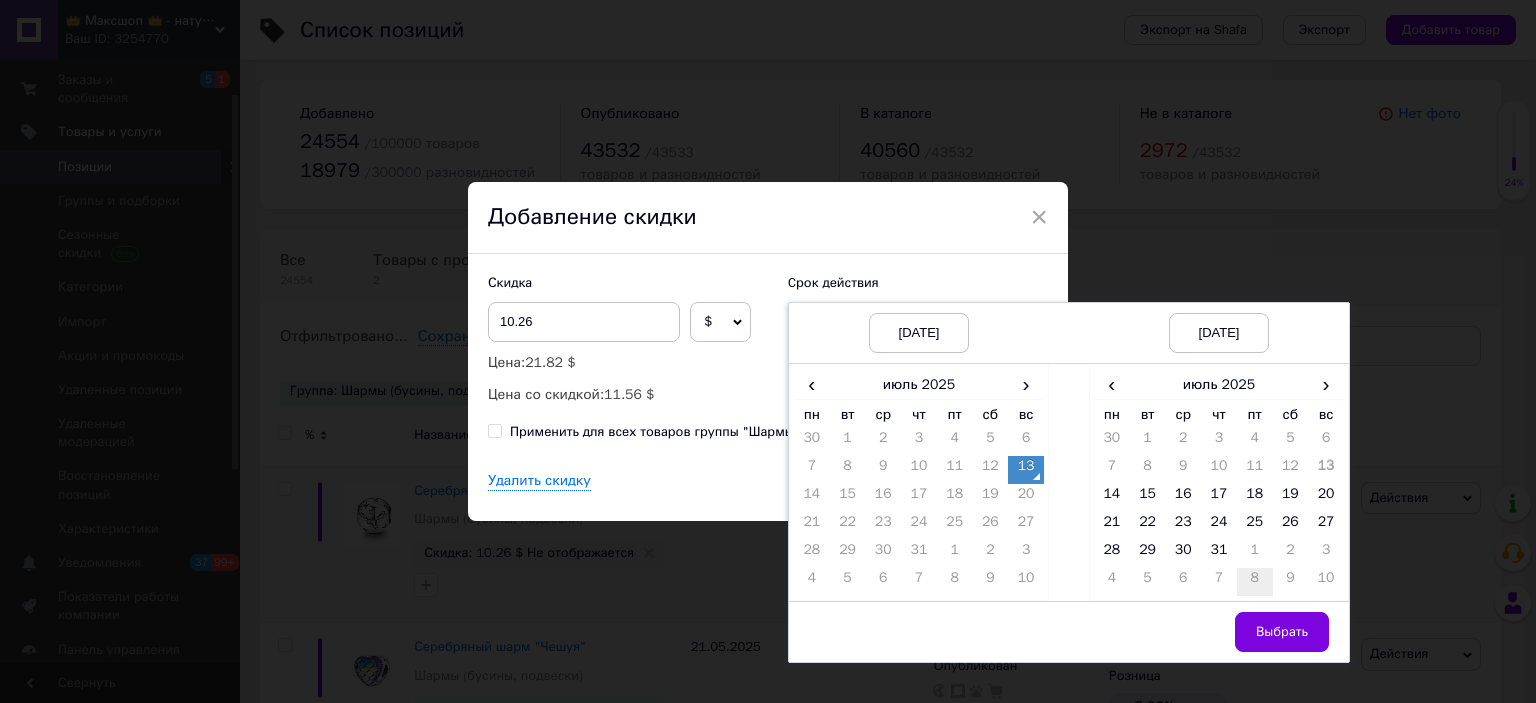 click on "›" at bounding box center (1326, 384) 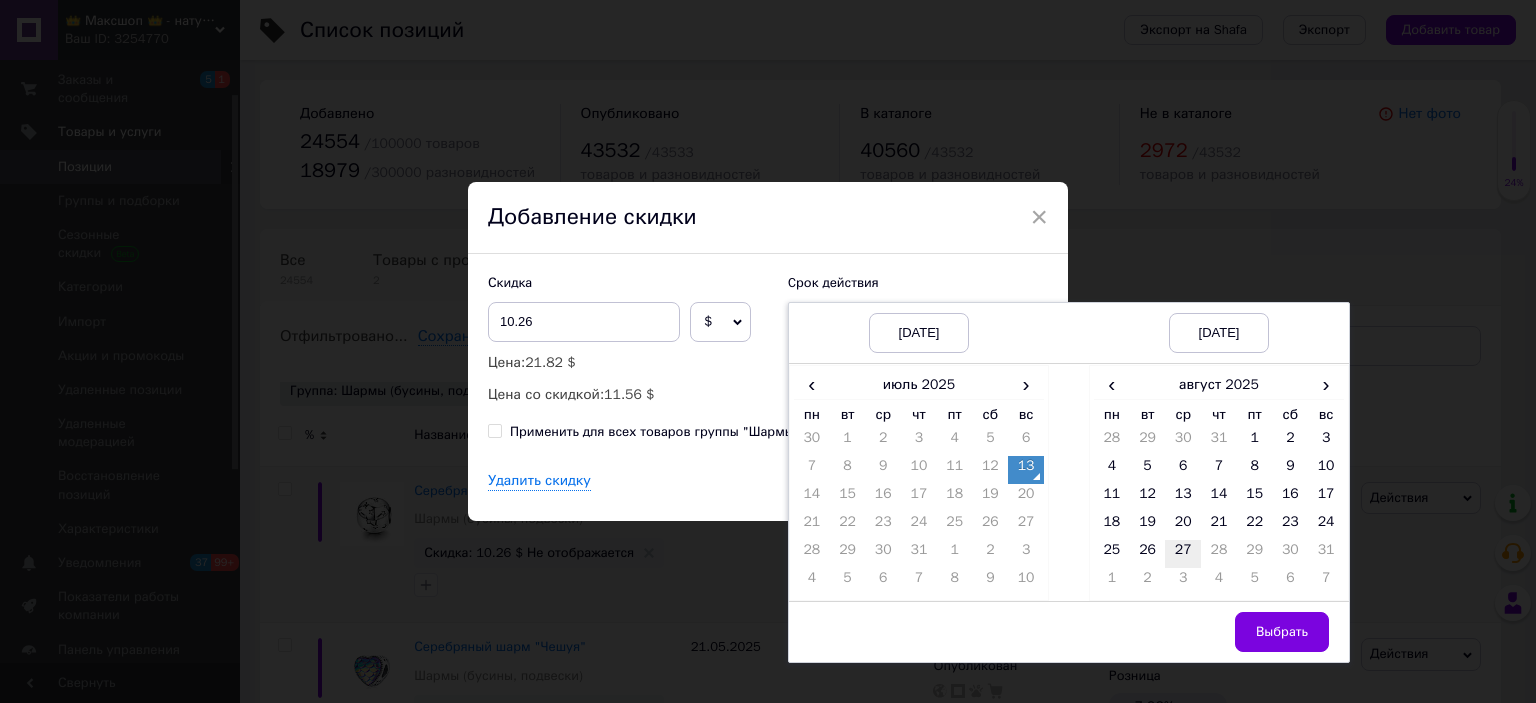 click on "27" at bounding box center (1183, 554) 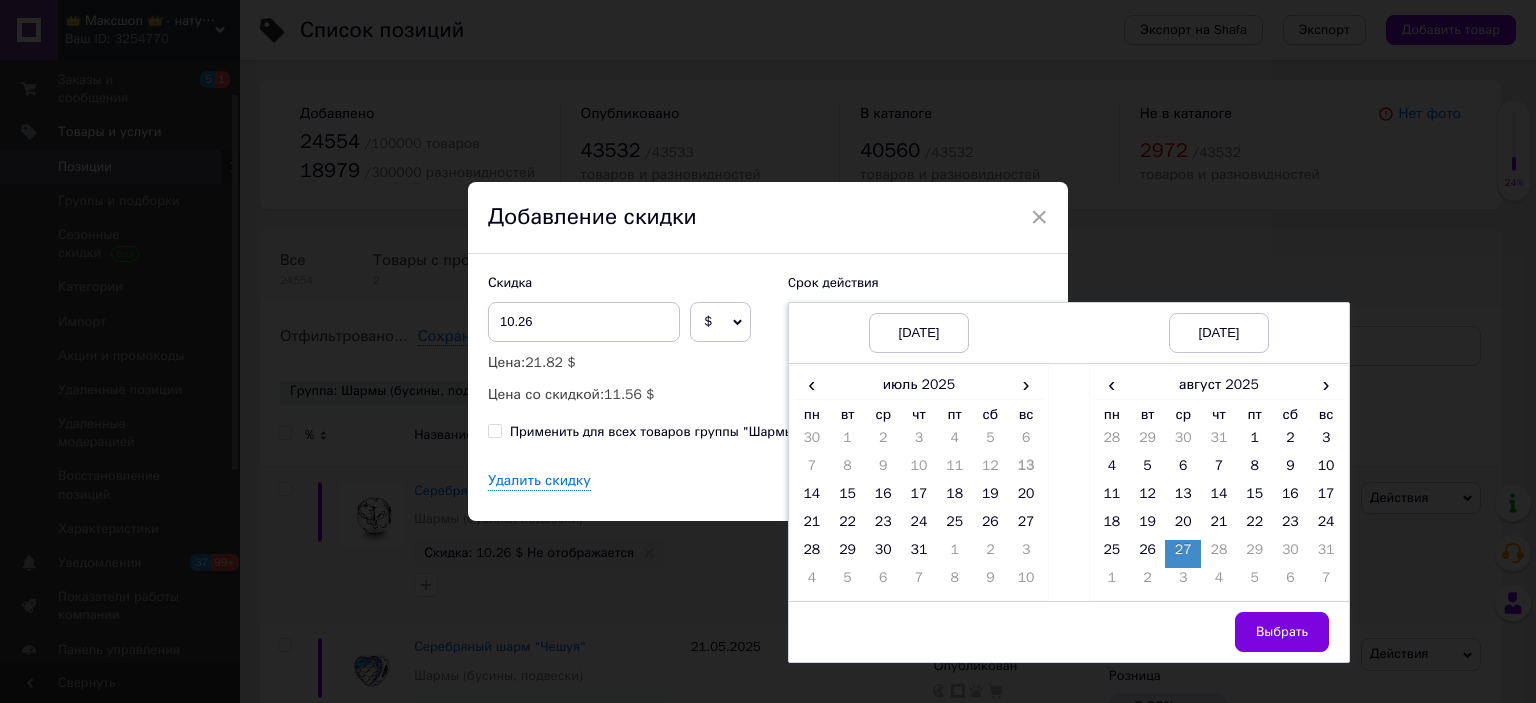 drag, startPoint x: 1294, startPoint y: 627, endPoint x: 1232, endPoint y: 619, distance: 62.514 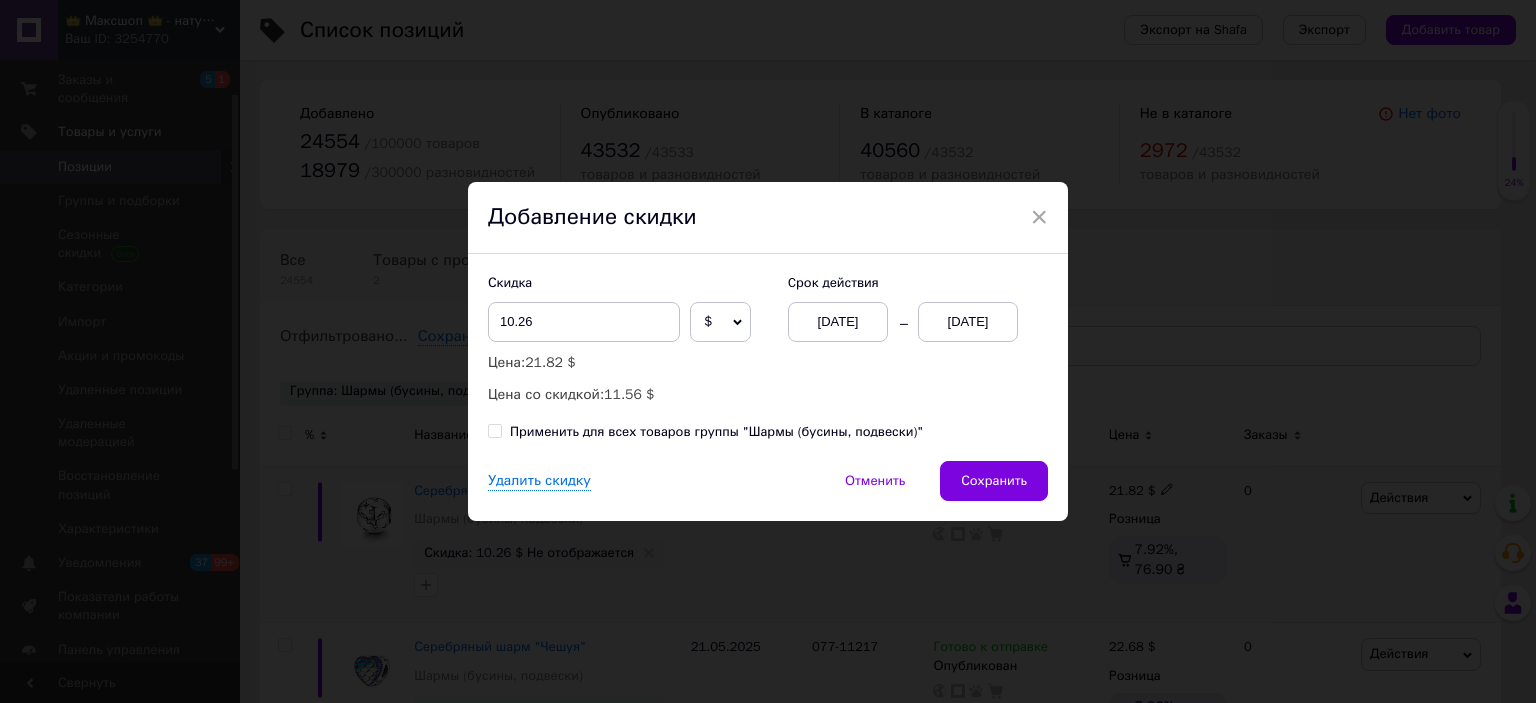 drag, startPoint x: 716, startPoint y: 322, endPoint x: 706, endPoint y: 323, distance: 10.049875 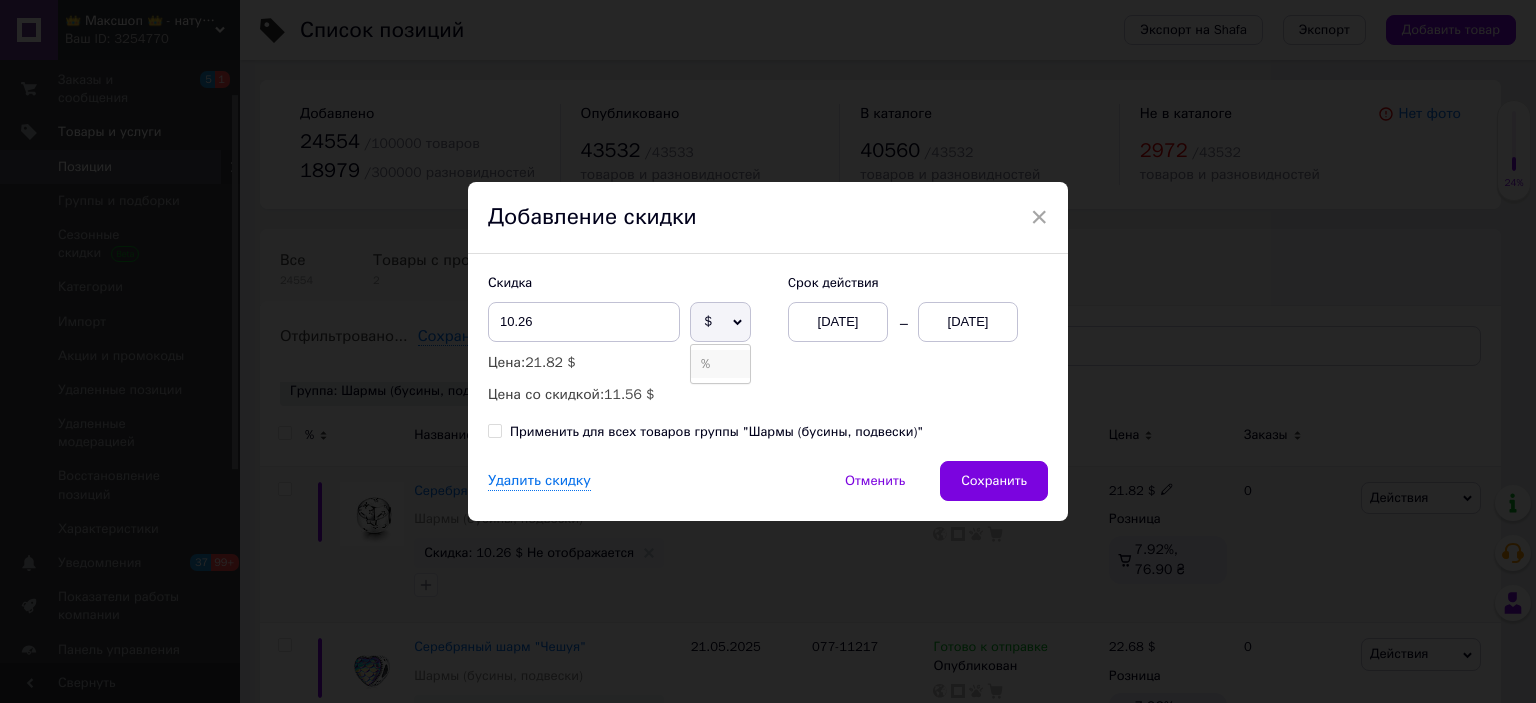 click on "%" at bounding box center [720, 364] 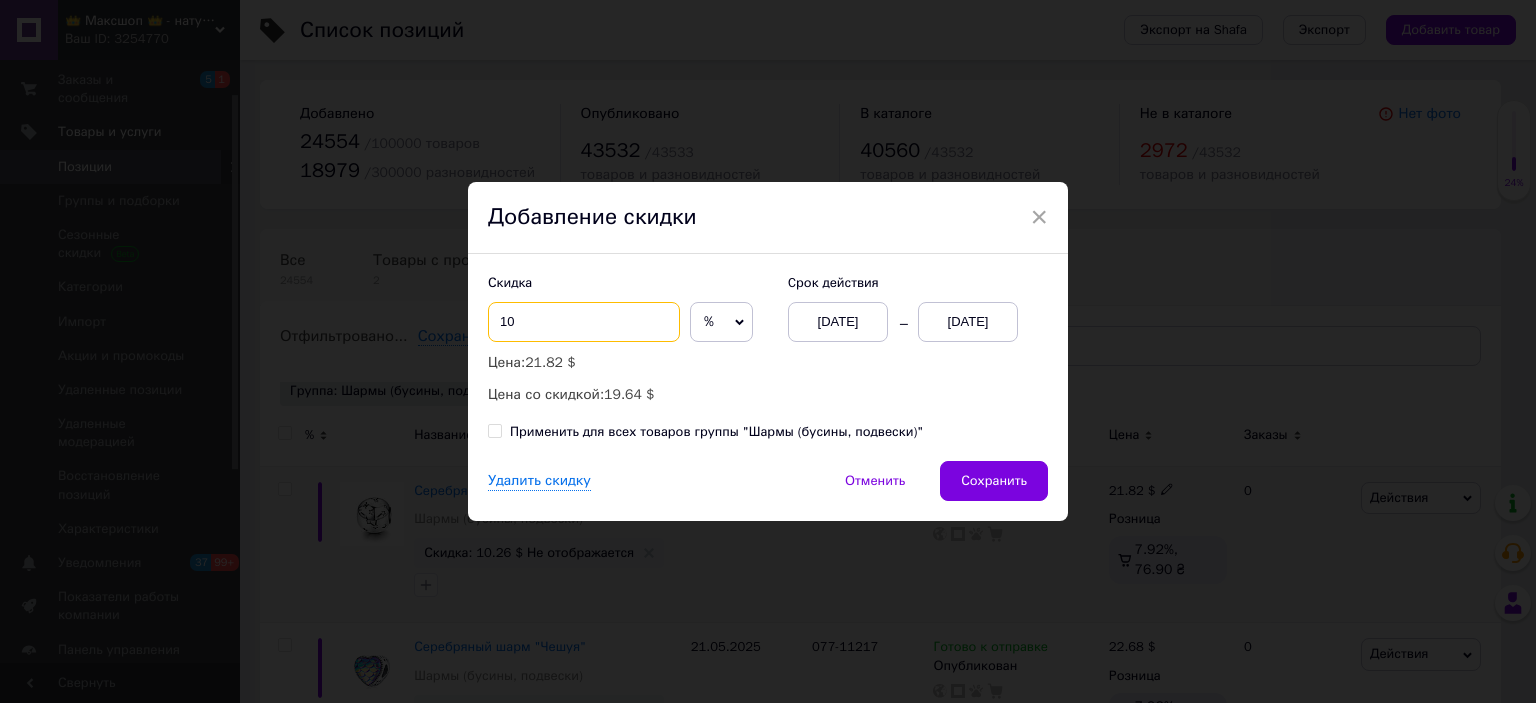 click on "10" at bounding box center [584, 322] 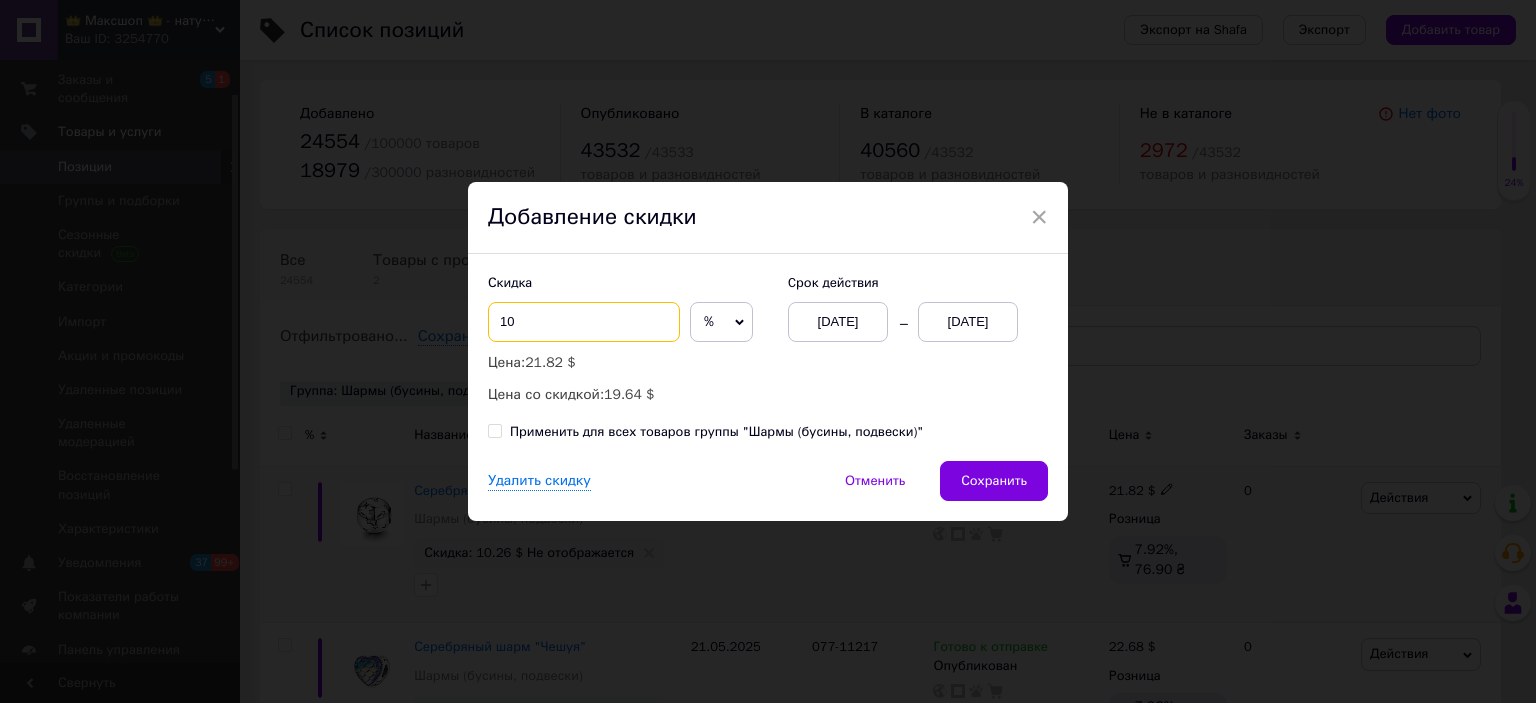 type on "1" 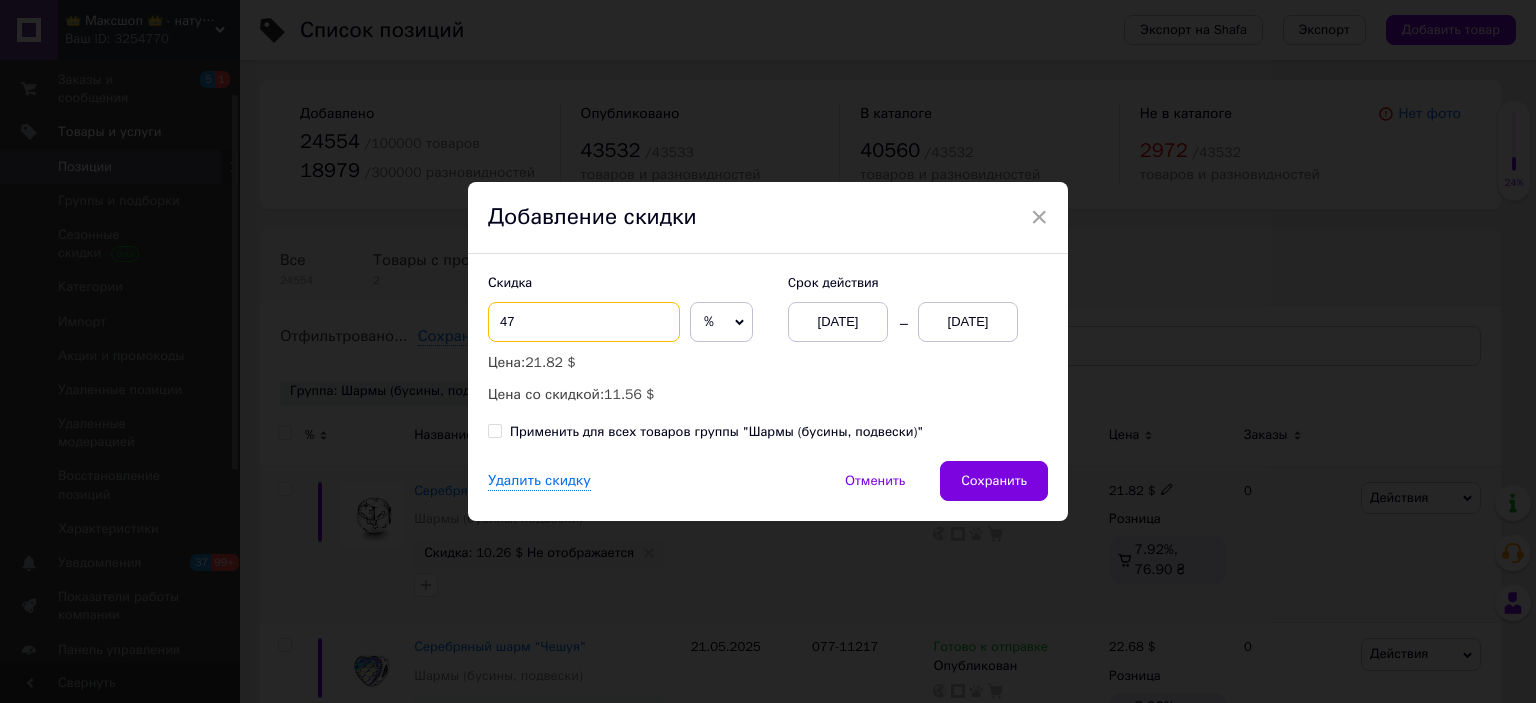 type on "47" 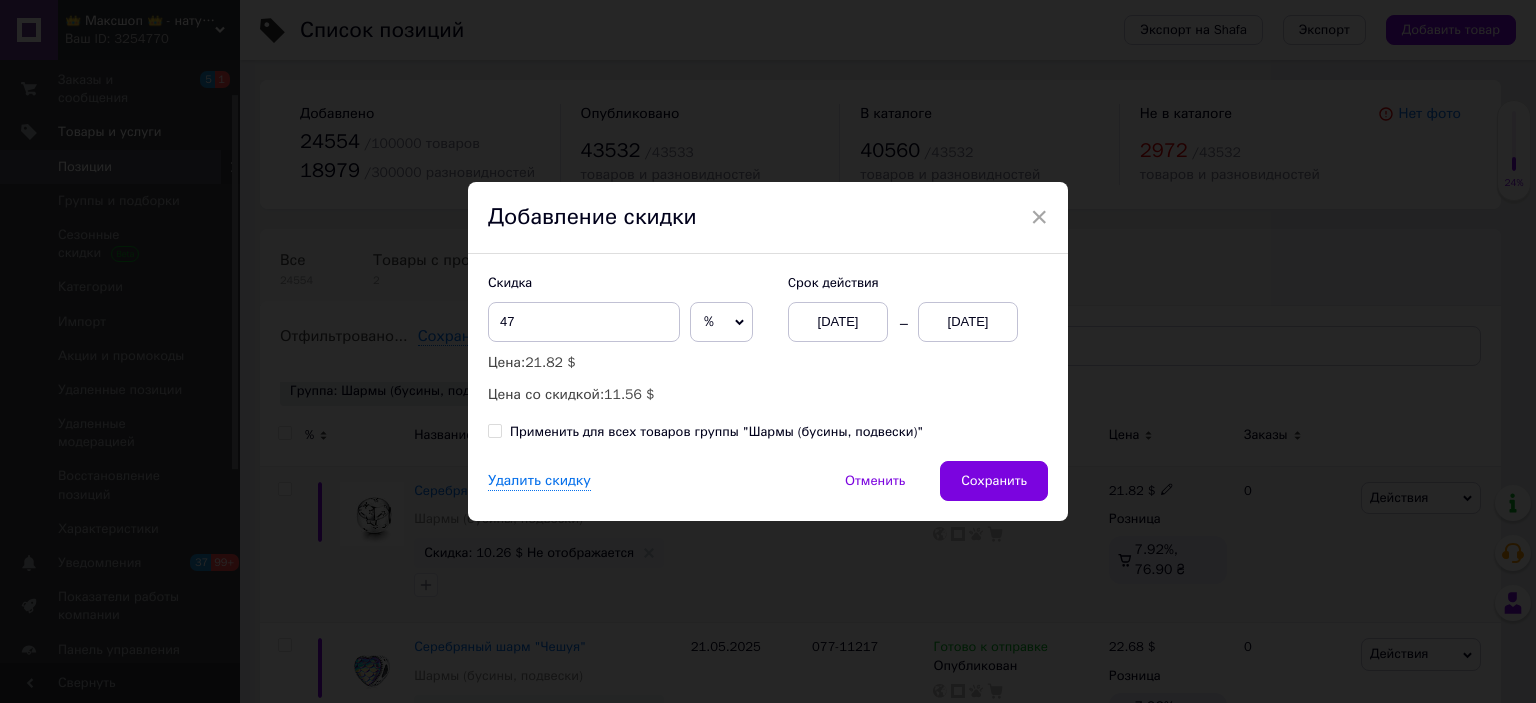 click on "Применить для всех товаров группы "Шармы (бусины, подвески)"" at bounding box center [494, 430] 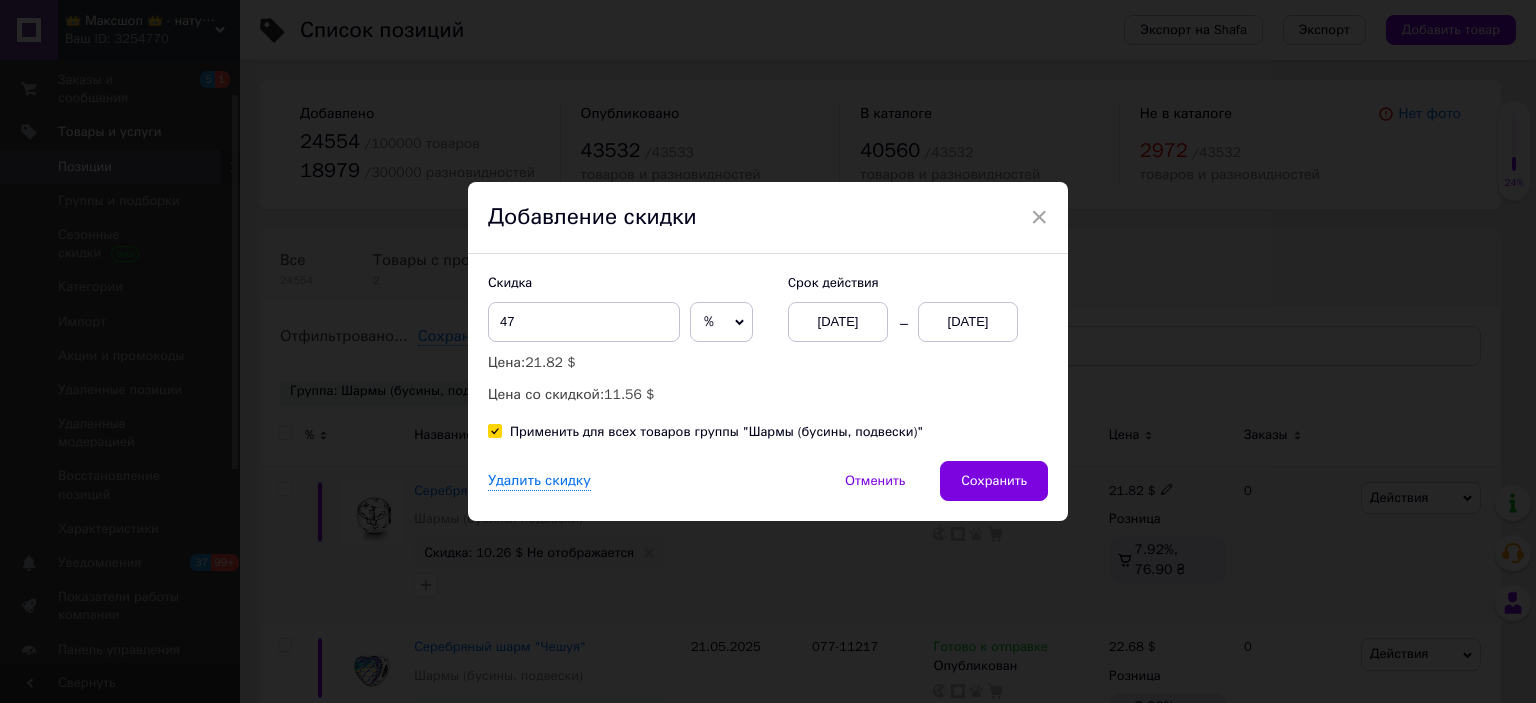 checkbox on "true" 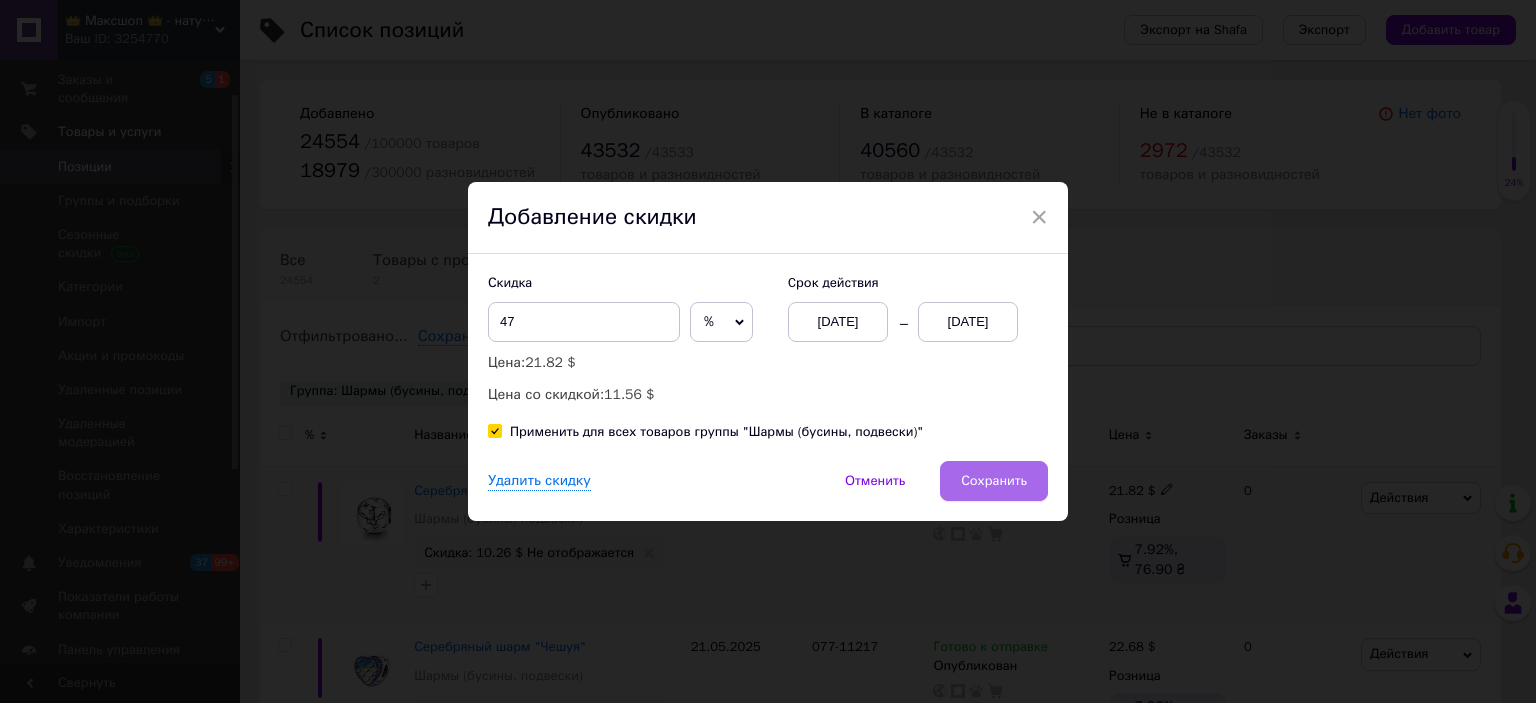 click on "Сохранить" at bounding box center [994, 481] 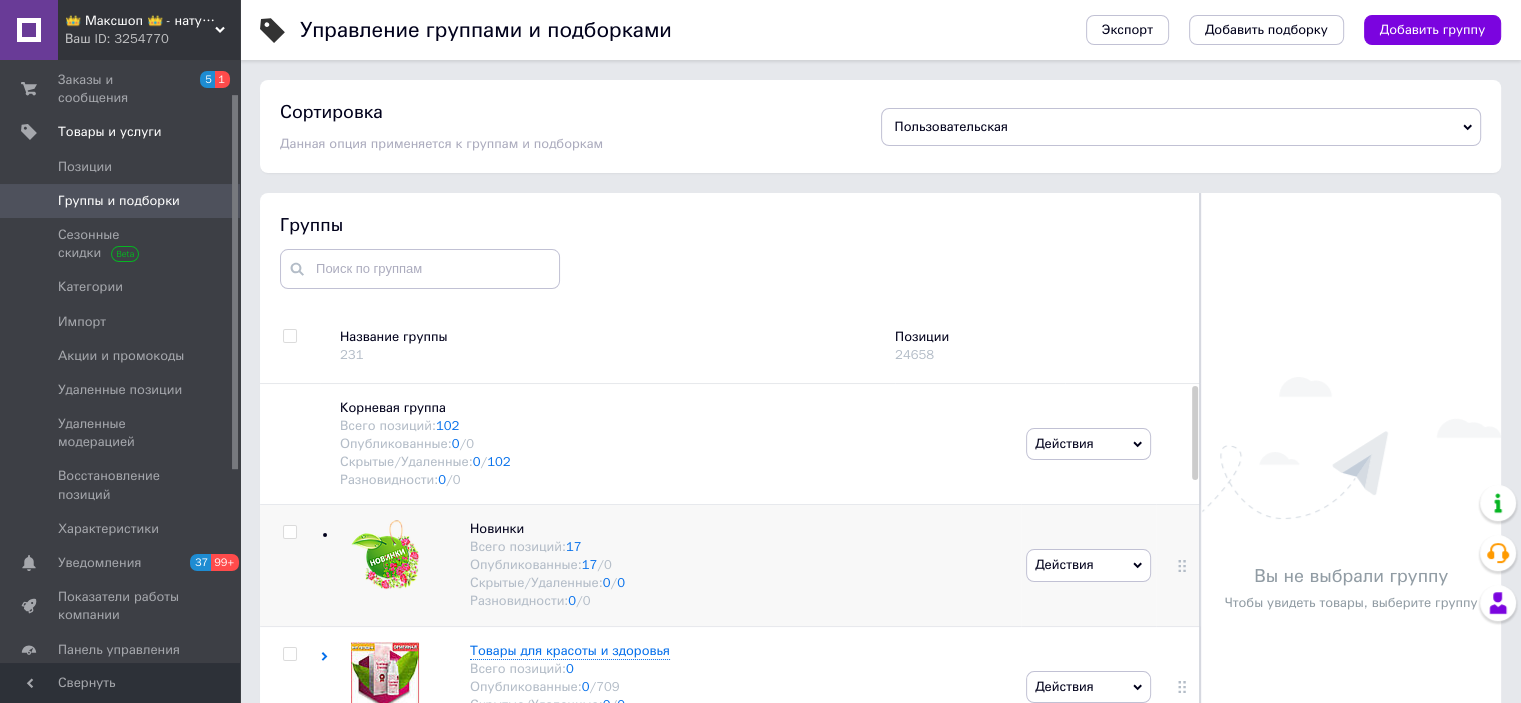 scroll, scrollTop: 73, scrollLeft: 0, axis: vertical 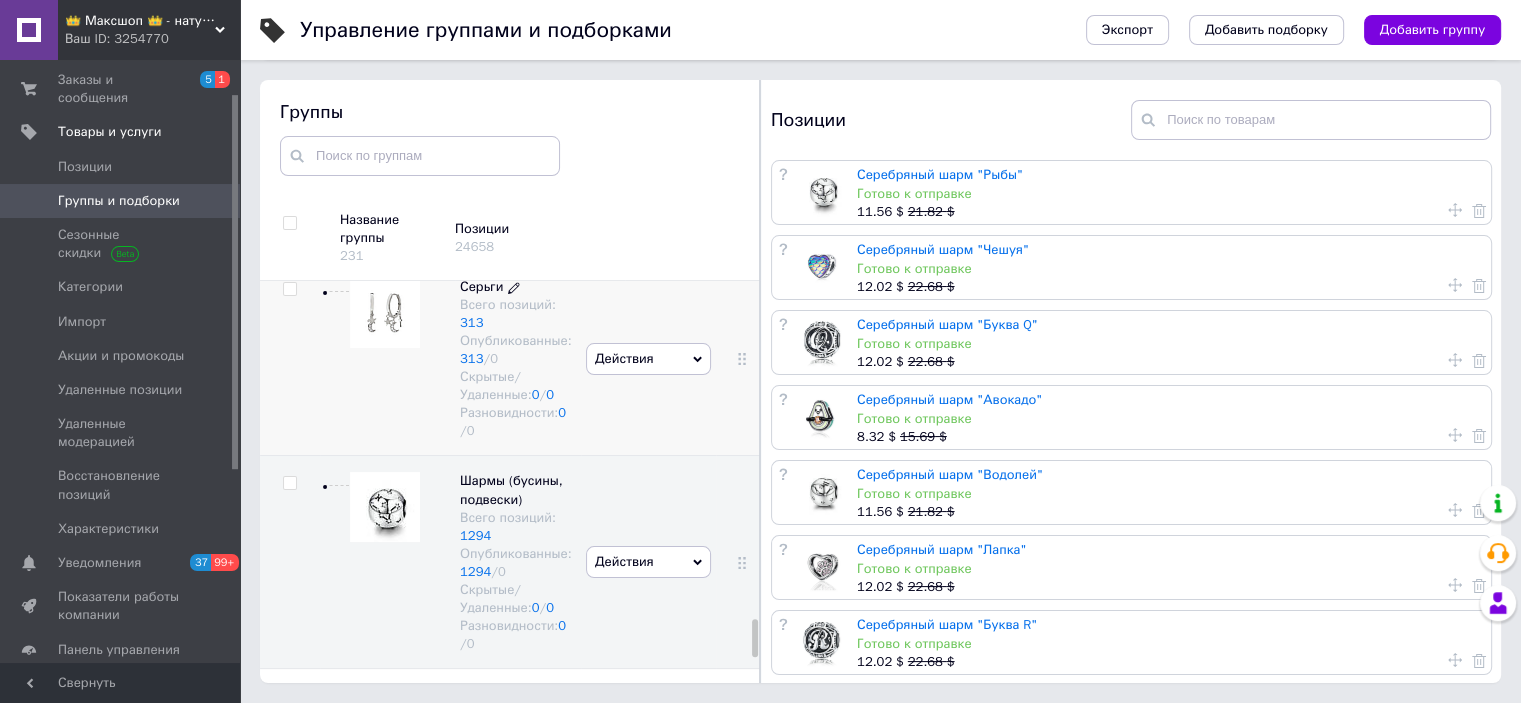 click on "Скрытые/Удаленные:  0  /  0" at bounding box center [516, 386] 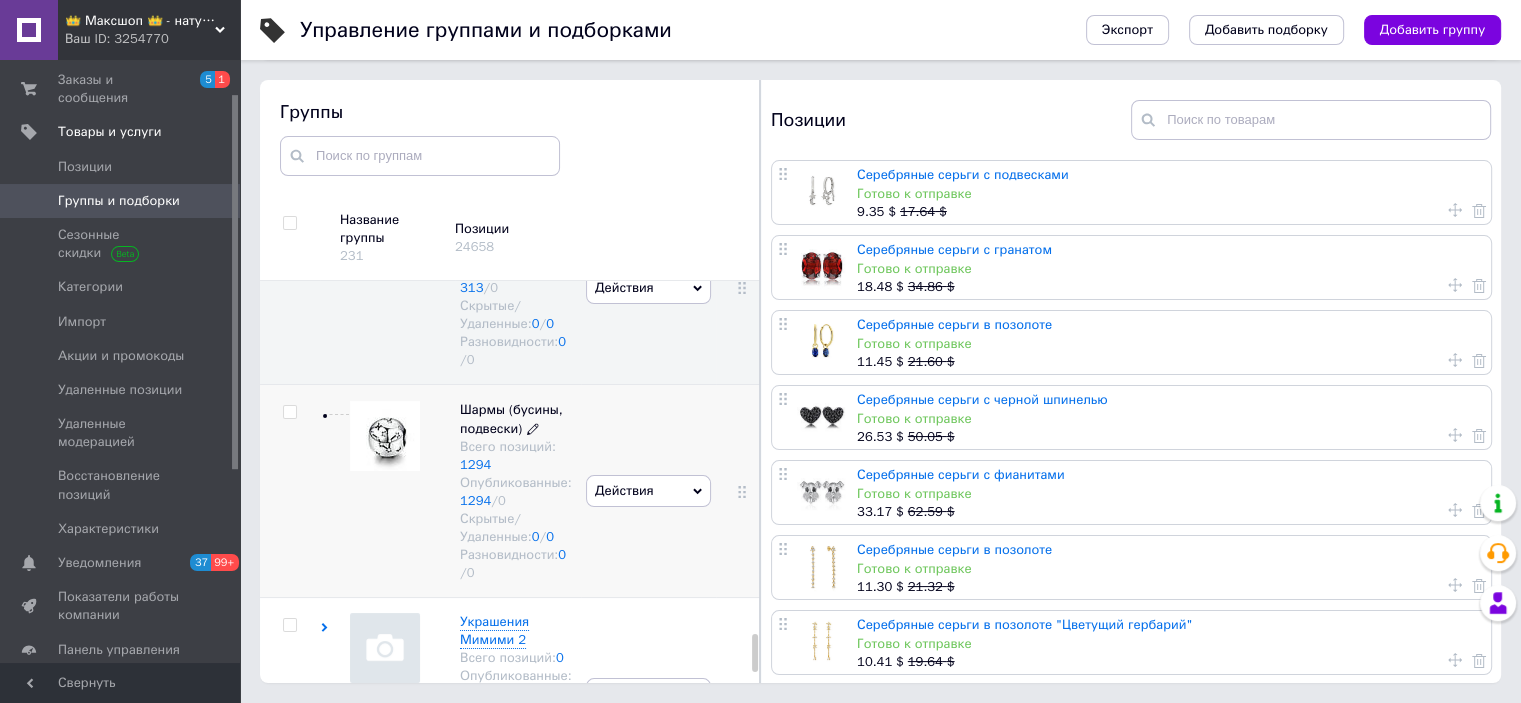 scroll, scrollTop: 3824, scrollLeft: 0, axis: vertical 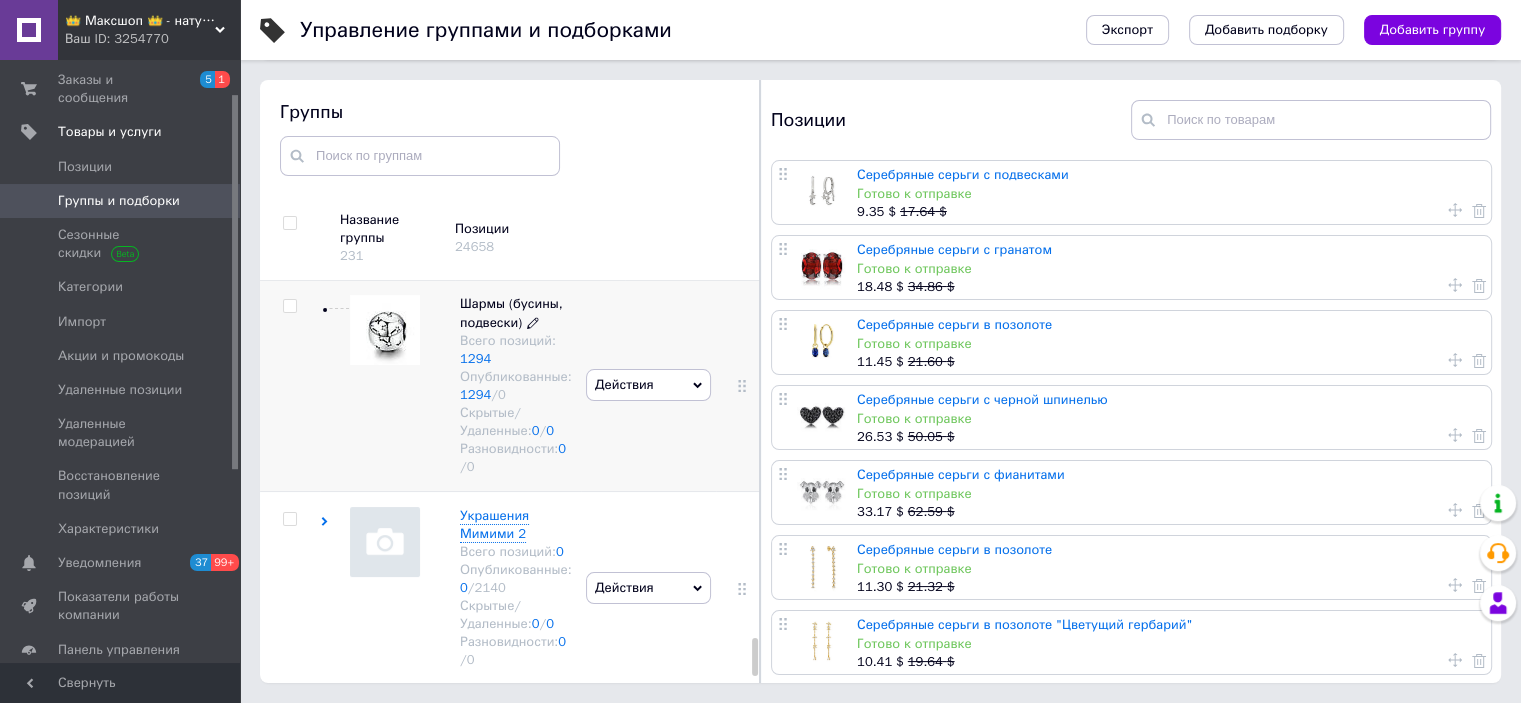 click on "Скрытые/Удаленные:  0  /  0" at bounding box center (516, 422) 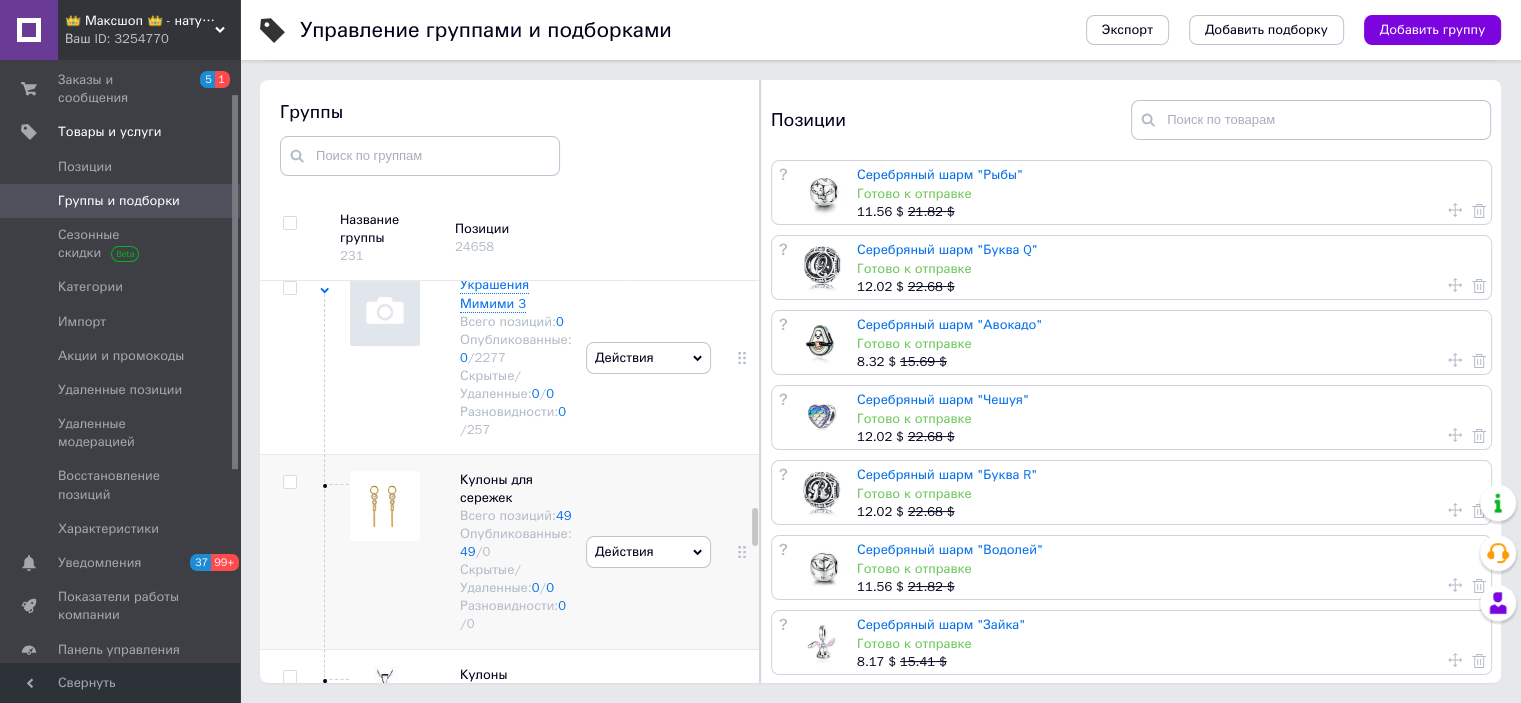 scroll, scrollTop: 2424, scrollLeft: 0, axis: vertical 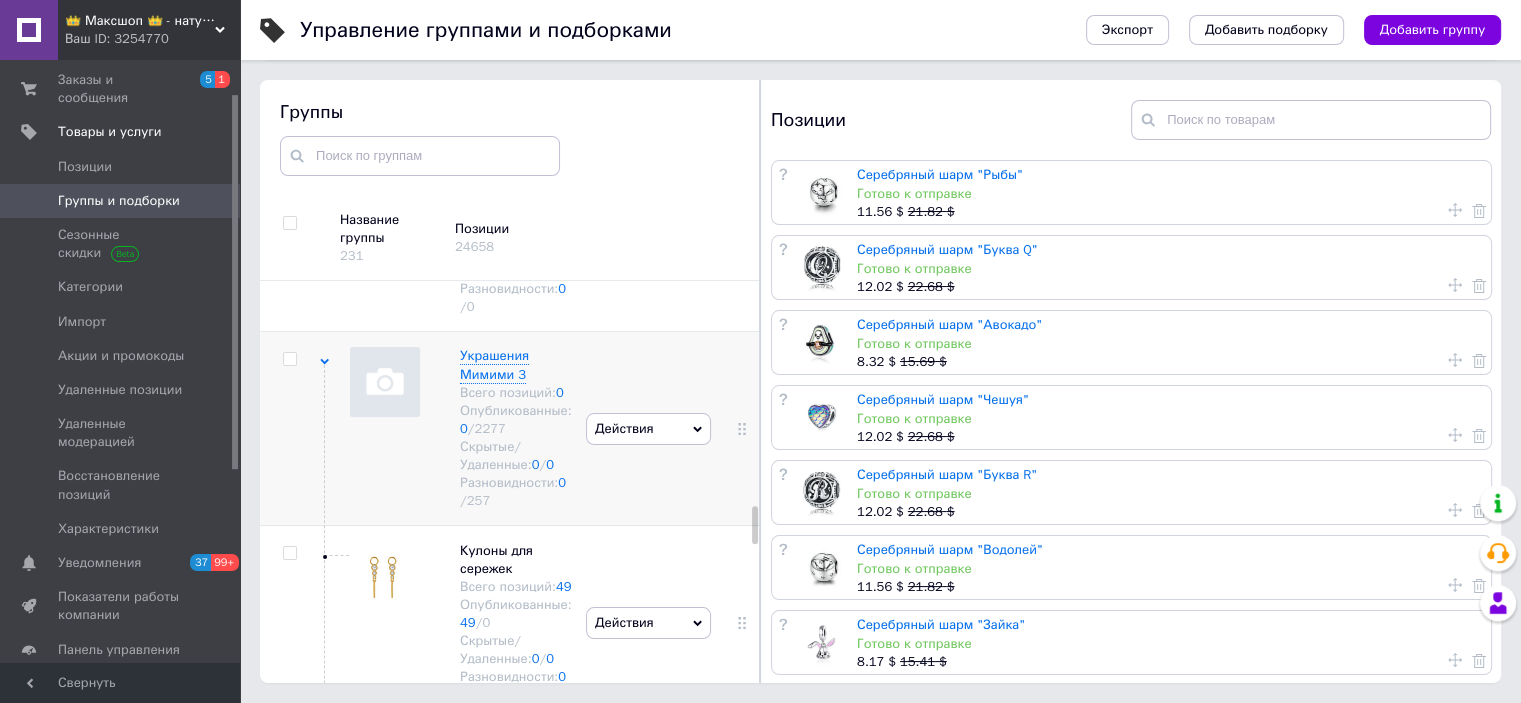 click 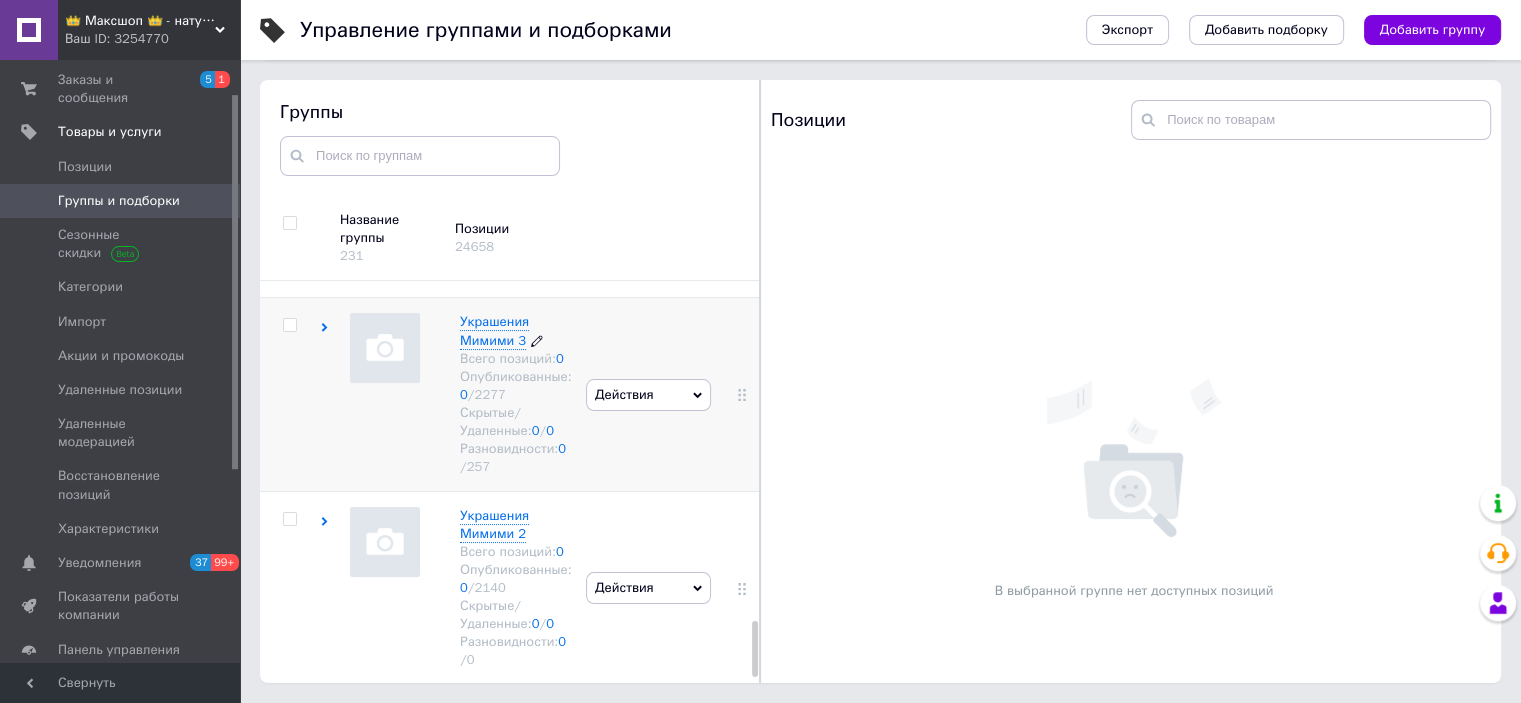 scroll, scrollTop: 2478, scrollLeft: 0, axis: vertical 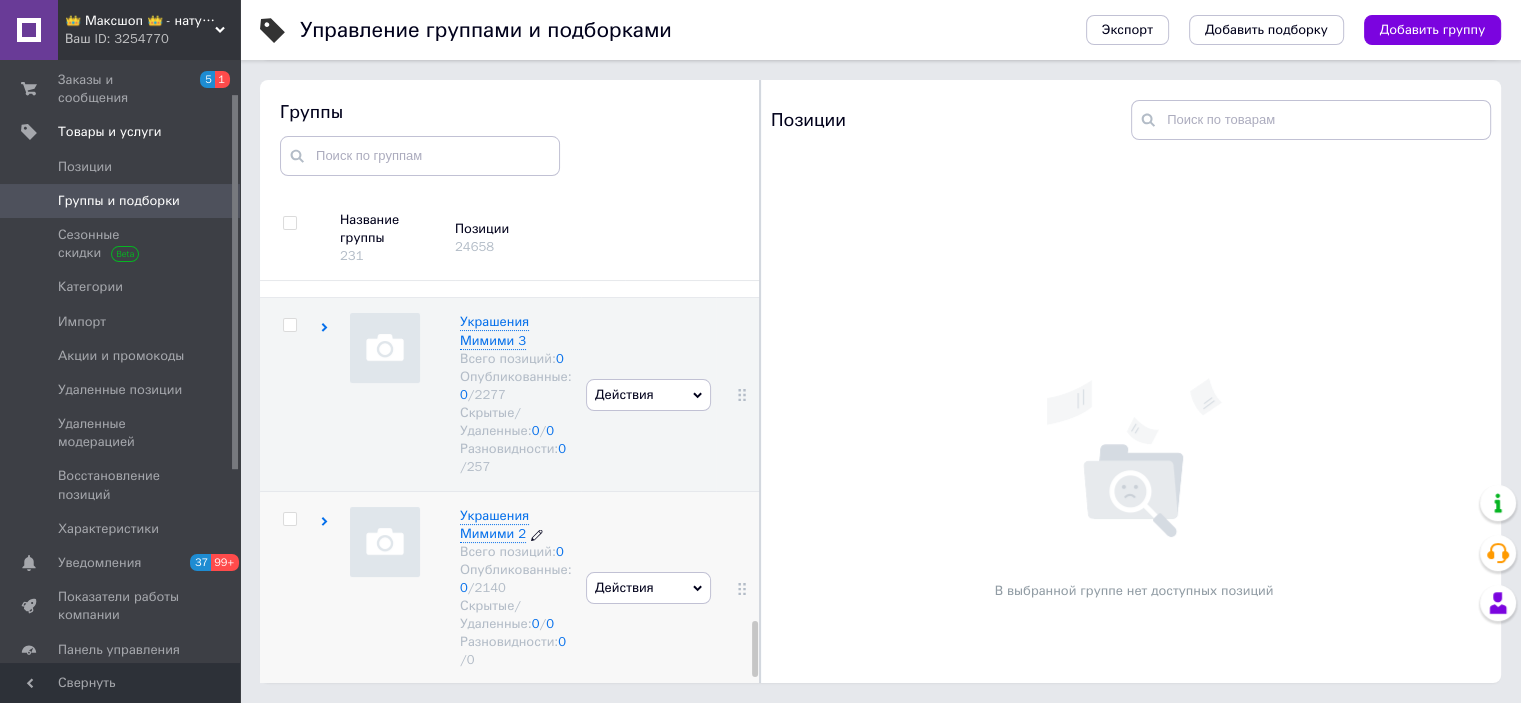 click on "Украшения Мимими 2" at bounding box center (494, 524) 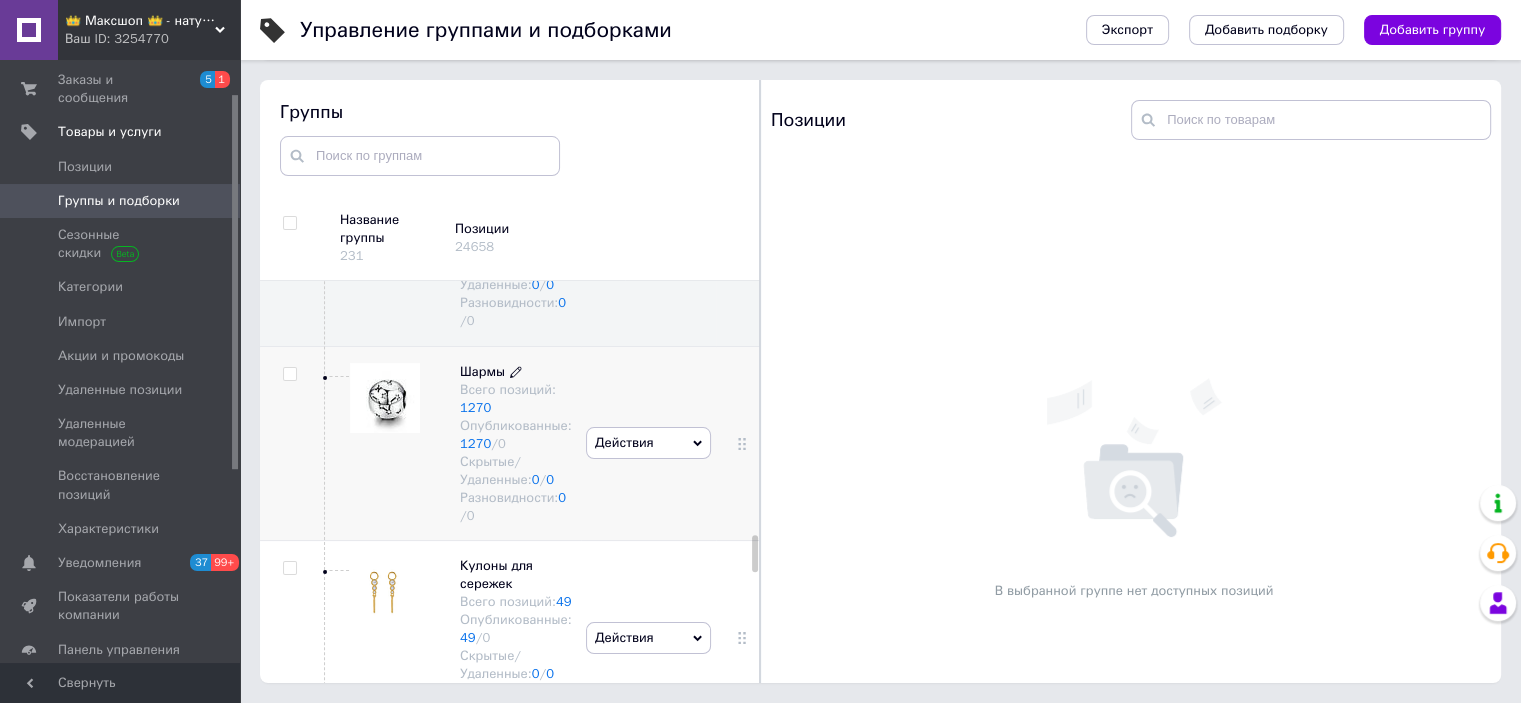 scroll, scrollTop: 2778, scrollLeft: 0, axis: vertical 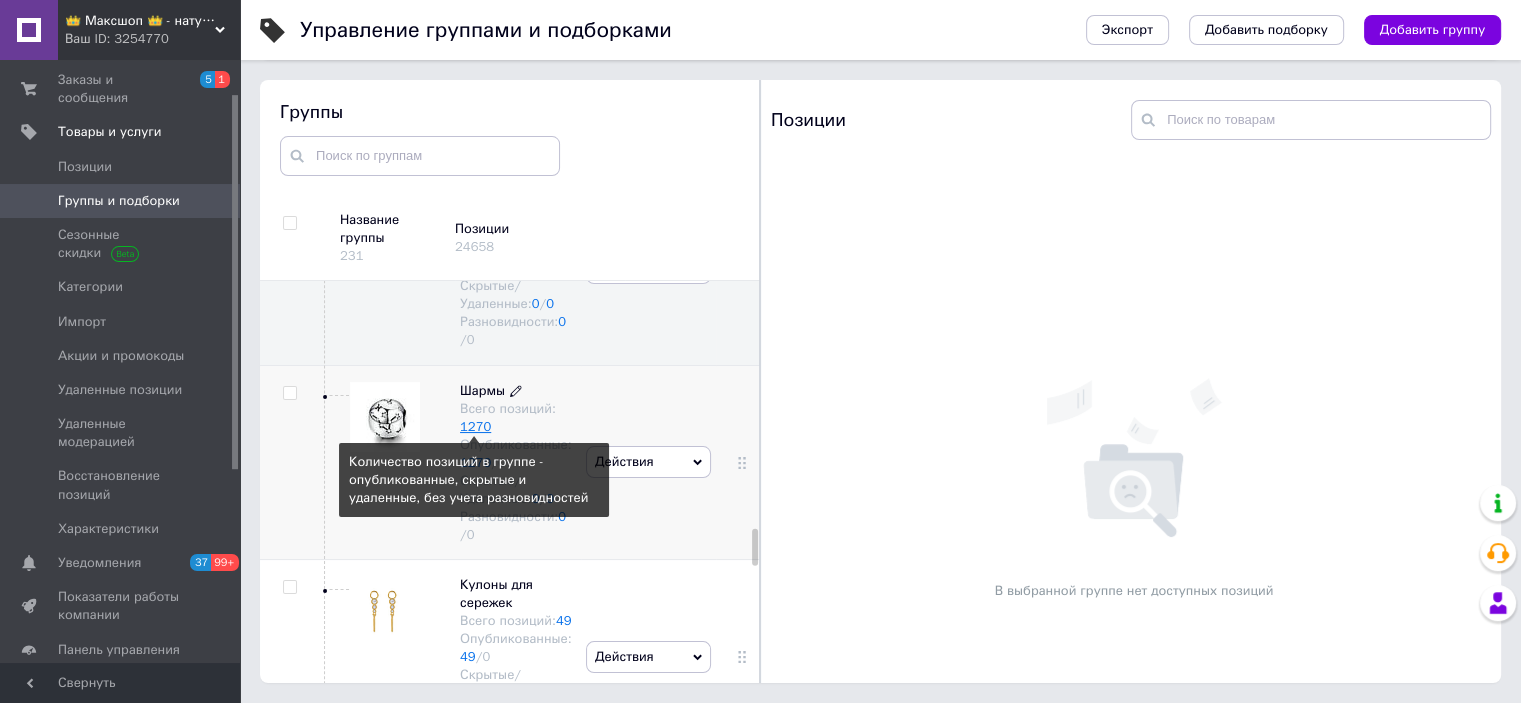 click on "1270" at bounding box center (475, 426) 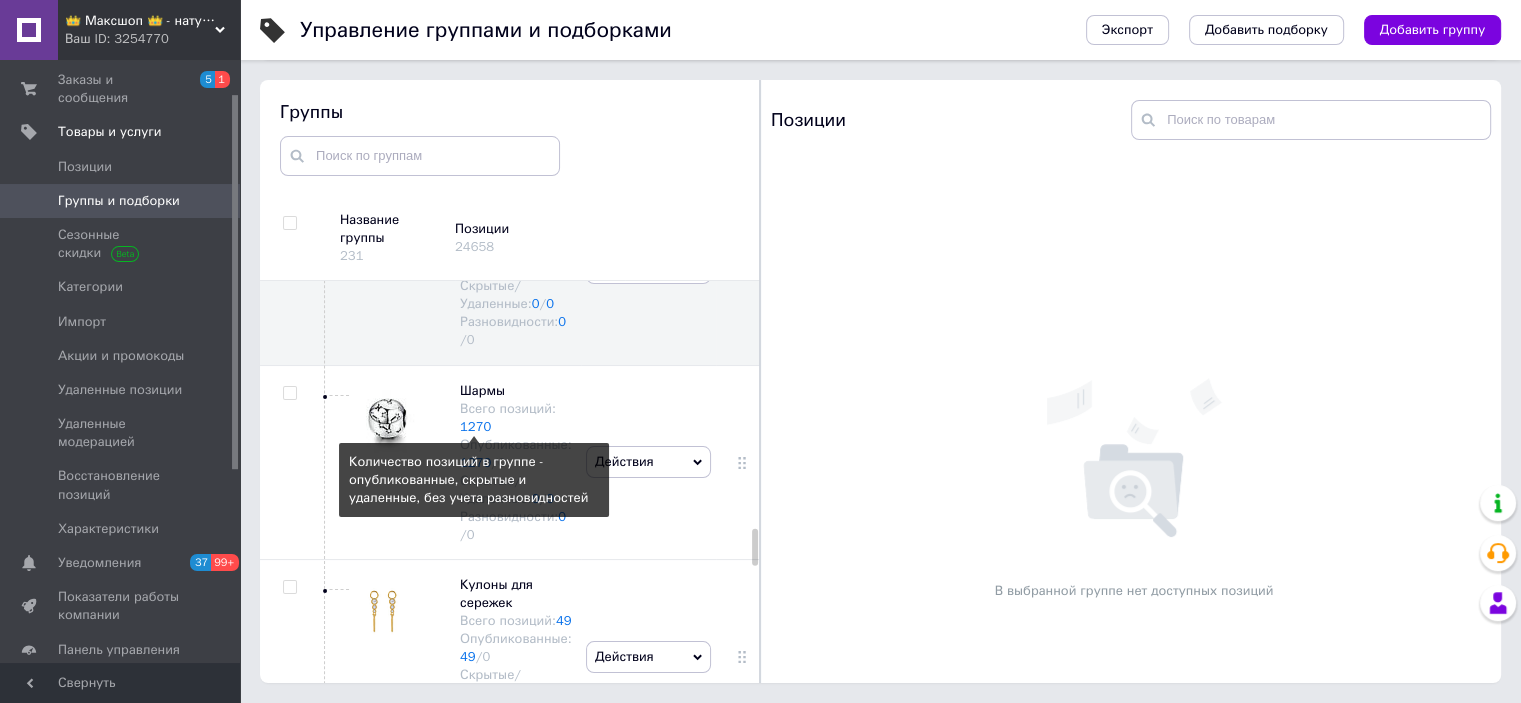 scroll, scrollTop: 0, scrollLeft: 0, axis: both 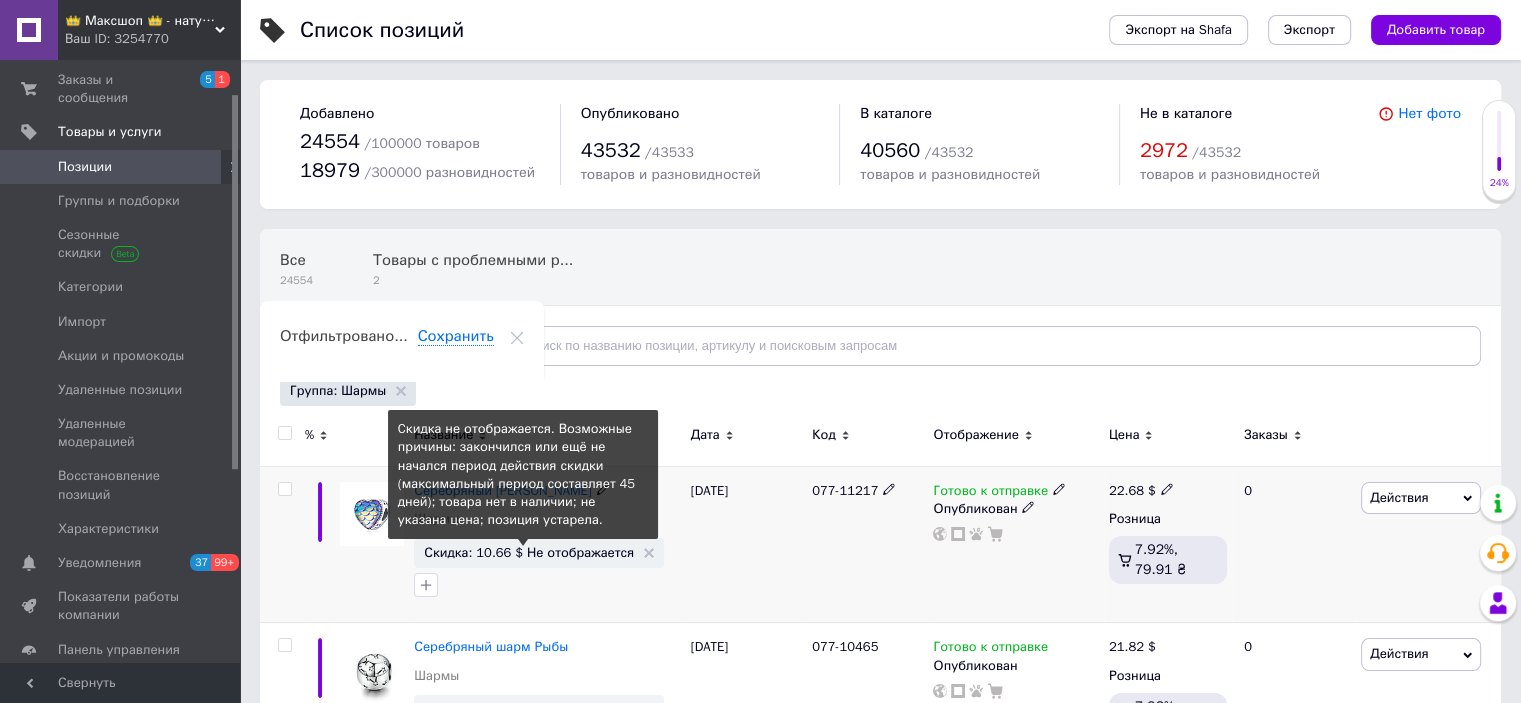 click on "Скидка: 10.66 $ Не отображается" at bounding box center [529, 552] 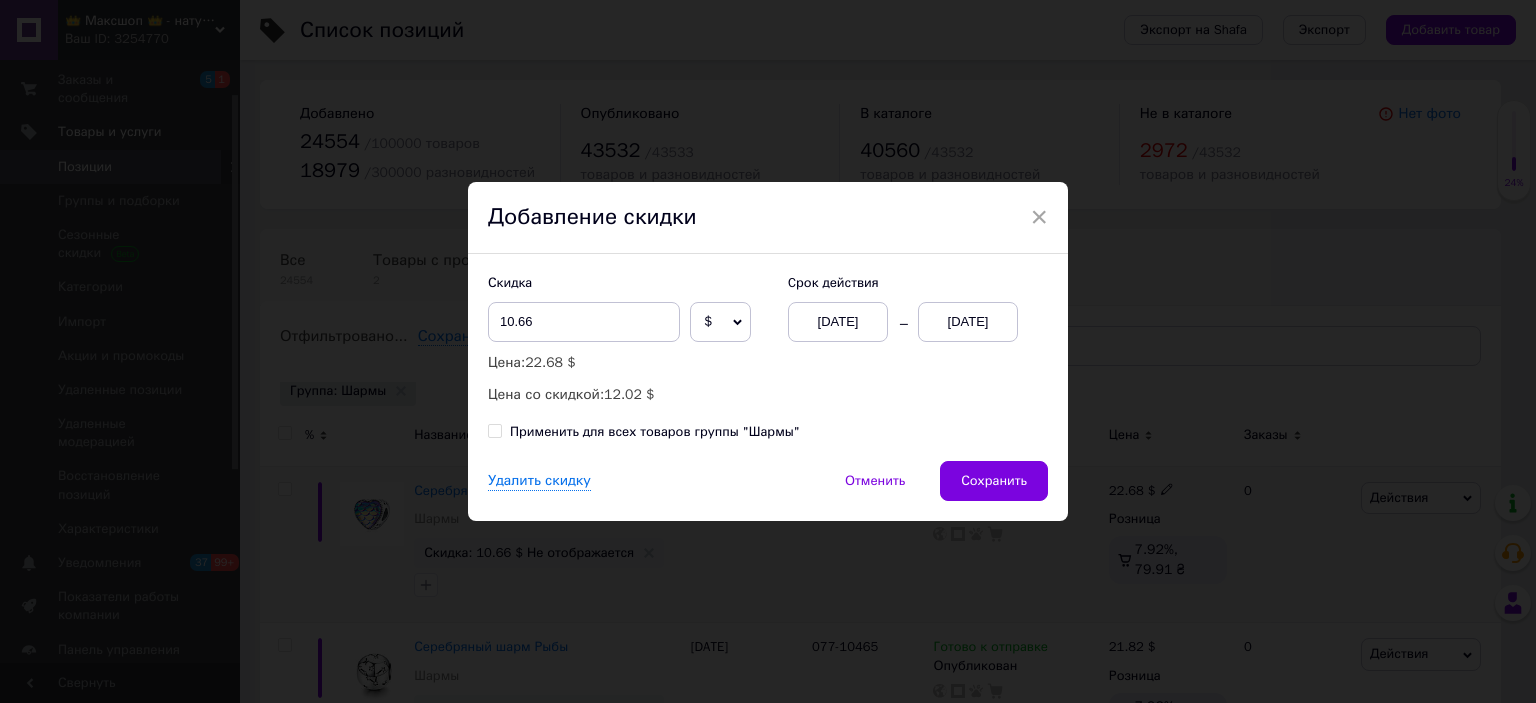 click on "13.07.2025" at bounding box center (968, 322) 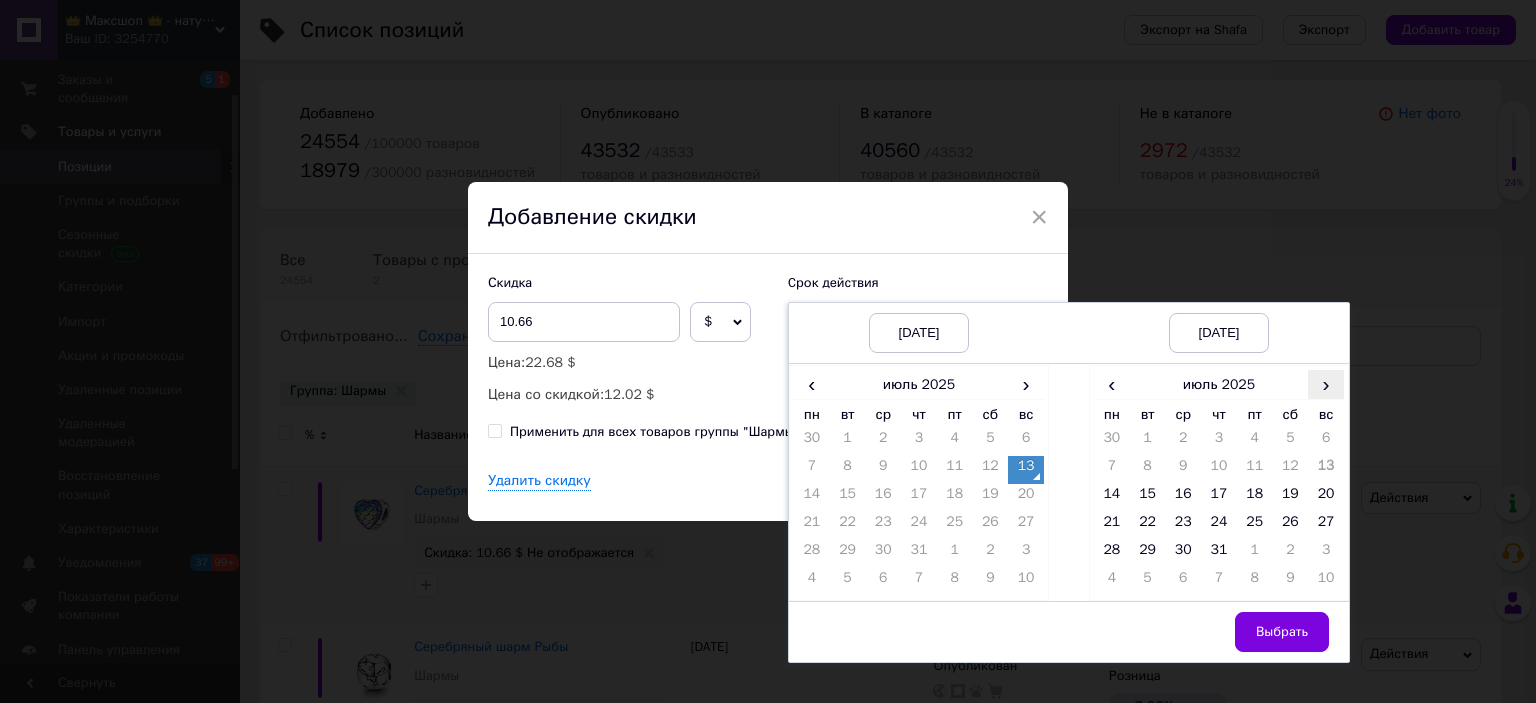 click on "›" at bounding box center [1326, 384] 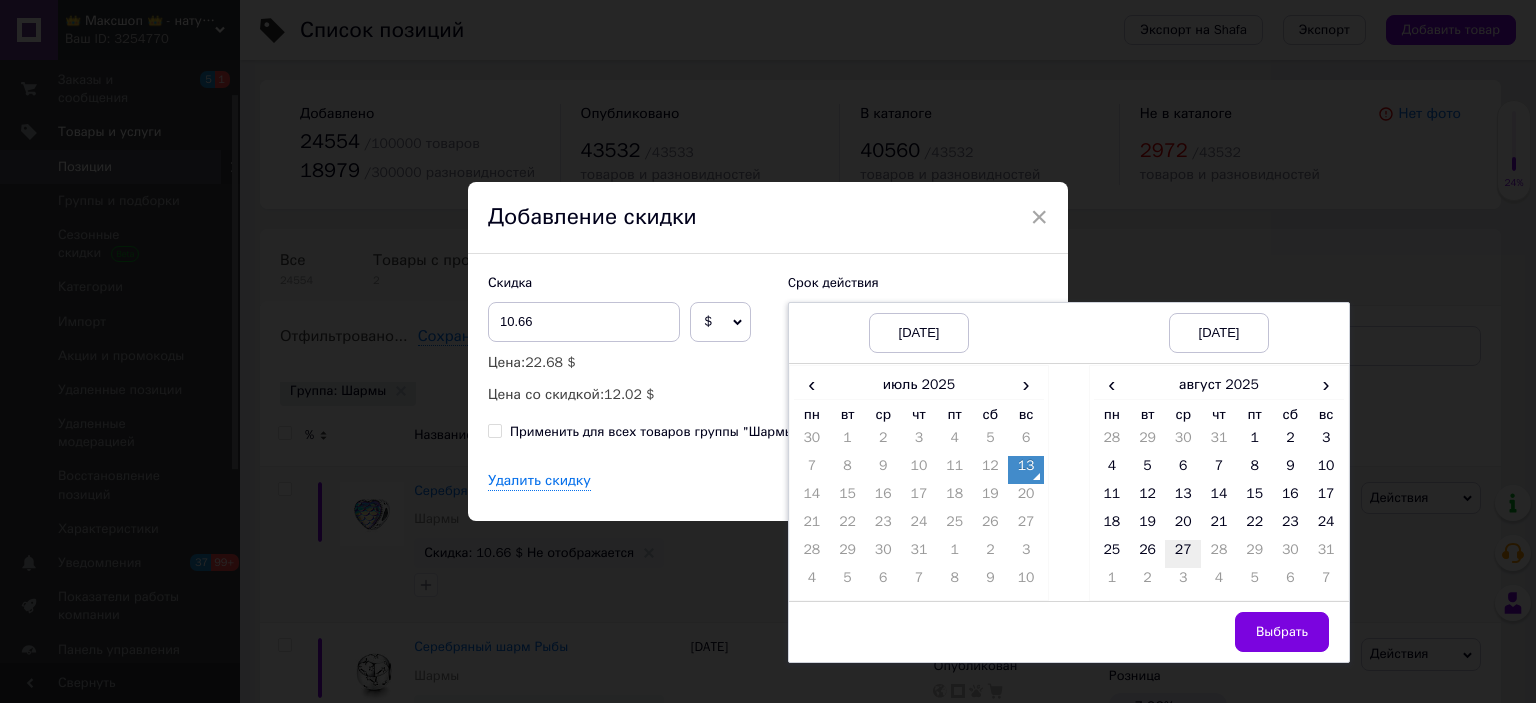 click on "27" at bounding box center (1183, 554) 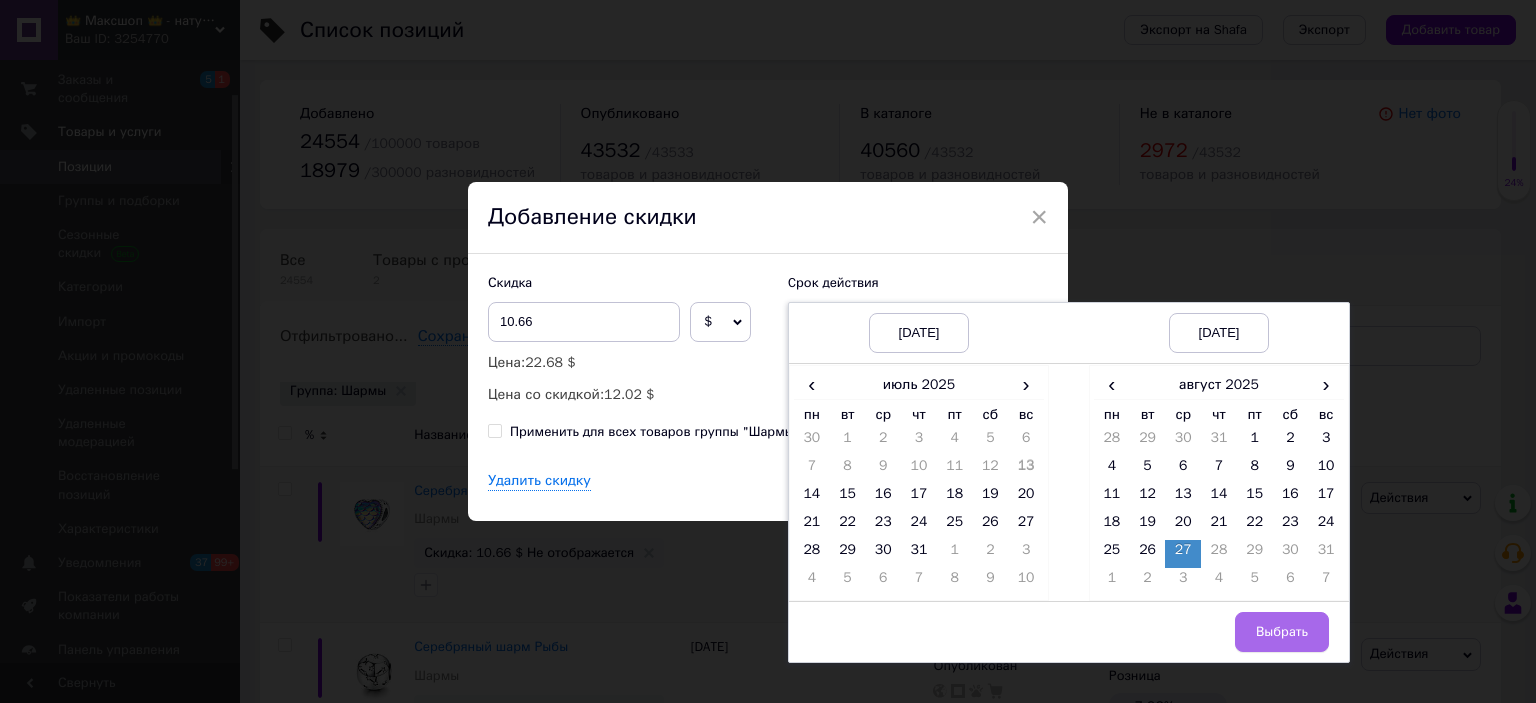 click on "Выбрать" at bounding box center (1282, 632) 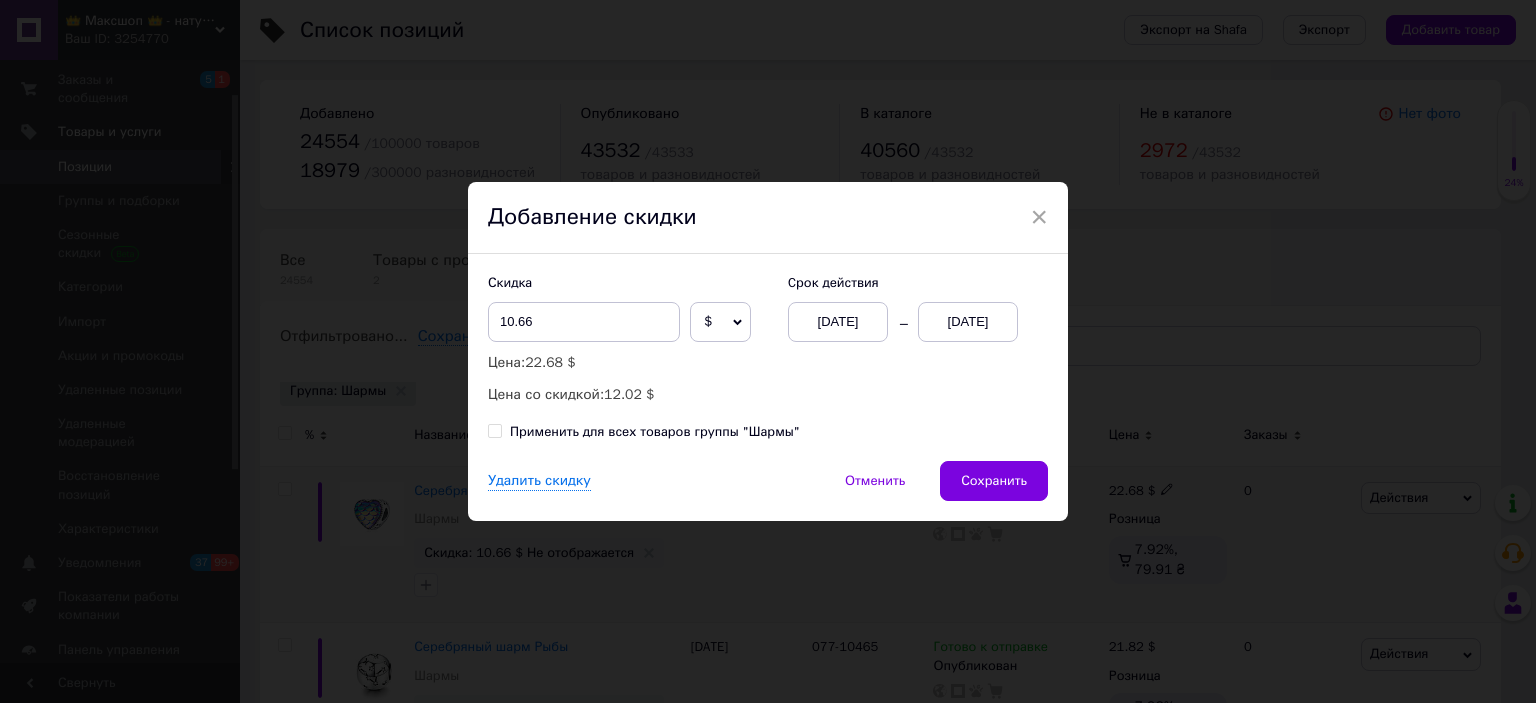 click on "$" at bounding box center [720, 322] 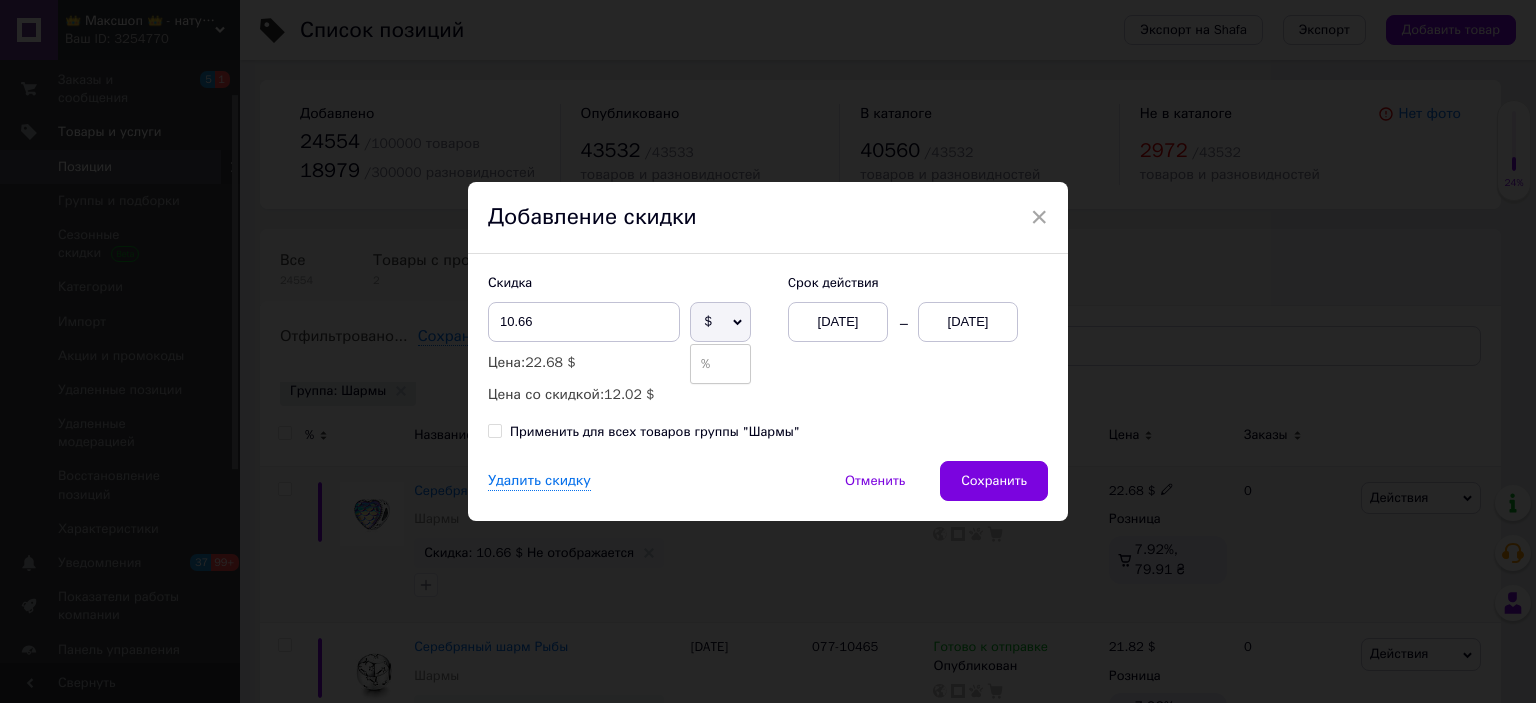 click on "%" at bounding box center (720, 364) 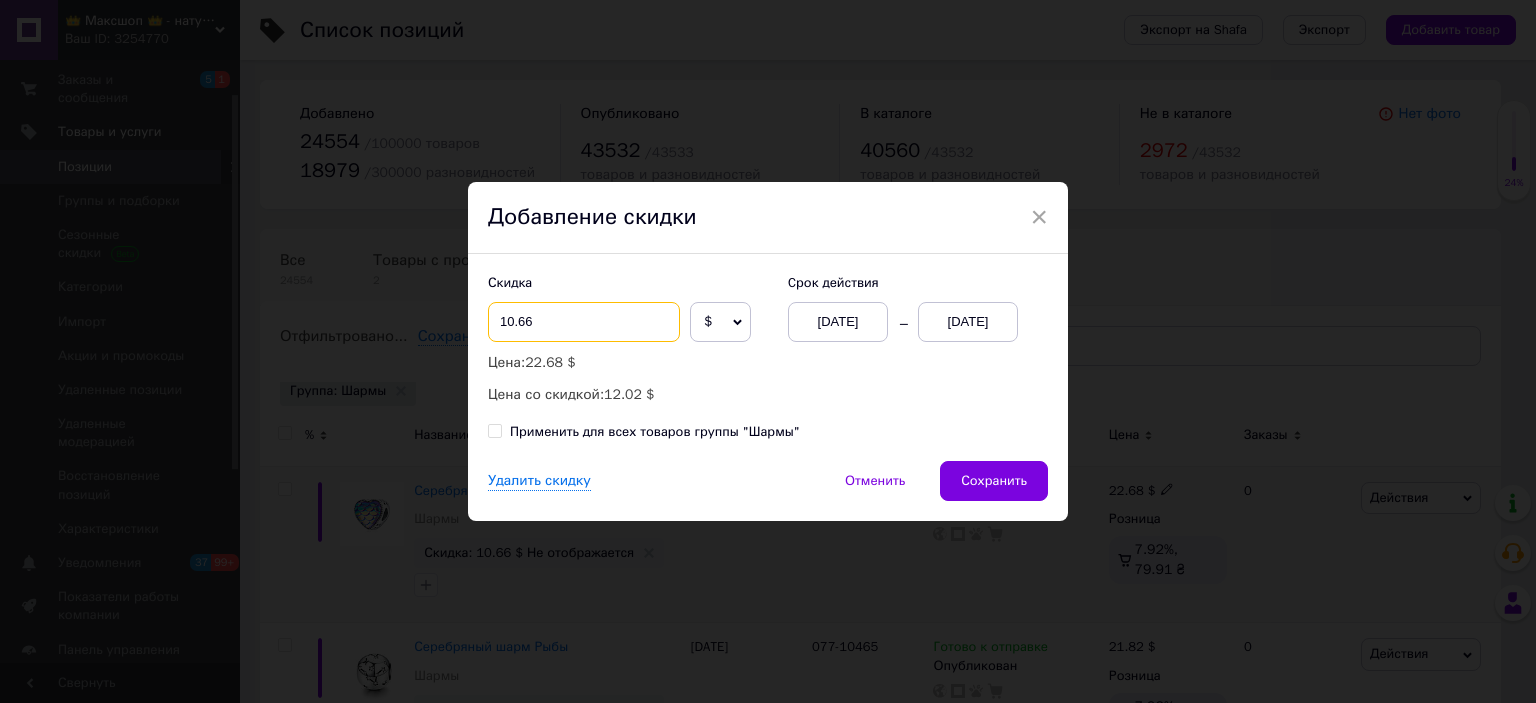 click on "10.66" at bounding box center (584, 322) 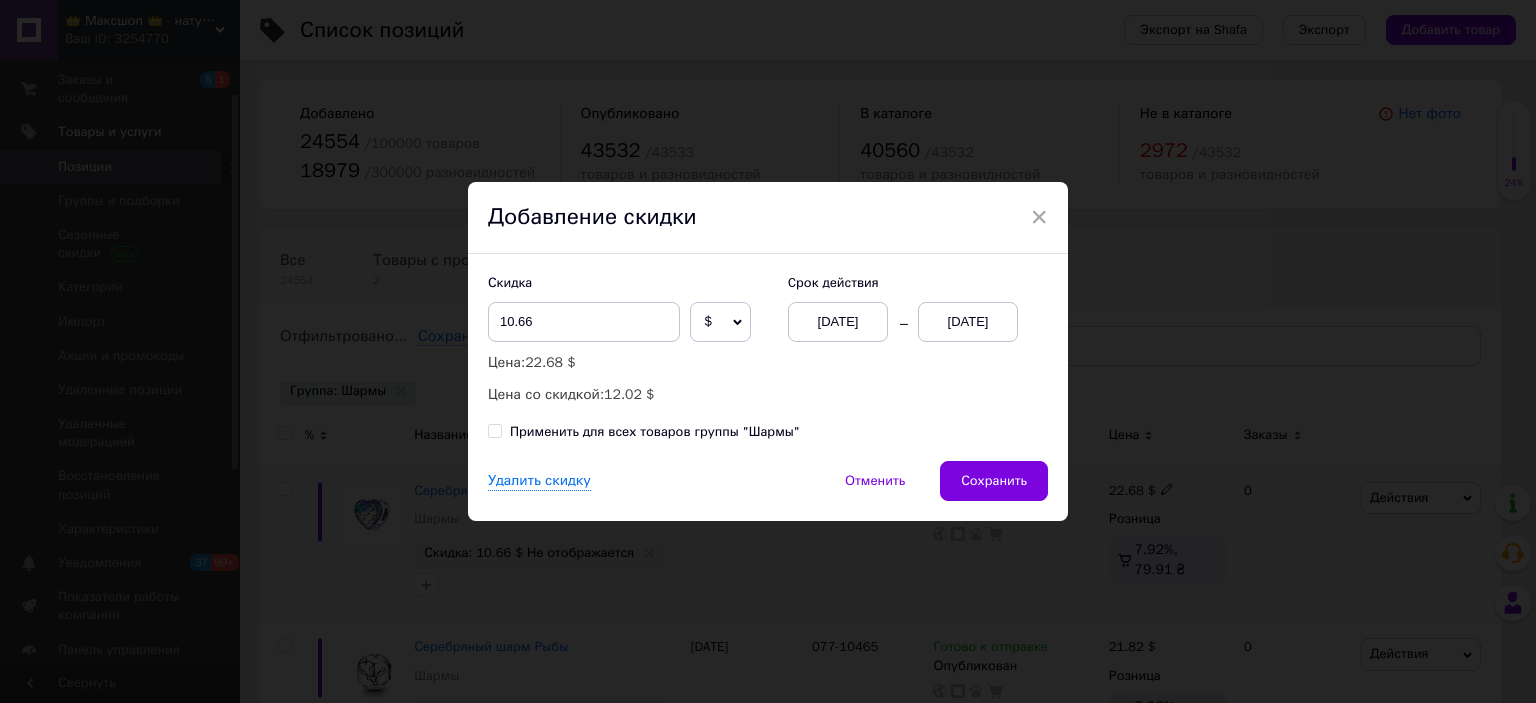 click on "$" at bounding box center (720, 322) 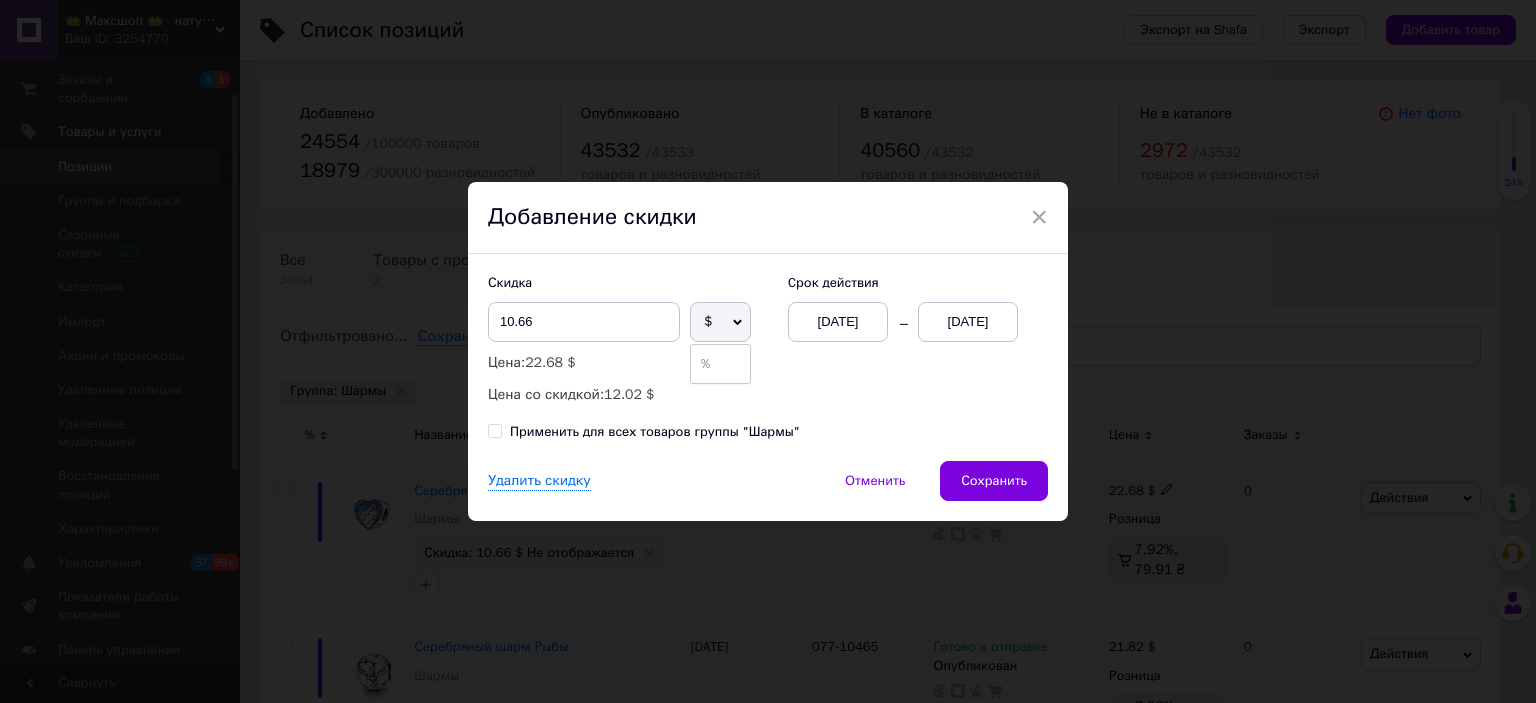 click on "%" at bounding box center (720, 364) 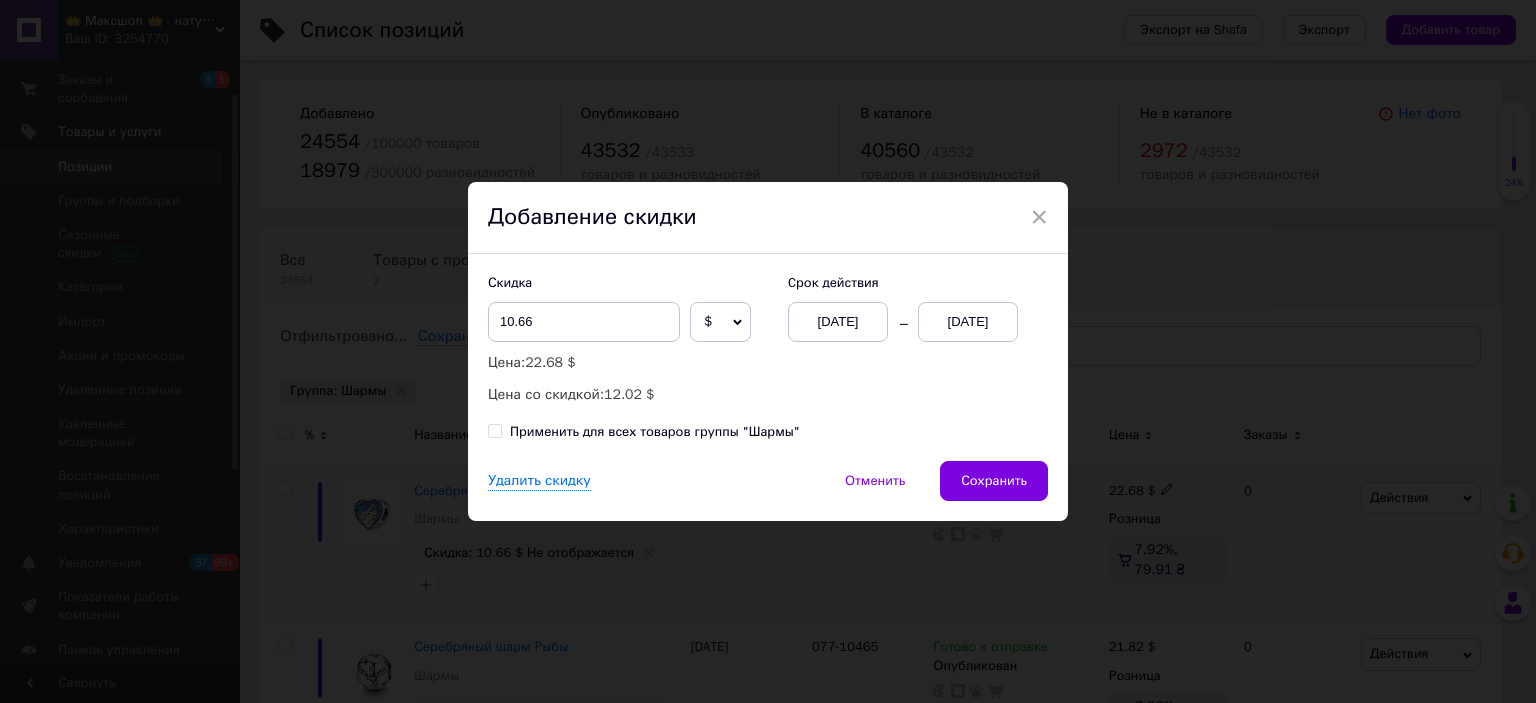 click on "$" at bounding box center (708, 321) 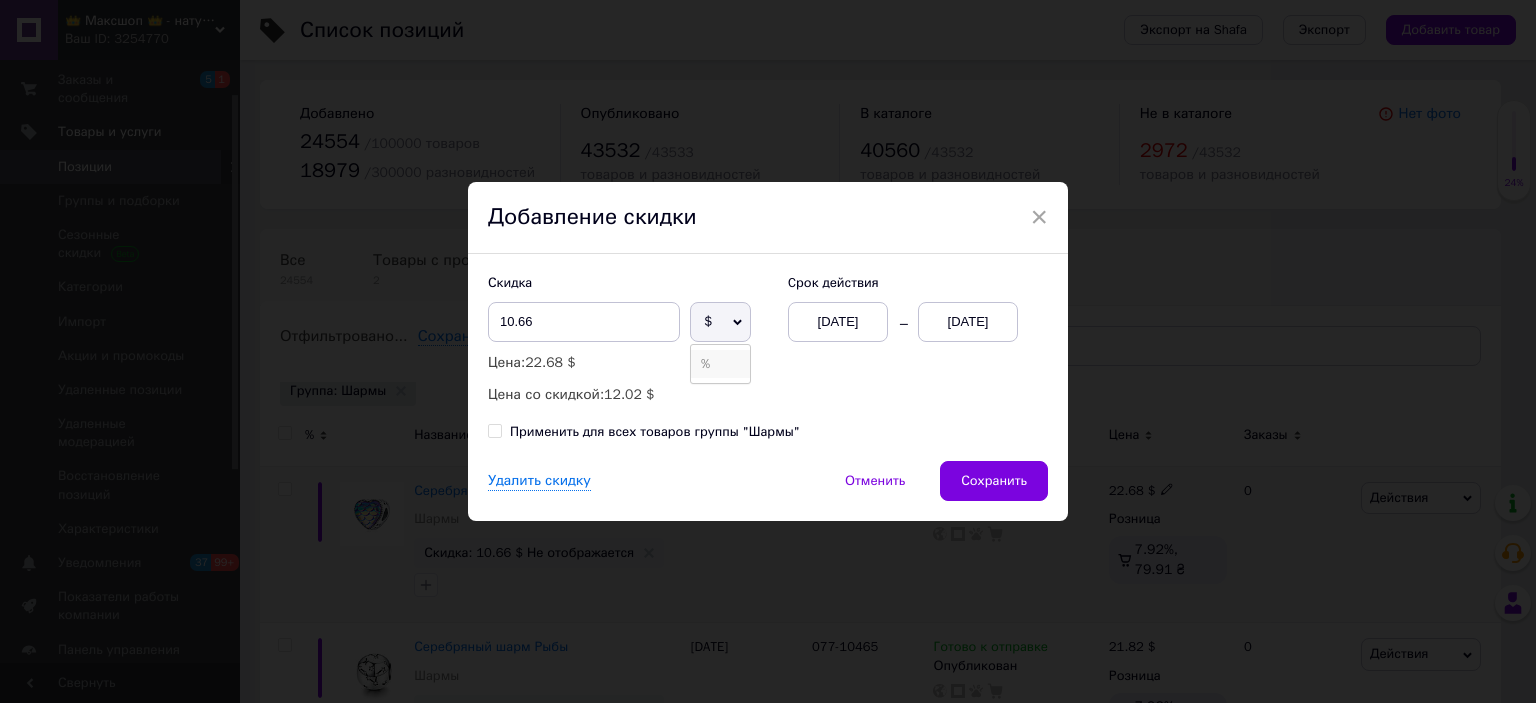 click on "%" at bounding box center [720, 364] 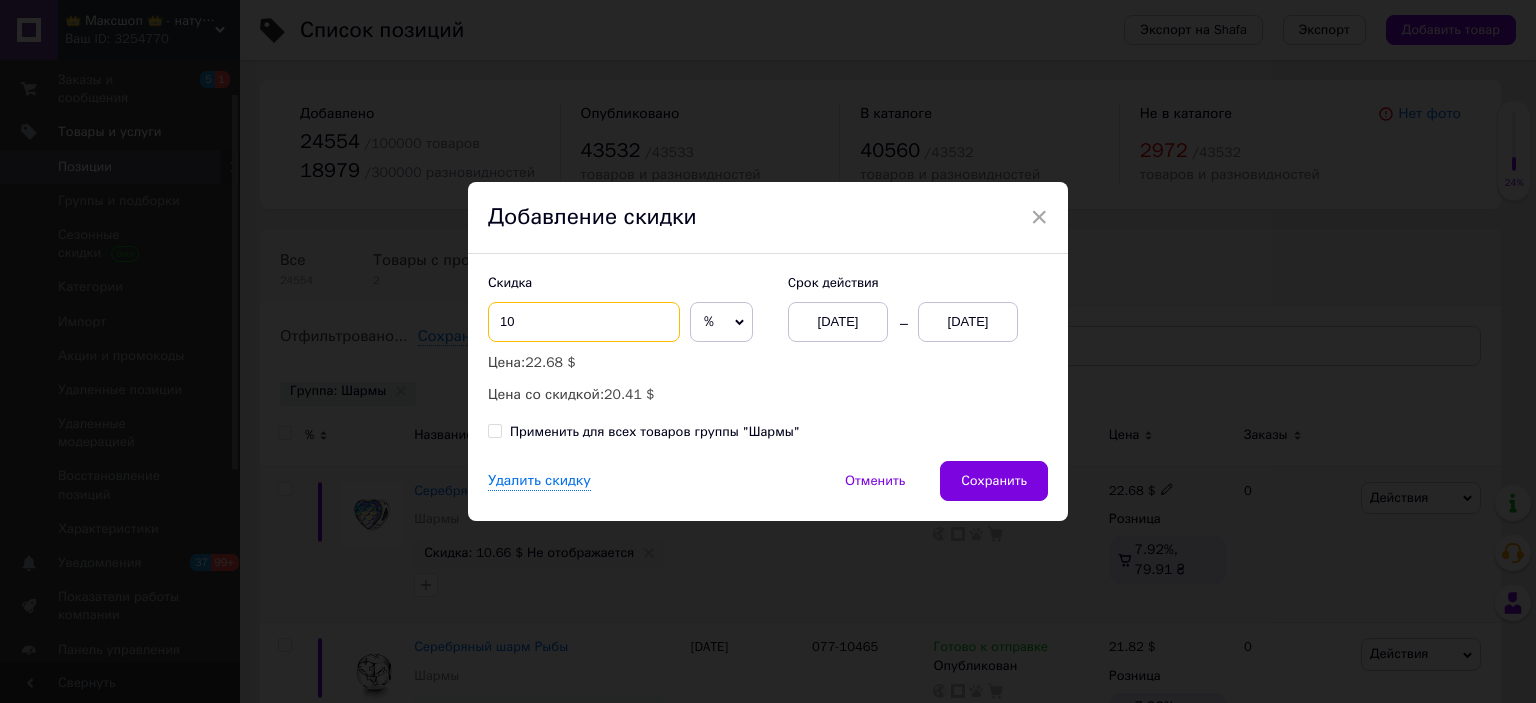 click on "10" at bounding box center [584, 322] 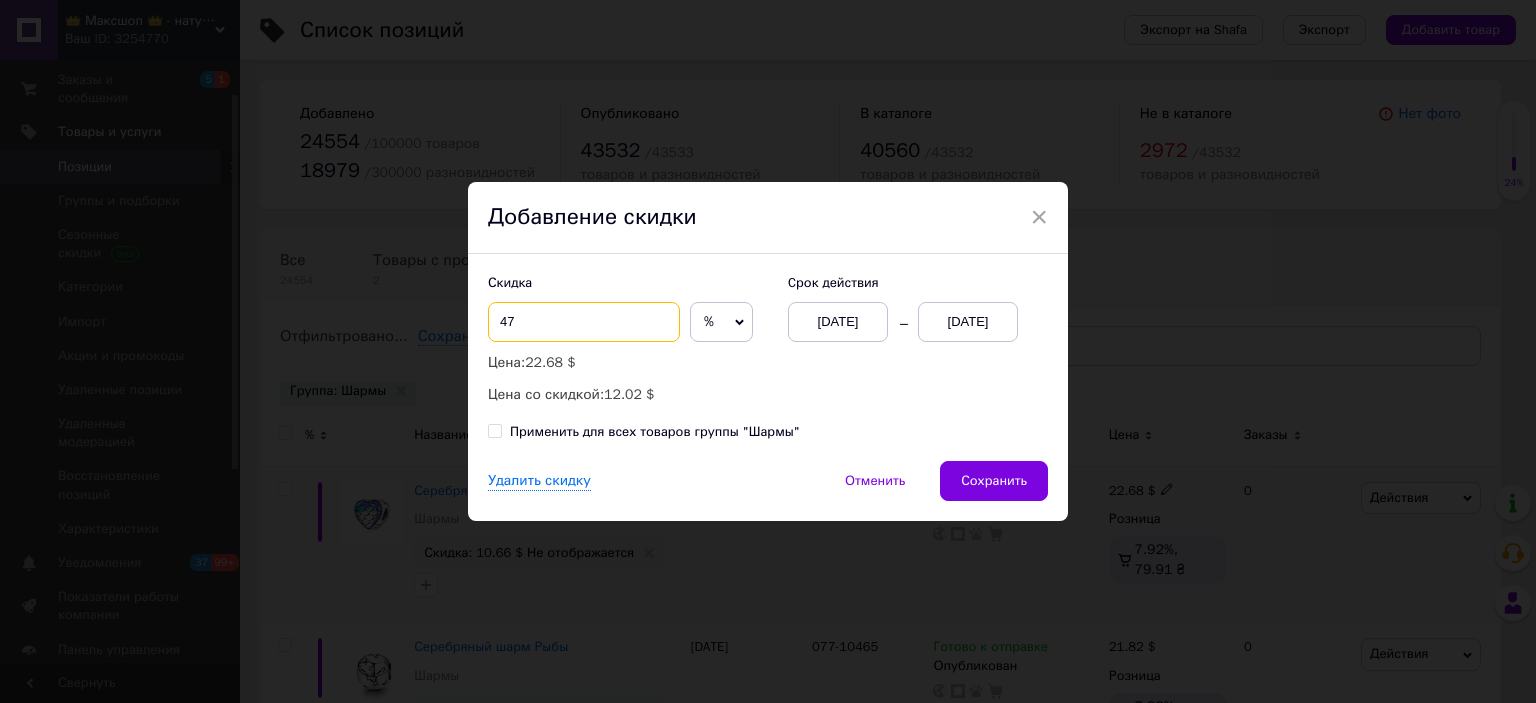 type on "47" 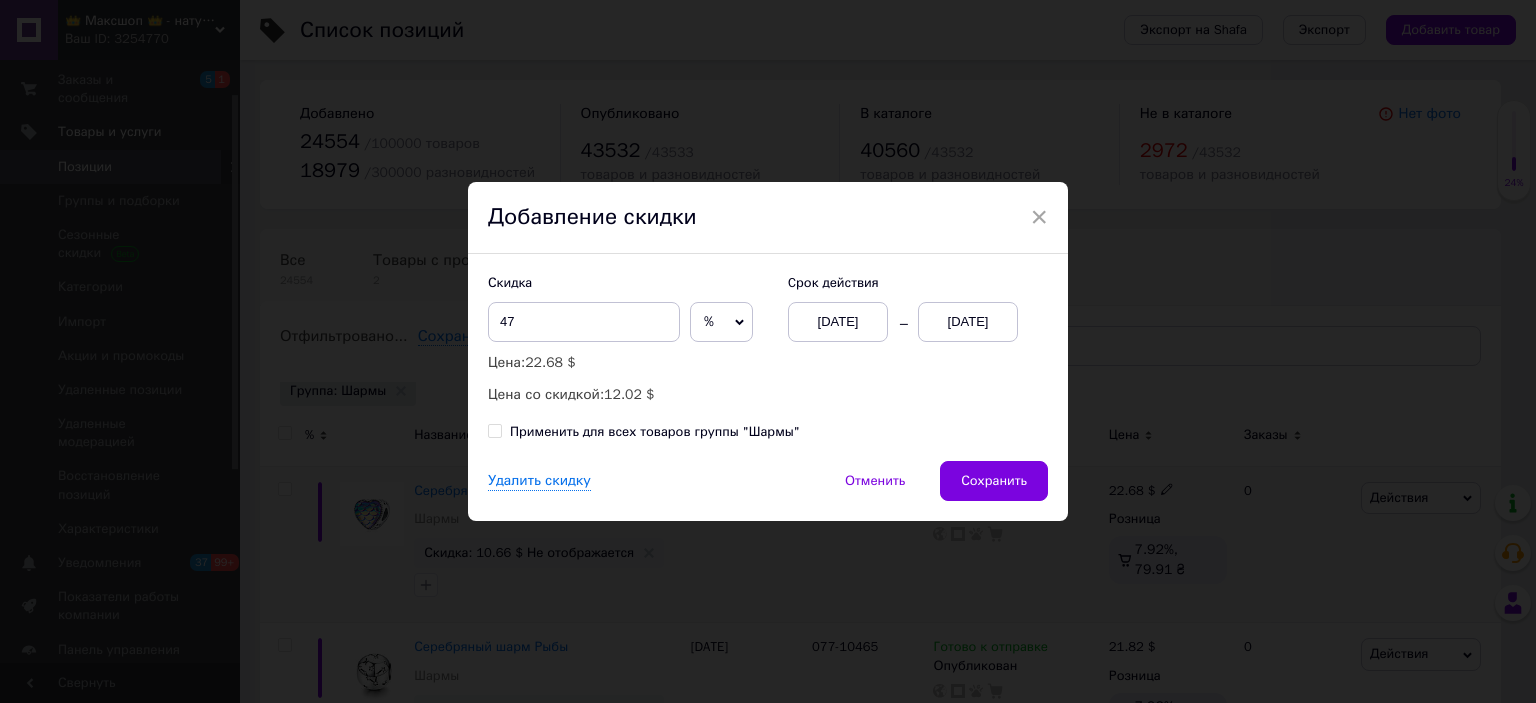 click on "Применить для всех товаров группы "Шармы"" at bounding box center [494, 430] 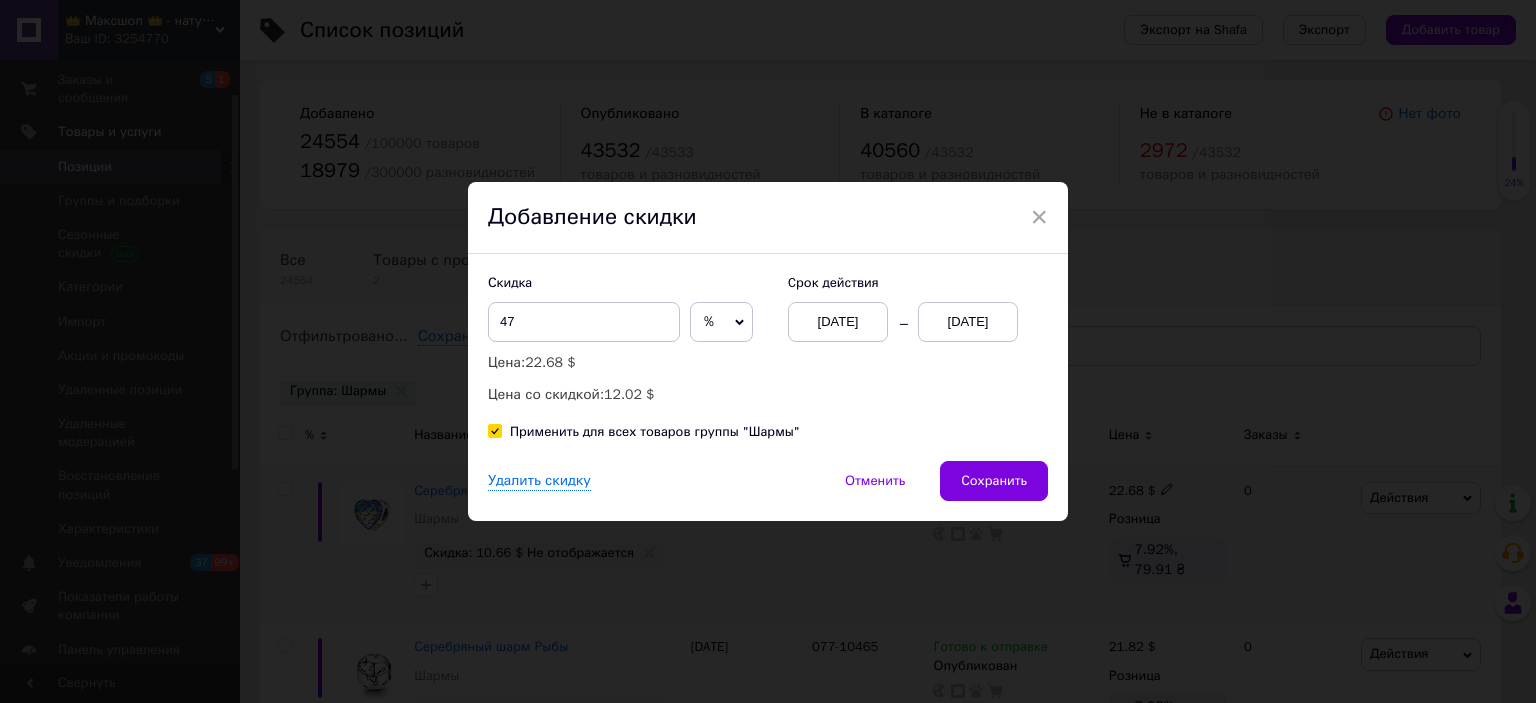 checkbox on "true" 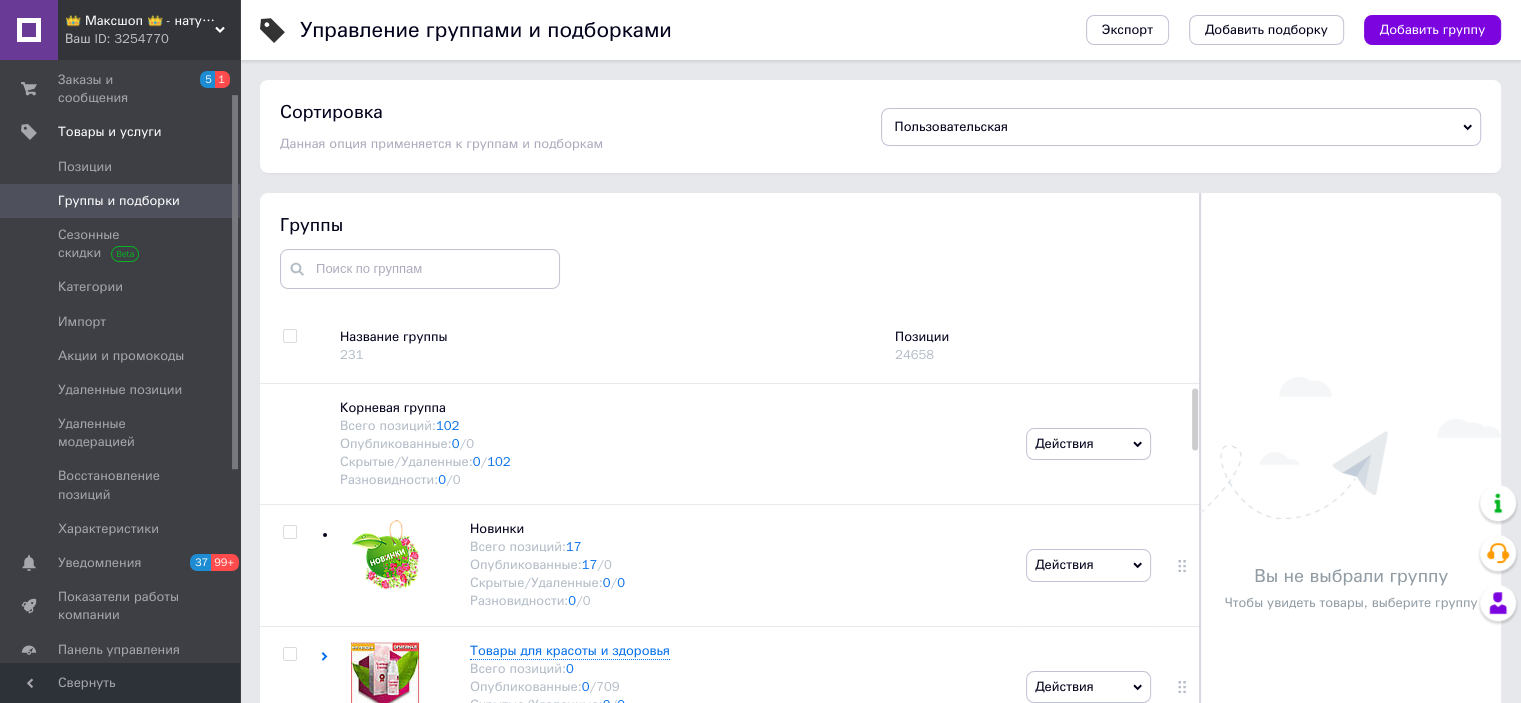 scroll, scrollTop: 113, scrollLeft: 0, axis: vertical 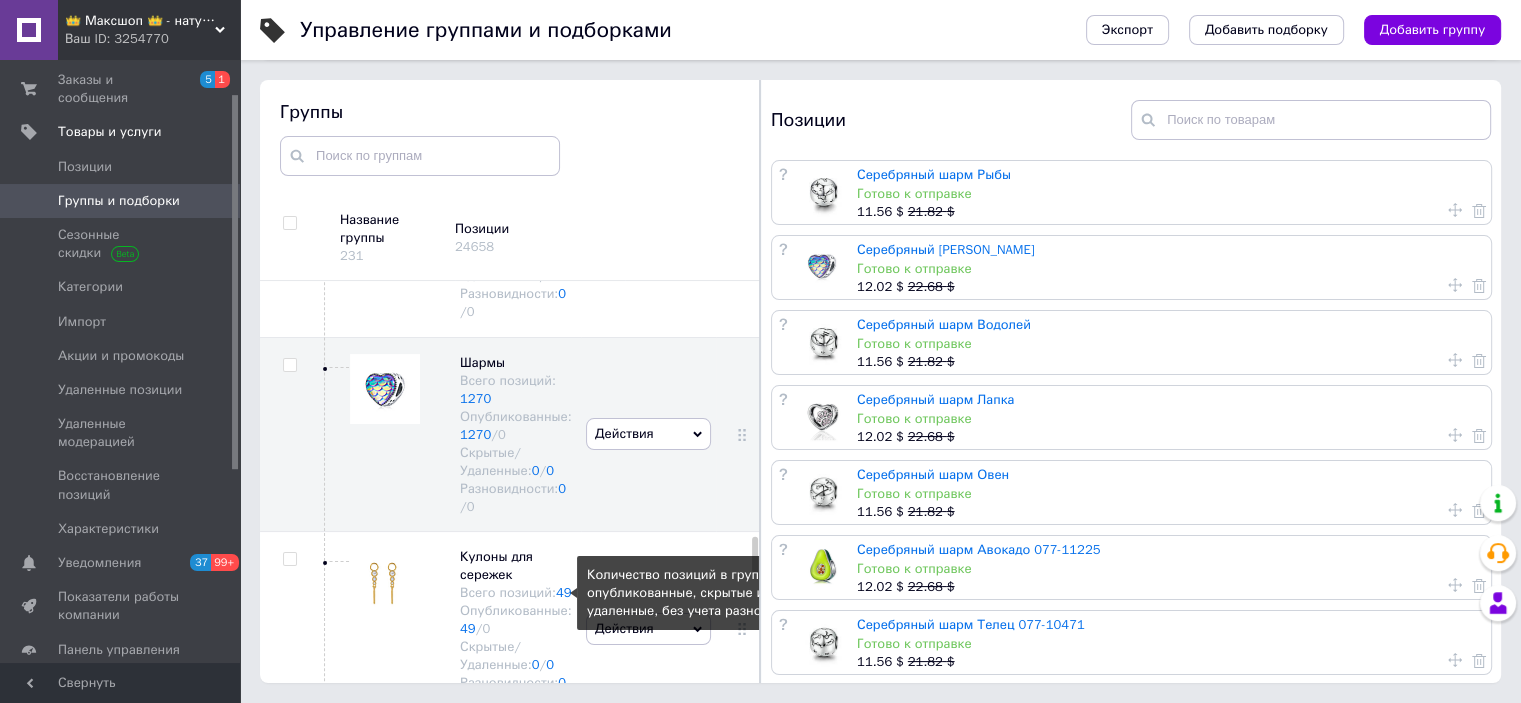 click on "49" at bounding box center [564, 592] 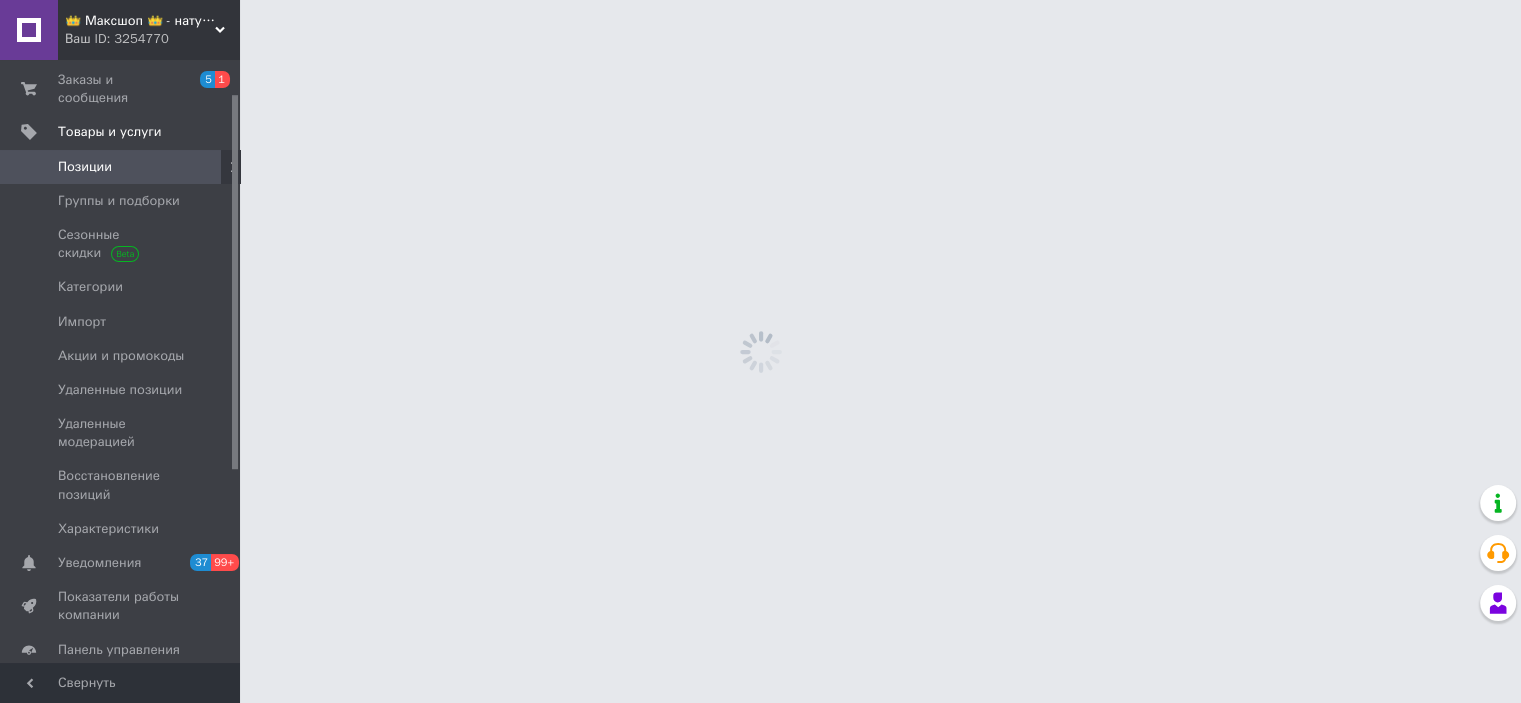 scroll, scrollTop: 0, scrollLeft: 0, axis: both 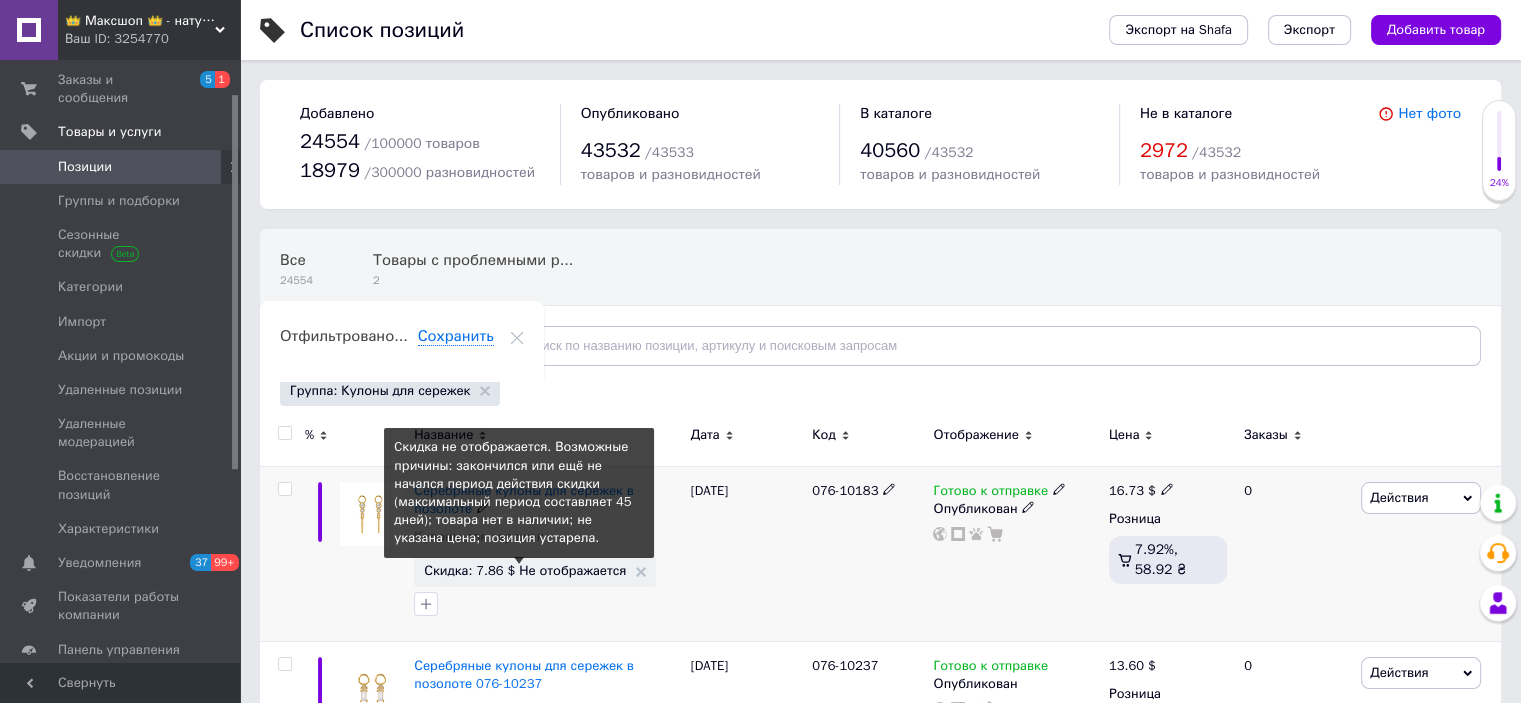 click on "Скидка: 7.86 $ Не отображается" at bounding box center [525, 570] 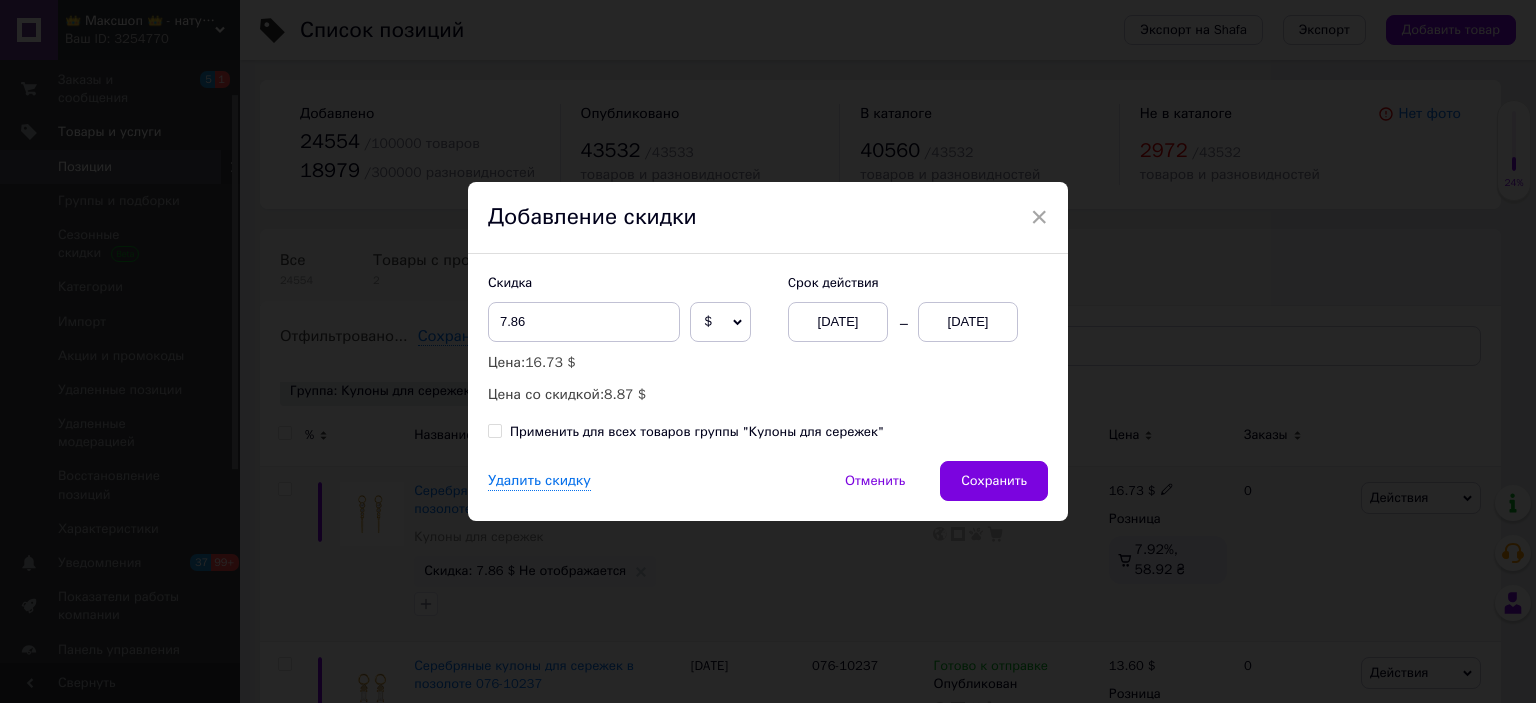 click on "13.07.2025" at bounding box center (968, 322) 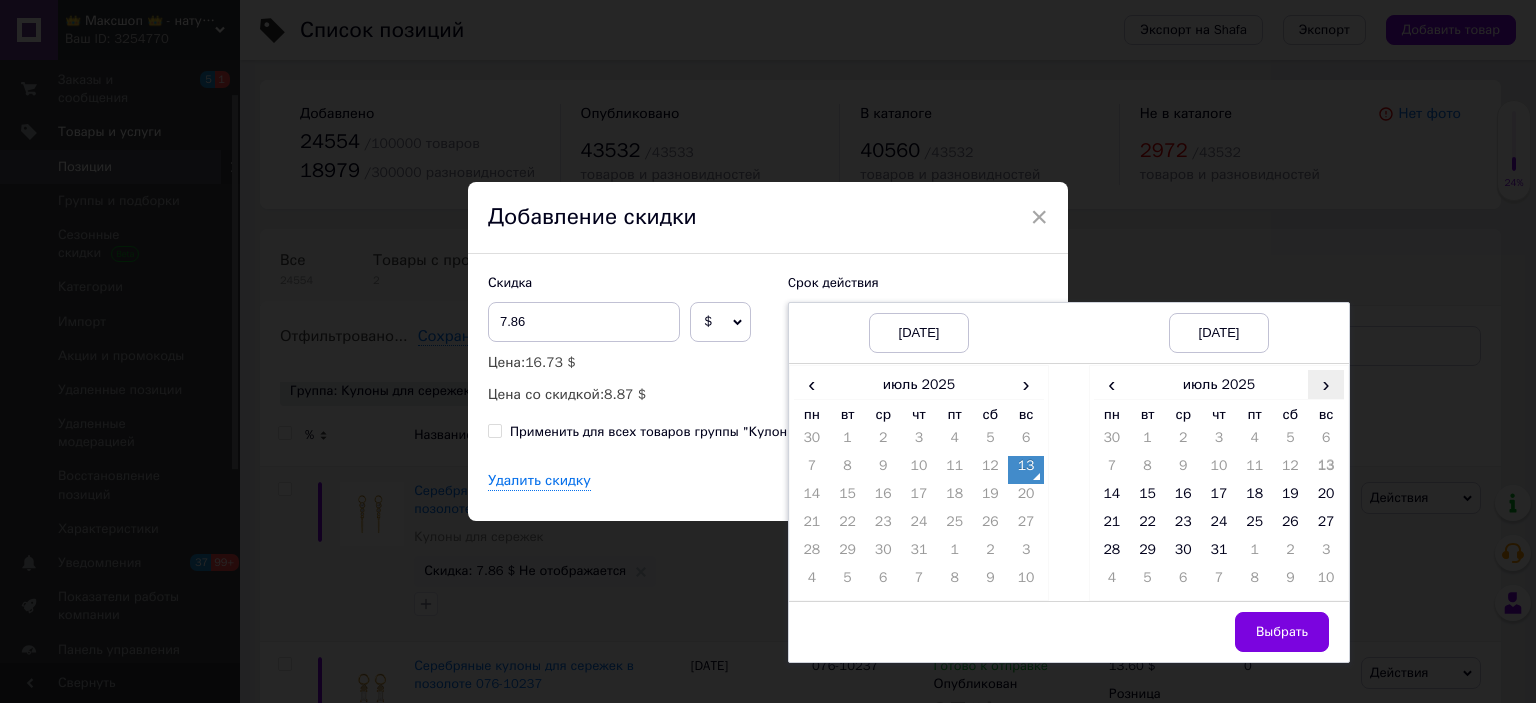 click on "›" at bounding box center [1326, 384] 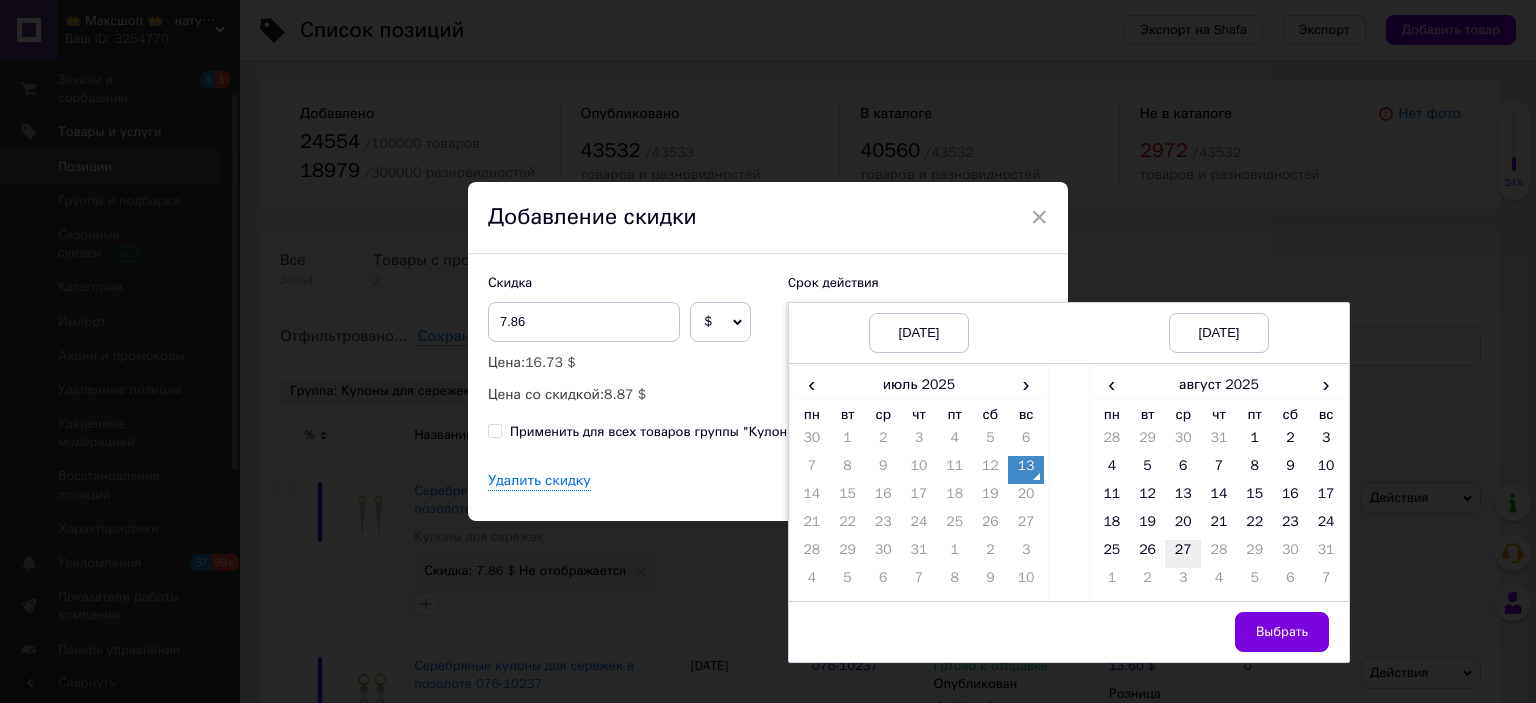 click on "27" at bounding box center [1183, 554] 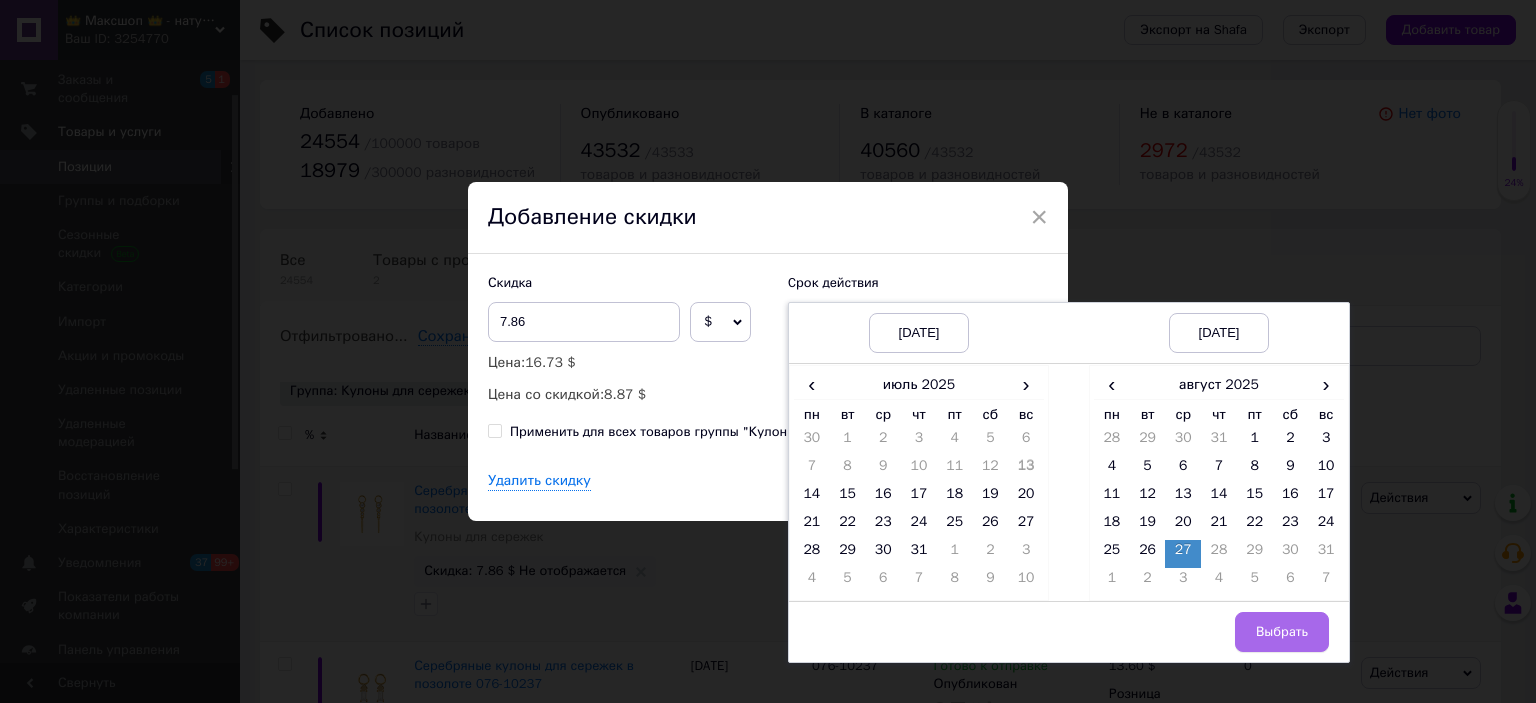 click on "Выбрать" at bounding box center [1282, 632] 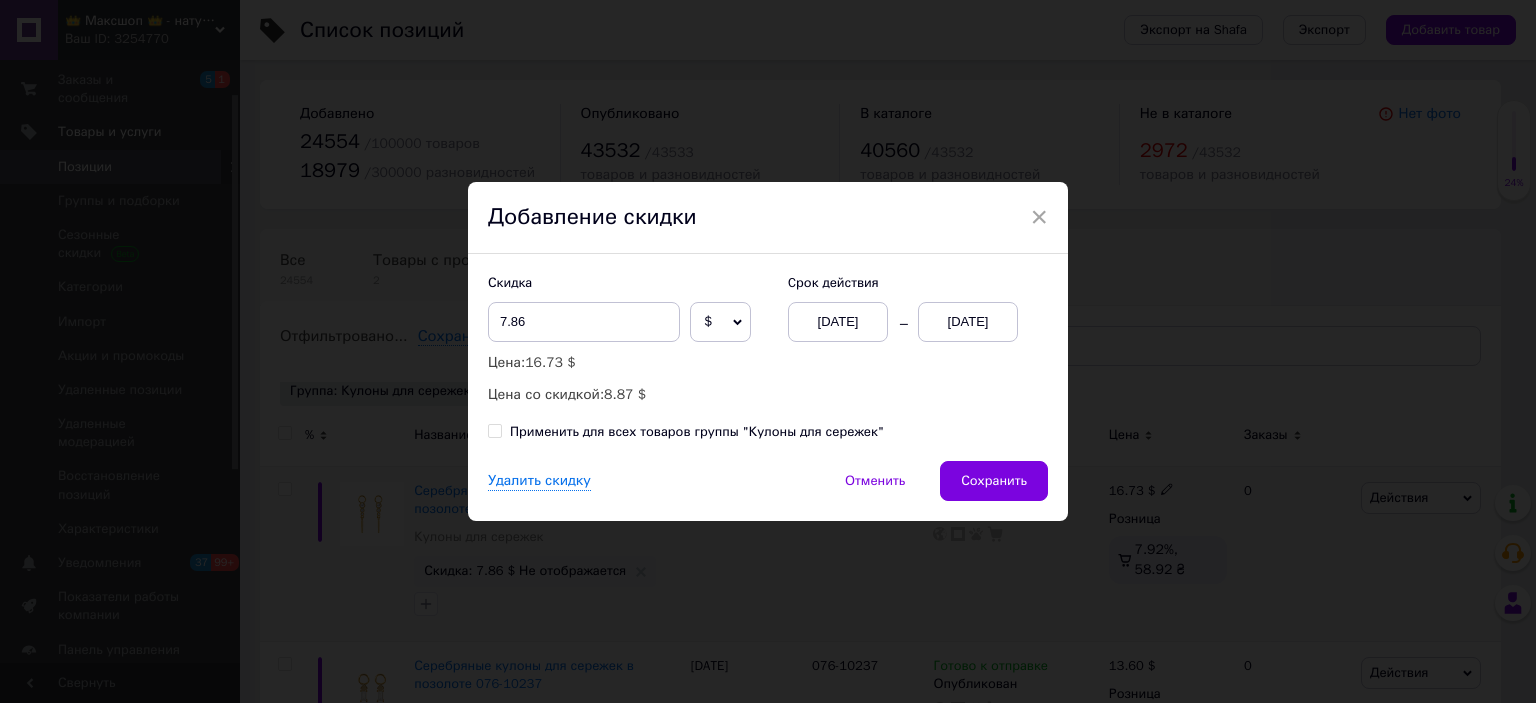 drag, startPoint x: 701, startPoint y: 315, endPoint x: 734, endPoint y: 371, distance: 65 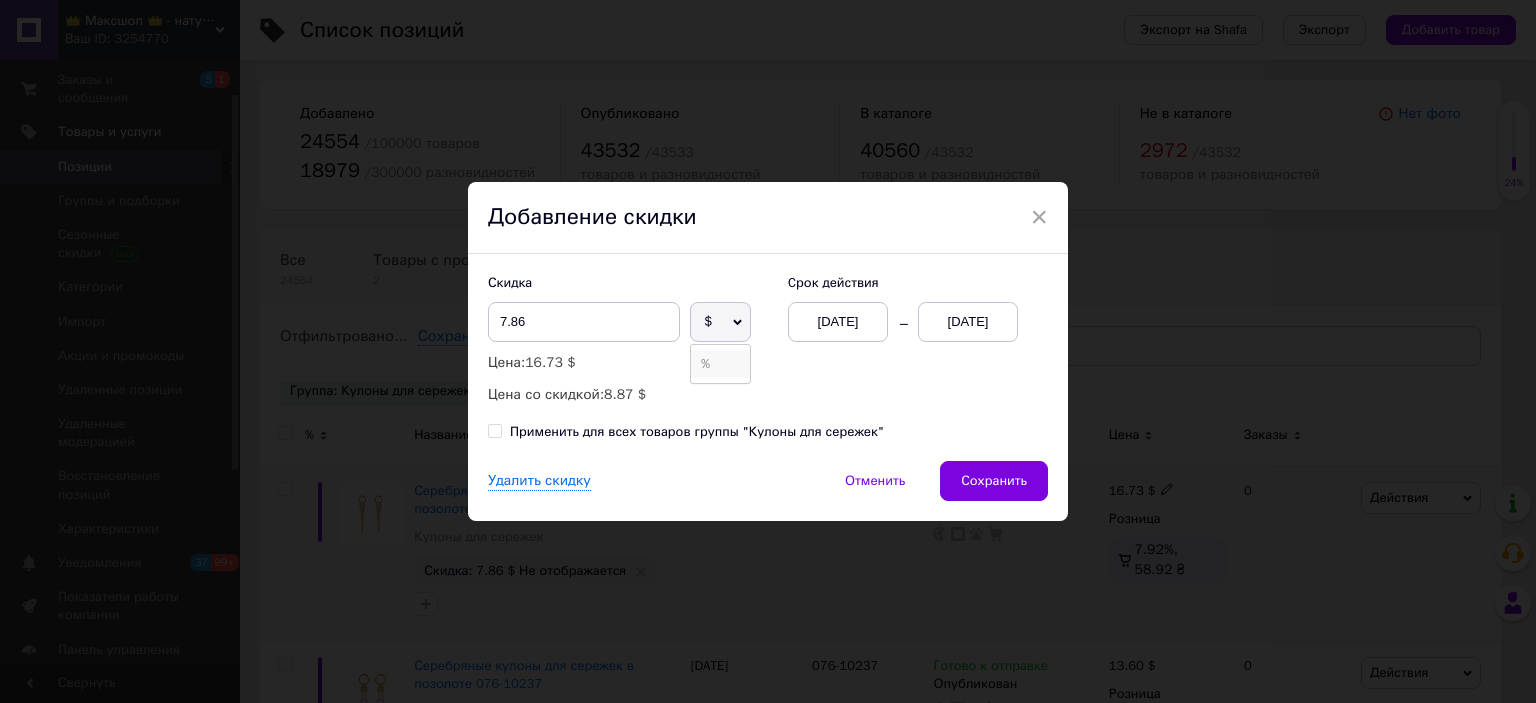 click on "%" at bounding box center (720, 364) 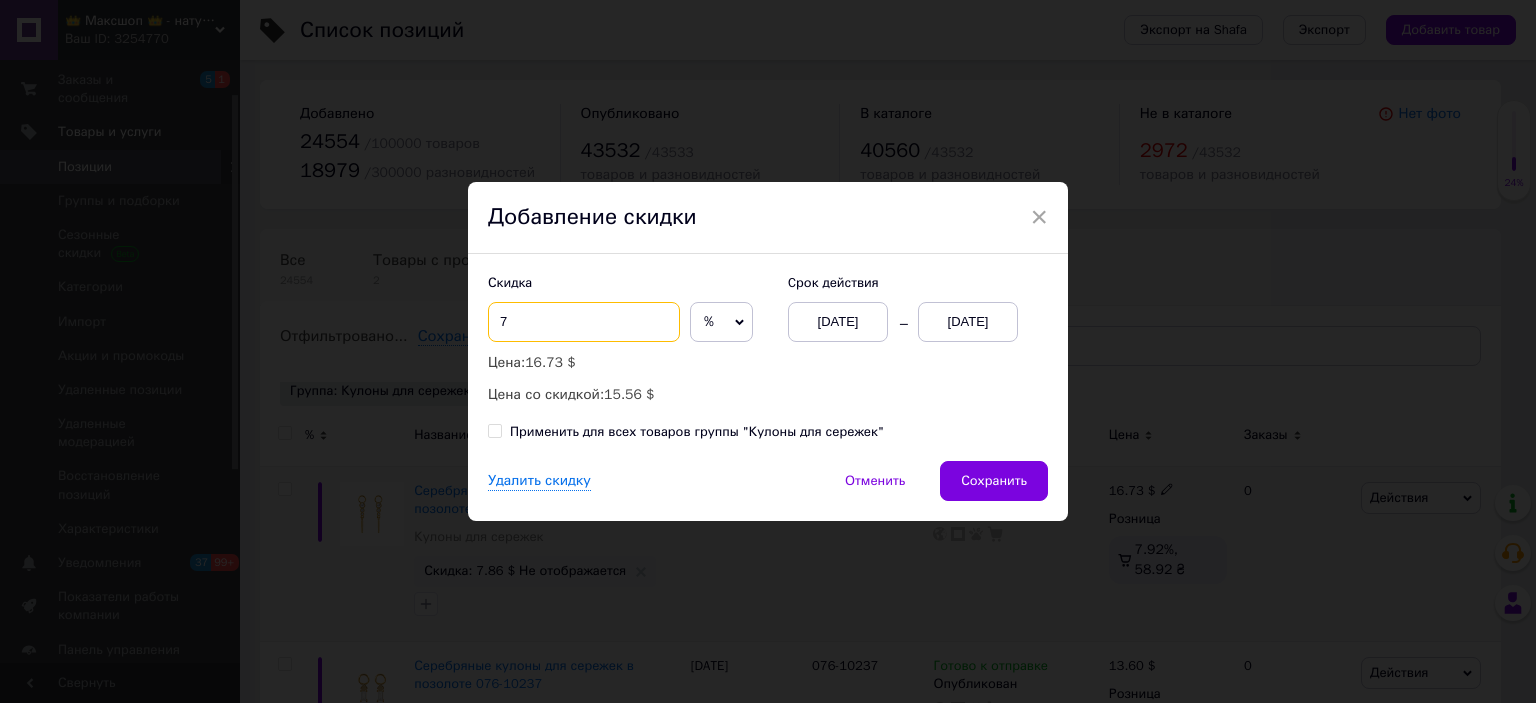 click on "7" at bounding box center (584, 322) 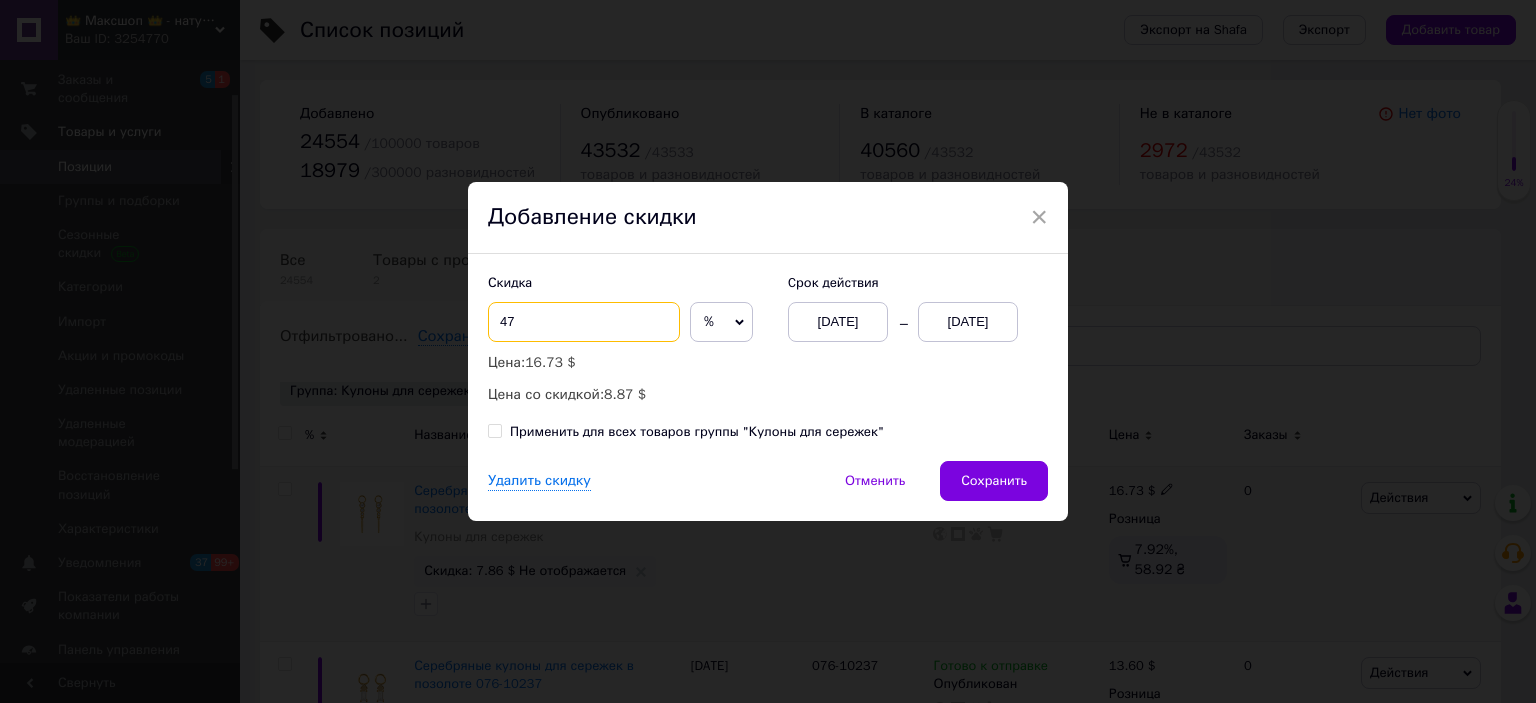 type on "47" 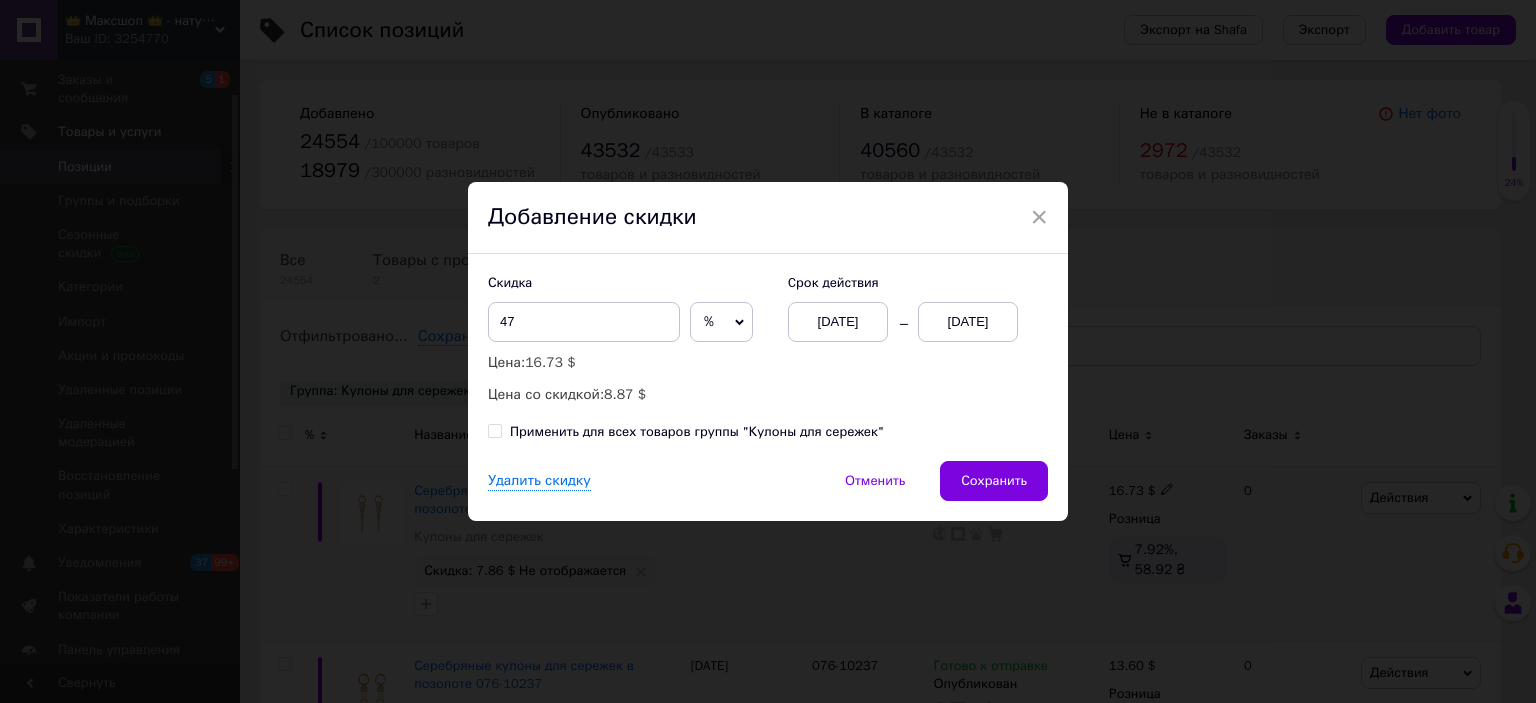 click on "Применить для всех товаров группы "Кулоны для сережек"" at bounding box center [494, 430] 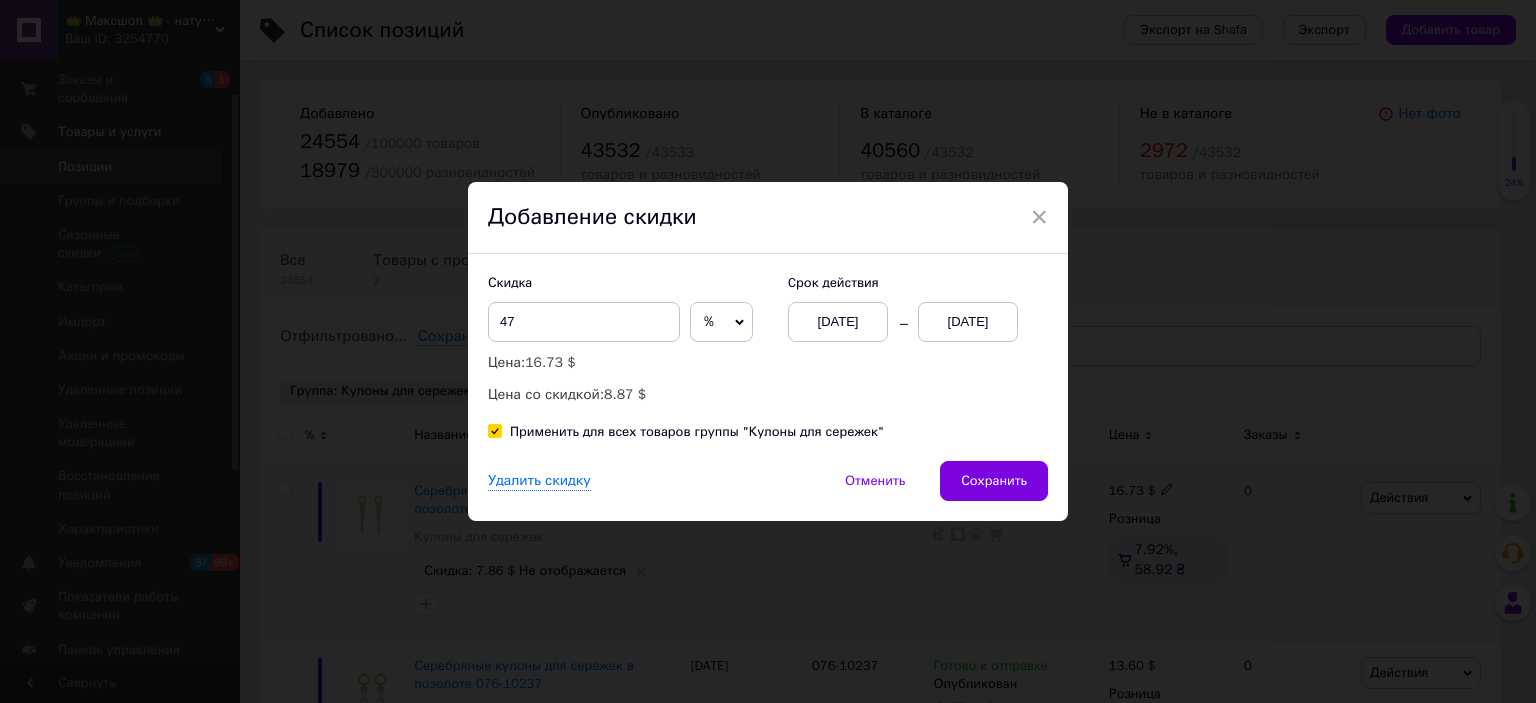 checkbox on "true" 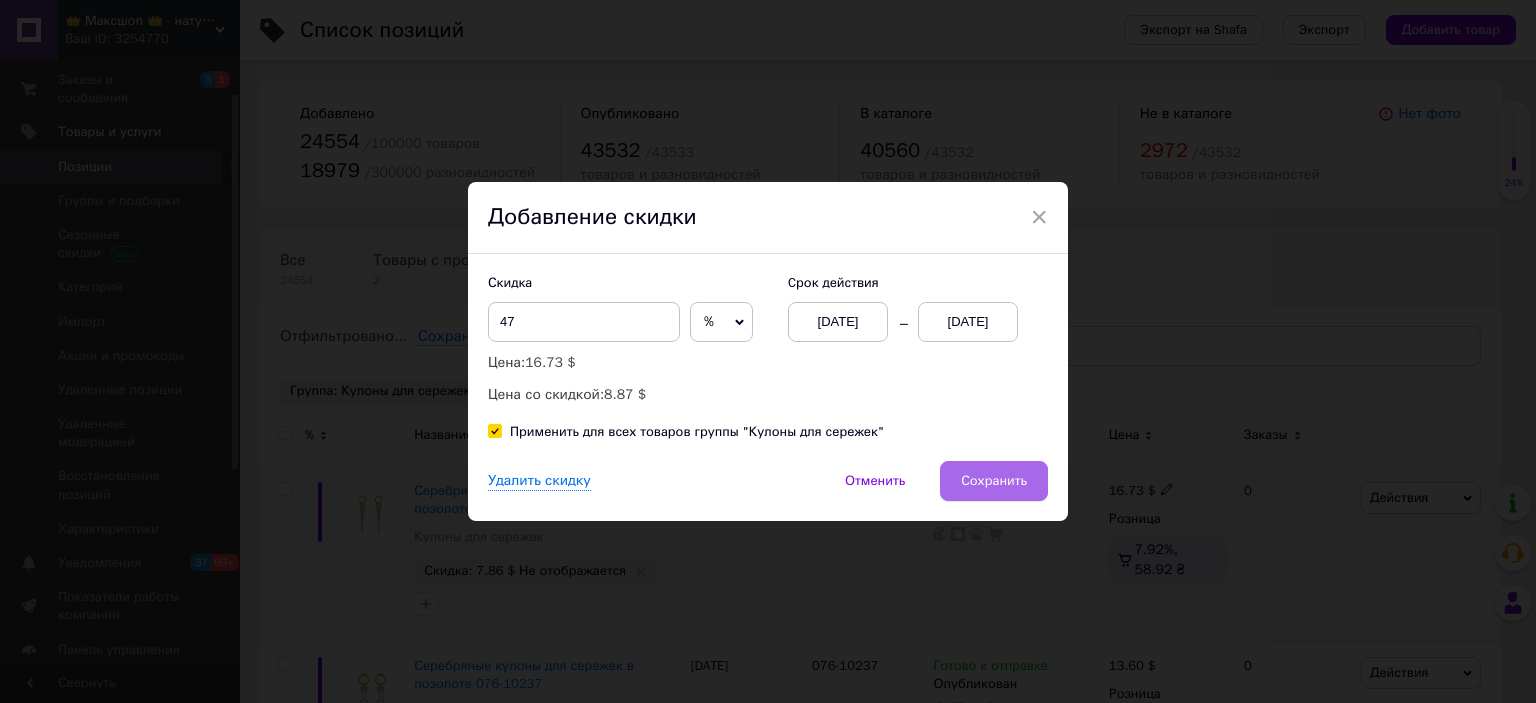 click on "Сохранить" at bounding box center (994, 481) 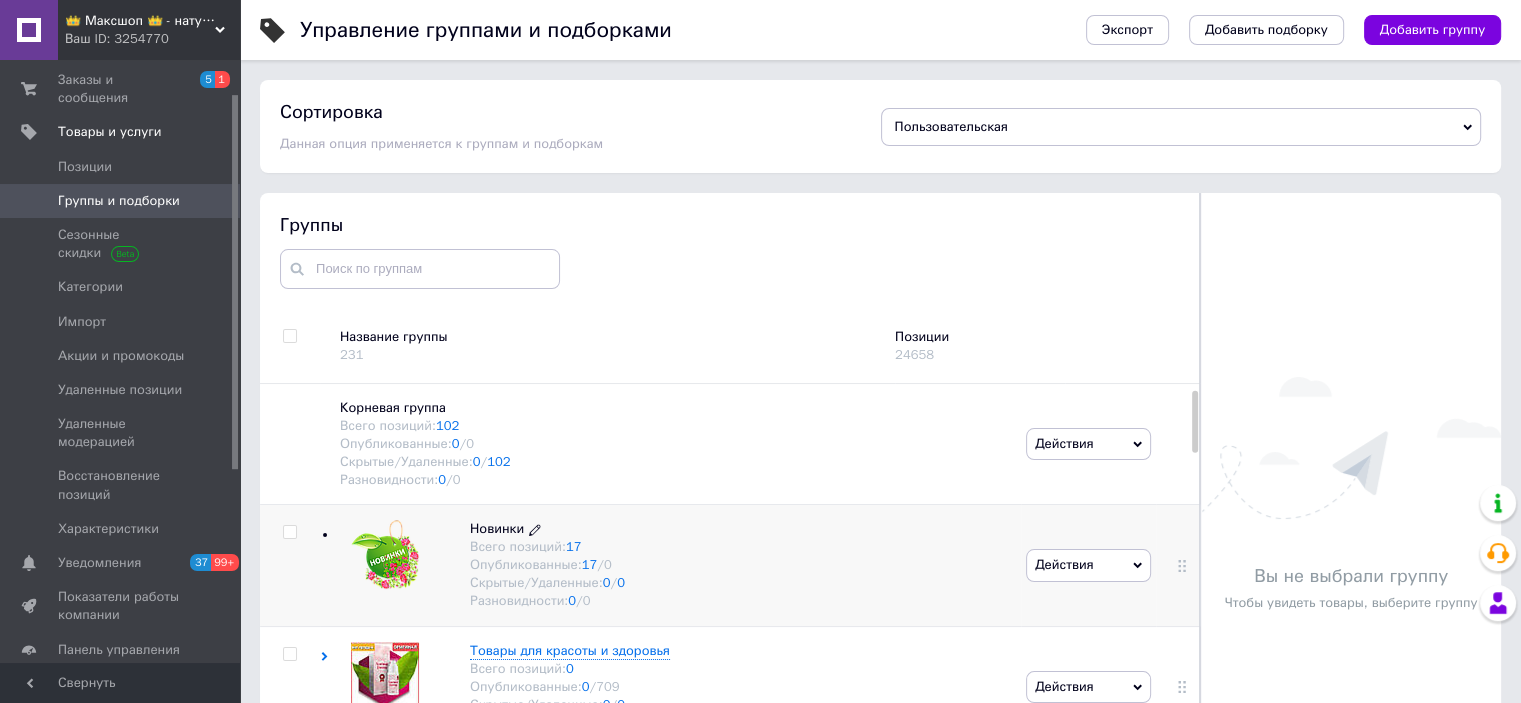 scroll, scrollTop: 73, scrollLeft: 0, axis: vertical 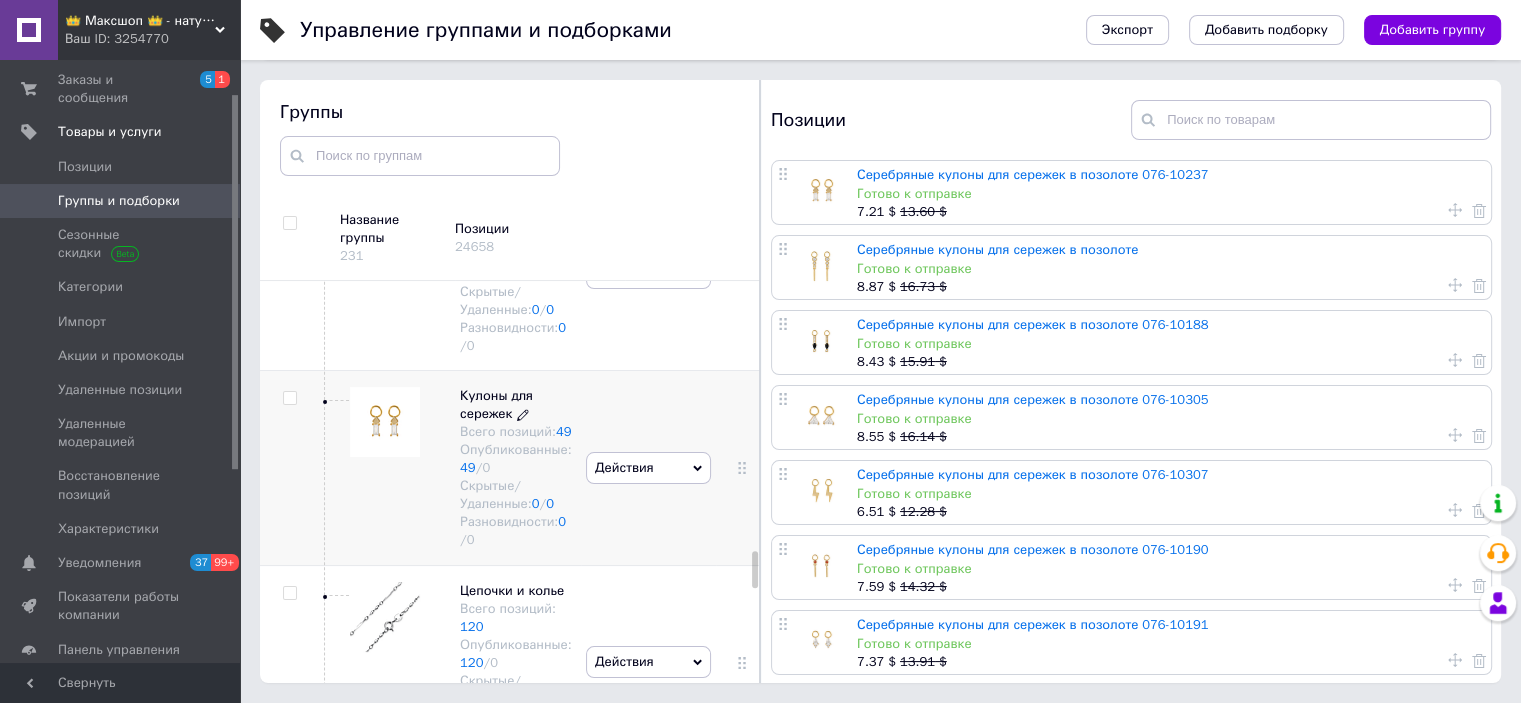 click on "Всего позиций:  49" at bounding box center (516, 432) 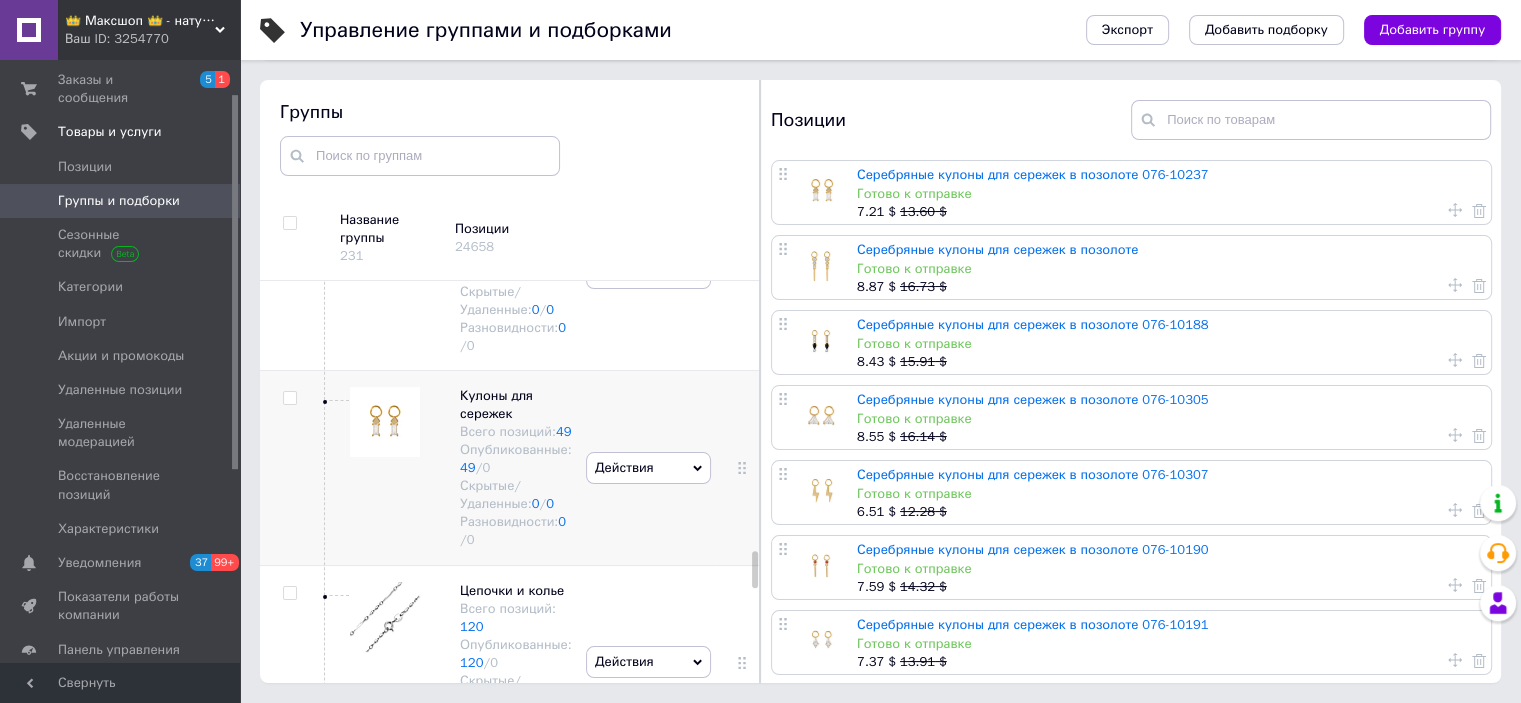 scroll, scrollTop: 3072, scrollLeft: 0, axis: vertical 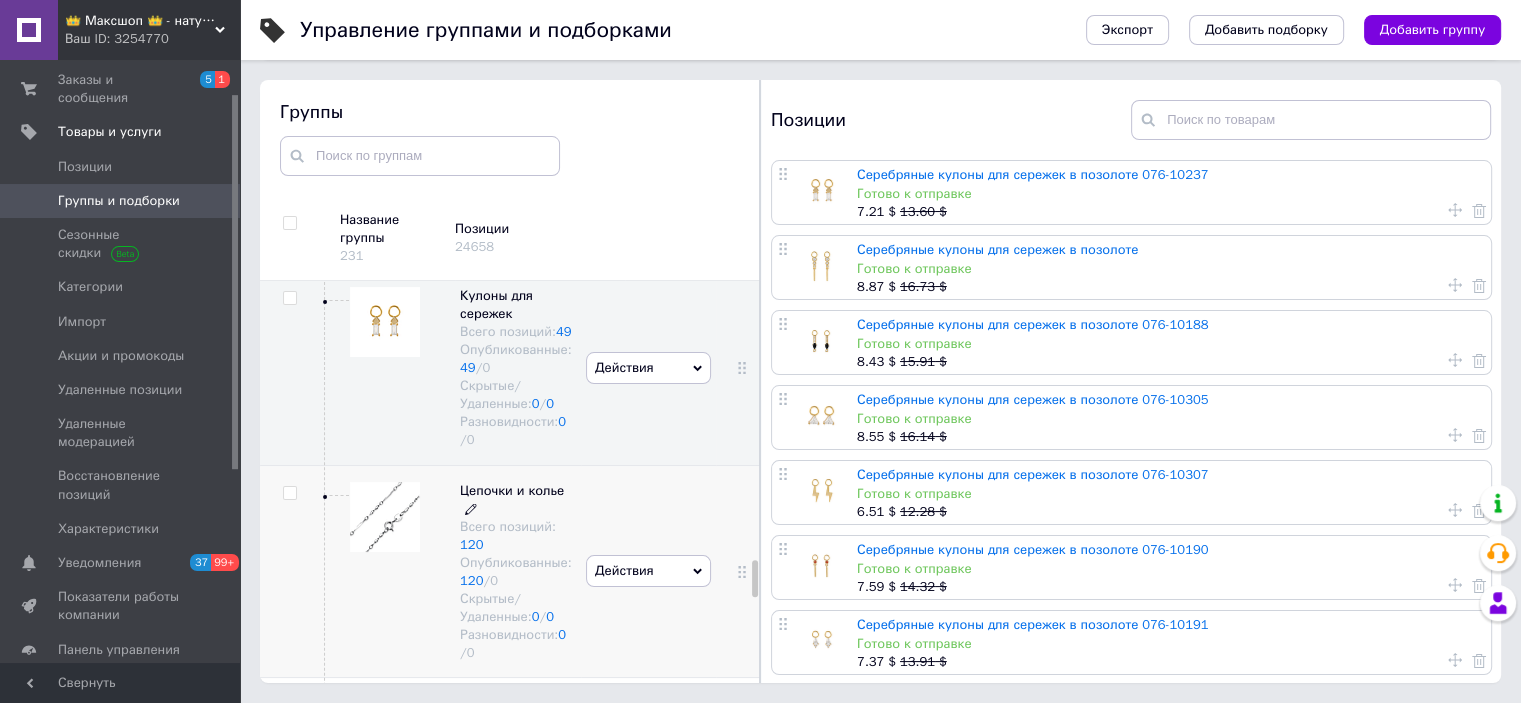 click on "Всего позиций:  120" at bounding box center [516, 536] 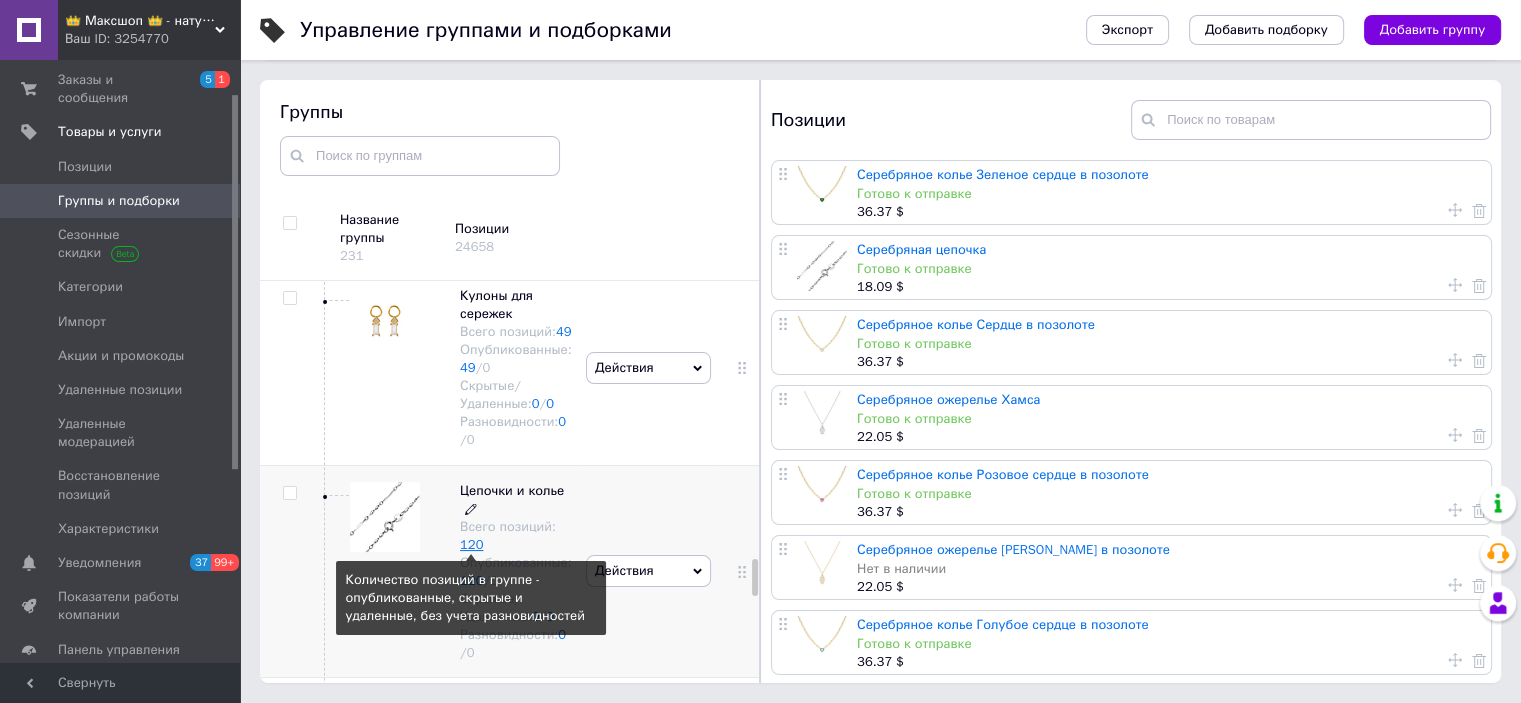 click on "120" at bounding box center (471, 544) 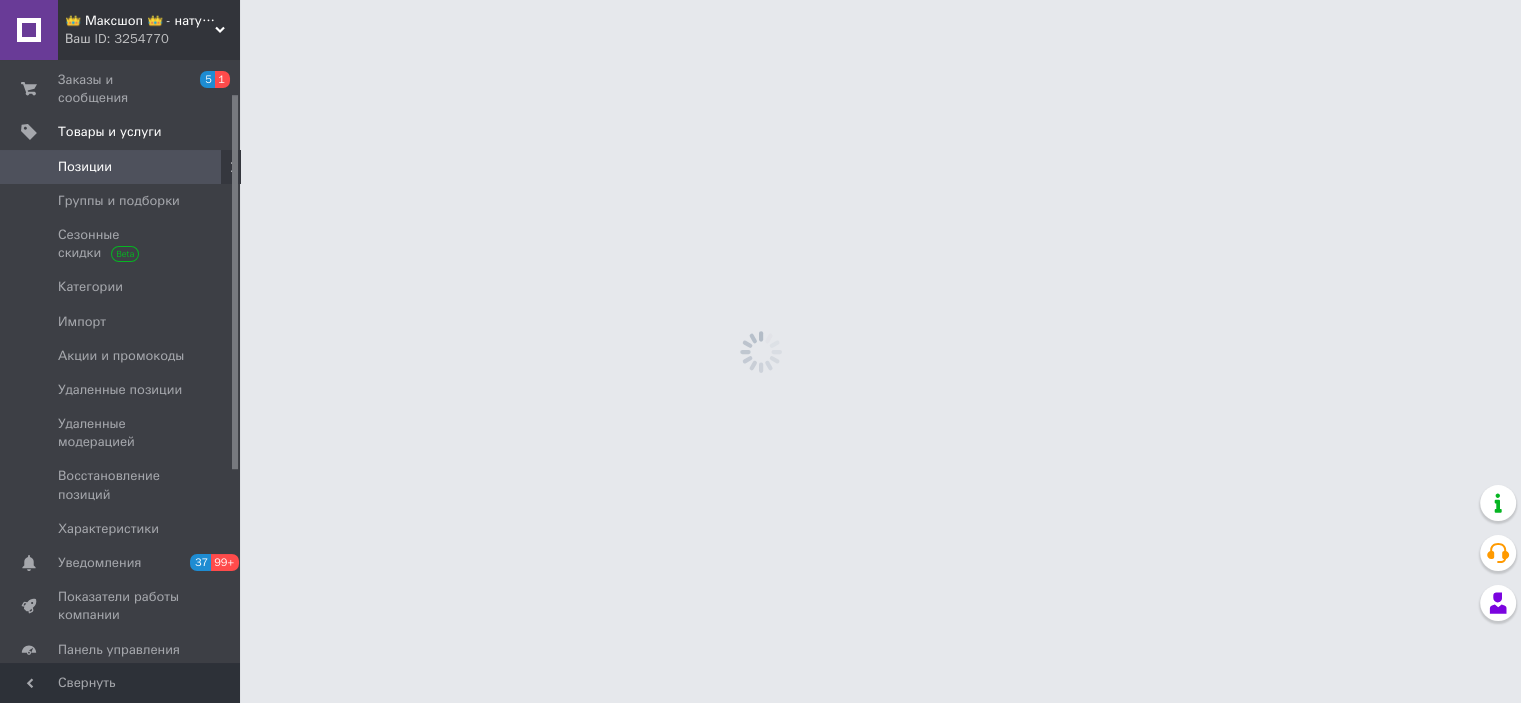 scroll, scrollTop: 0, scrollLeft: 0, axis: both 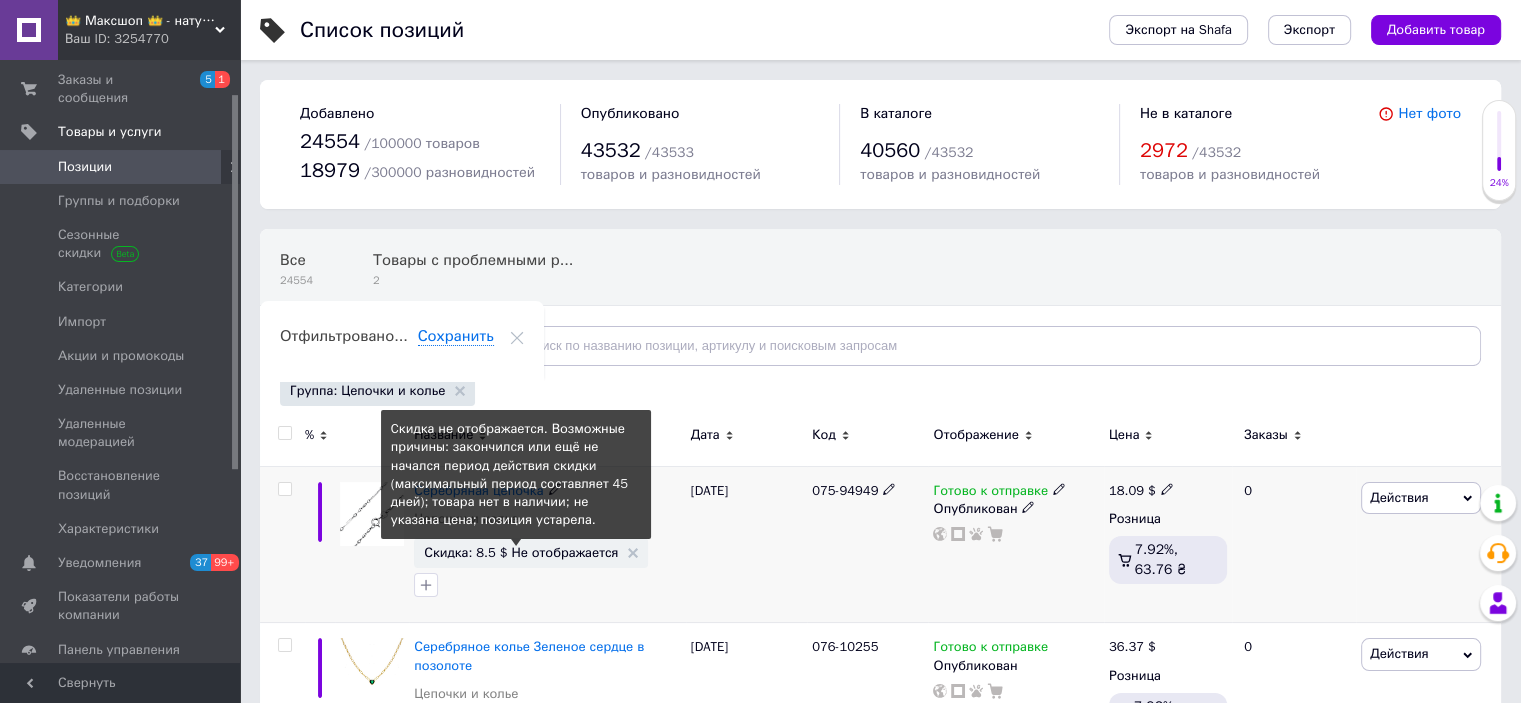 click on "Скидка: 8.5 $ Не отображается" at bounding box center (521, 552) 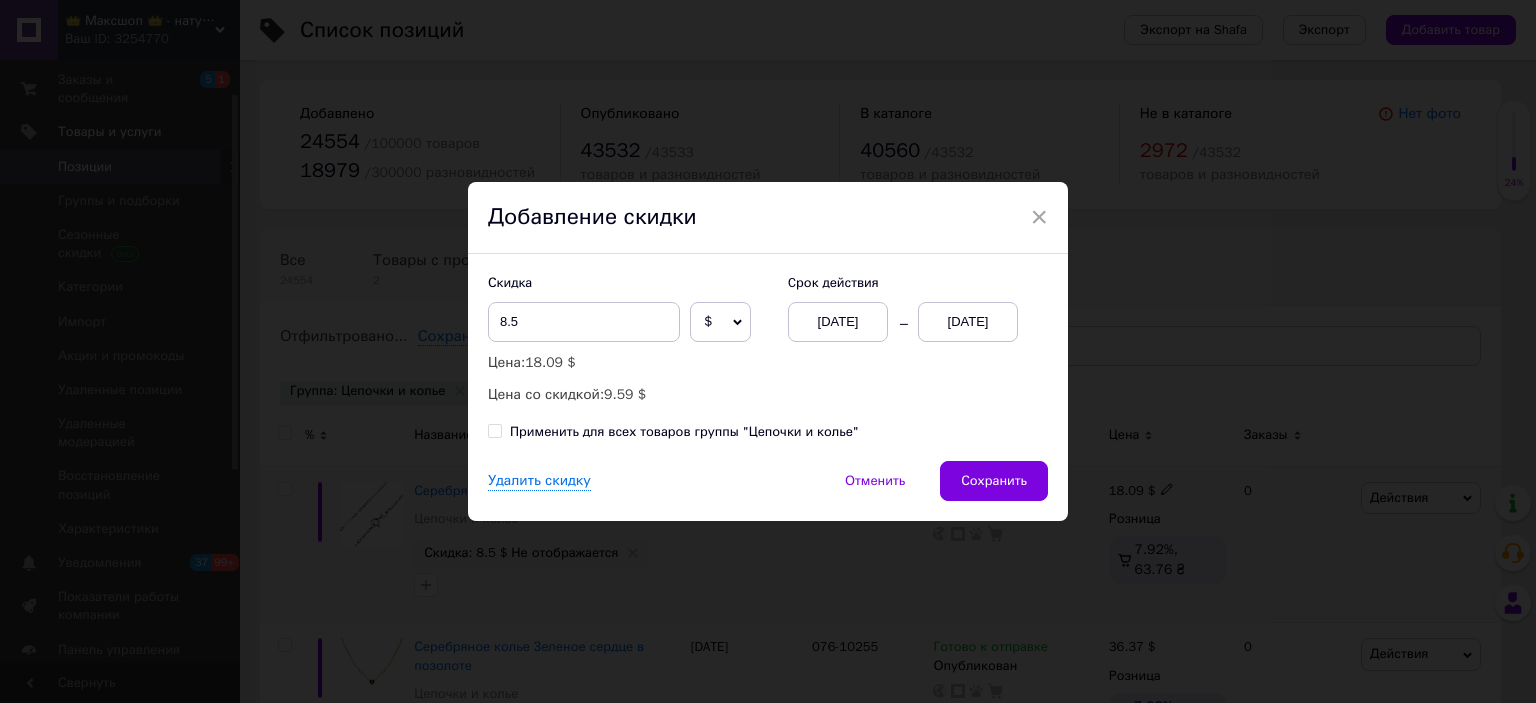 click on "13.07.2025" at bounding box center [968, 322] 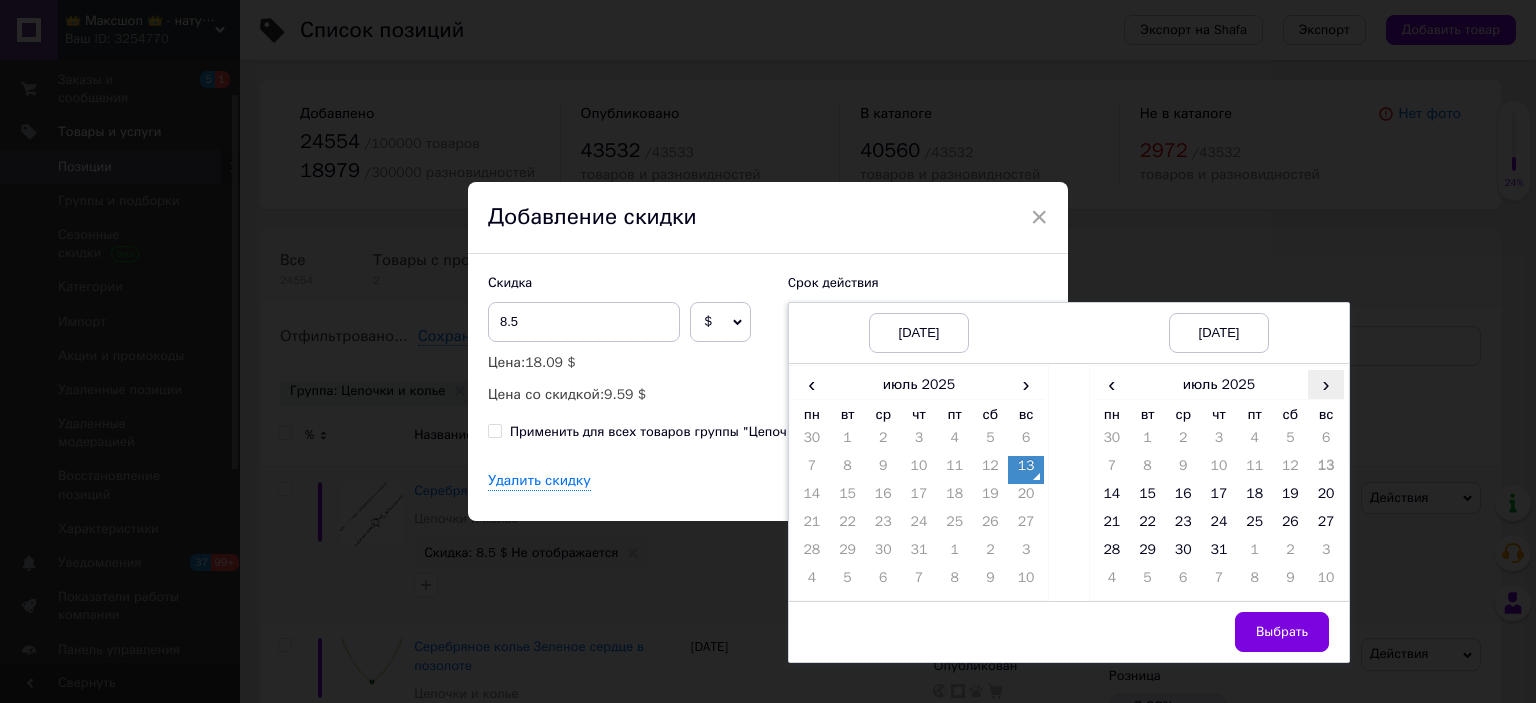 click on "›" at bounding box center (1326, 384) 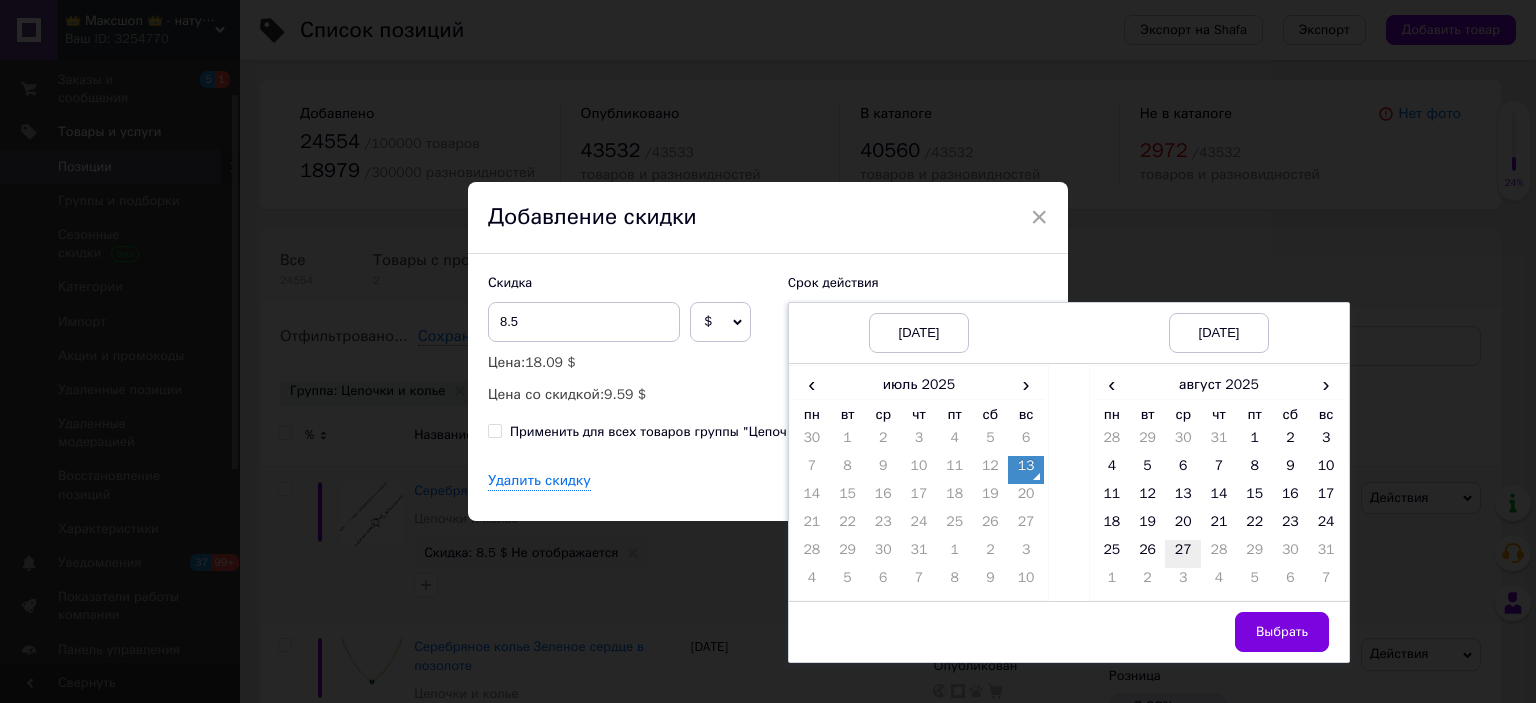 click on "27" at bounding box center [1183, 554] 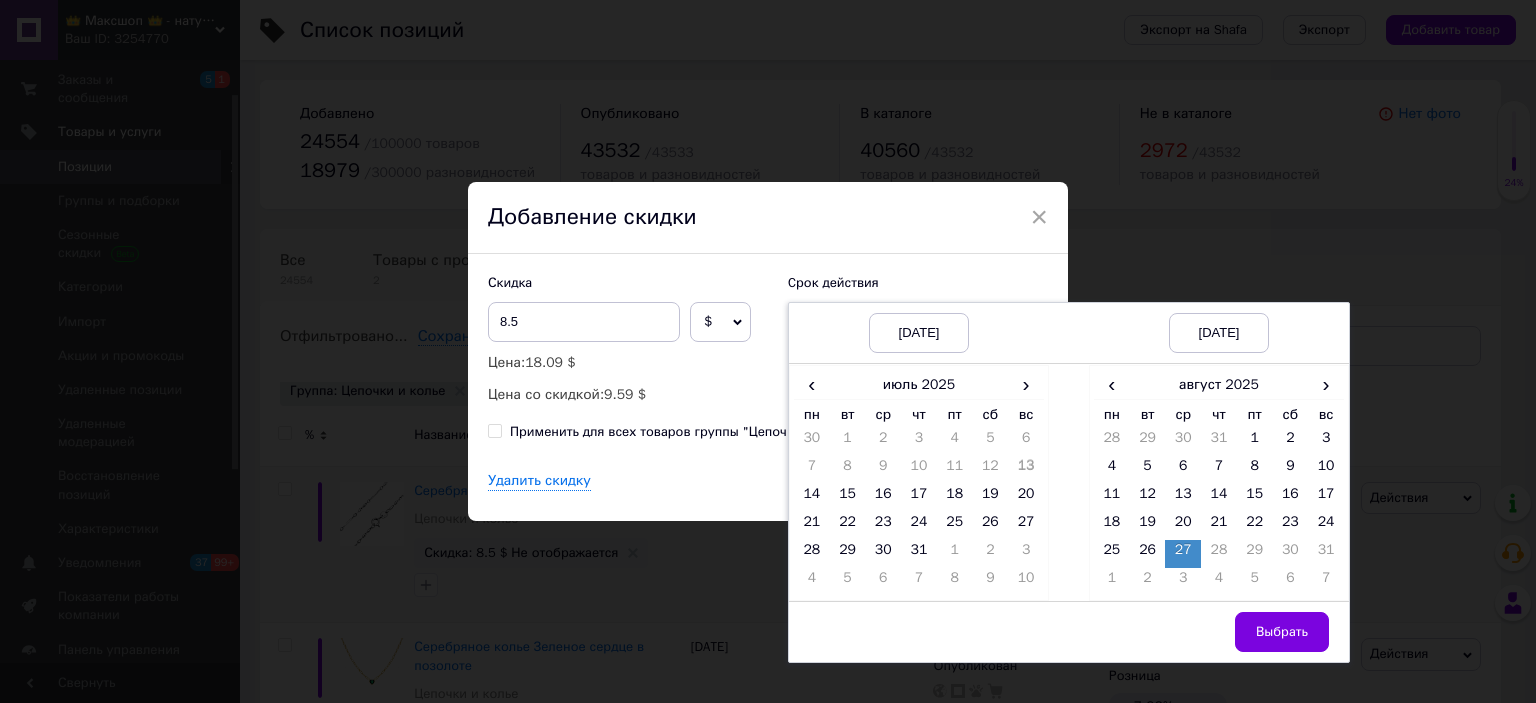 click on "Выбрать" at bounding box center (1219, 632) 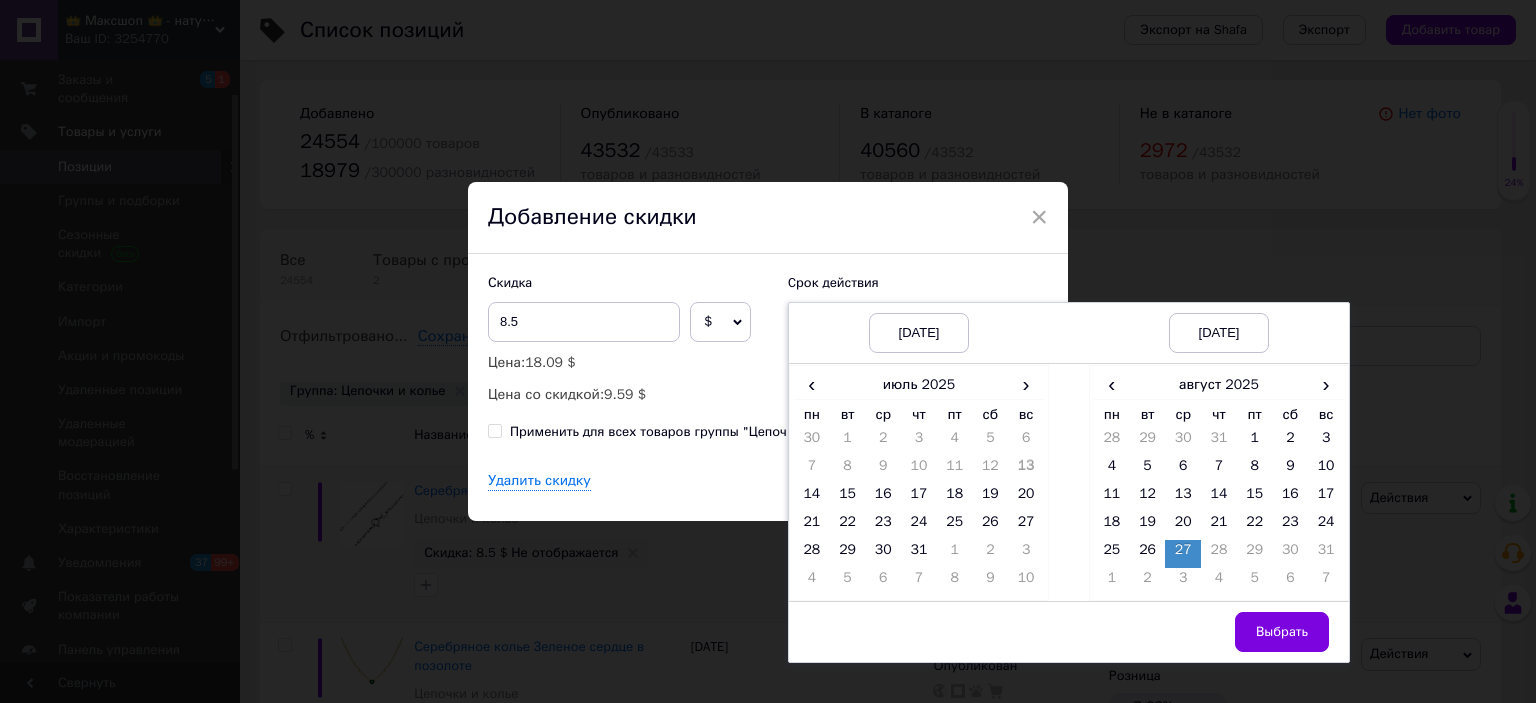 drag, startPoint x: 1287, startPoint y: 617, endPoint x: 1188, endPoint y: 618, distance: 99.00505 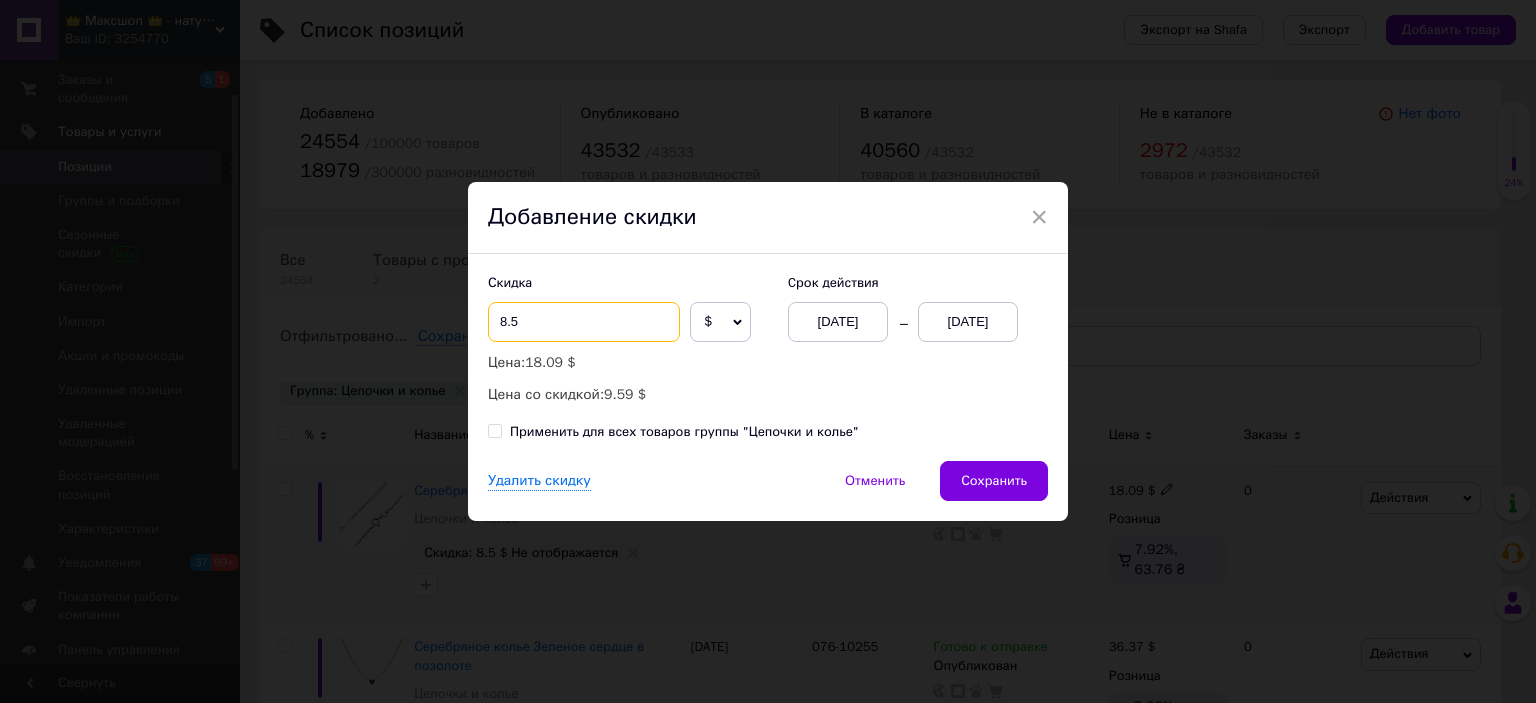 click on "8.5" at bounding box center [584, 322] 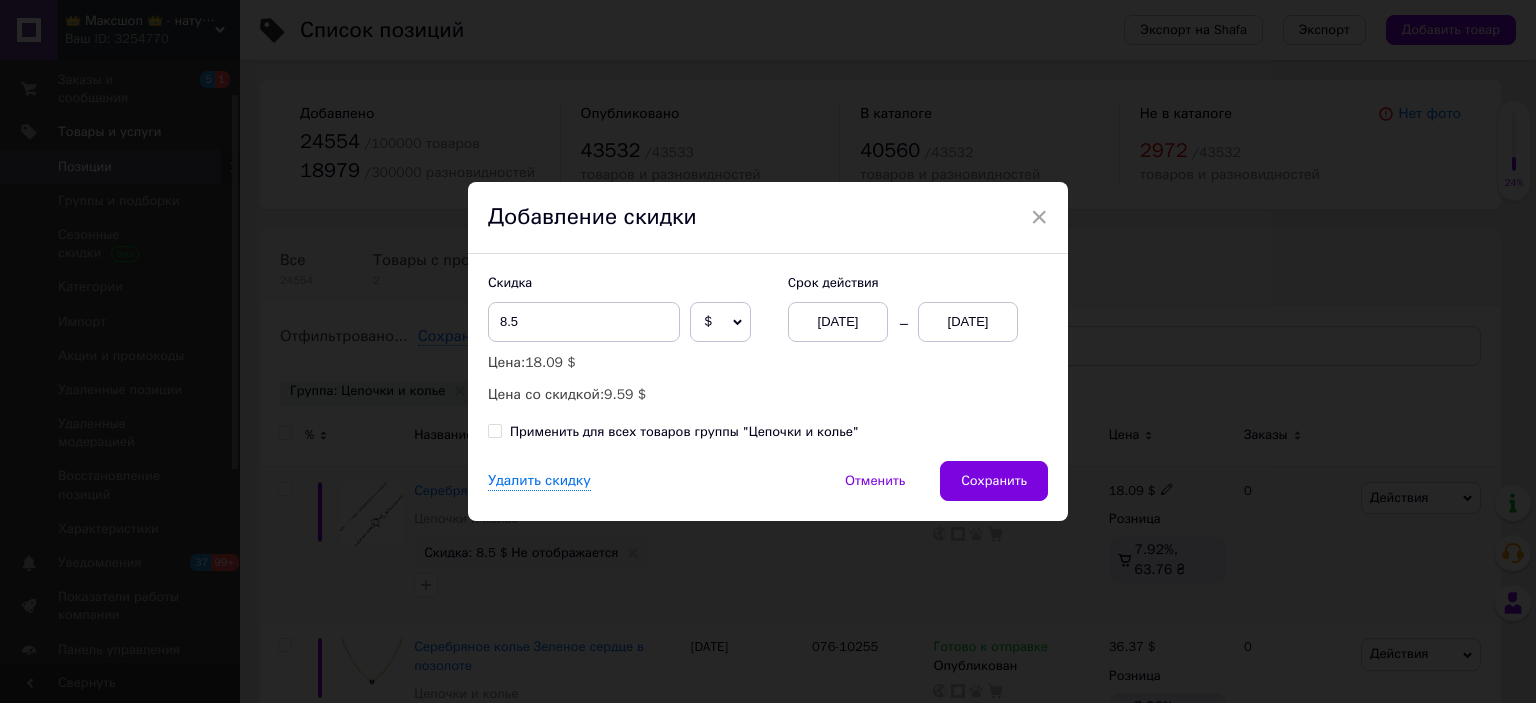 click on "$" at bounding box center [720, 322] 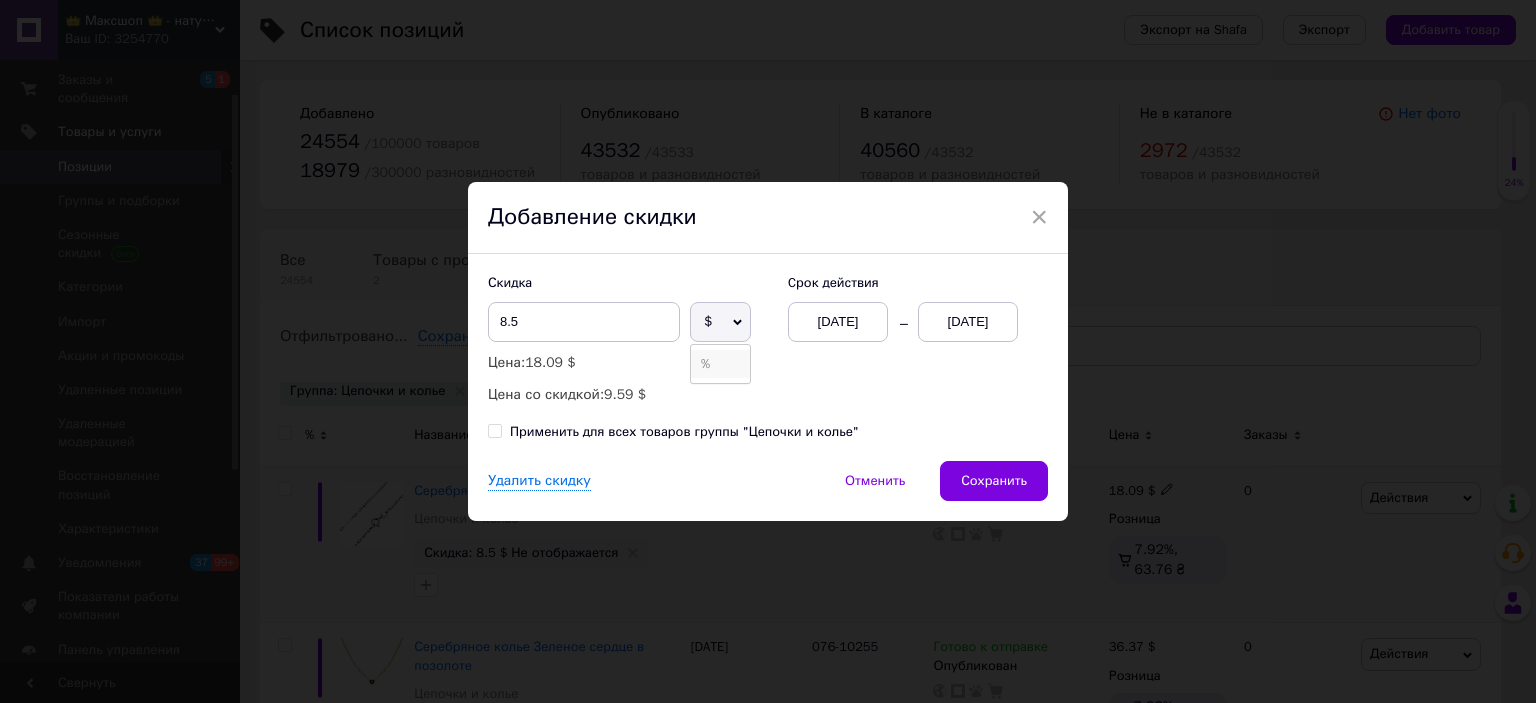 drag, startPoint x: 716, startPoint y: 359, endPoint x: 618, endPoint y: 330, distance: 102.20078 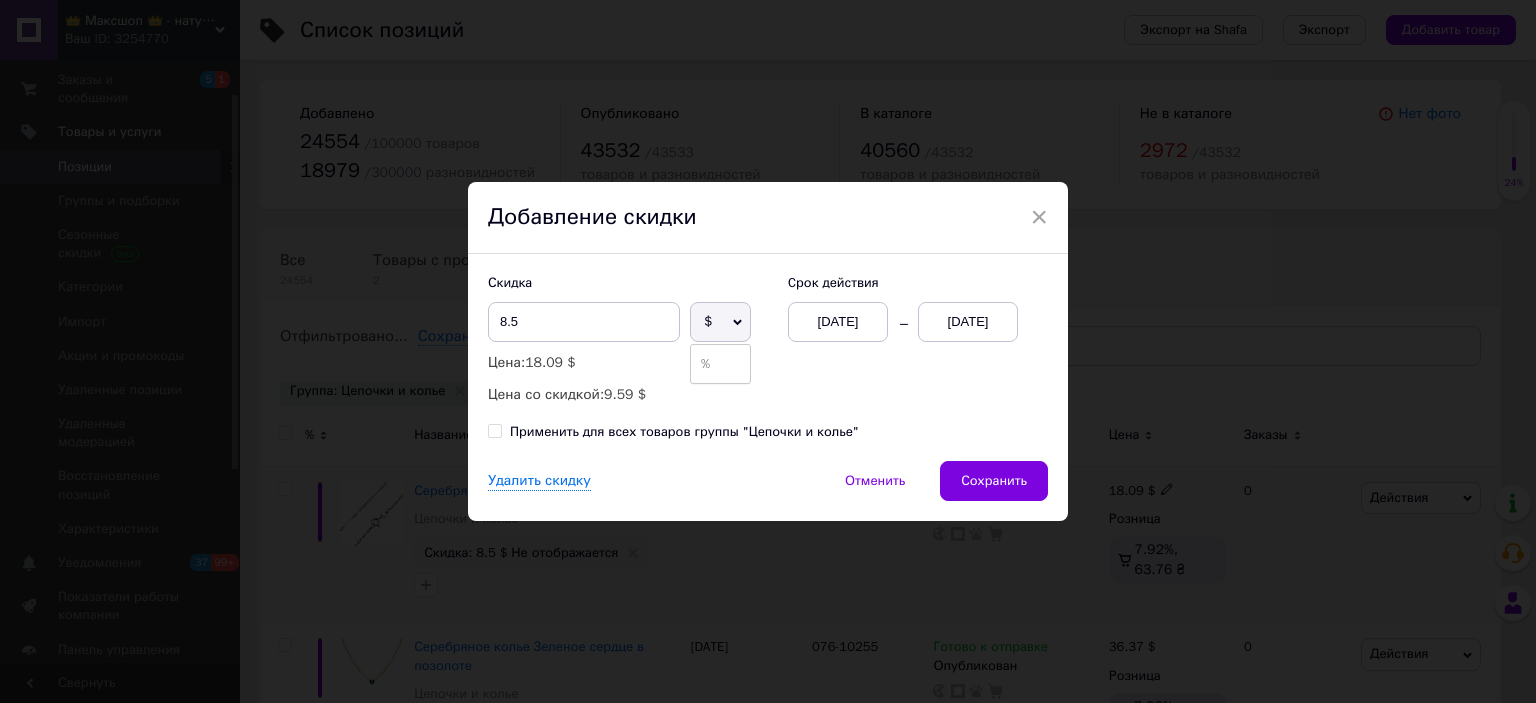 click on "%" at bounding box center [720, 364] 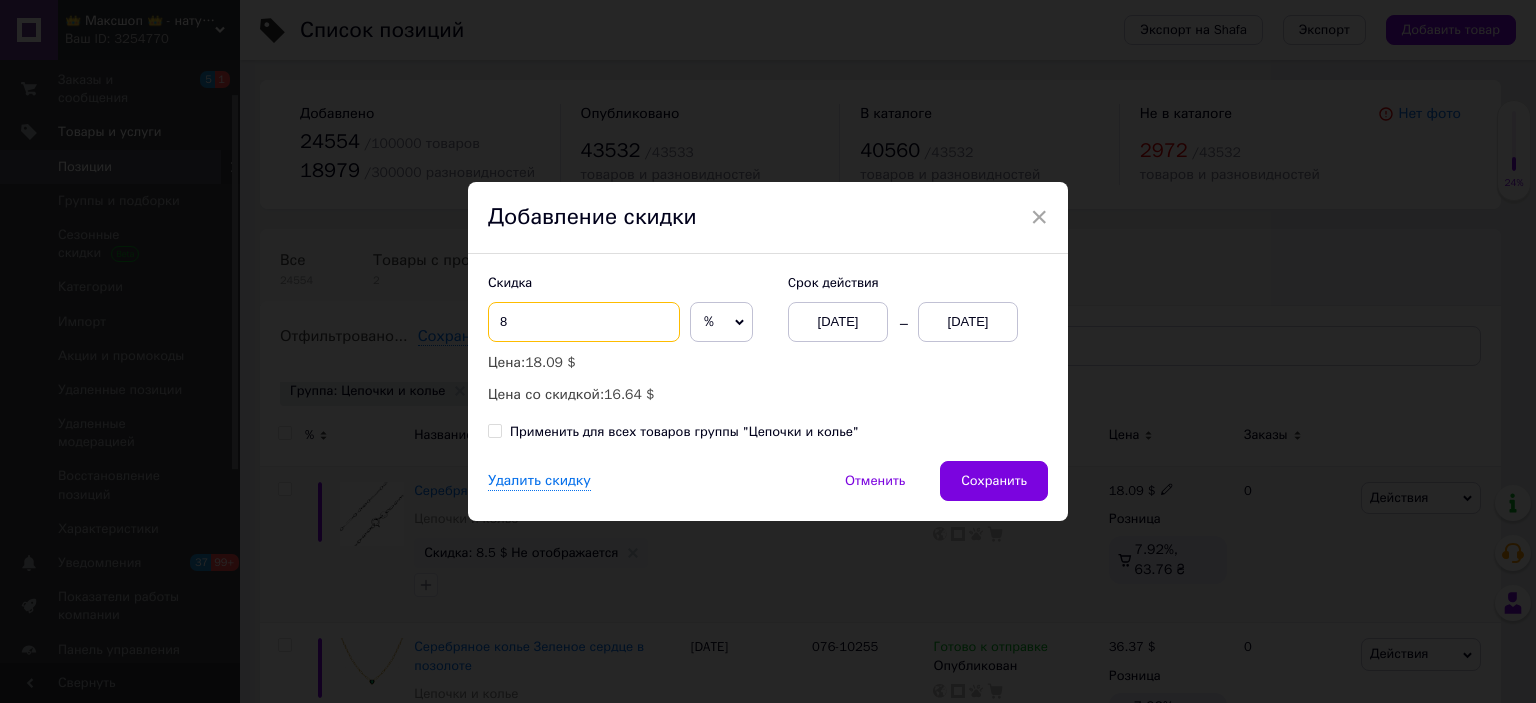 drag, startPoint x: 611, startPoint y: 325, endPoint x: 636, endPoint y: 304, distance: 32.649654 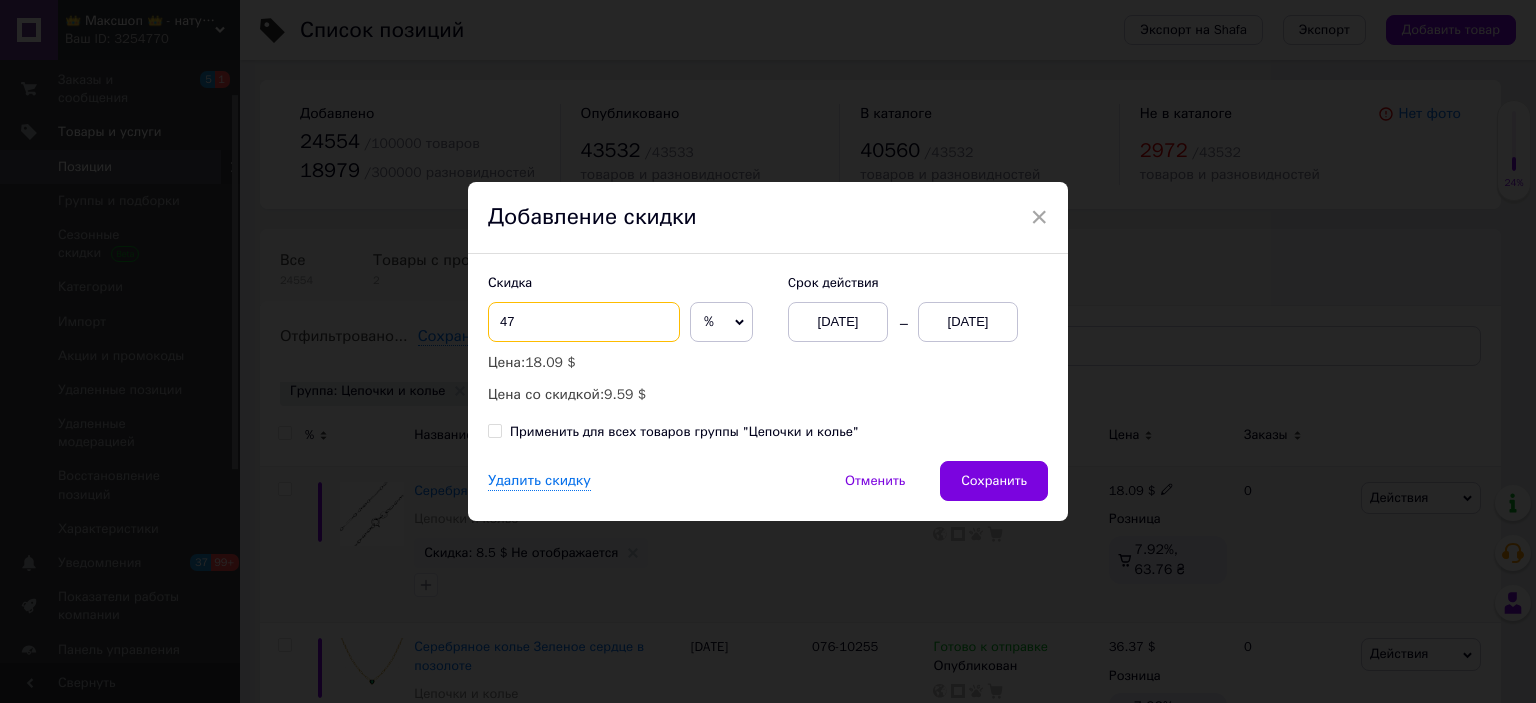 type on "47" 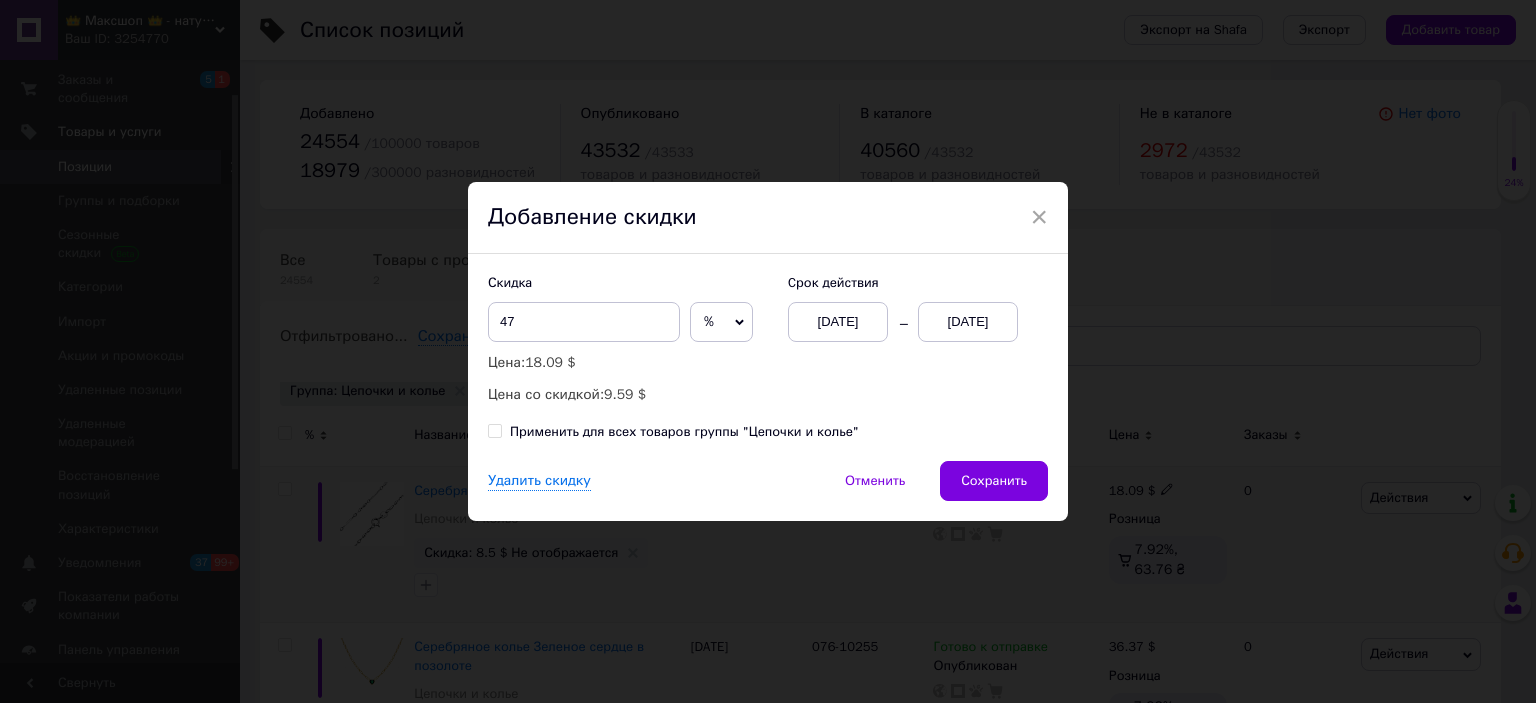click on "Применить для всех товаров группы "Цепочки и колье"" at bounding box center (673, 432) 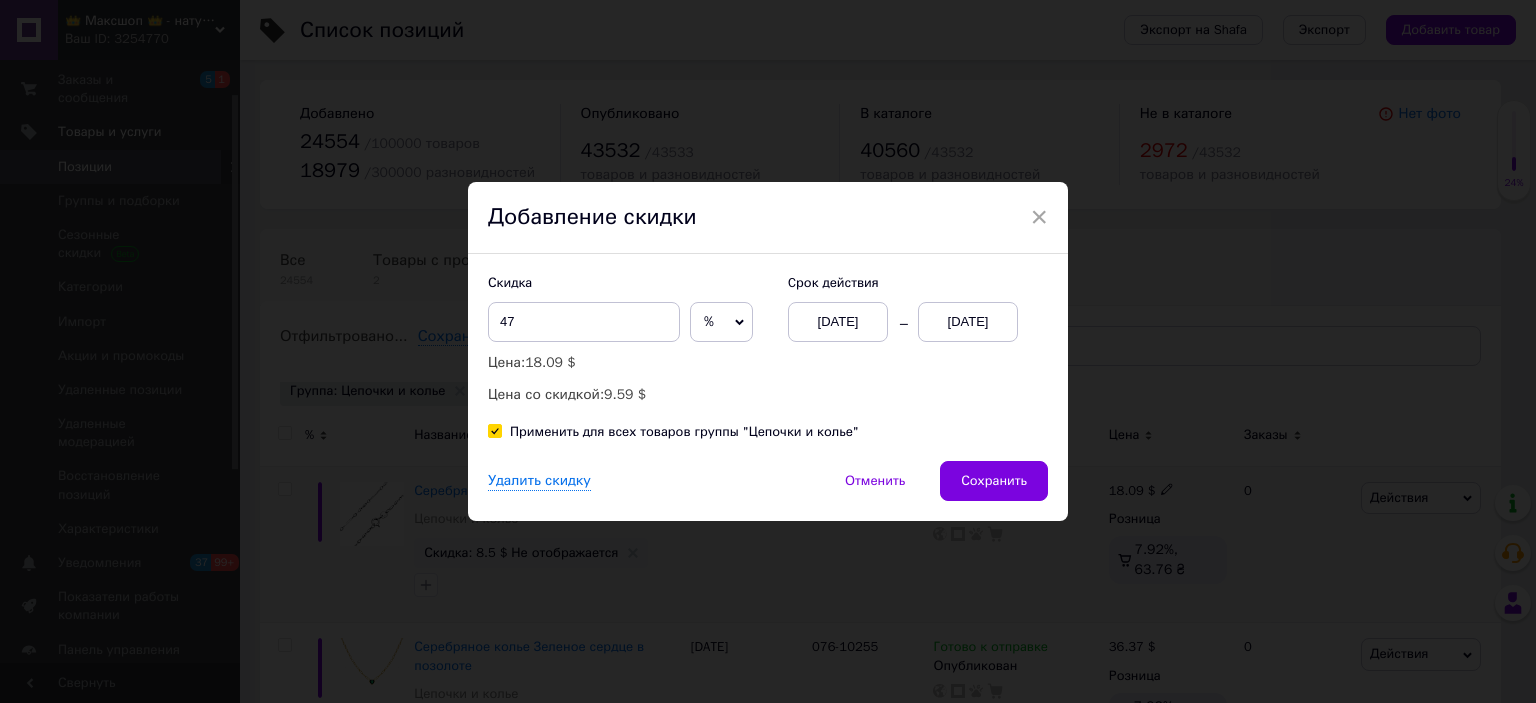 checkbox on "true" 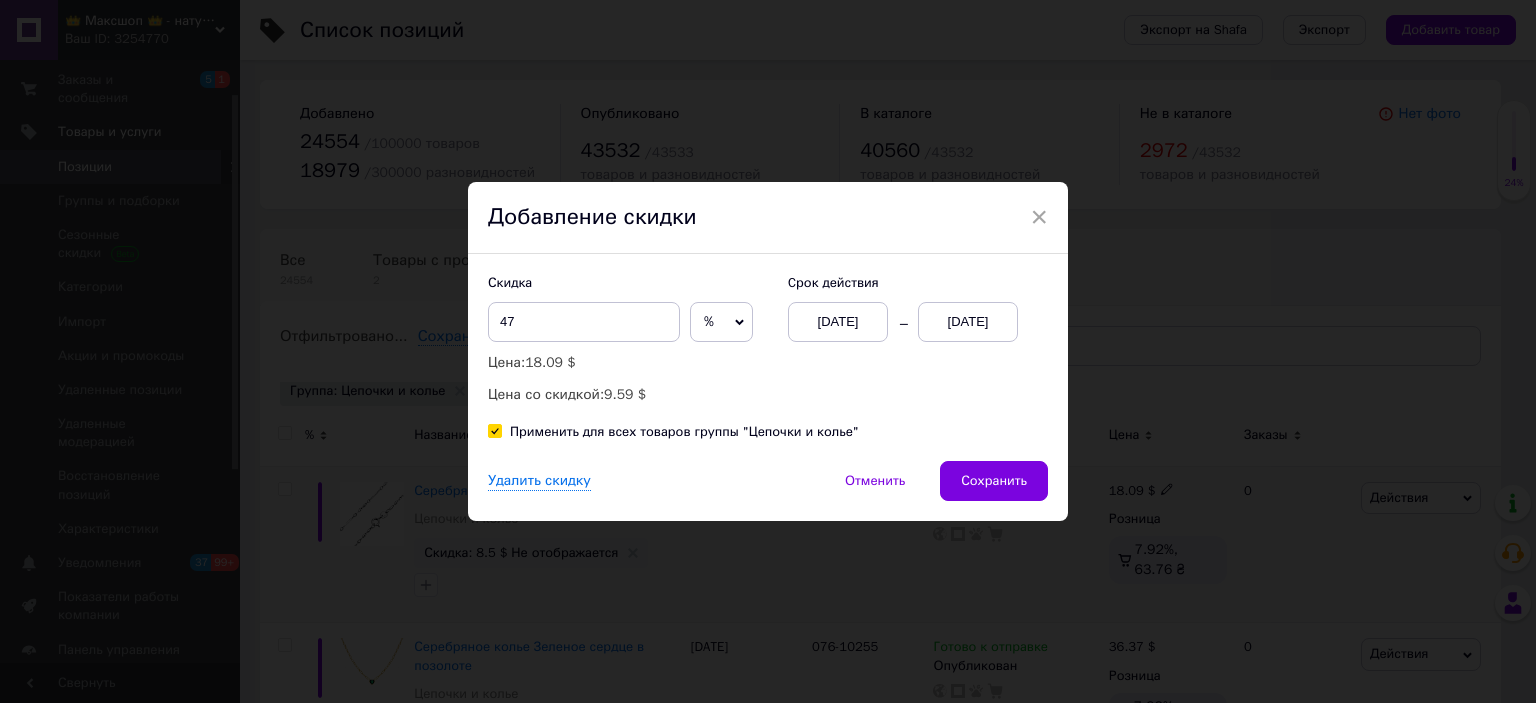 drag, startPoint x: 1020, startPoint y: 491, endPoint x: 998, endPoint y: 495, distance: 22.36068 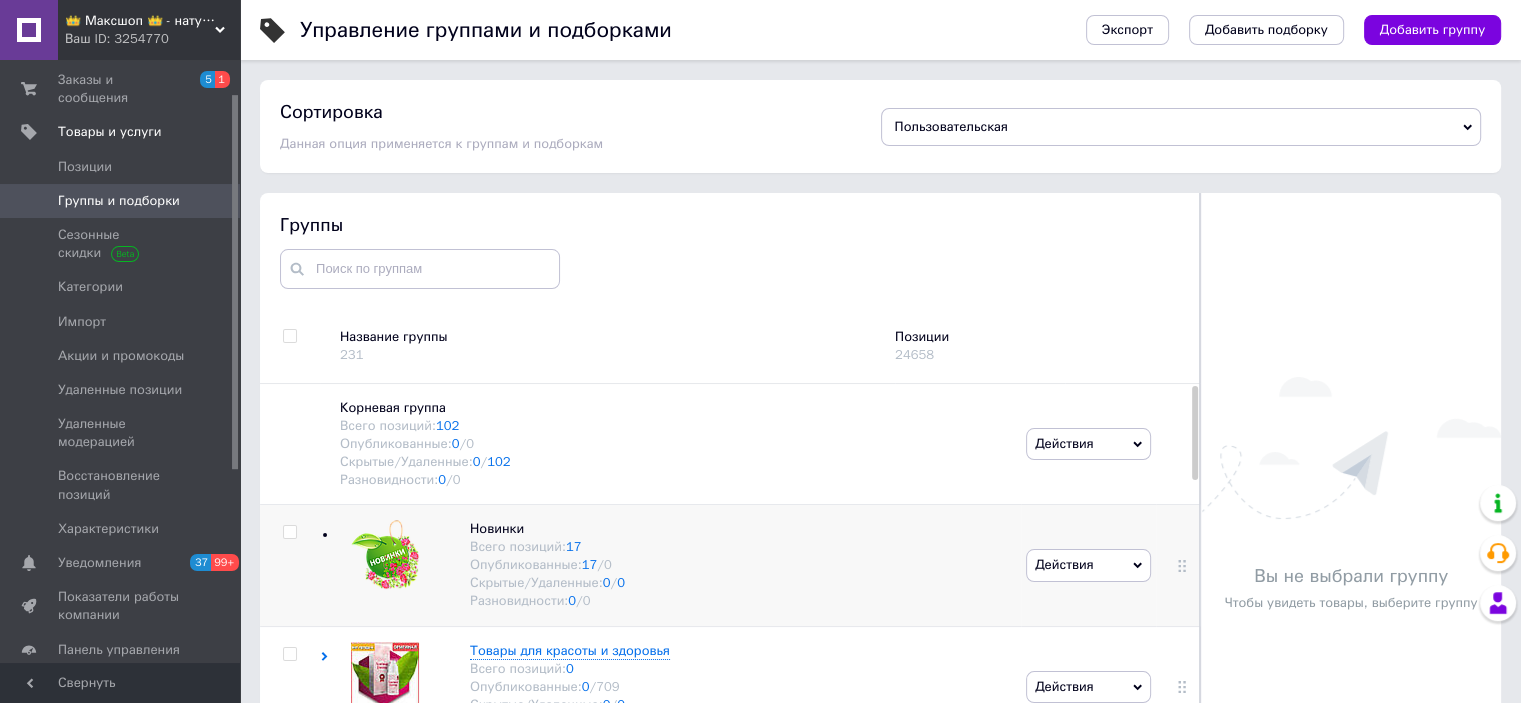 scroll, scrollTop: 73, scrollLeft: 0, axis: vertical 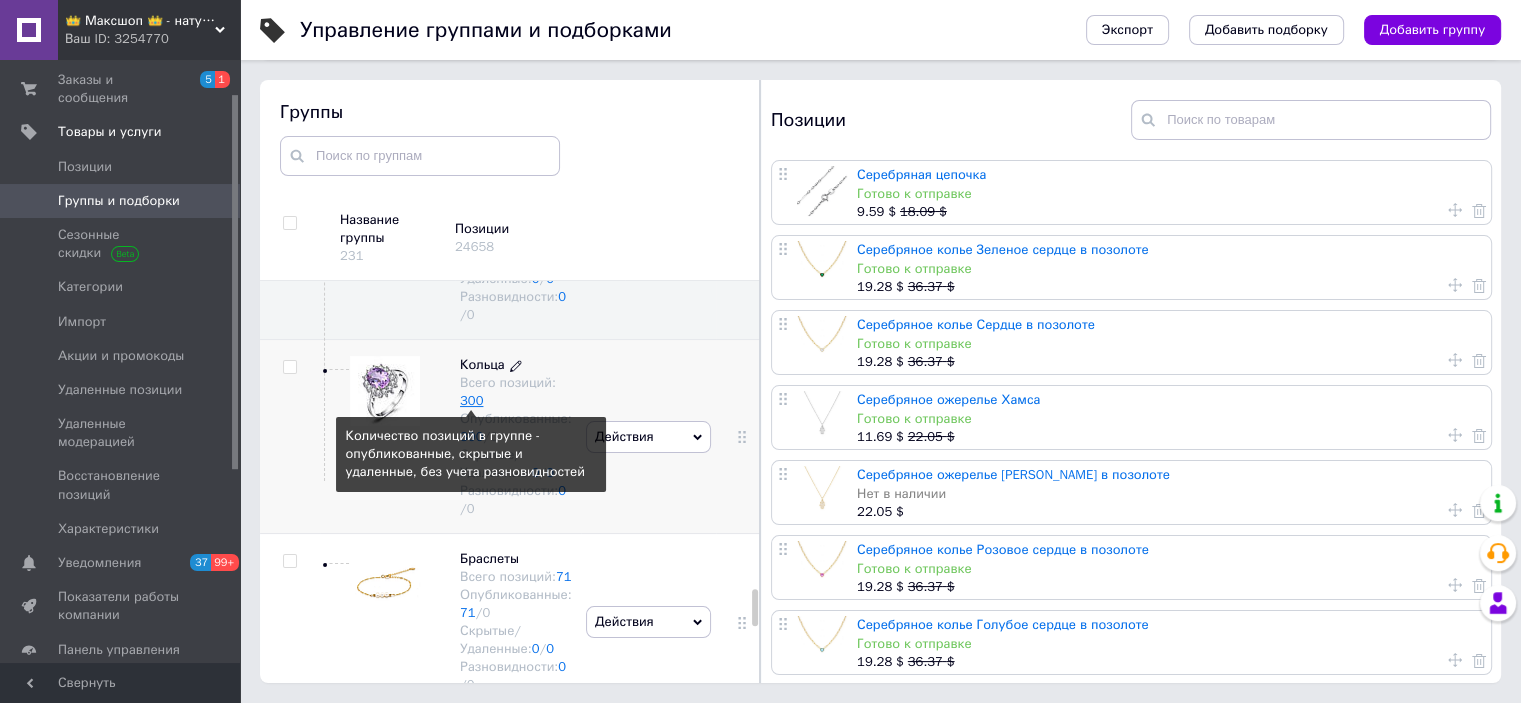 click on "300" at bounding box center [471, 400] 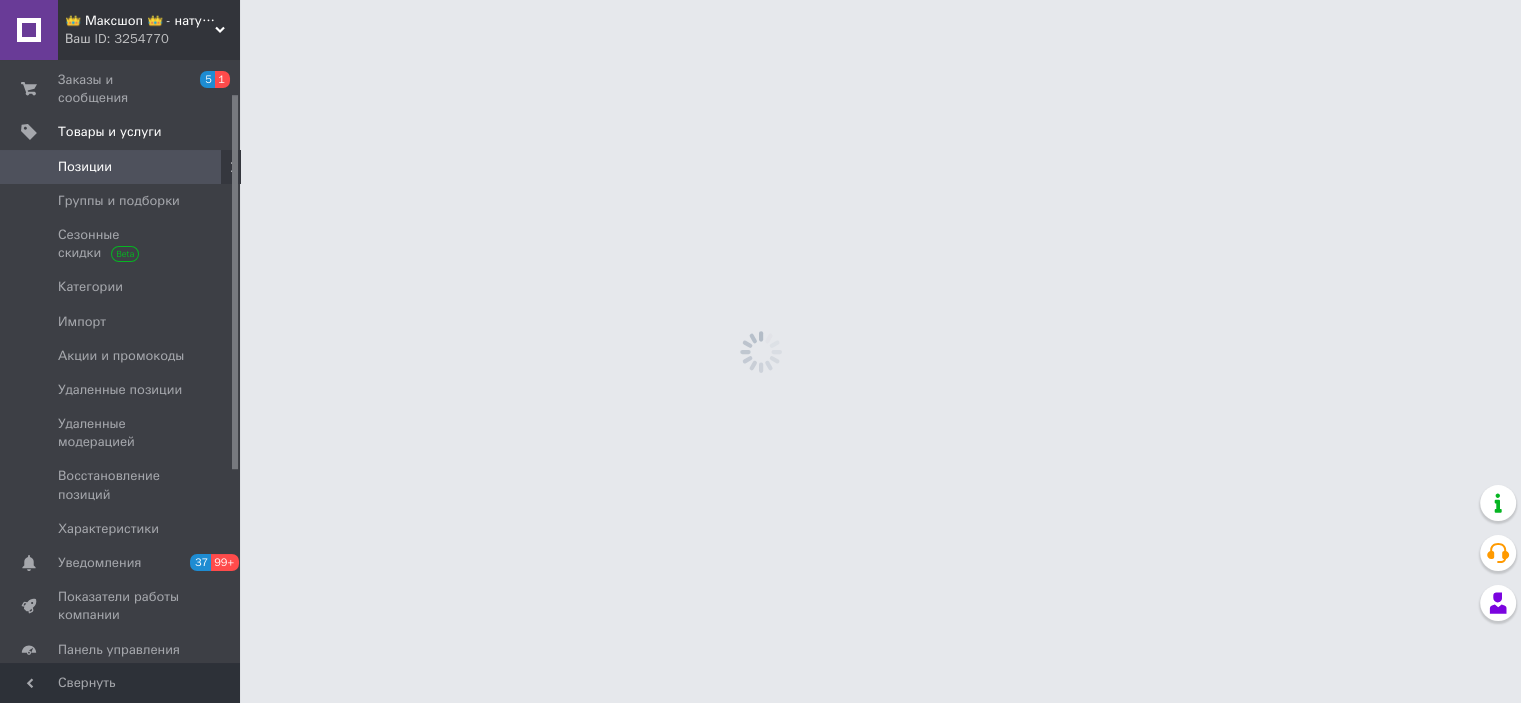scroll, scrollTop: 0, scrollLeft: 0, axis: both 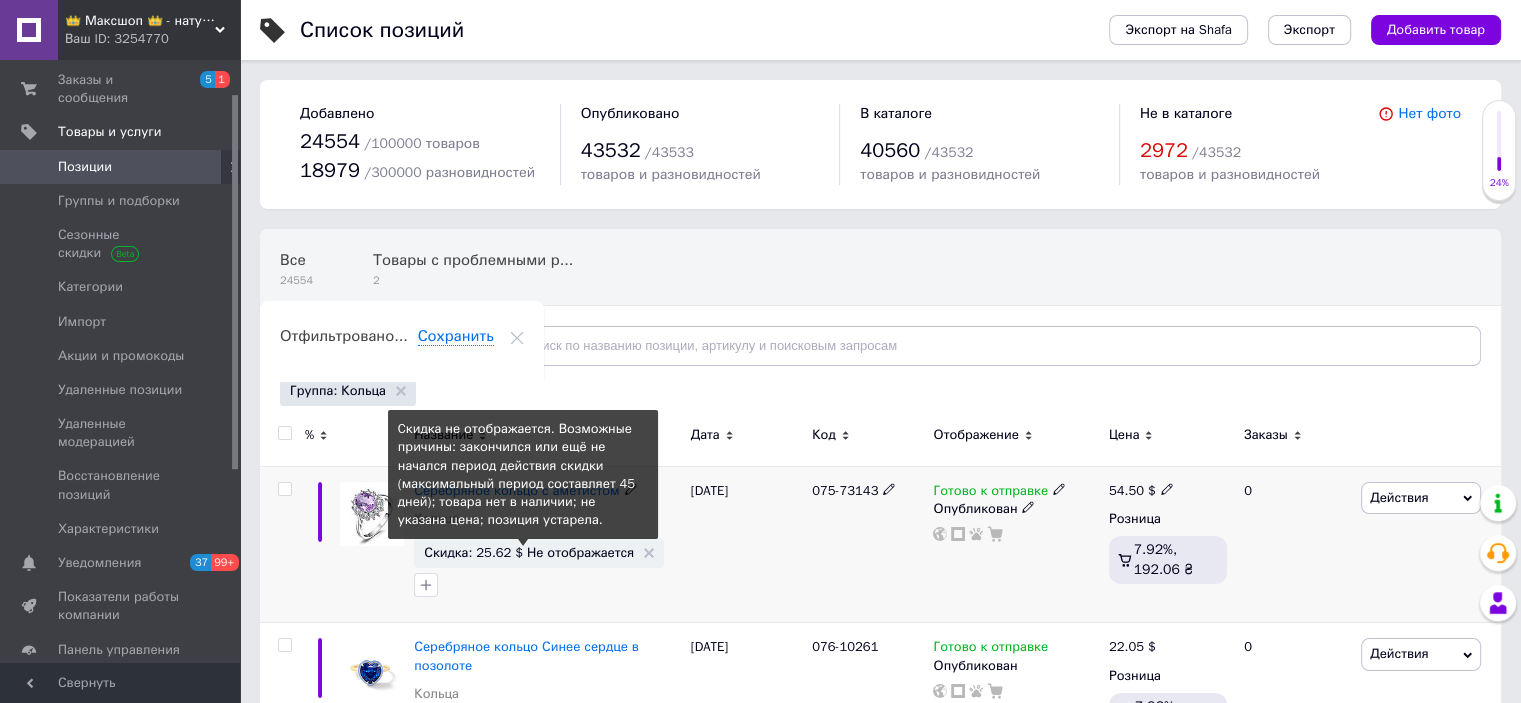 click on "Скидка: 25.62 $ Не отображается" at bounding box center (529, 552) 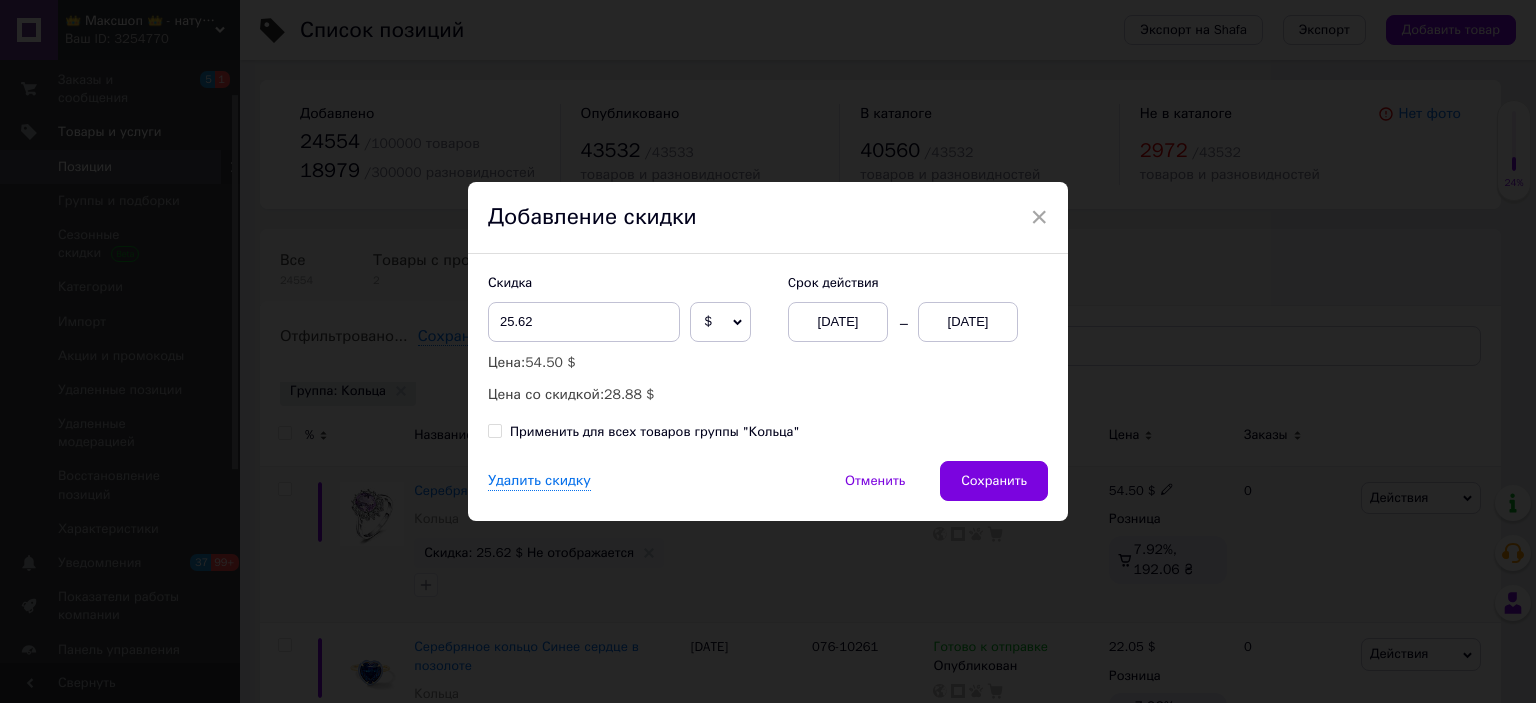 click on "13.07.2025" at bounding box center (968, 322) 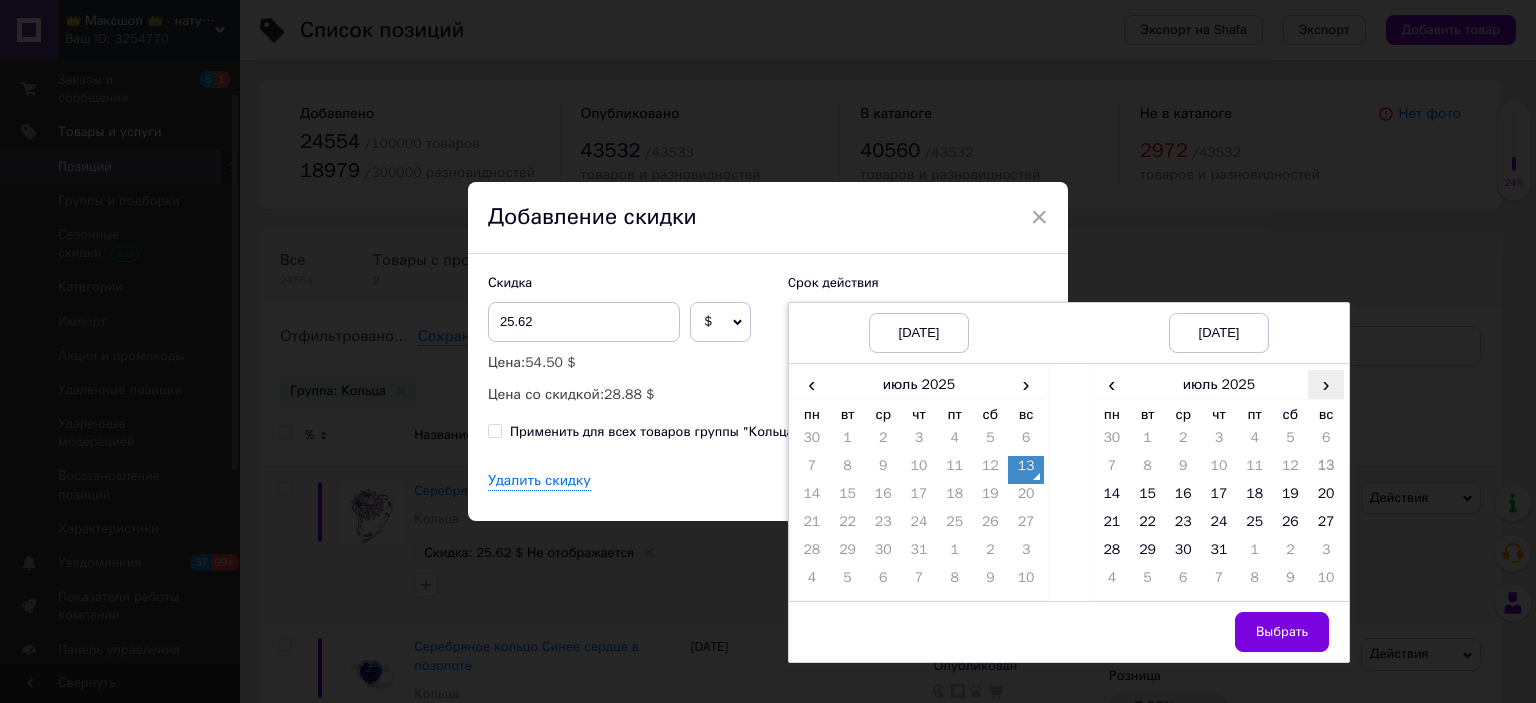 click on "›" at bounding box center (1326, 384) 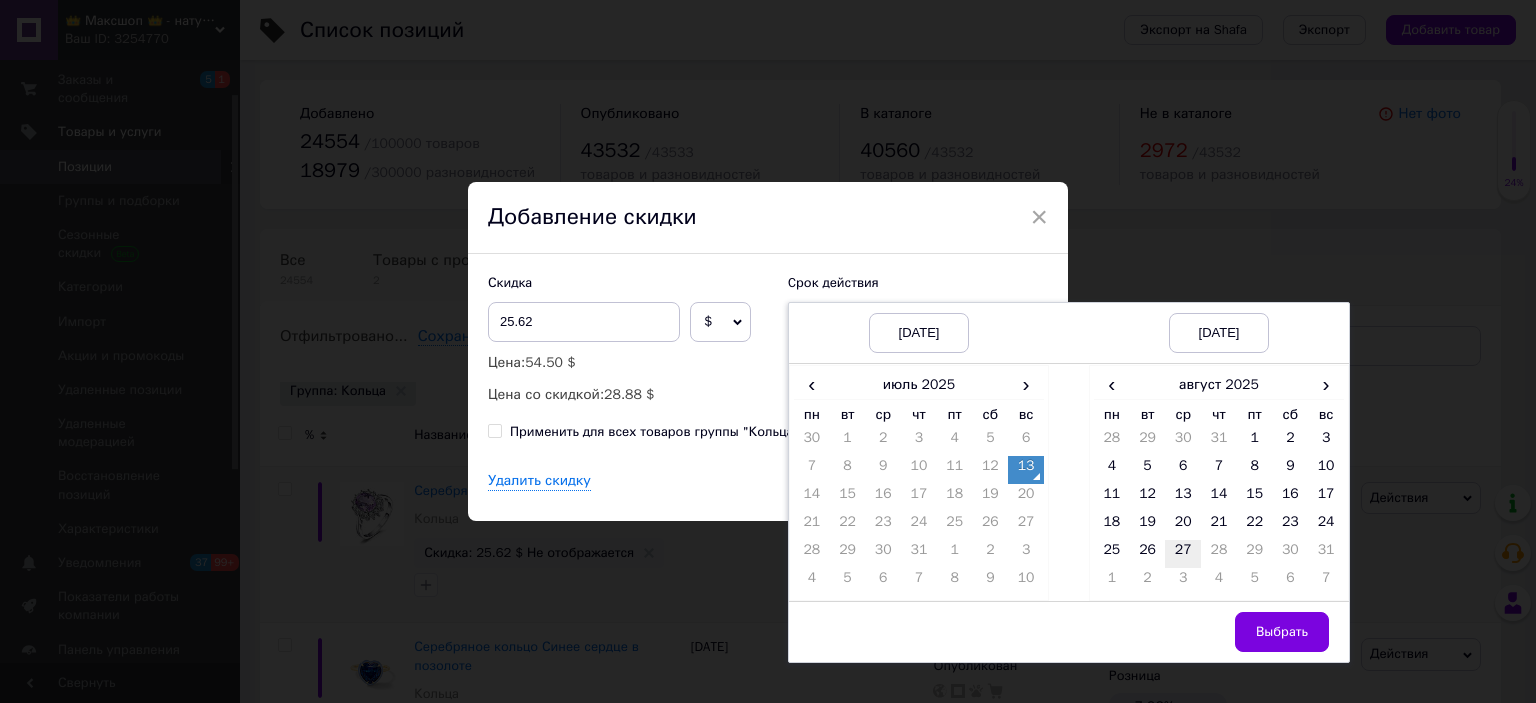 click on "27" at bounding box center (1183, 554) 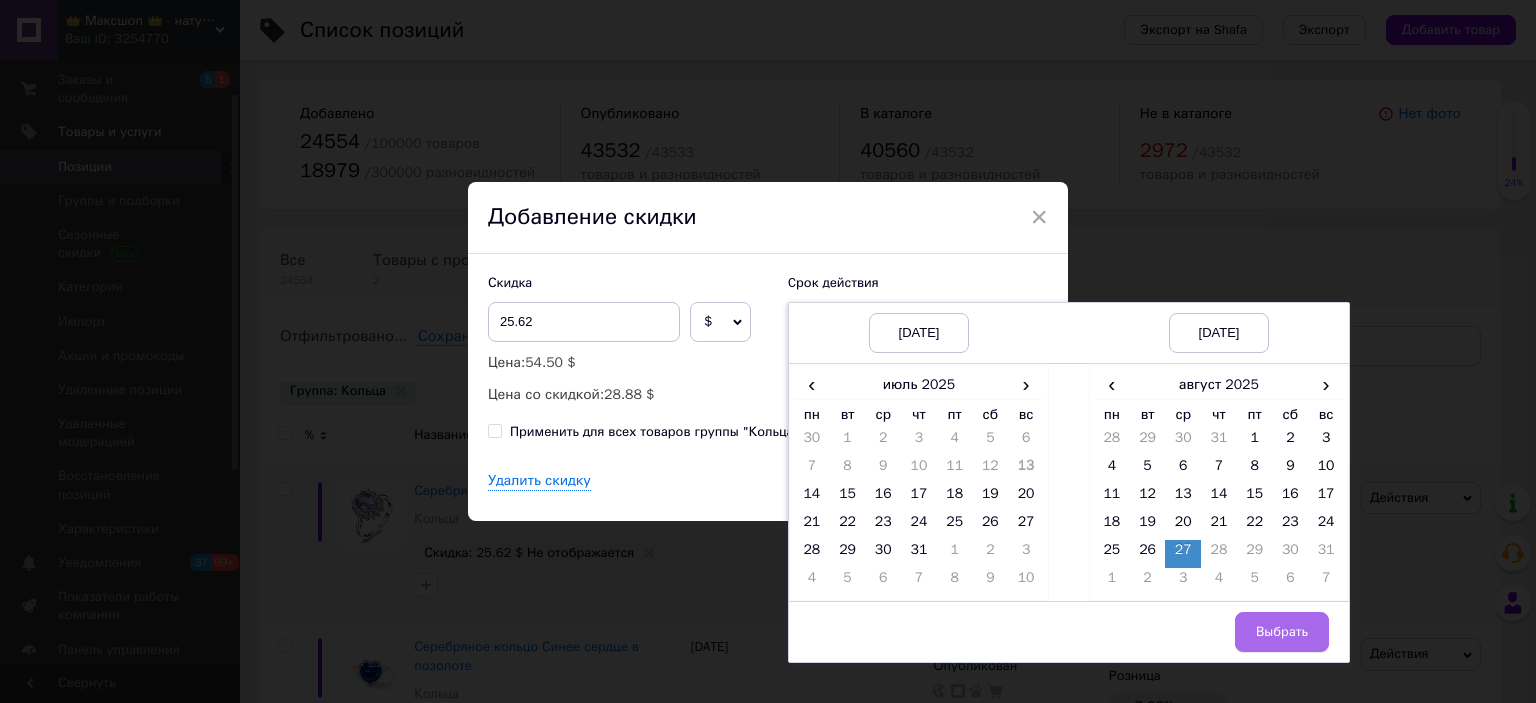 click on "Выбрать" at bounding box center (1282, 632) 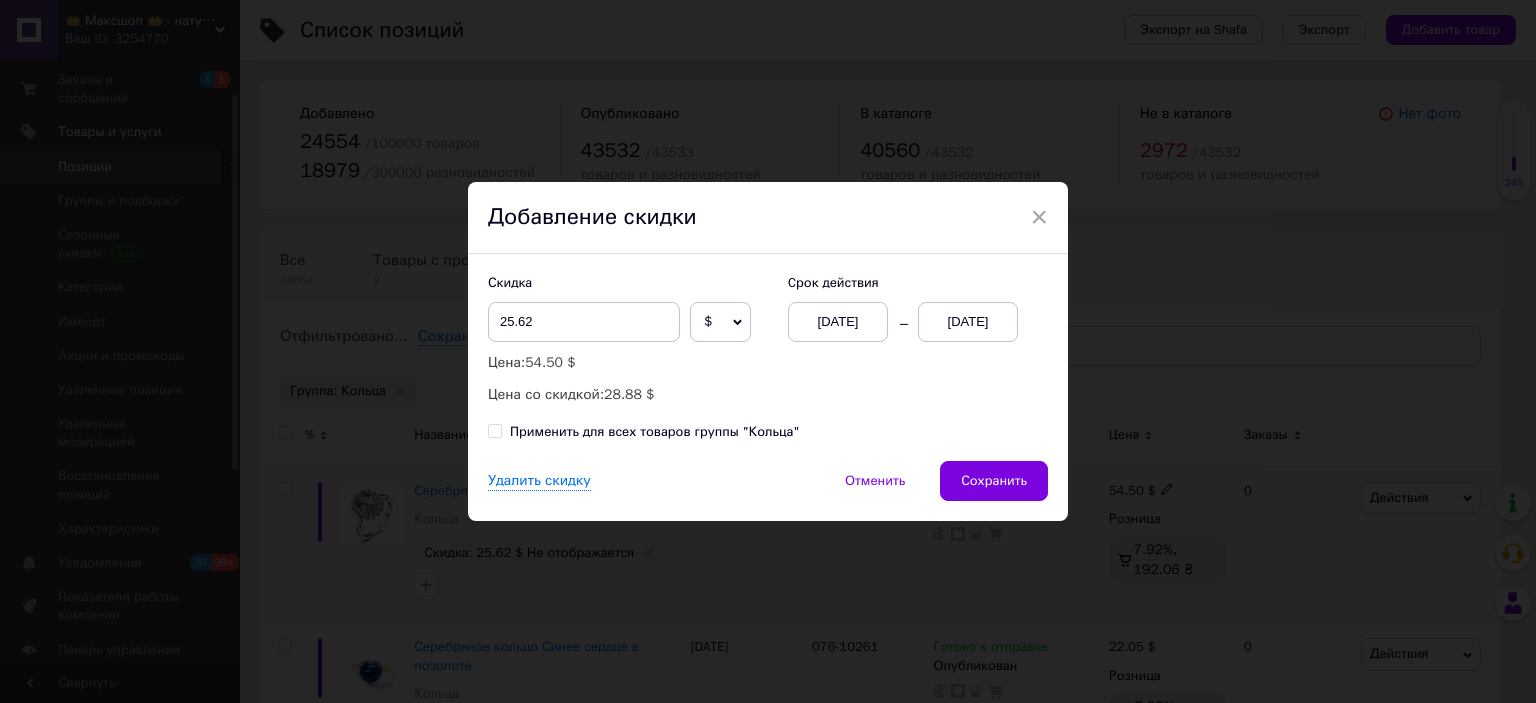 click on "$" at bounding box center [720, 322] 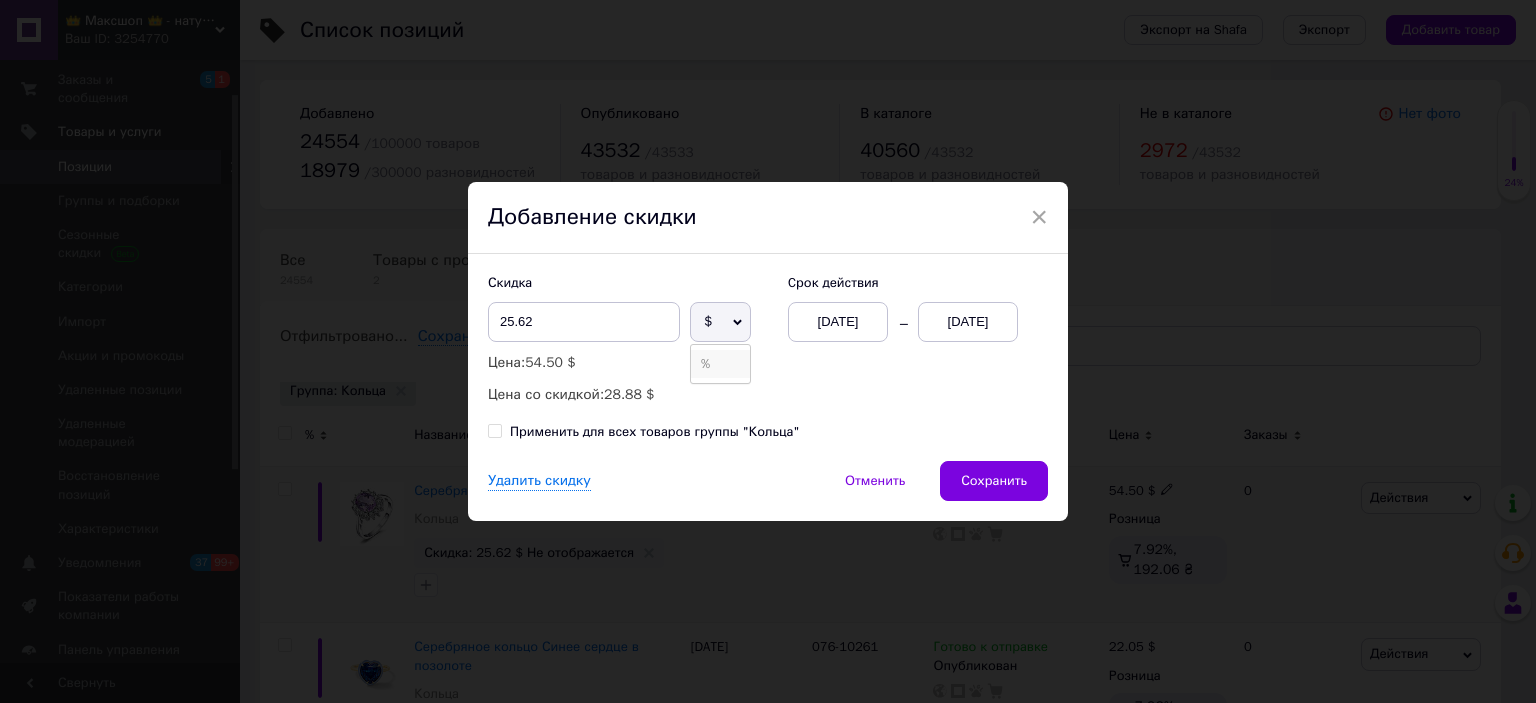 click on "%" at bounding box center (720, 364) 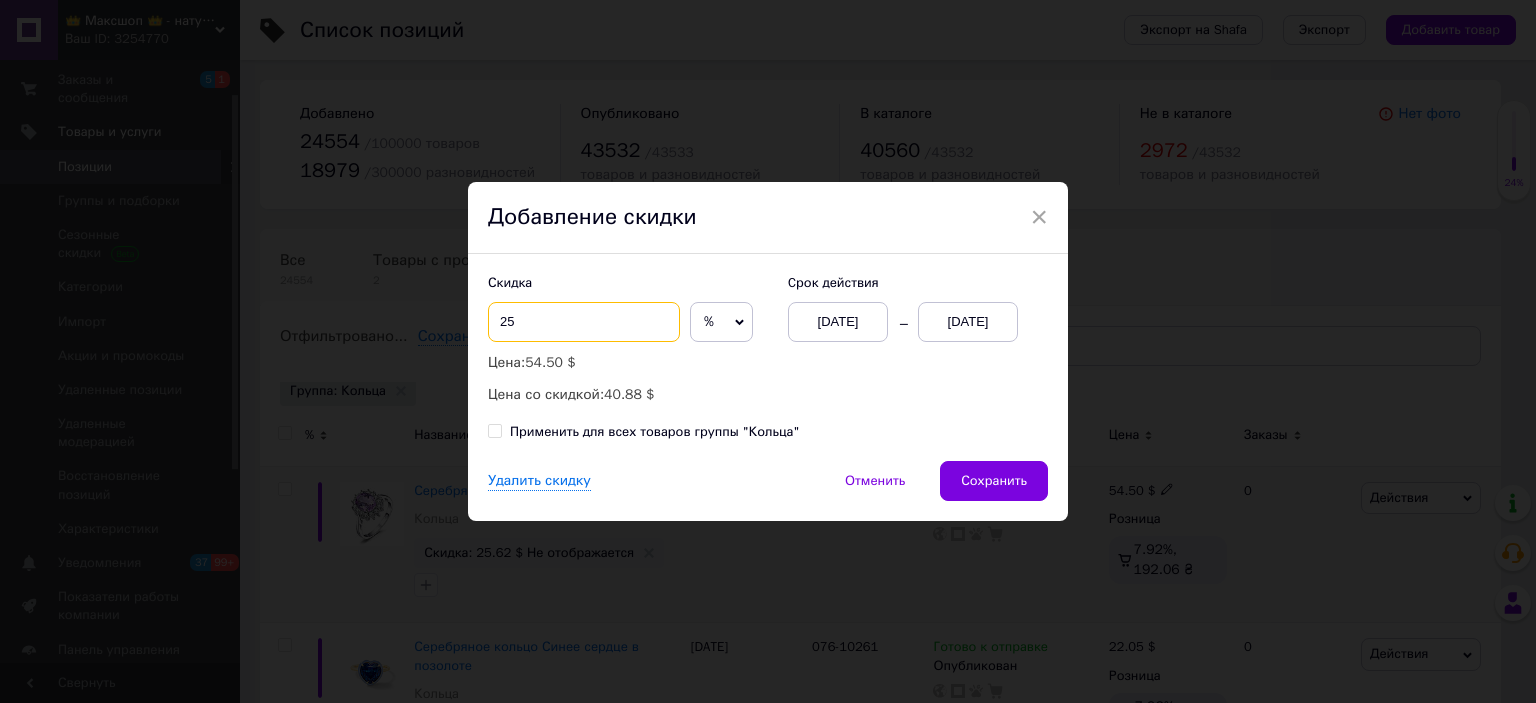 click on "25" at bounding box center [584, 322] 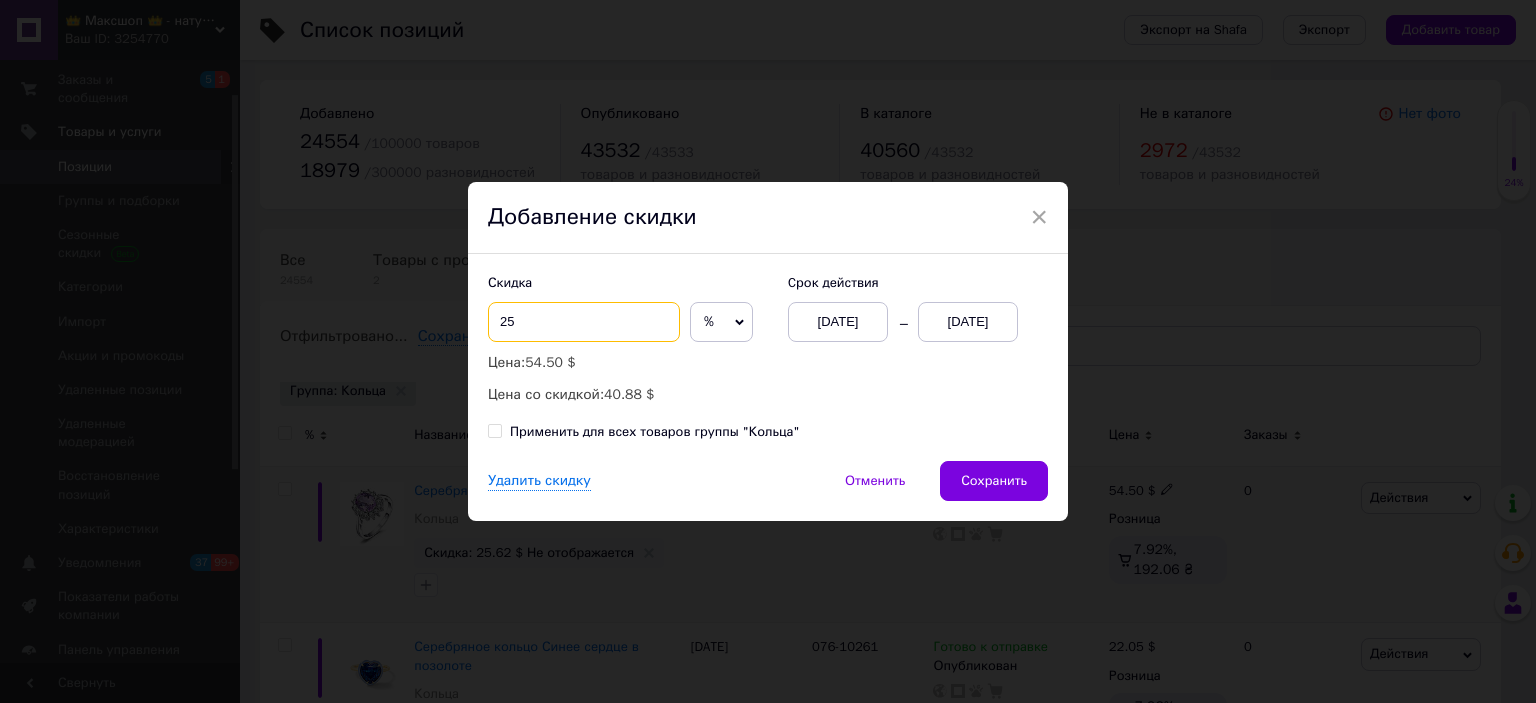 type on "2" 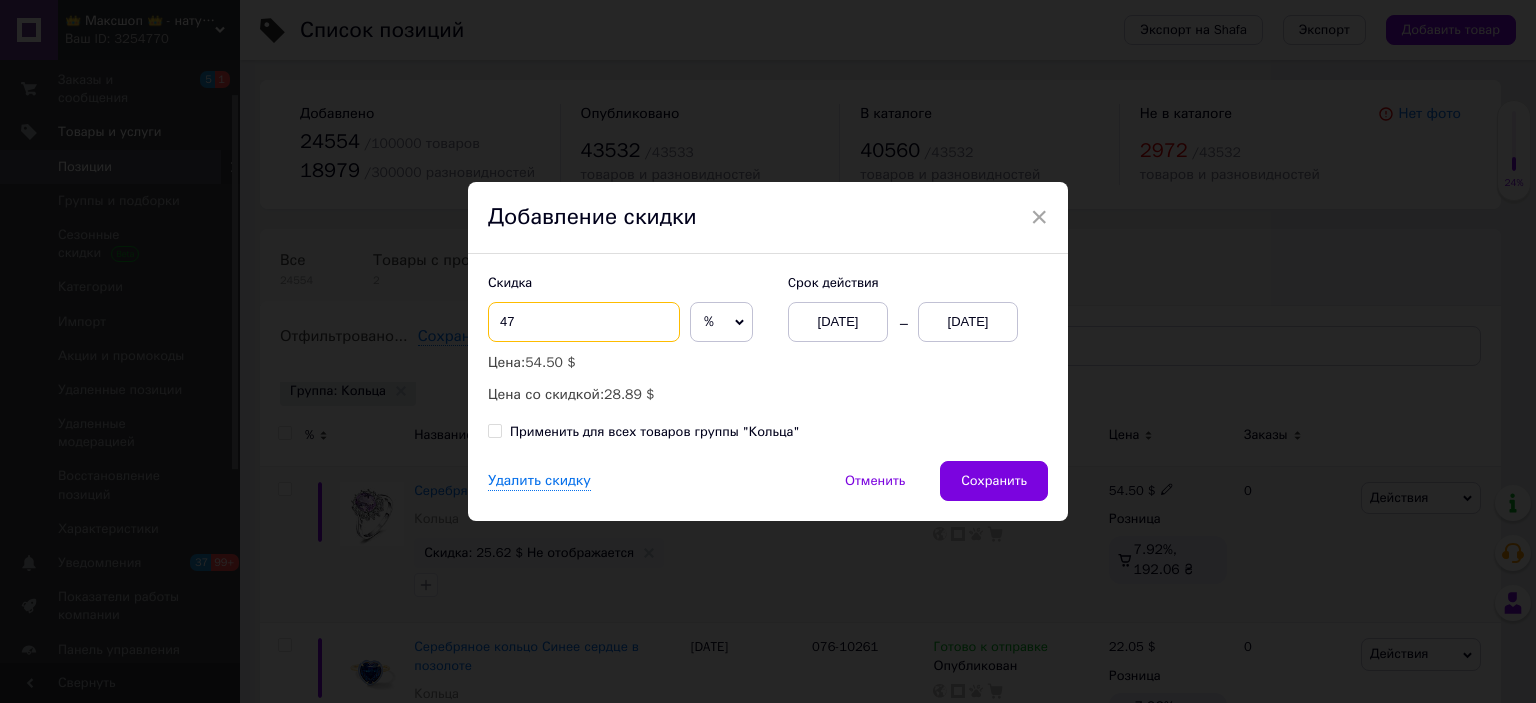 type on "47" 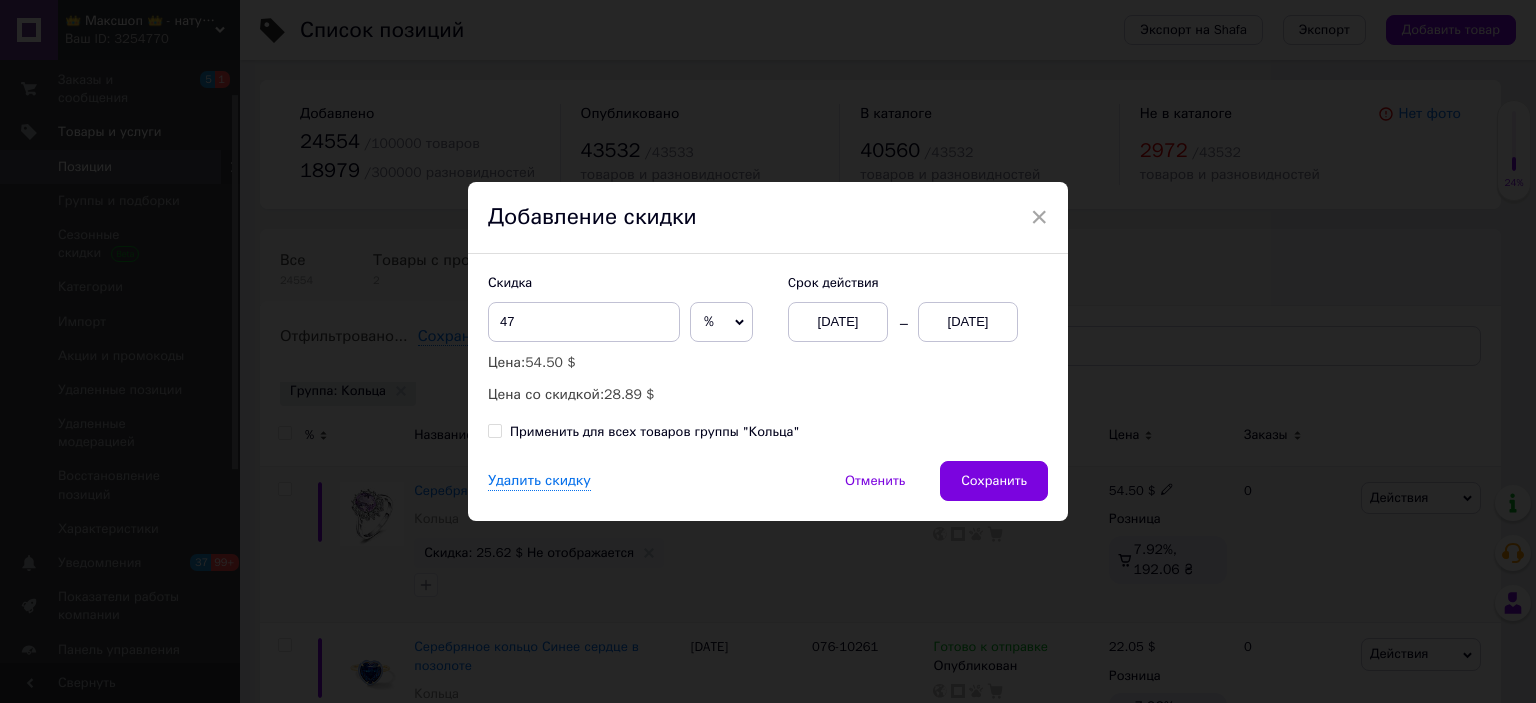 click on "Применить для всех товаров группы "Кольца"" at bounding box center [494, 430] 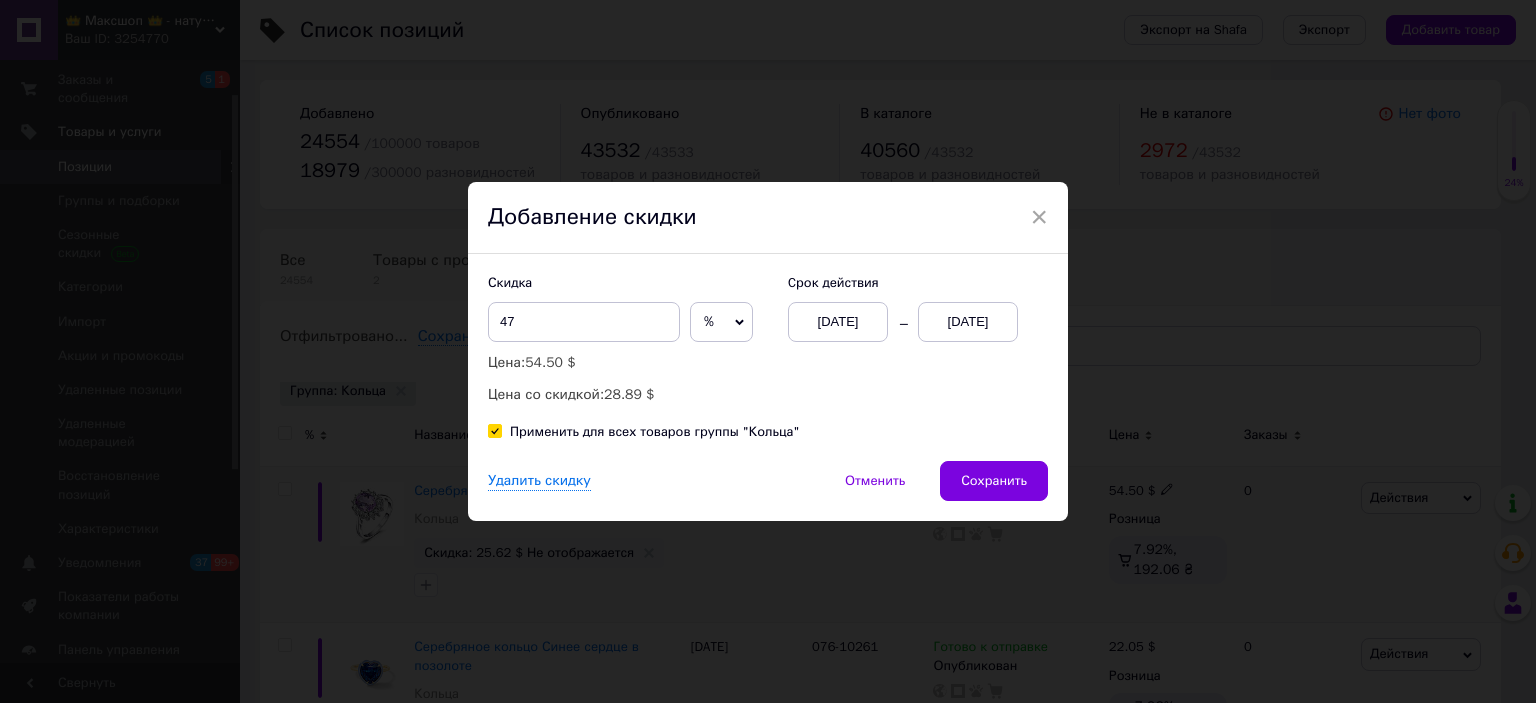 checkbox on "true" 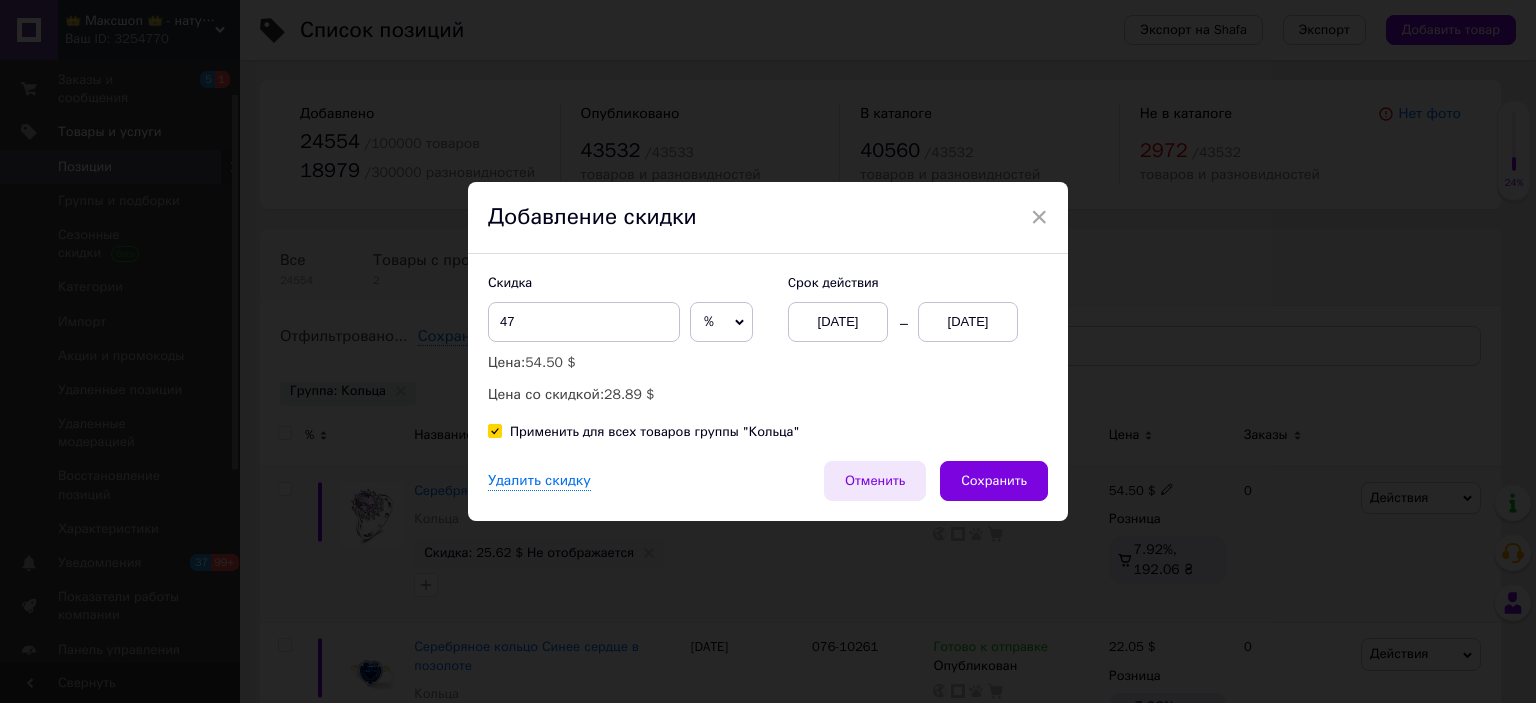 drag, startPoint x: 972, startPoint y: 482, endPoint x: 914, endPoint y: 483, distance: 58.00862 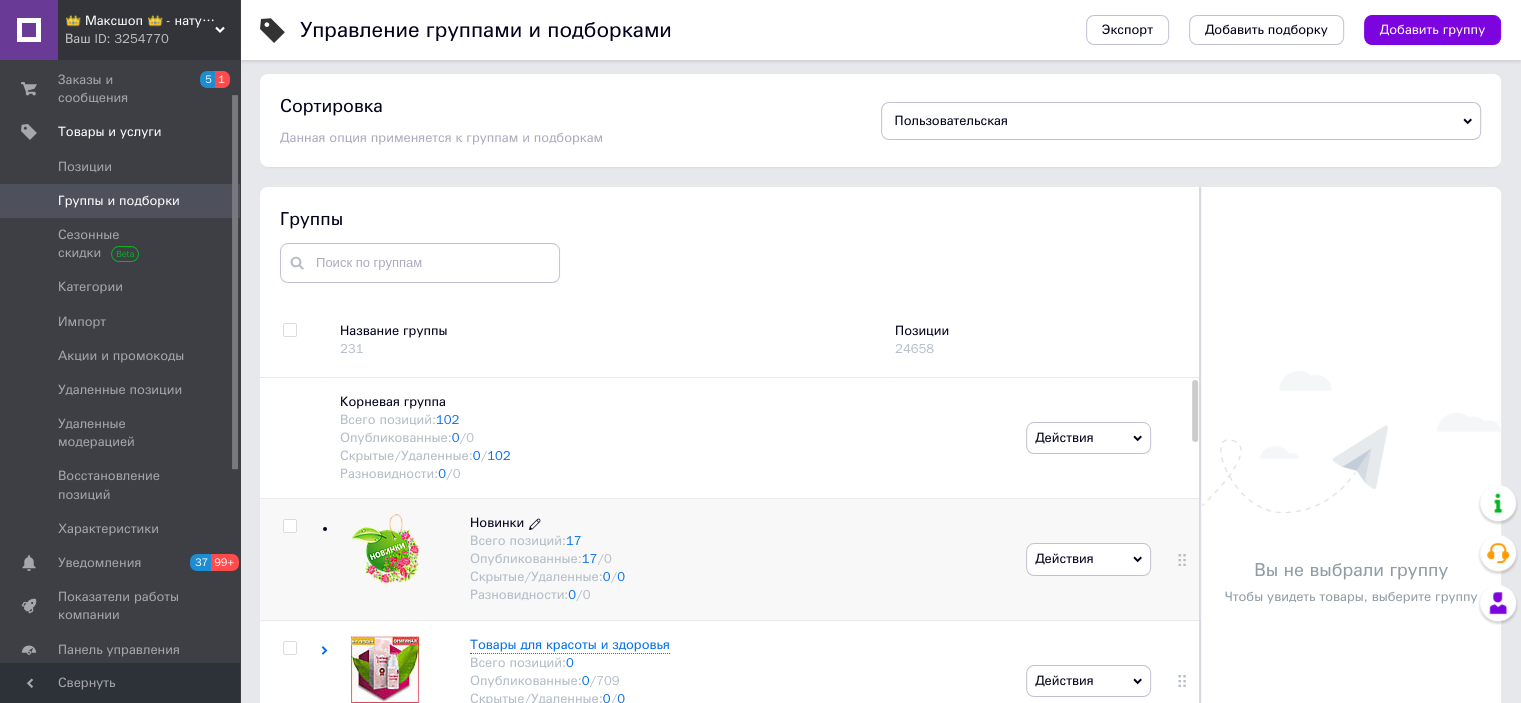 scroll, scrollTop: 73, scrollLeft: 0, axis: vertical 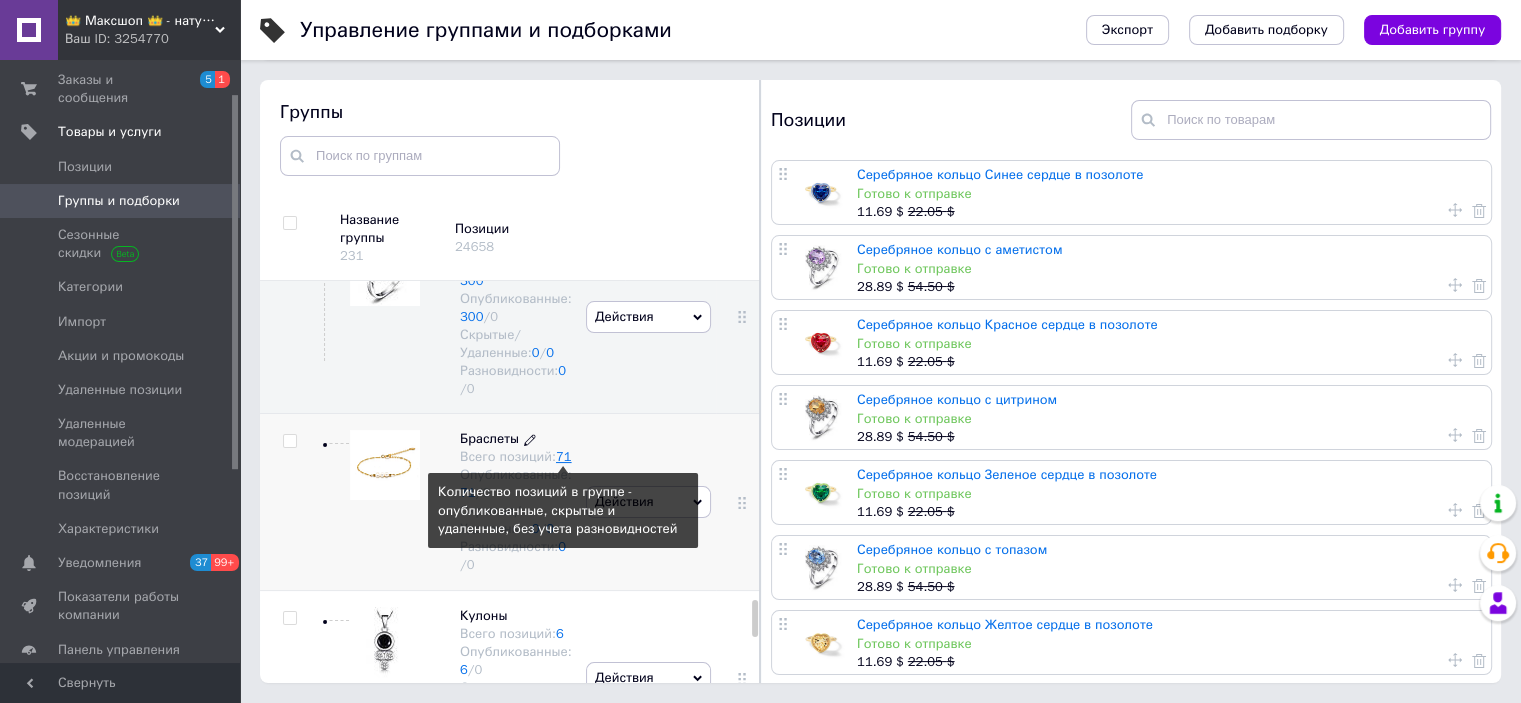 click on "71" at bounding box center [564, 456] 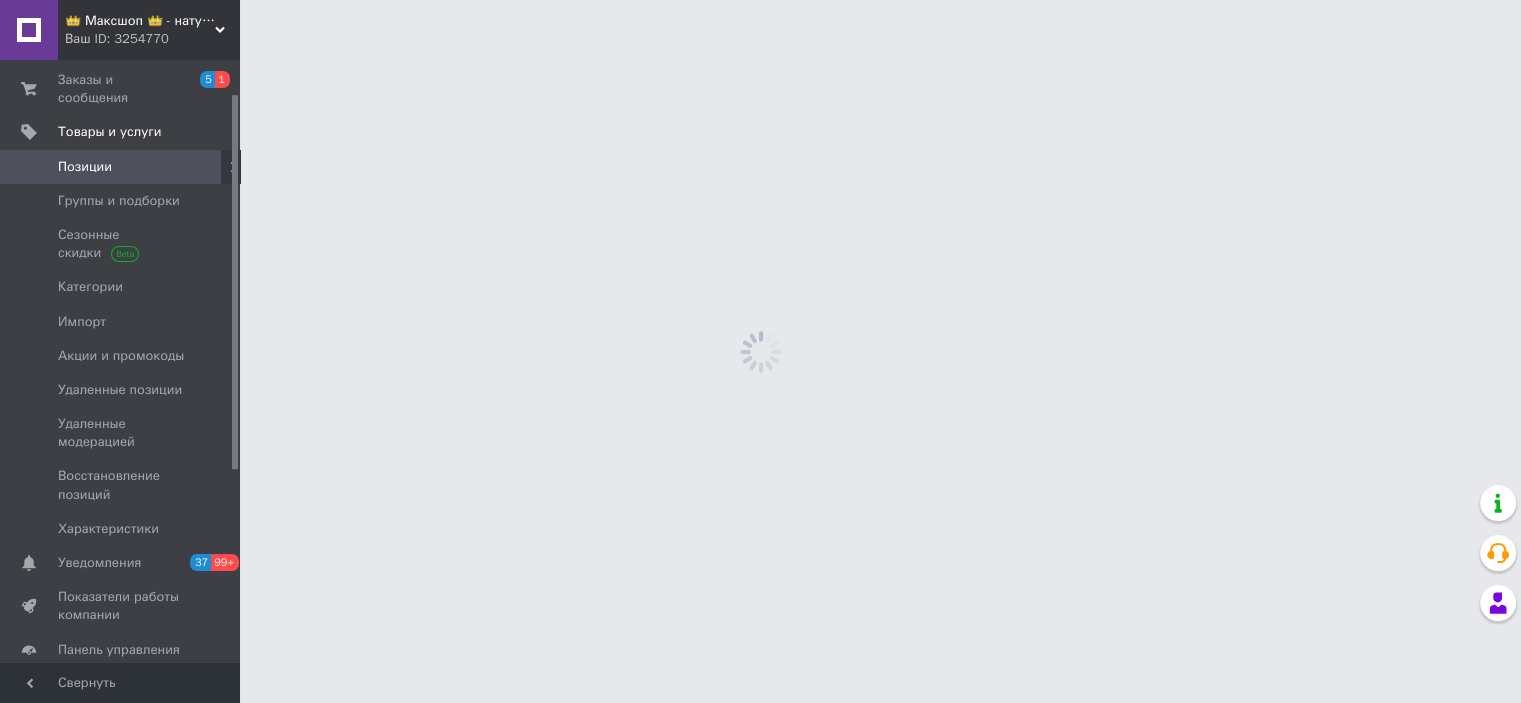 scroll, scrollTop: 0, scrollLeft: 0, axis: both 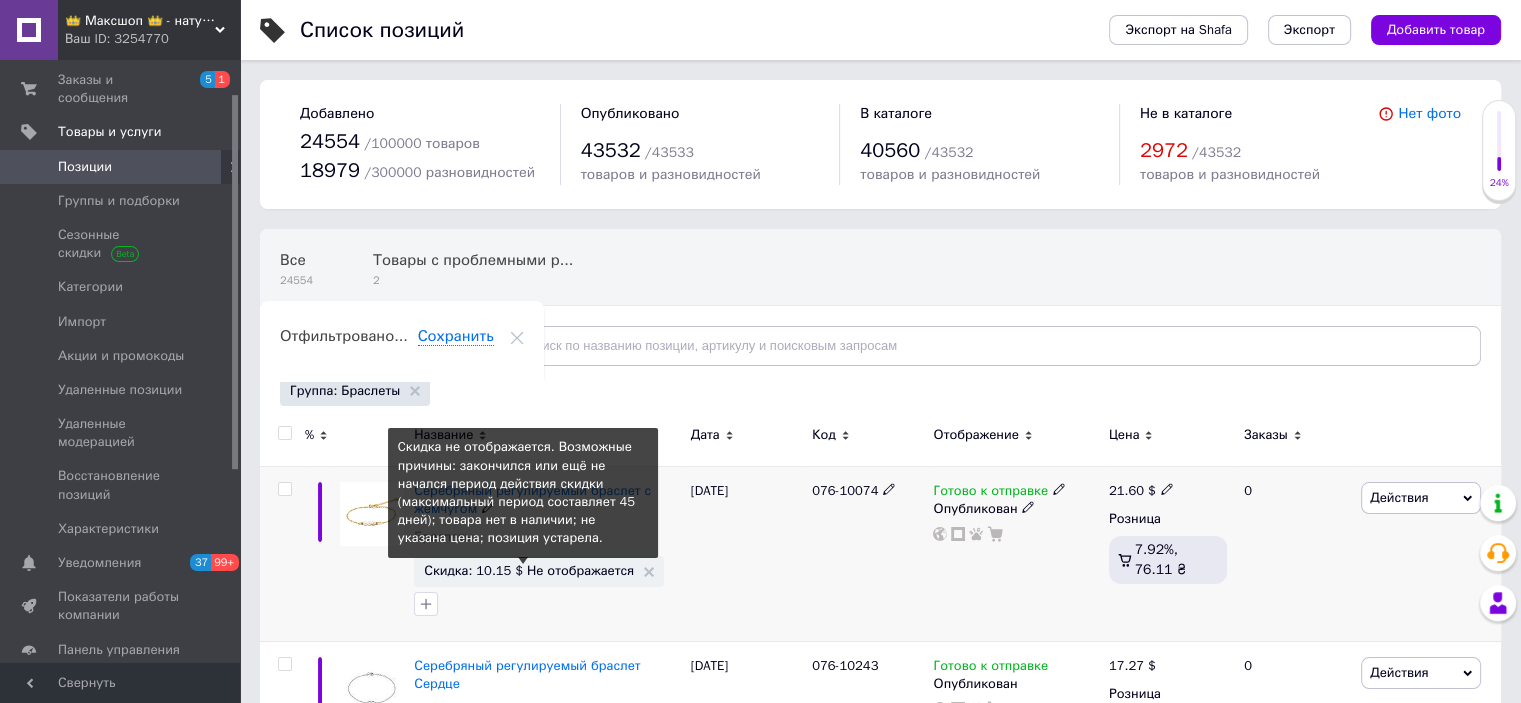click on "Скидка: 10.15 $ Не отображается" at bounding box center (529, 570) 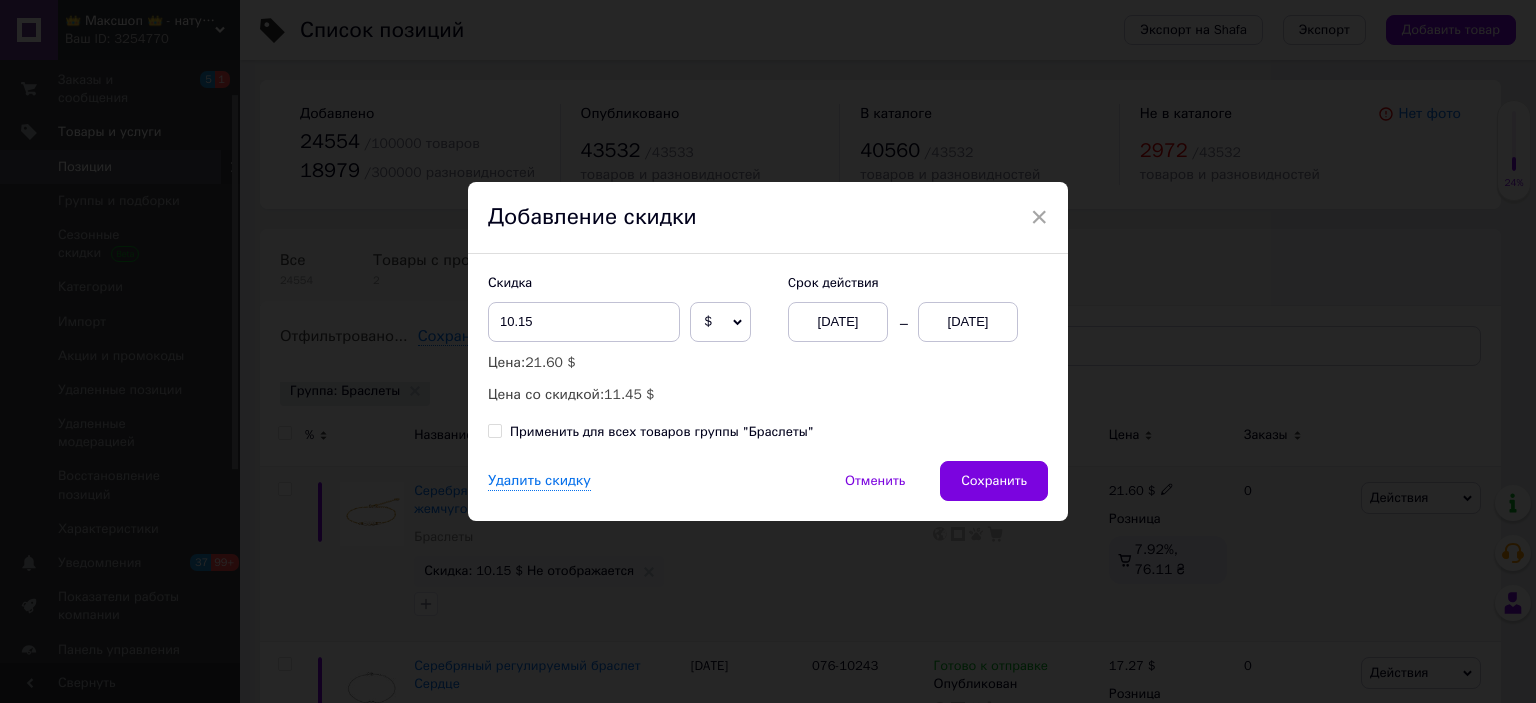 click on "13.07.2025" at bounding box center [968, 322] 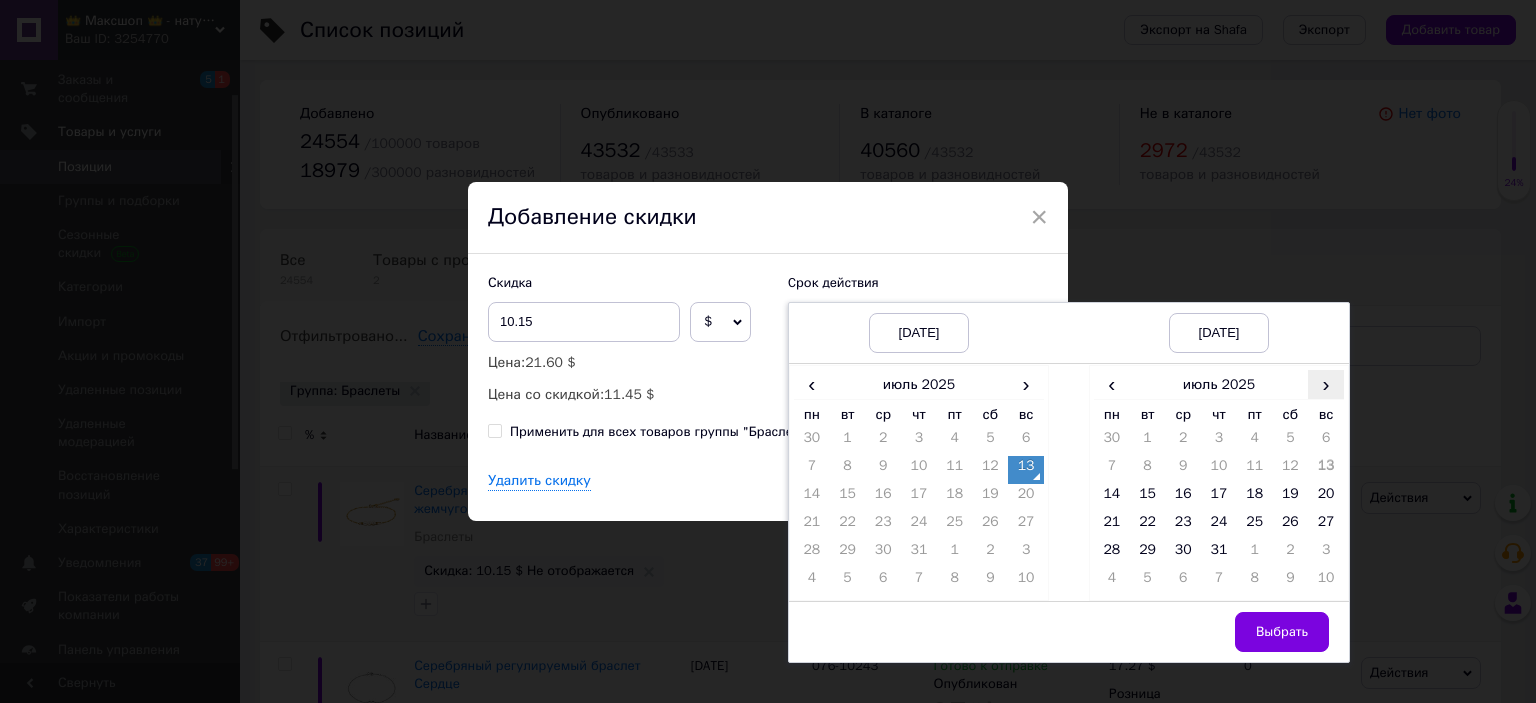 click on "›" at bounding box center [1326, 384] 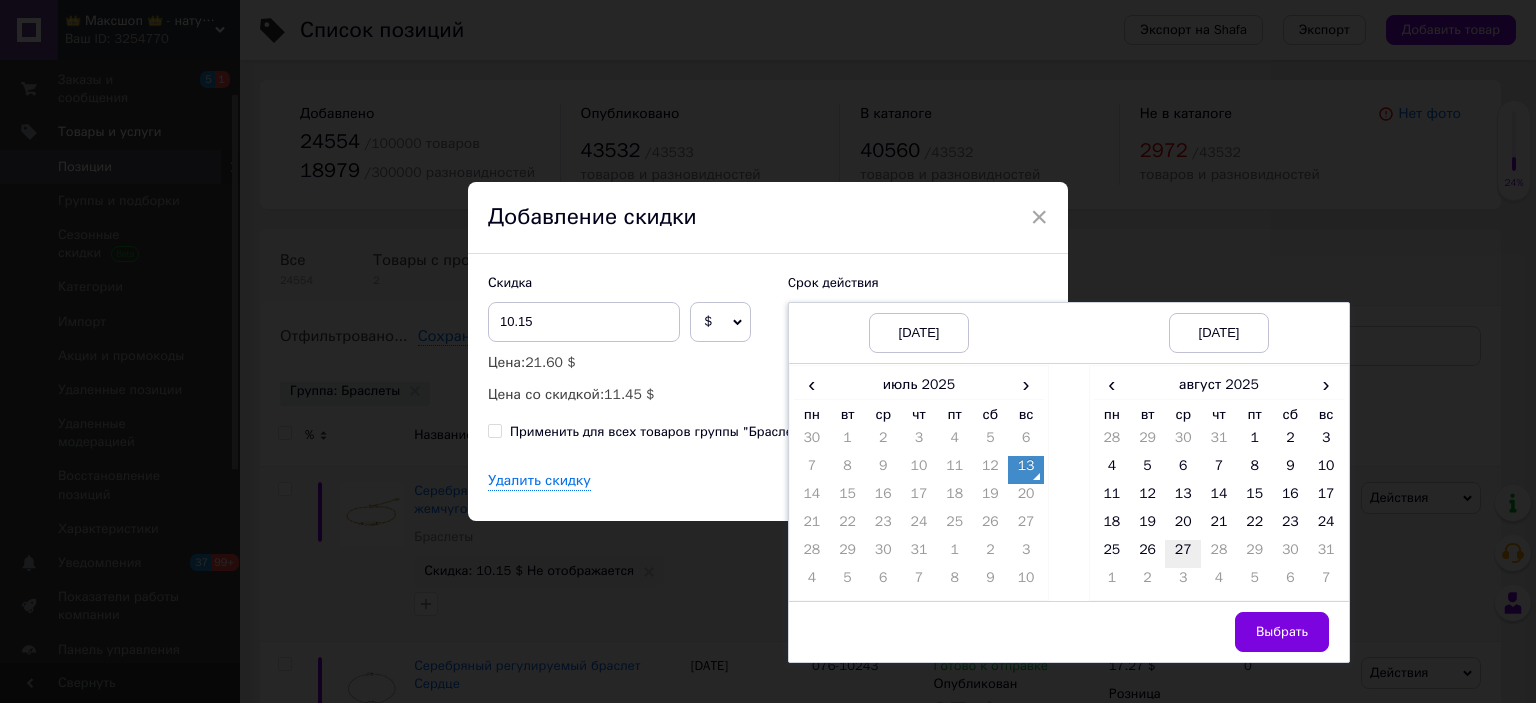 click on "27" at bounding box center [1183, 554] 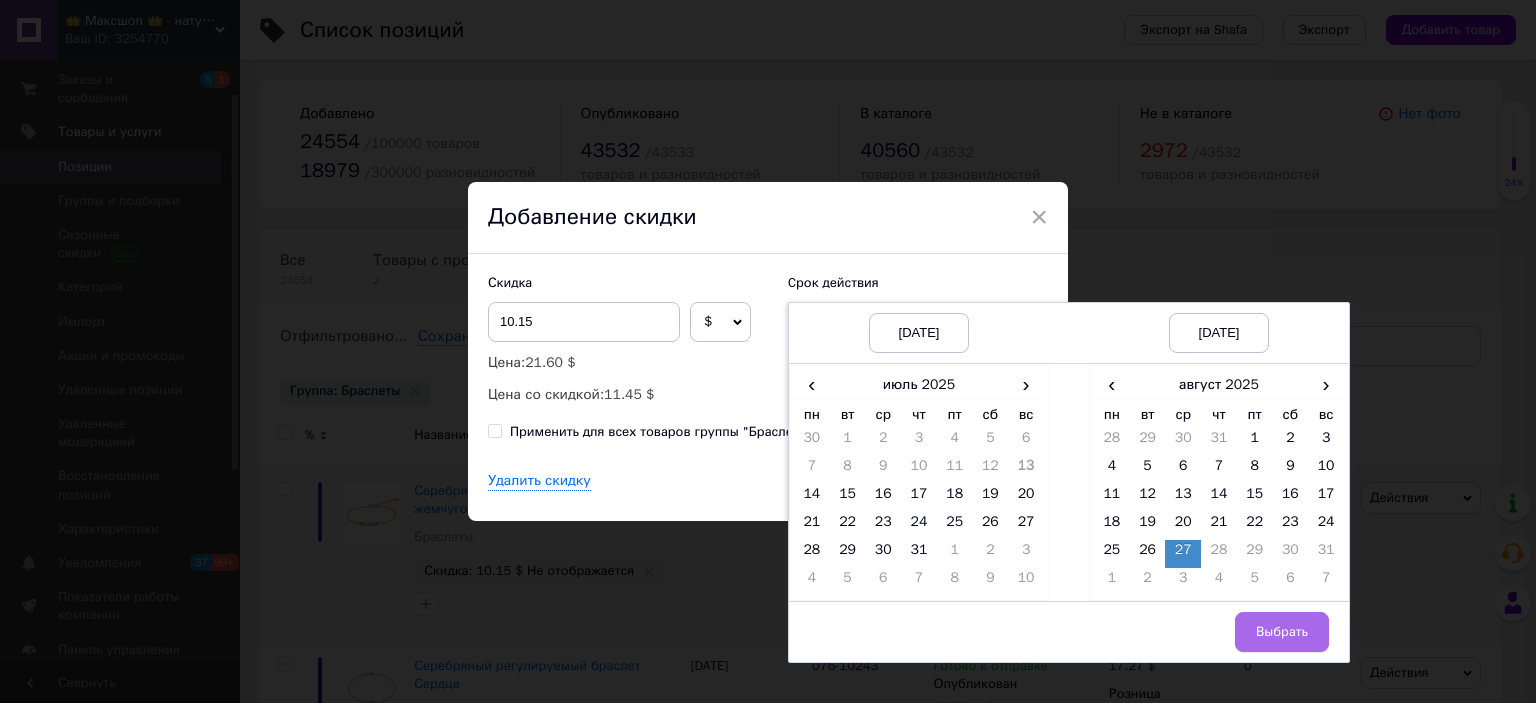 click on "Выбрать" at bounding box center [1282, 632] 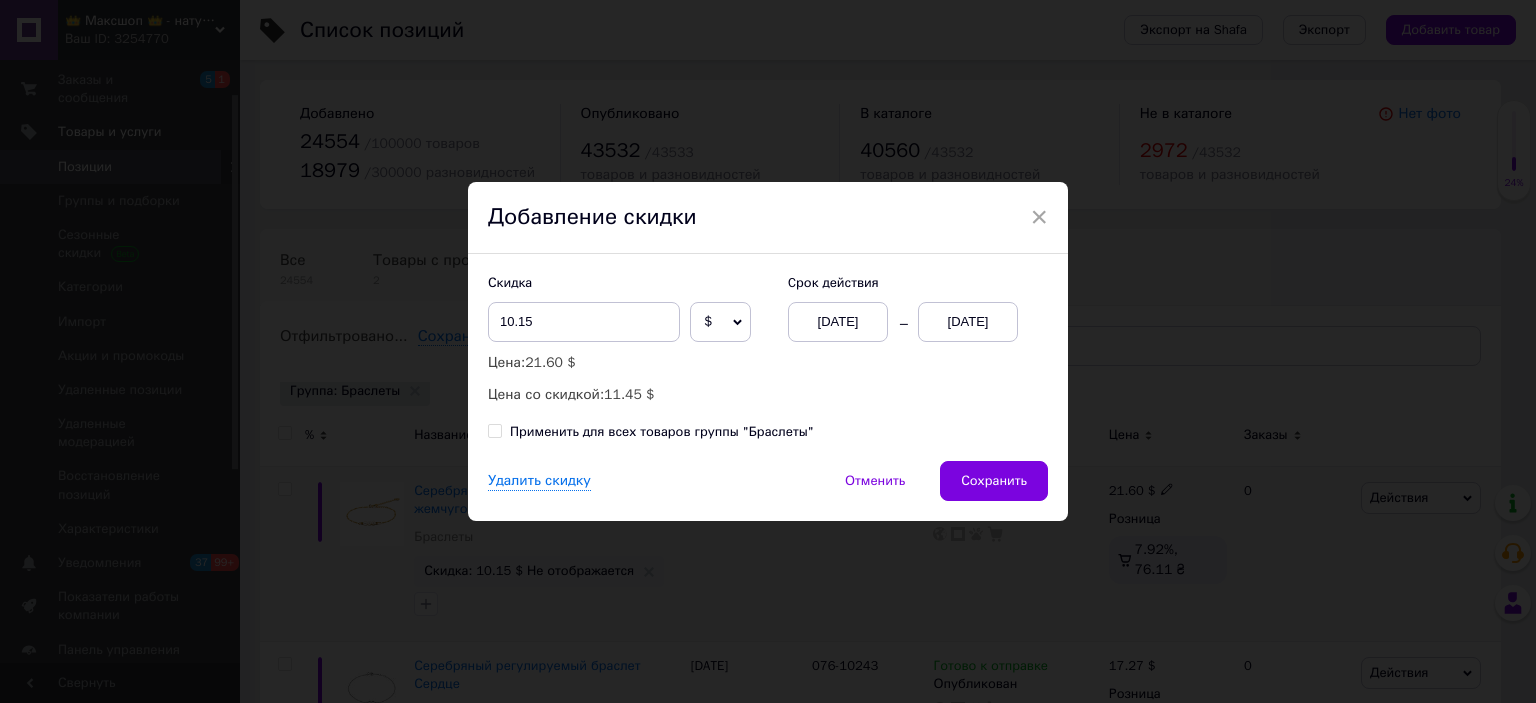 click on "$" at bounding box center (708, 321) 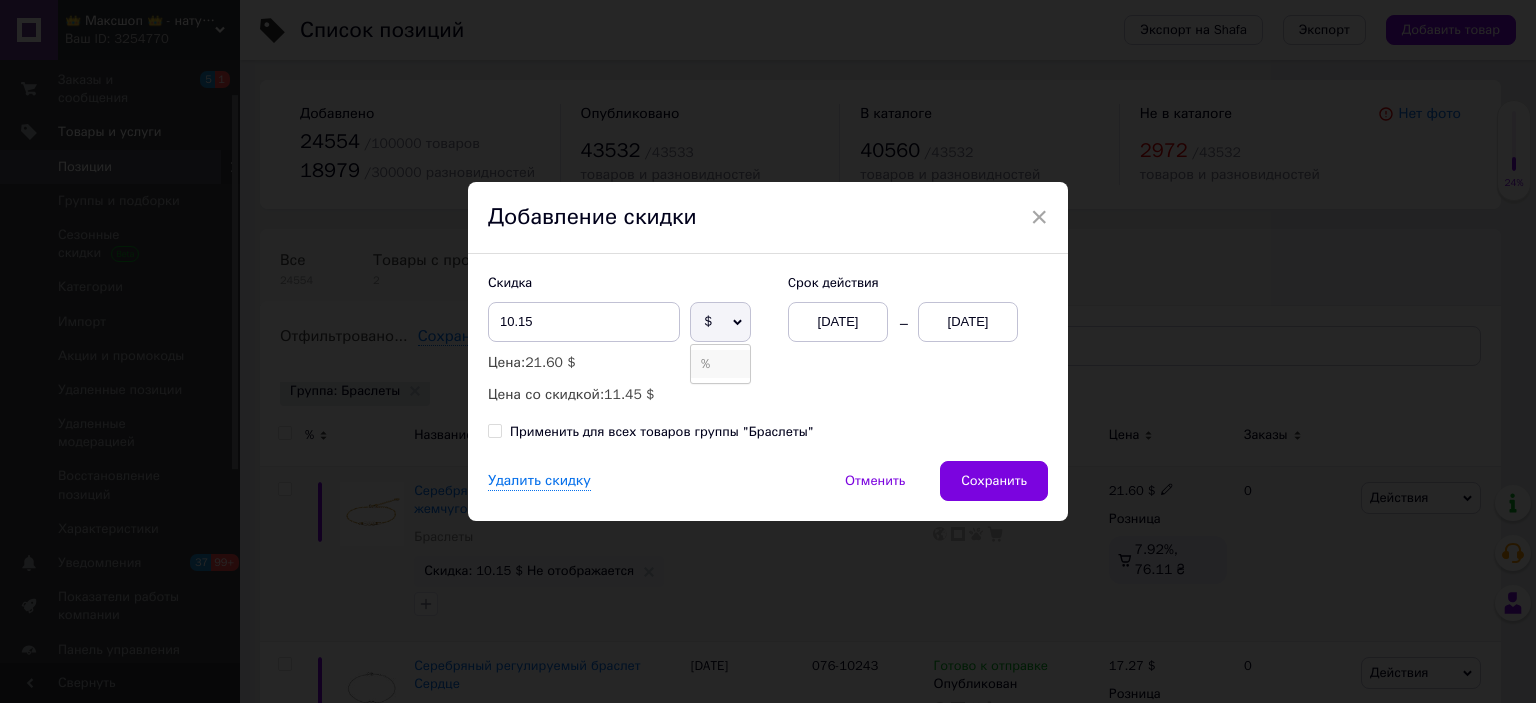 click on "%" at bounding box center (720, 364) 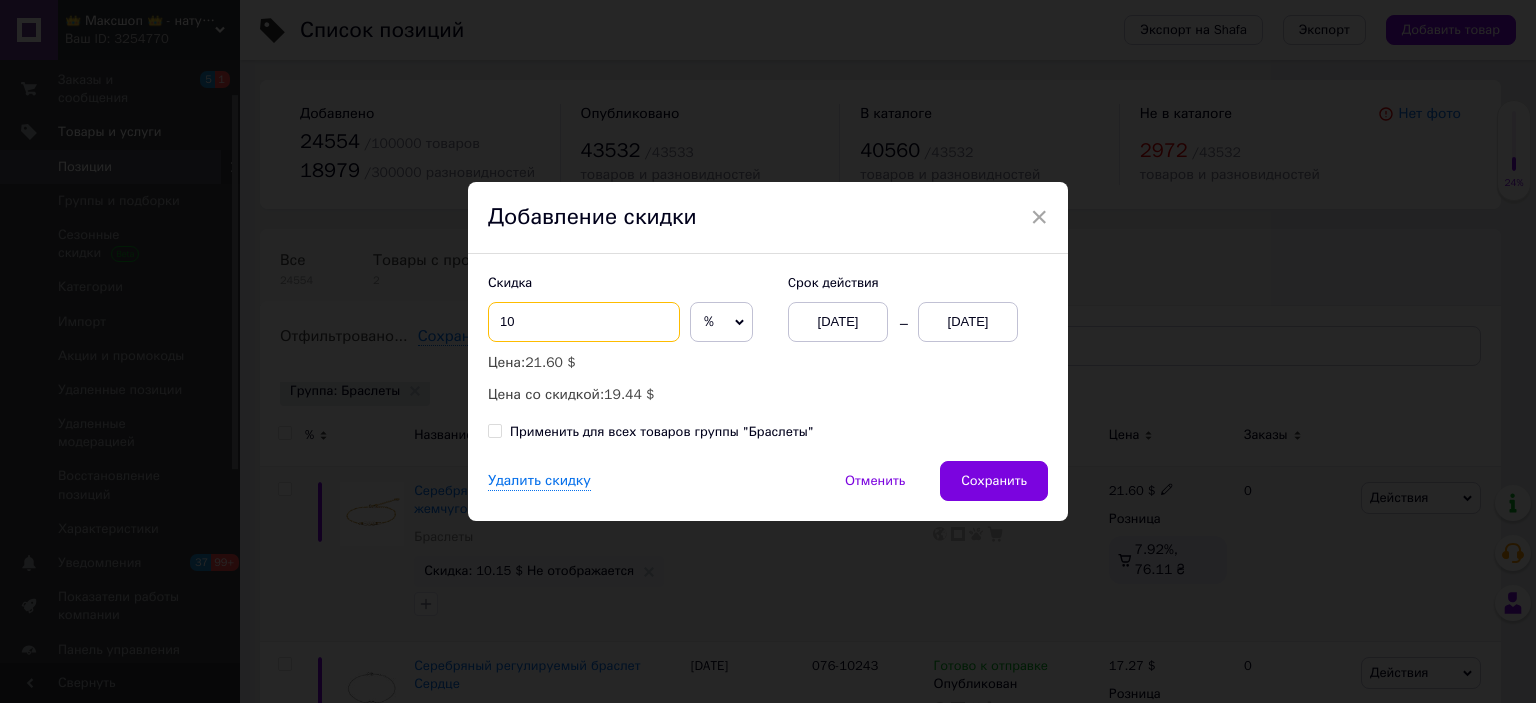 click on "10" at bounding box center [584, 322] 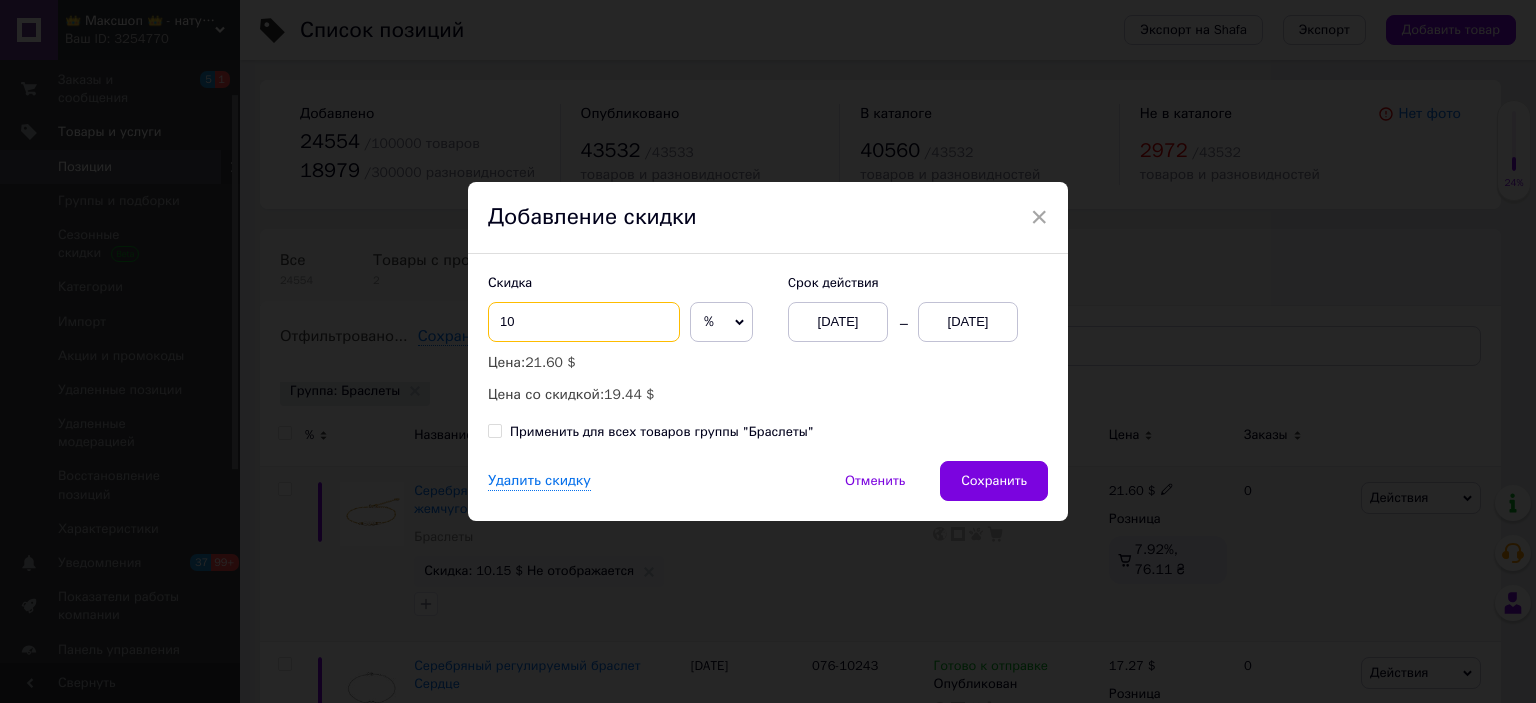type on "1" 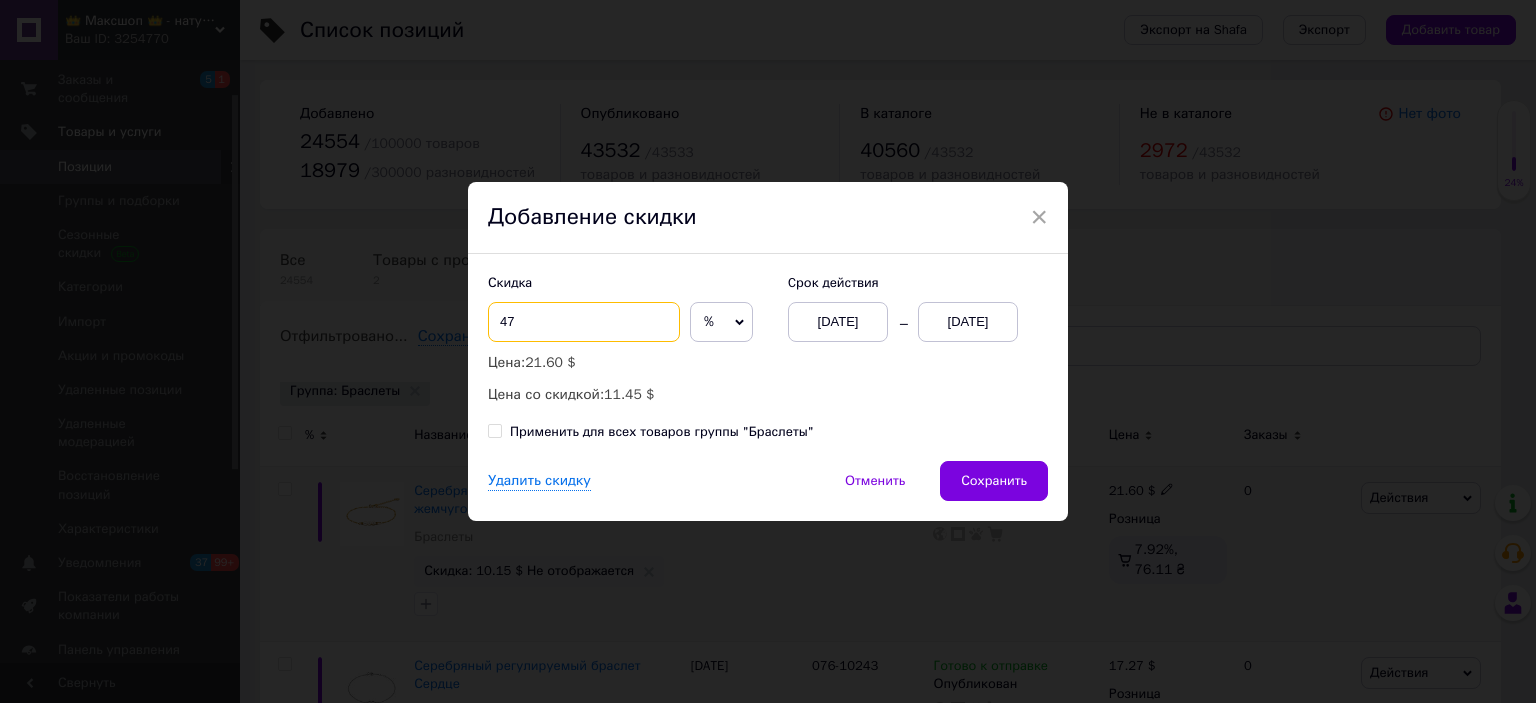 type on "47" 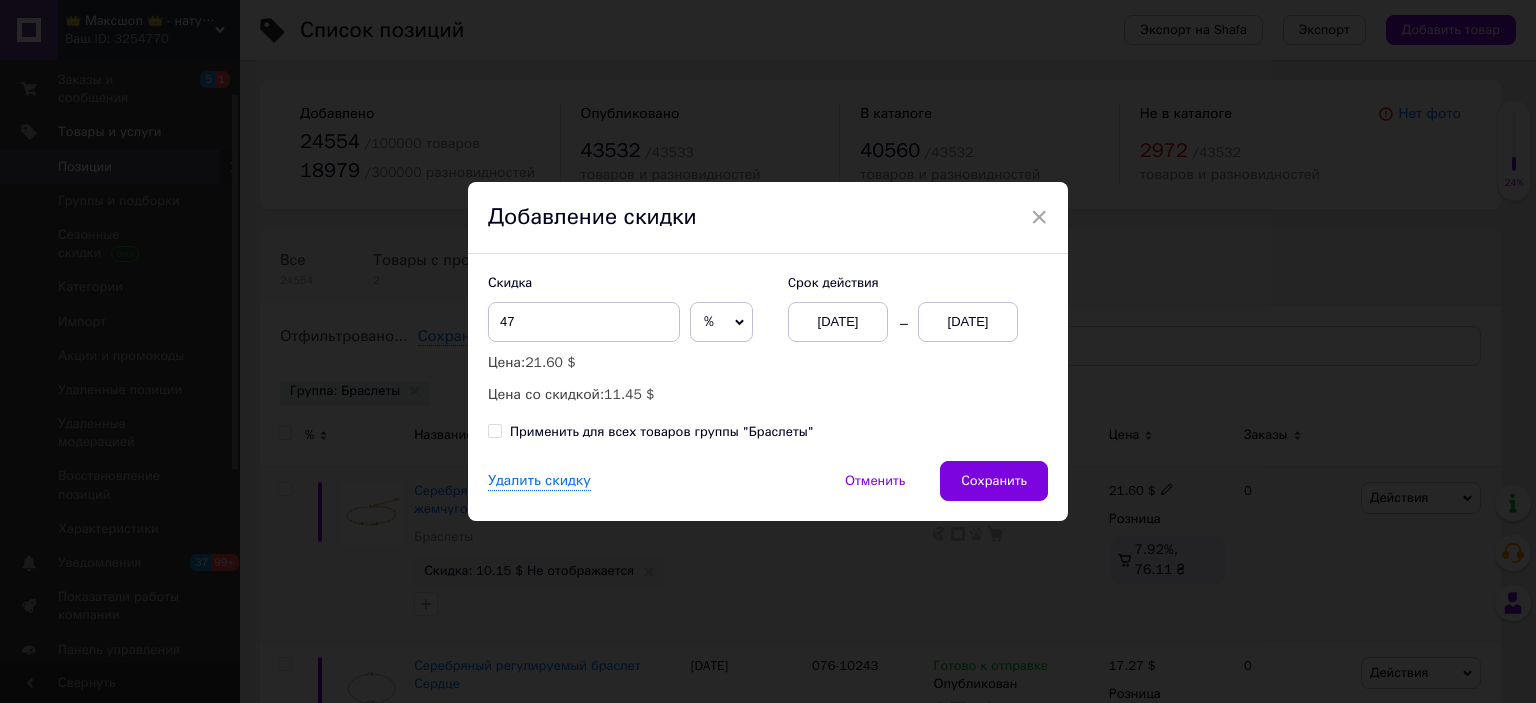 click on "Применить для всех товаров группы "Браслеты"" at bounding box center (494, 430) 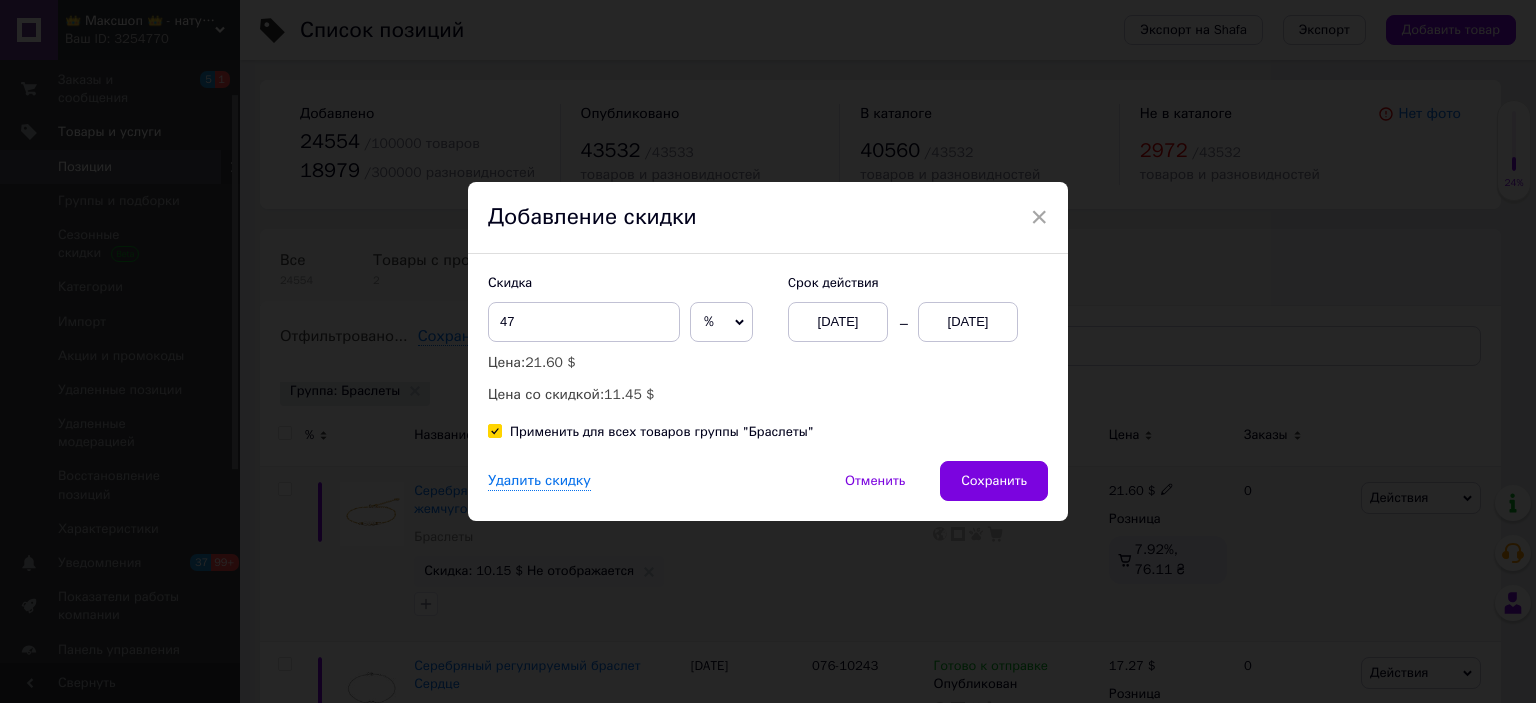 checkbox on "true" 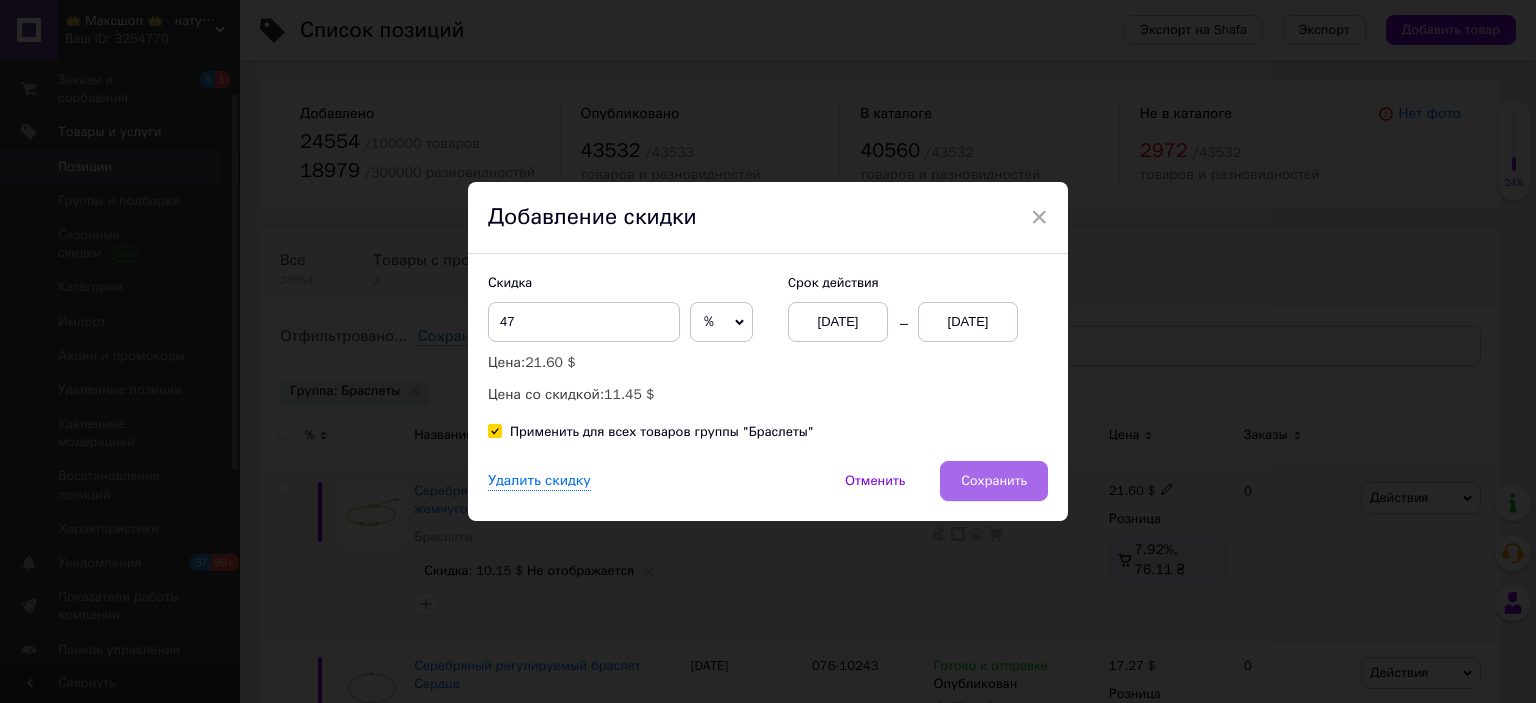 click on "Сохранить" at bounding box center (994, 481) 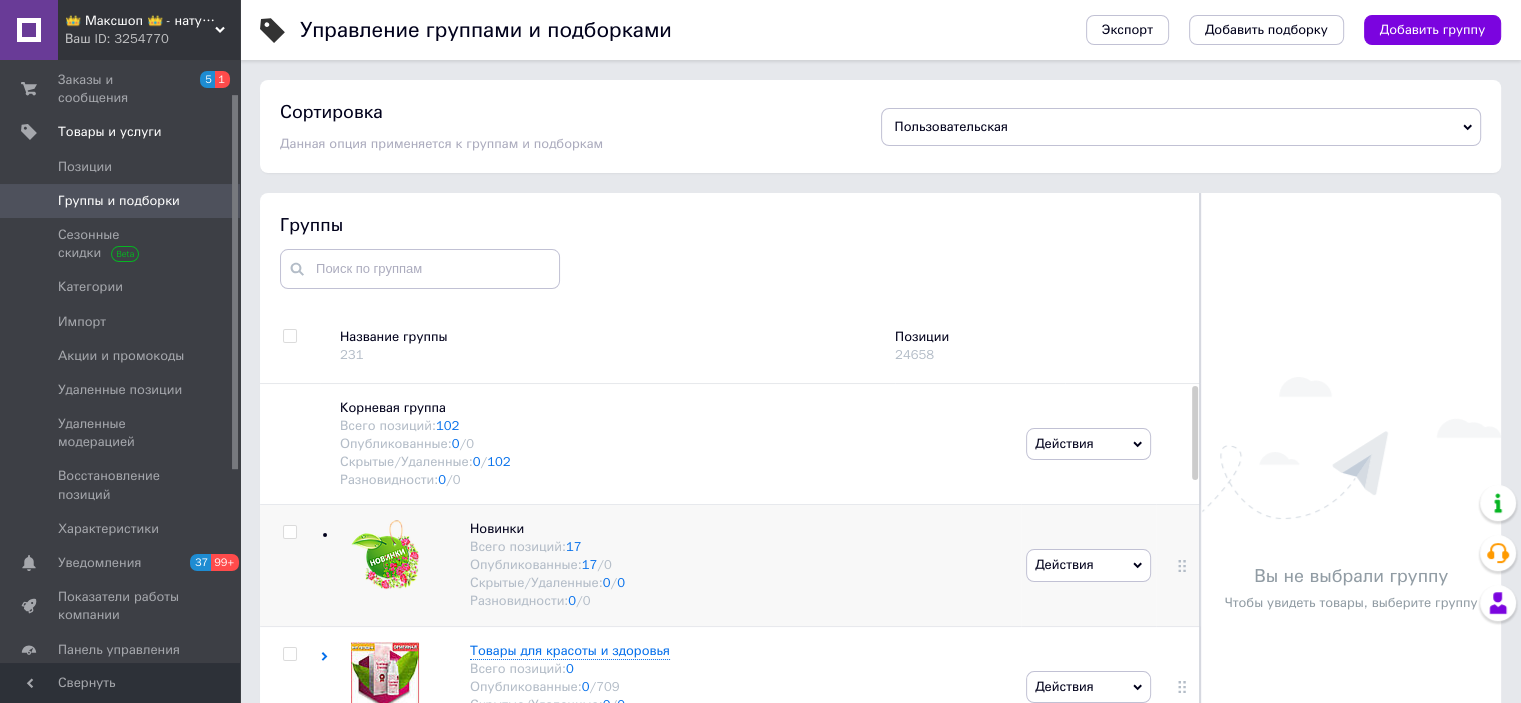scroll, scrollTop: 73, scrollLeft: 0, axis: vertical 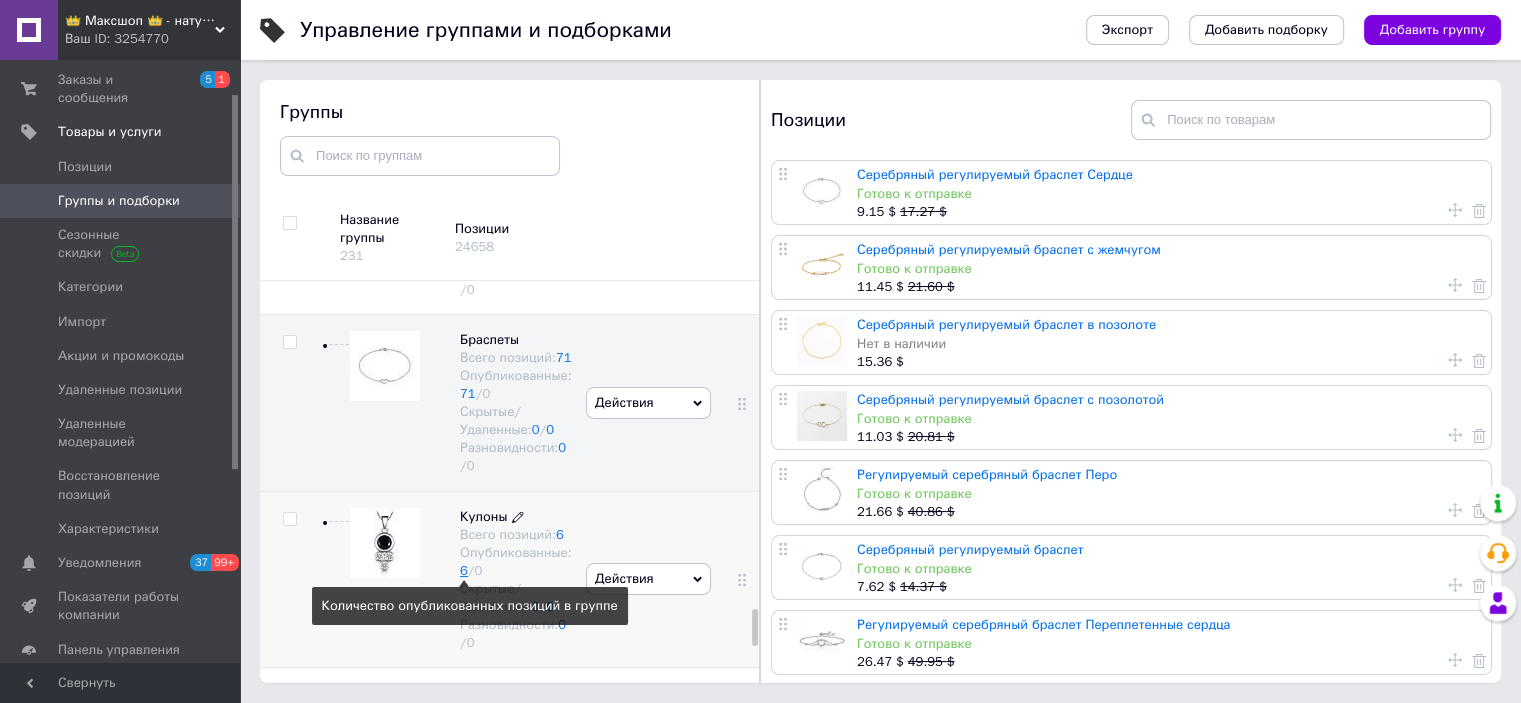 click on "6" at bounding box center [464, 570] 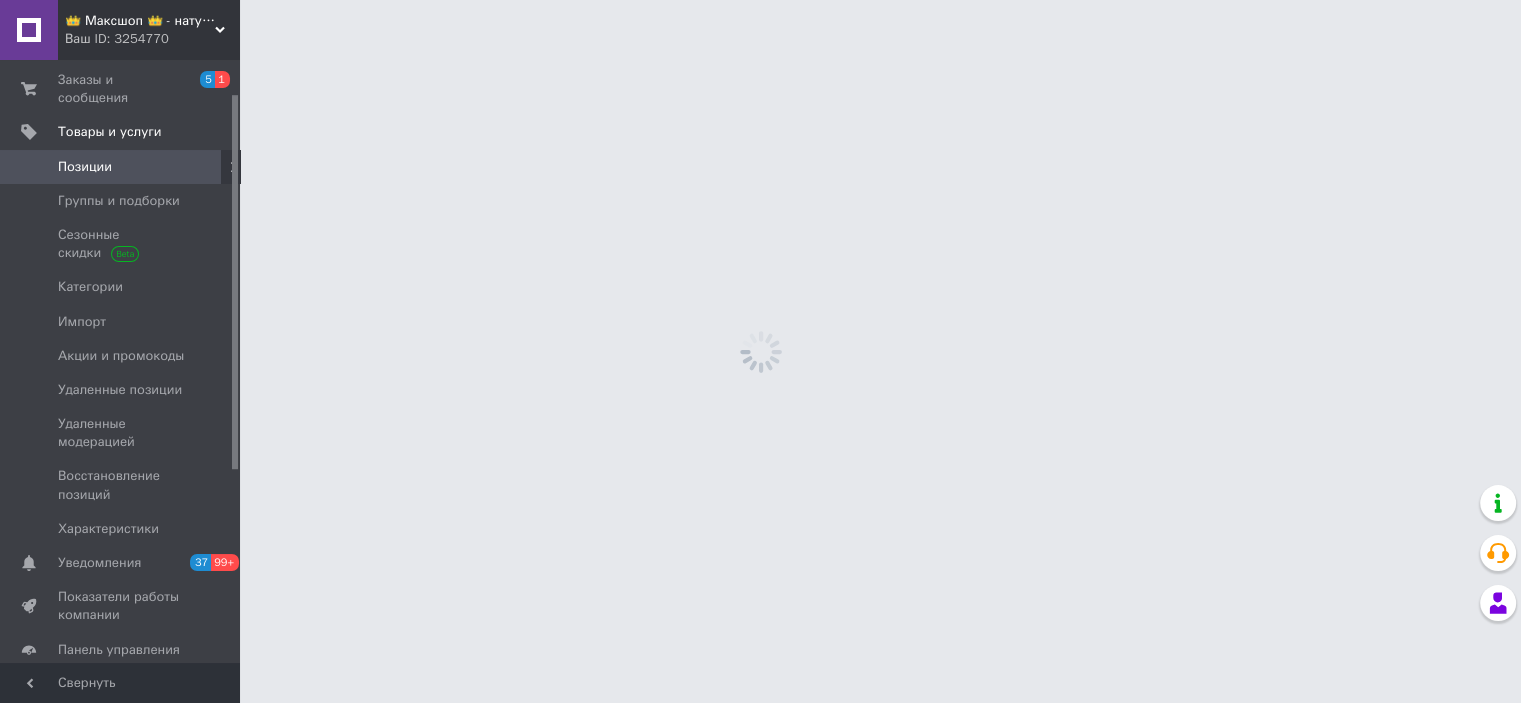 scroll, scrollTop: 0, scrollLeft: 0, axis: both 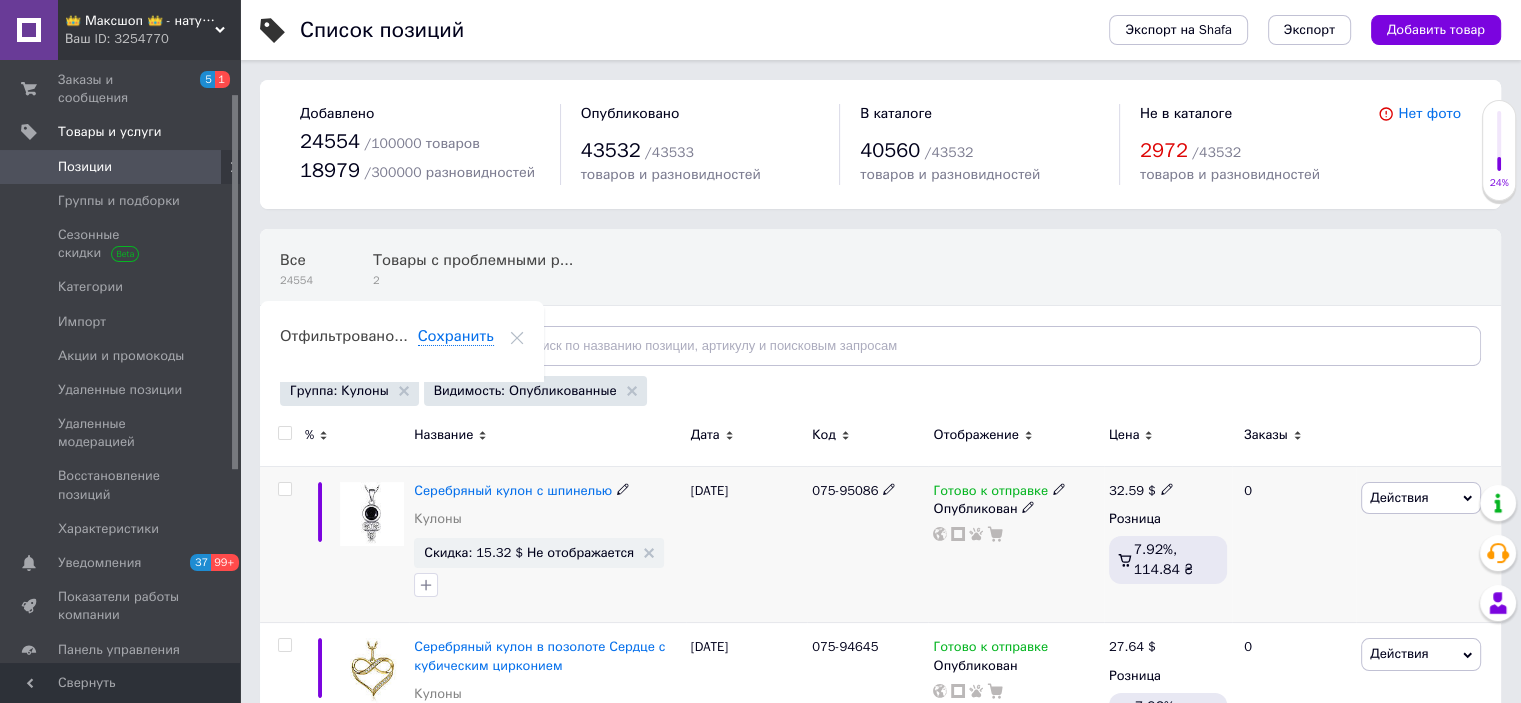 click on "Скидка: 15.32 $ Не отображается" at bounding box center (539, 553) 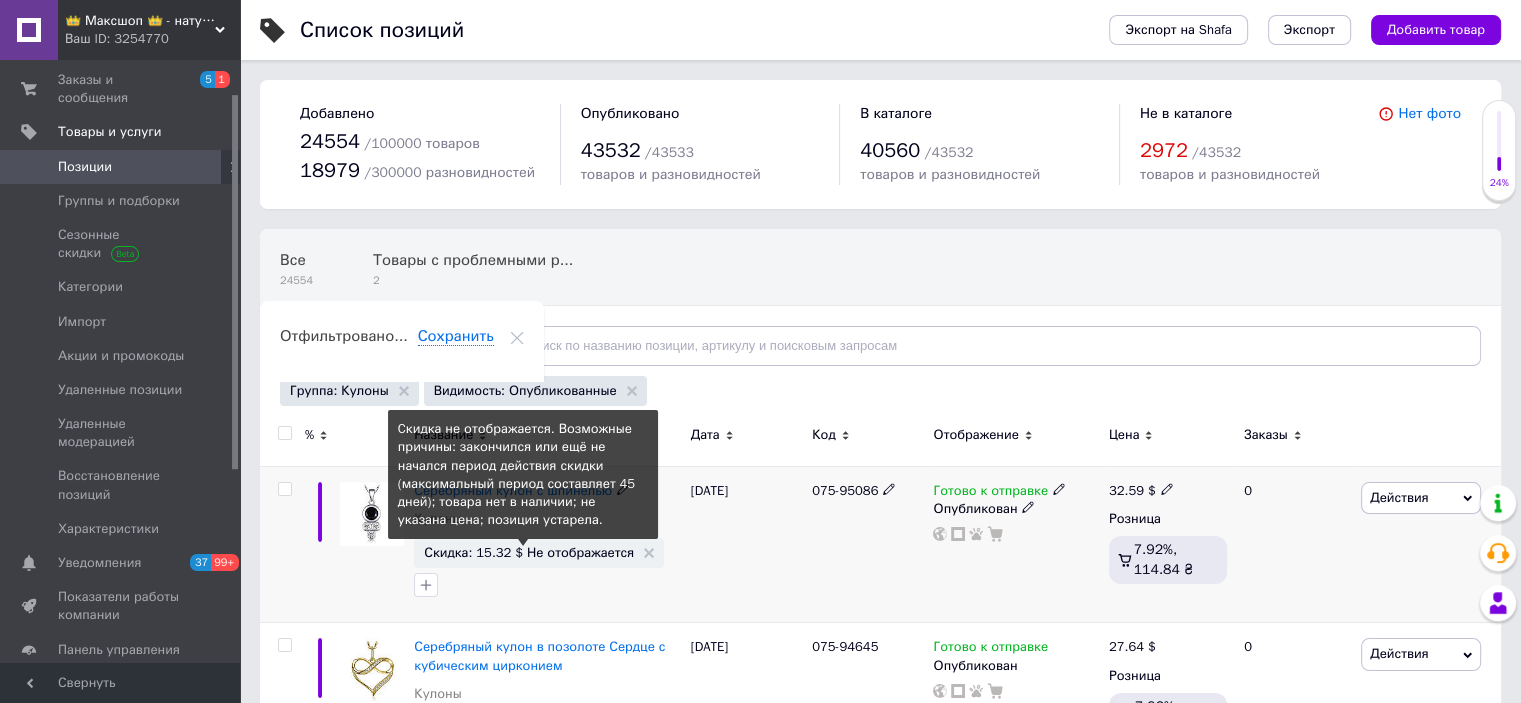 click on "Скидка: 15.32 $ Не отображается" at bounding box center [529, 552] 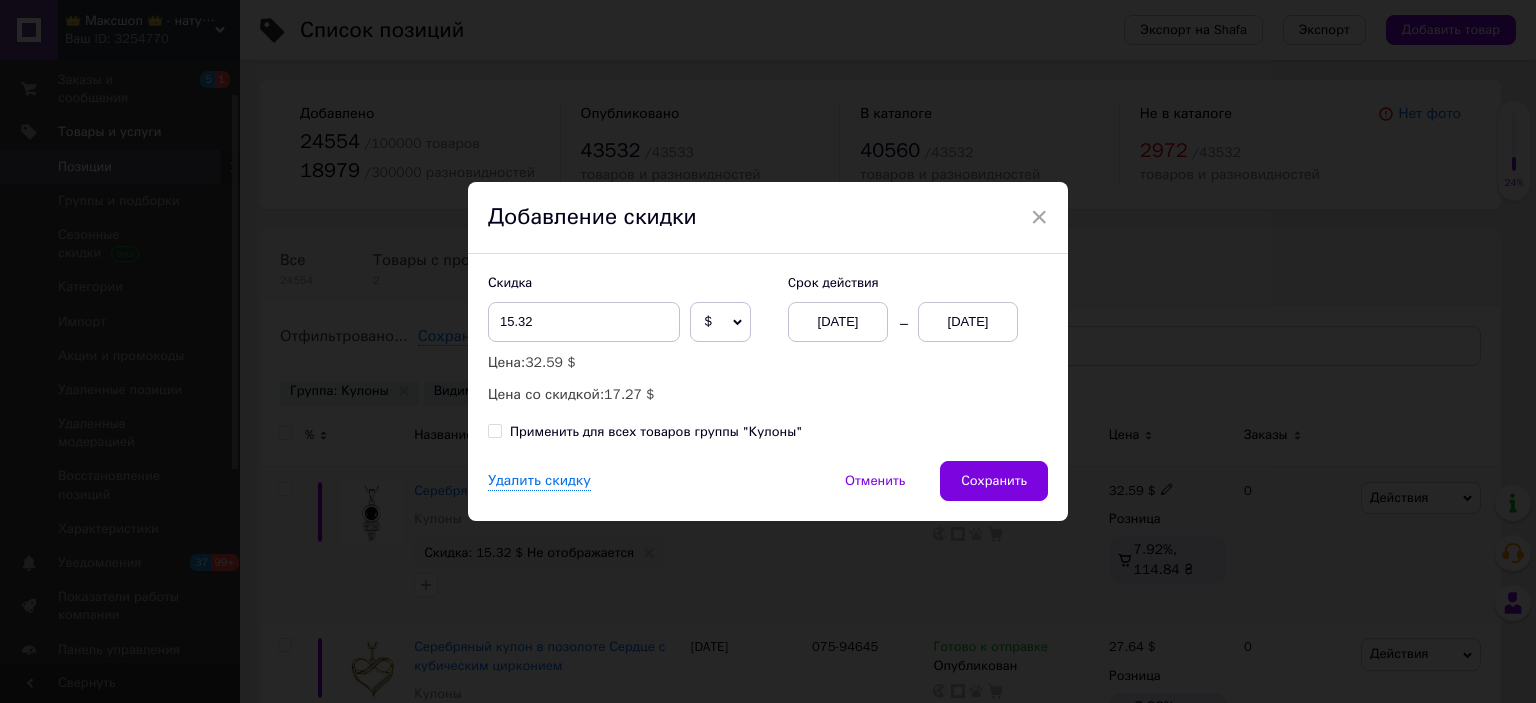 click on "13.07.2025" at bounding box center (968, 322) 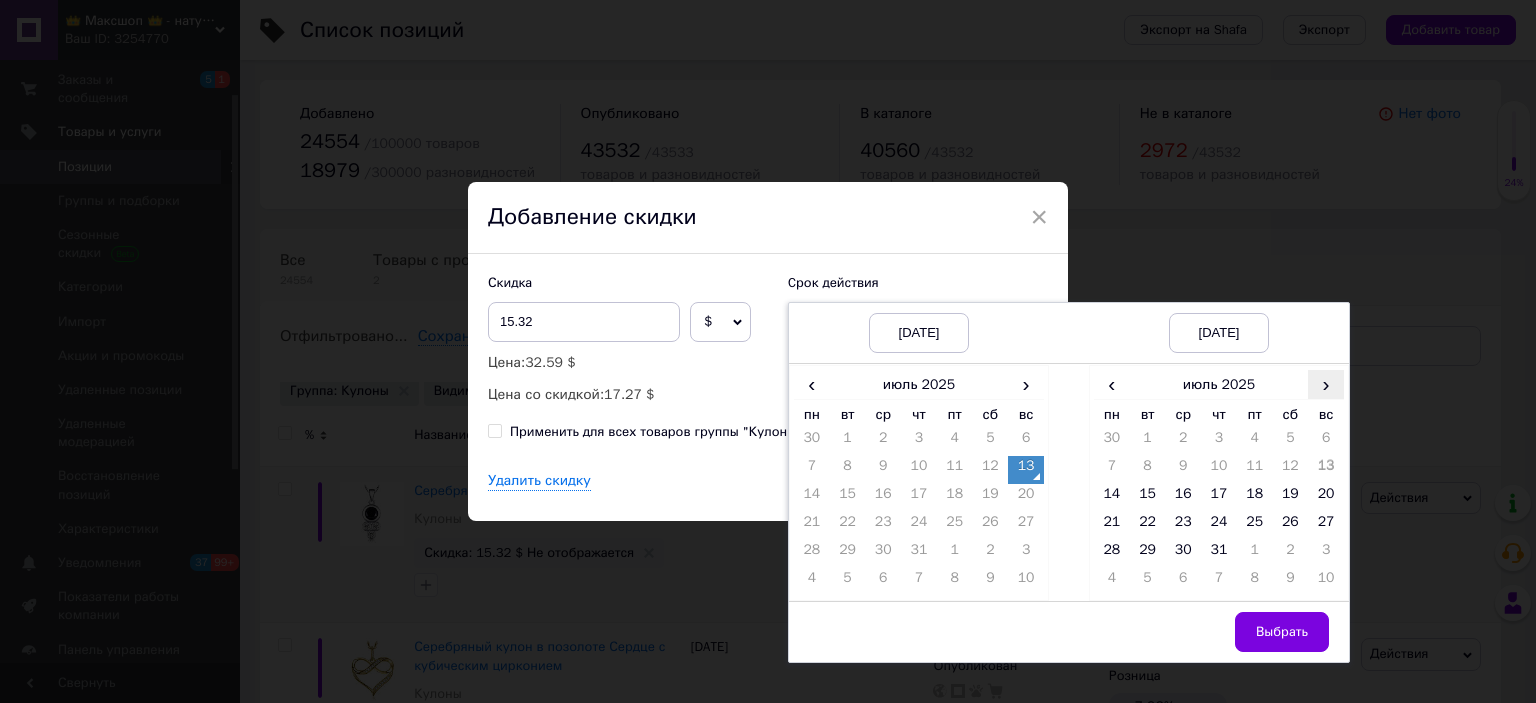 click on "›" at bounding box center [1326, 384] 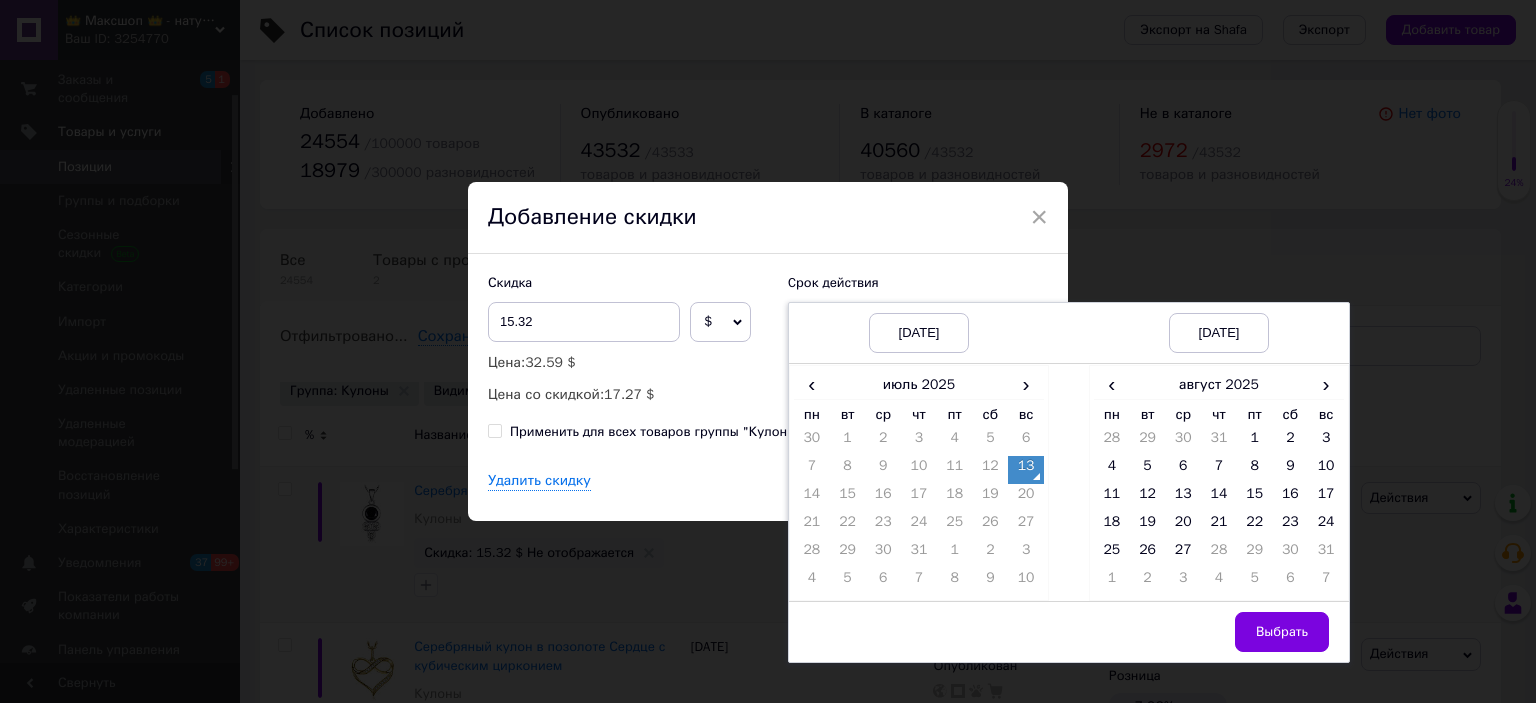 drag, startPoint x: 1179, startPoint y: 548, endPoint x: 1263, endPoint y: 601, distance: 99.32271 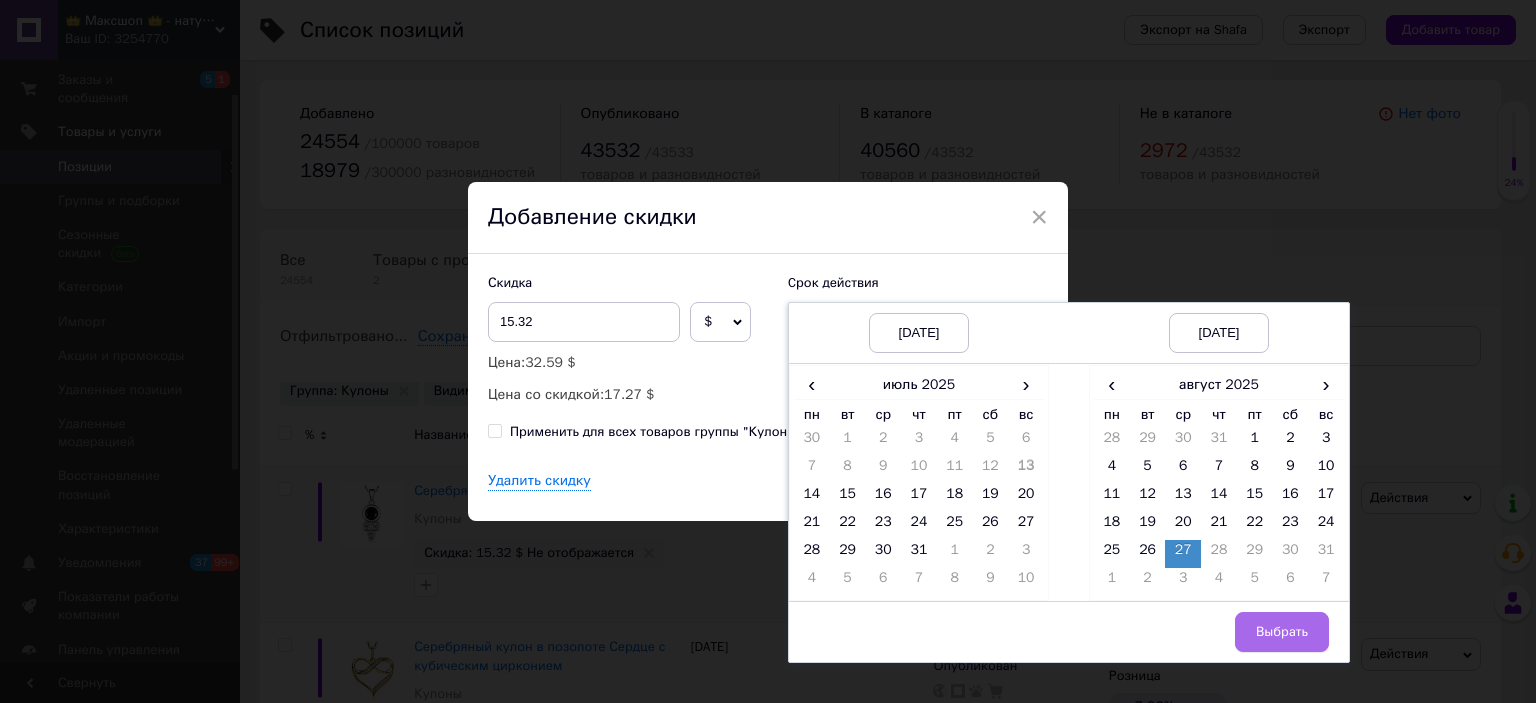click on "Выбрать" at bounding box center (1282, 632) 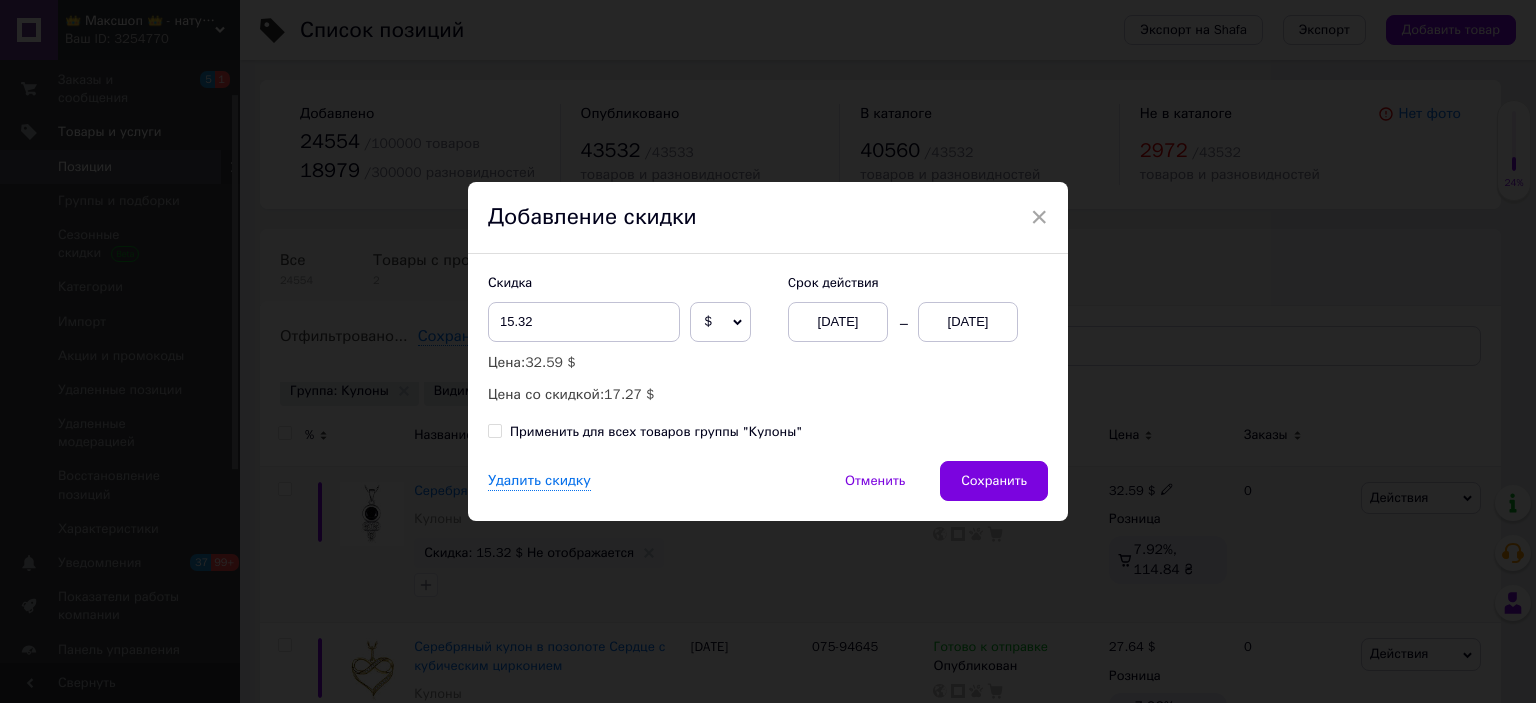 click on "$" at bounding box center [708, 321] 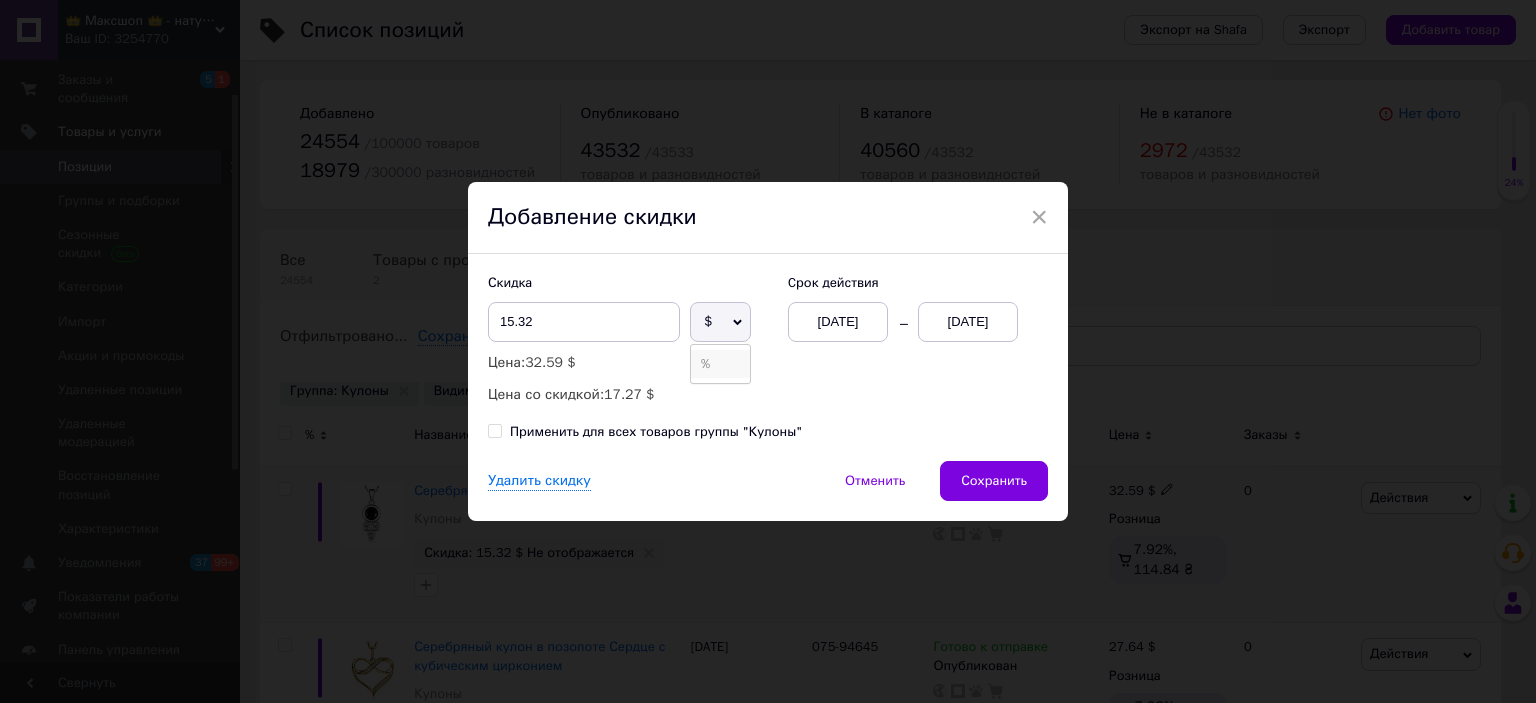 click on "%" at bounding box center [720, 364] 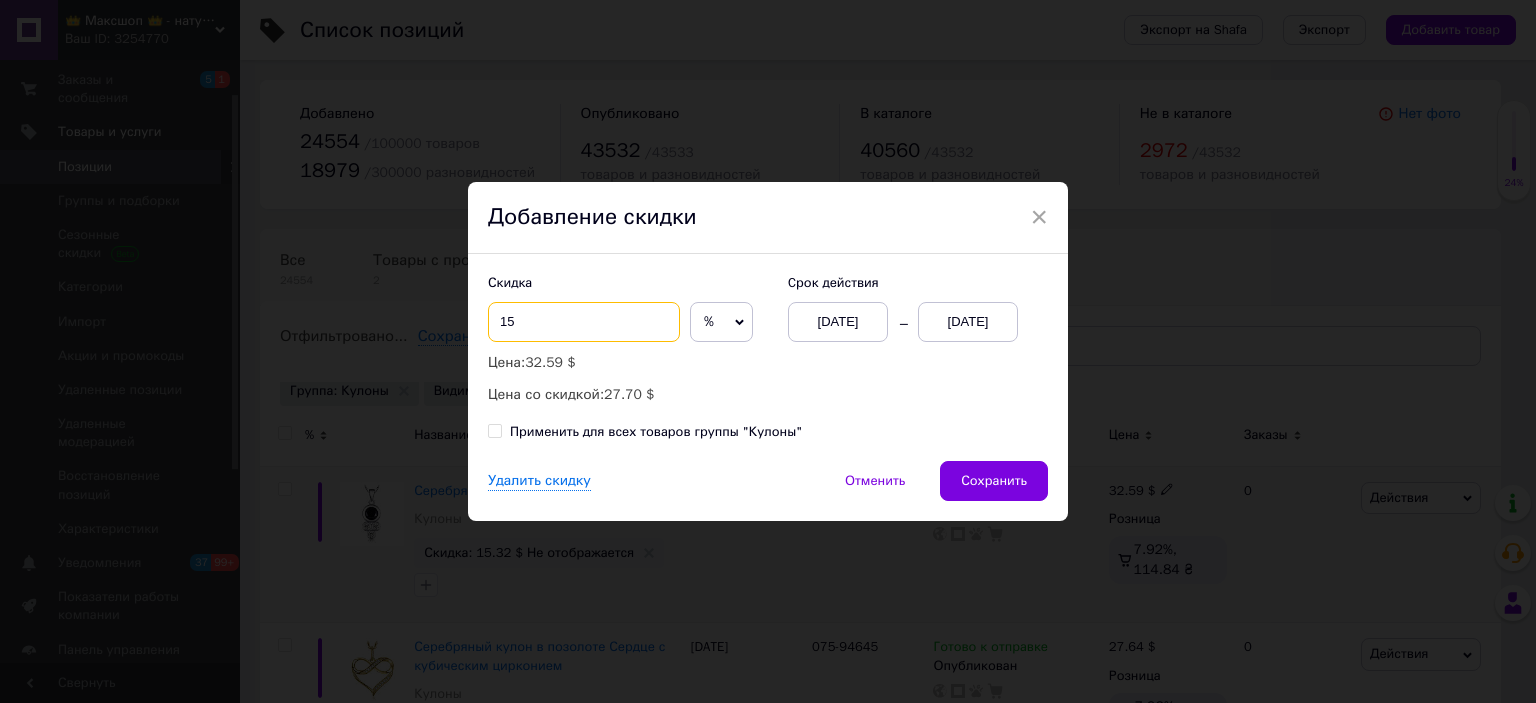 click on "15" at bounding box center [584, 322] 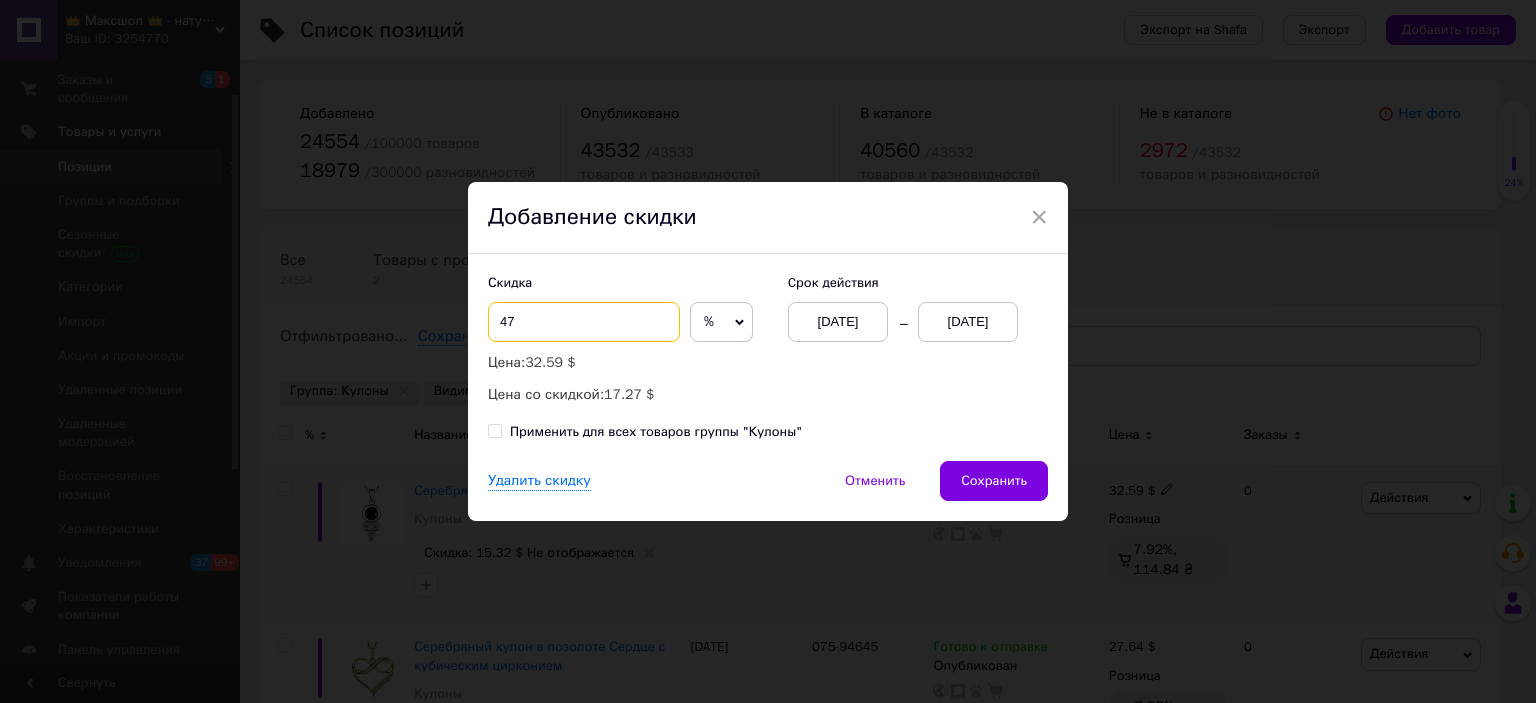 type on "47" 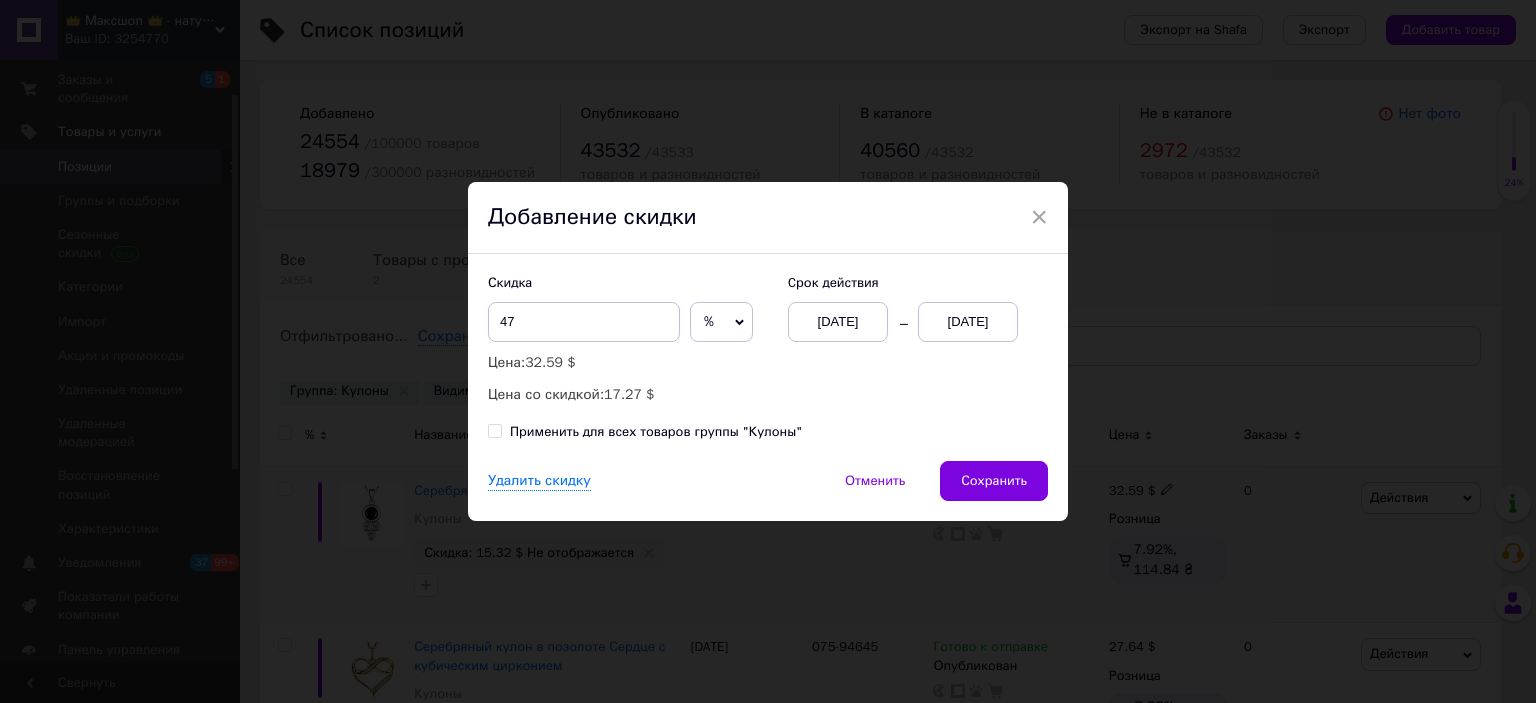 click on "Применить для всех товаров группы "Кулоны"" at bounding box center [494, 430] 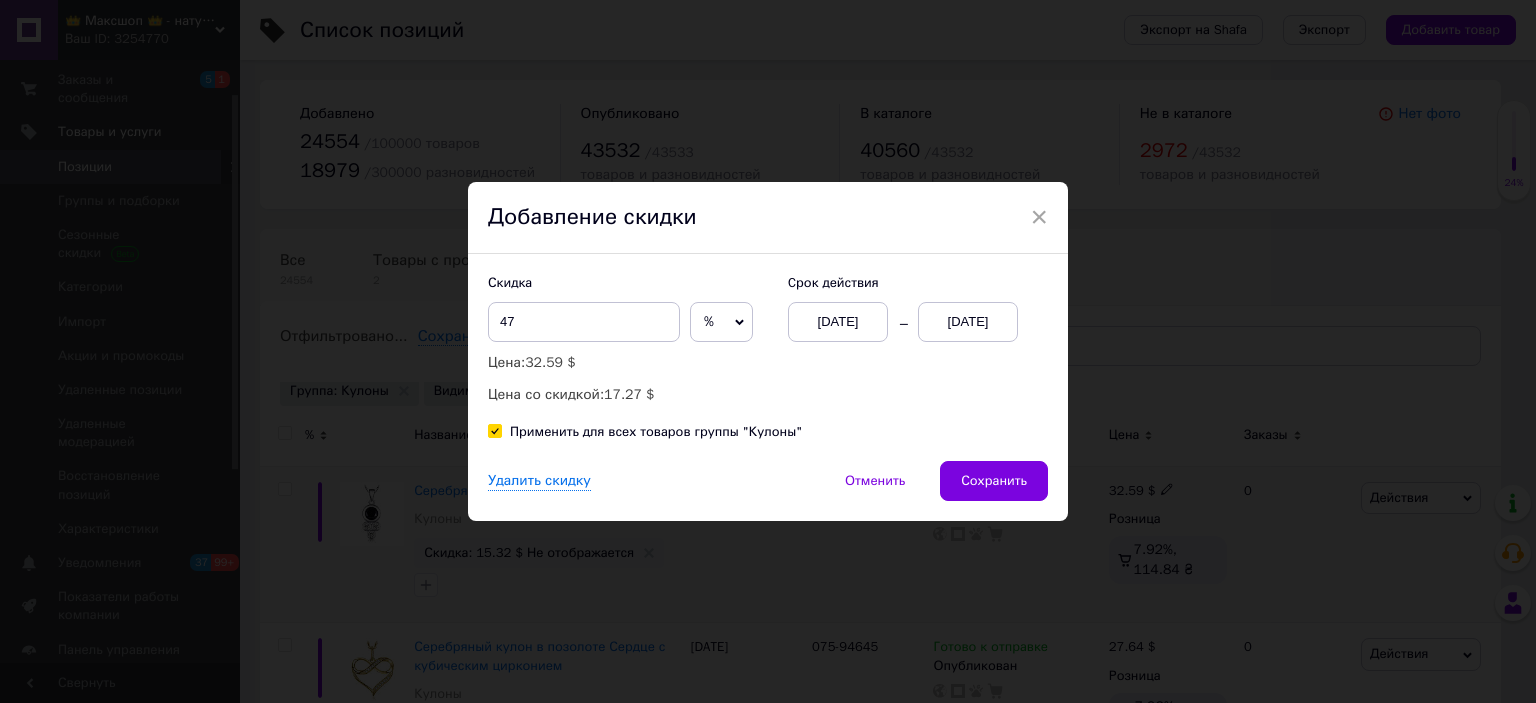 checkbox on "true" 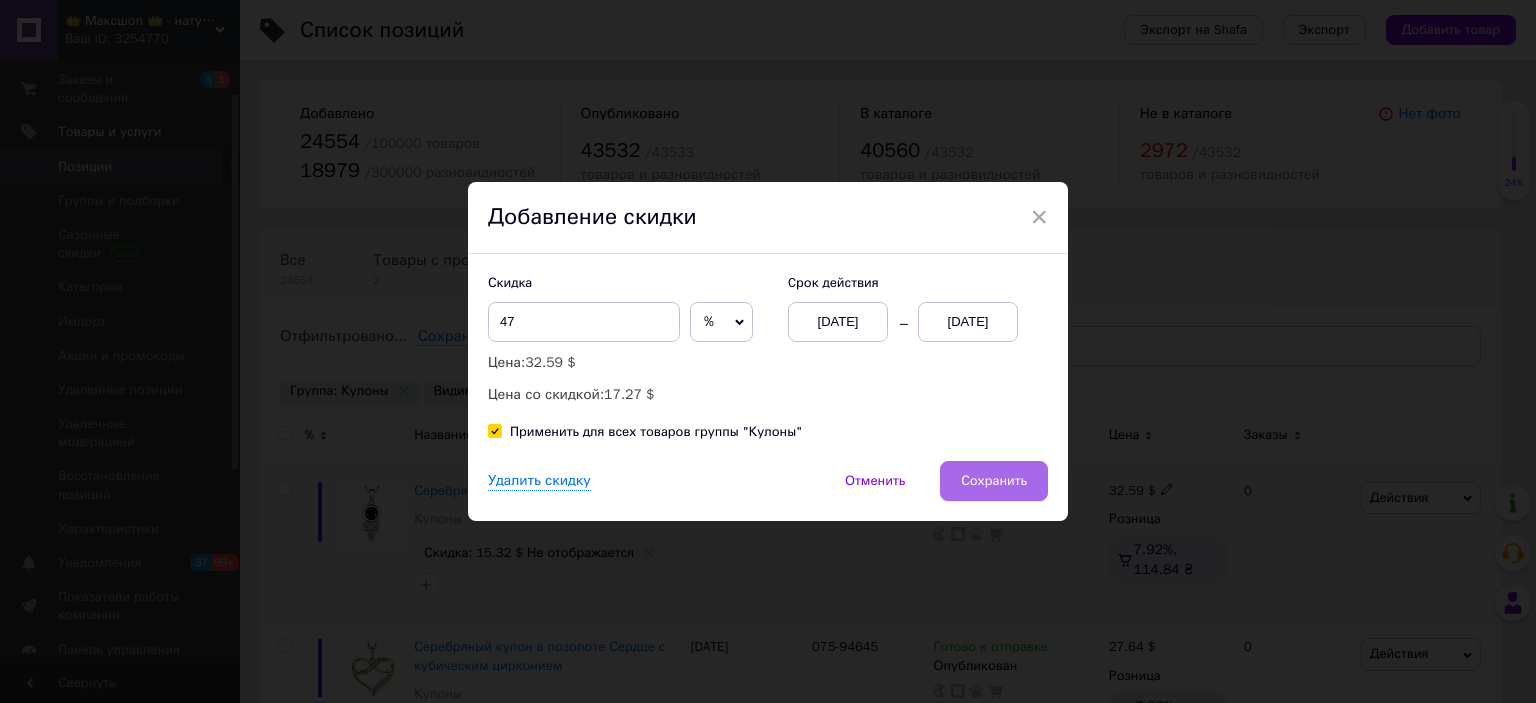 click on "Сохранить" at bounding box center [994, 481] 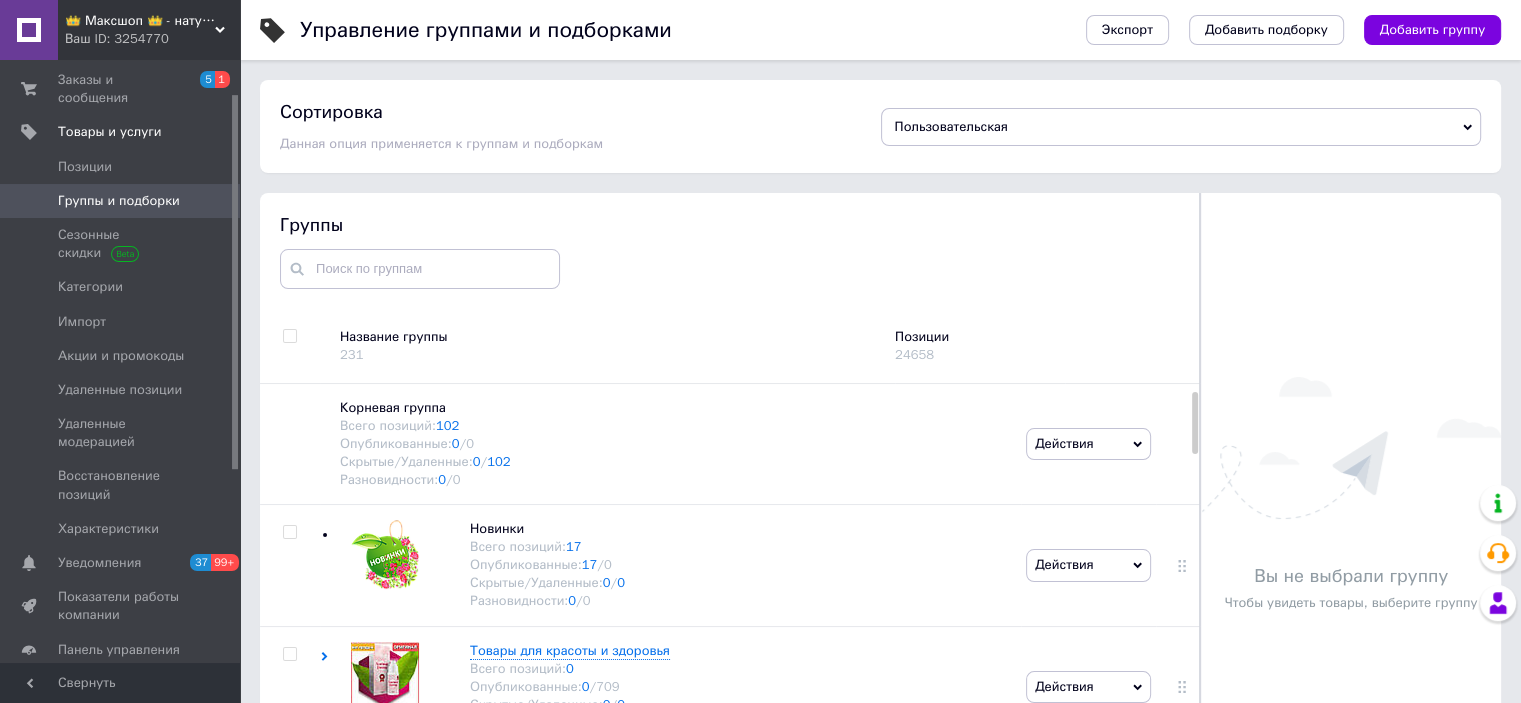 scroll, scrollTop: 113, scrollLeft: 0, axis: vertical 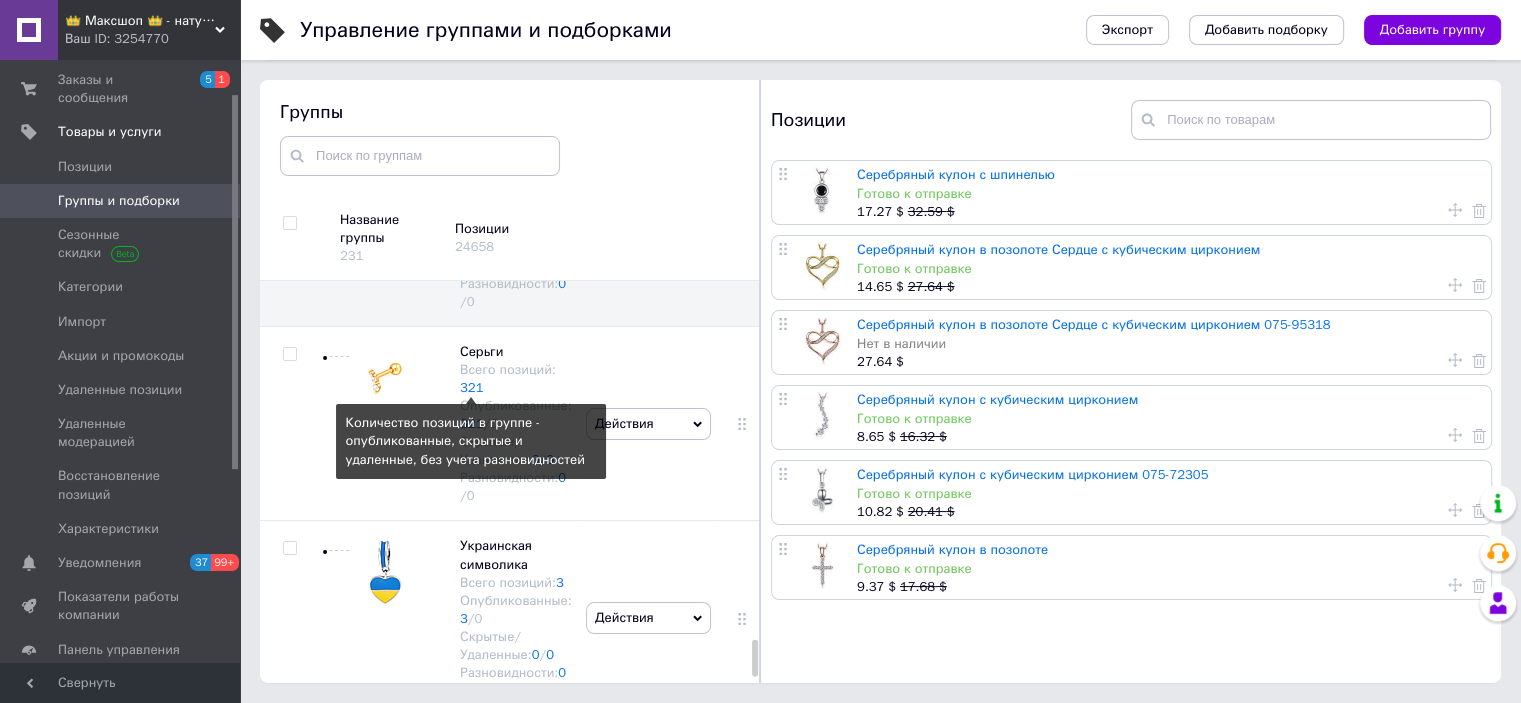 click on "321" at bounding box center (471, 387) 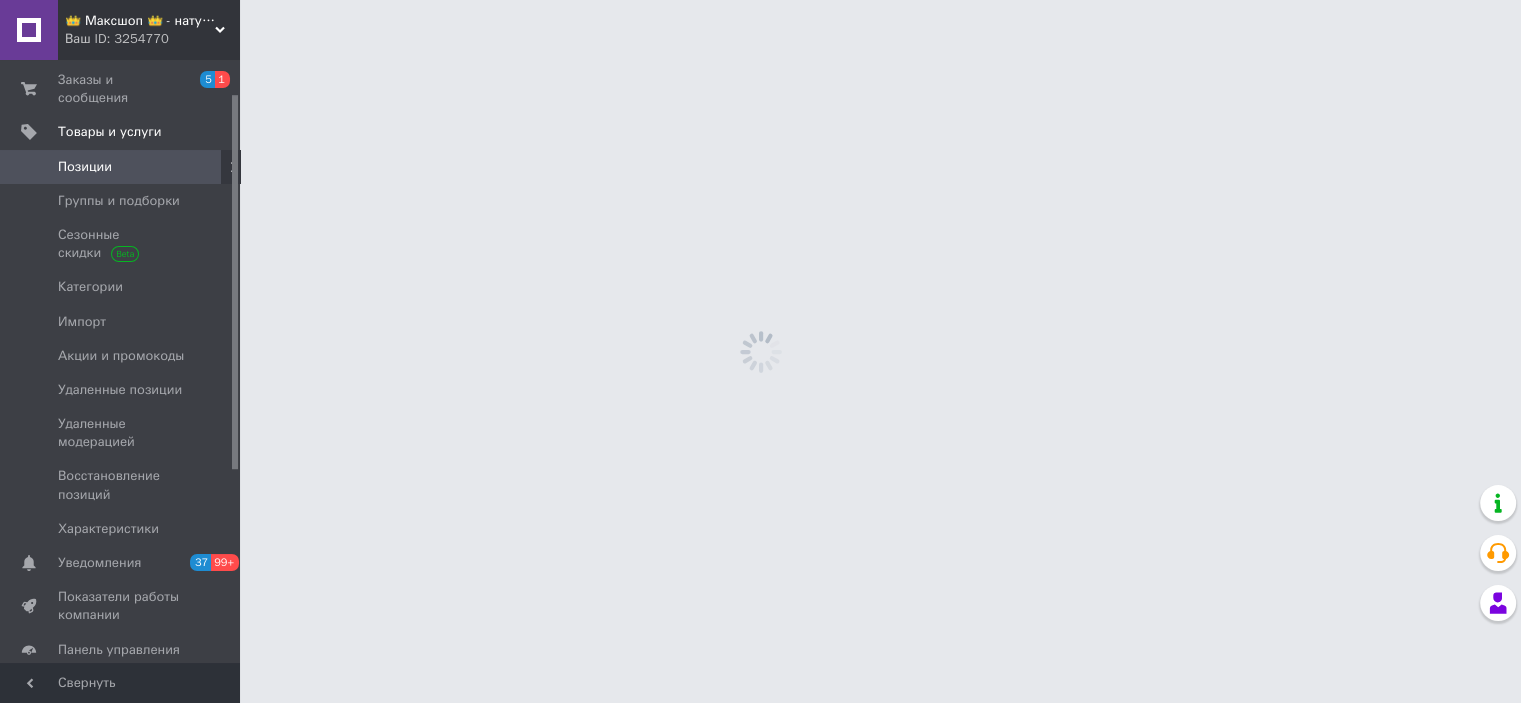 scroll, scrollTop: 0, scrollLeft: 0, axis: both 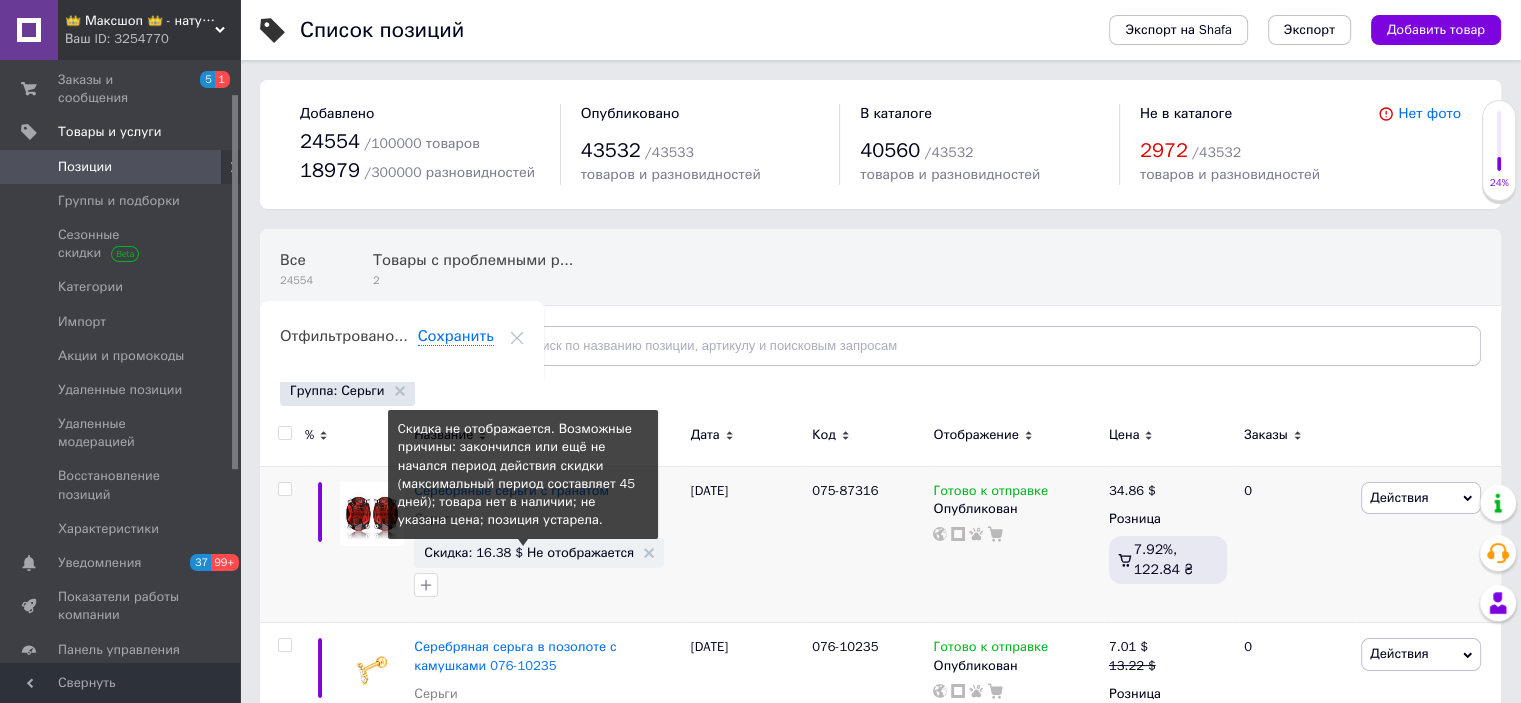 click on "Скидка: 16.38 $ Не отображается" at bounding box center (529, 552) 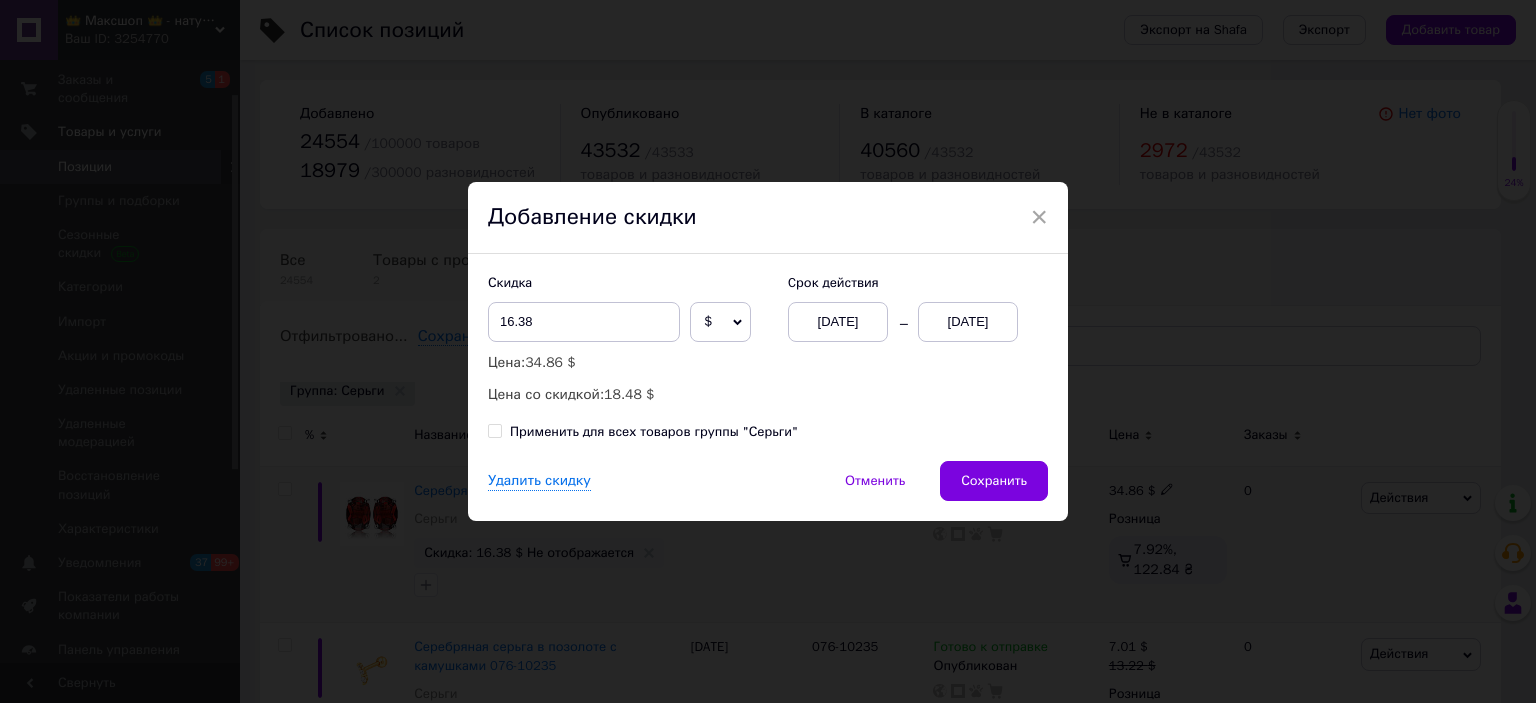 click on "13.07.2025" at bounding box center (968, 322) 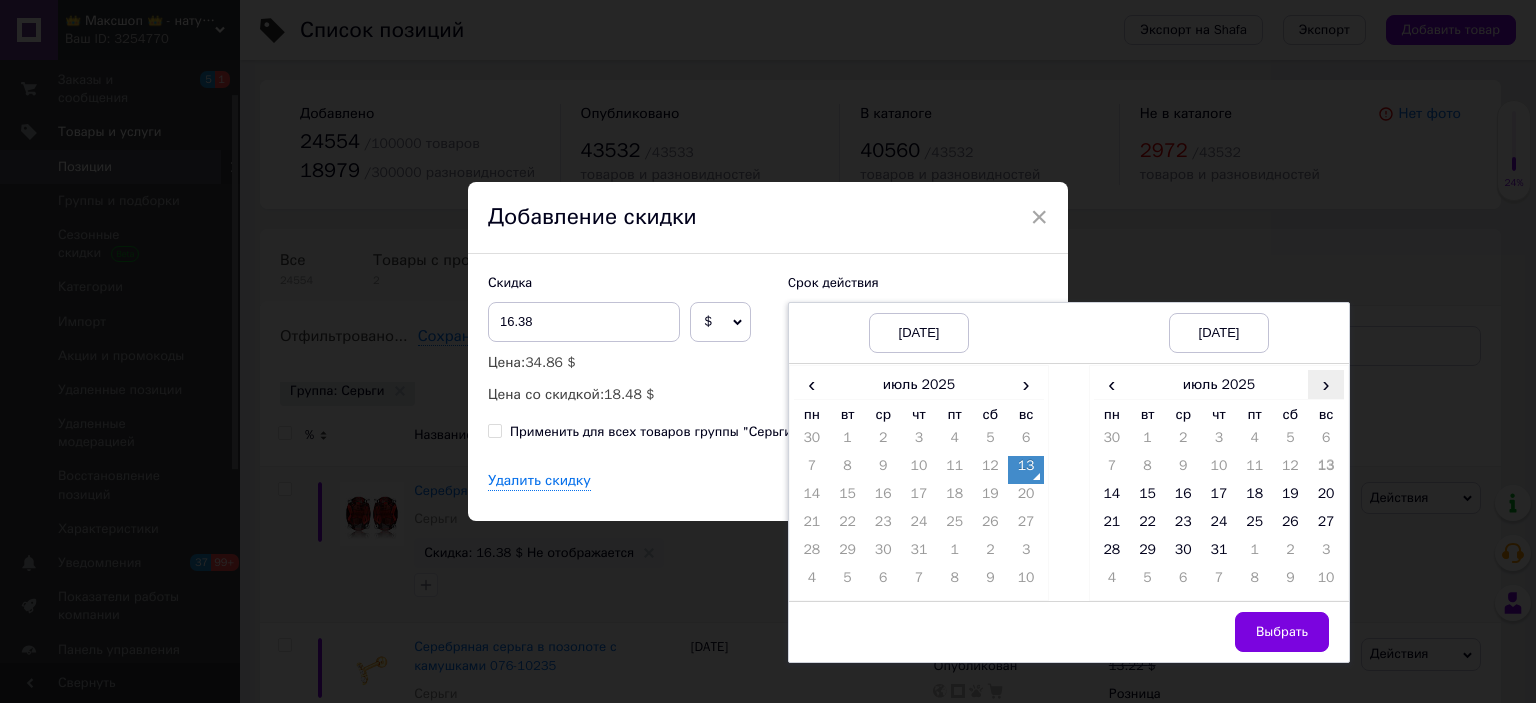 click on "›" at bounding box center (1326, 384) 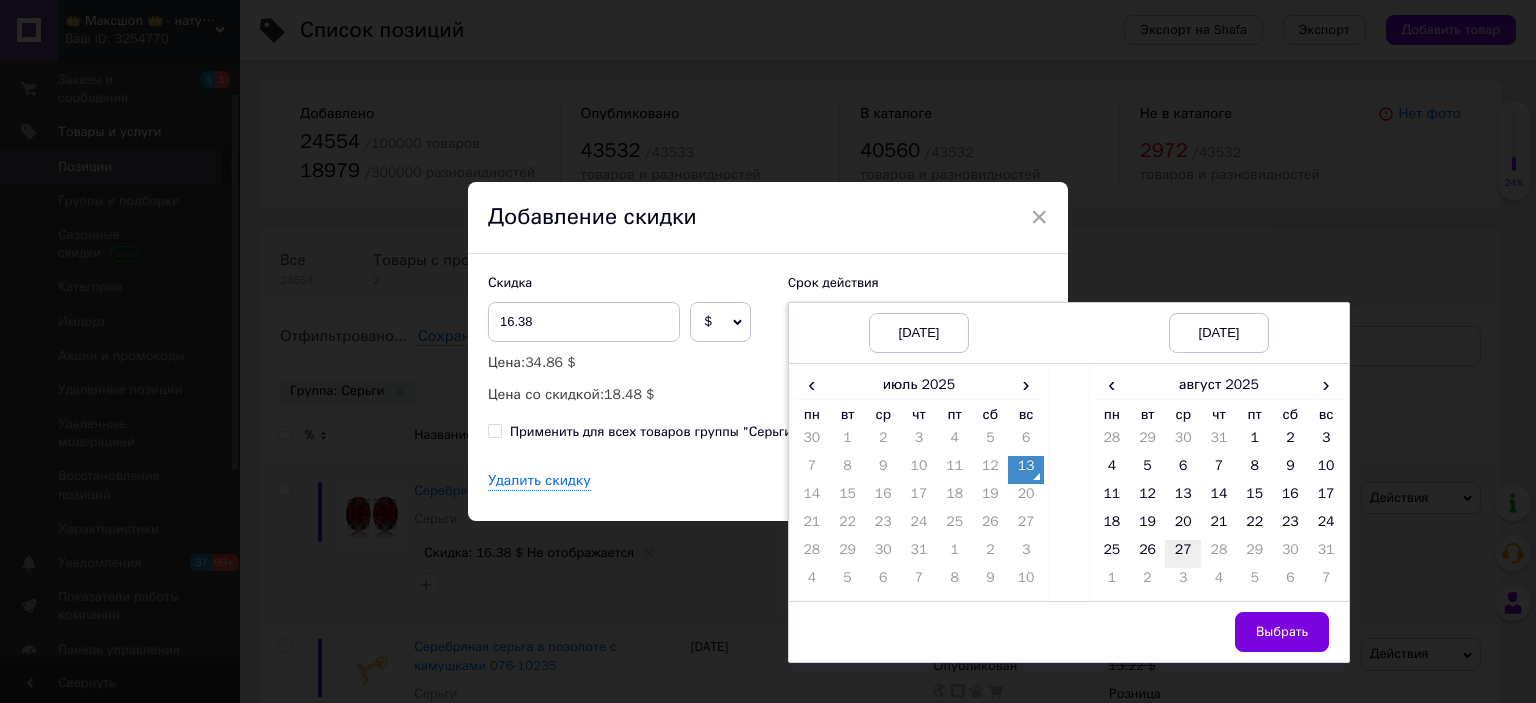 click on "27" at bounding box center [1183, 554] 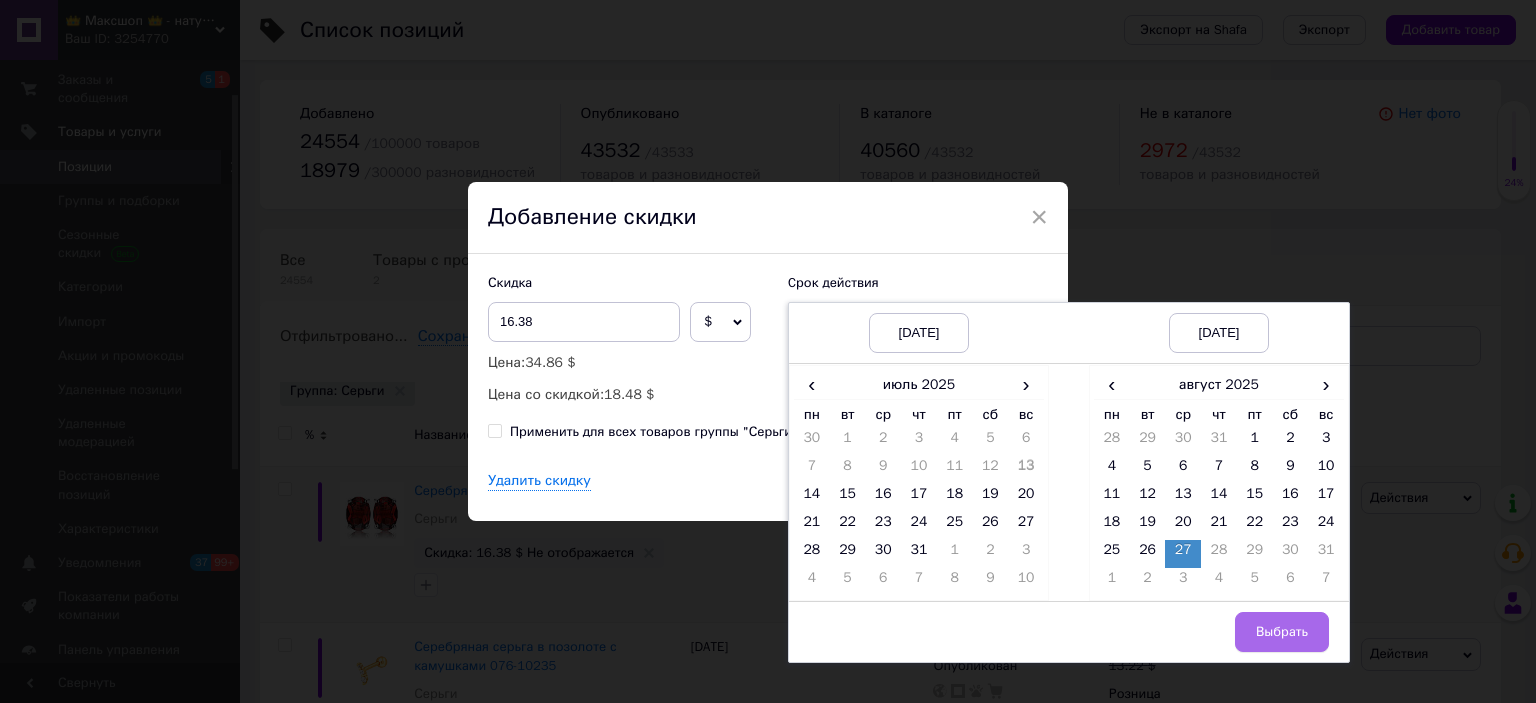 click on "Выбрать" at bounding box center [1282, 632] 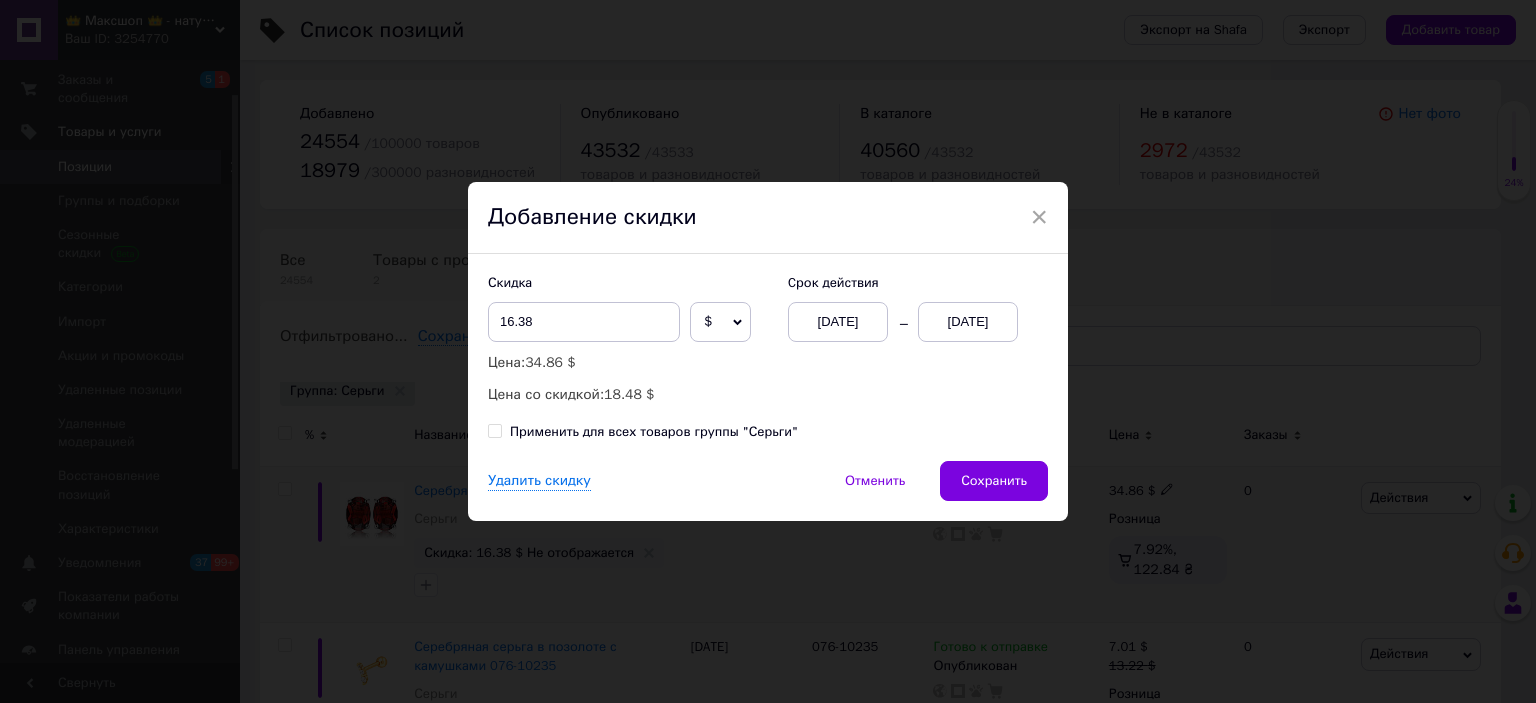 click on "$" at bounding box center [720, 322] 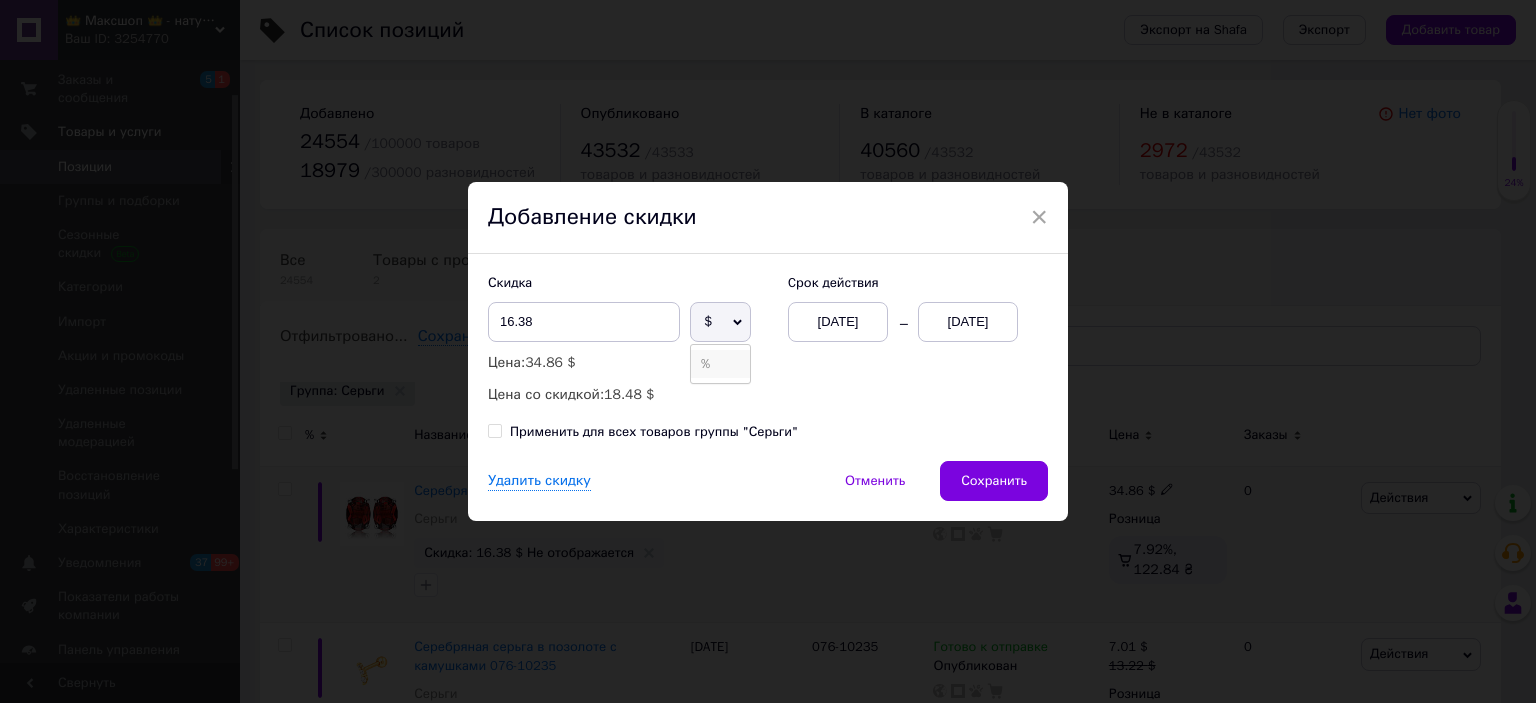click on "%" at bounding box center [720, 364] 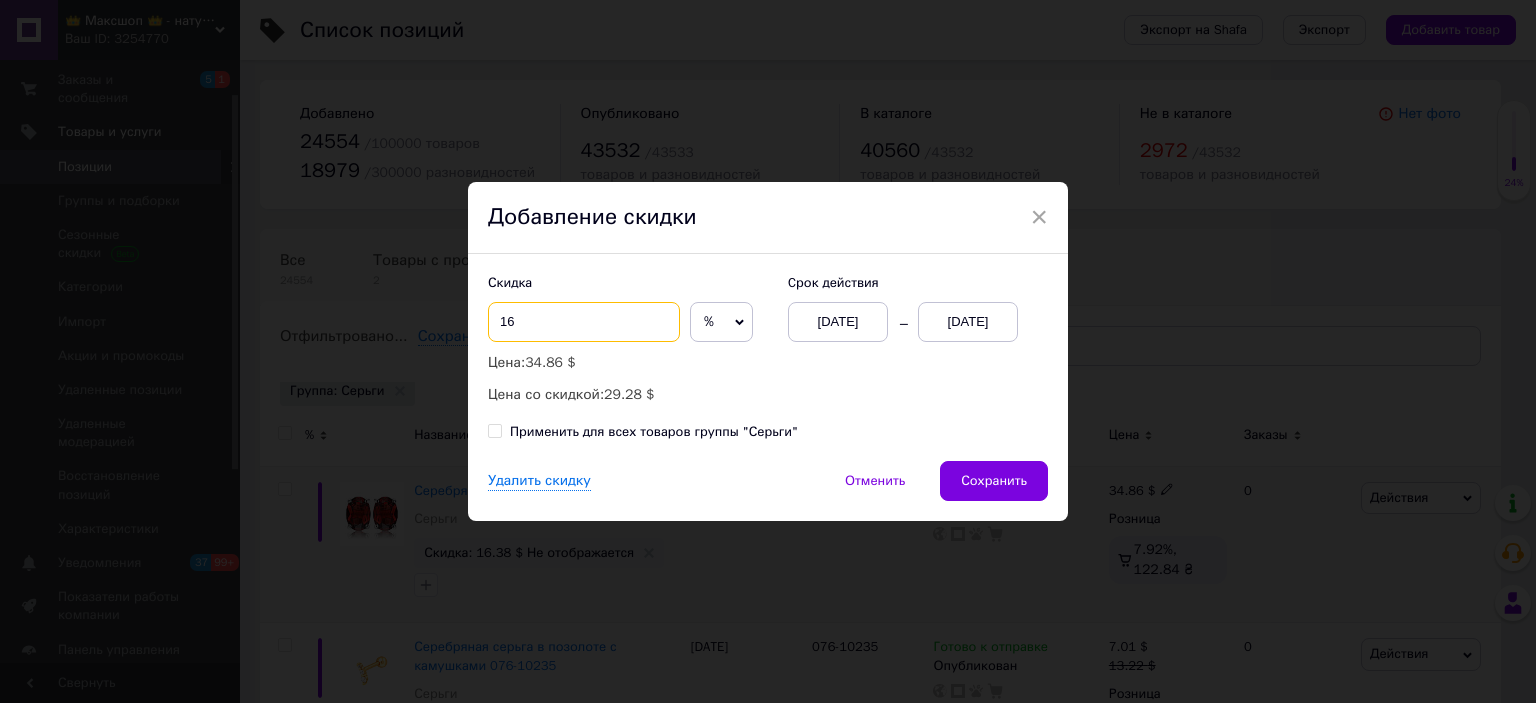 click on "16" at bounding box center (584, 322) 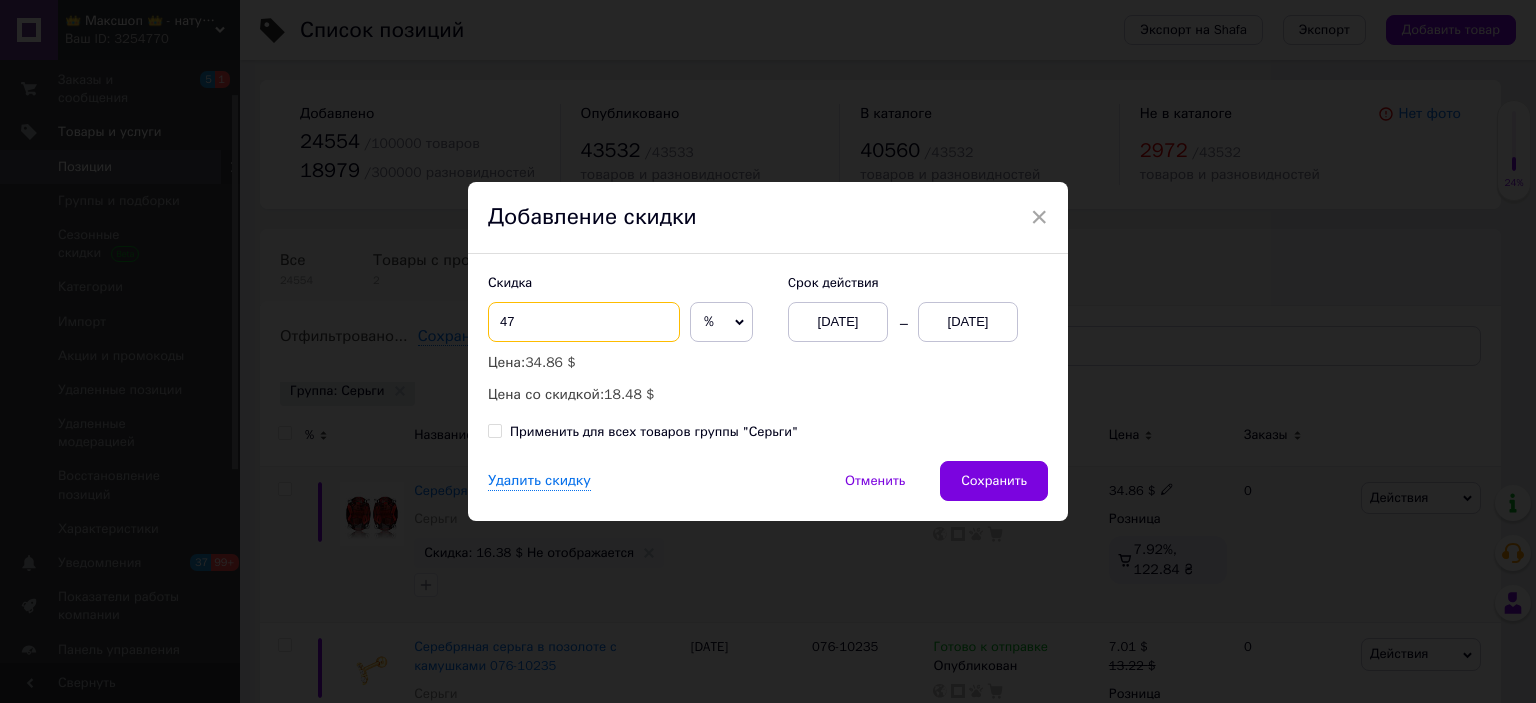 type on "47" 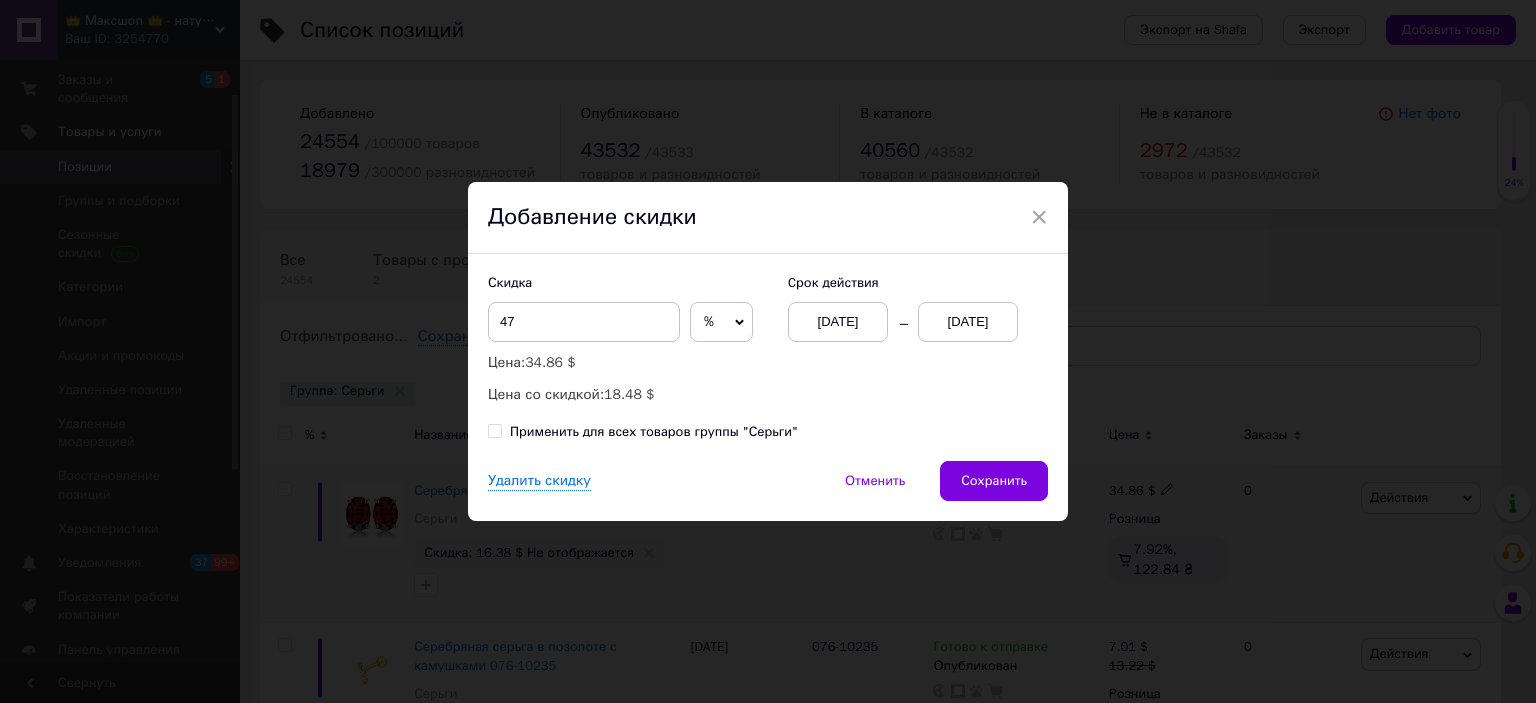 click on "Скидка 47 % $ Цена:  34.86   $ Цена со скидкой:  18.48   $ Cрок действия 13.07.2025 27.08.2025 Применить для всех товаров группы "Серьги"" at bounding box center (768, 357) 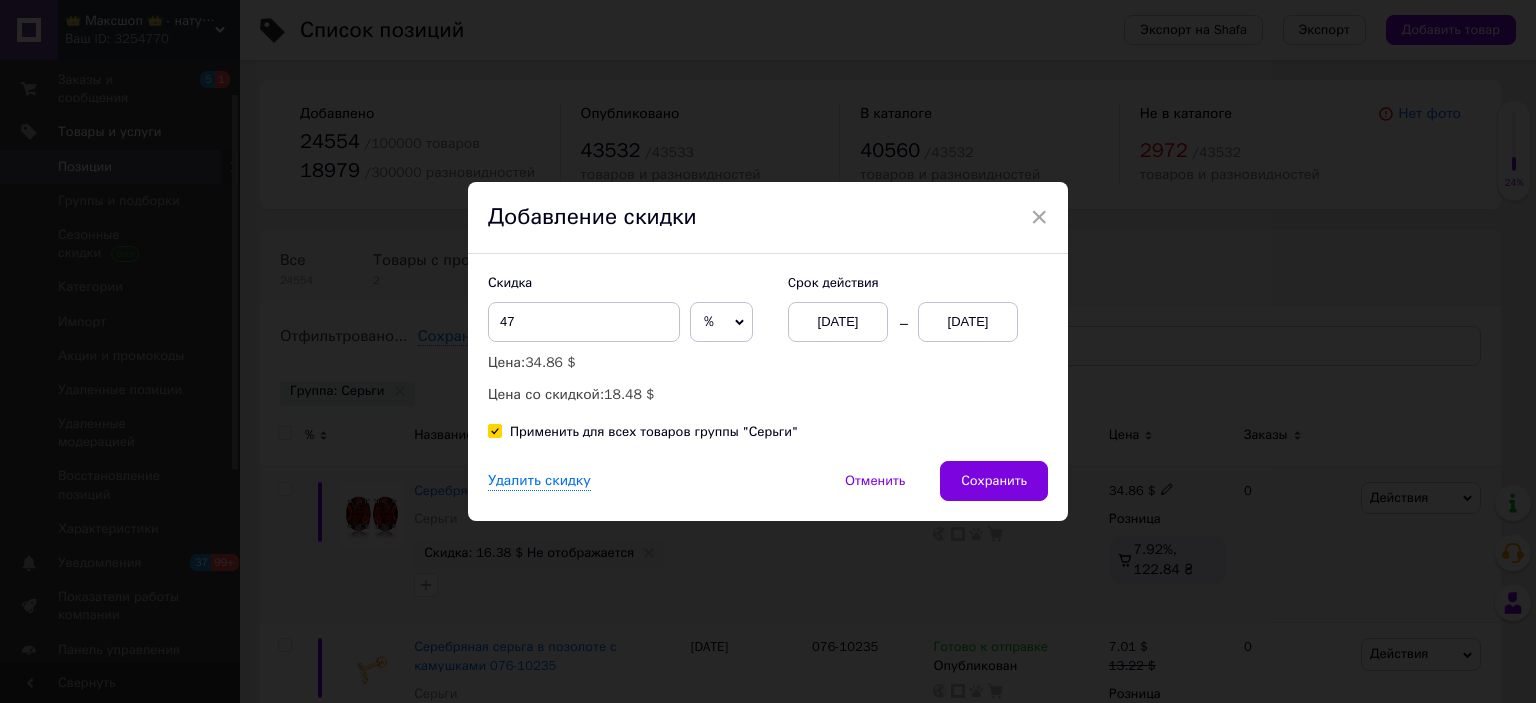 checkbox on "true" 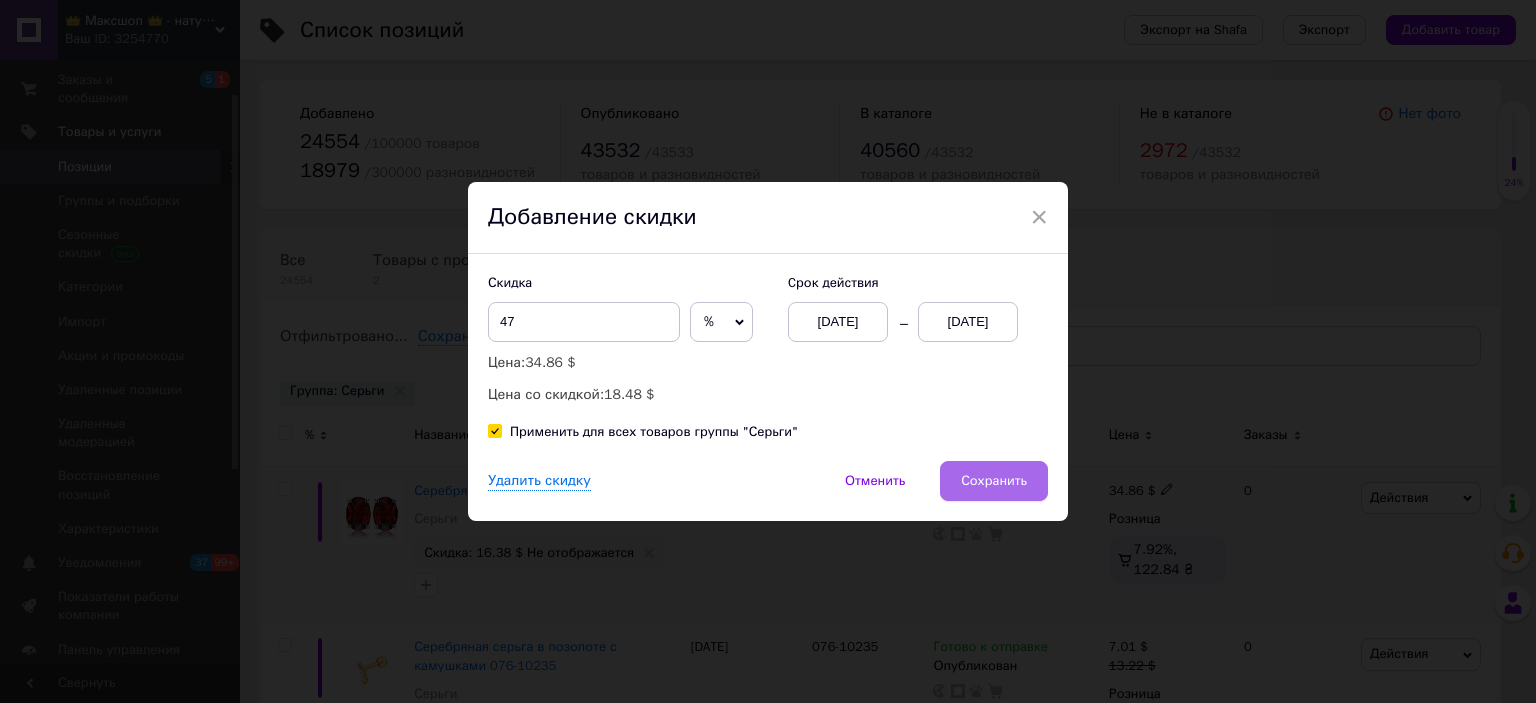 click on "Сохранить" at bounding box center [994, 481] 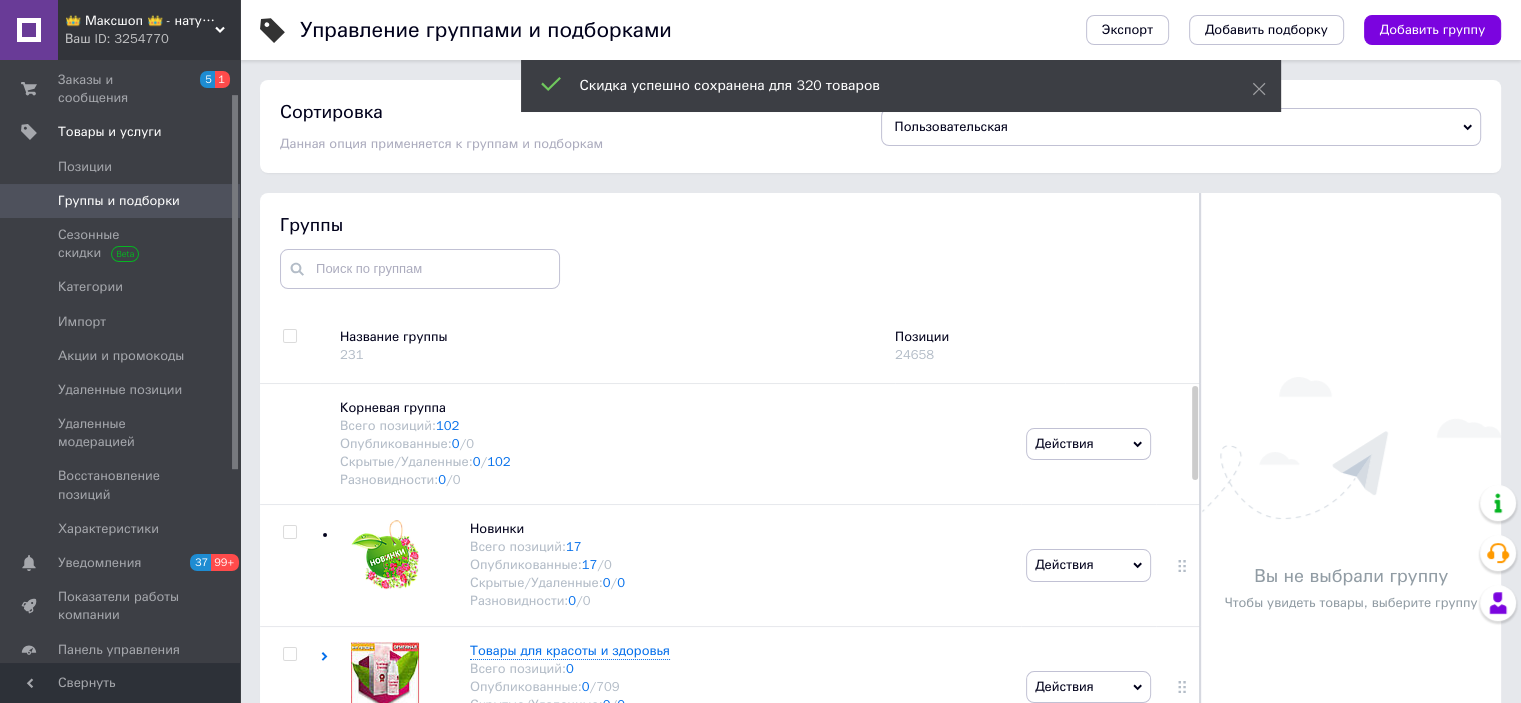 scroll, scrollTop: 88, scrollLeft: 0, axis: vertical 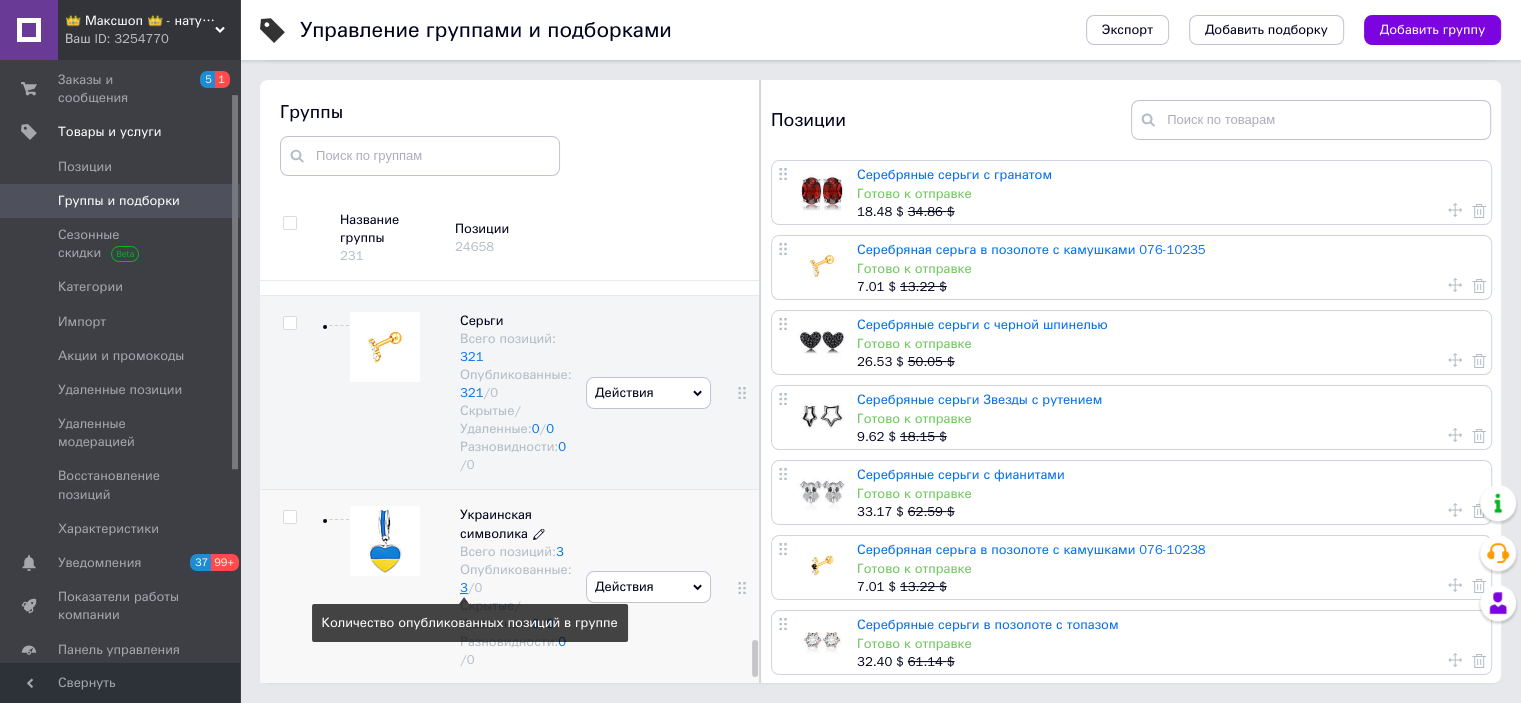 click on "3" at bounding box center [464, 587] 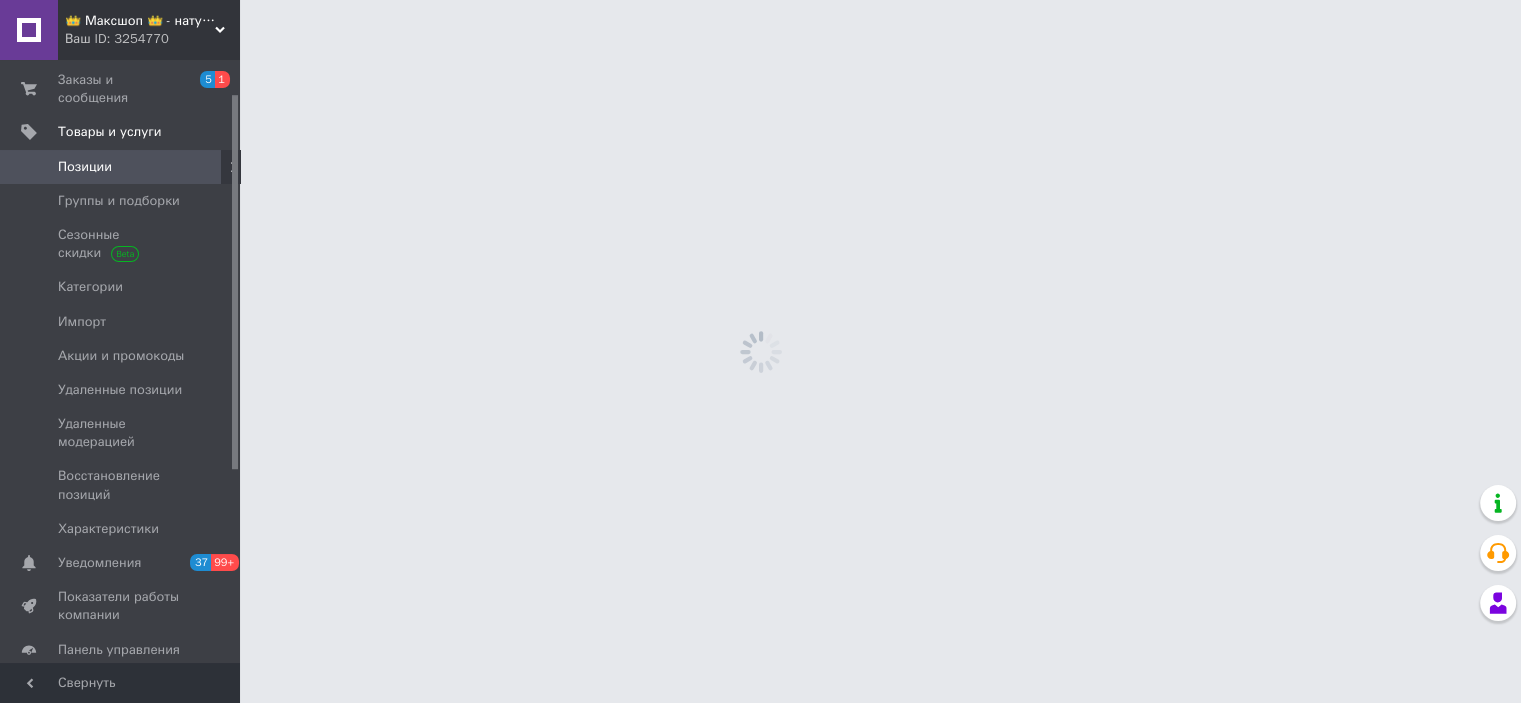 scroll, scrollTop: 0, scrollLeft: 0, axis: both 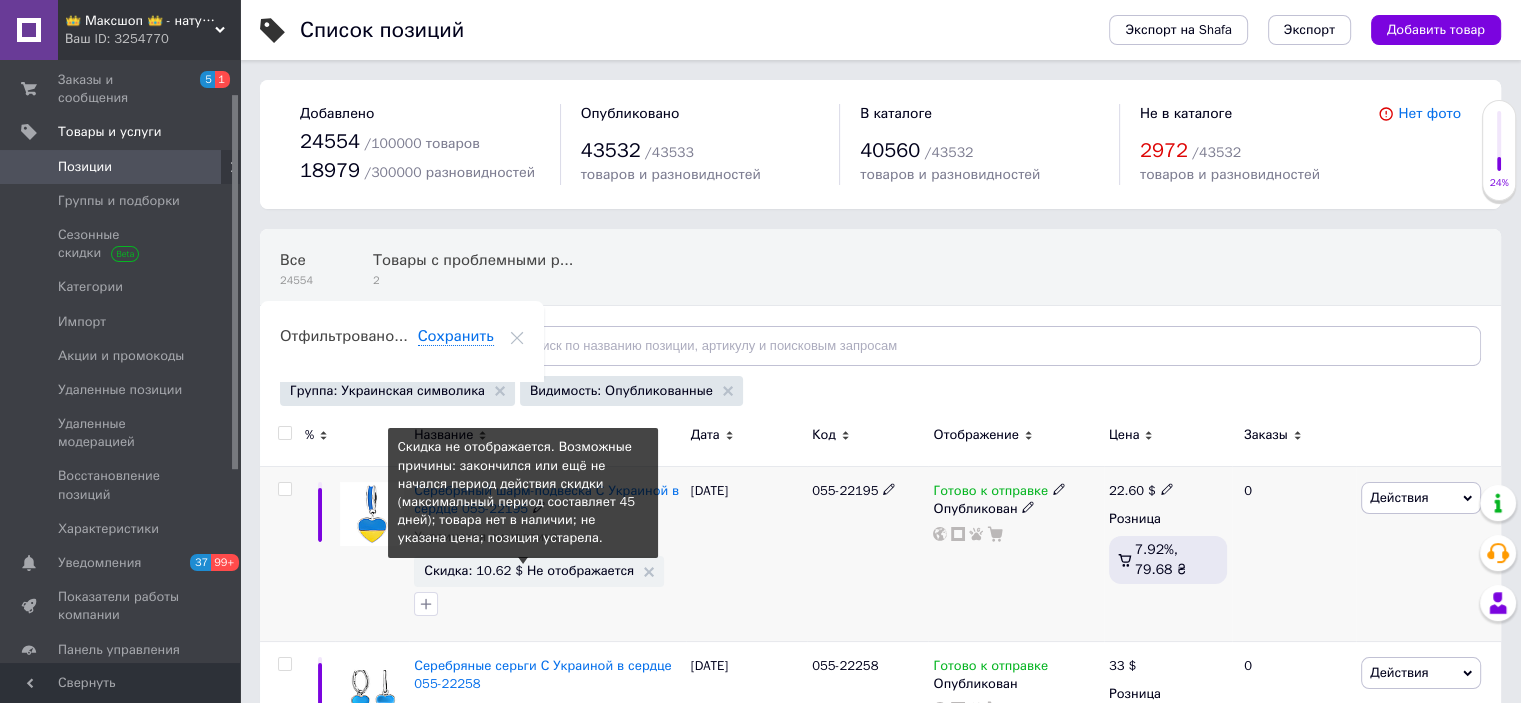 click on "Скидка: 10.62 $ Не отображается" at bounding box center [529, 570] 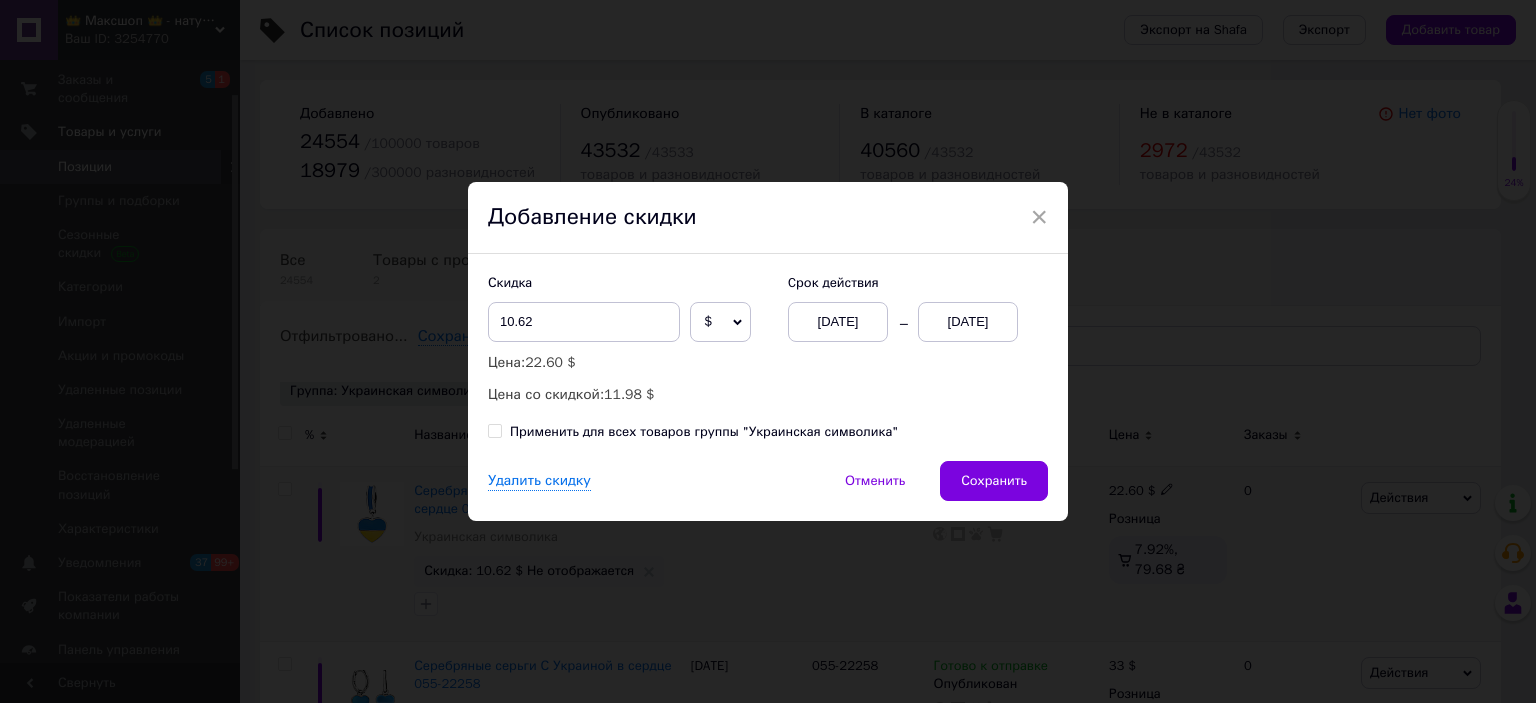 click on "13.07.2025" at bounding box center [968, 322] 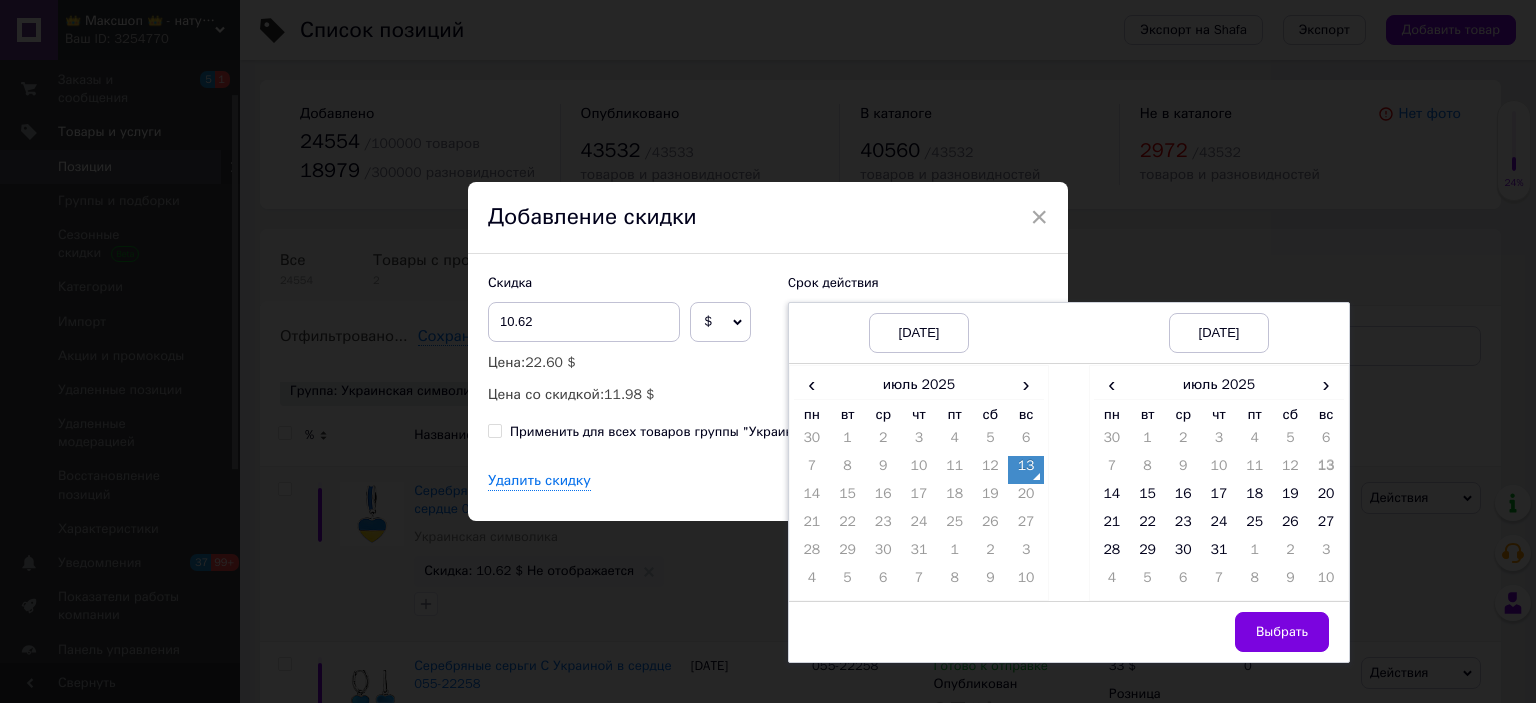 click on "вс" at bounding box center (1326, 414) 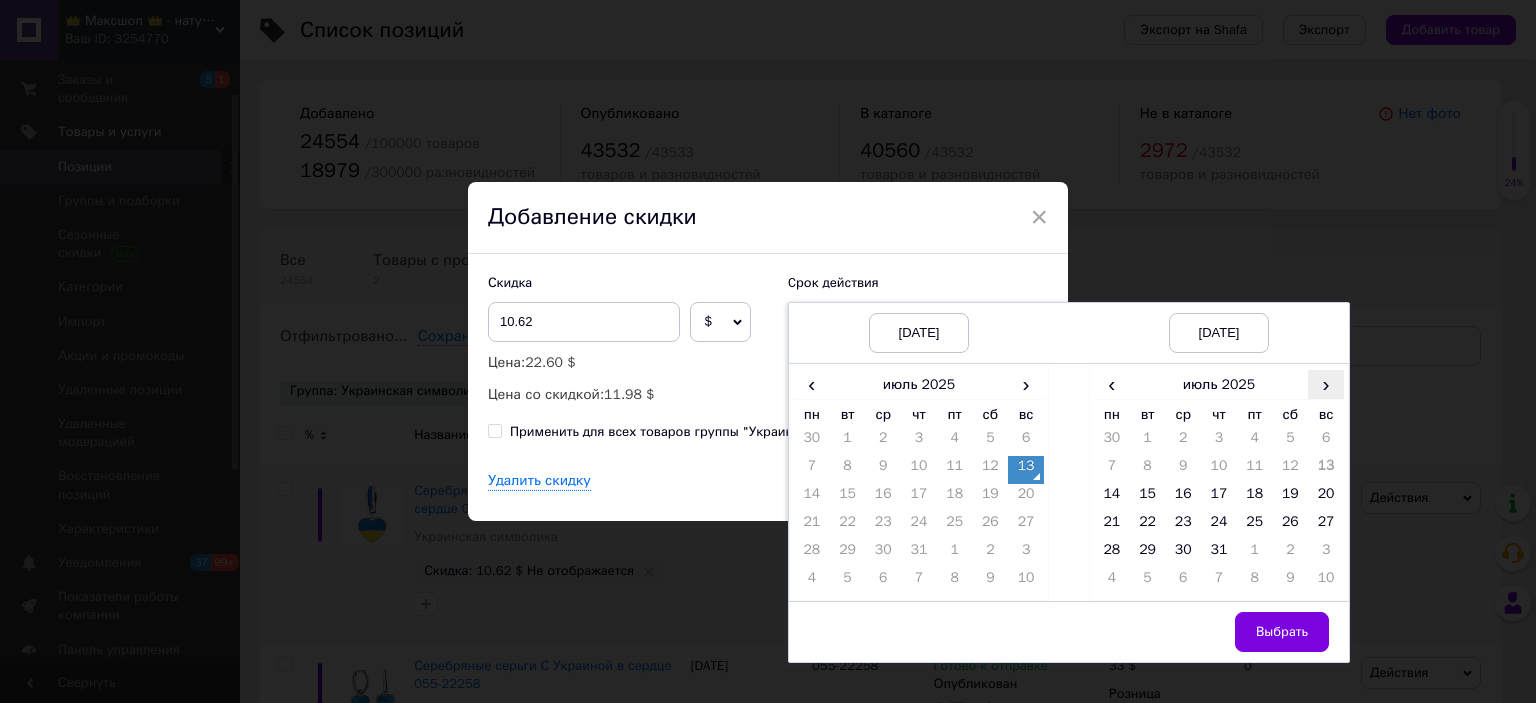 click on "›" at bounding box center (1326, 384) 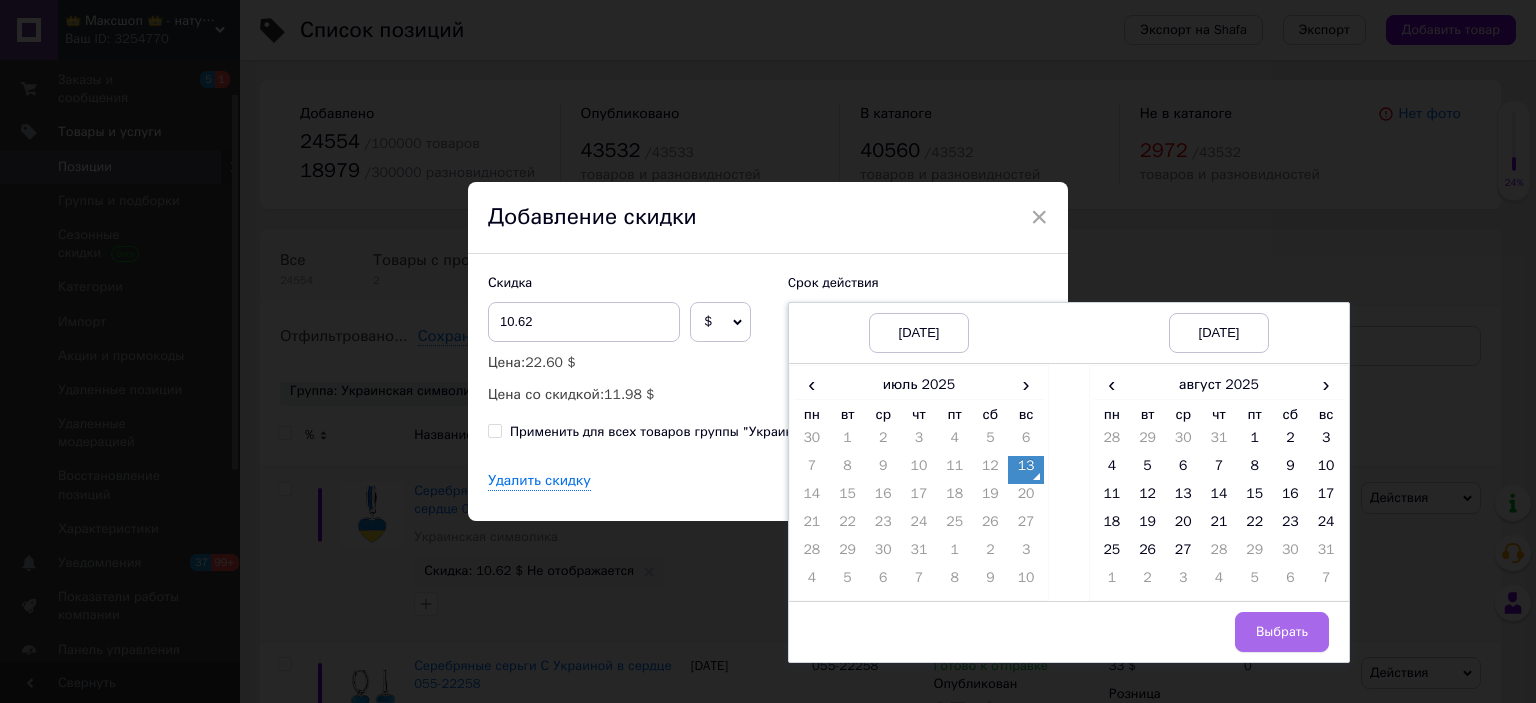 drag, startPoint x: 1186, startPoint y: 541, endPoint x: 1266, endPoint y: 620, distance: 112.432205 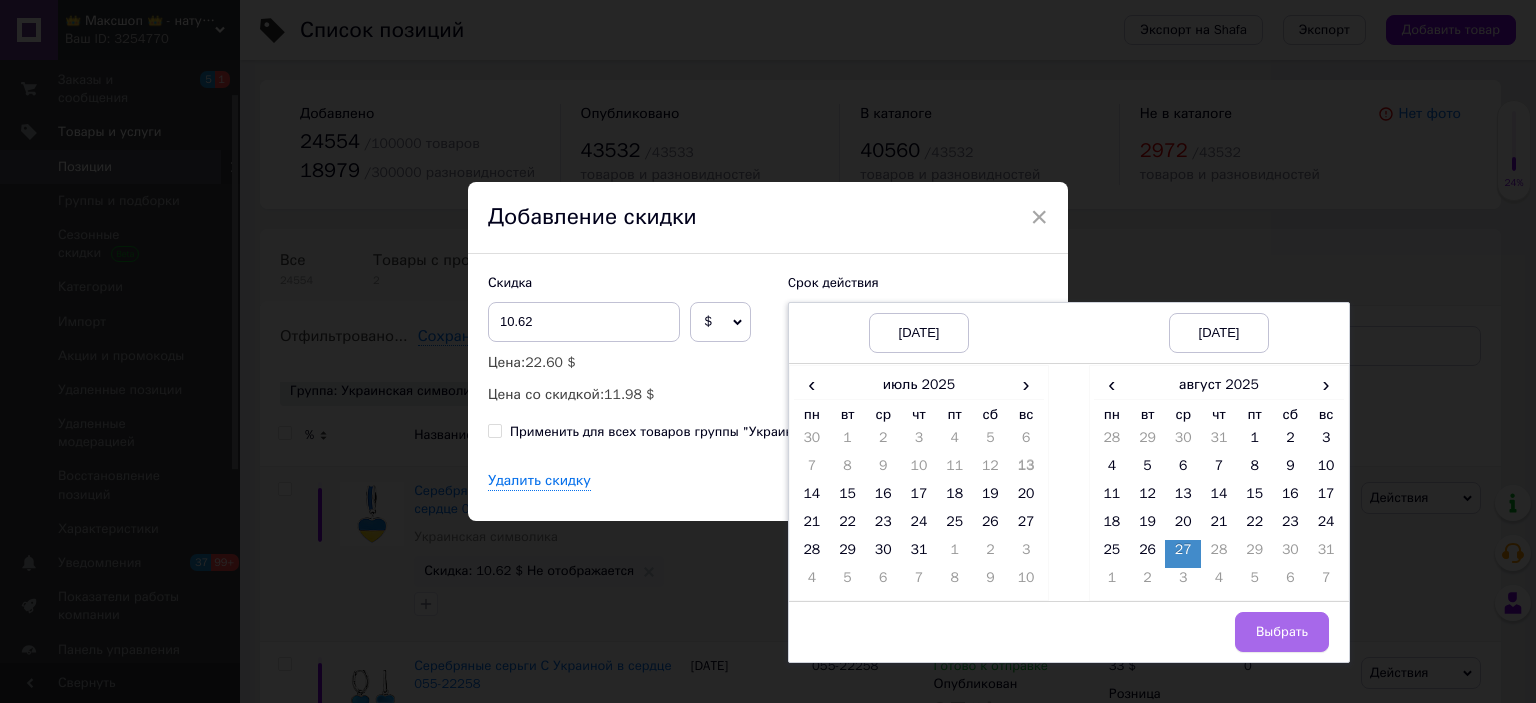 click on "Выбрать" at bounding box center (1282, 632) 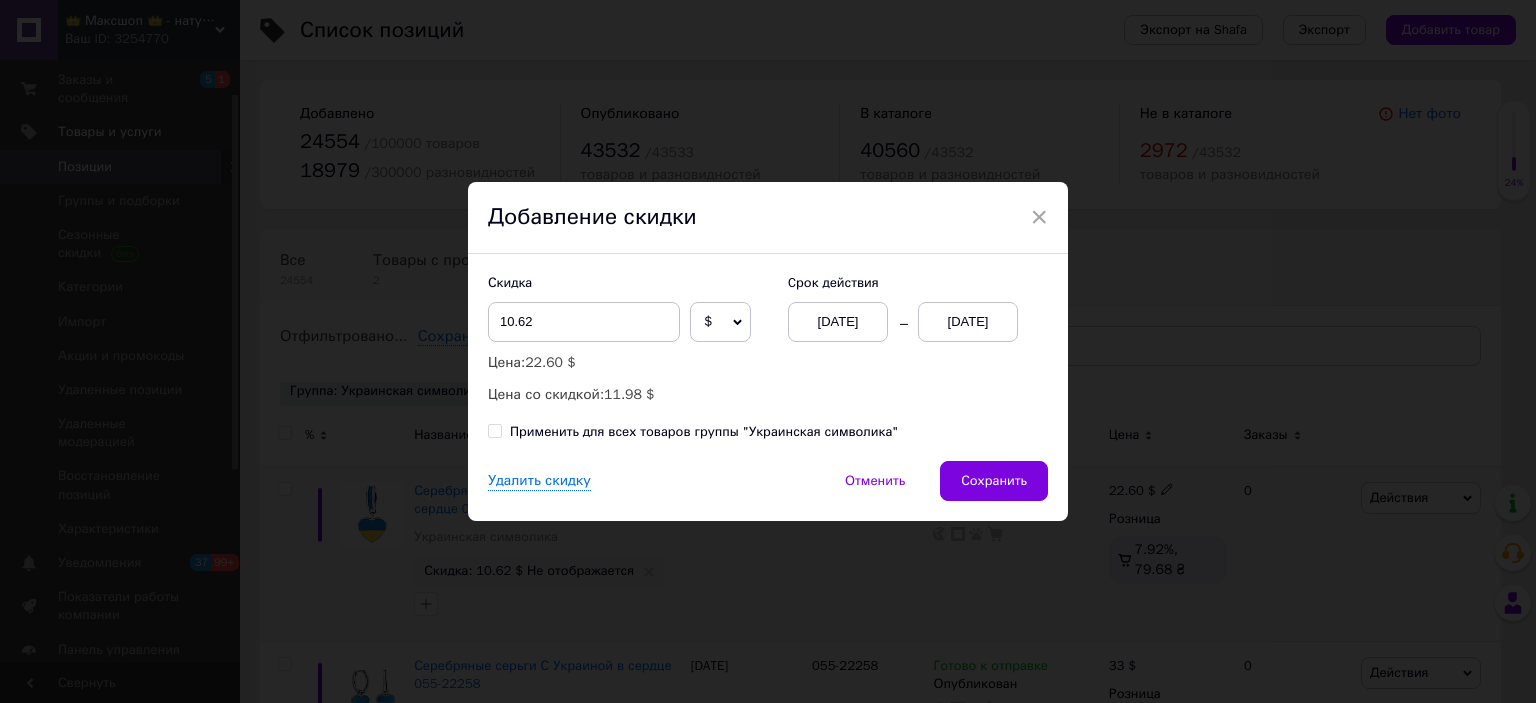 click on "$" at bounding box center (720, 322) 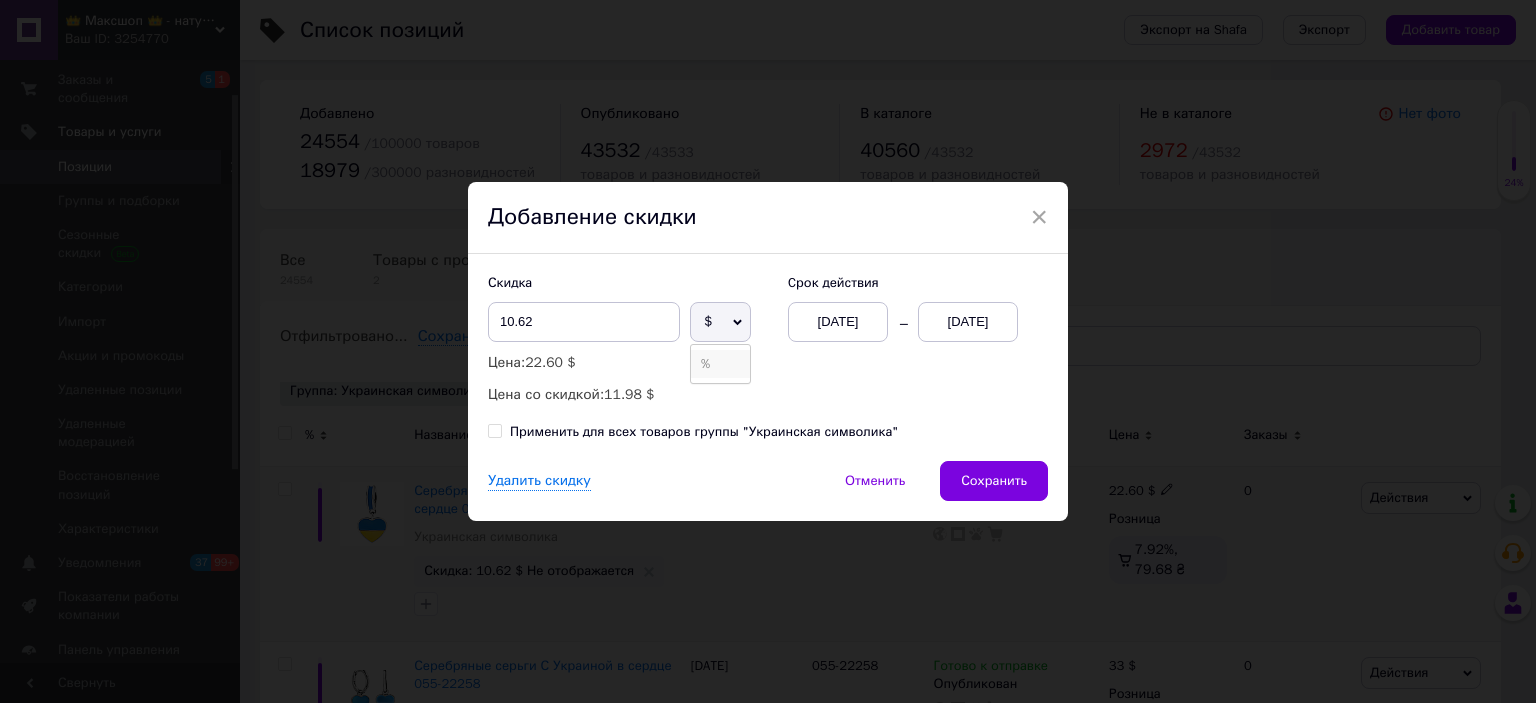 click on "%" at bounding box center [720, 364] 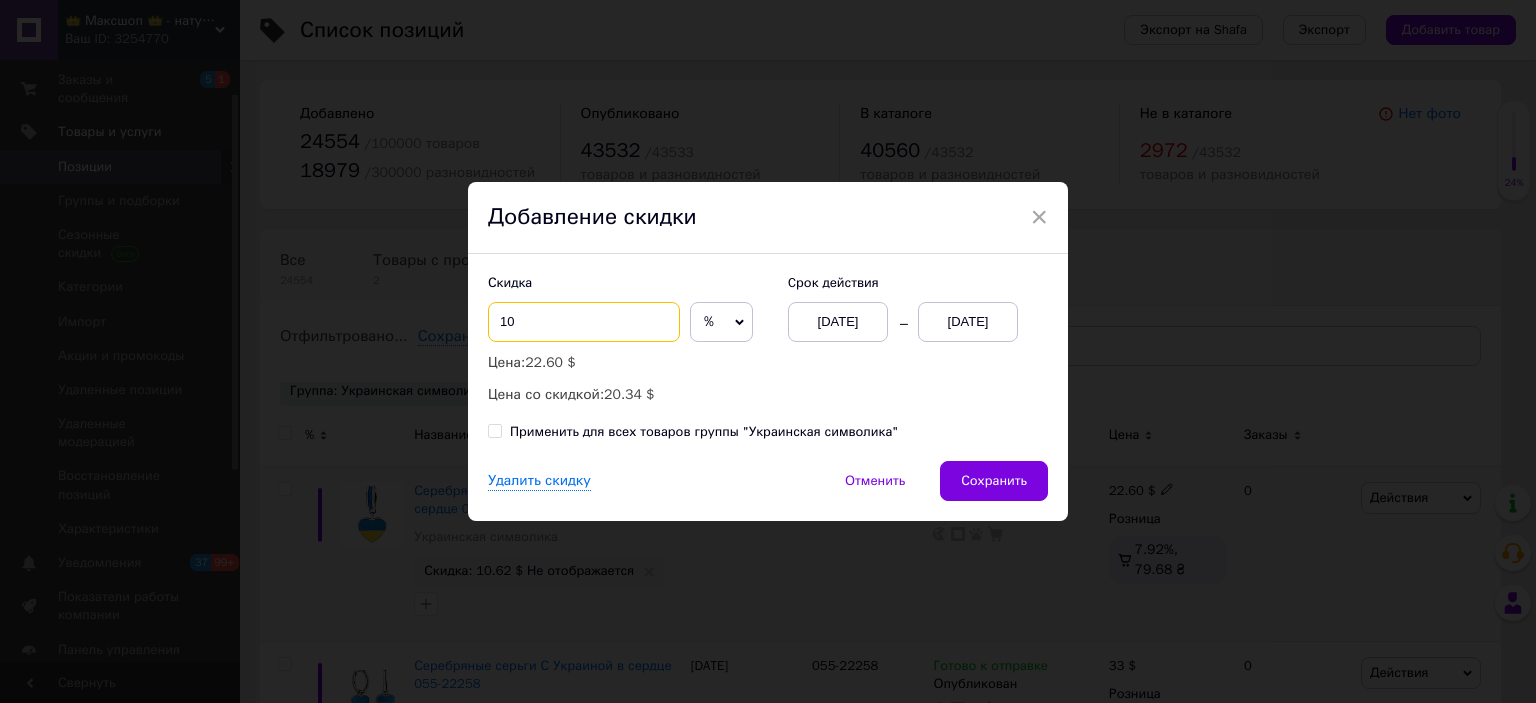 drag, startPoint x: 592, startPoint y: 312, endPoint x: 613, endPoint y: 245, distance: 70.21396 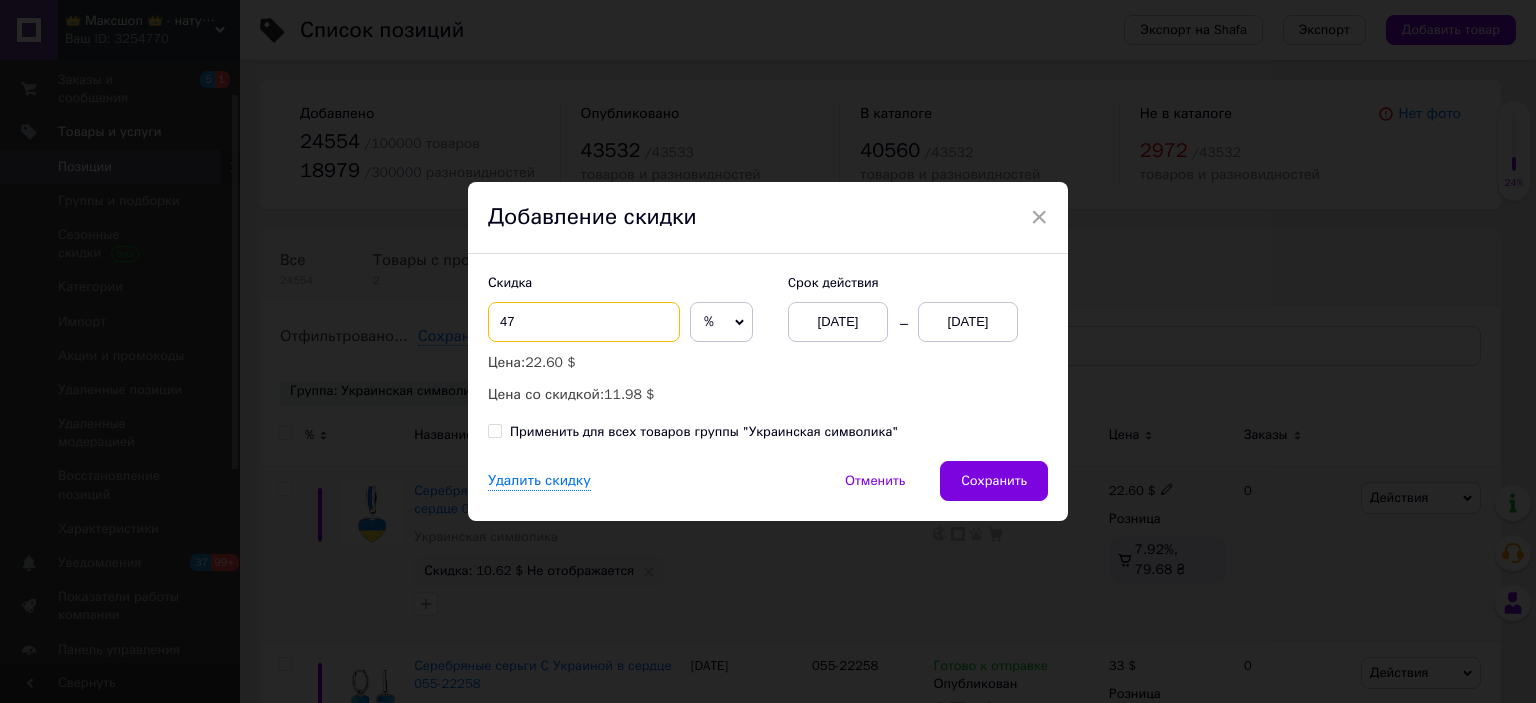 type on "47" 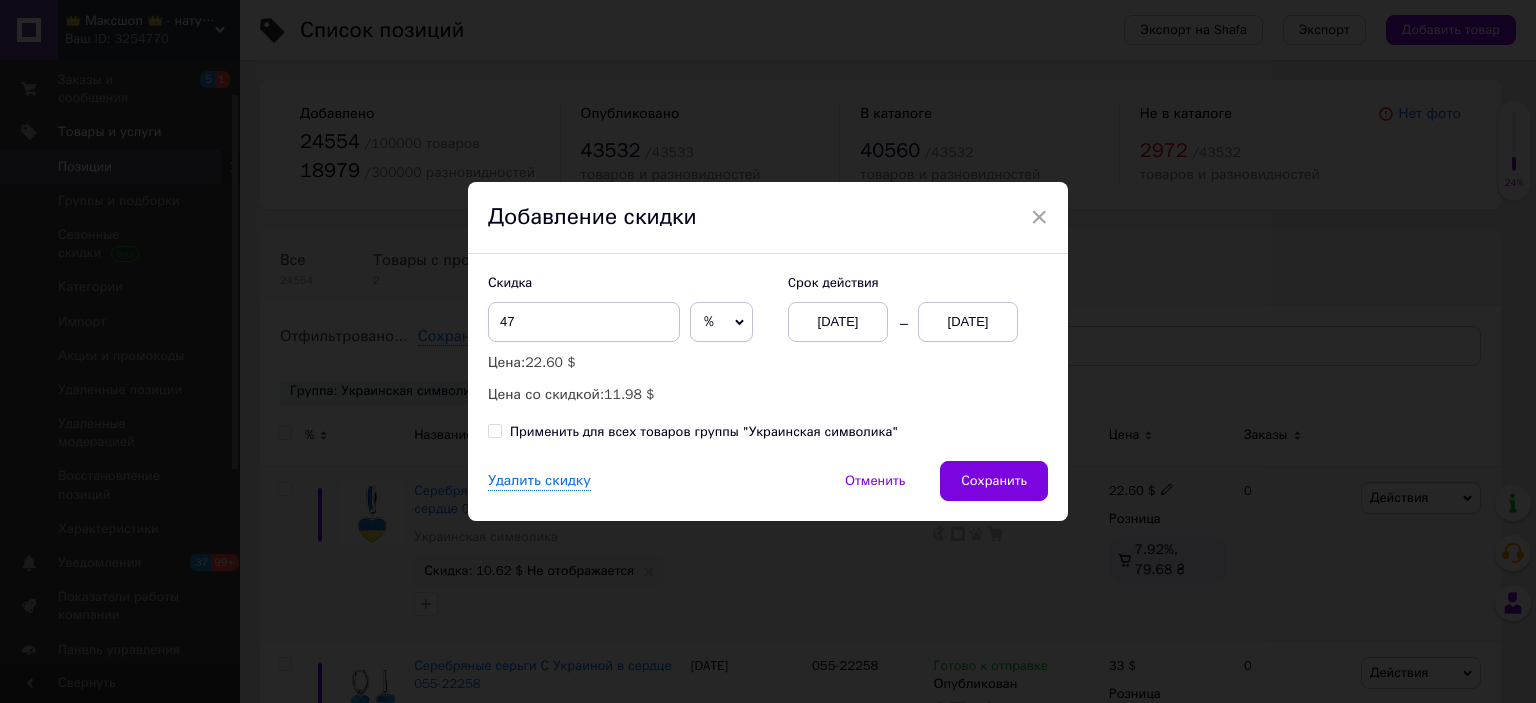 click on "Применить для всех товаров группы "Украинская символика"" at bounding box center [494, 430] 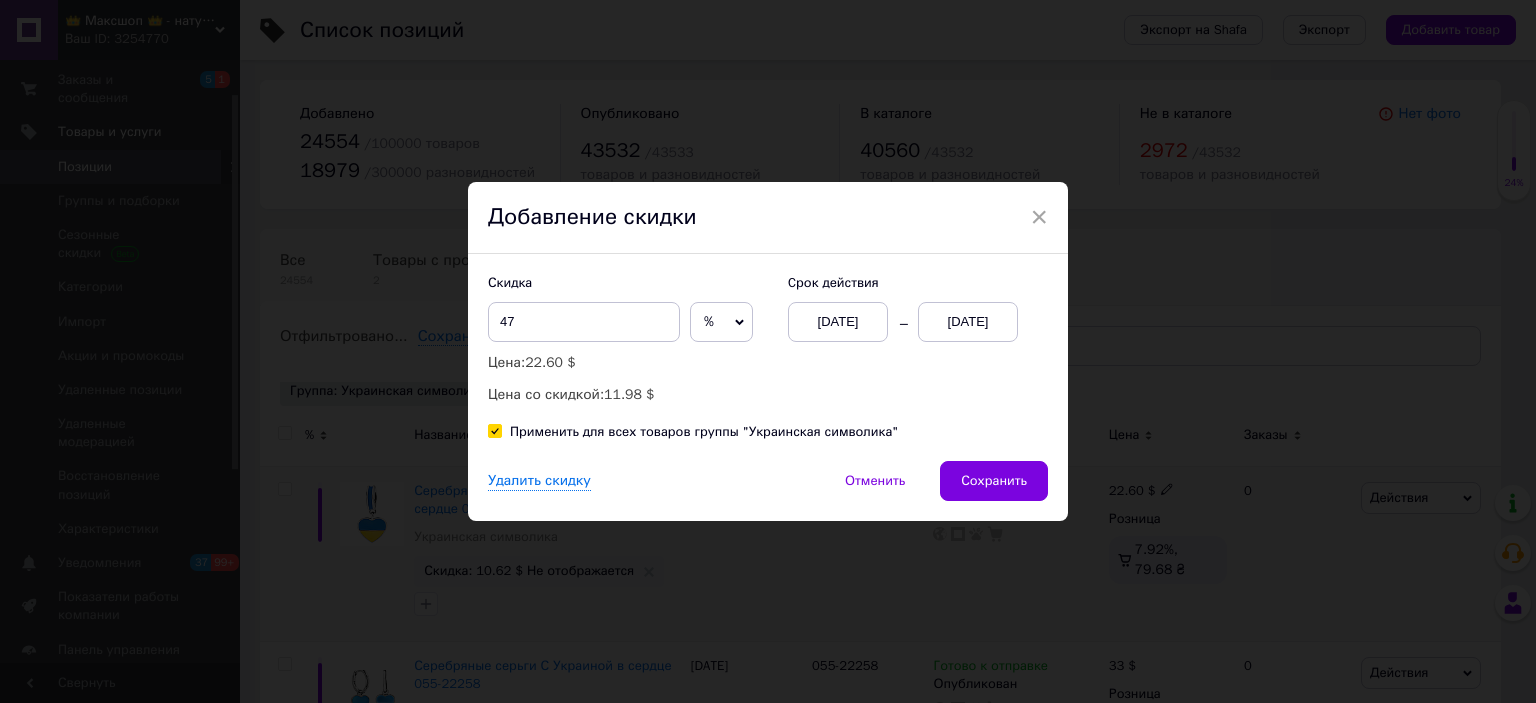 checkbox on "true" 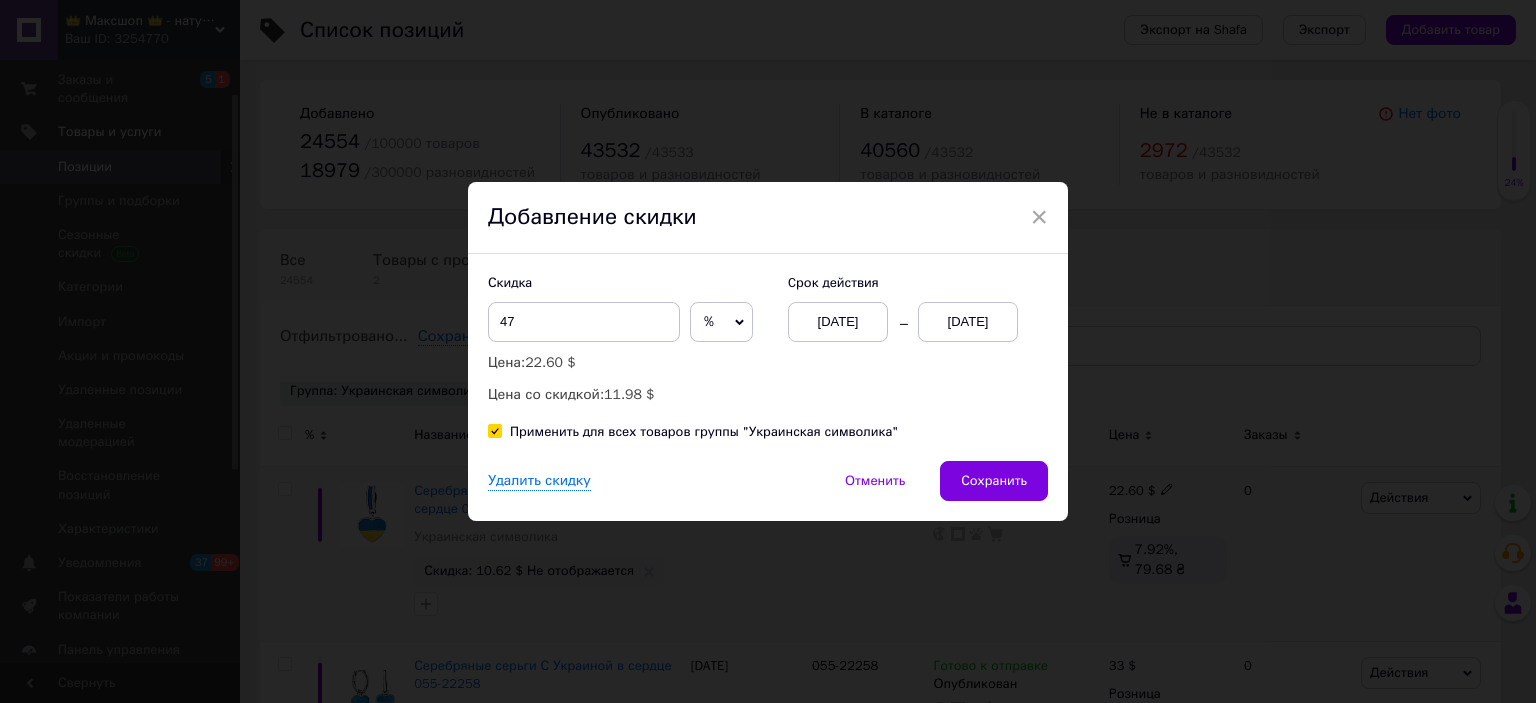 drag, startPoint x: 1004, startPoint y: 483, endPoint x: 982, endPoint y: 493, distance: 24.166092 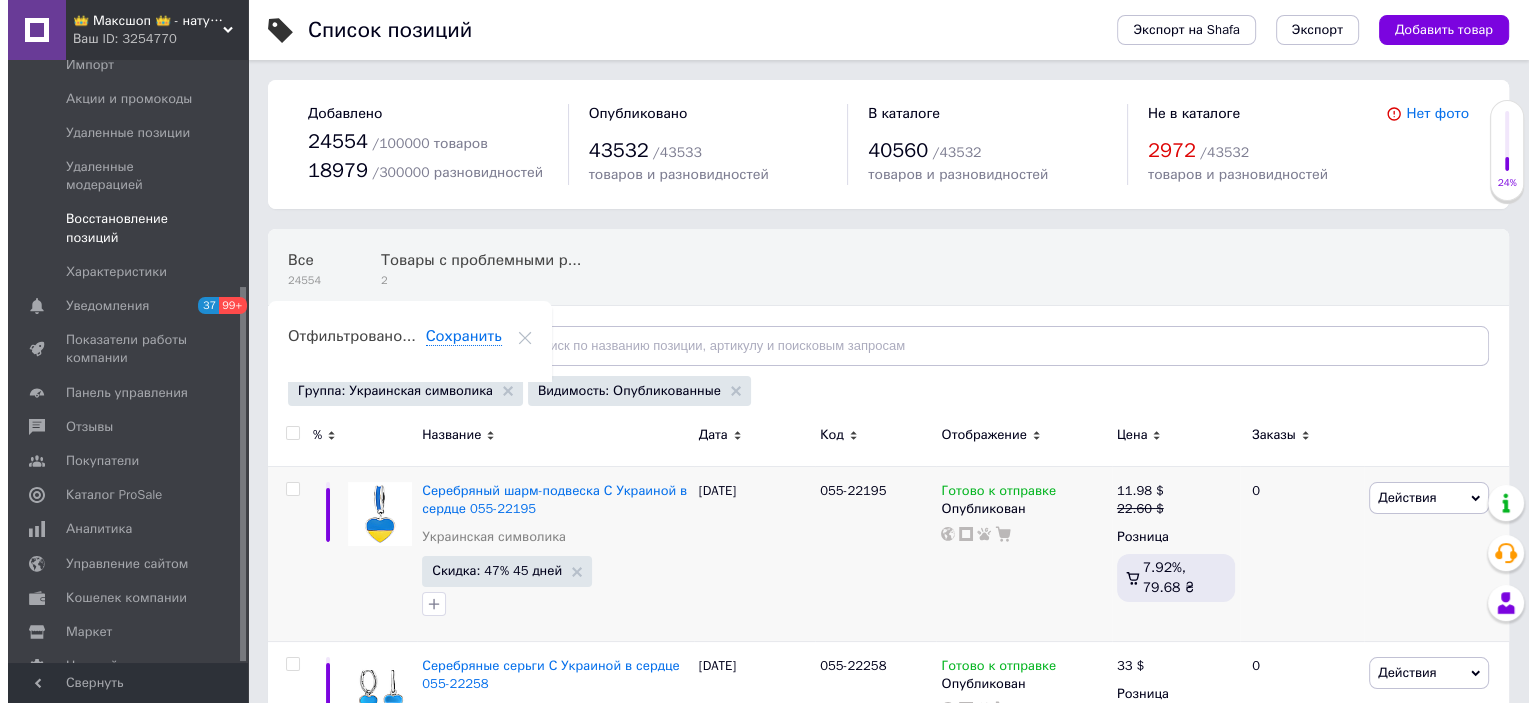 scroll, scrollTop: 364, scrollLeft: 0, axis: vertical 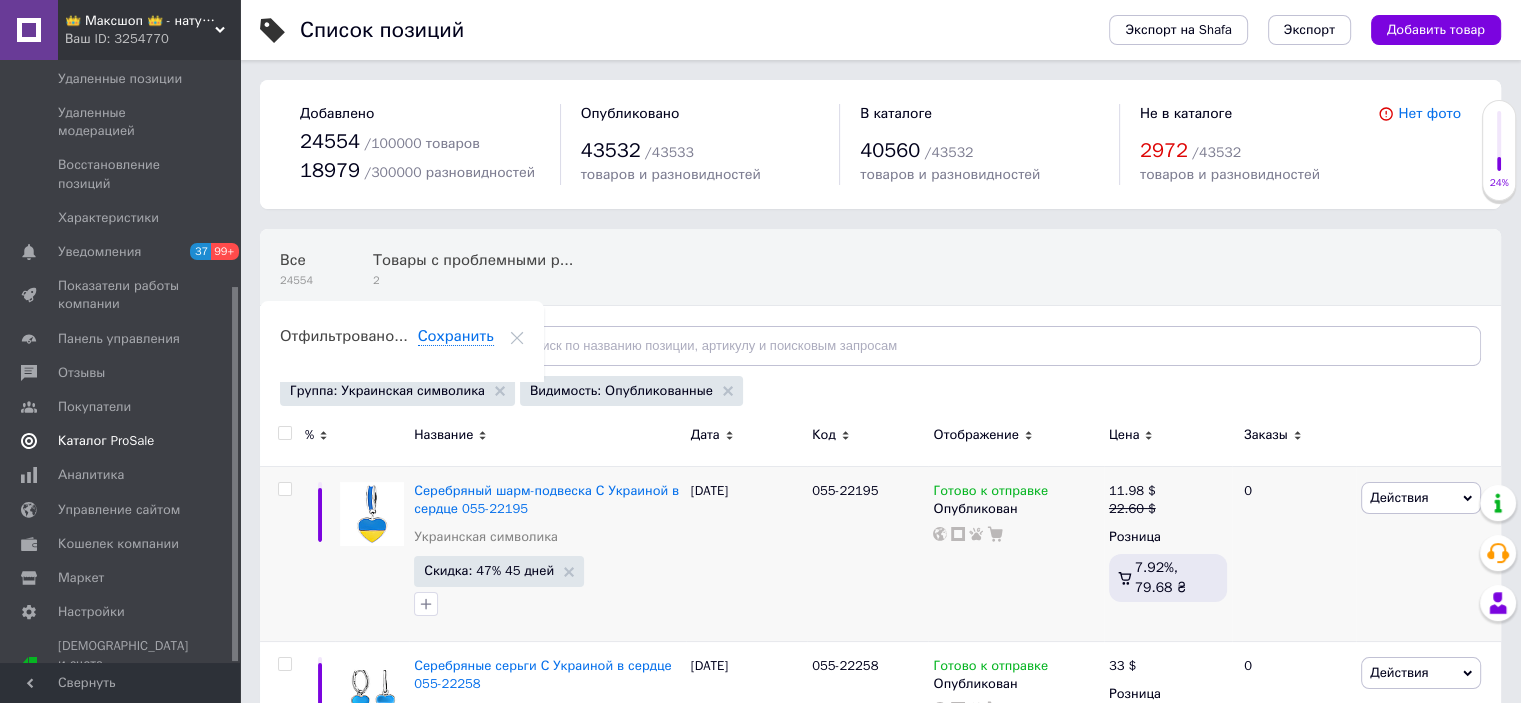 click on "Каталог ProSale" at bounding box center [106, 441] 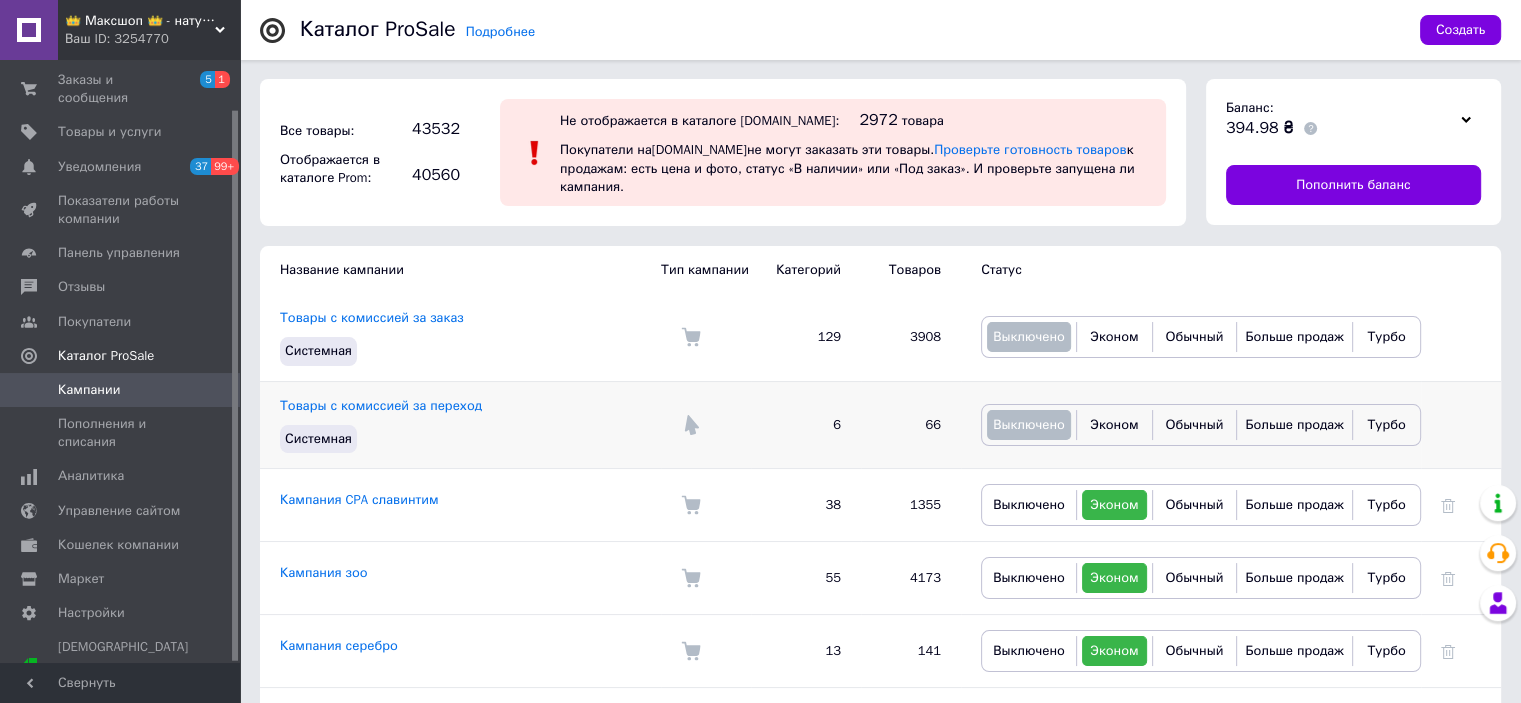 scroll, scrollTop: 0, scrollLeft: 0, axis: both 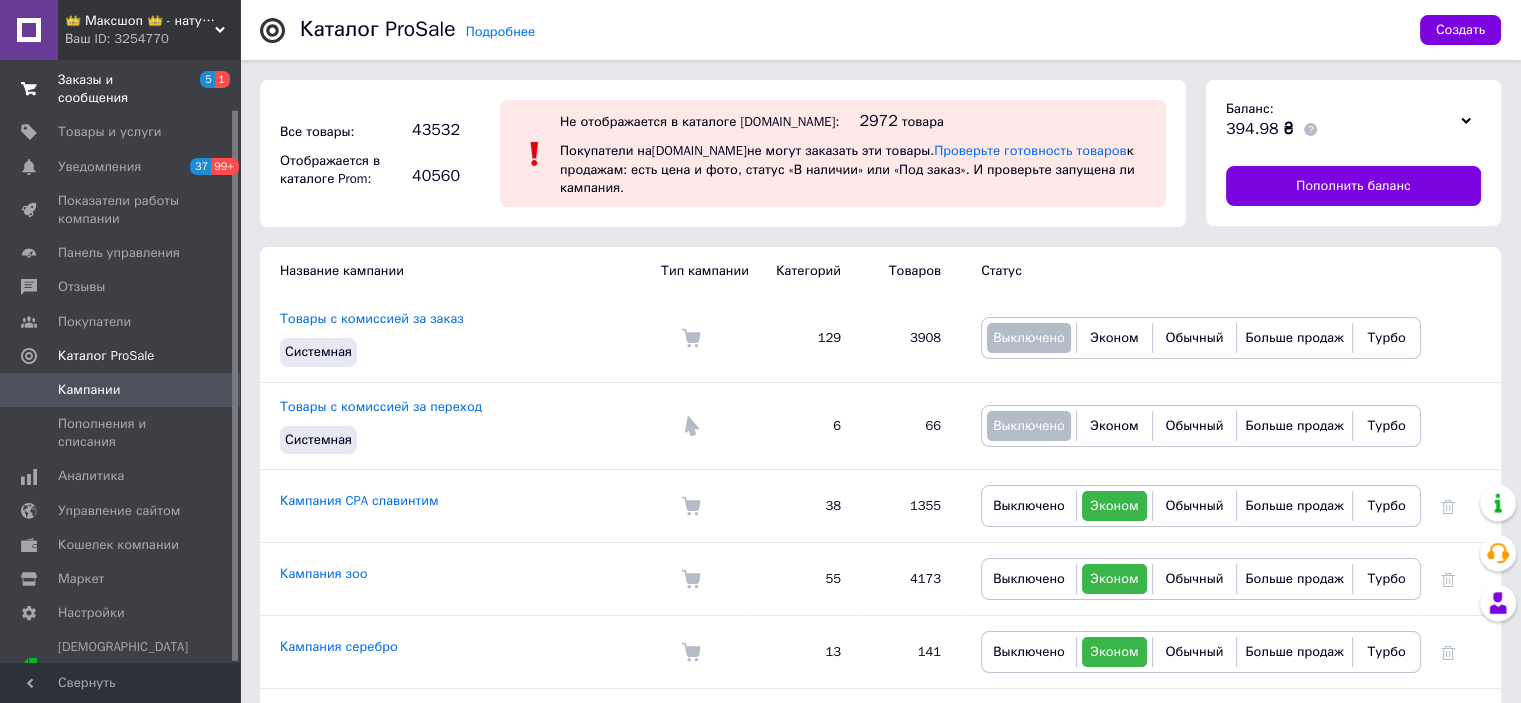 click on "Заказы и сообщения" at bounding box center (121, 89) 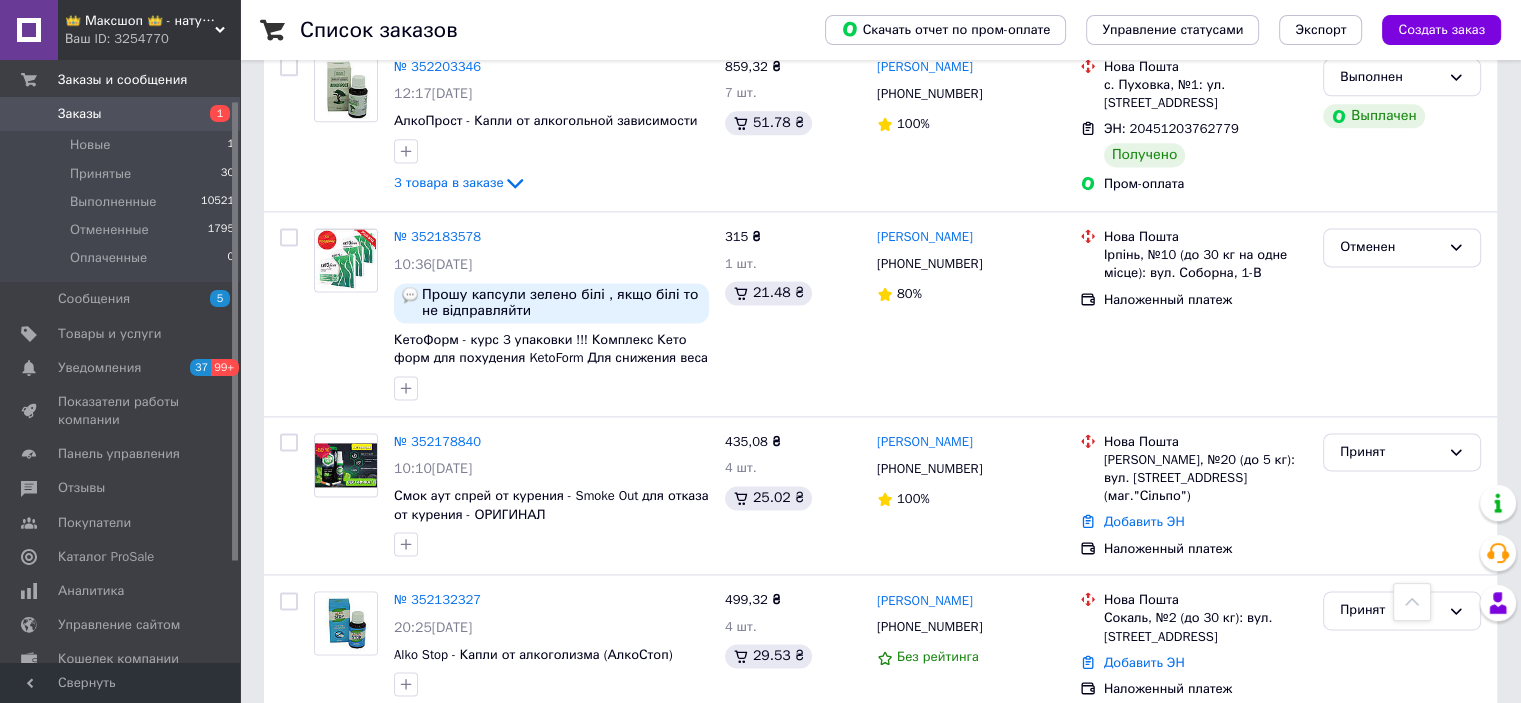 scroll, scrollTop: 2200, scrollLeft: 0, axis: vertical 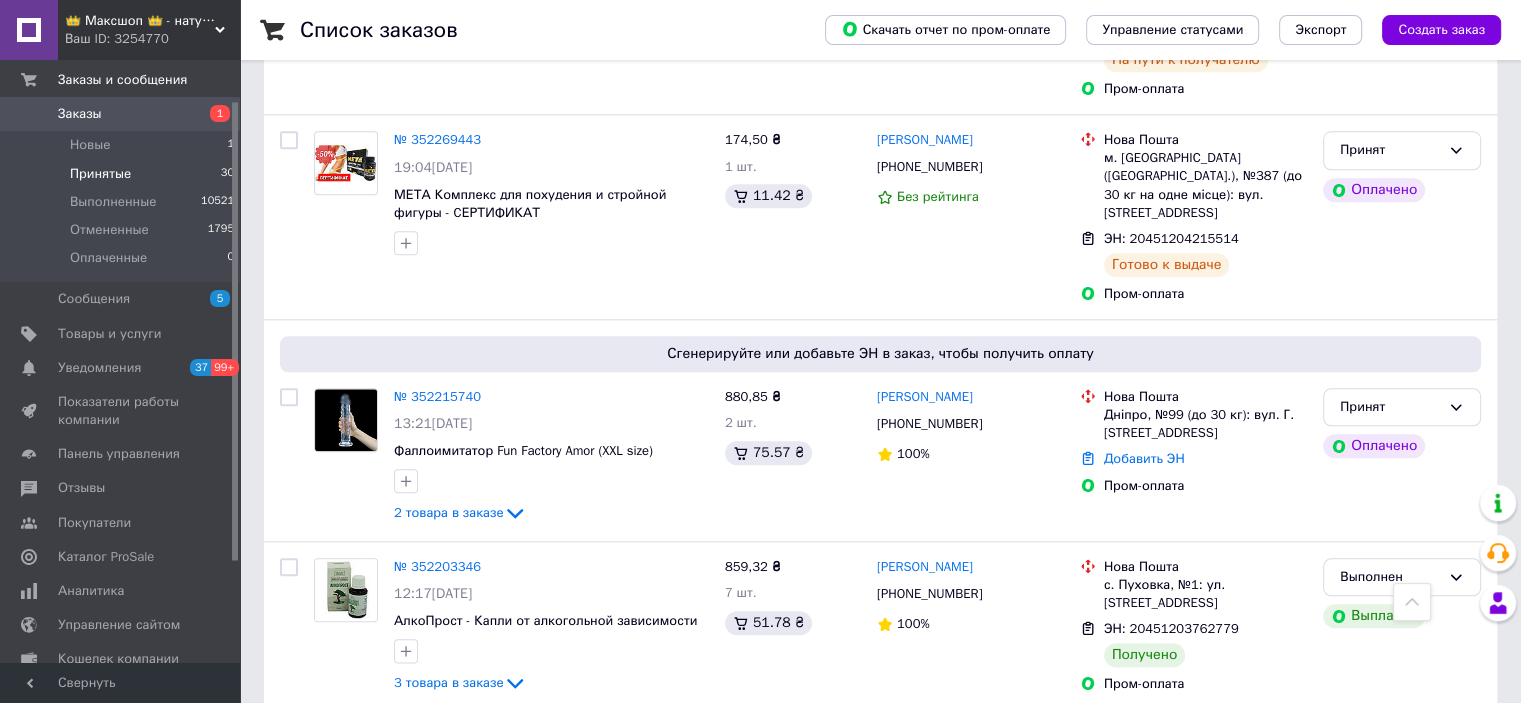 click on "Принятые" at bounding box center [100, 174] 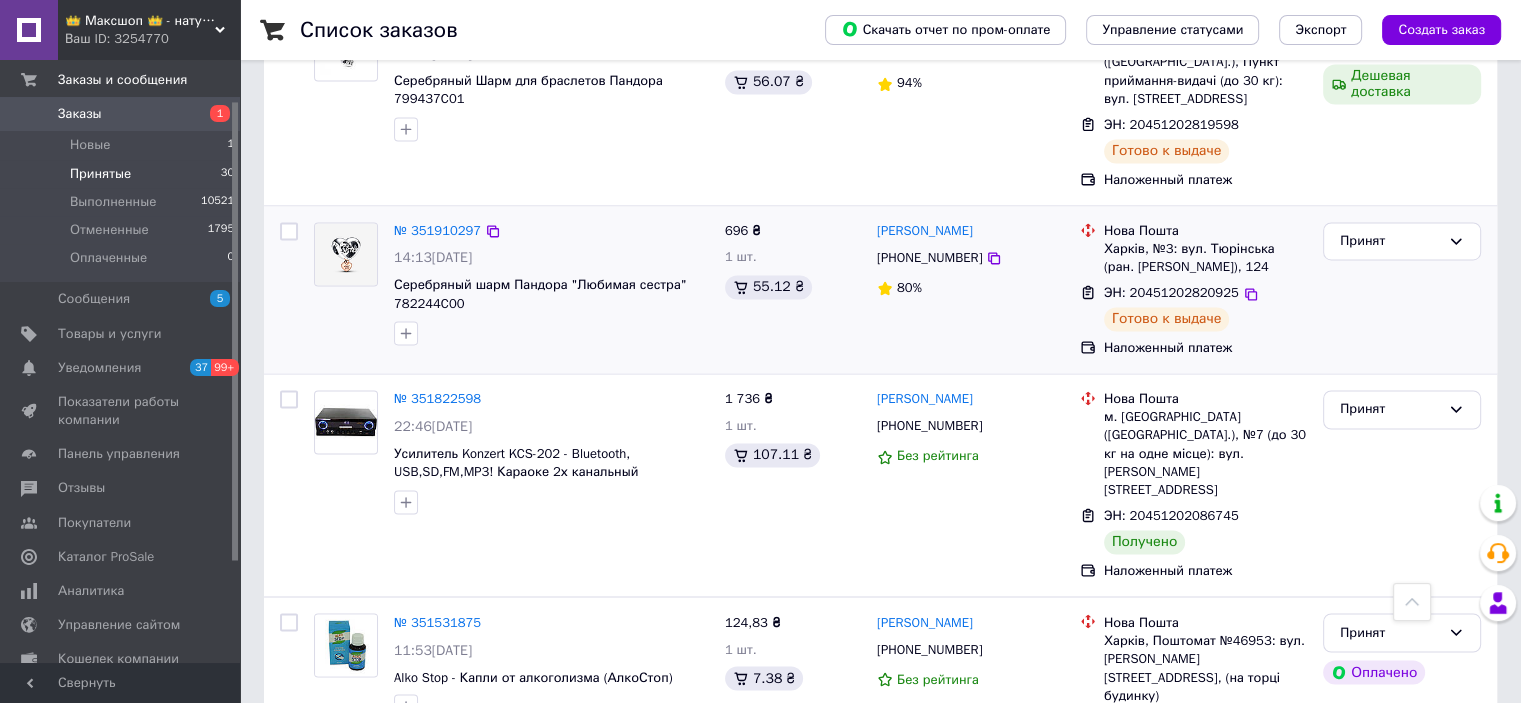 scroll, scrollTop: 2952, scrollLeft: 0, axis: vertical 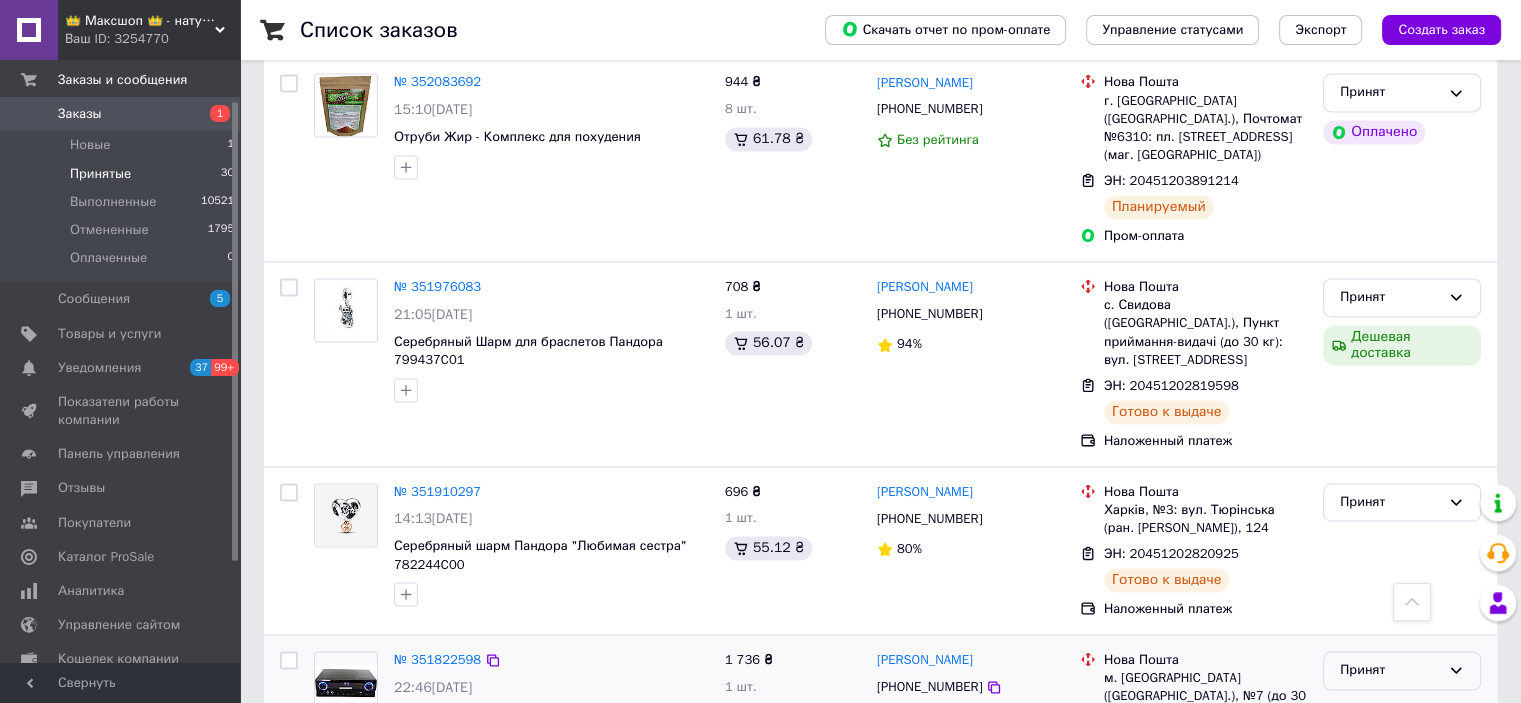 click on "Принят" at bounding box center (1390, 670) 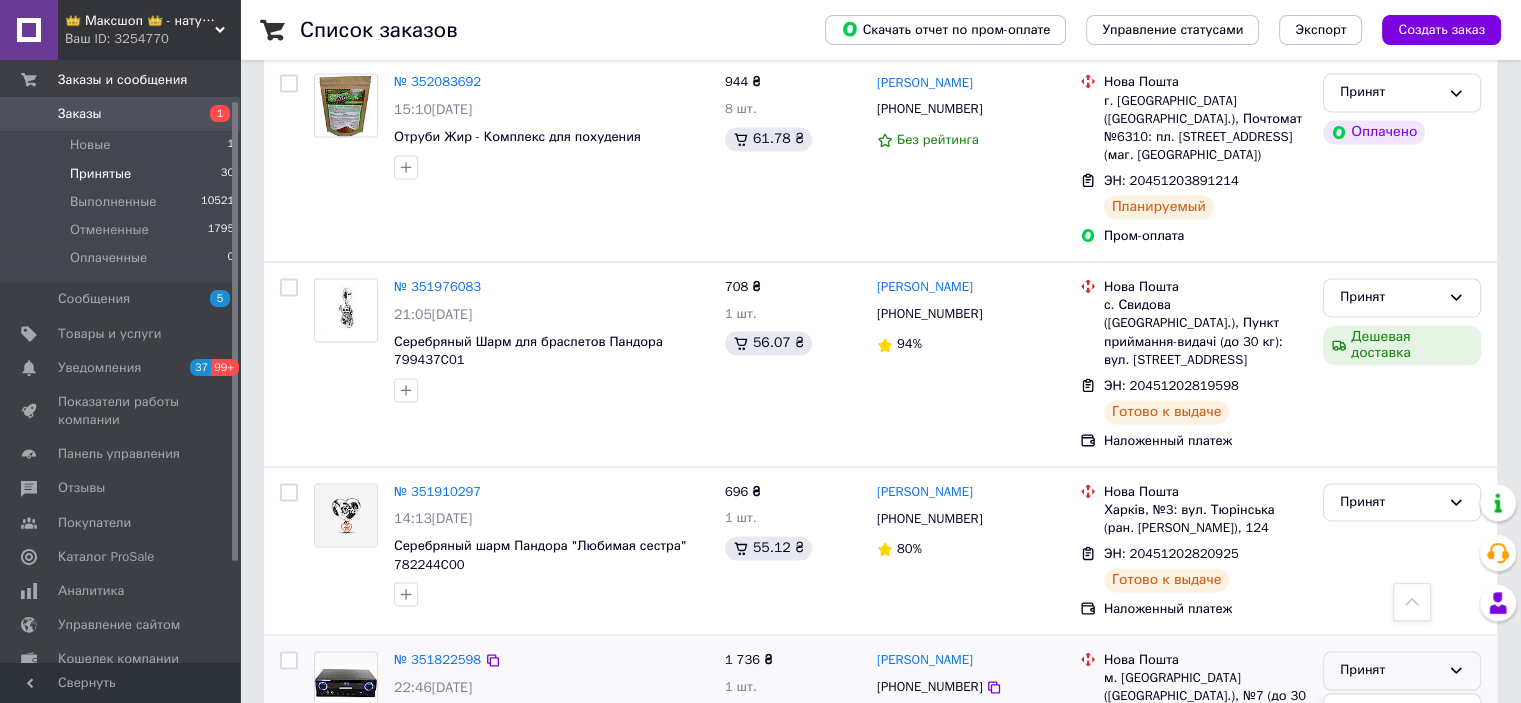 click on "Выполнен" at bounding box center [1402, 712] 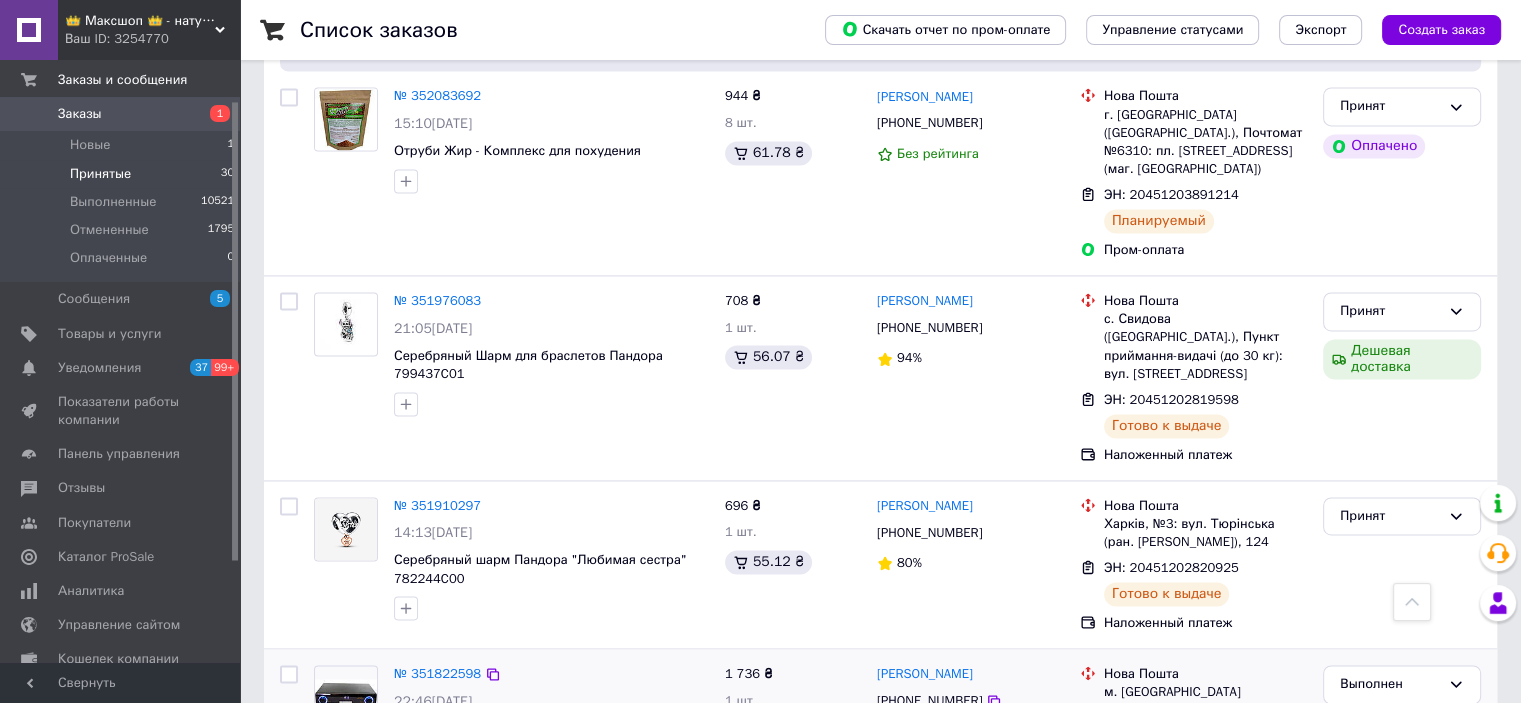 scroll, scrollTop: 2552, scrollLeft: 0, axis: vertical 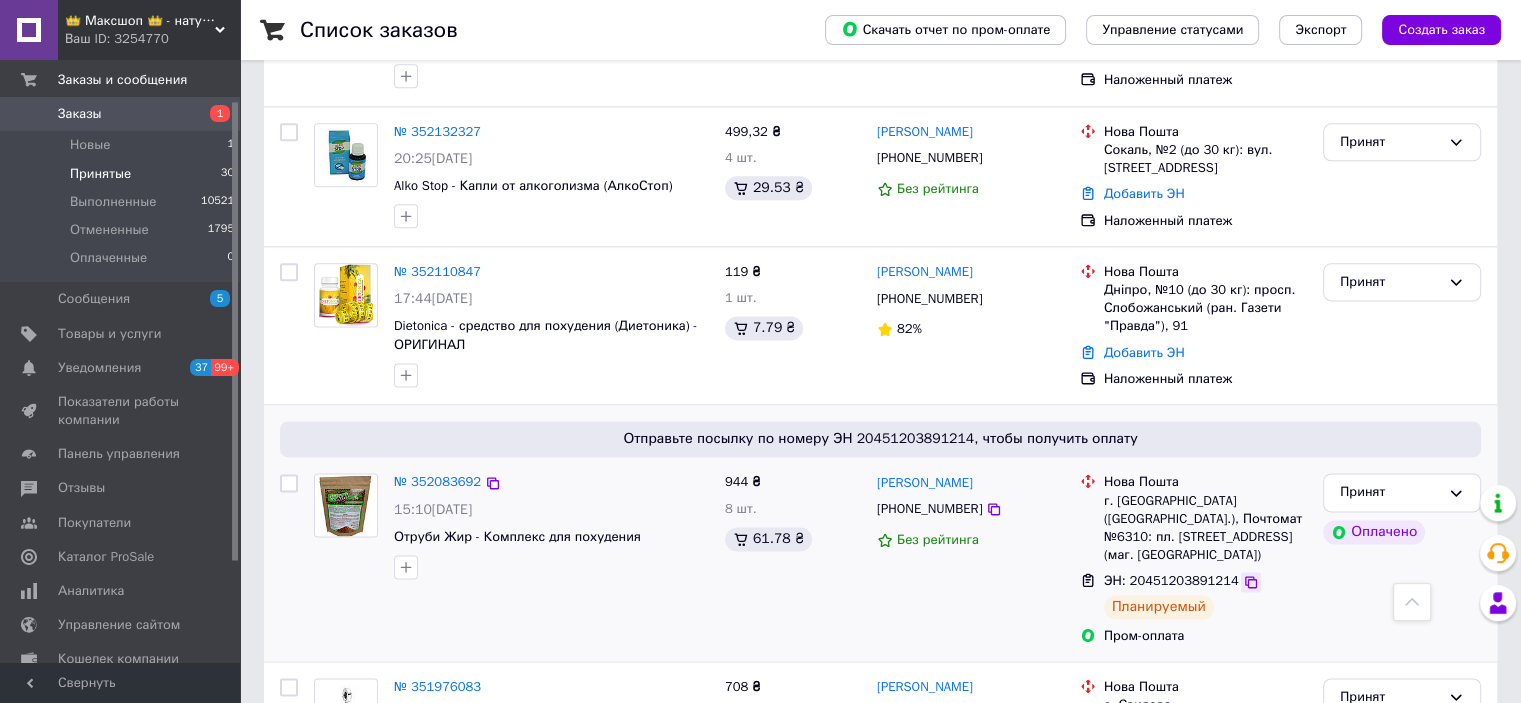 click 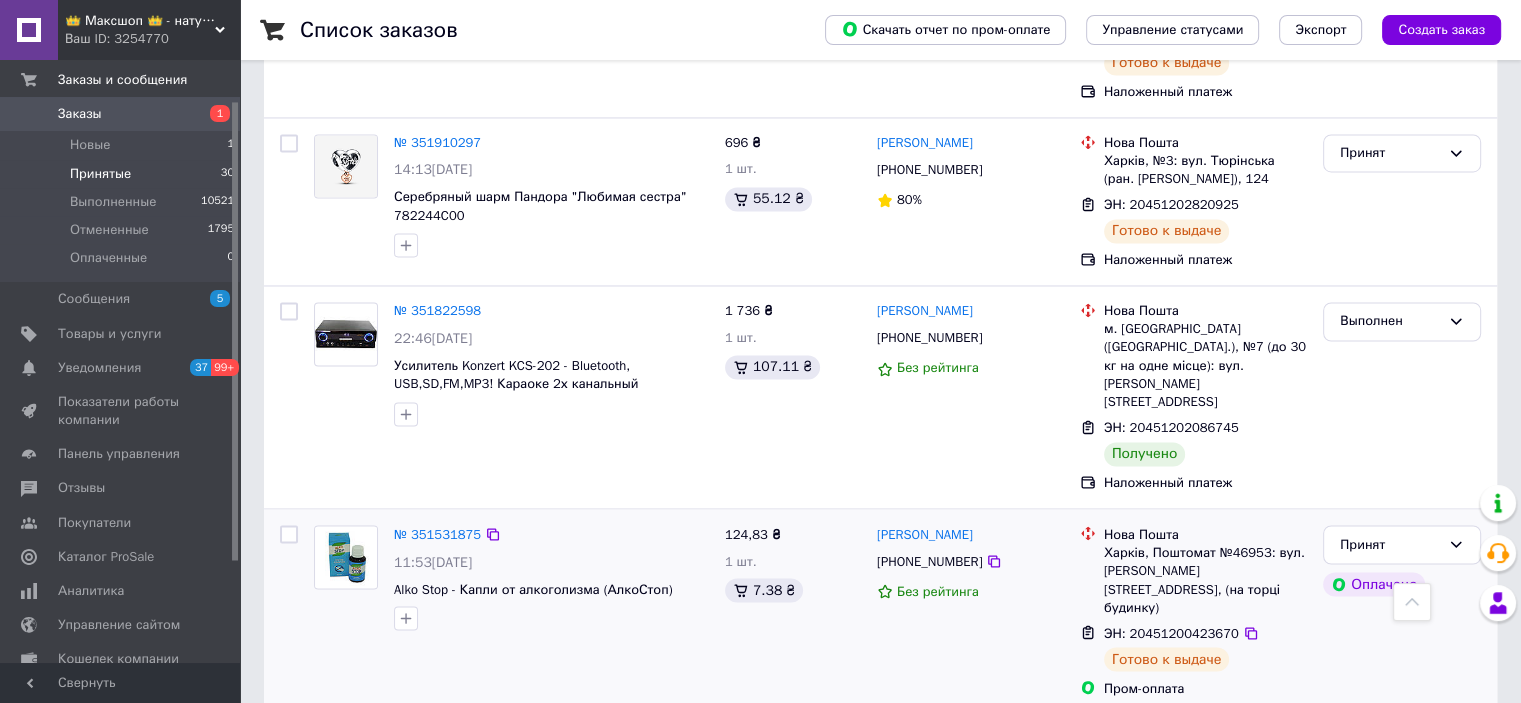 scroll, scrollTop: 3352, scrollLeft: 0, axis: vertical 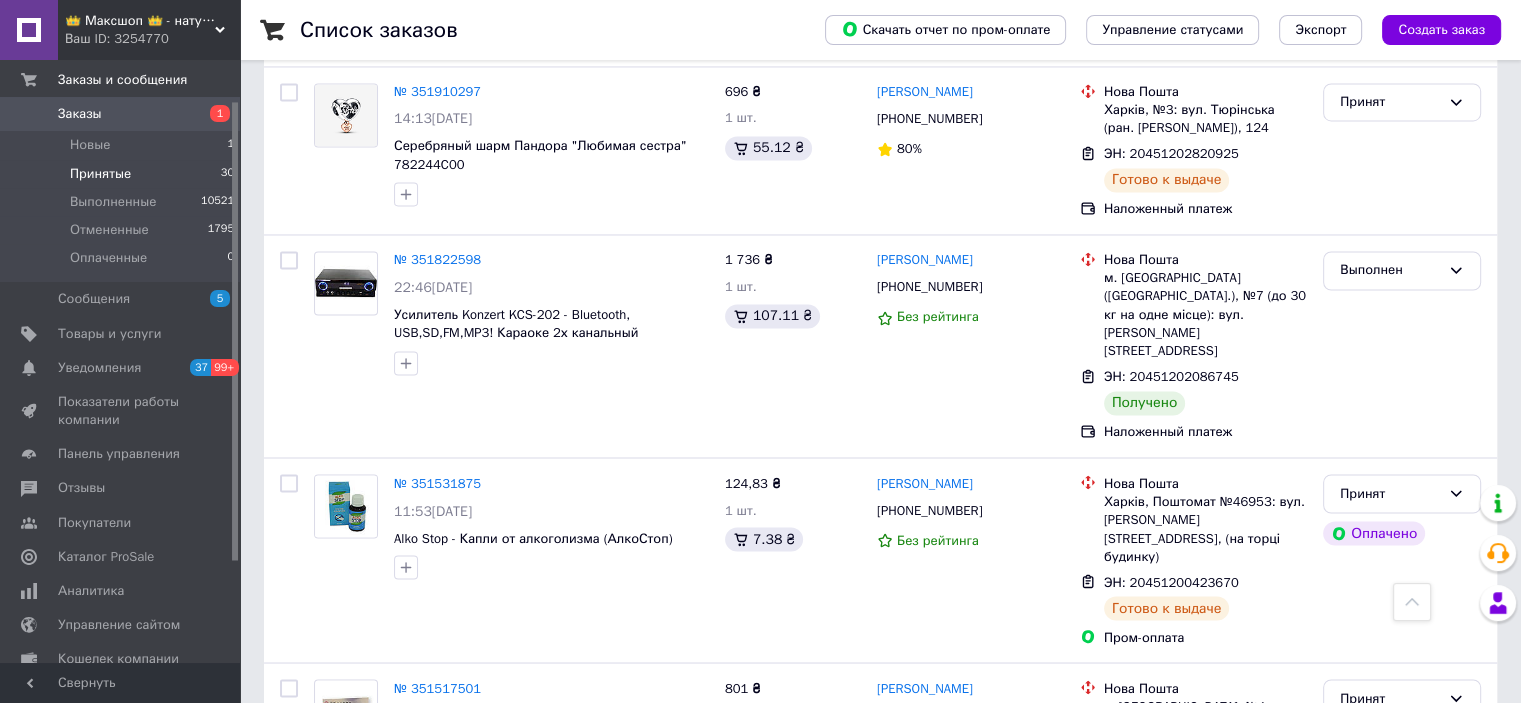 click on "2" at bounding box center (327, 847) 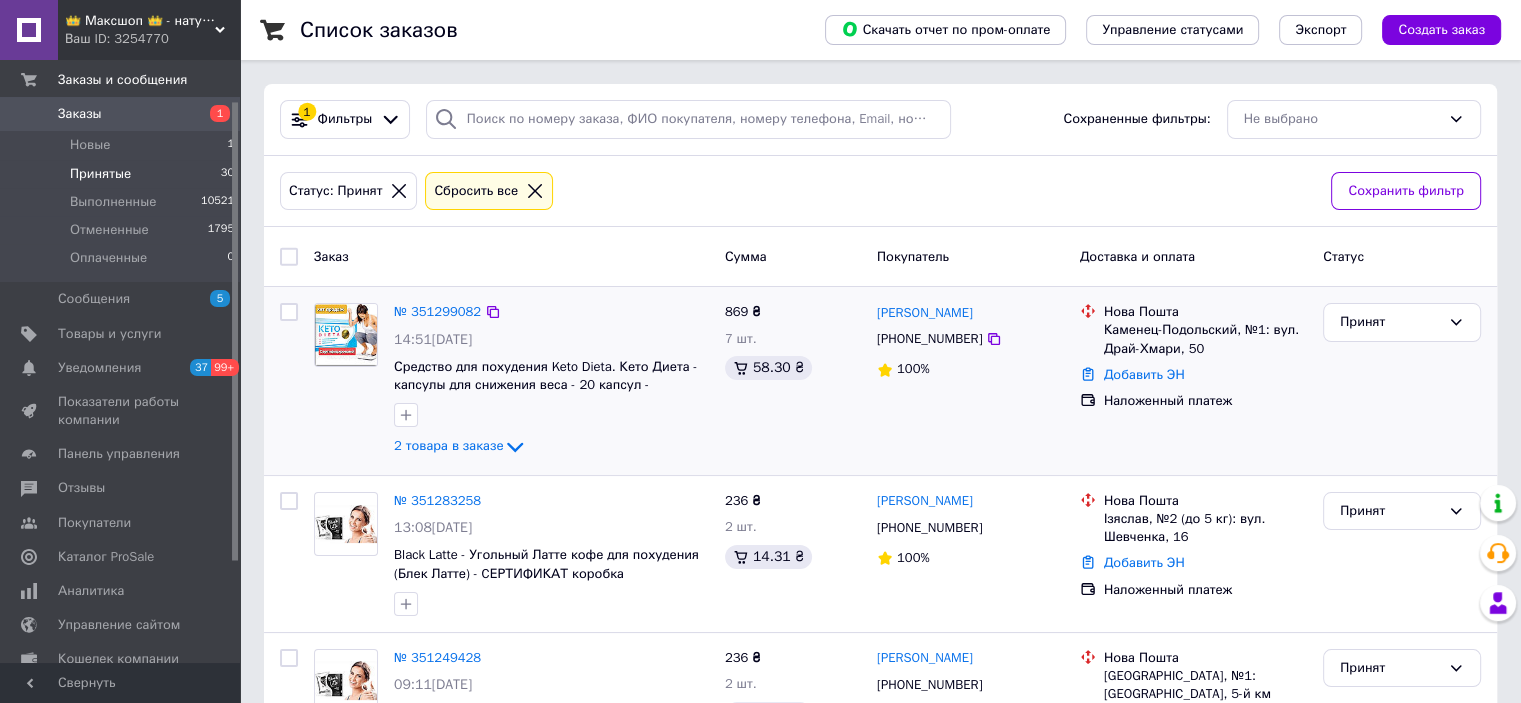 scroll, scrollTop: 0, scrollLeft: 0, axis: both 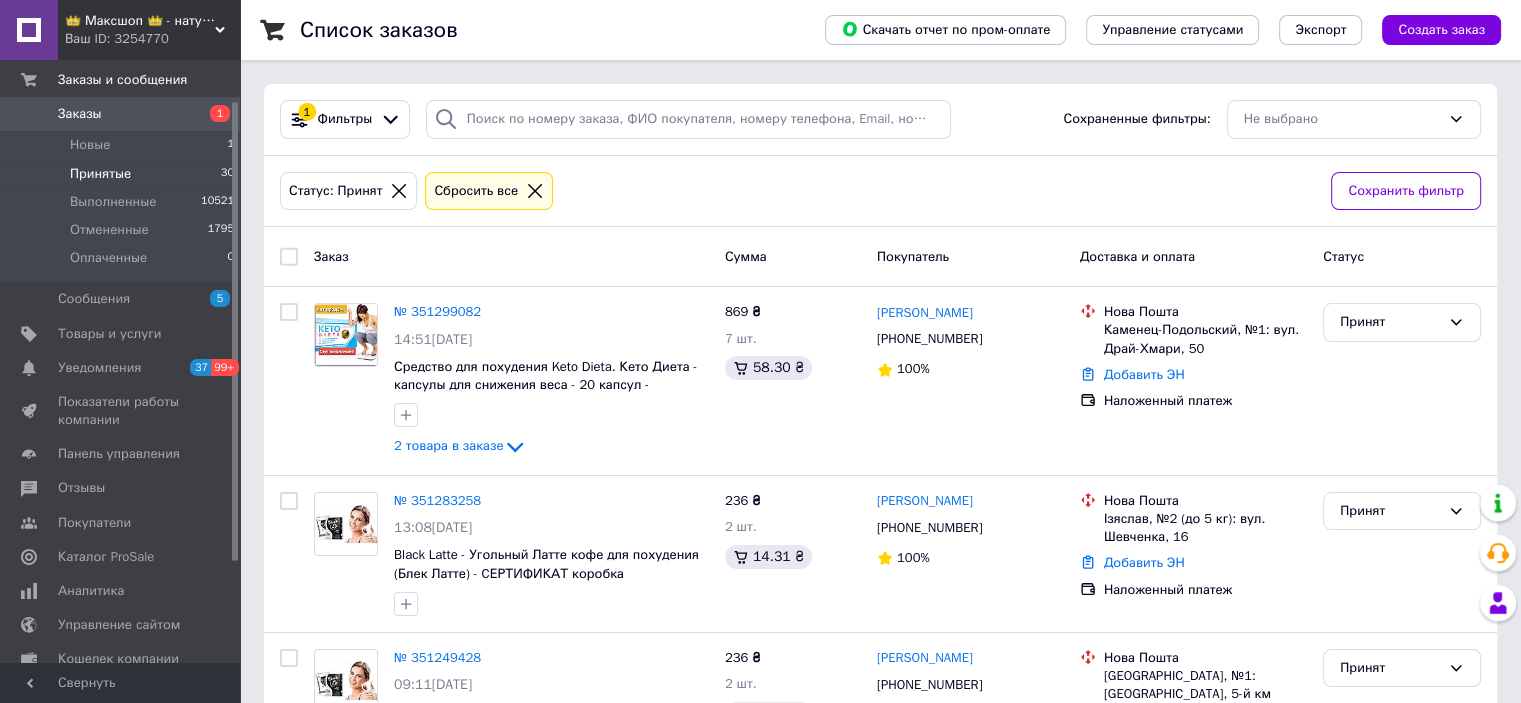click at bounding box center [289, 257] 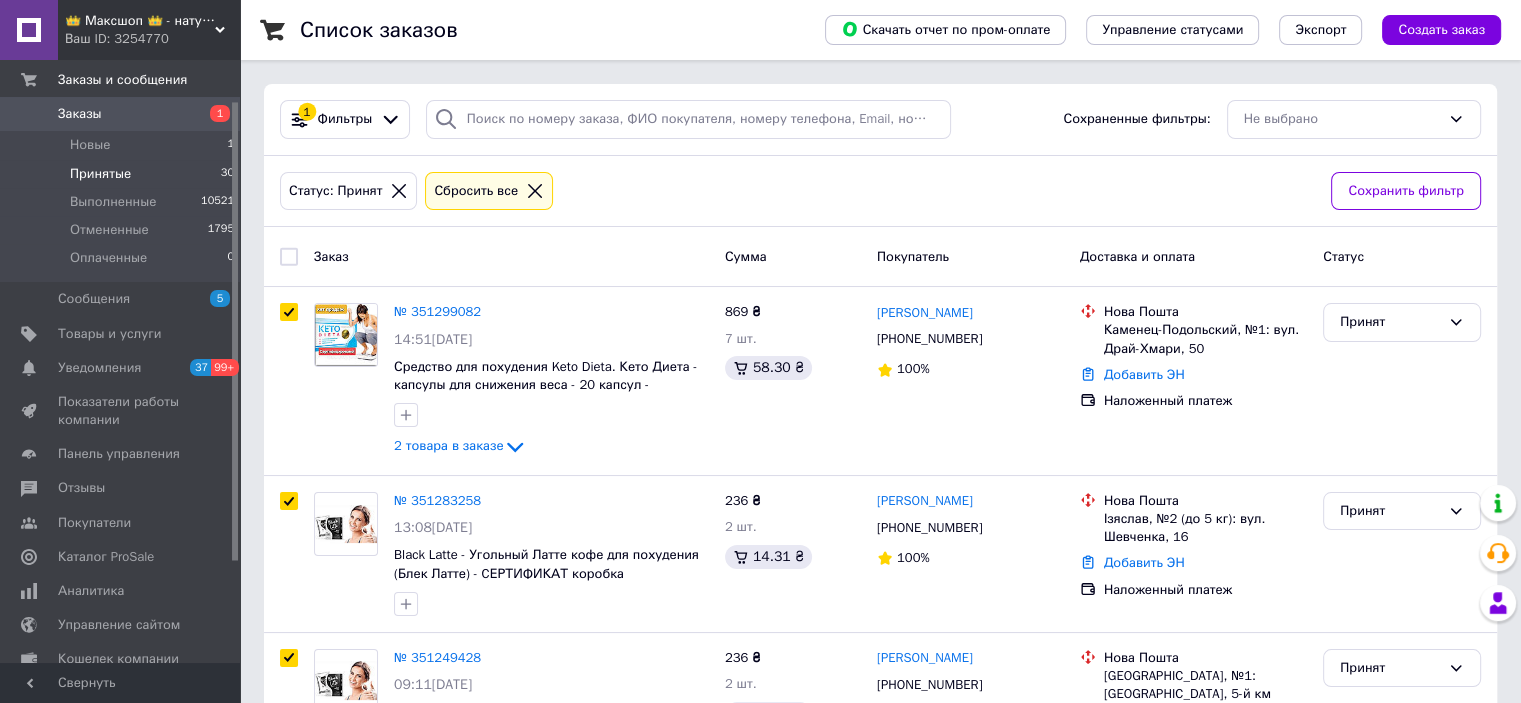 checkbox on "true" 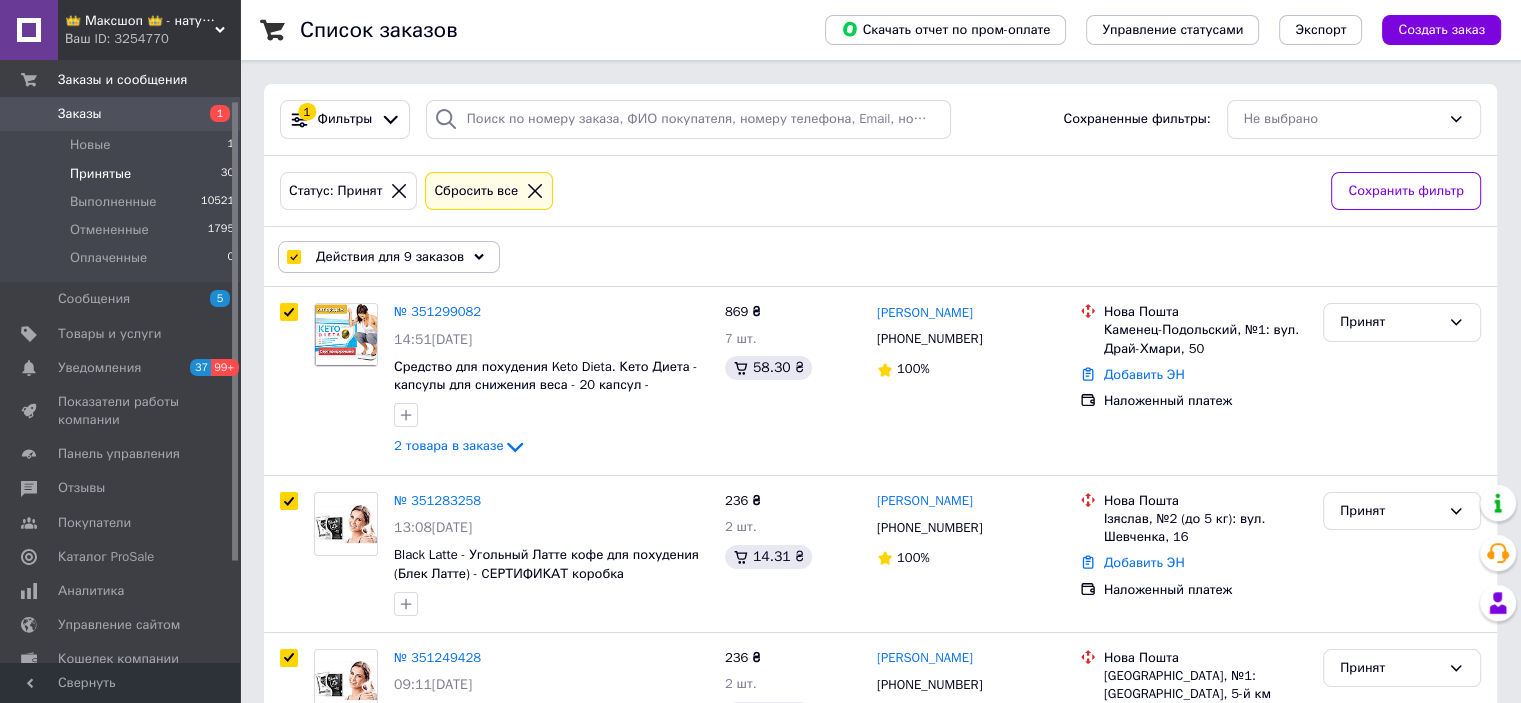 click on "Действия для 9 заказов" at bounding box center (390, 257) 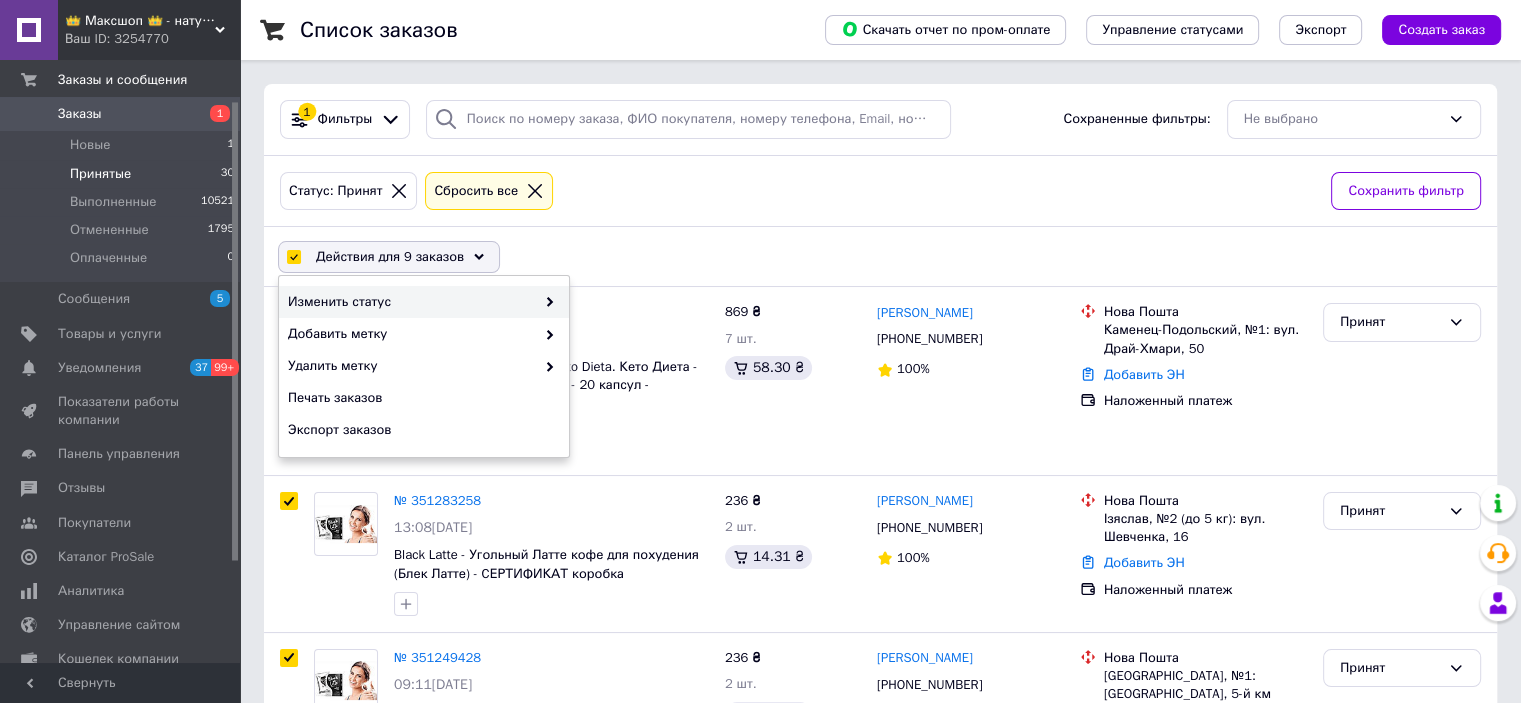 click on "Изменить статус" at bounding box center (411, 302) 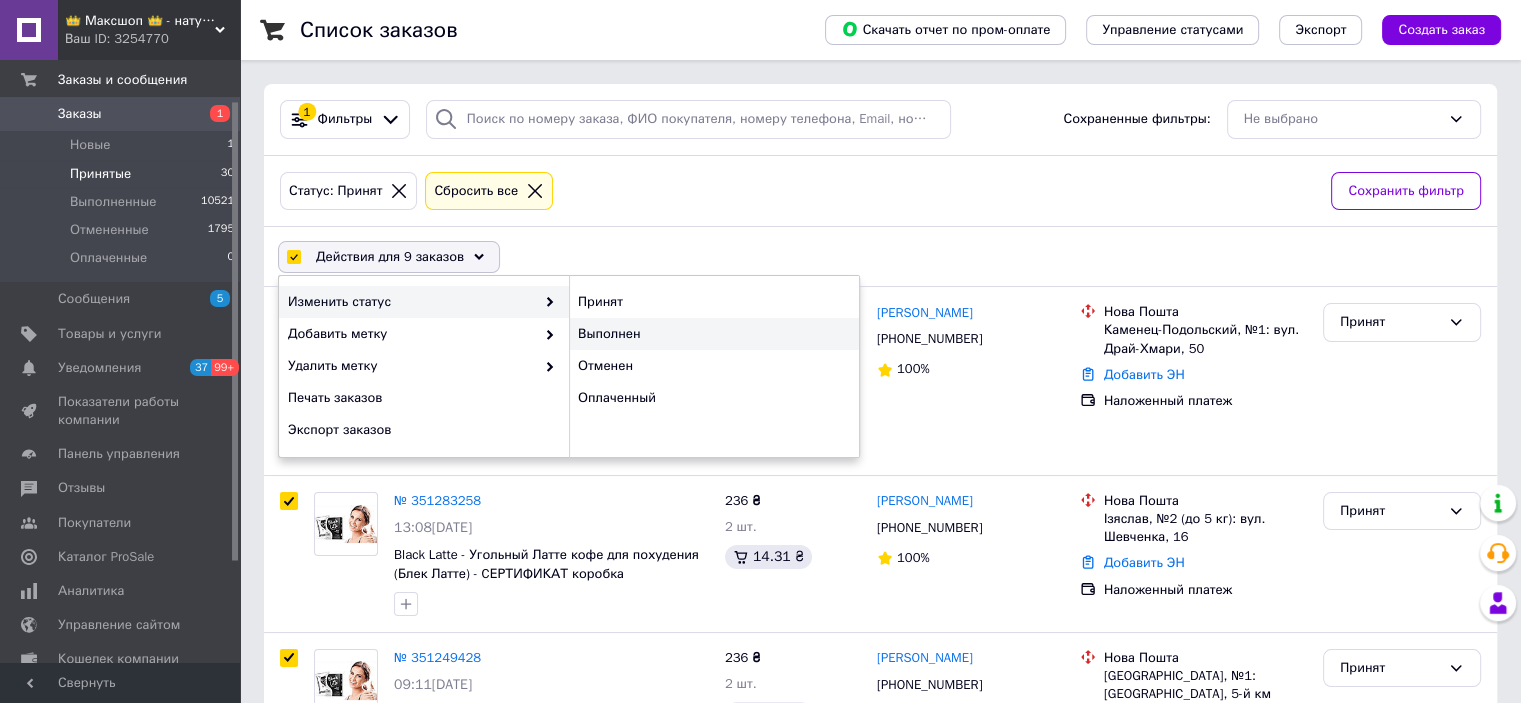 click on "Выполнен" at bounding box center [714, 334] 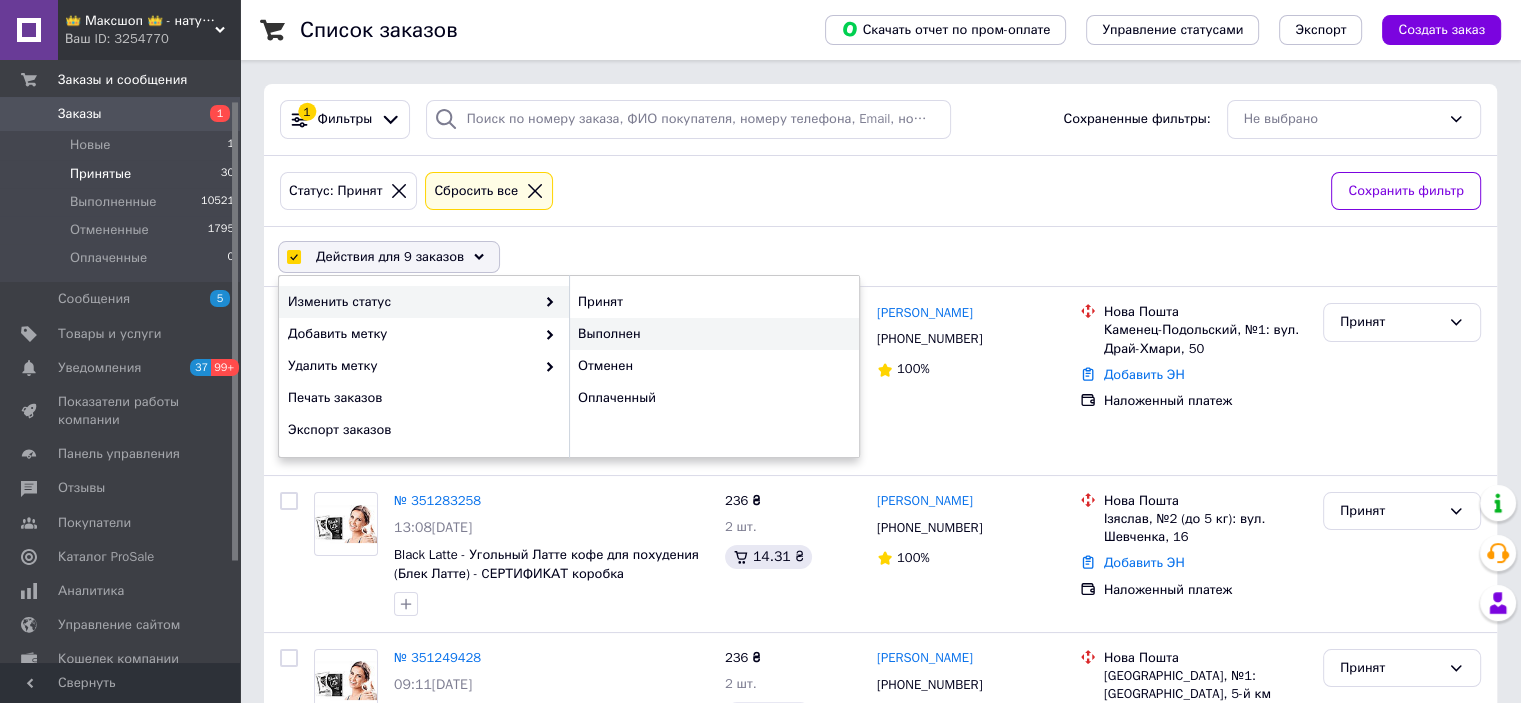 checkbox on "false" 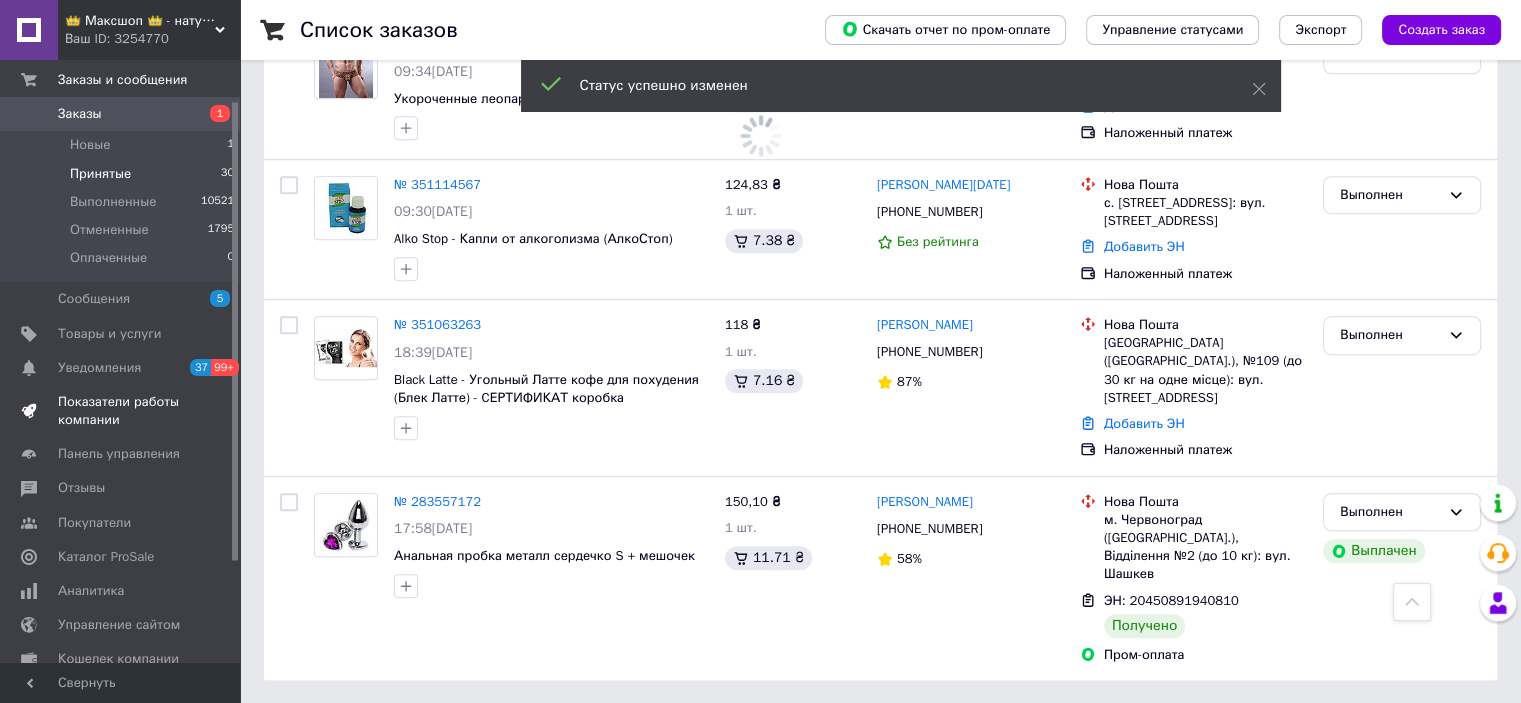scroll, scrollTop: 1145, scrollLeft: 0, axis: vertical 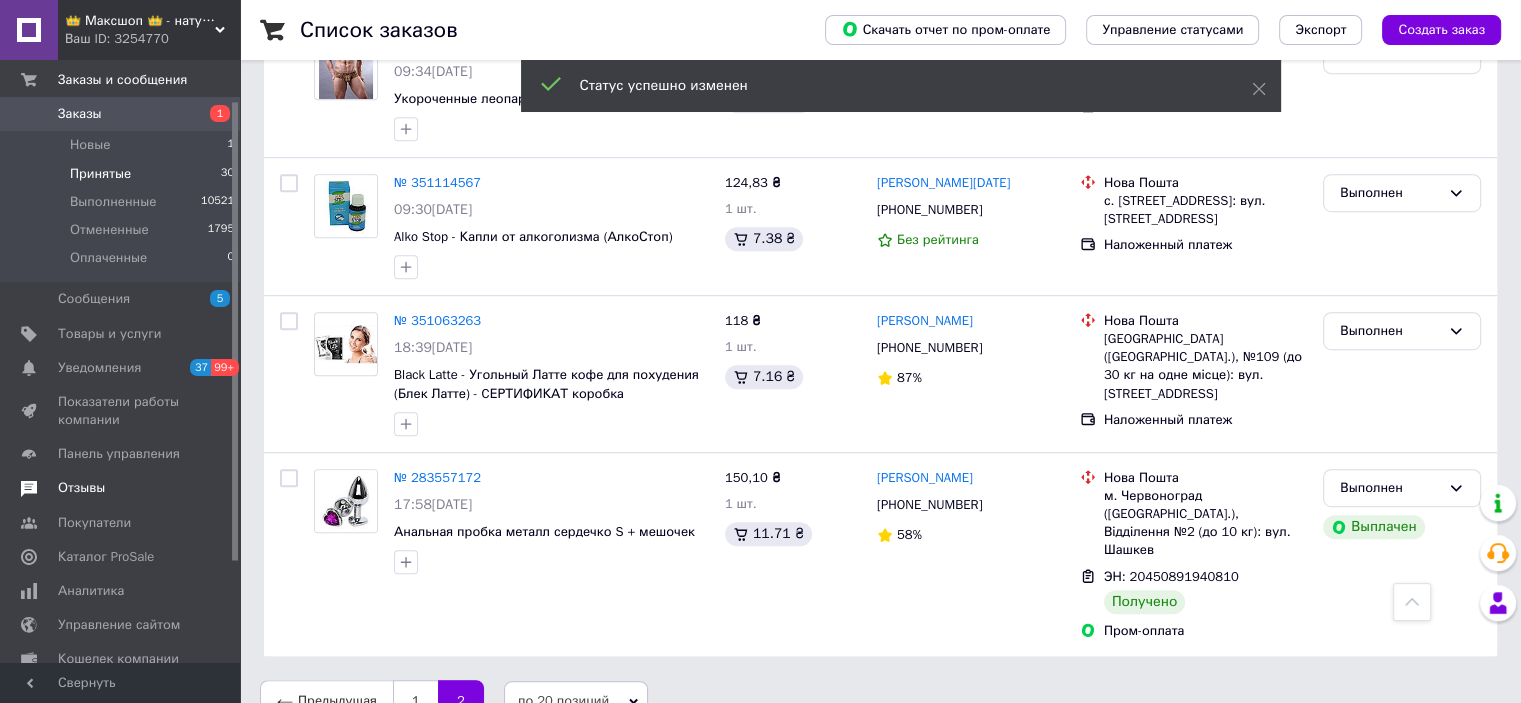 click on "Отзывы" at bounding box center [81, 488] 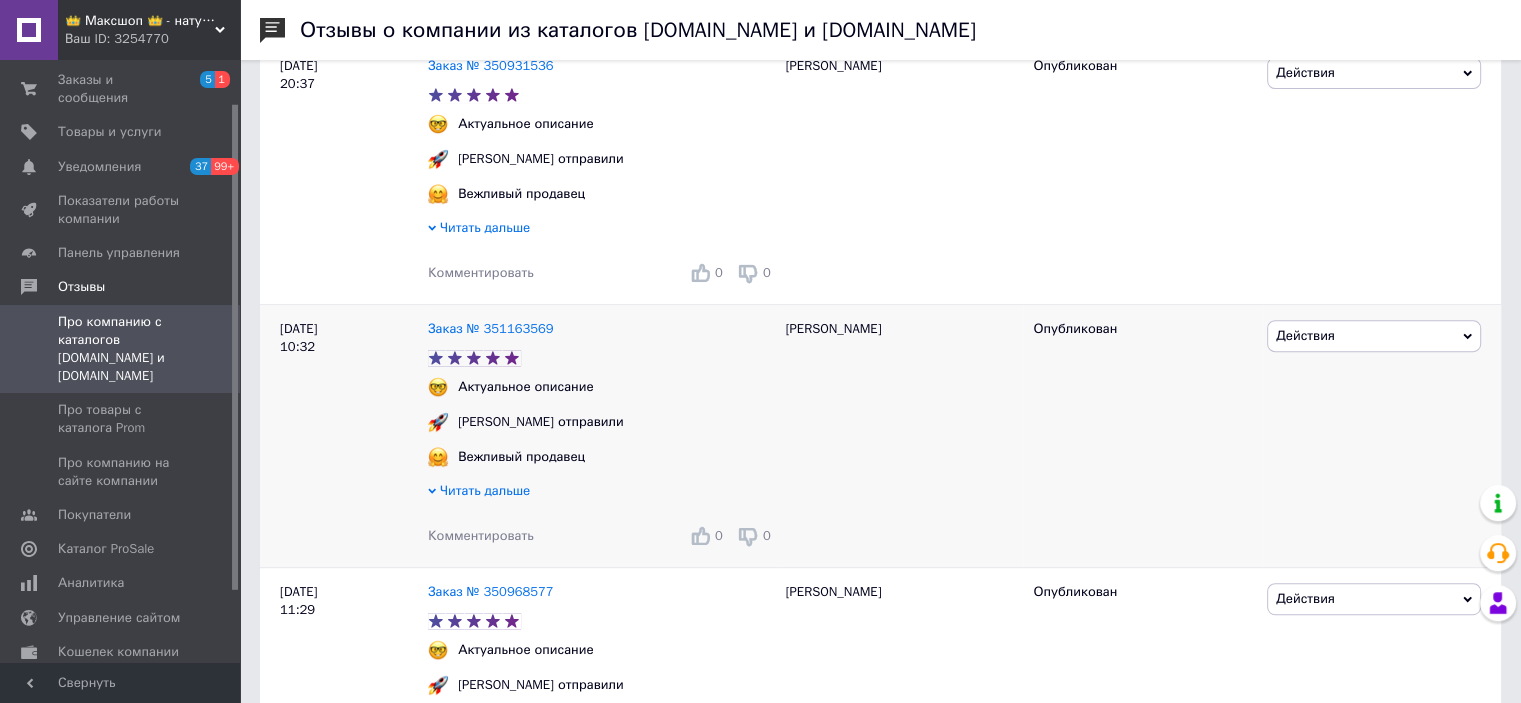 scroll, scrollTop: 1500, scrollLeft: 0, axis: vertical 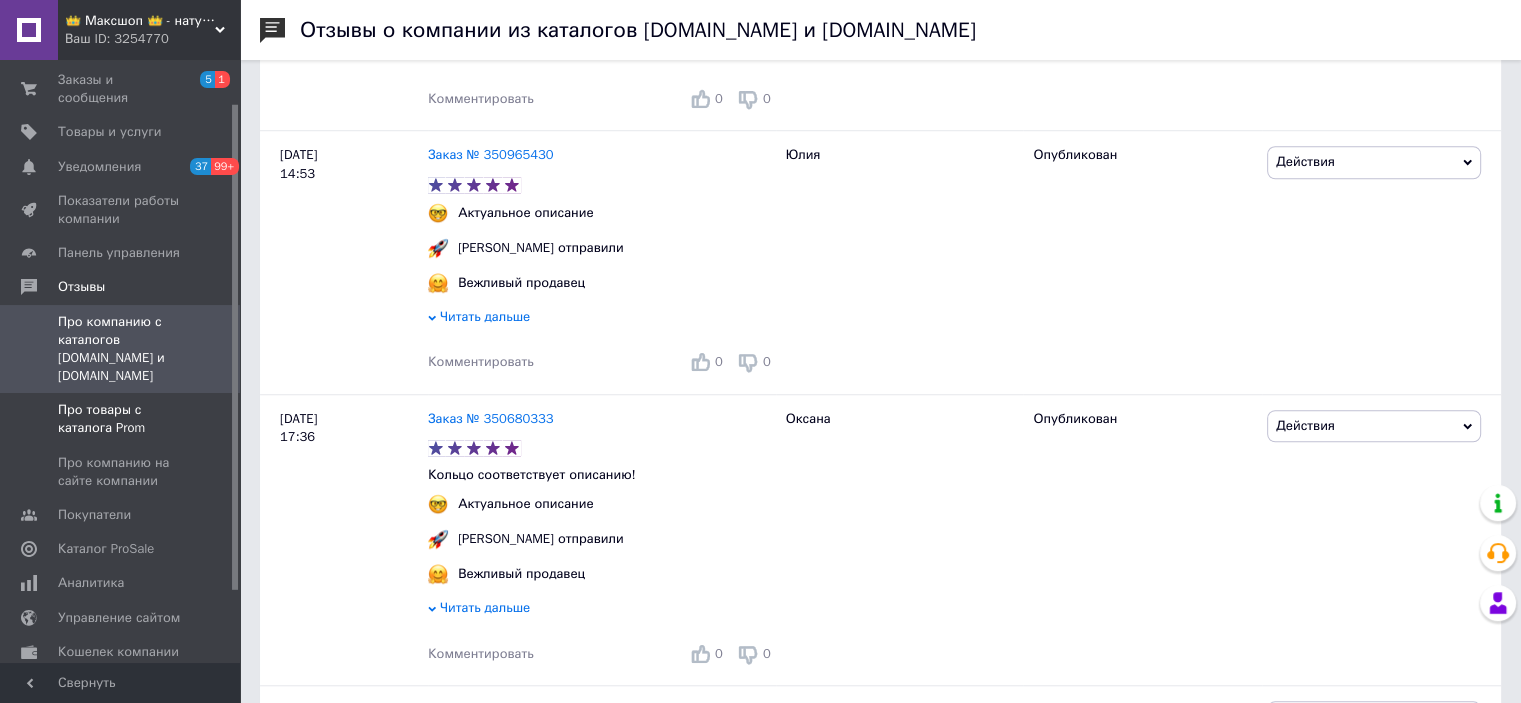 click on "Про товары с каталога Prom" at bounding box center [121, 419] 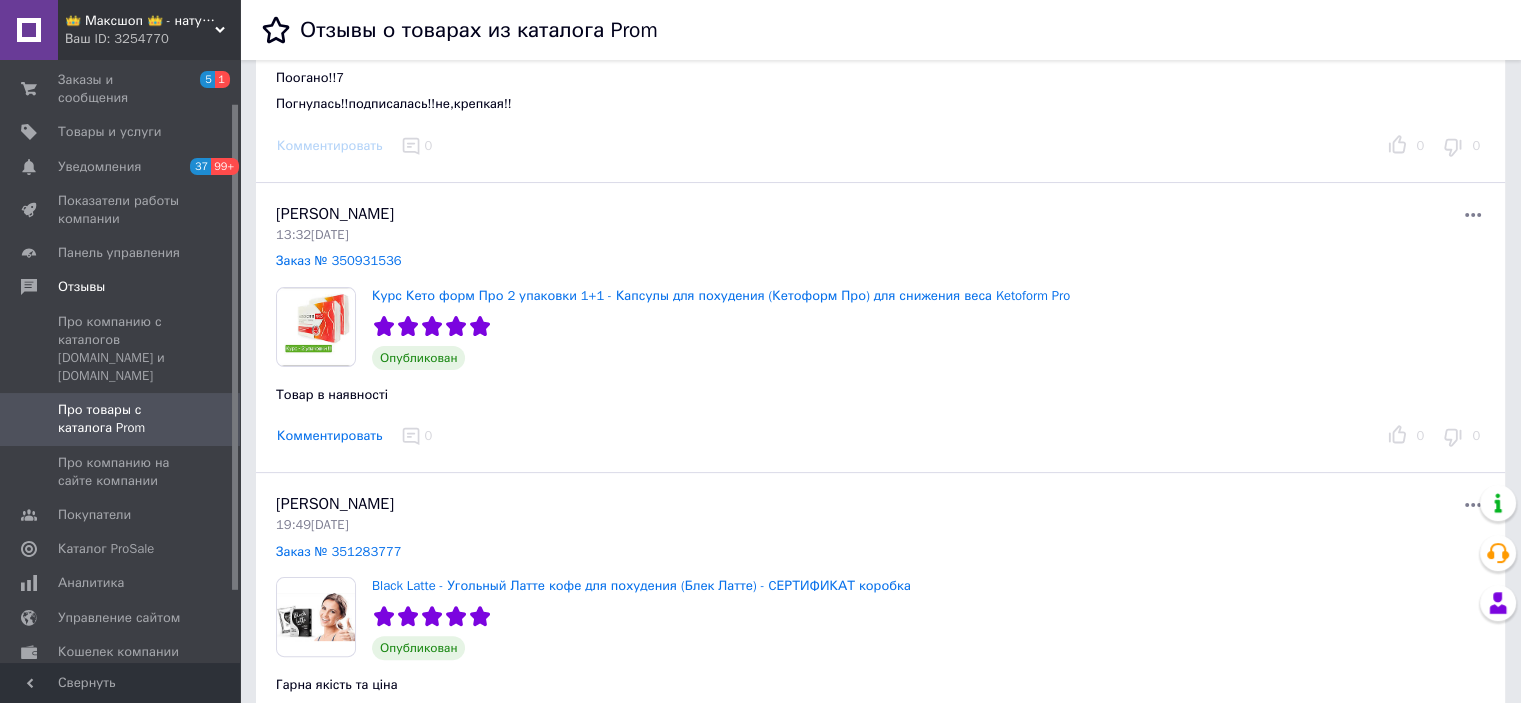 scroll, scrollTop: 0, scrollLeft: 0, axis: both 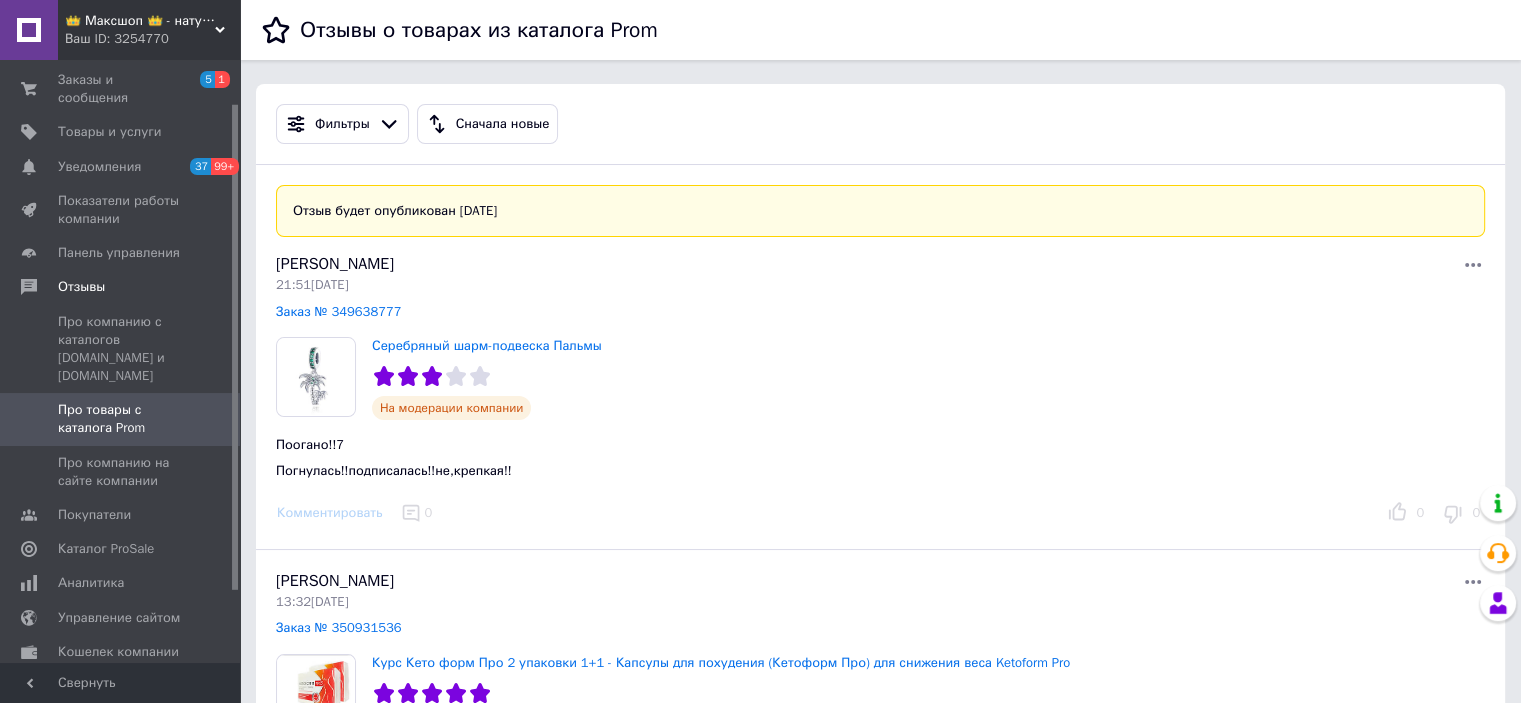 click on "👑 Максшоп 👑 - натуральні товари для краси та здоров'я" at bounding box center [140, 21] 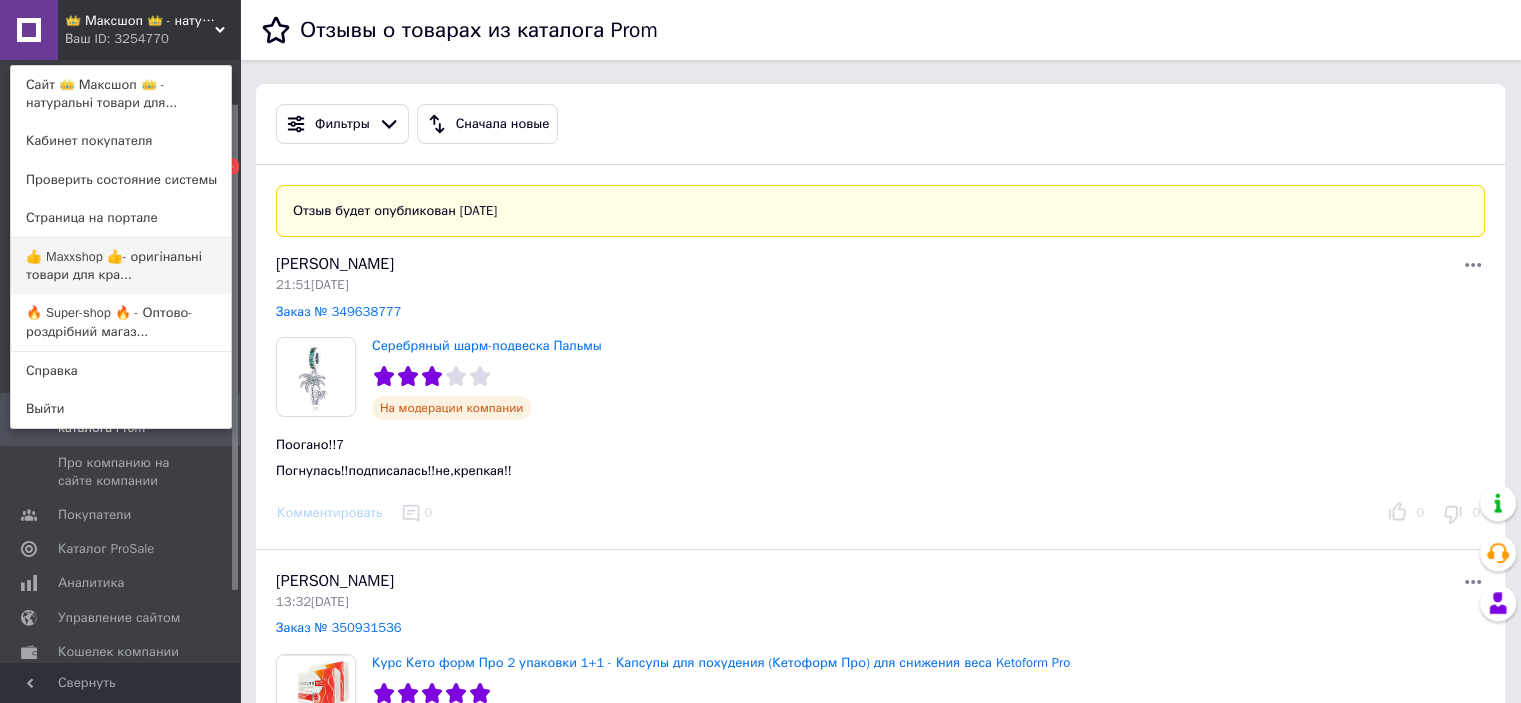 click on "👍 Maxxshop 👍- оригінальні товари для кра..." at bounding box center [121, 266] 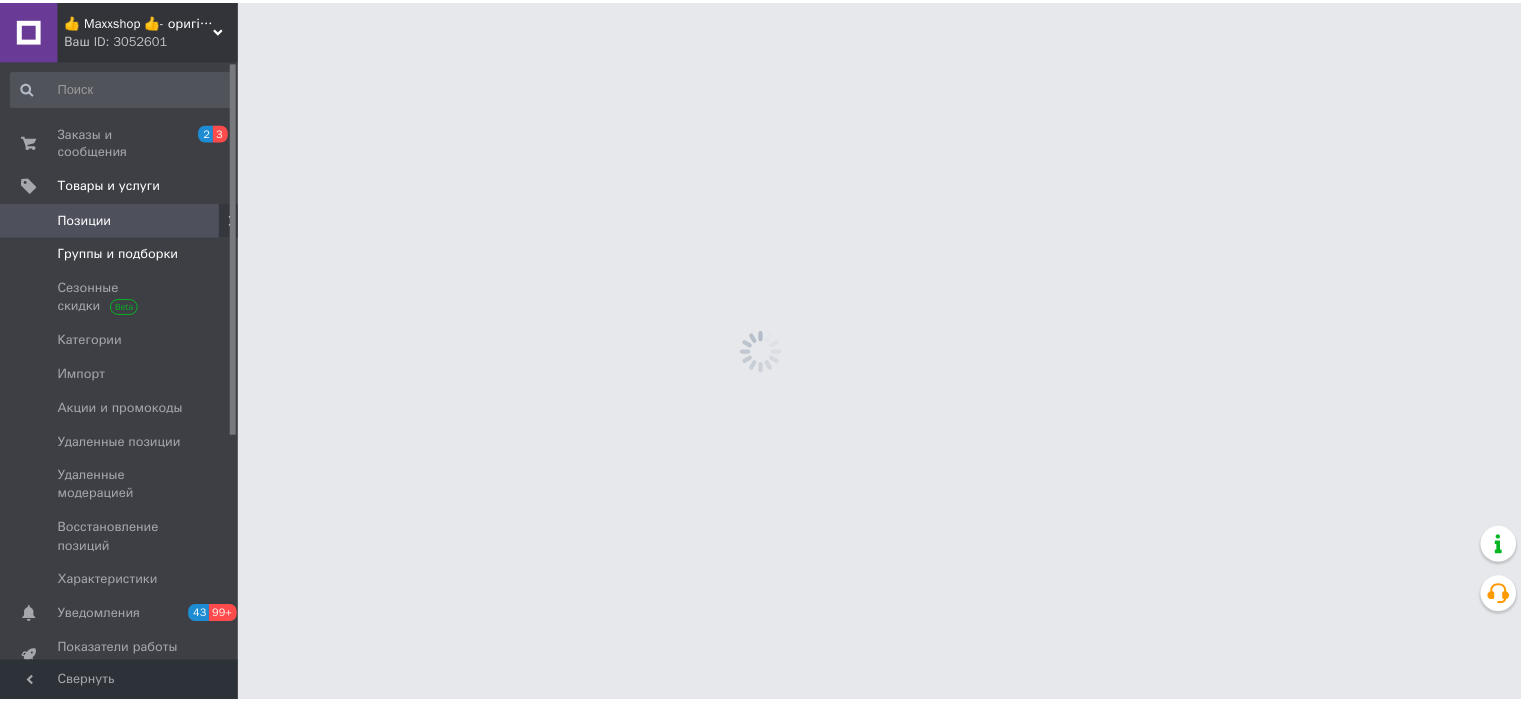 scroll, scrollTop: 0, scrollLeft: 0, axis: both 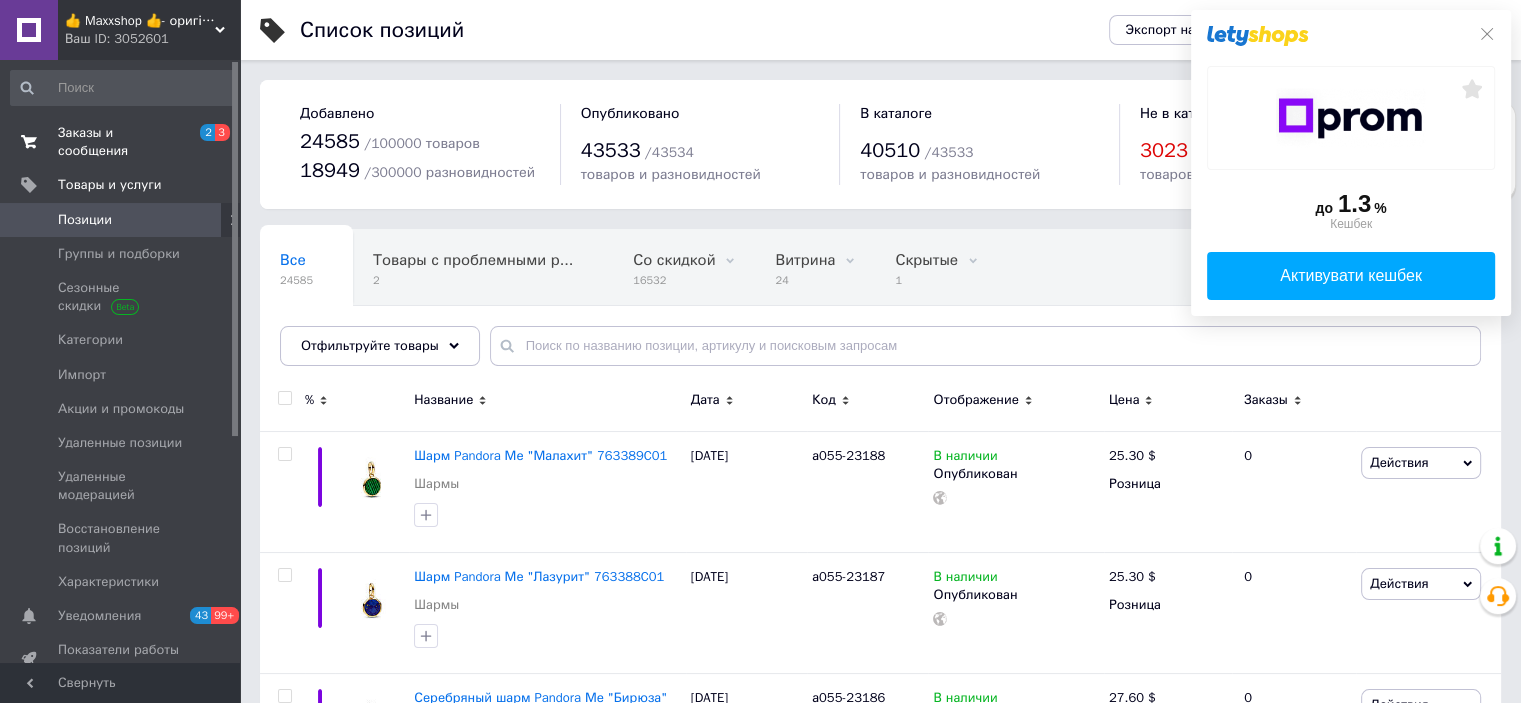 click on "Заказы и сообщения" at bounding box center (121, 142) 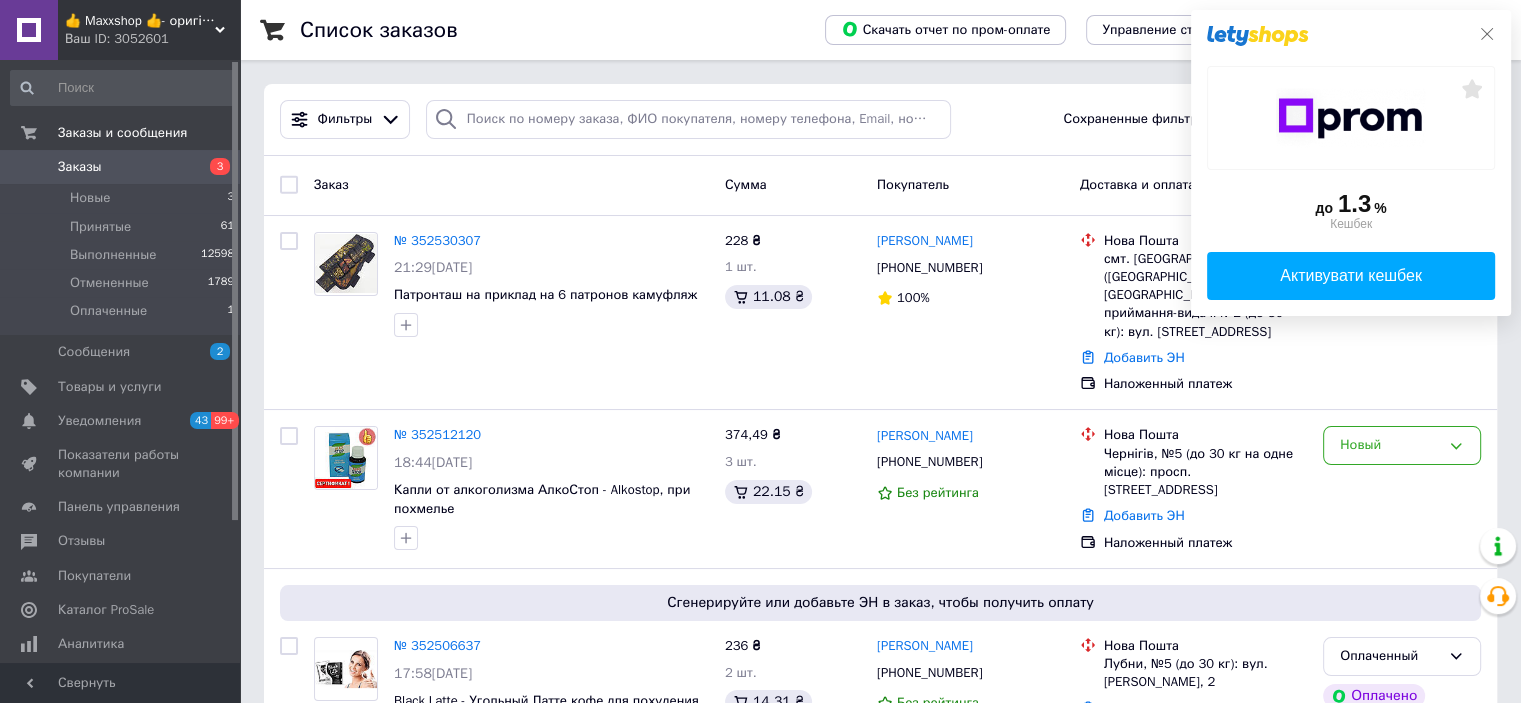 click 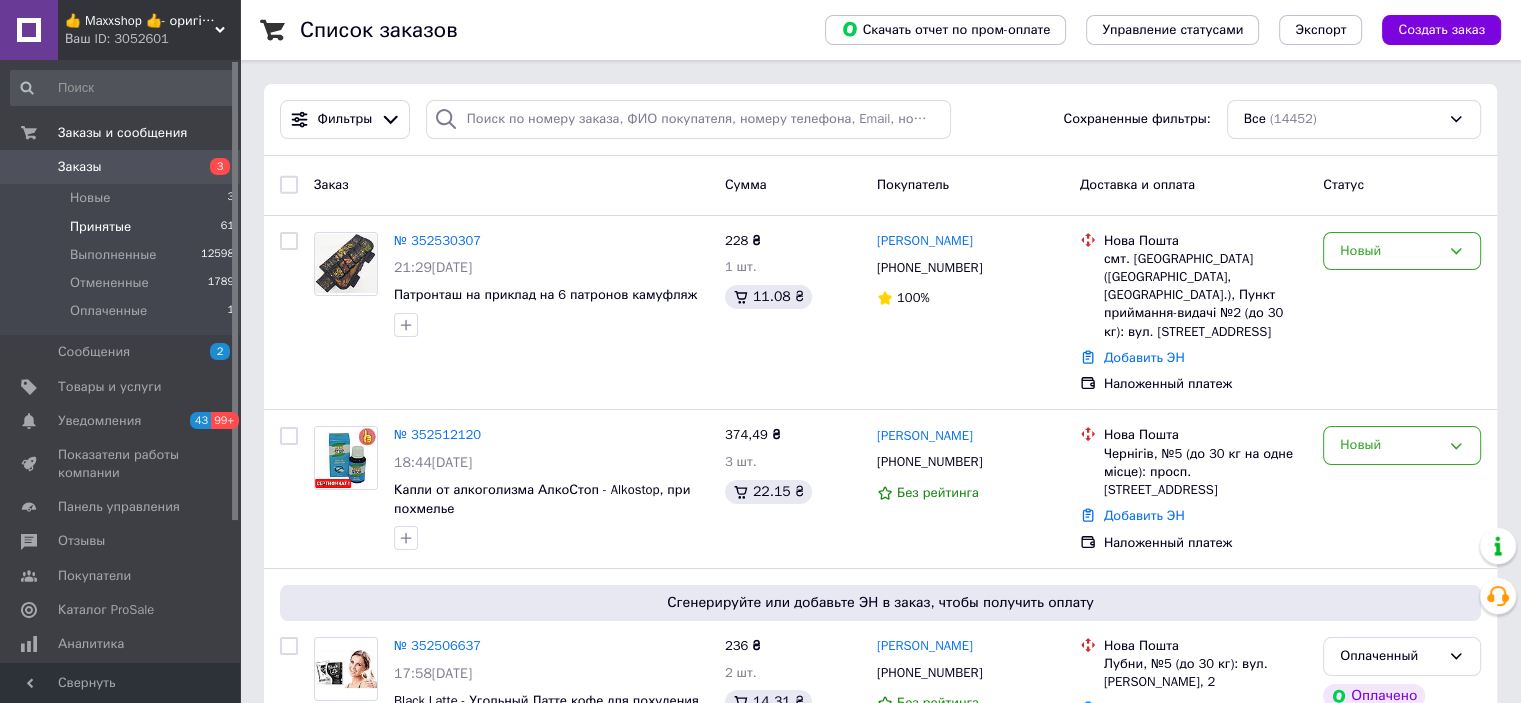 click on "Принятые 61" at bounding box center [123, 227] 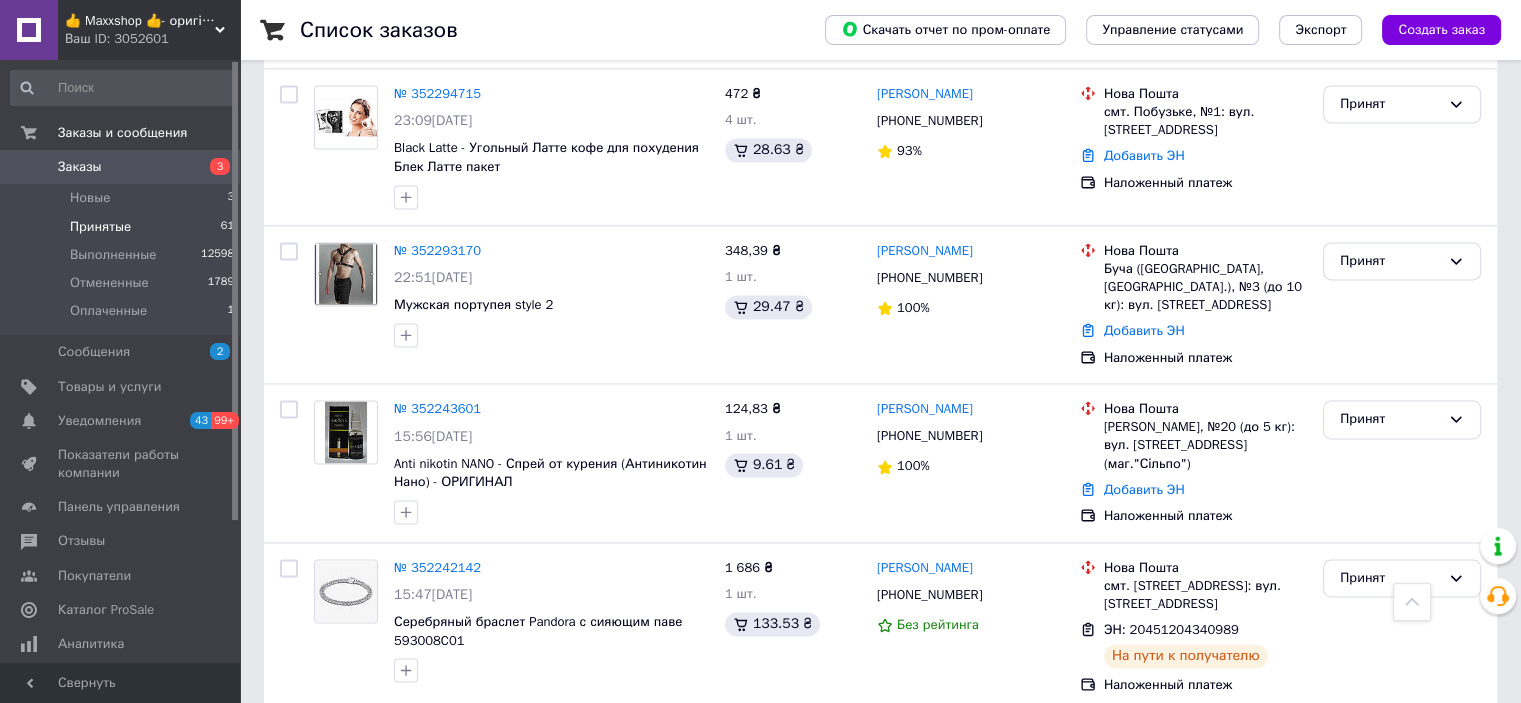 scroll, scrollTop: 3021, scrollLeft: 0, axis: vertical 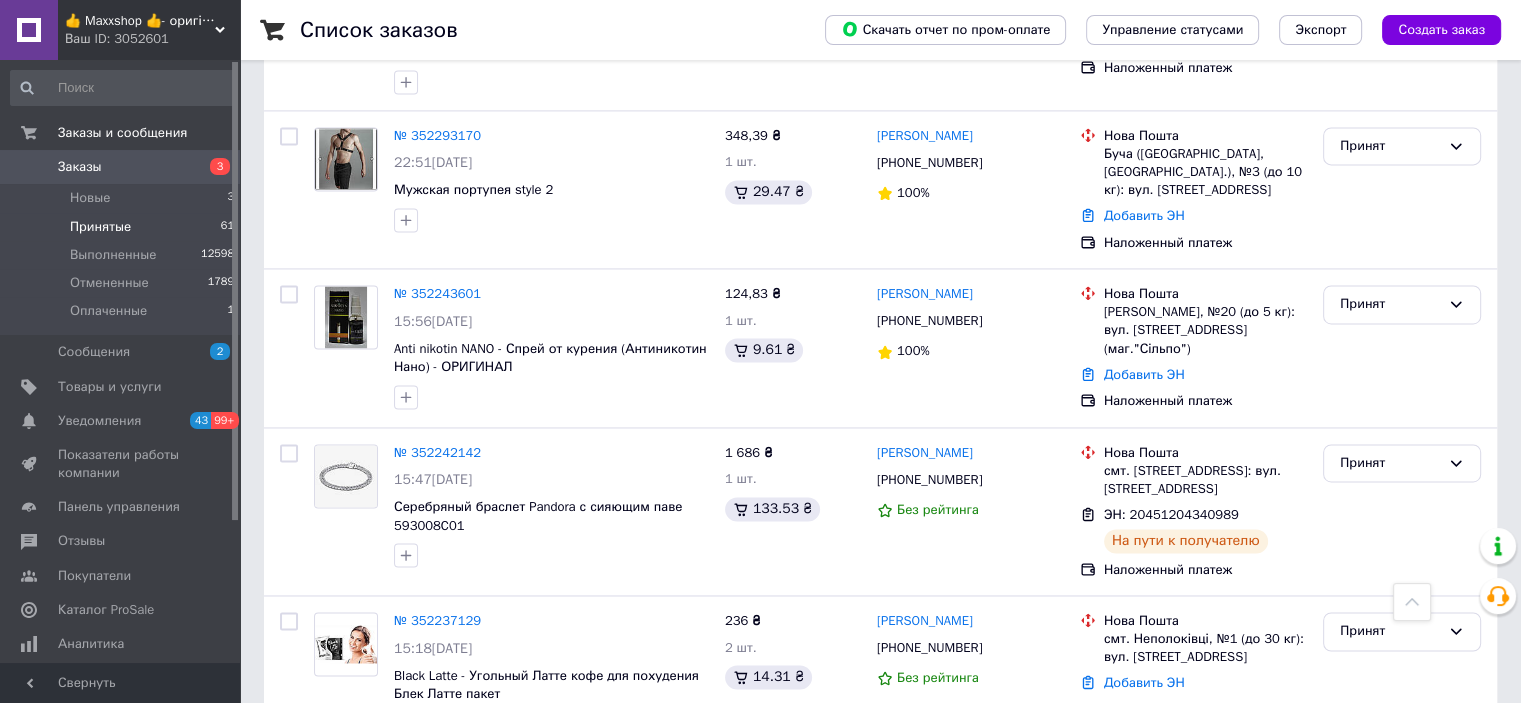 click on "2" at bounding box center (327, 797) 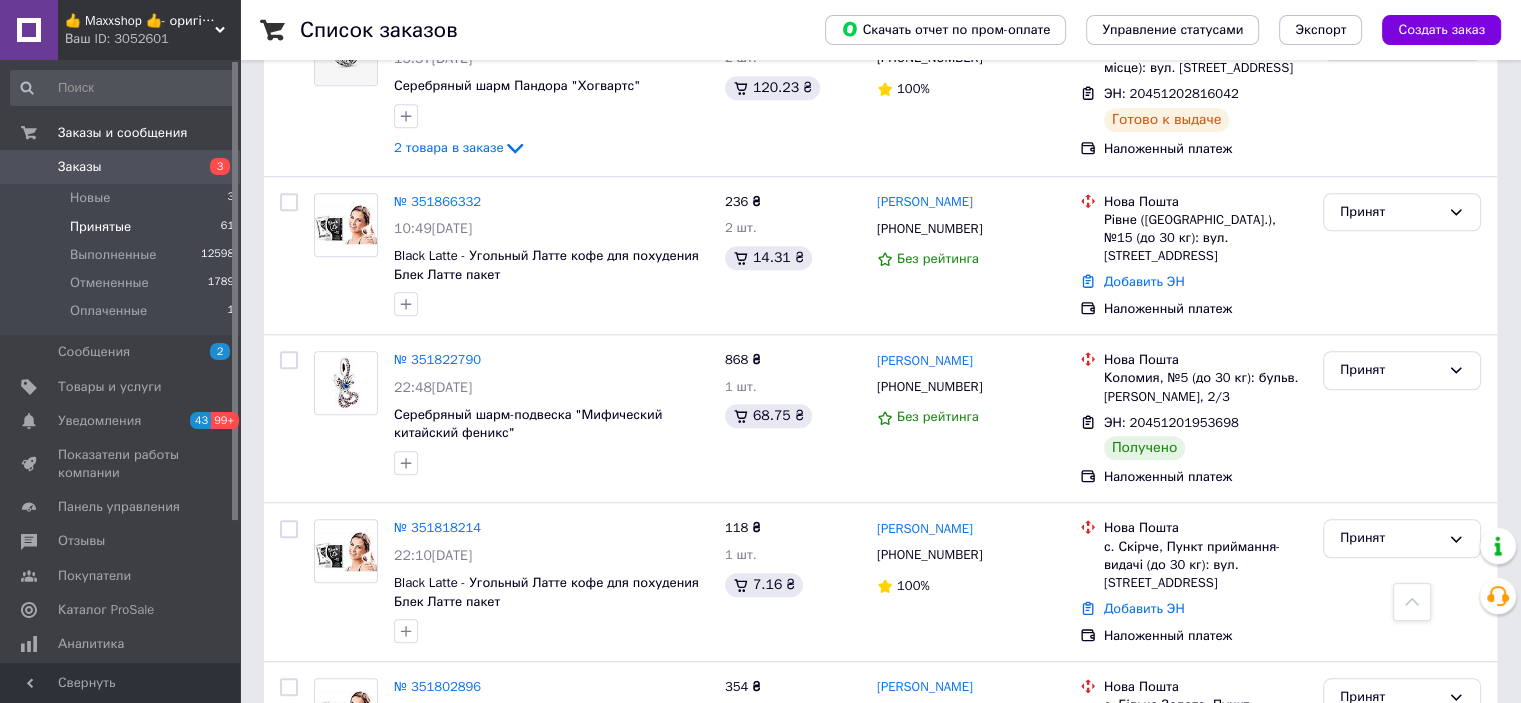 scroll, scrollTop: 1800, scrollLeft: 0, axis: vertical 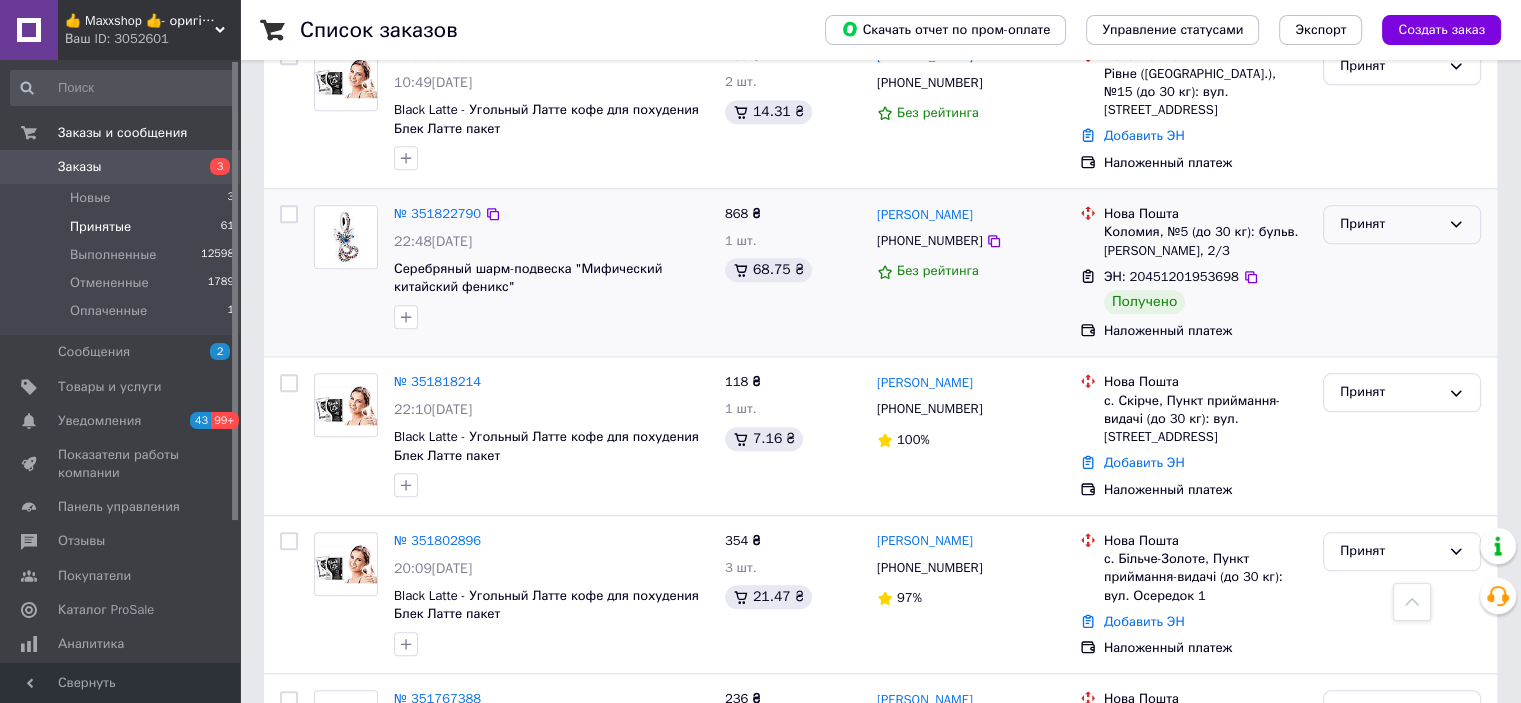 click on "Принят" at bounding box center [1390, 224] 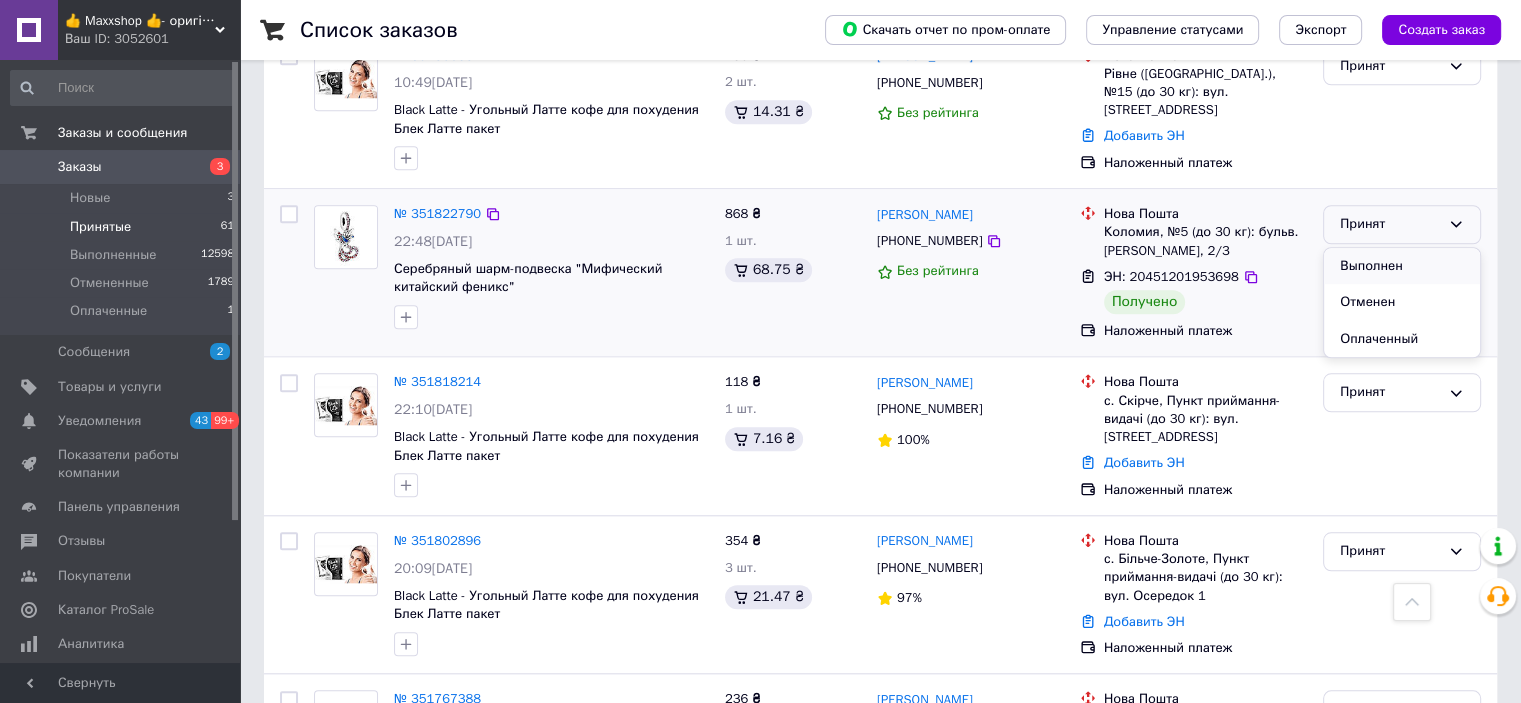 click on "Выполнен" at bounding box center [1402, 266] 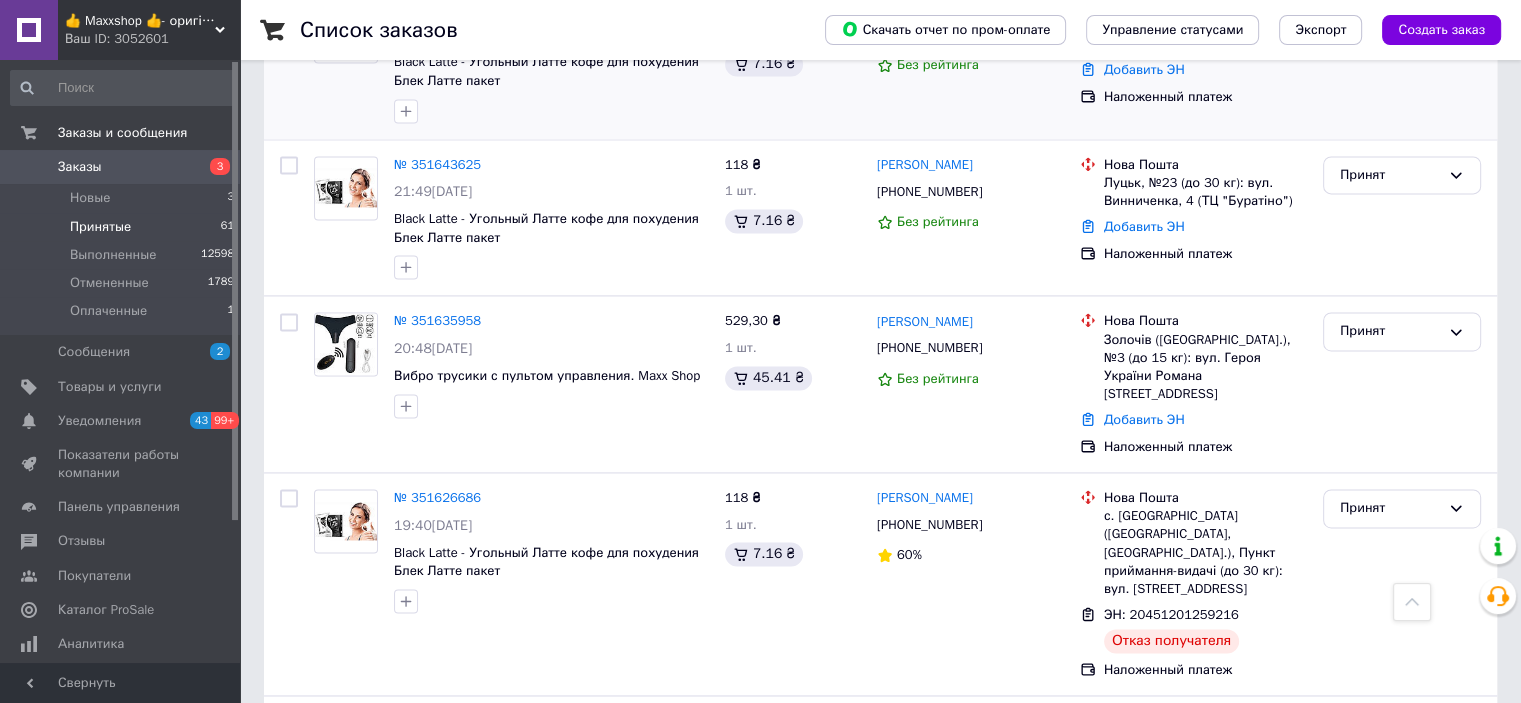 scroll, scrollTop: 3039, scrollLeft: 0, axis: vertical 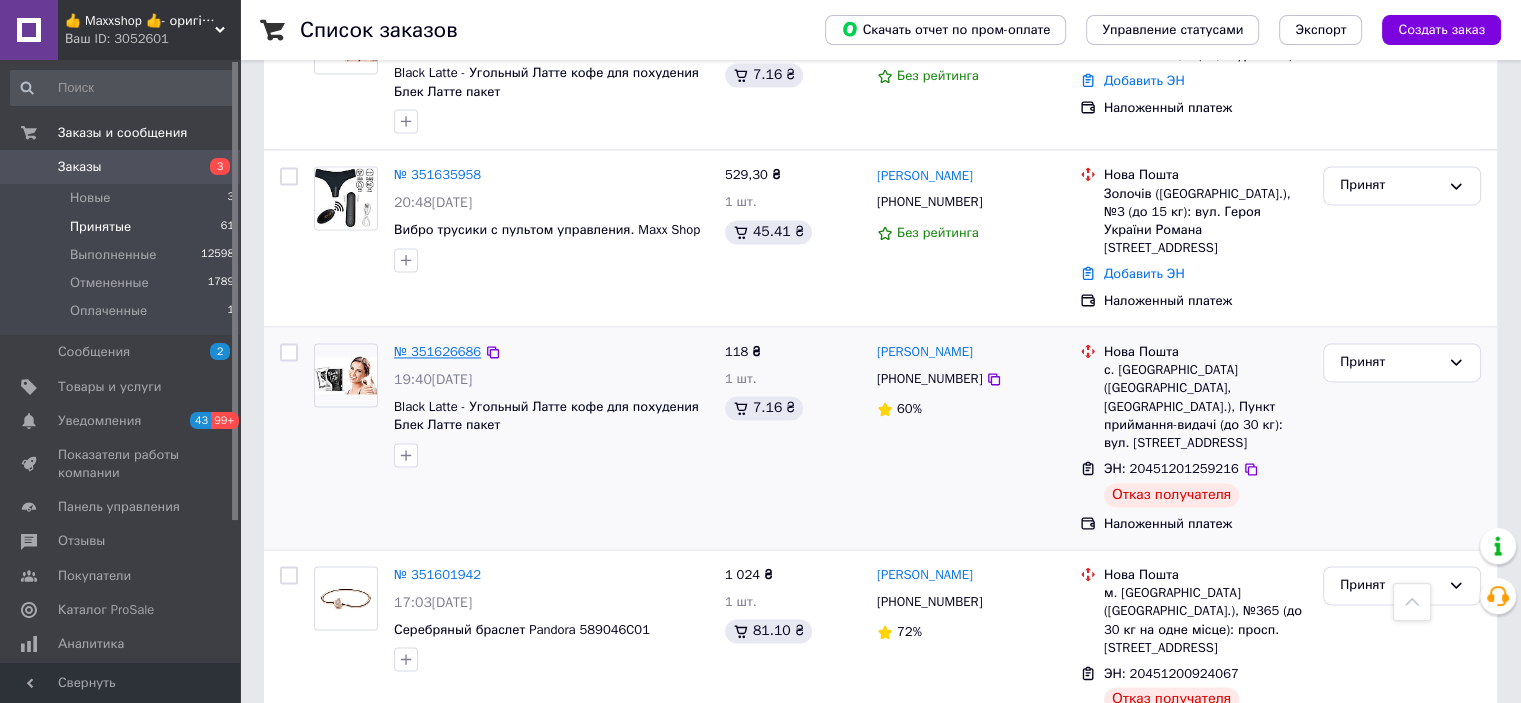click on "№ 351626686" at bounding box center (437, 351) 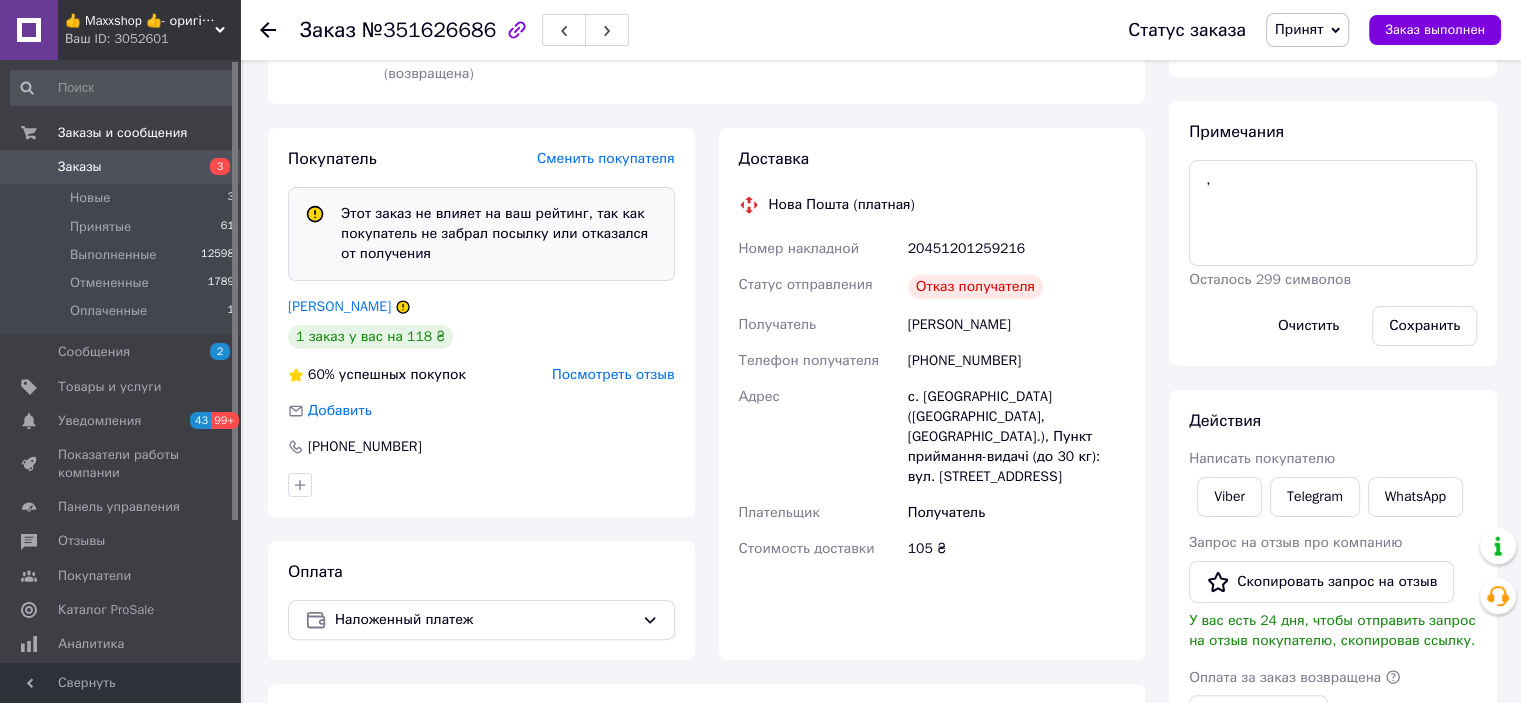 scroll, scrollTop: 253, scrollLeft: 0, axis: vertical 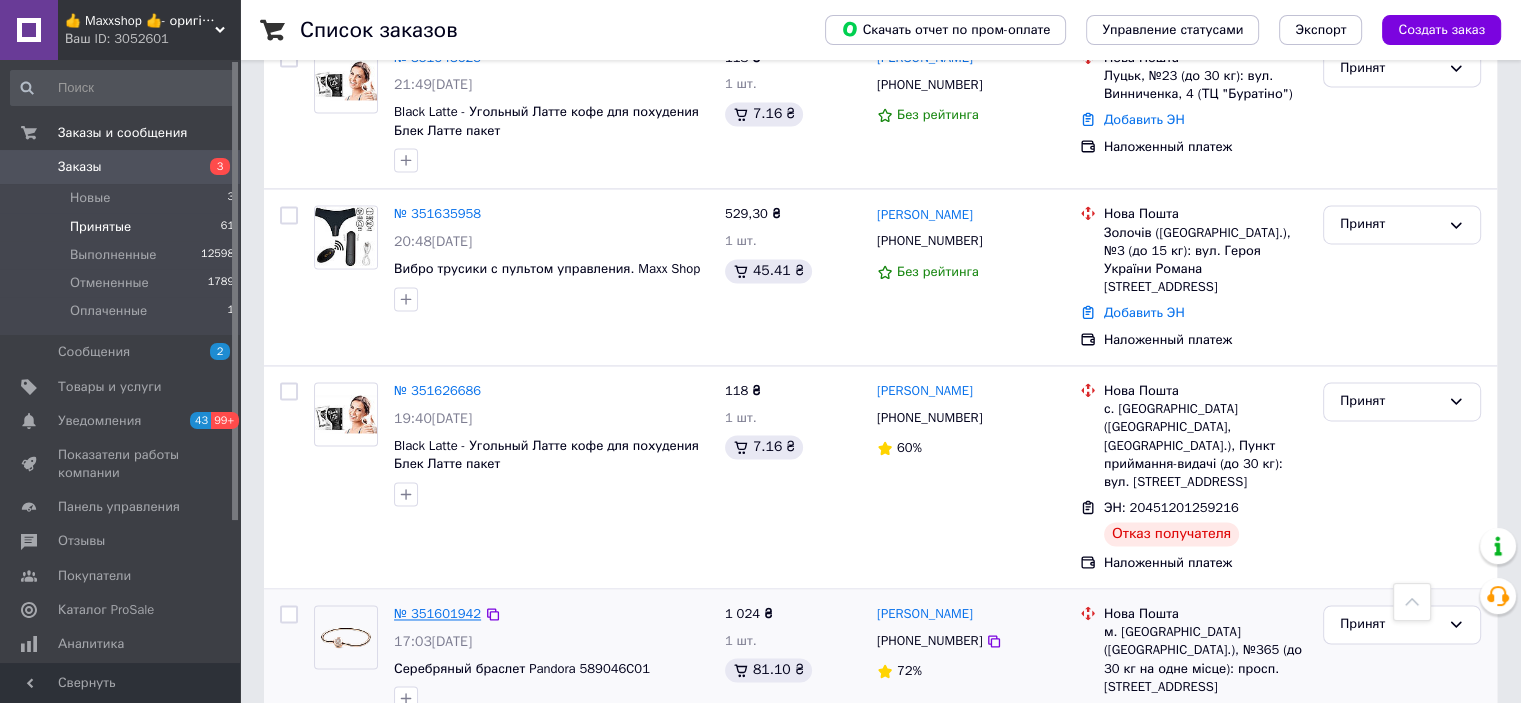 click on "№ 351601942" at bounding box center [437, 613] 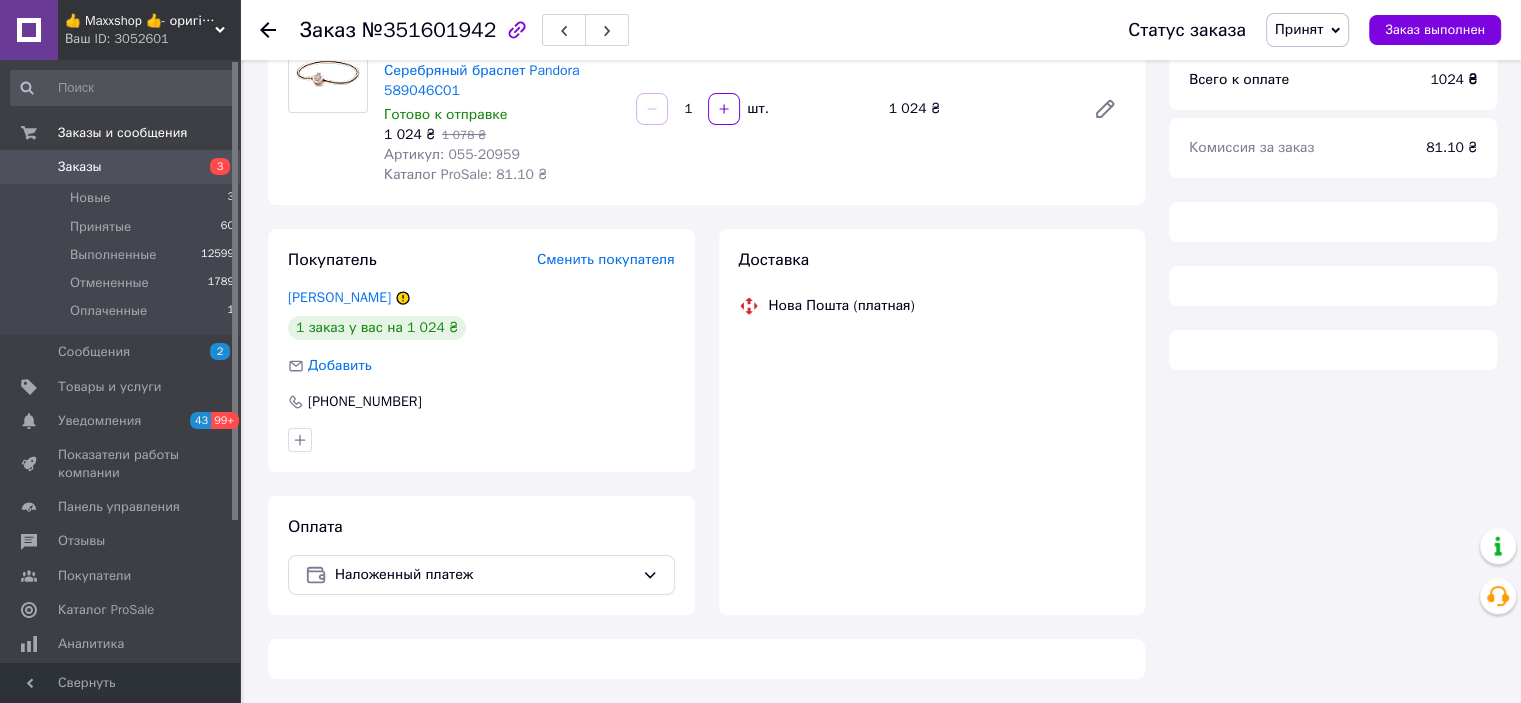 scroll, scrollTop: 753, scrollLeft: 0, axis: vertical 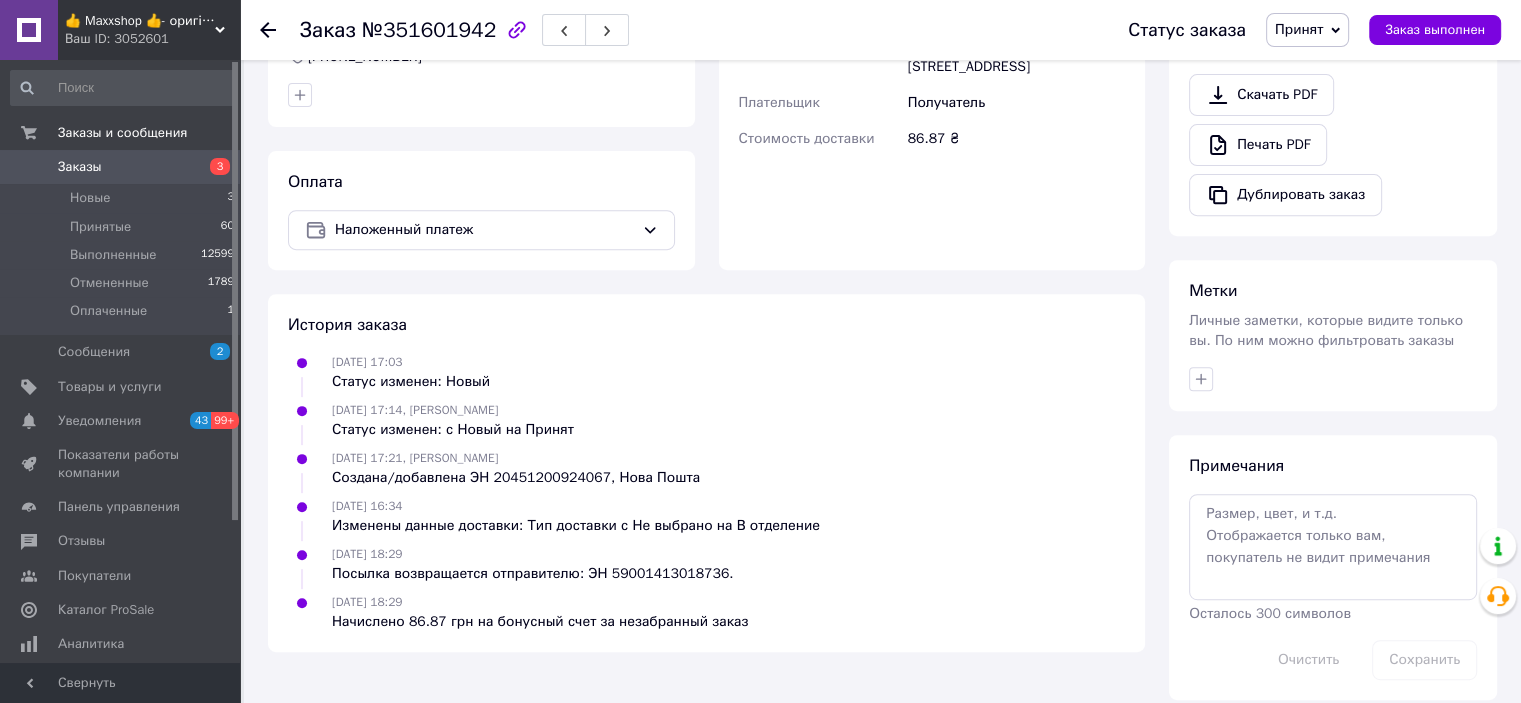 click on "Принят" at bounding box center [1299, 29] 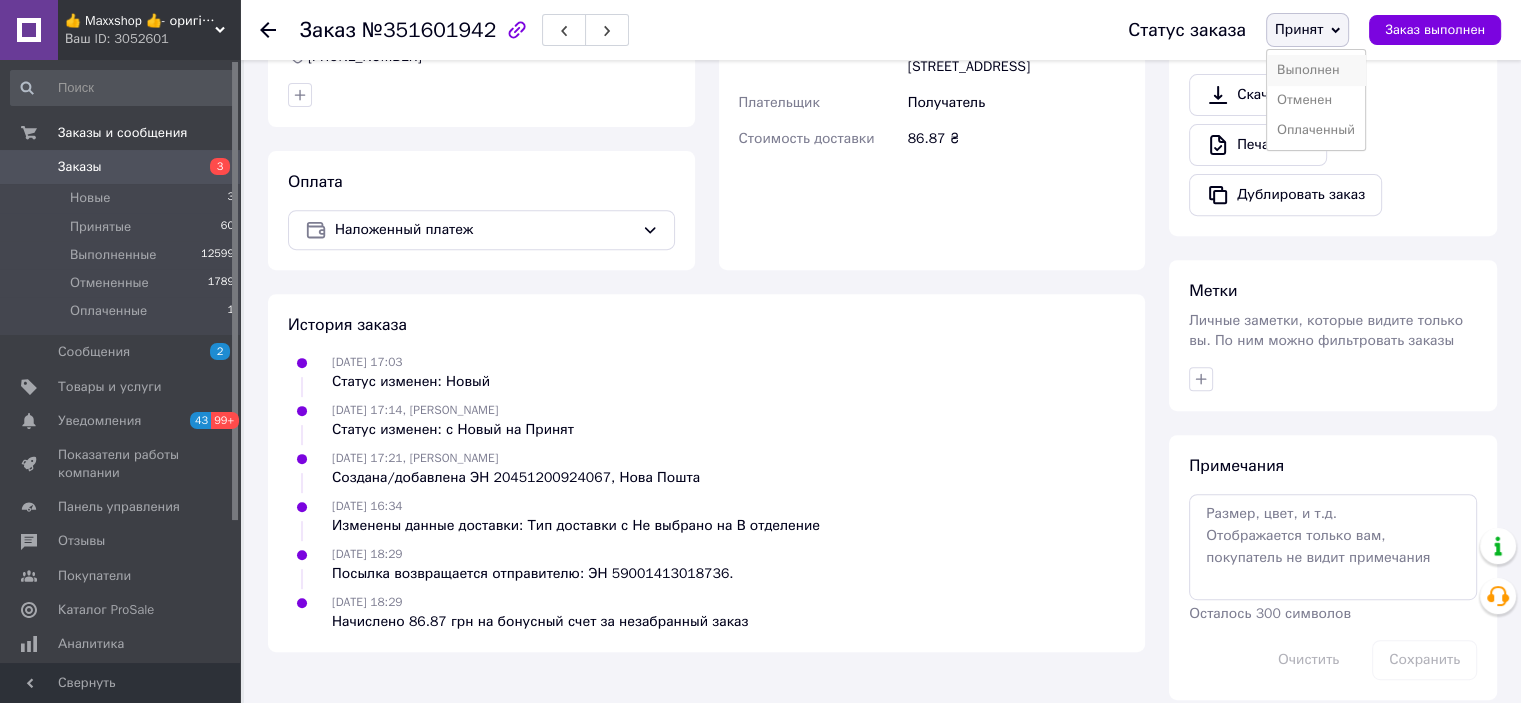 click on "Выполнен" at bounding box center [1316, 70] 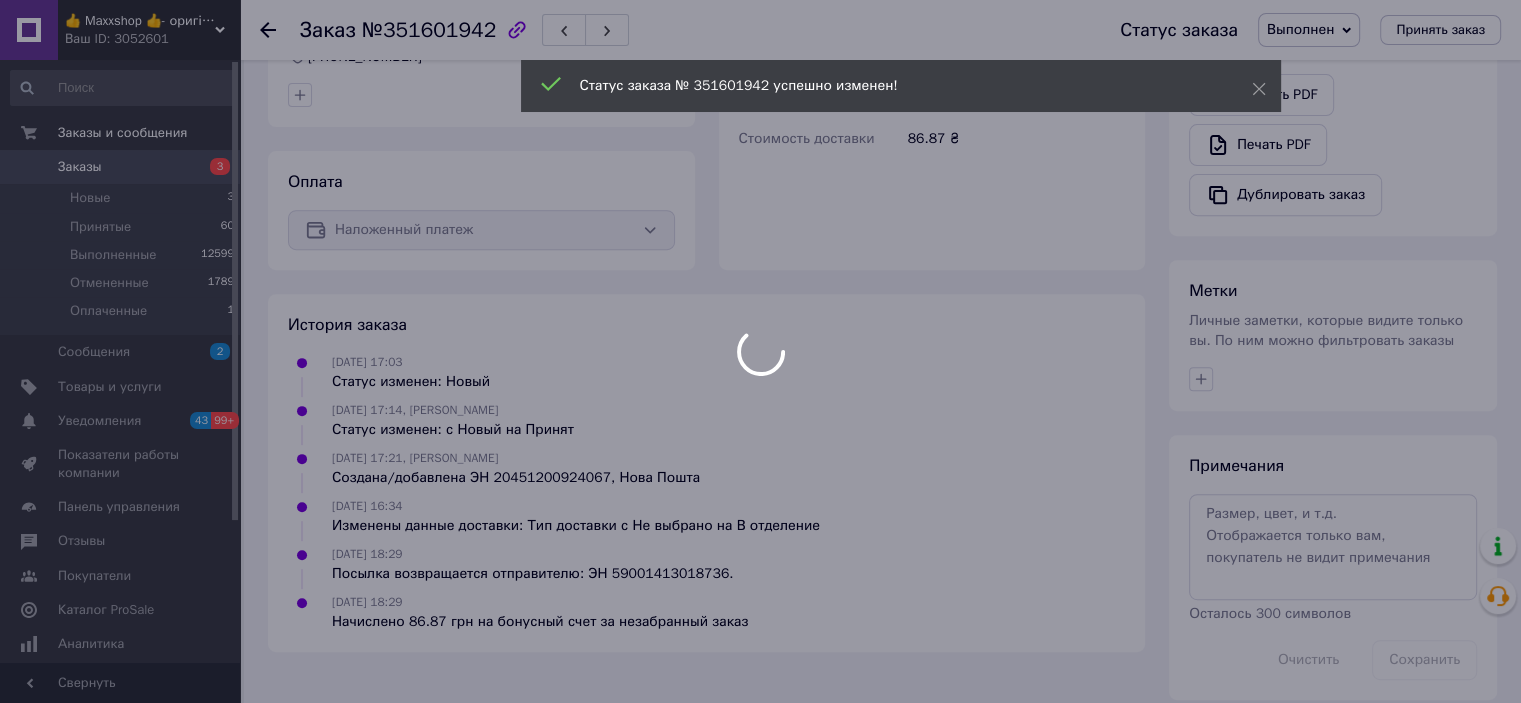 scroll, scrollTop: 673, scrollLeft: 0, axis: vertical 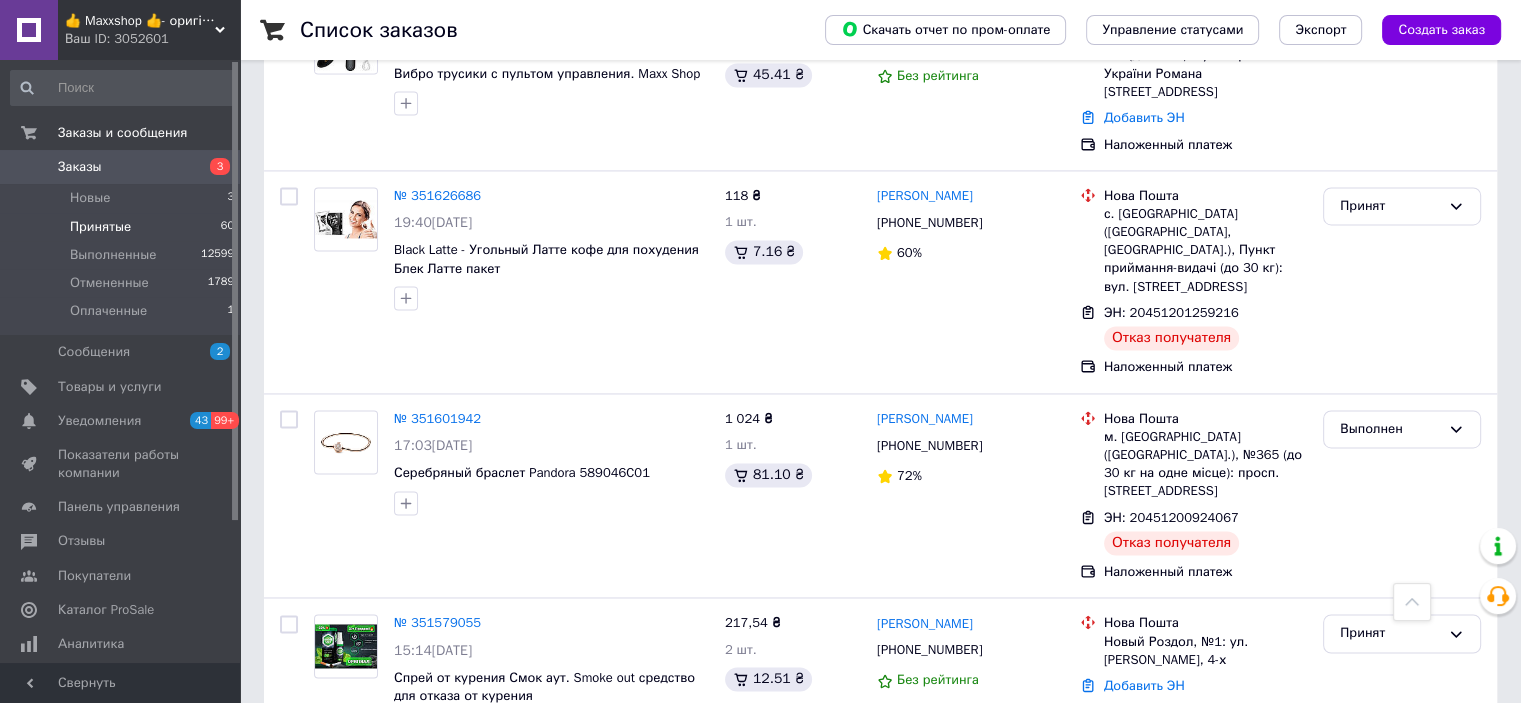 click on "3" at bounding box center (505, 799) 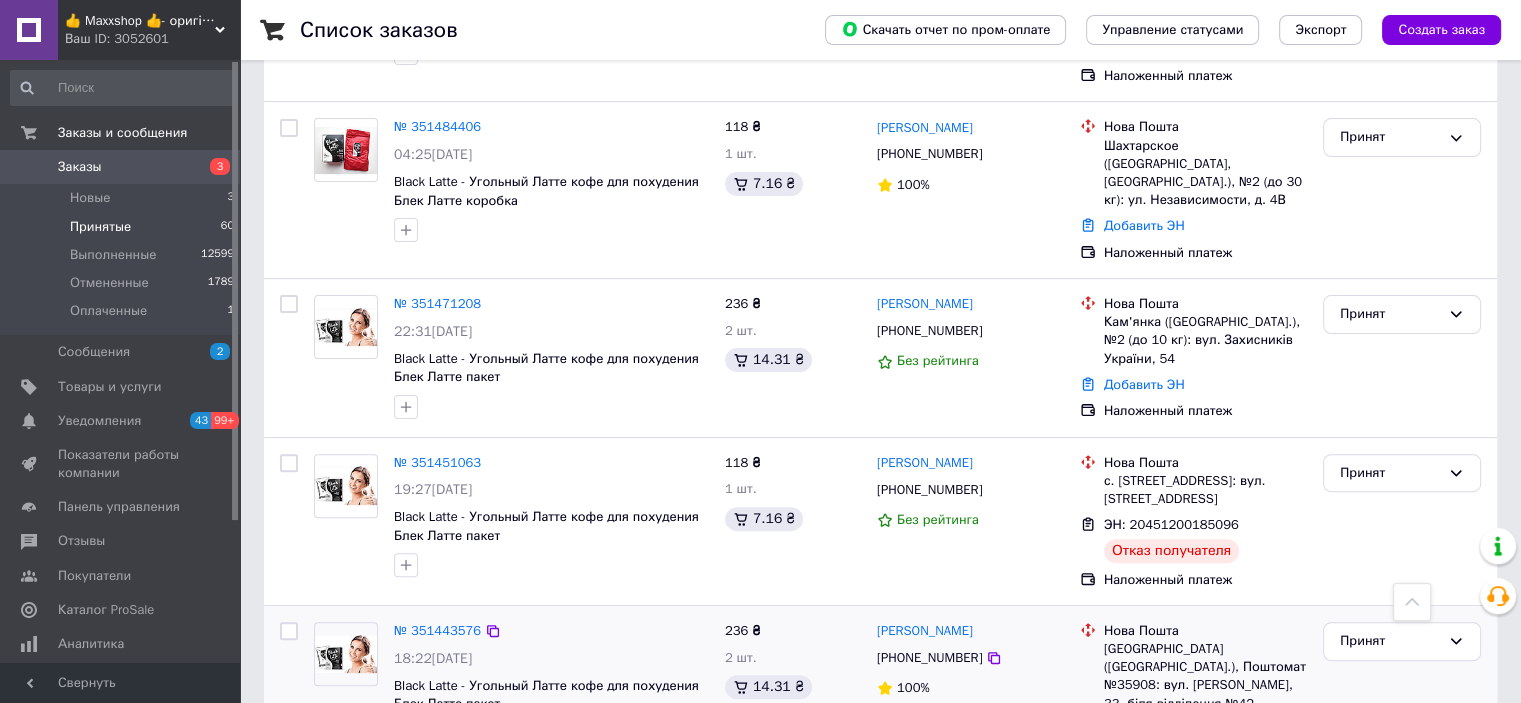 scroll, scrollTop: 600, scrollLeft: 0, axis: vertical 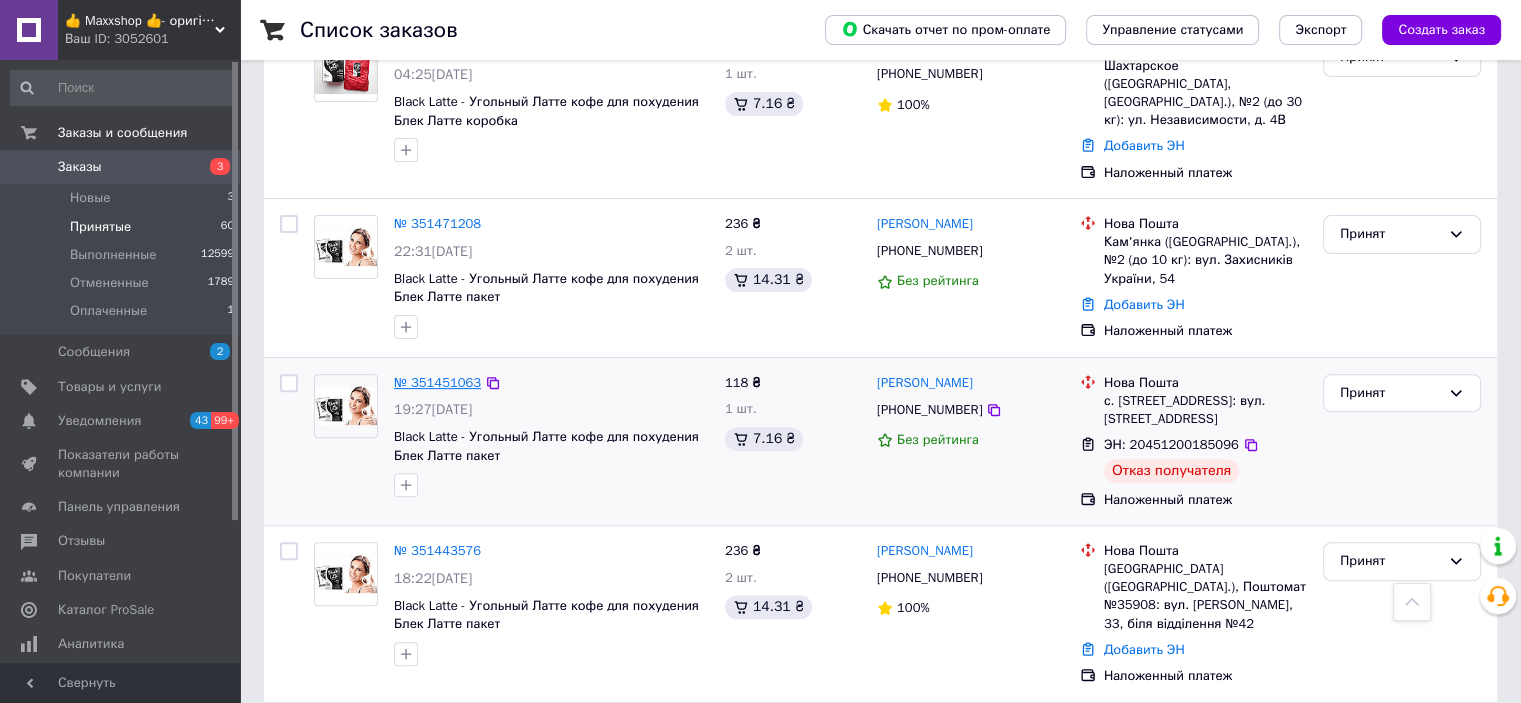 click on "№ 351451063" at bounding box center [437, 382] 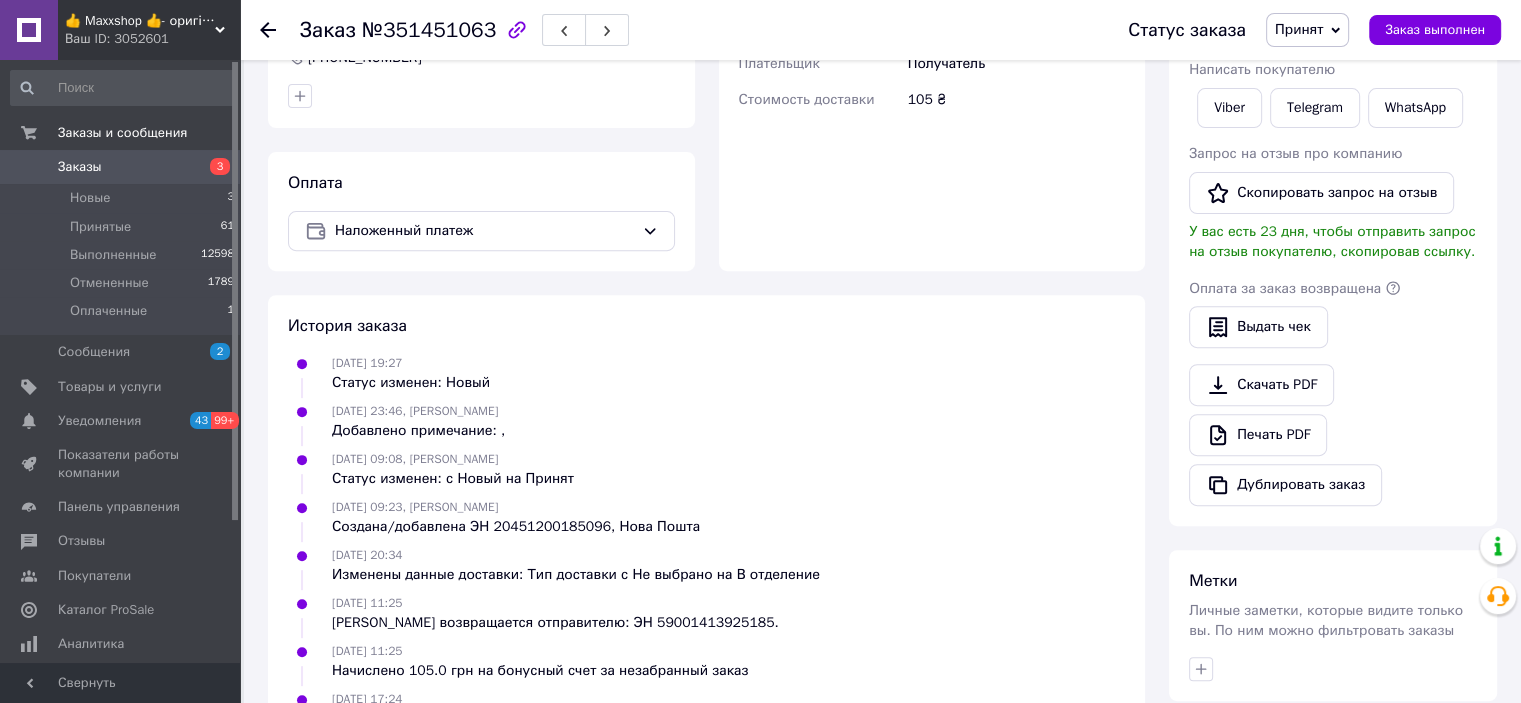 scroll, scrollTop: 786, scrollLeft: 0, axis: vertical 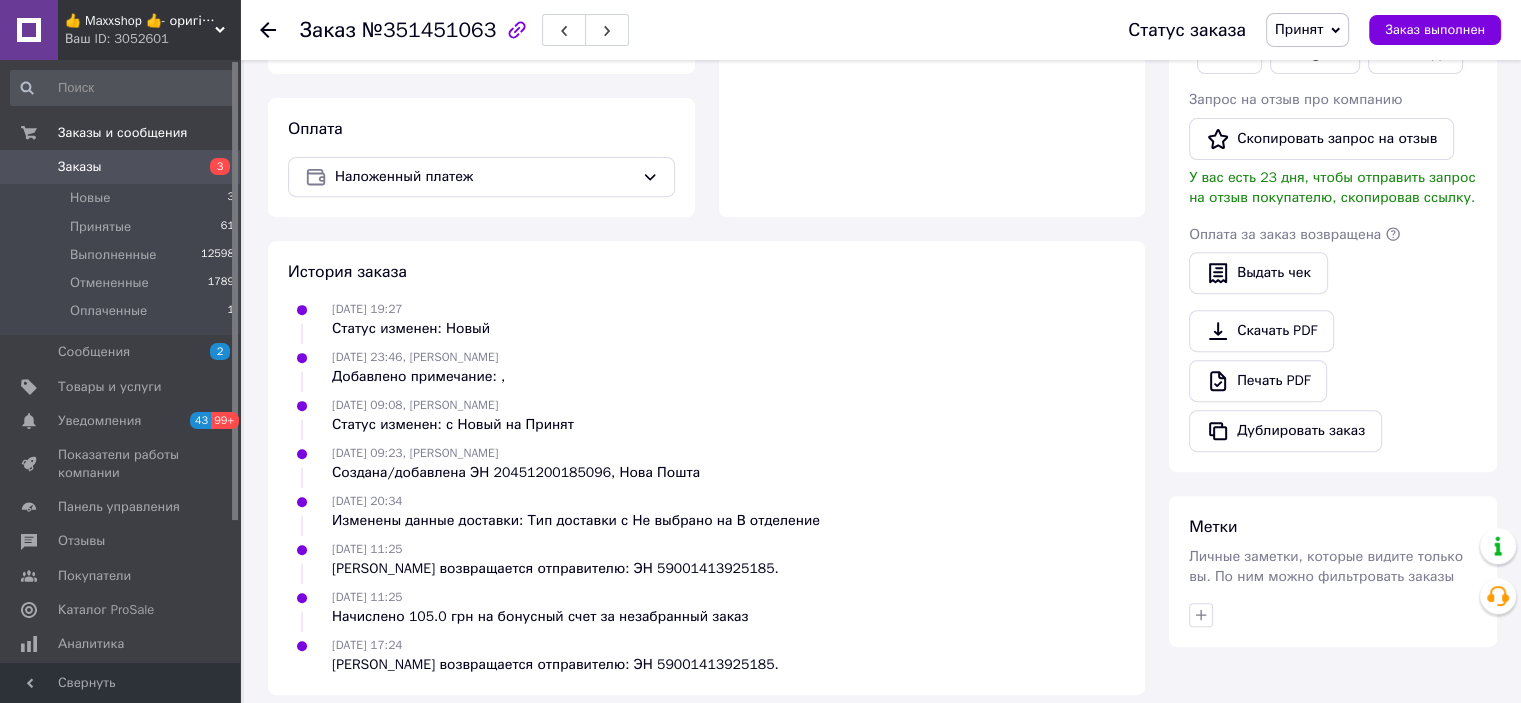 click on "Принят" at bounding box center [1299, 29] 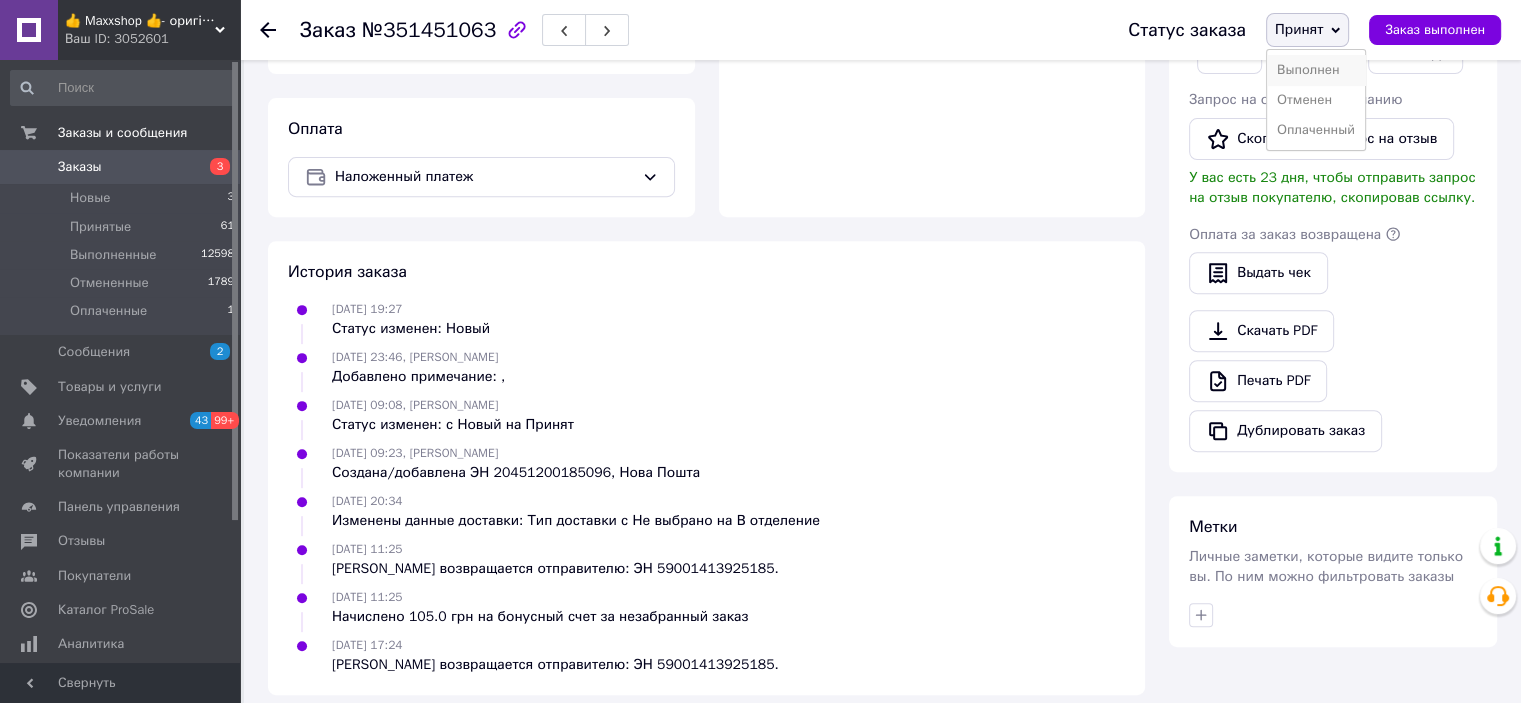 click on "Выполнен" at bounding box center (1316, 70) 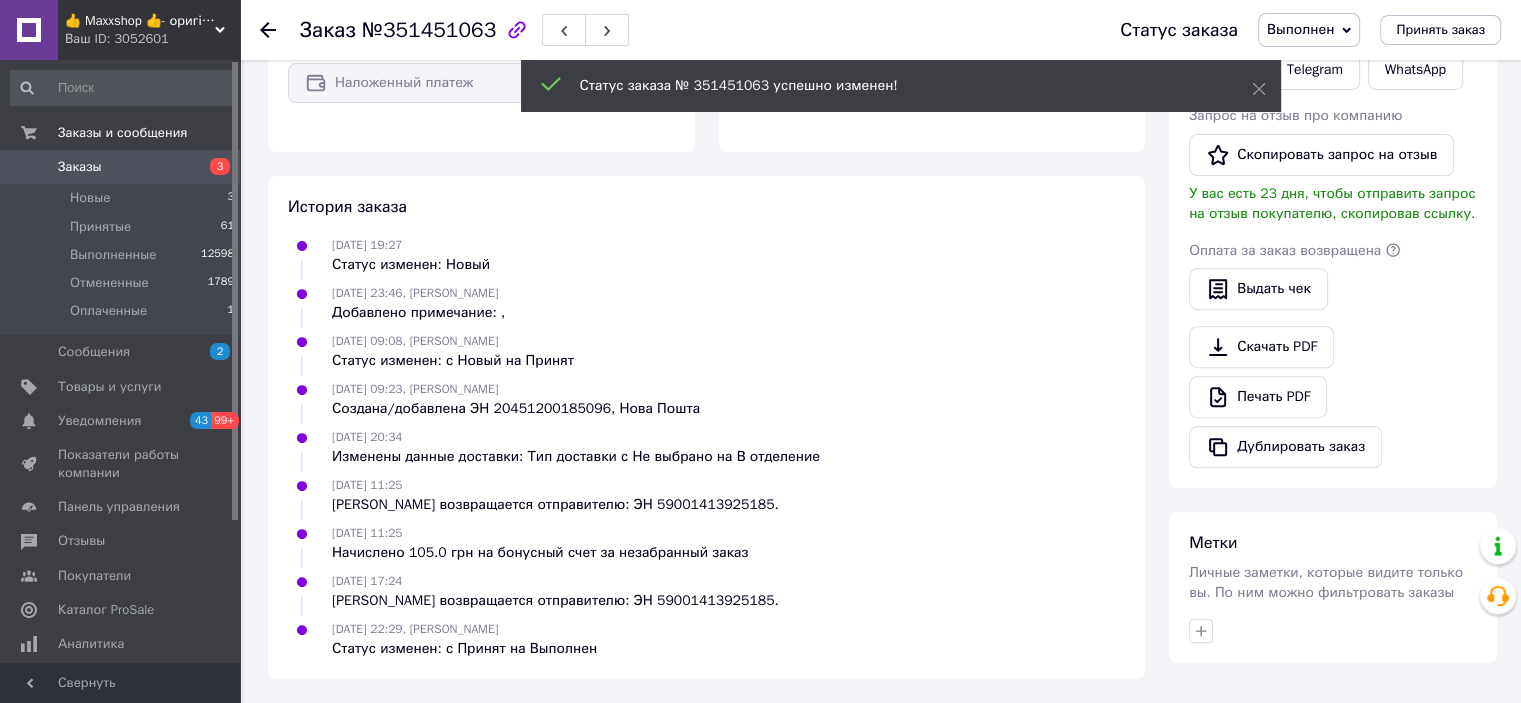 scroll, scrollTop: 596, scrollLeft: 0, axis: vertical 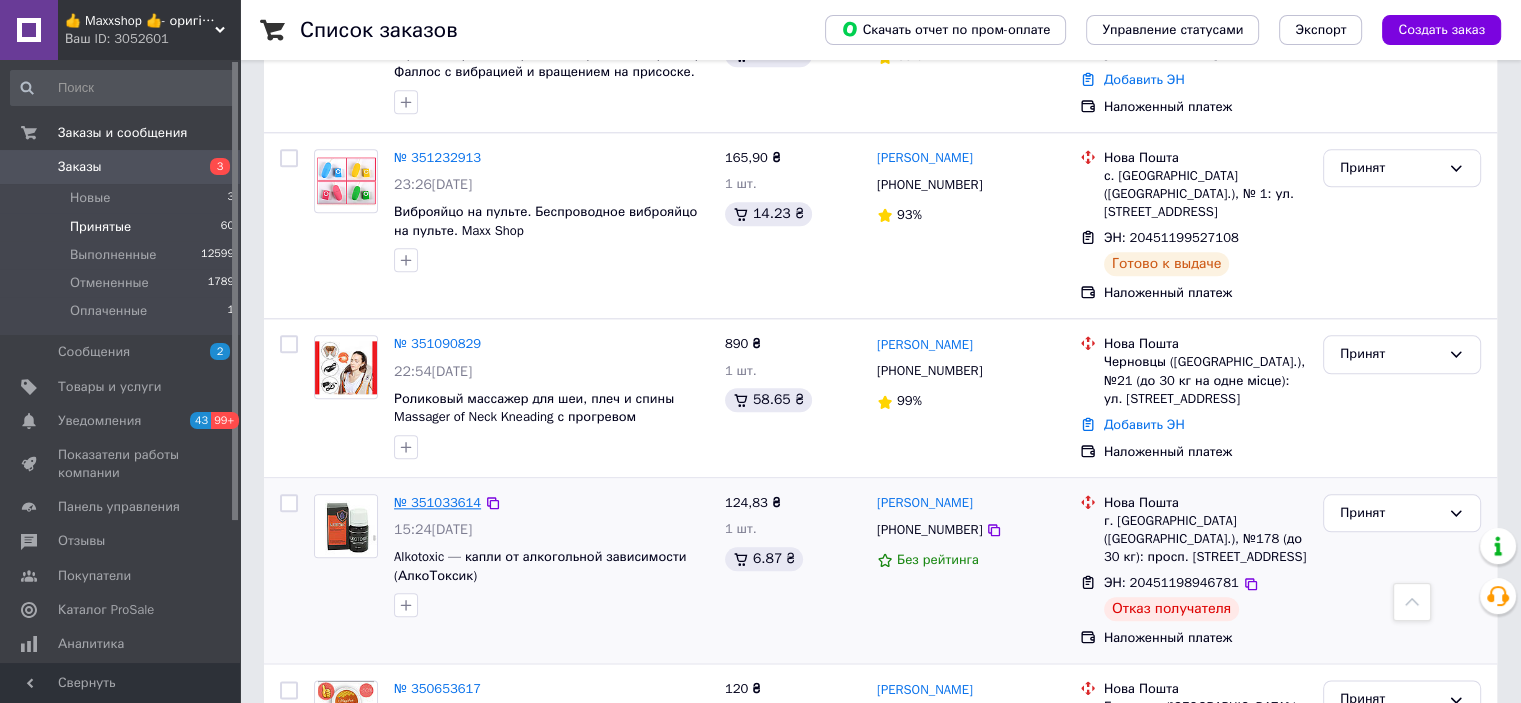 click on "№ 351033614" at bounding box center [437, 502] 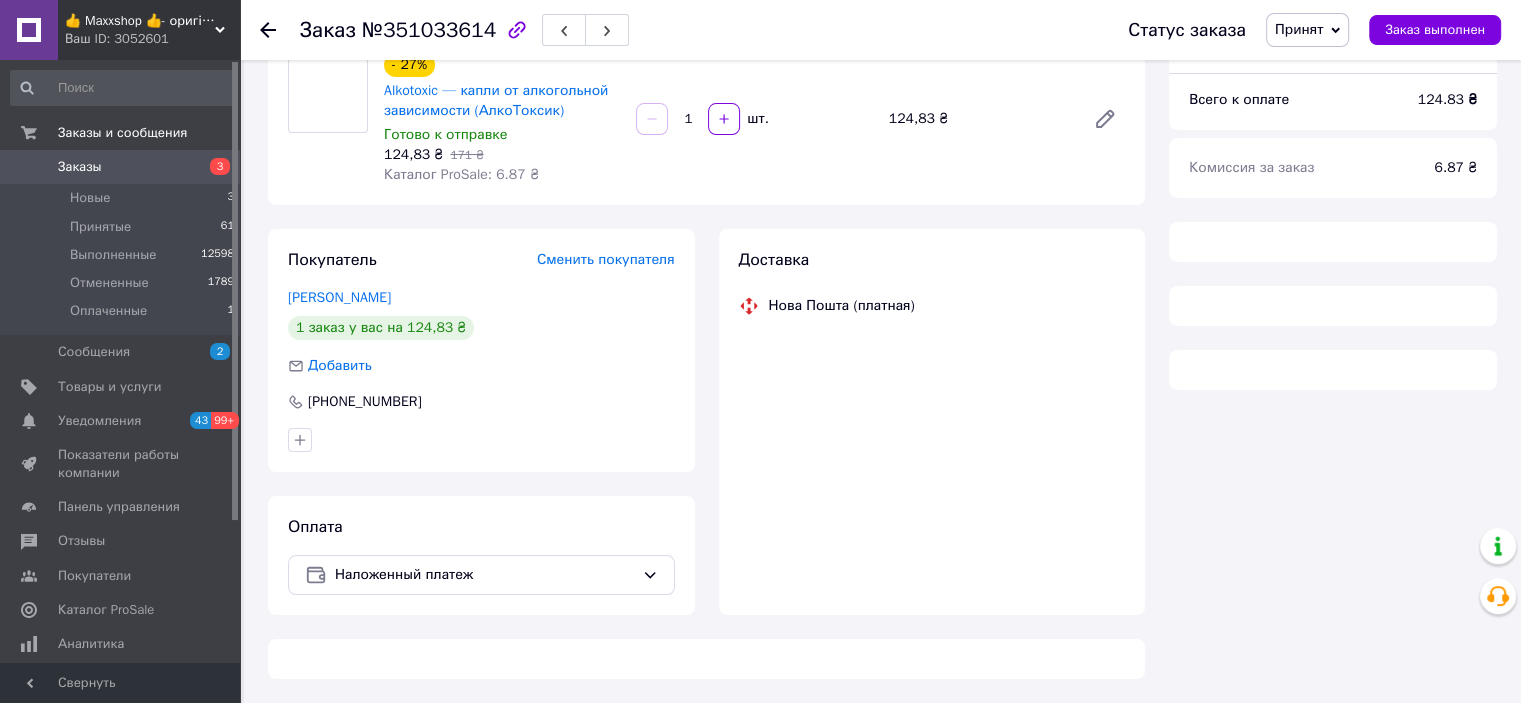 scroll, scrollTop: 753, scrollLeft: 0, axis: vertical 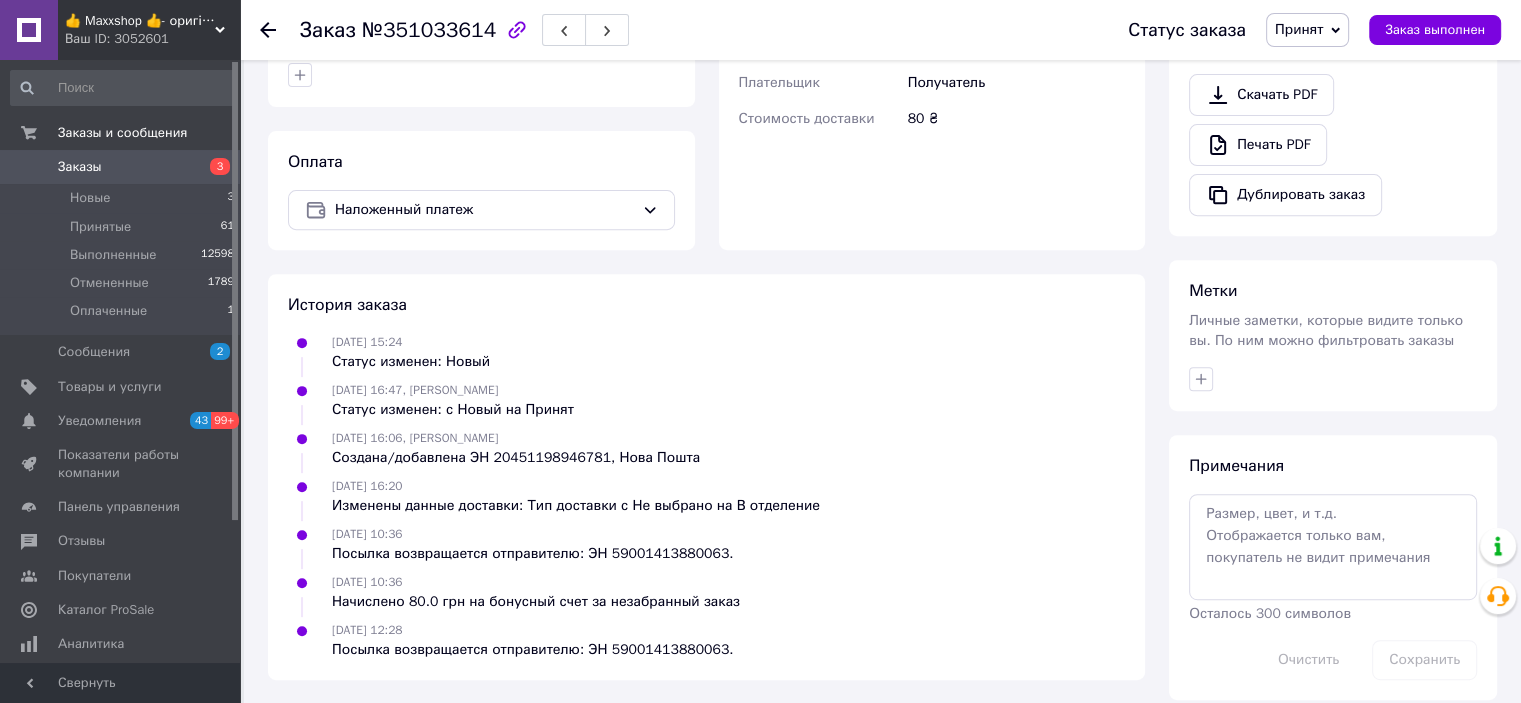 click on "Принят" at bounding box center [1299, 29] 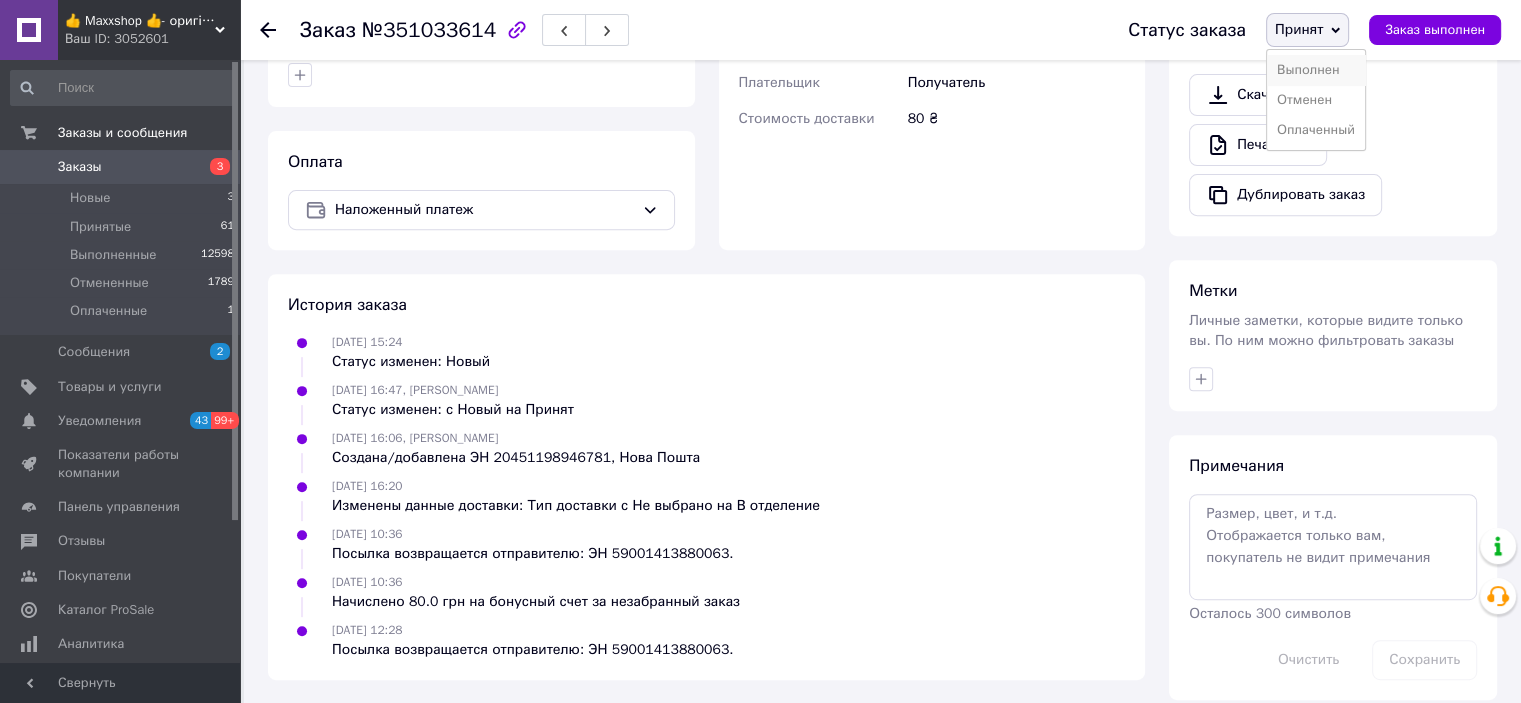 click on "Выполнен" at bounding box center (1316, 70) 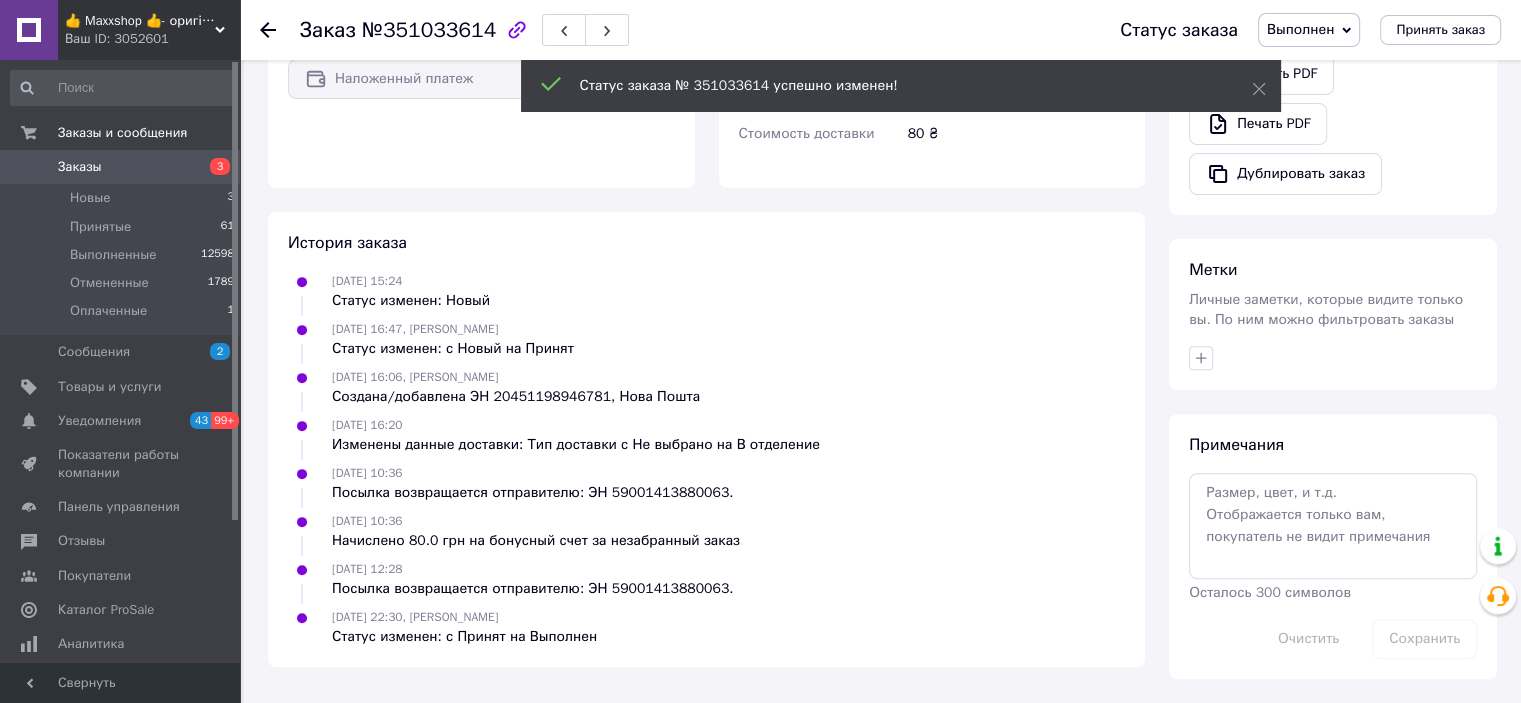 scroll, scrollTop: 673, scrollLeft: 0, axis: vertical 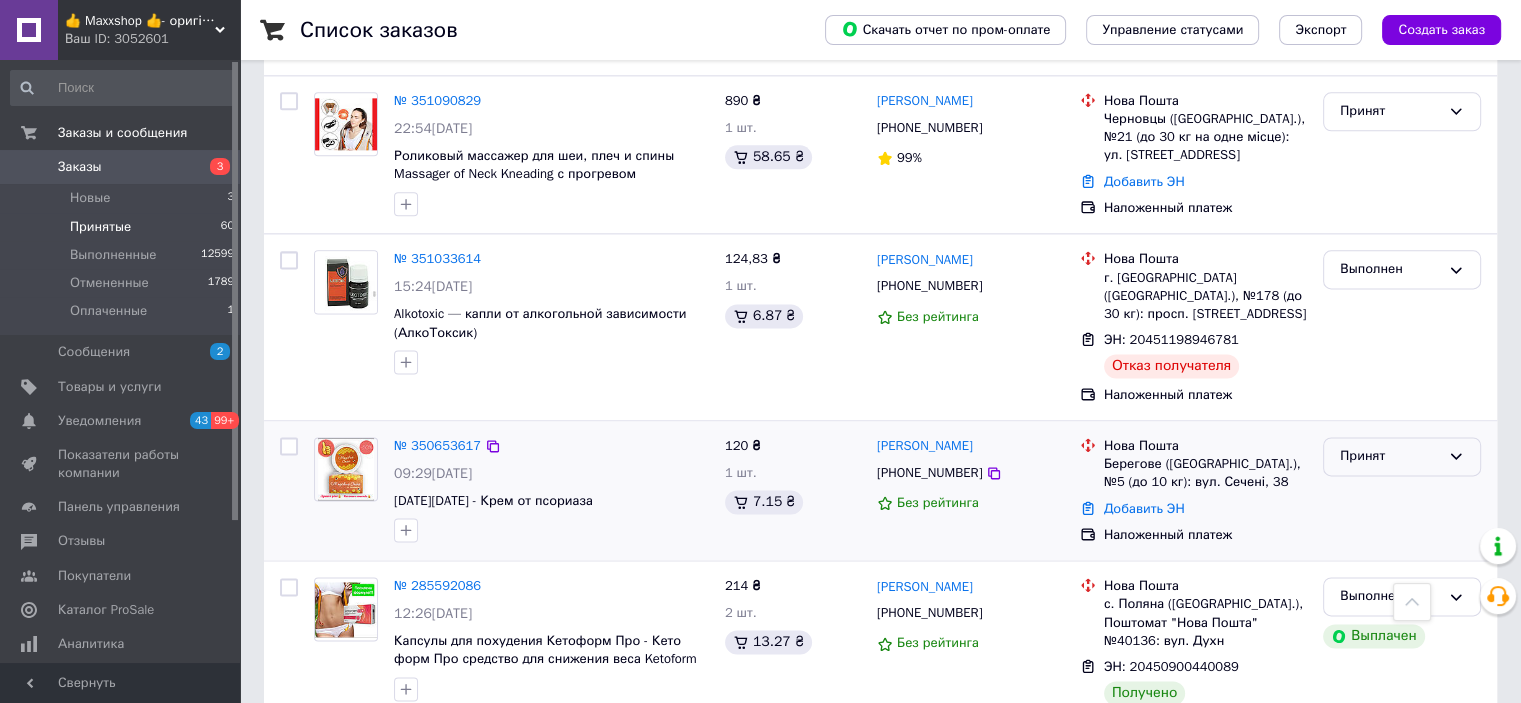 click on "Принят" at bounding box center (1390, 456) 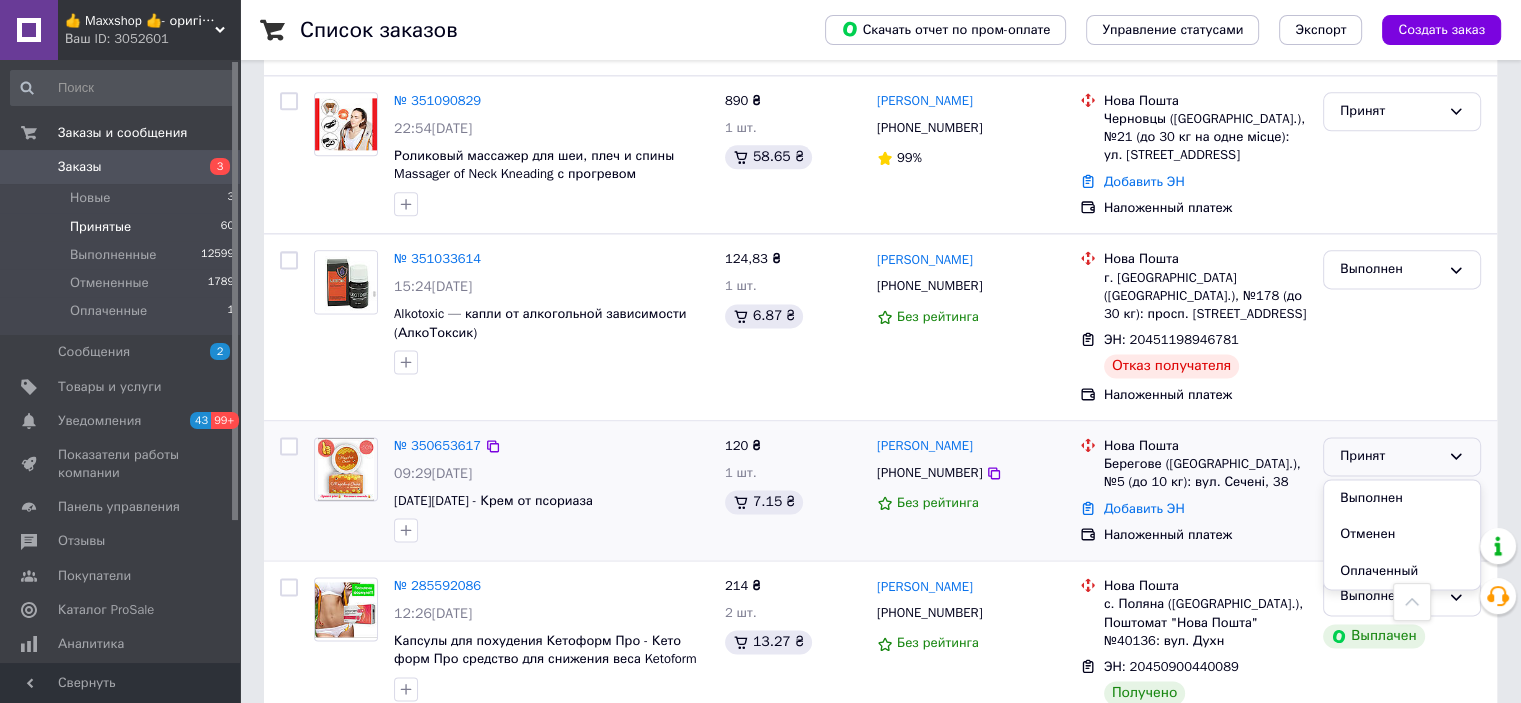 click on "Выполнен" at bounding box center (1402, 498) 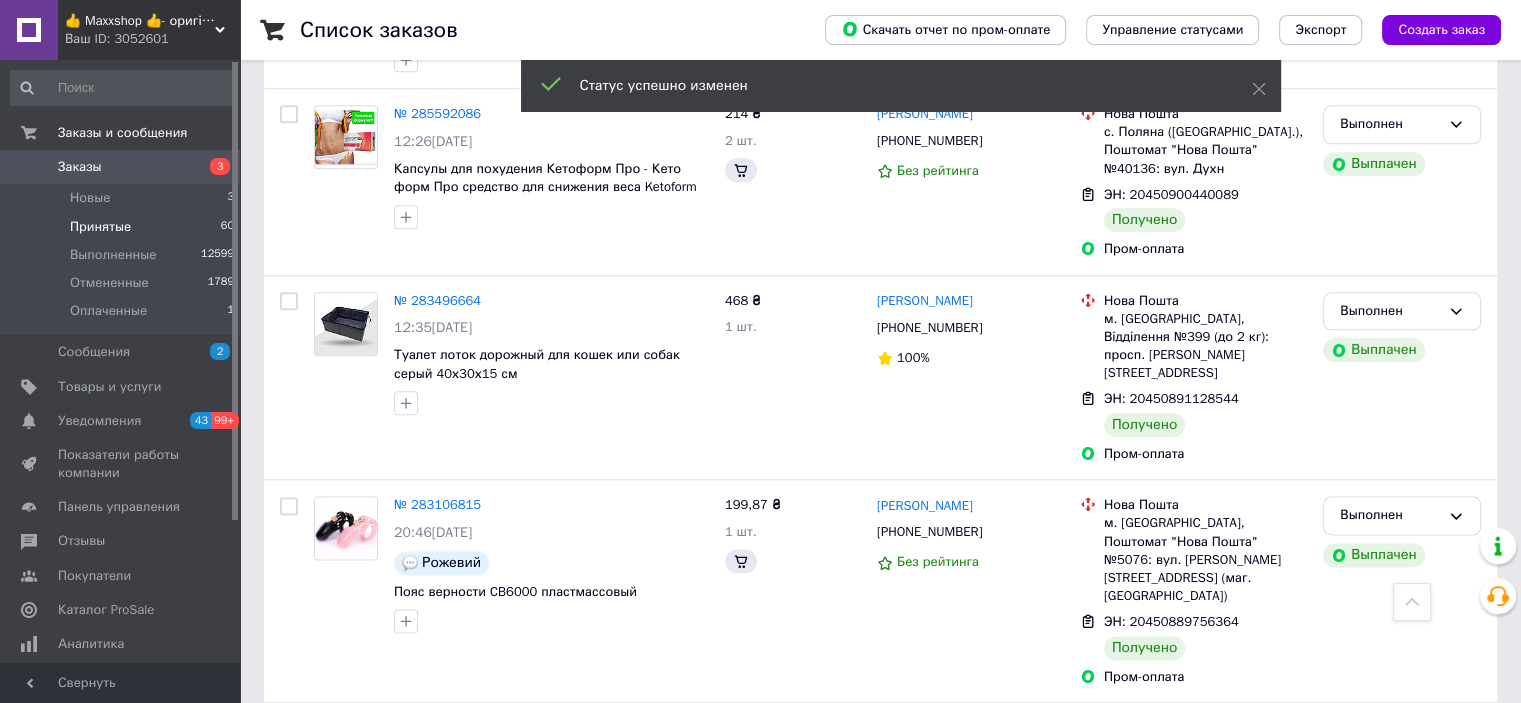 scroll, scrollTop: 1919, scrollLeft: 0, axis: vertical 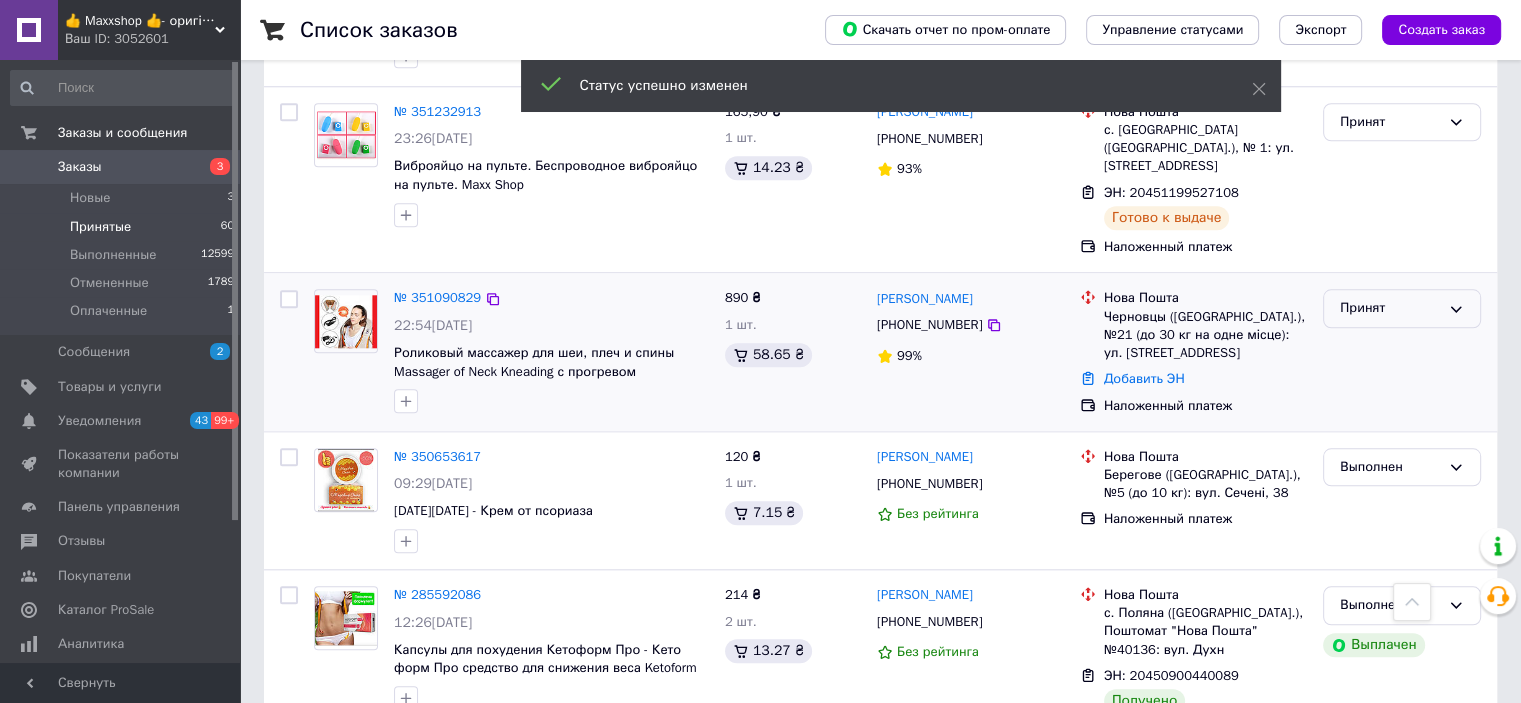 click on "Принят" at bounding box center (1390, 308) 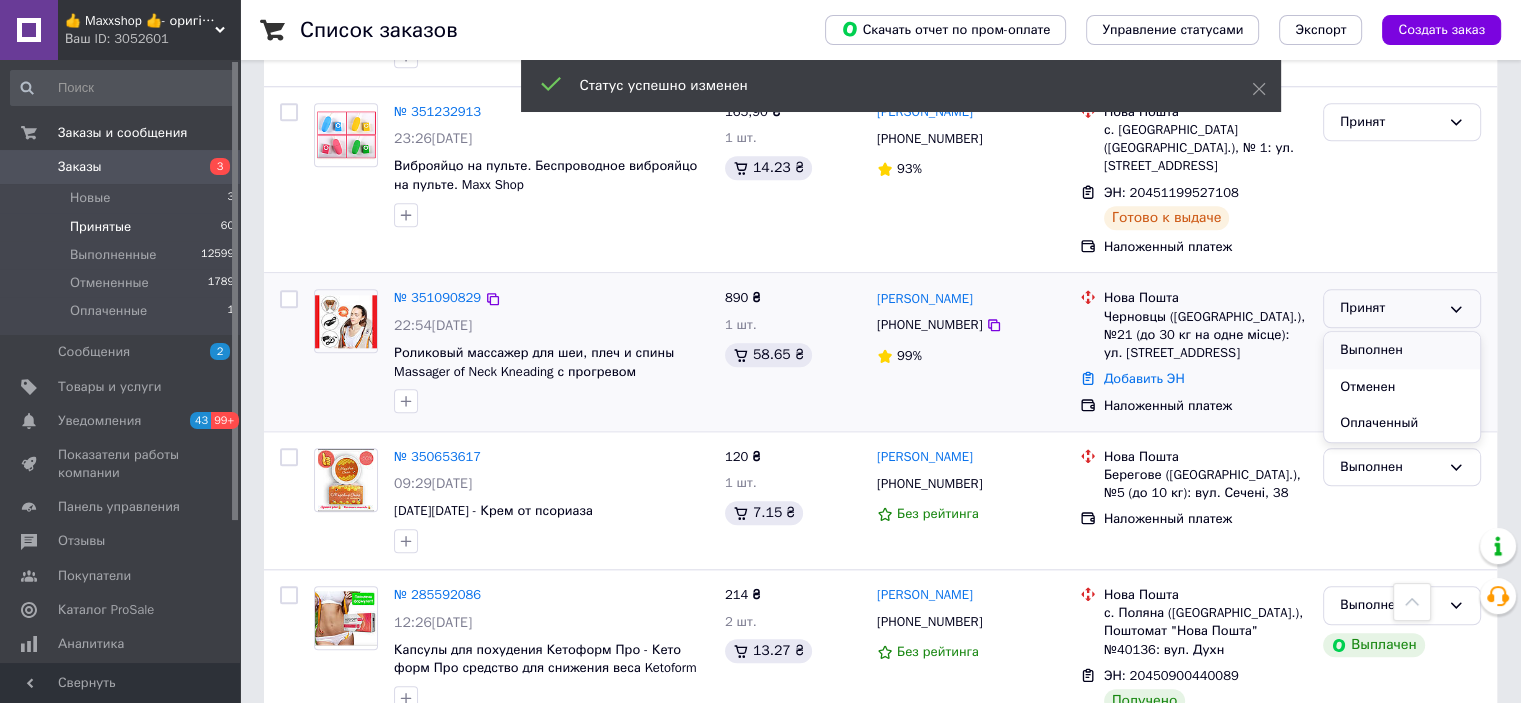 click on "Выполнен" at bounding box center [1402, 350] 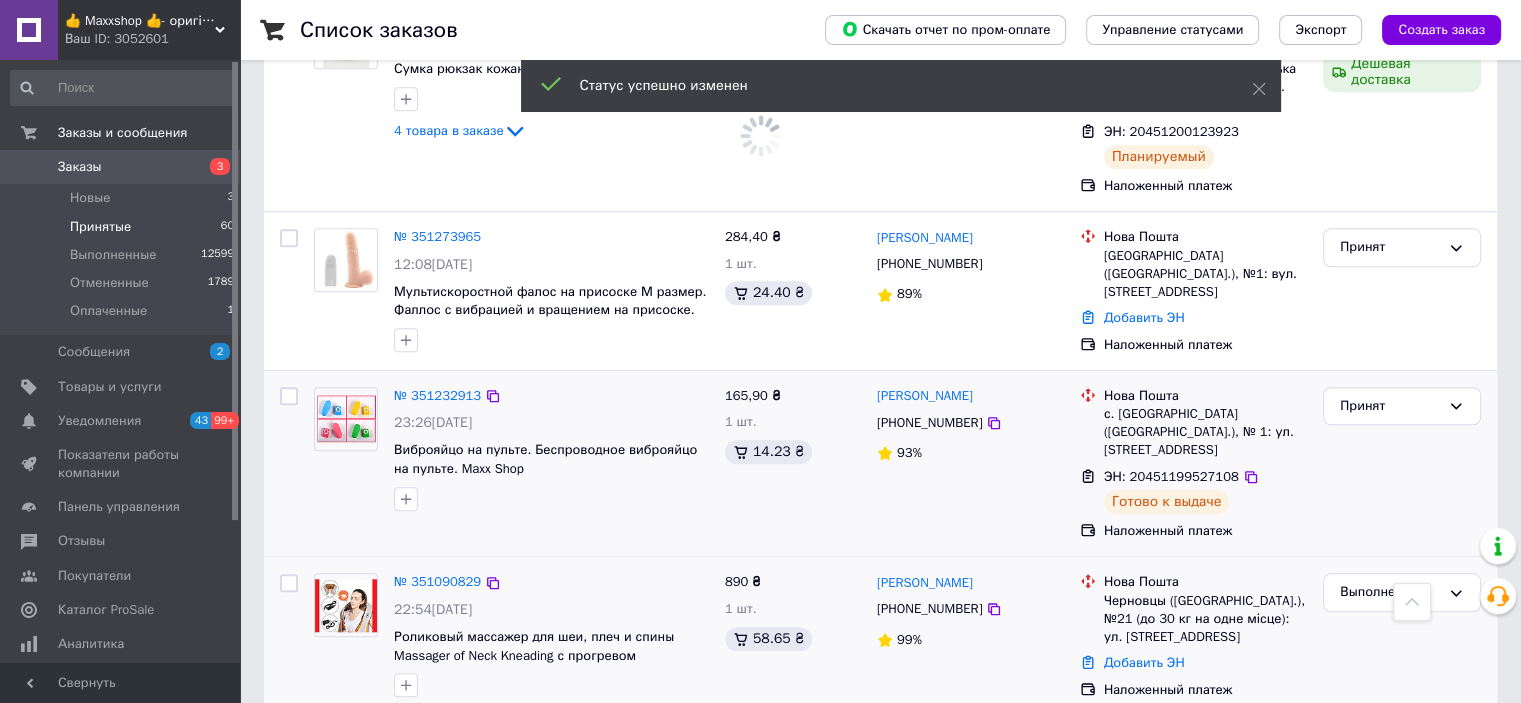 scroll, scrollTop: 1519, scrollLeft: 0, axis: vertical 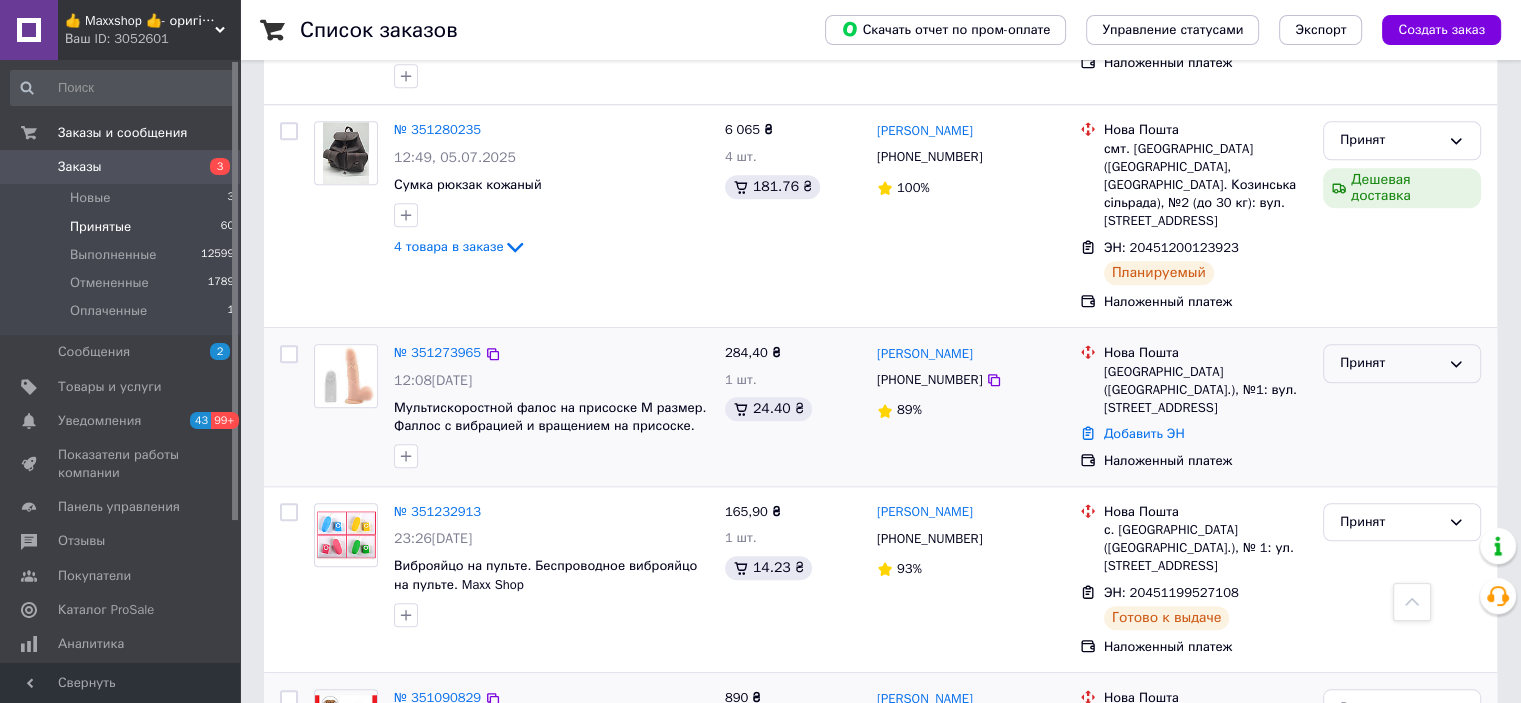 click on "Принят" at bounding box center [1390, 363] 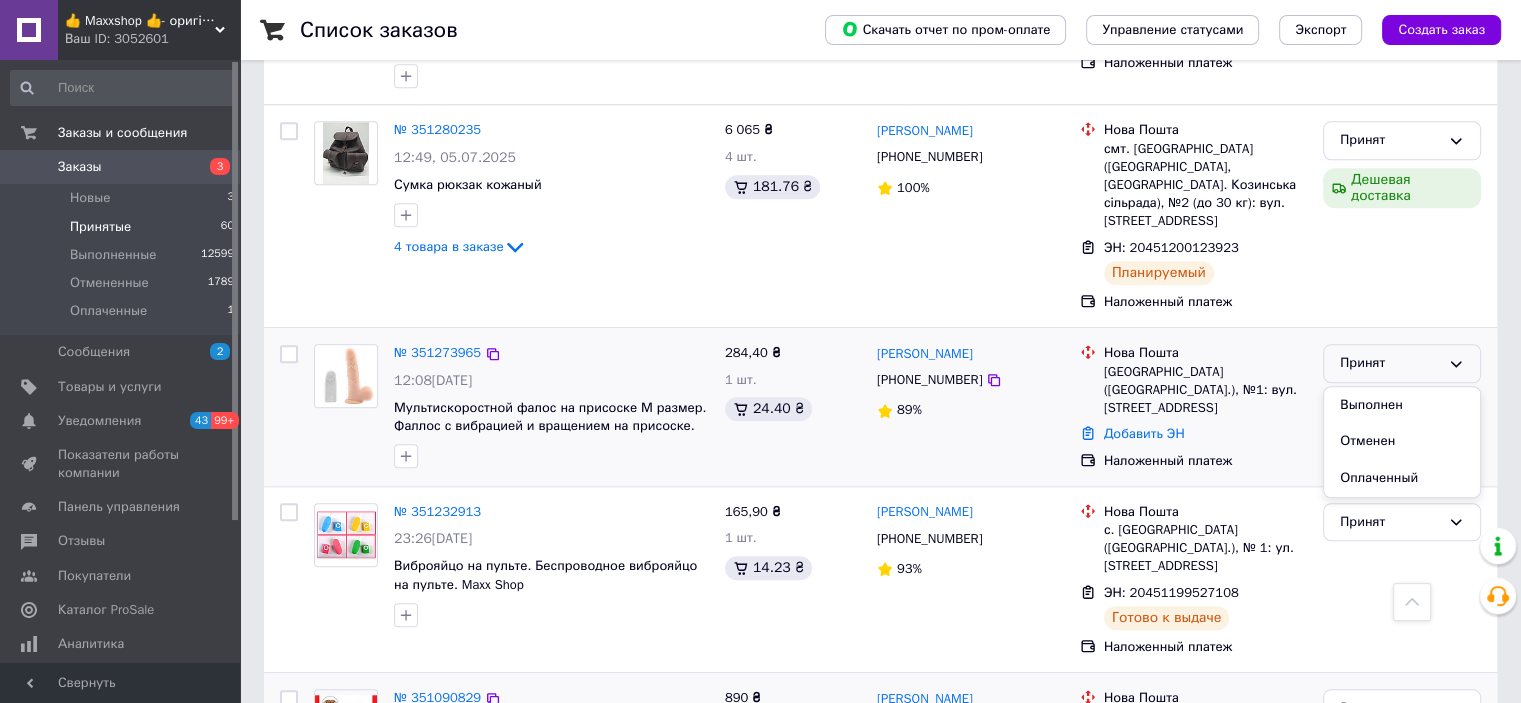 drag, startPoint x: 1381, startPoint y: 348, endPoint x: 1360, endPoint y: 352, distance: 21.377558 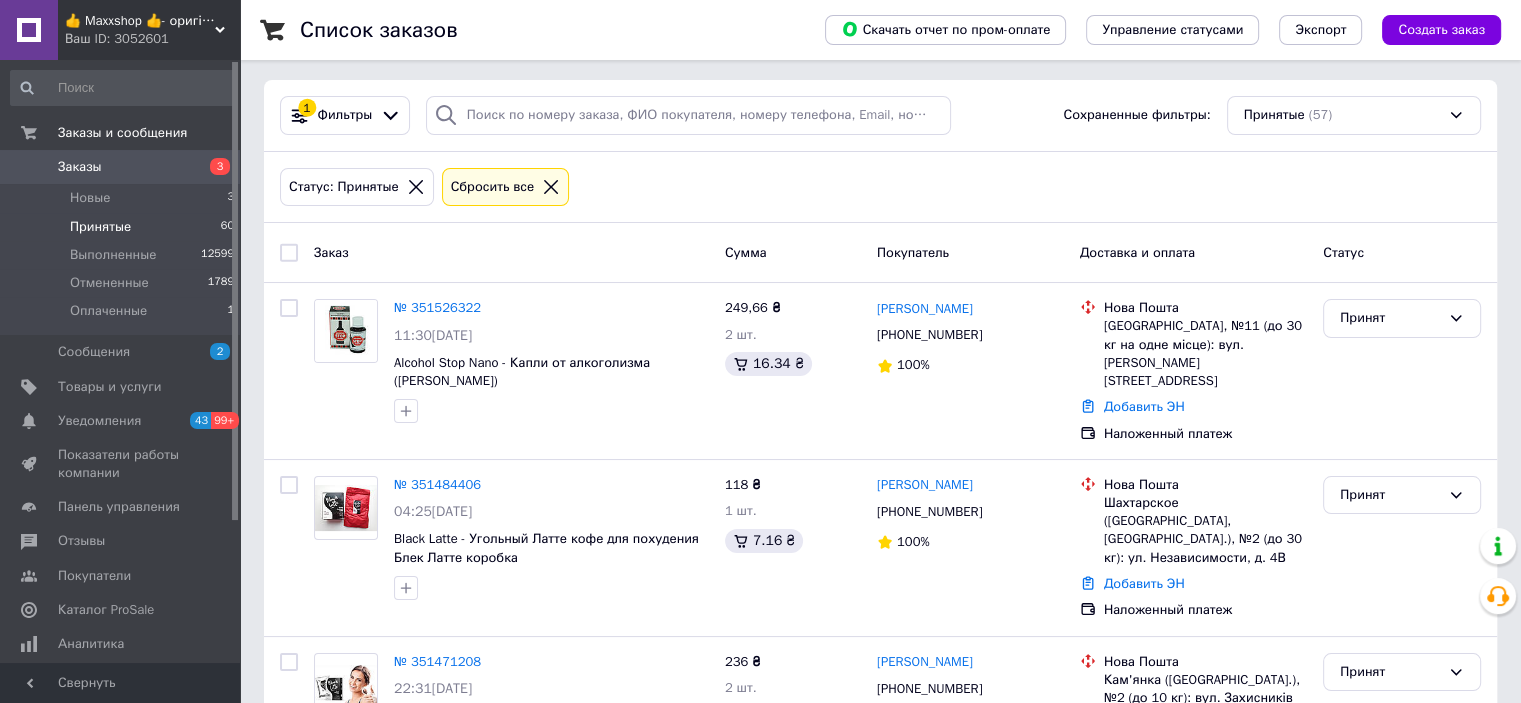 scroll, scrollTop: 0, scrollLeft: 0, axis: both 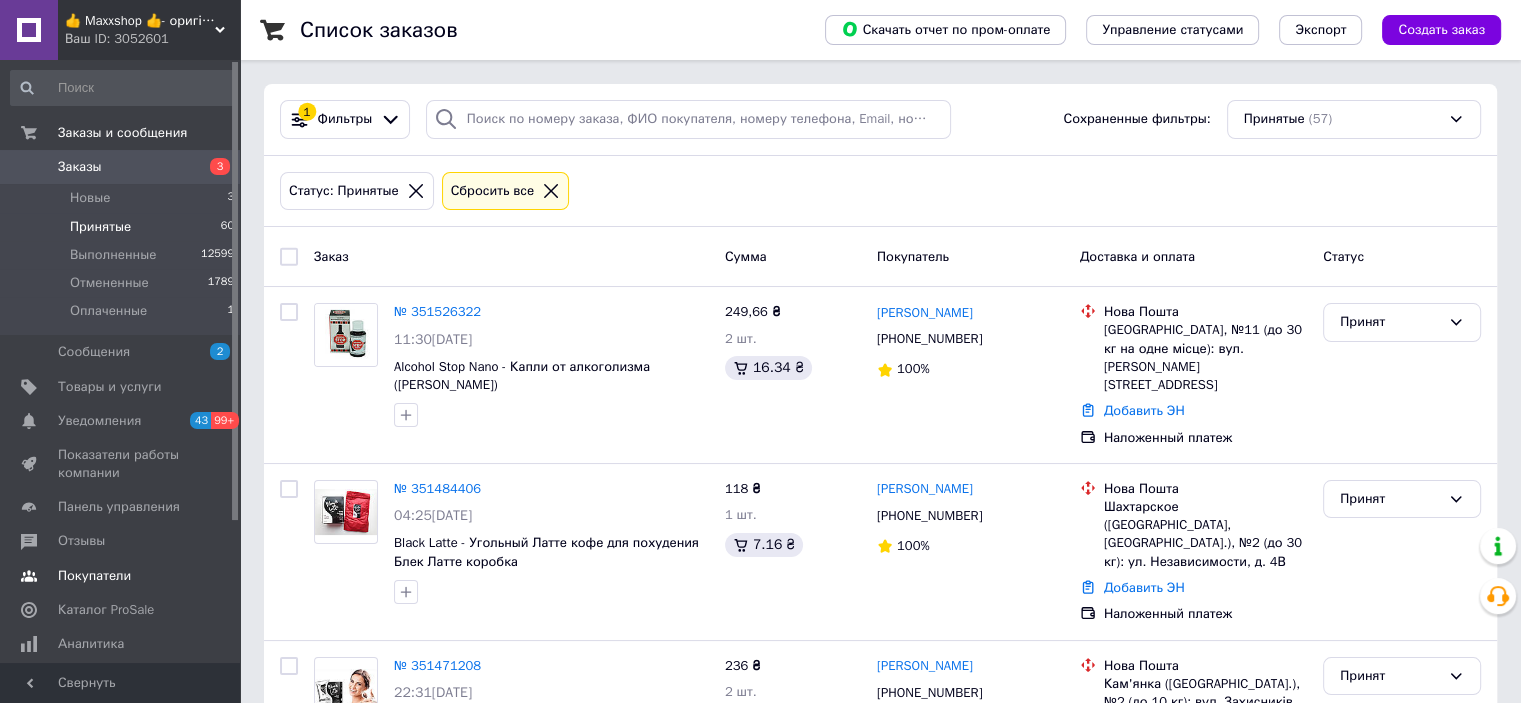 drag, startPoint x: 141, startPoint y: 529, endPoint x: 185, endPoint y: 527, distance: 44.04543 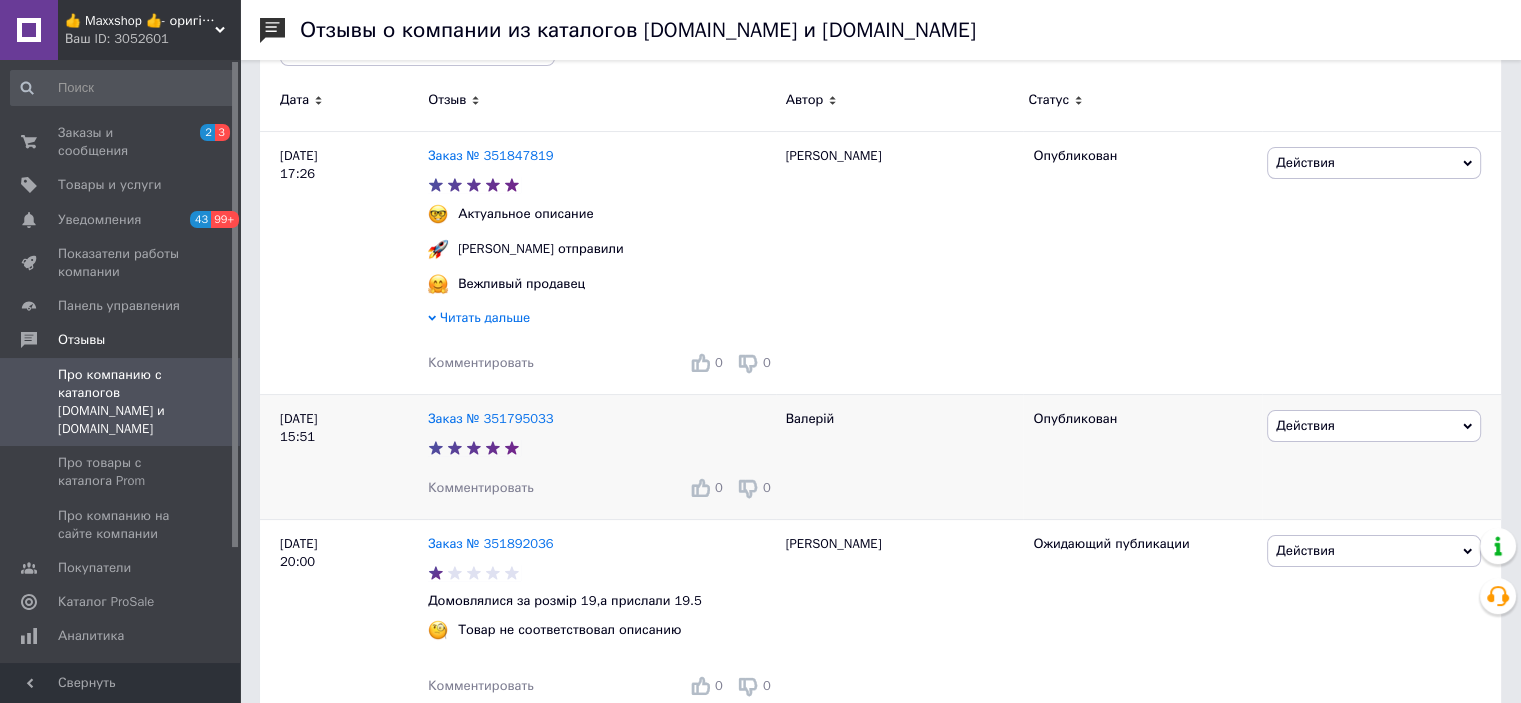 scroll, scrollTop: 400, scrollLeft: 0, axis: vertical 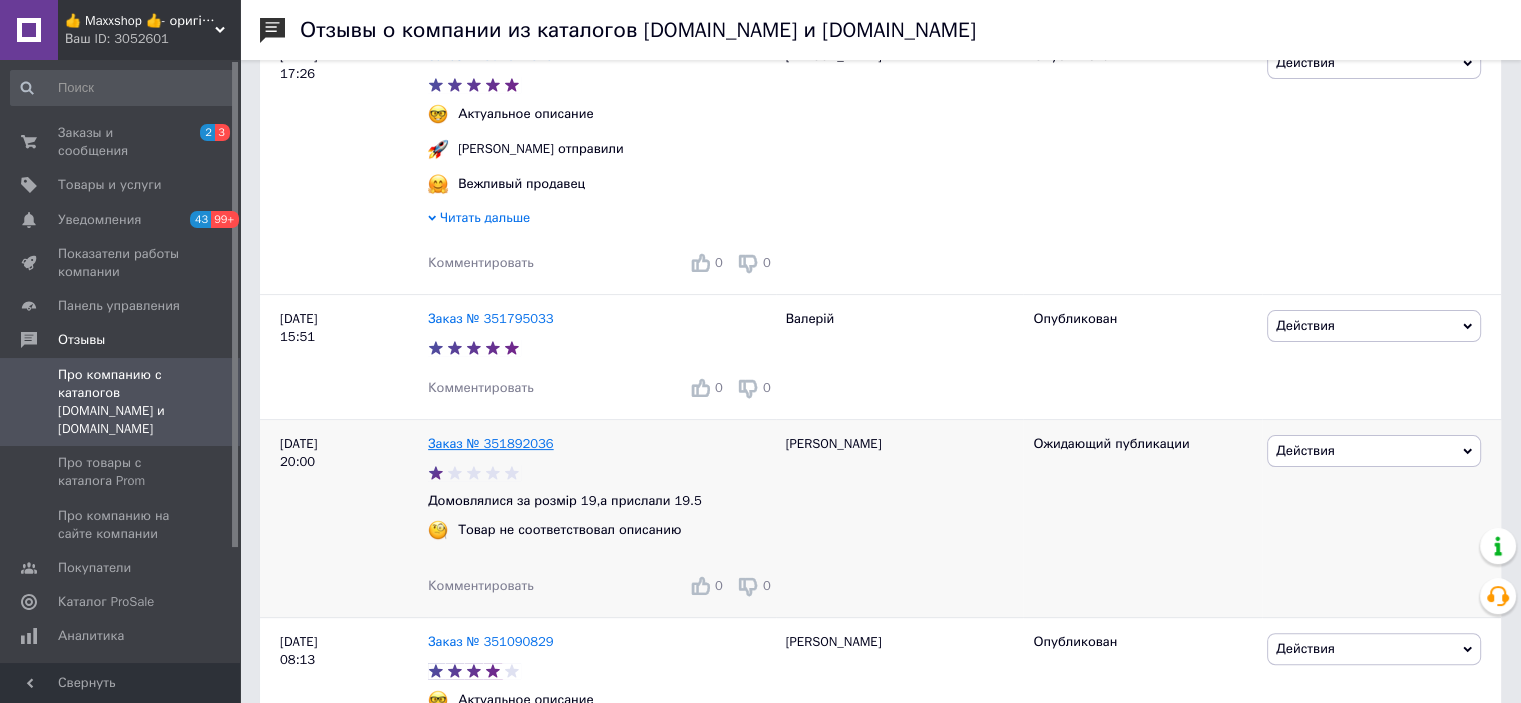 click on "Заказ № 351892036" at bounding box center [491, 443] 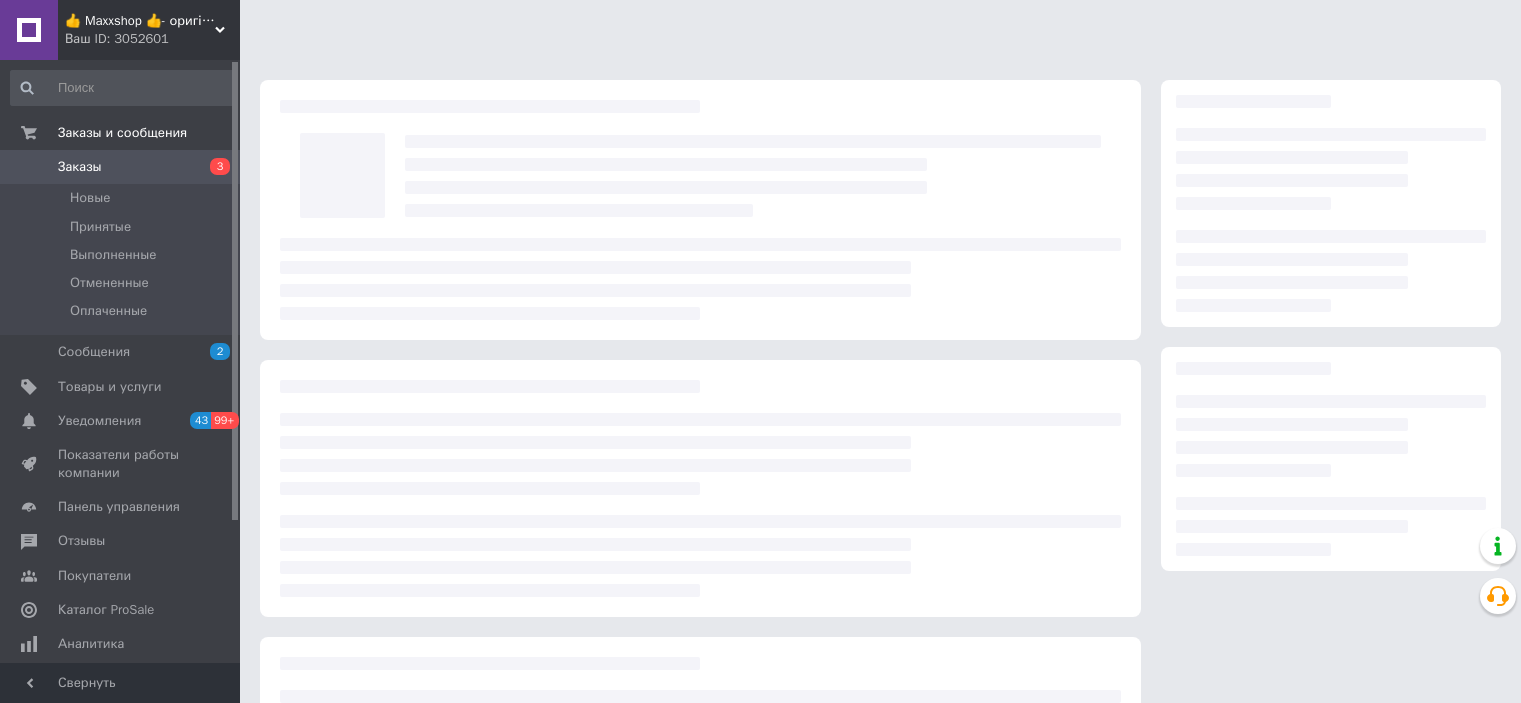 scroll, scrollTop: 0, scrollLeft: 0, axis: both 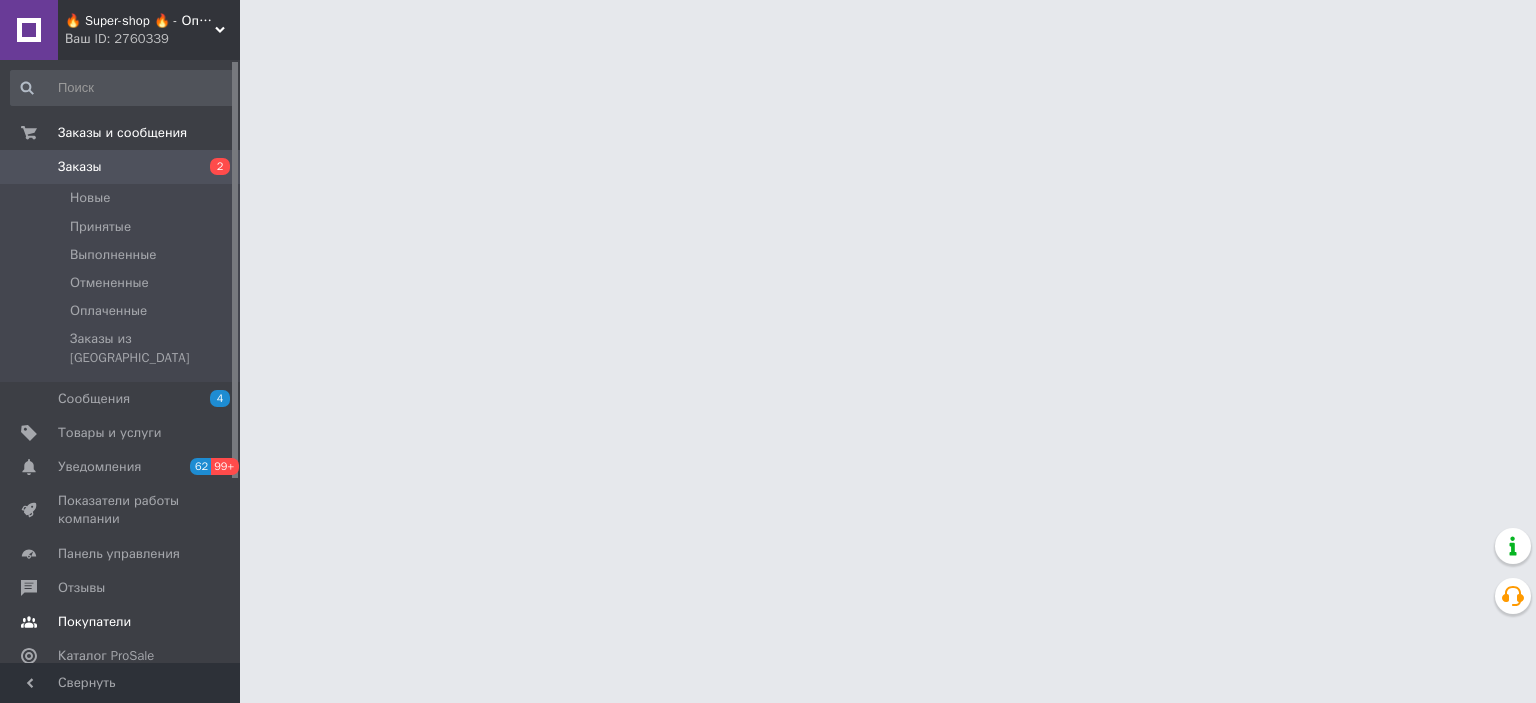 click on "Покупатели" at bounding box center [121, 622] 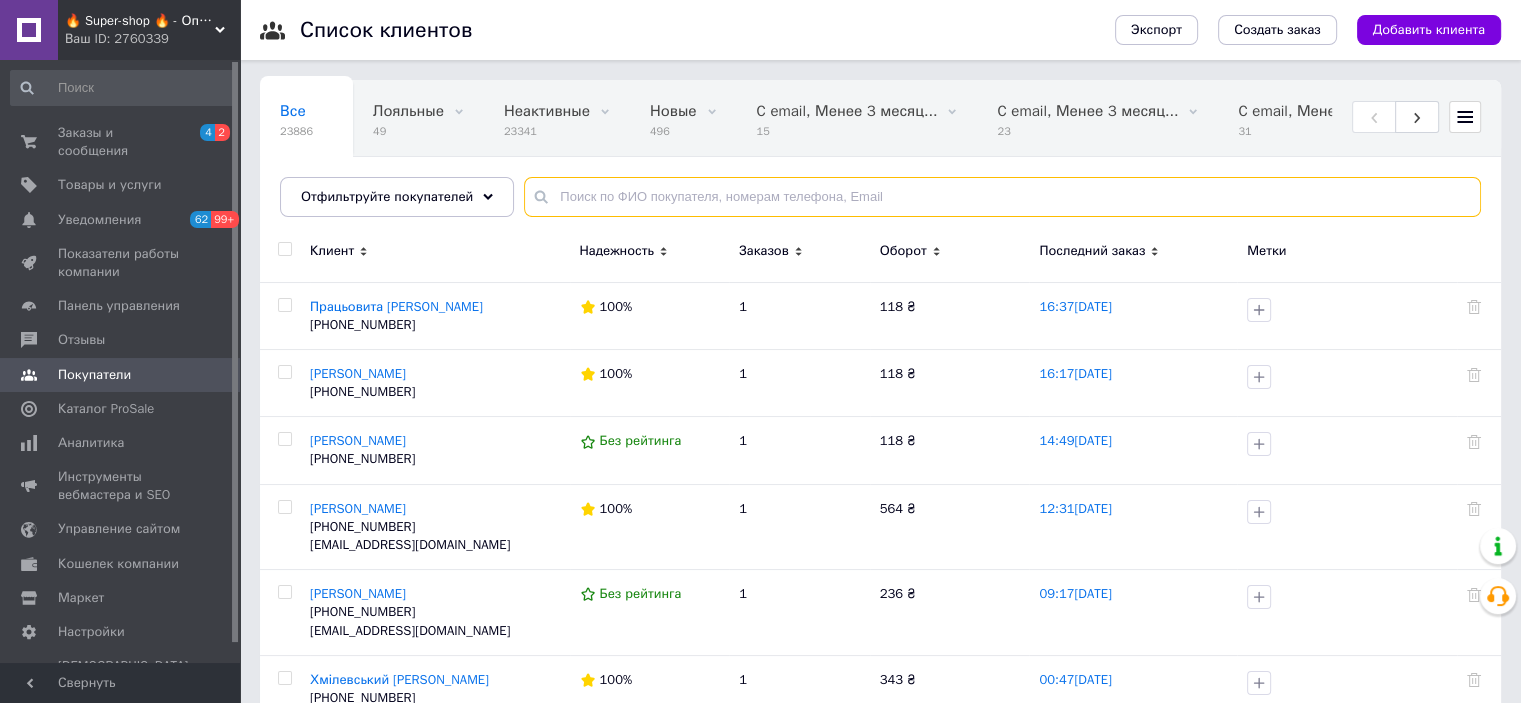 click at bounding box center [1002, 197] 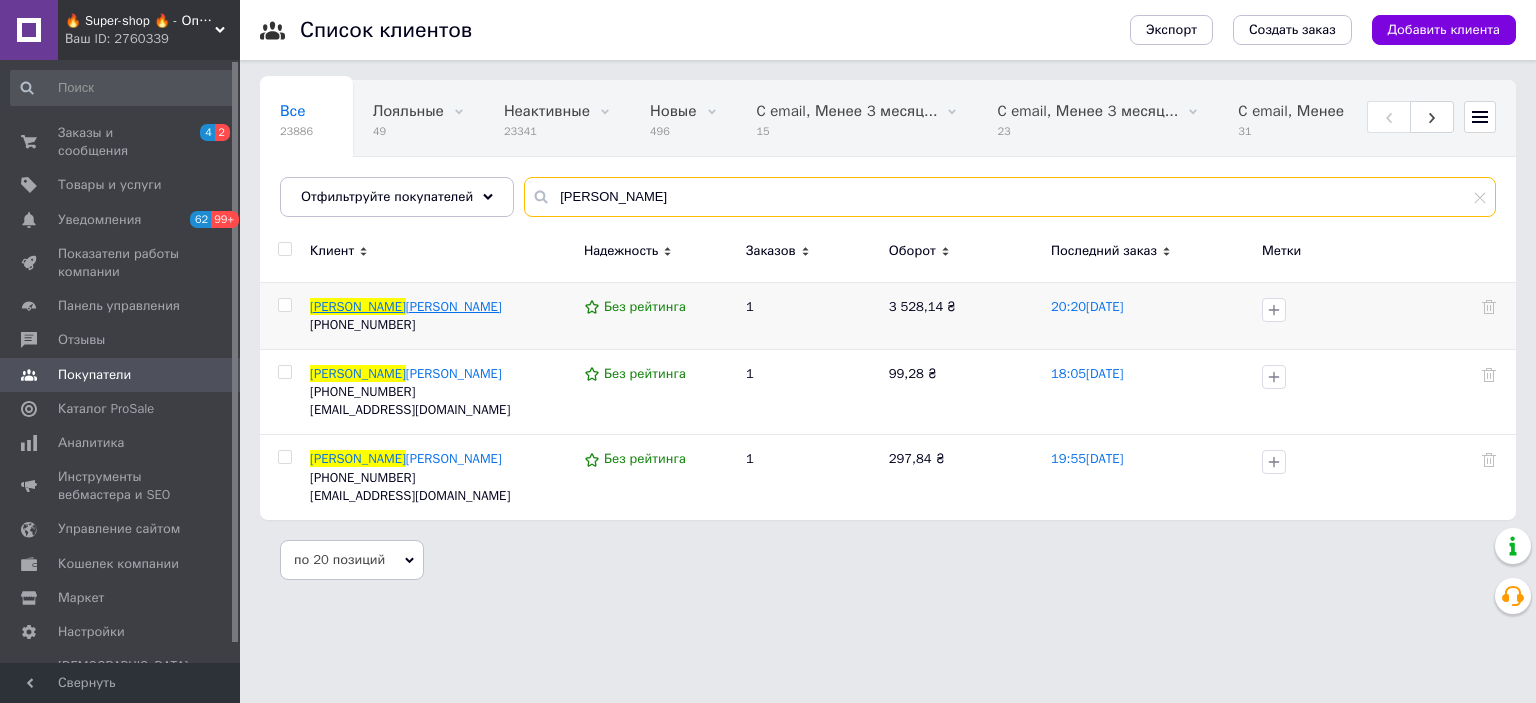 type on "[PERSON_NAME]" 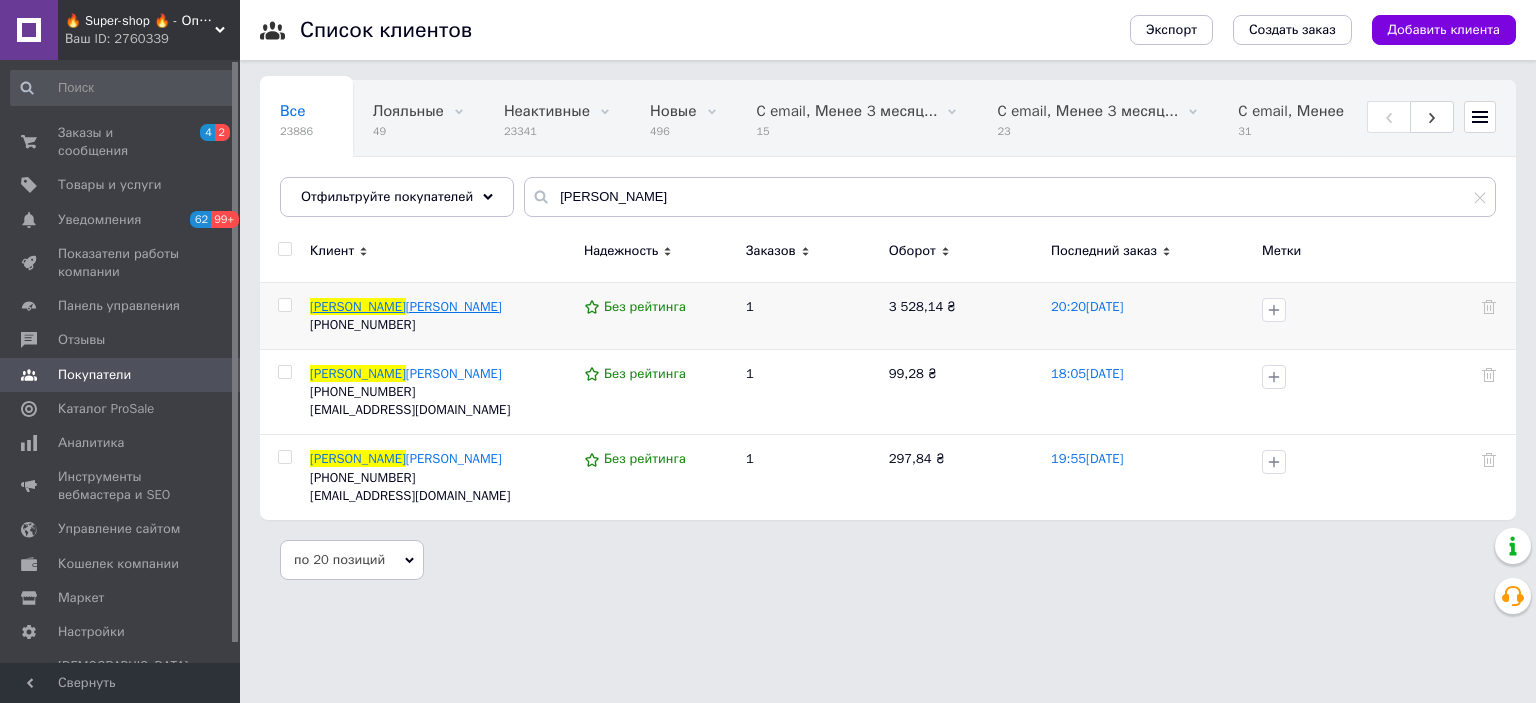 click on "[PERSON_NAME]" at bounding box center [454, 306] 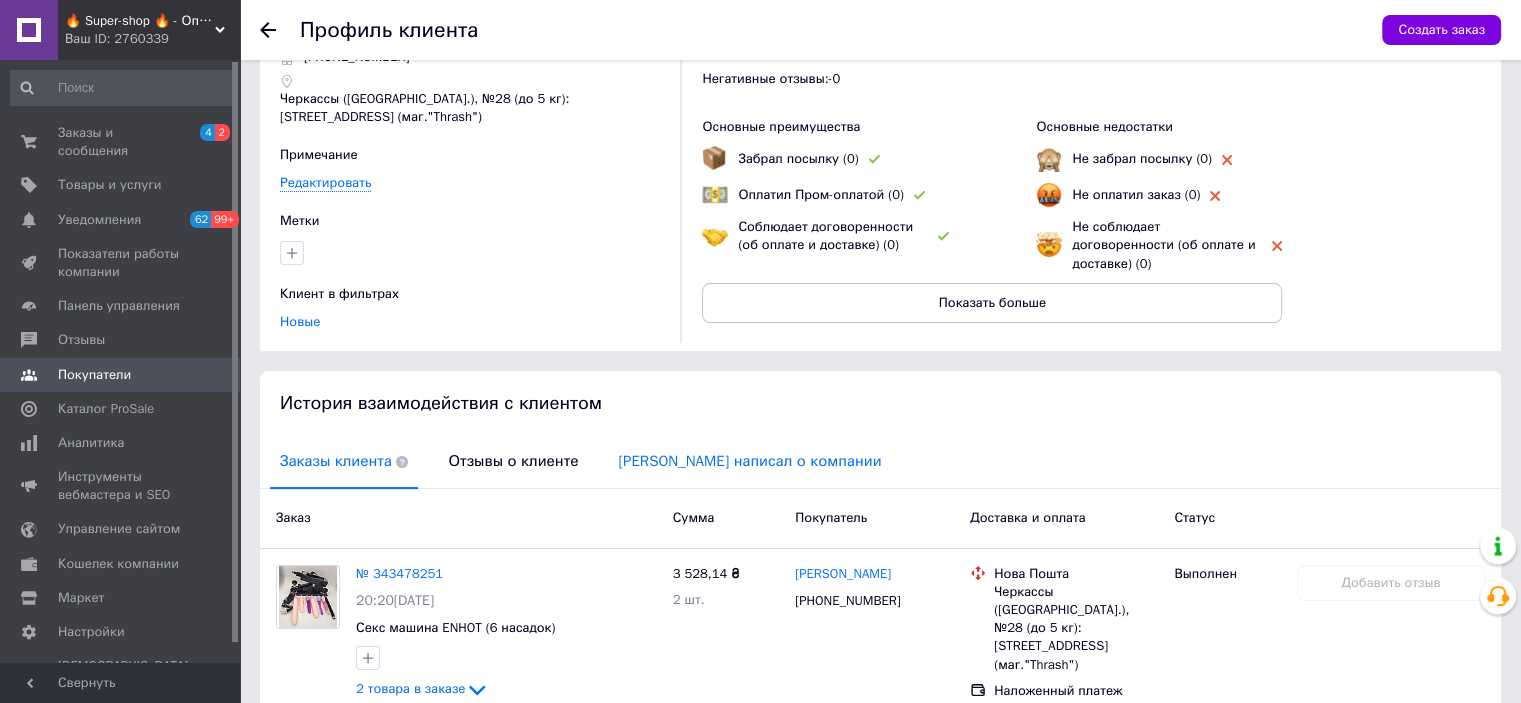 scroll, scrollTop: 185, scrollLeft: 0, axis: vertical 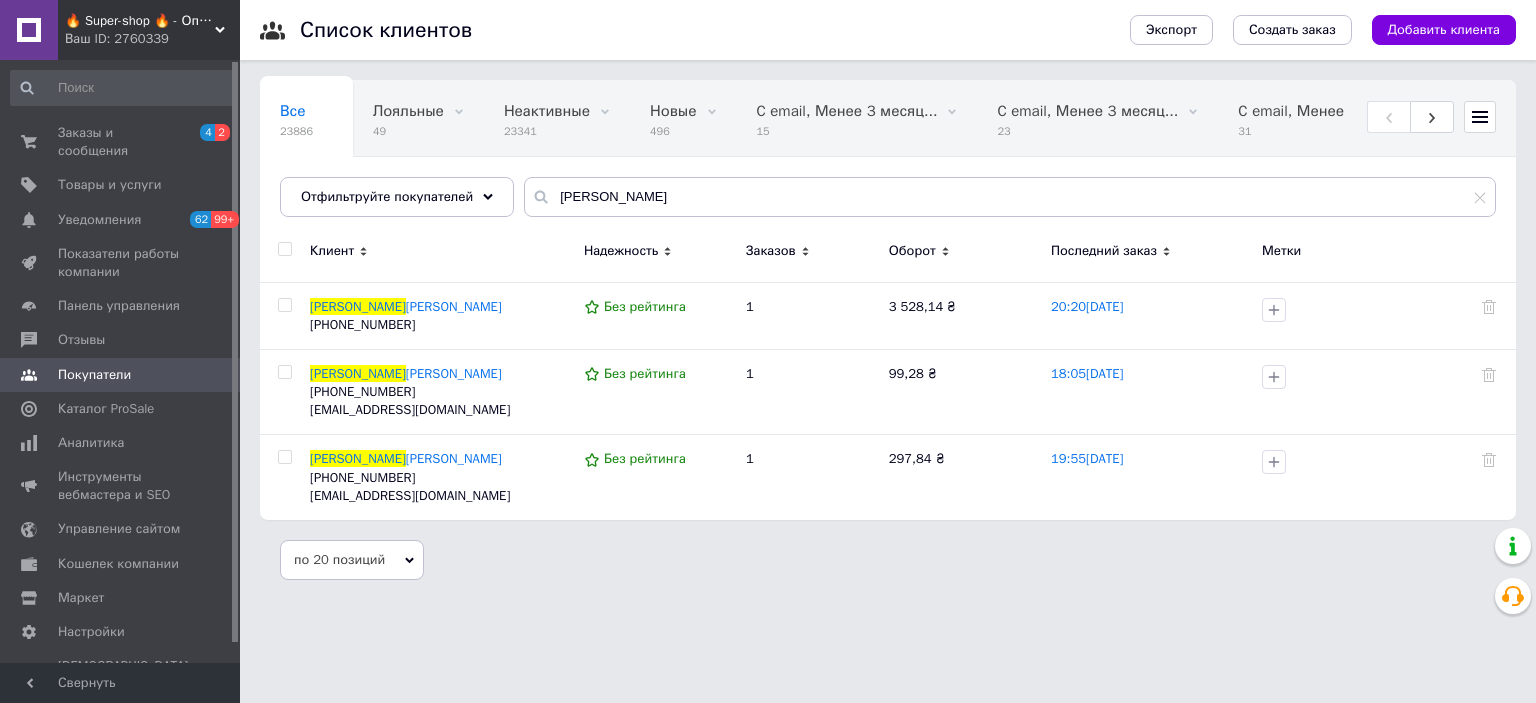 click on "Ваш ID: 2760339" at bounding box center [152, 39] 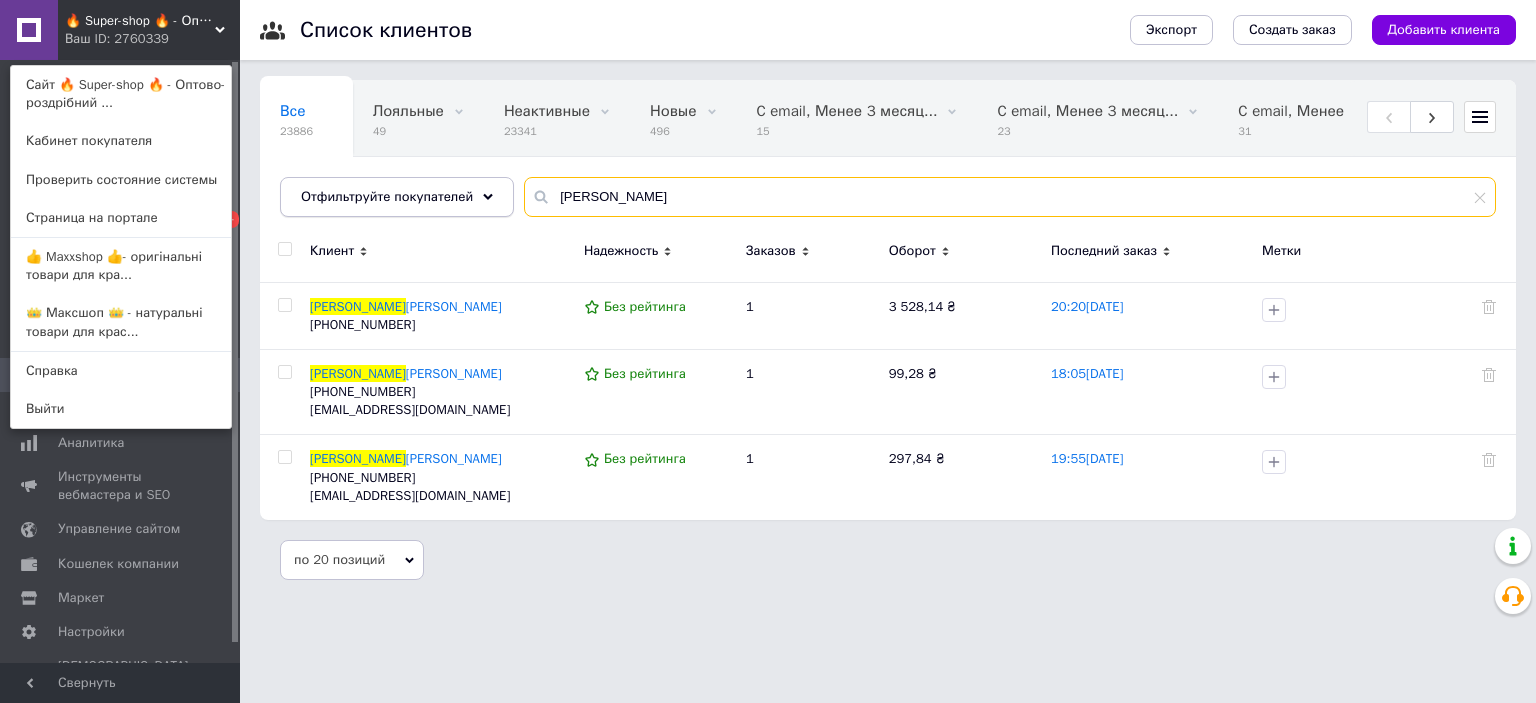 drag, startPoint x: 647, startPoint y: 202, endPoint x: 372, endPoint y: 189, distance: 275.3071 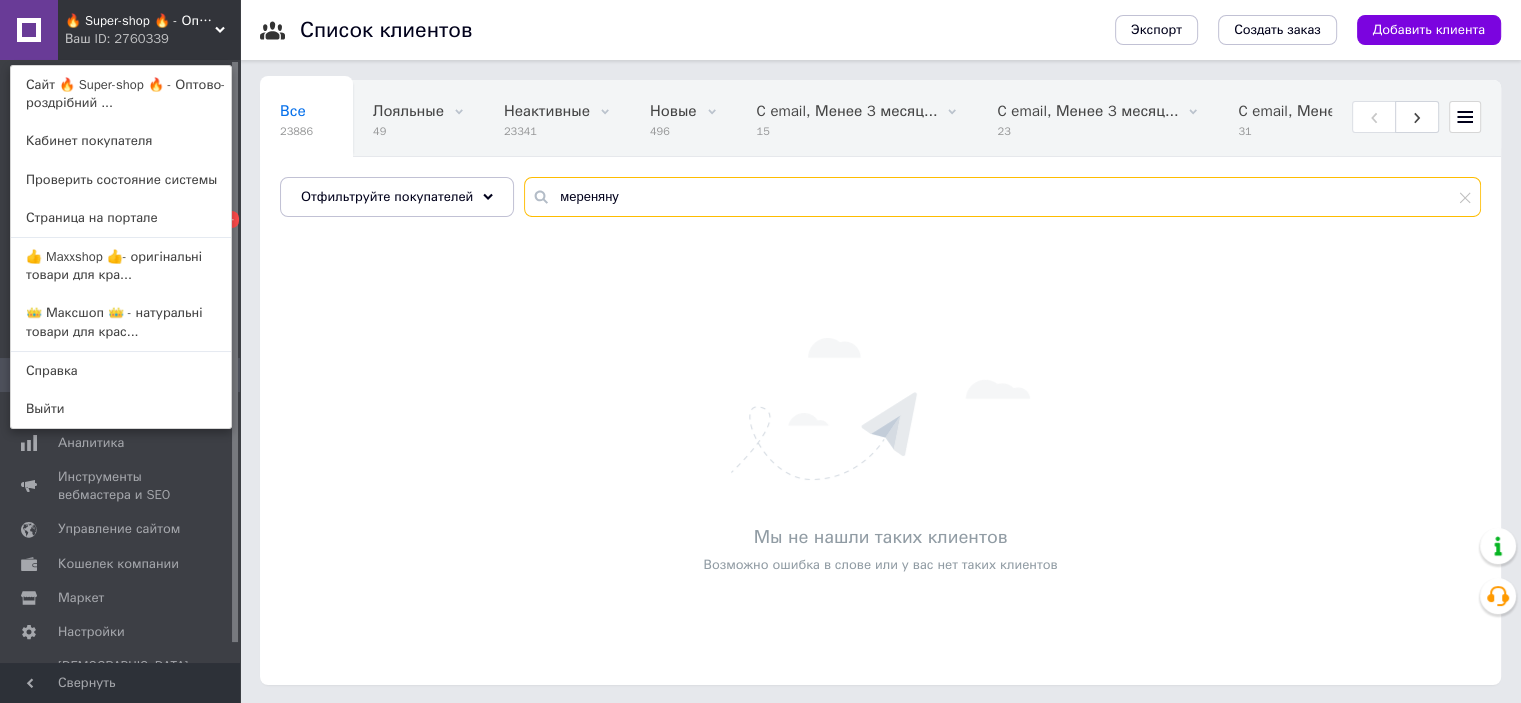 type on "мереняну" 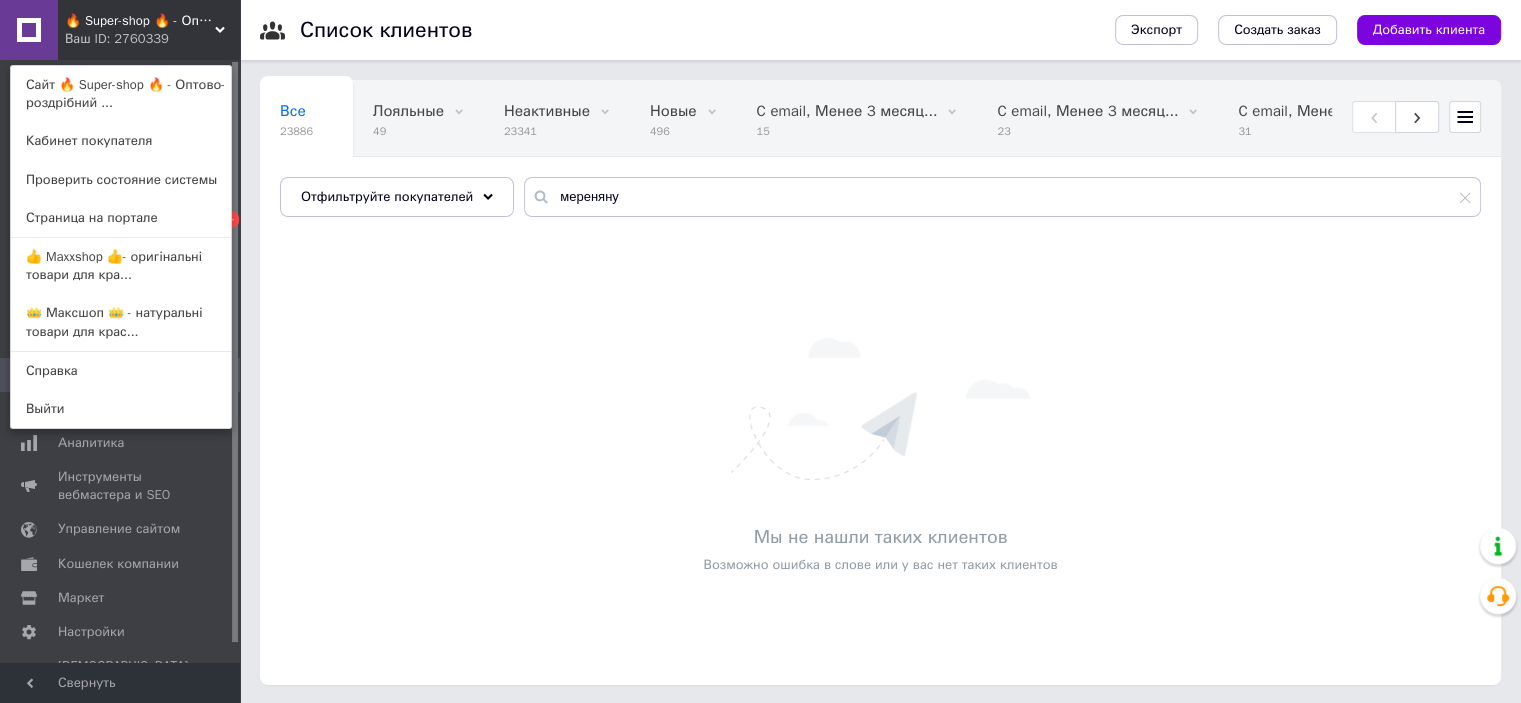 click on "🔥 Super-shop 🔥 - Оптово-роздрібний магазин оригінальних товарів для краси та здоров'я" at bounding box center (140, 21) 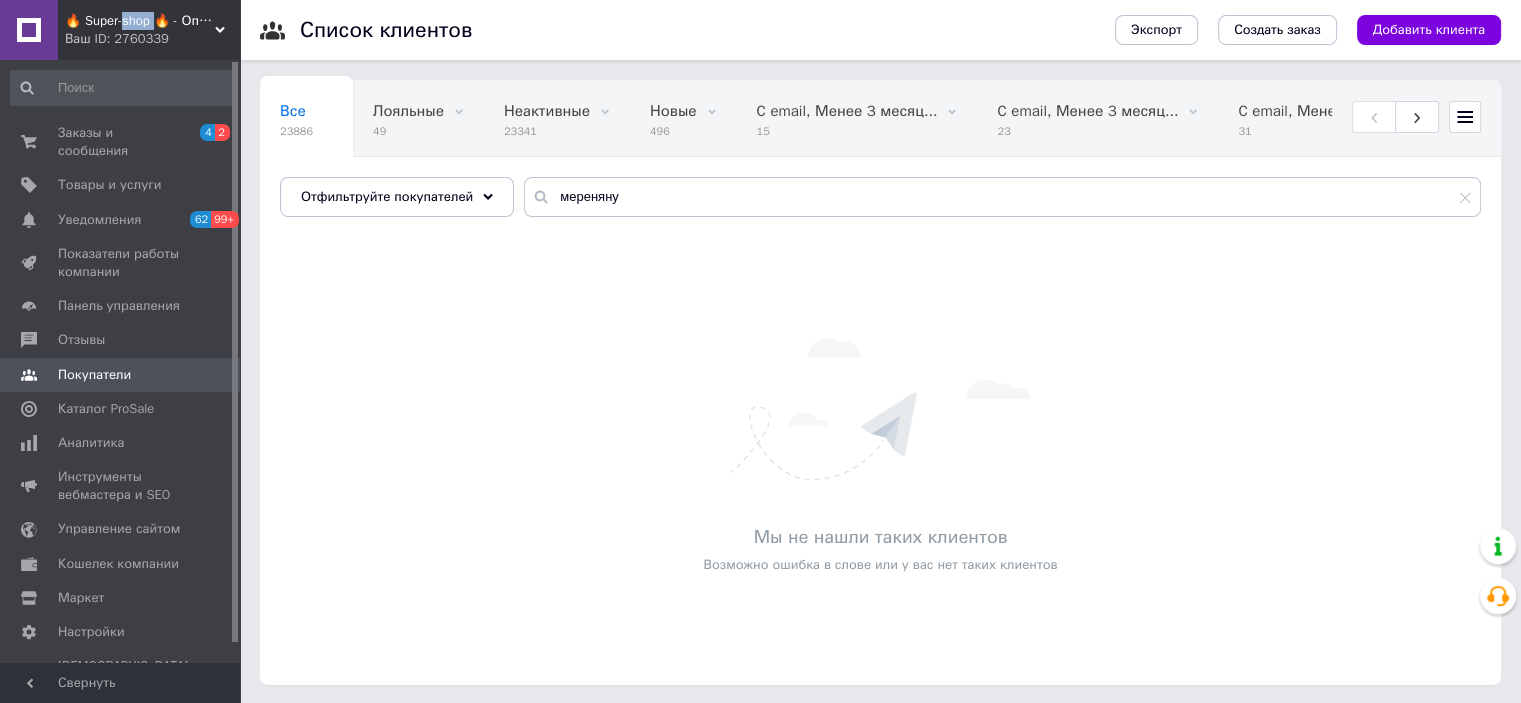 click on "🔥 Super-shop 🔥 - Оптово-роздрібний магазин оригінальних товарів для краси та здоров'я" at bounding box center [140, 21] 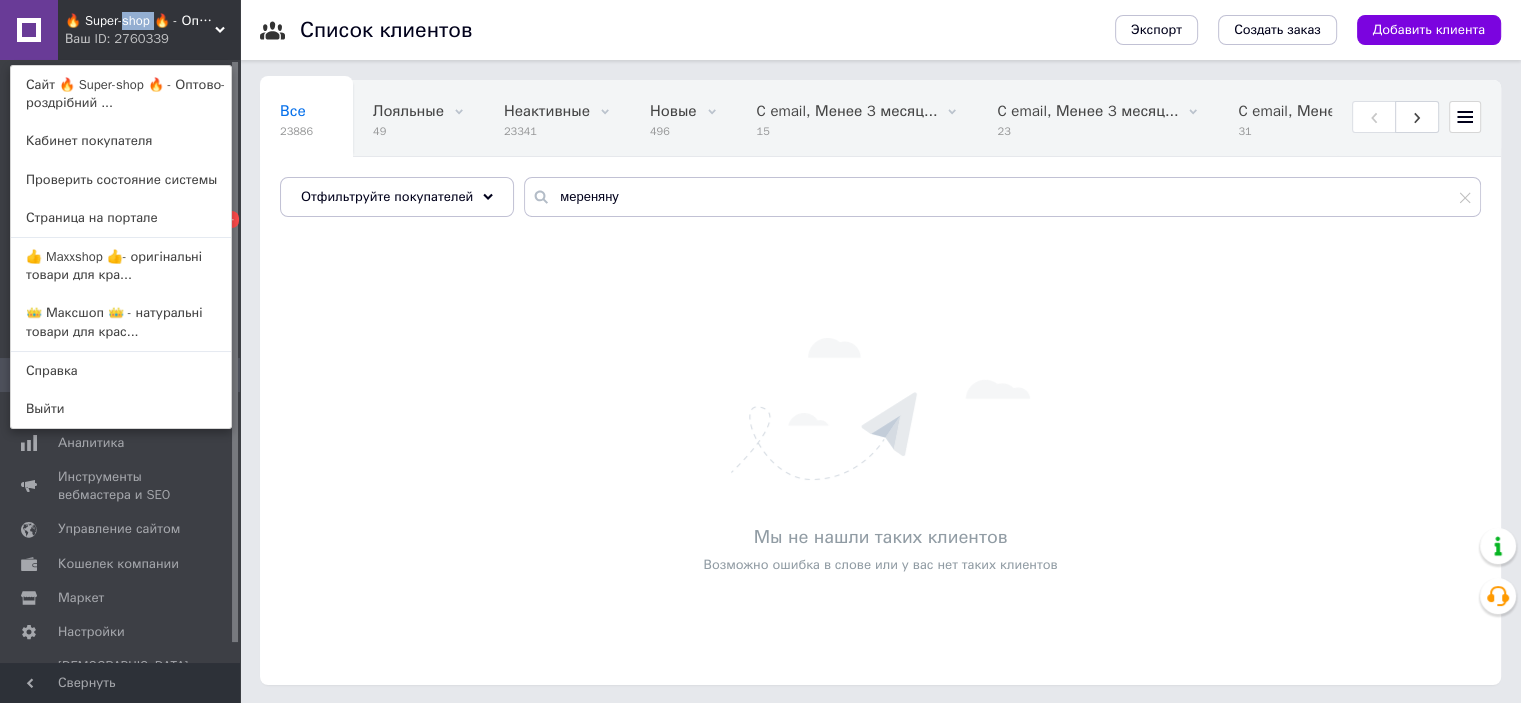 click on "👍 Maxxshop 👍- оригінальні товари для кра..." at bounding box center (121, 266) 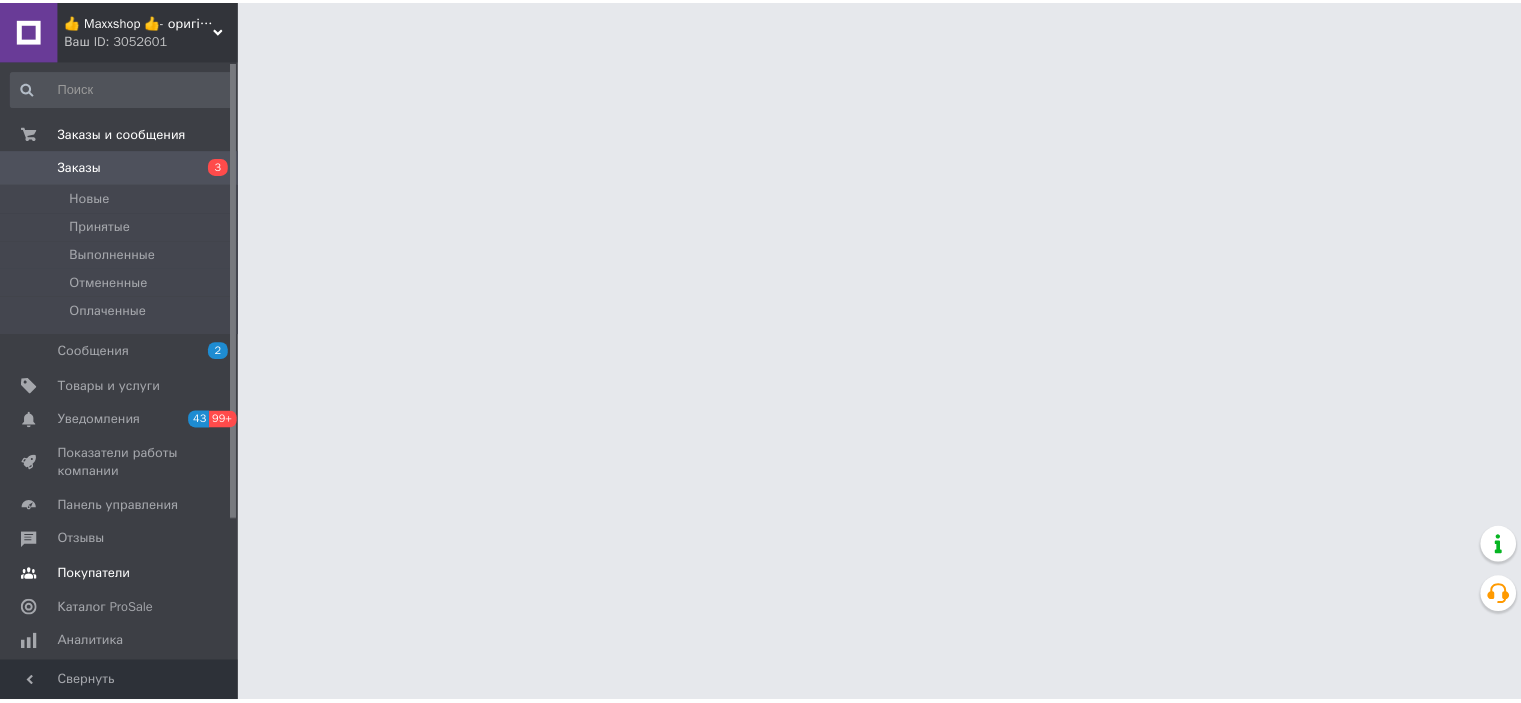 scroll, scrollTop: 0, scrollLeft: 0, axis: both 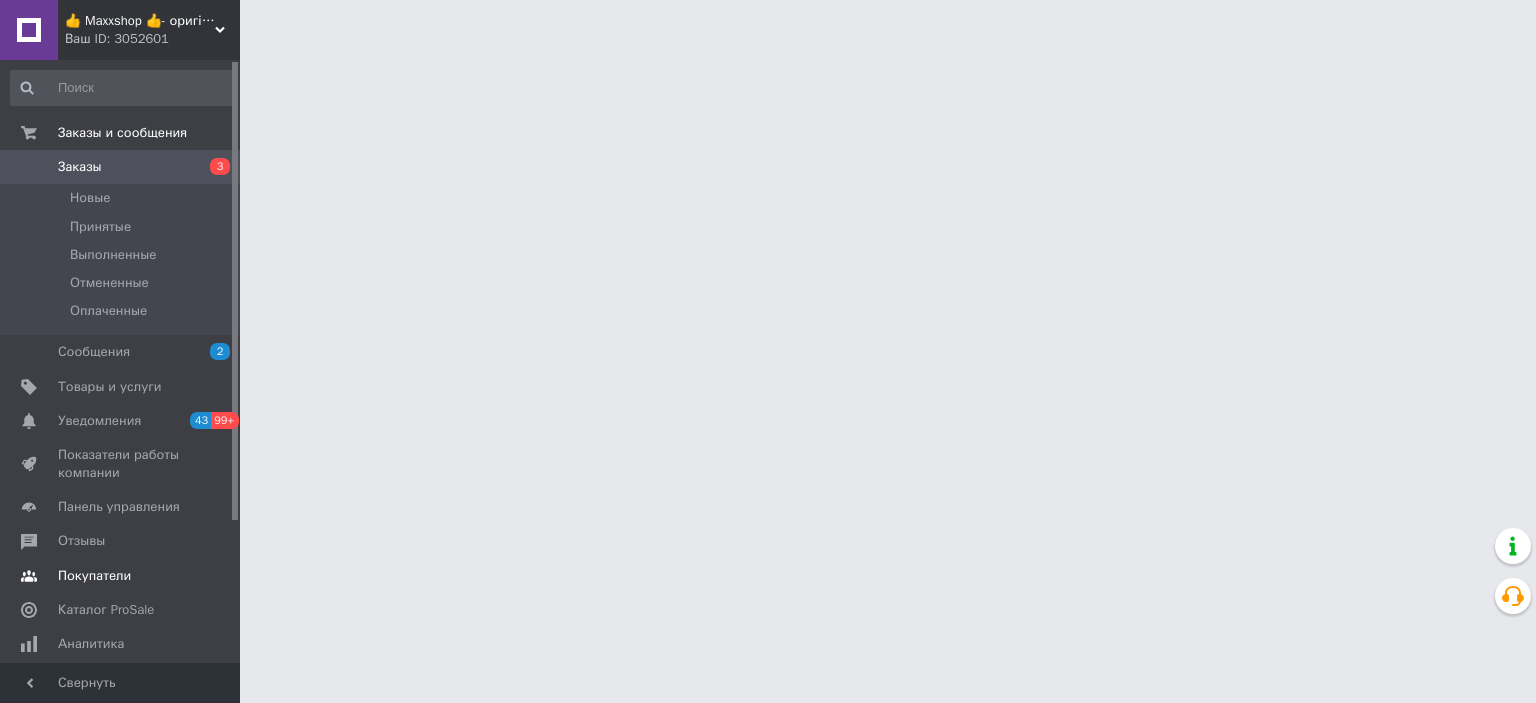 click on "Покупатели" at bounding box center [121, 576] 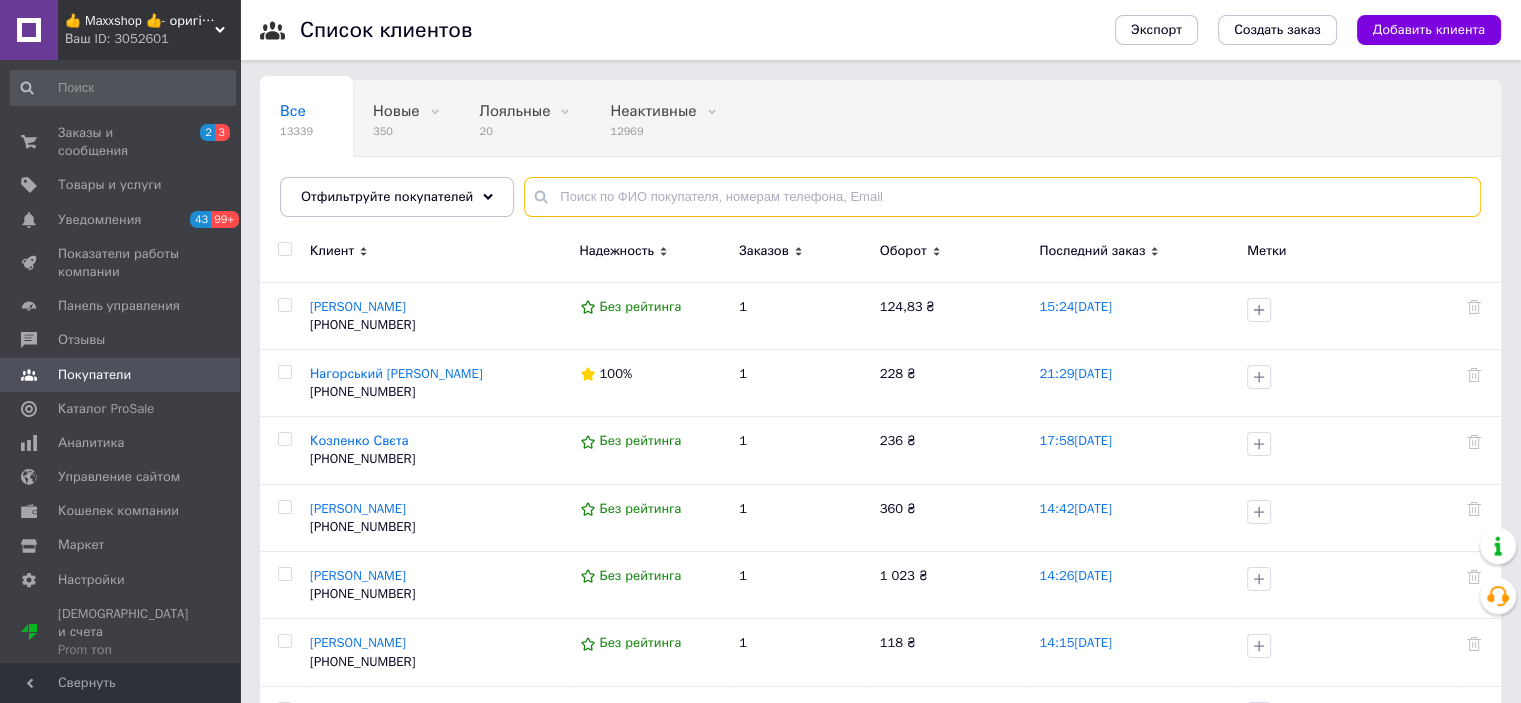 click at bounding box center (1002, 197) 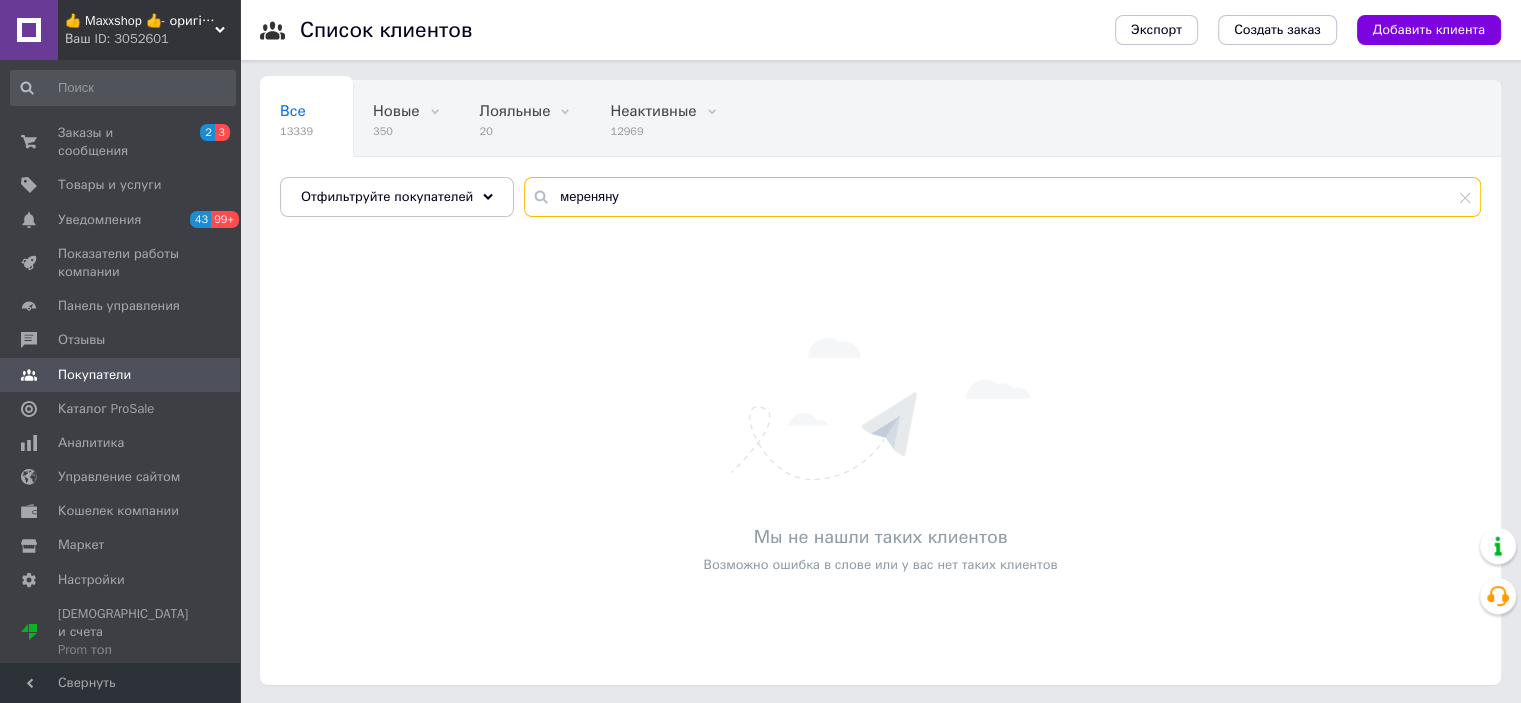 drag, startPoint x: 637, startPoint y: 204, endPoint x: 352, endPoint y: 241, distance: 287.39172 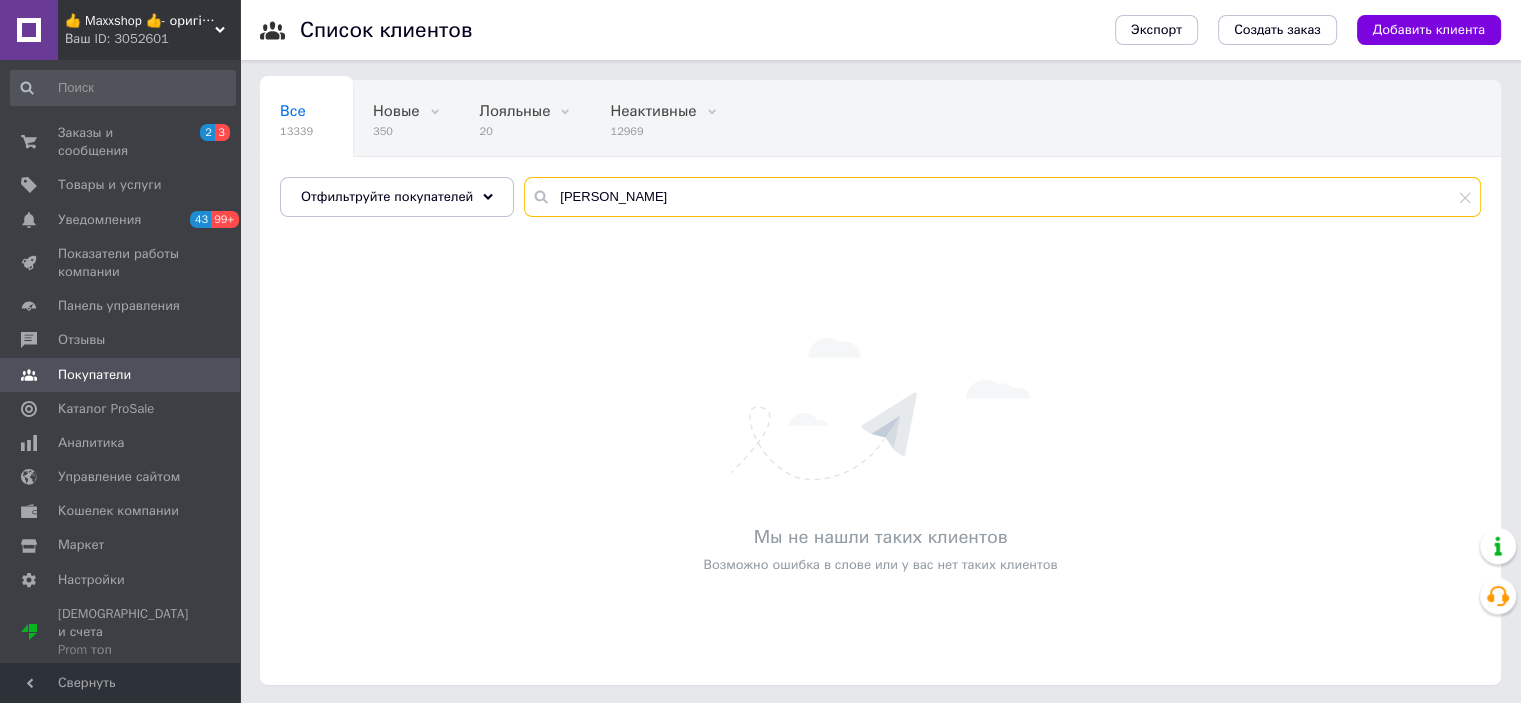 type on "[PERSON_NAME]" 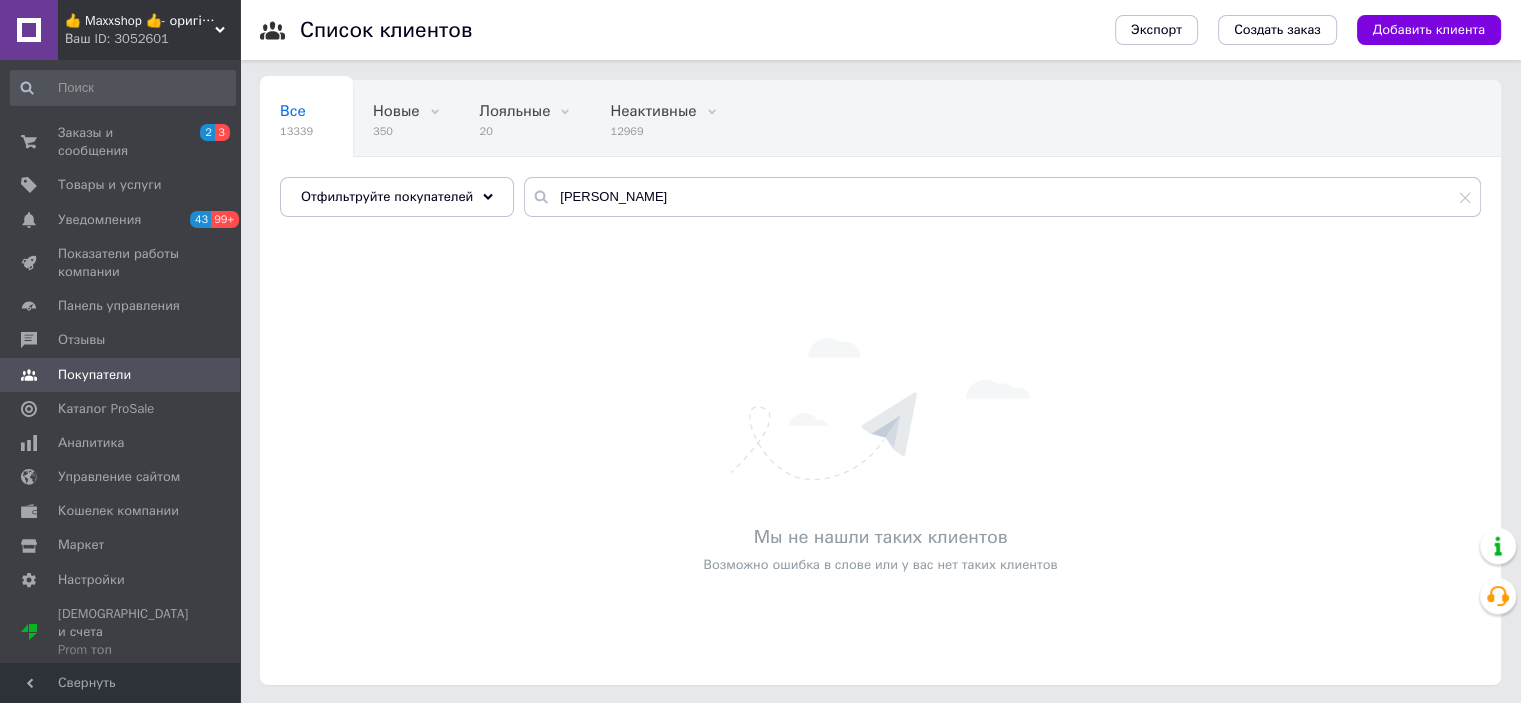 click on "Ваш ID: 3052601" at bounding box center [152, 39] 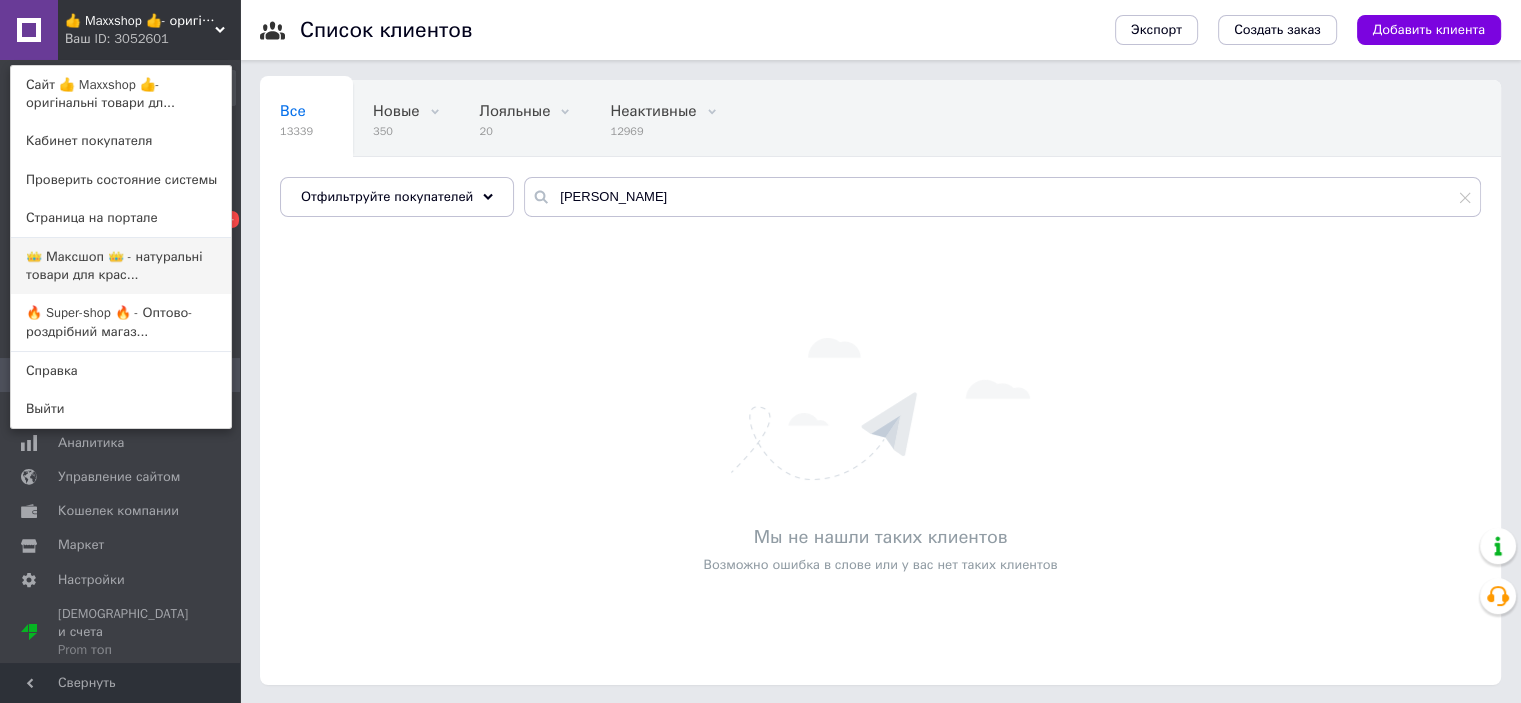 click on "👑 Максшоп 👑 - натуральні товари для крас..." at bounding box center (121, 266) 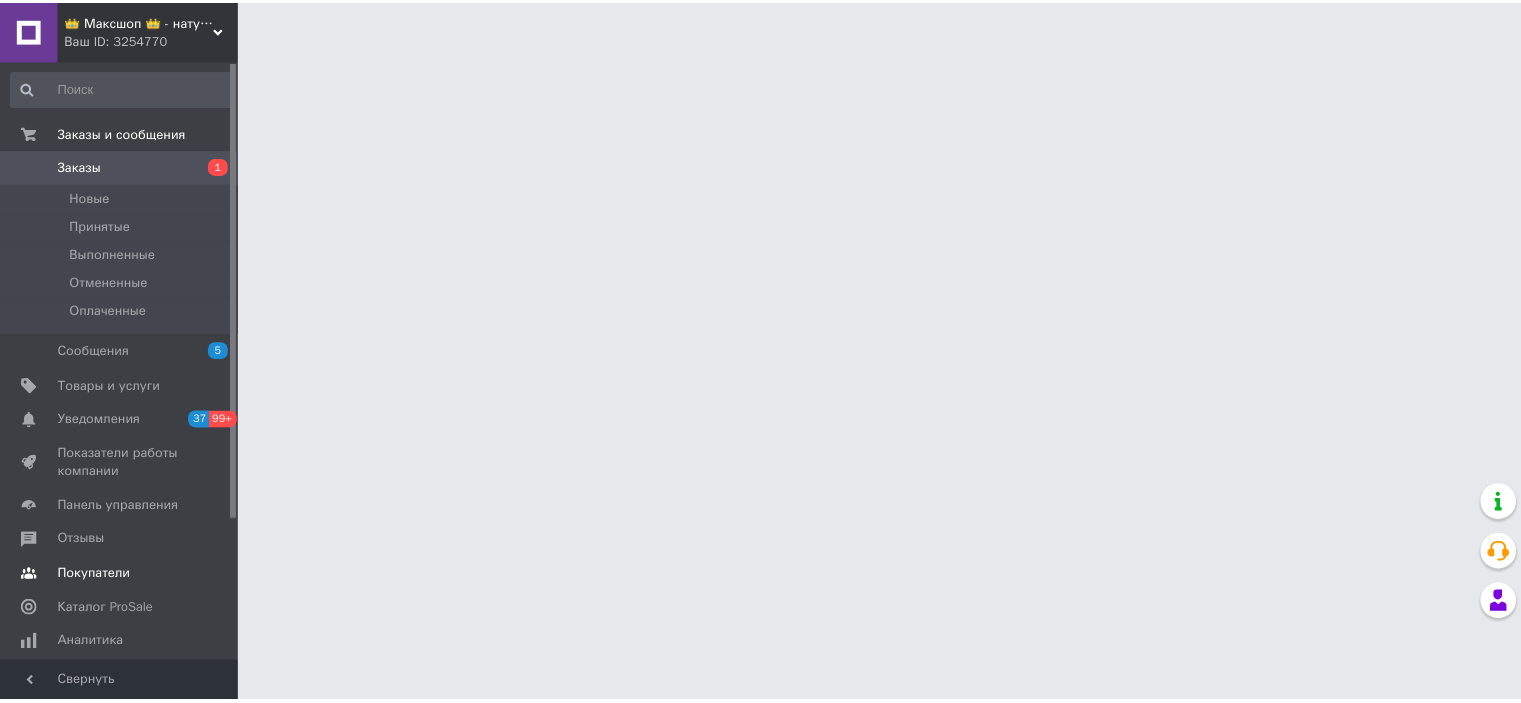 scroll, scrollTop: 0, scrollLeft: 0, axis: both 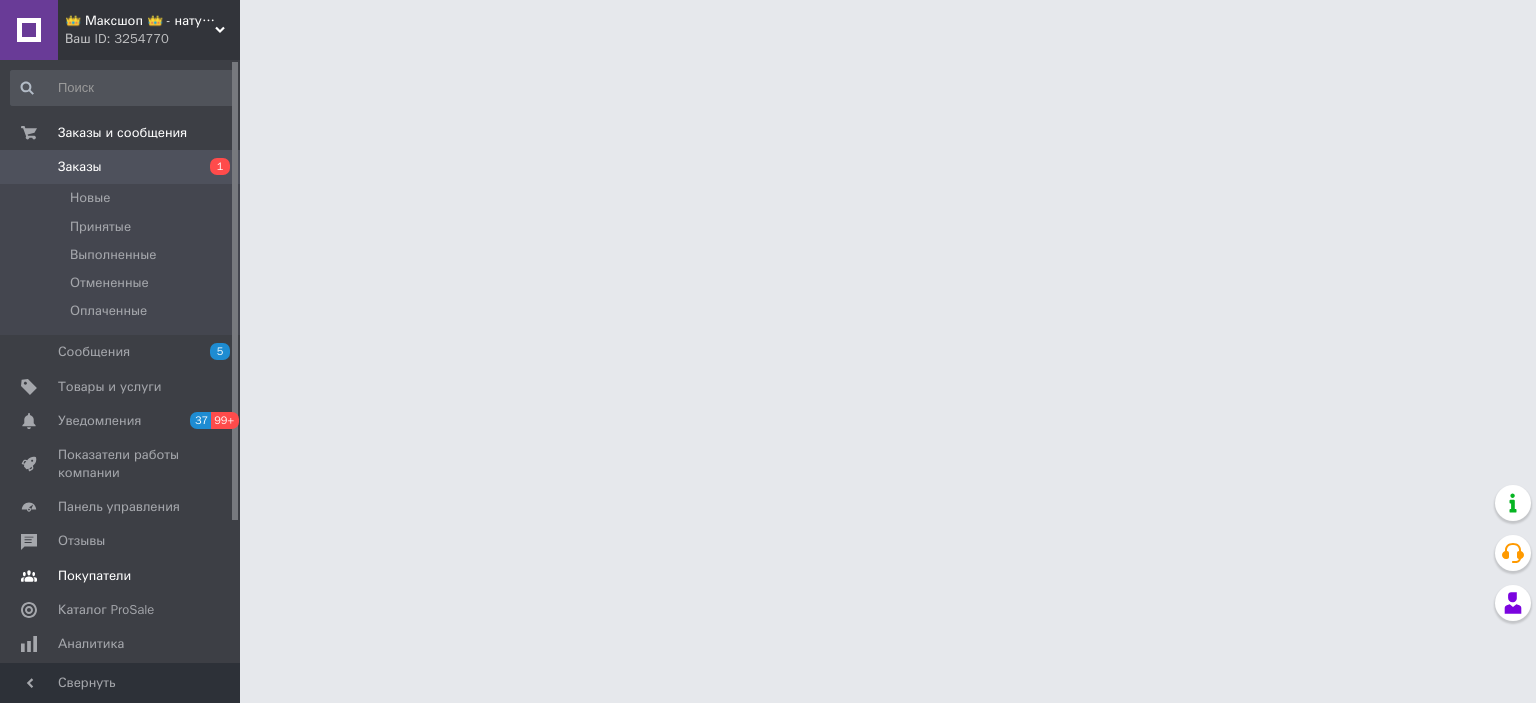 click on "Покупатели" at bounding box center (121, 576) 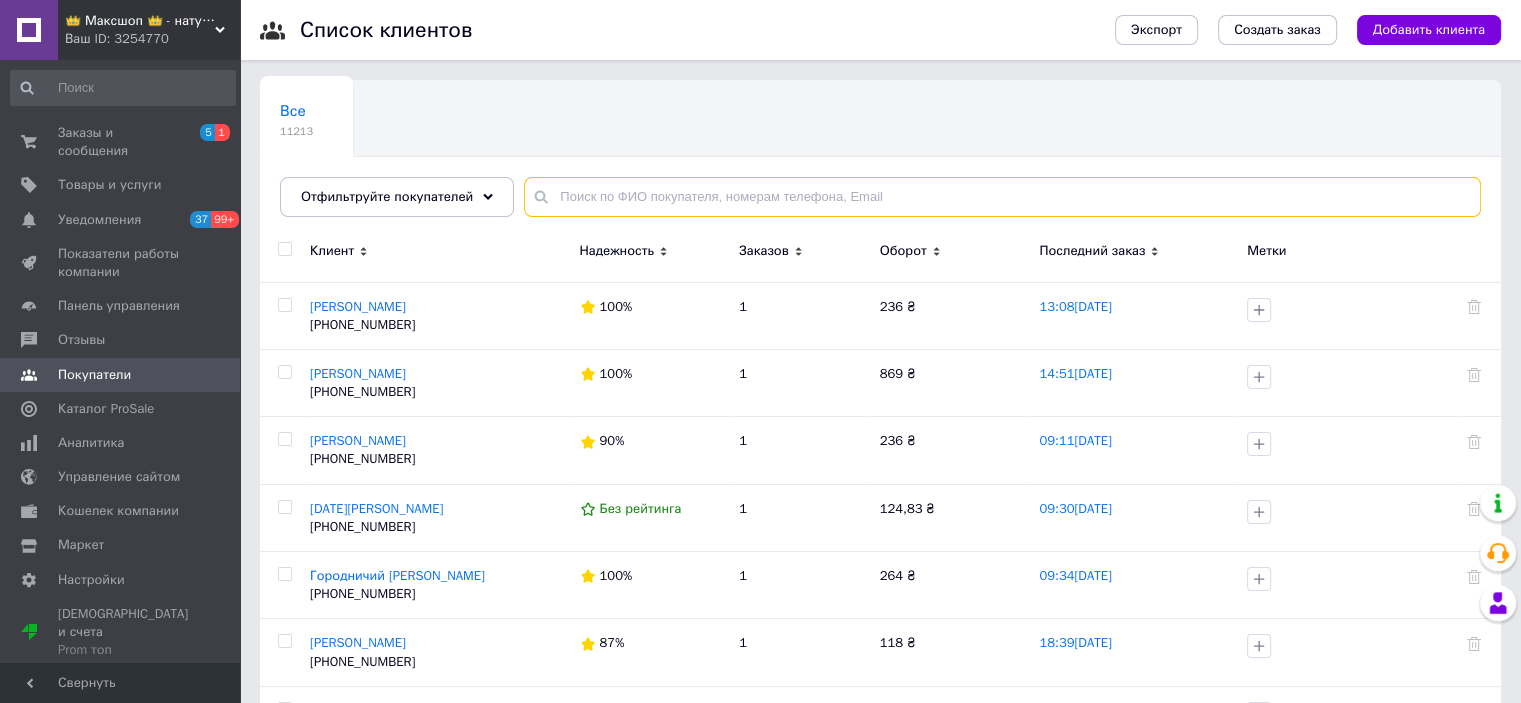 click at bounding box center [1002, 197] 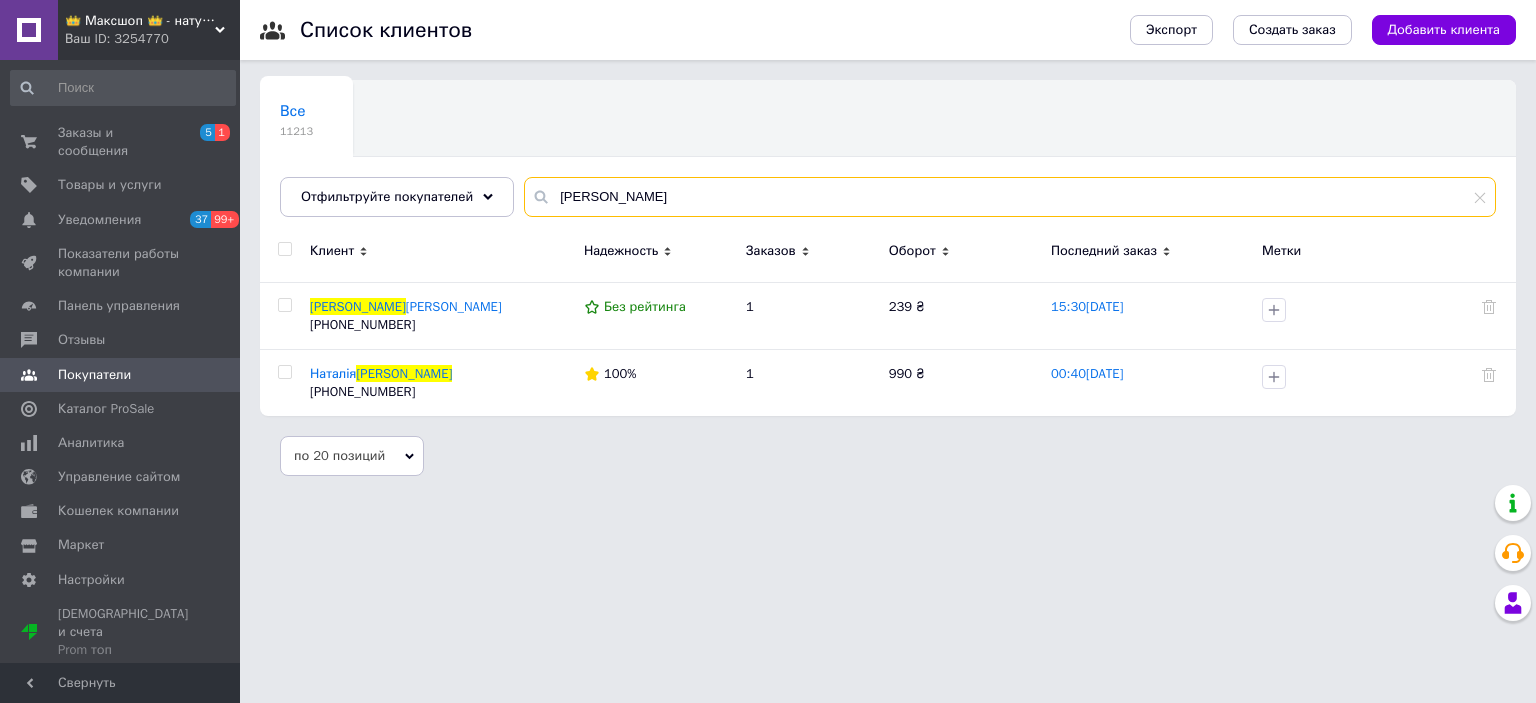 type on "[PERSON_NAME]" 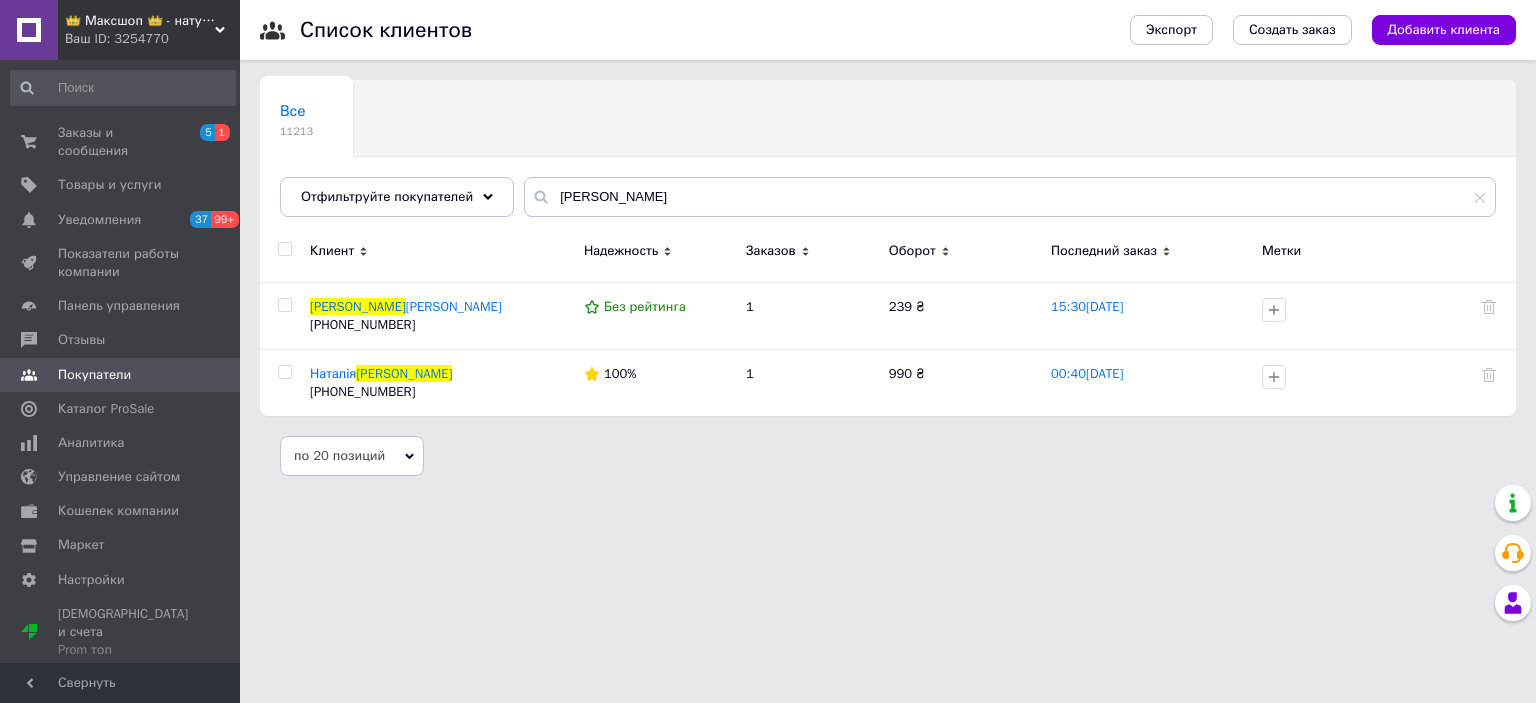 click on "[PERSON_NAME]" at bounding box center (454, 306) 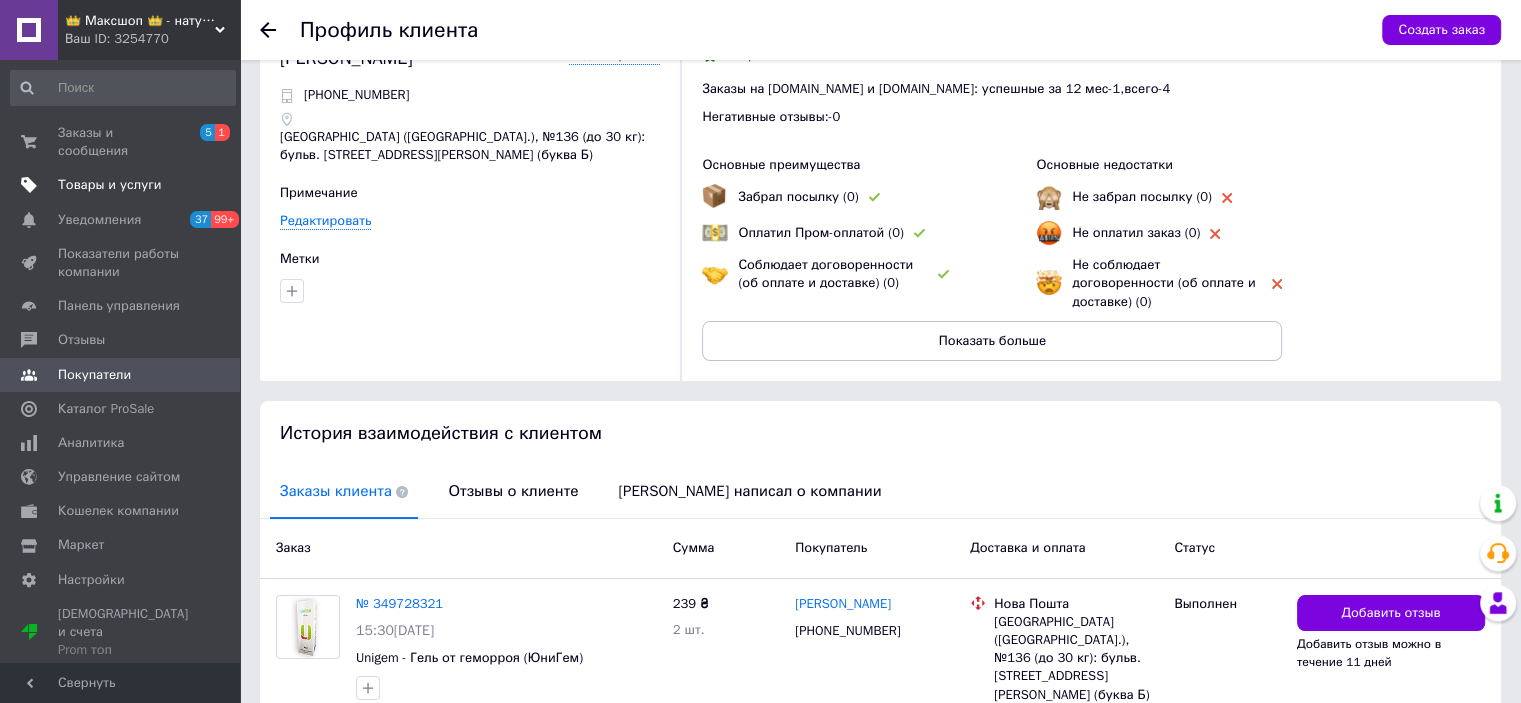 scroll, scrollTop: 0, scrollLeft: 0, axis: both 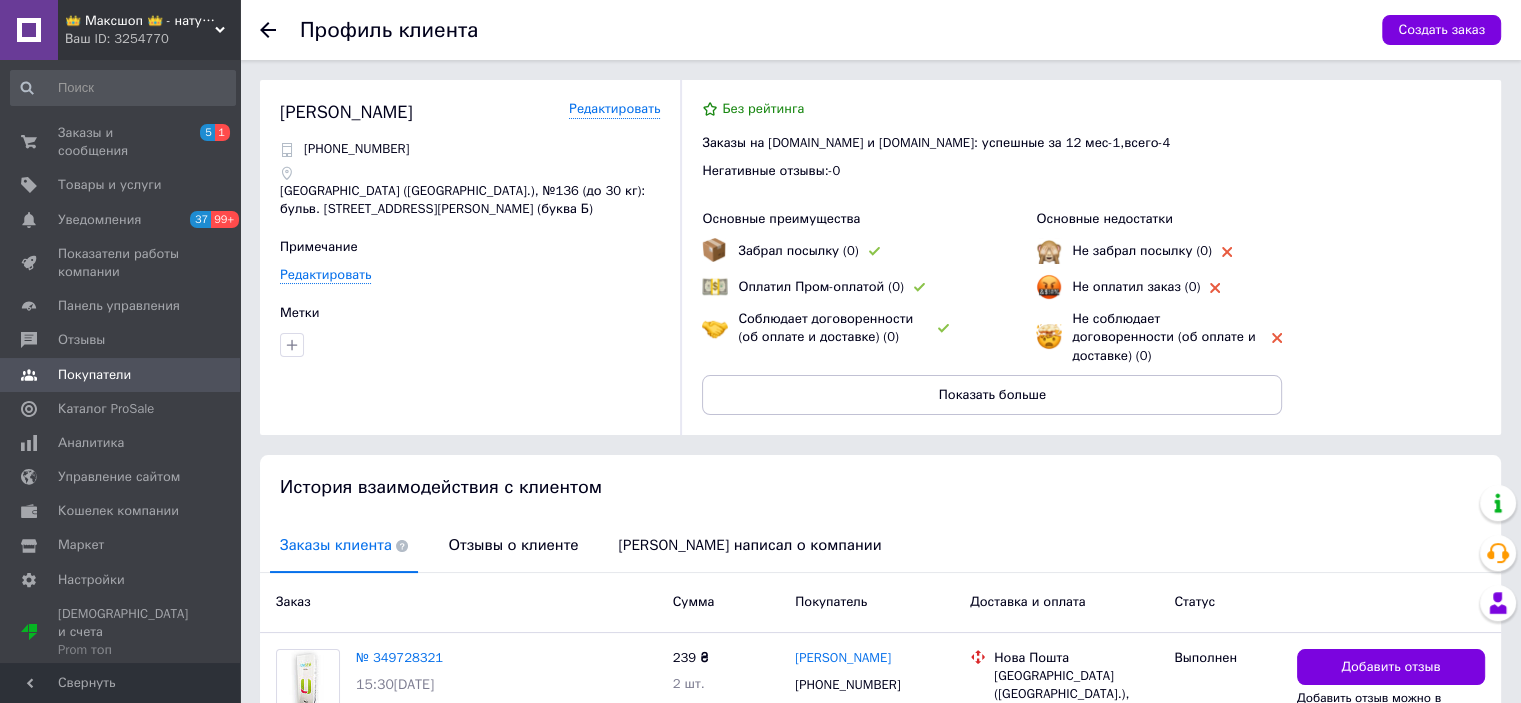 click on "Покупатели" at bounding box center (123, 375) 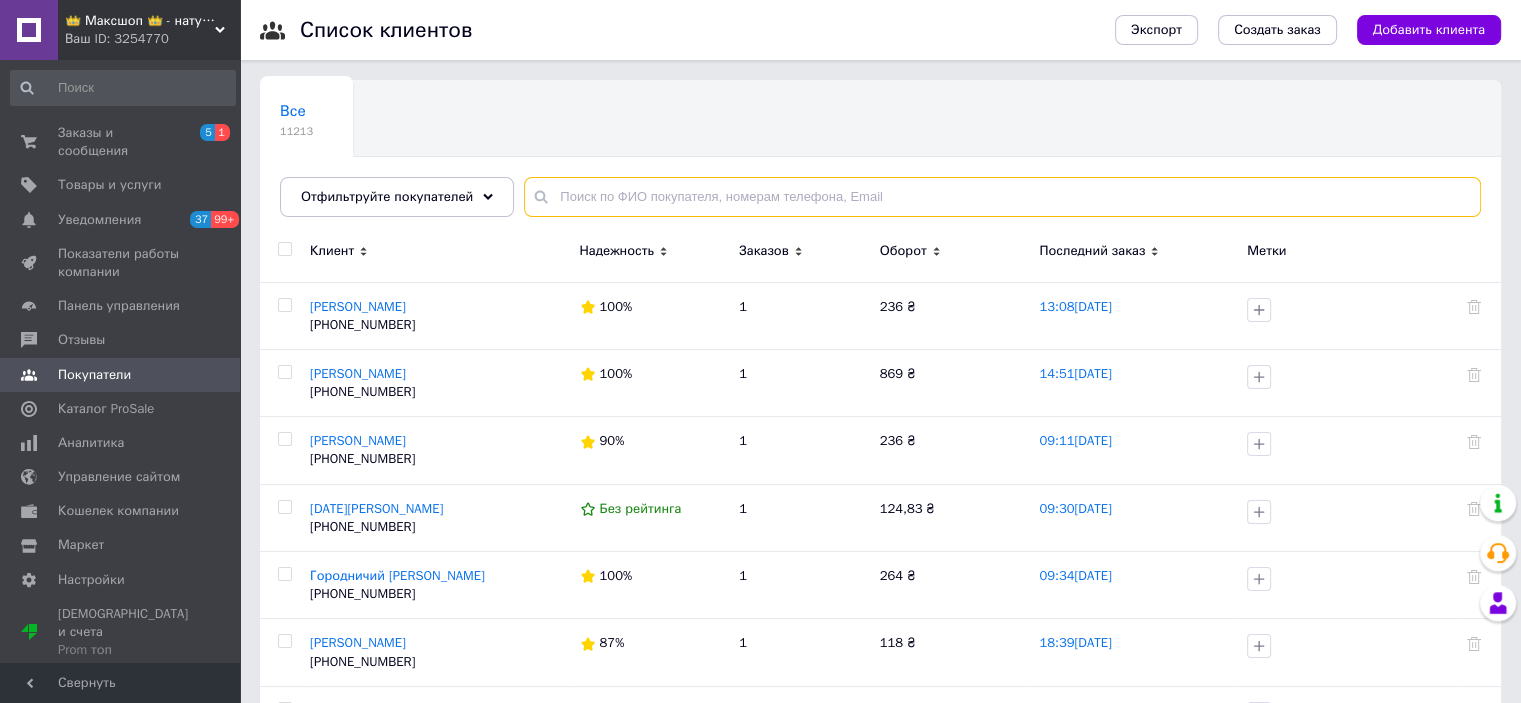 click at bounding box center (1002, 197) 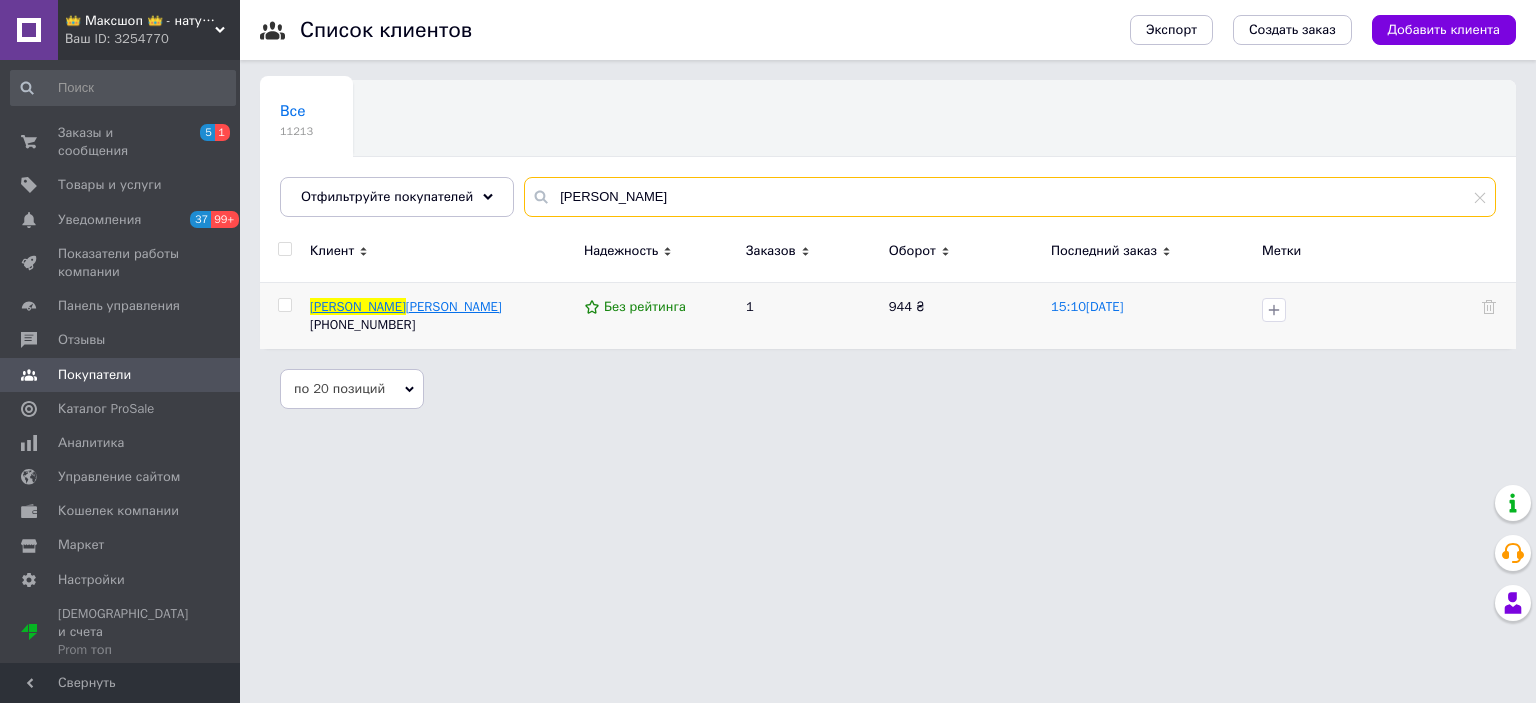 type on "[PERSON_NAME]" 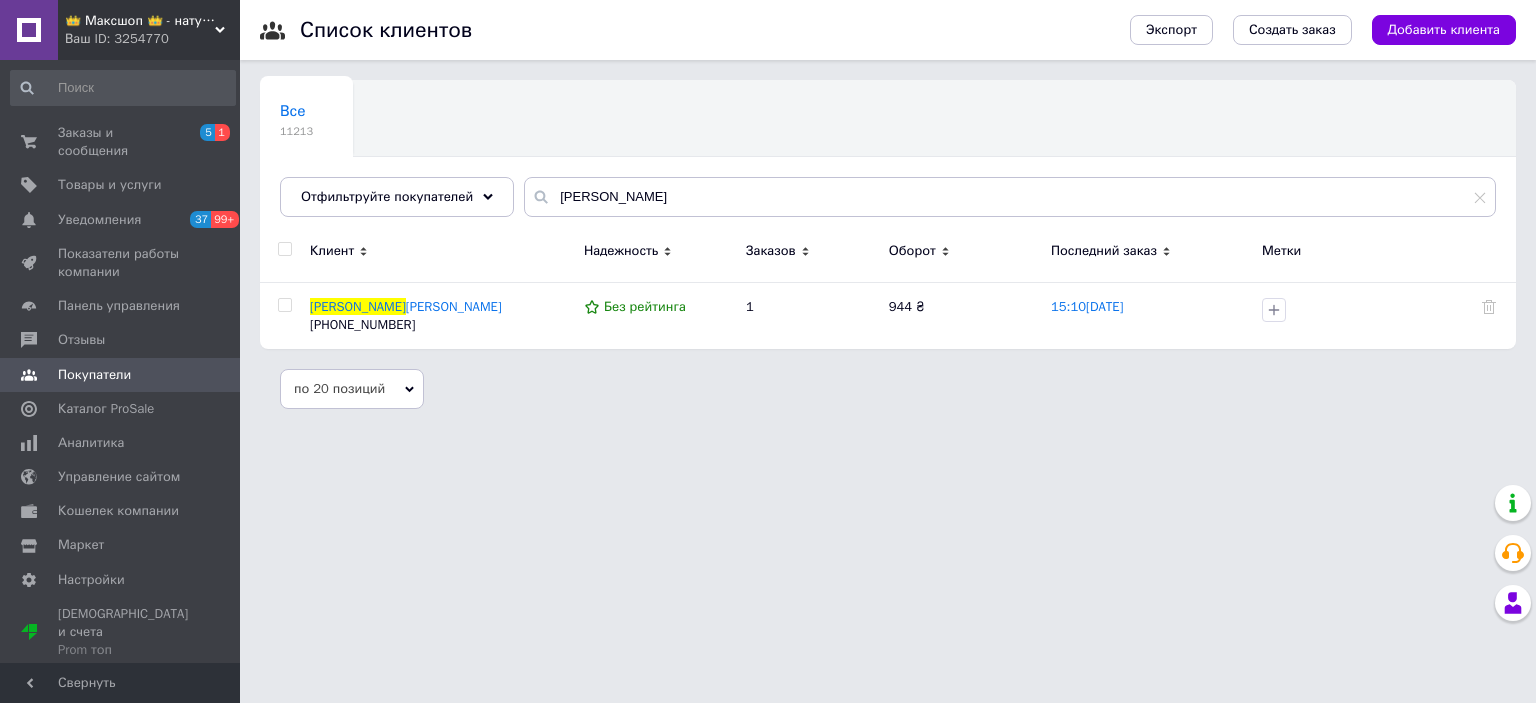 click on "[PERSON_NAME]" at bounding box center [454, 306] 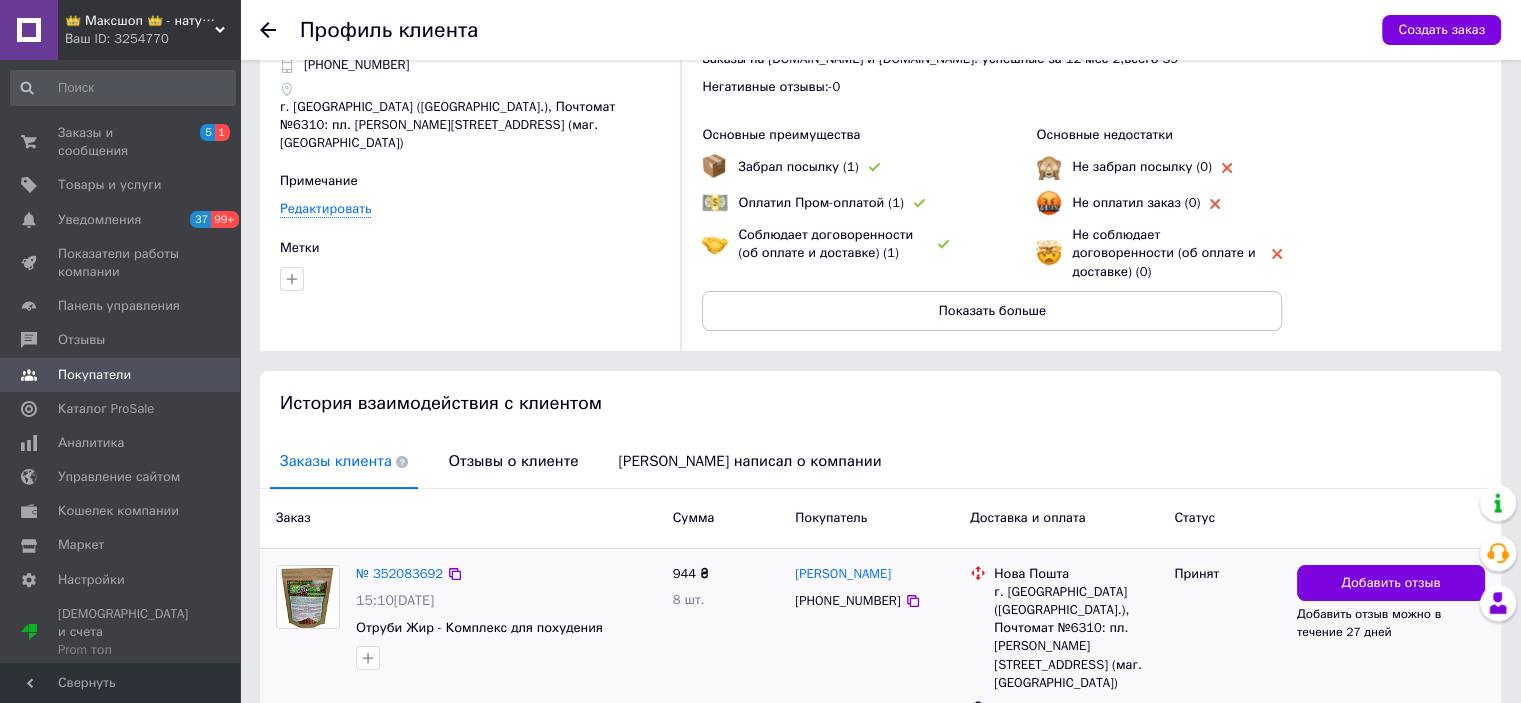 scroll, scrollTop: 194, scrollLeft: 0, axis: vertical 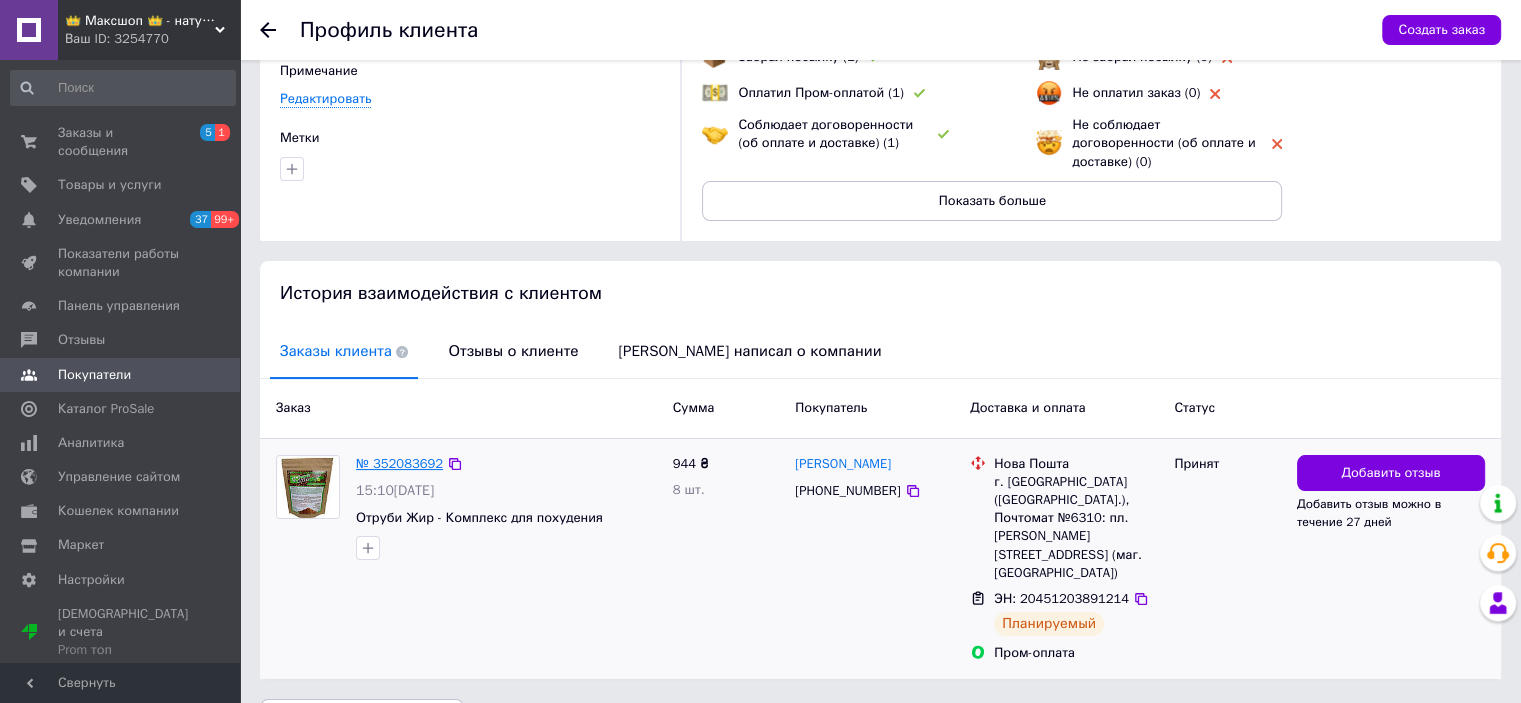 click on "№ 352083692" at bounding box center (399, 463) 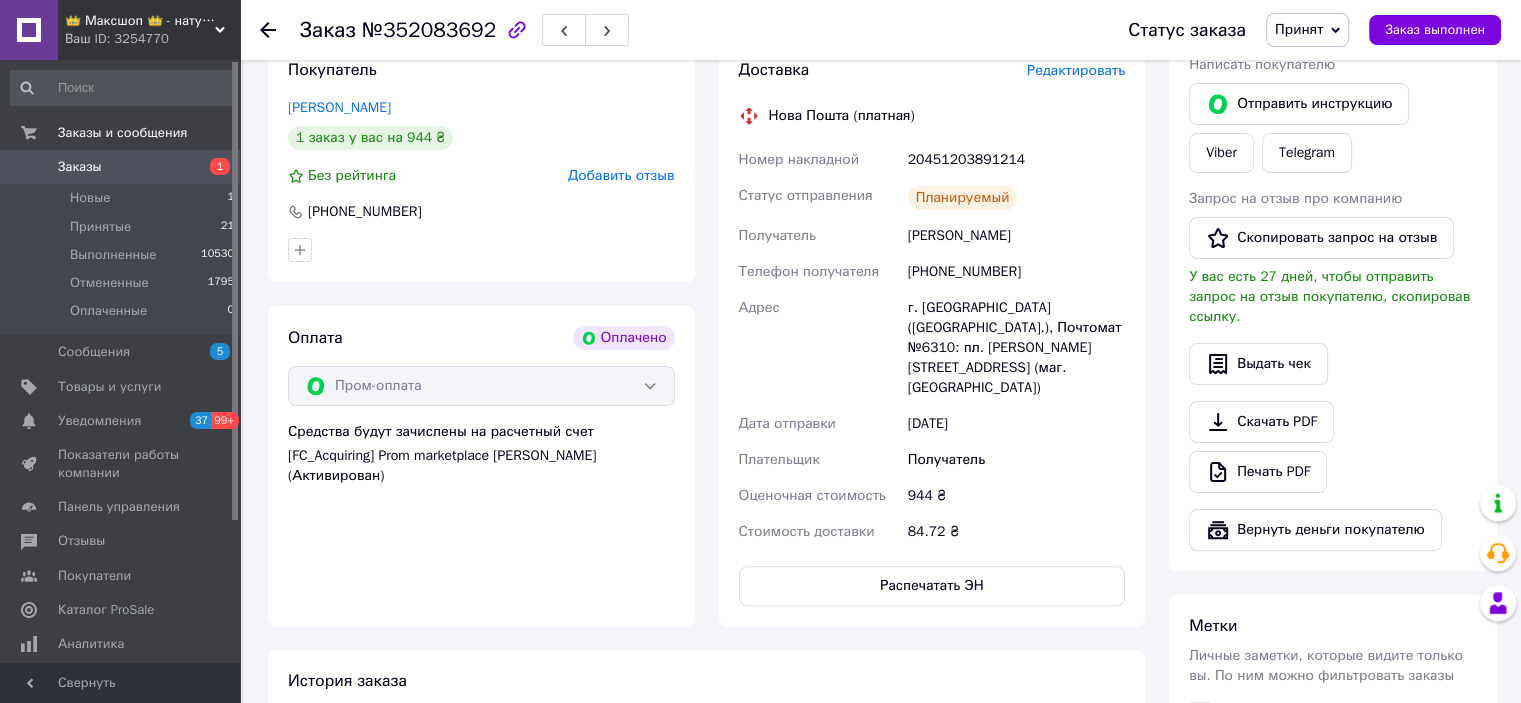 scroll, scrollTop: 300, scrollLeft: 0, axis: vertical 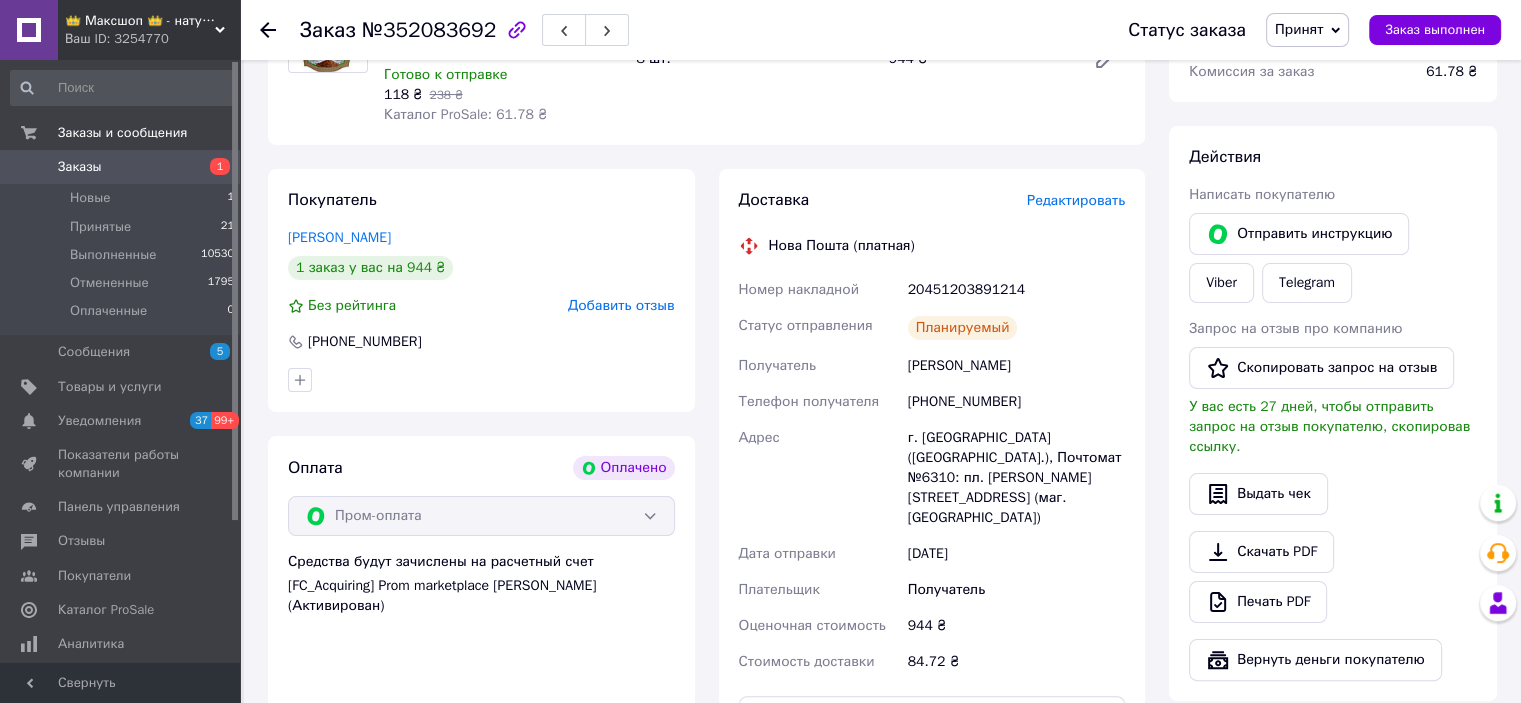 click on "Редактировать" at bounding box center (1076, 200) 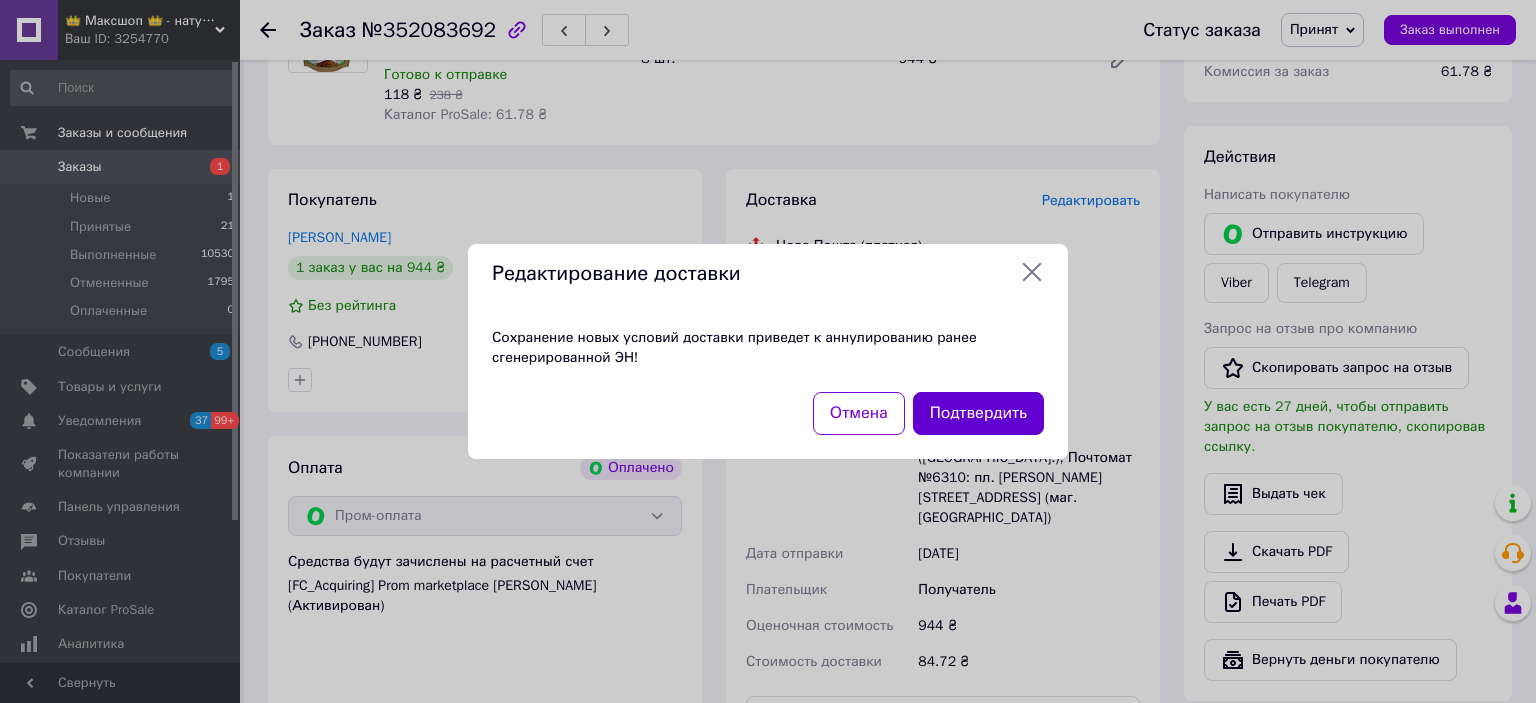 click on "Подтвердить" at bounding box center (978, 413) 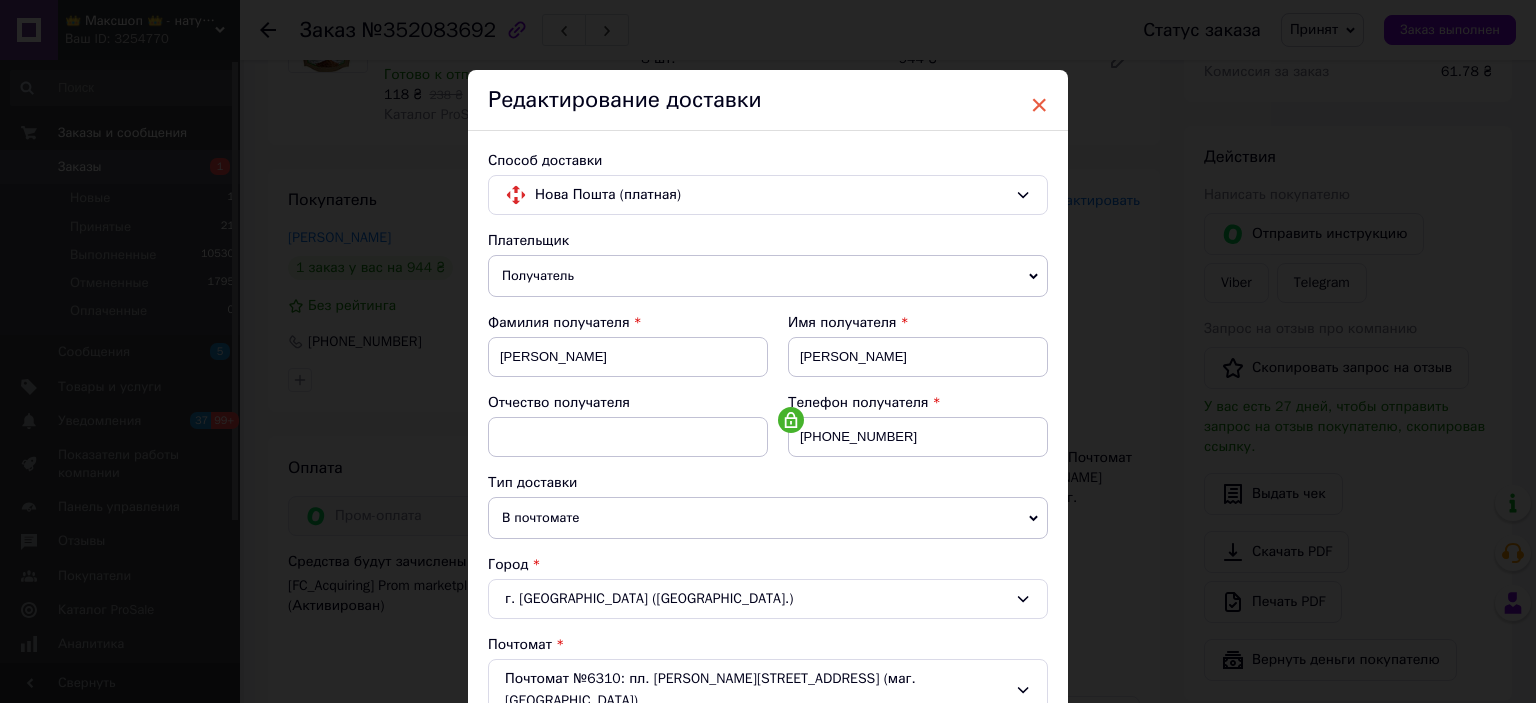 click on "×" at bounding box center (1039, 105) 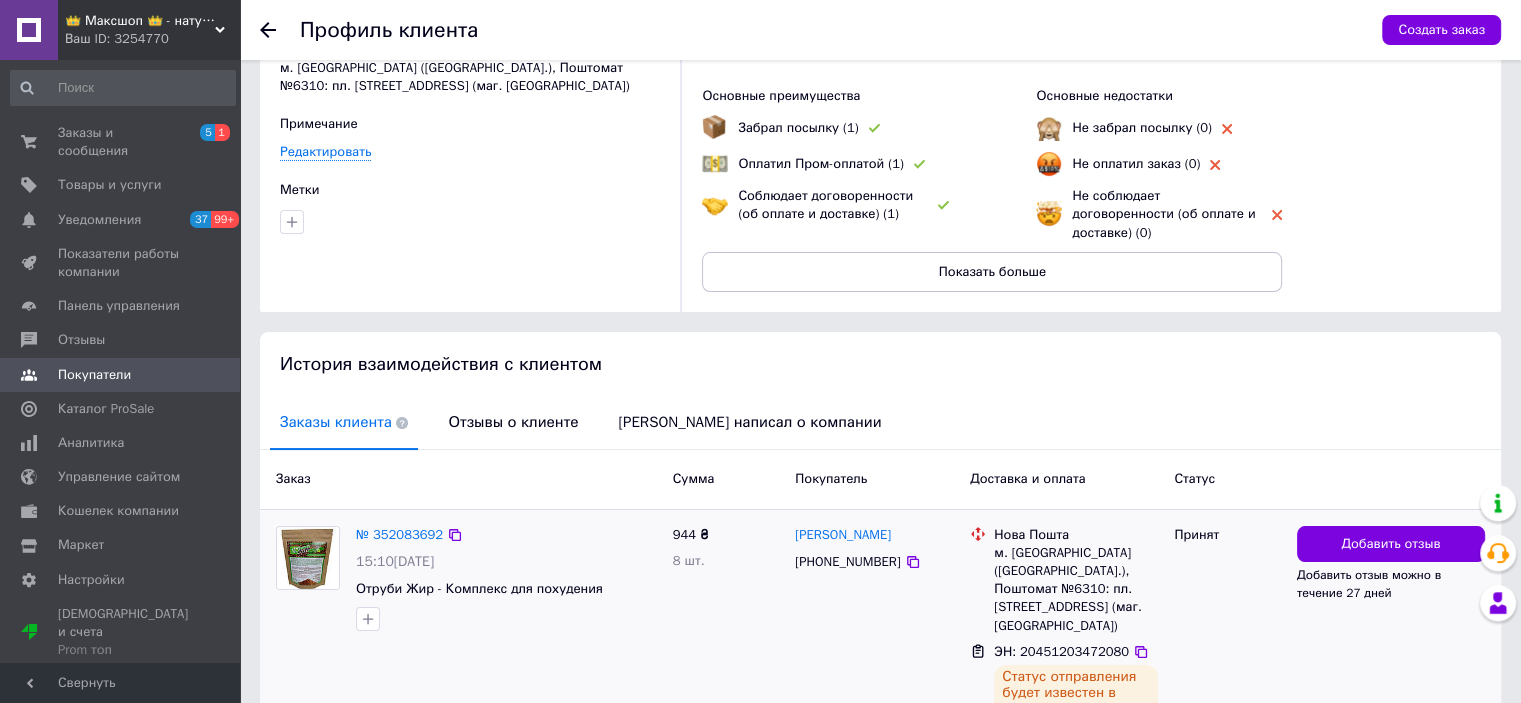 scroll, scrollTop: 226, scrollLeft: 0, axis: vertical 